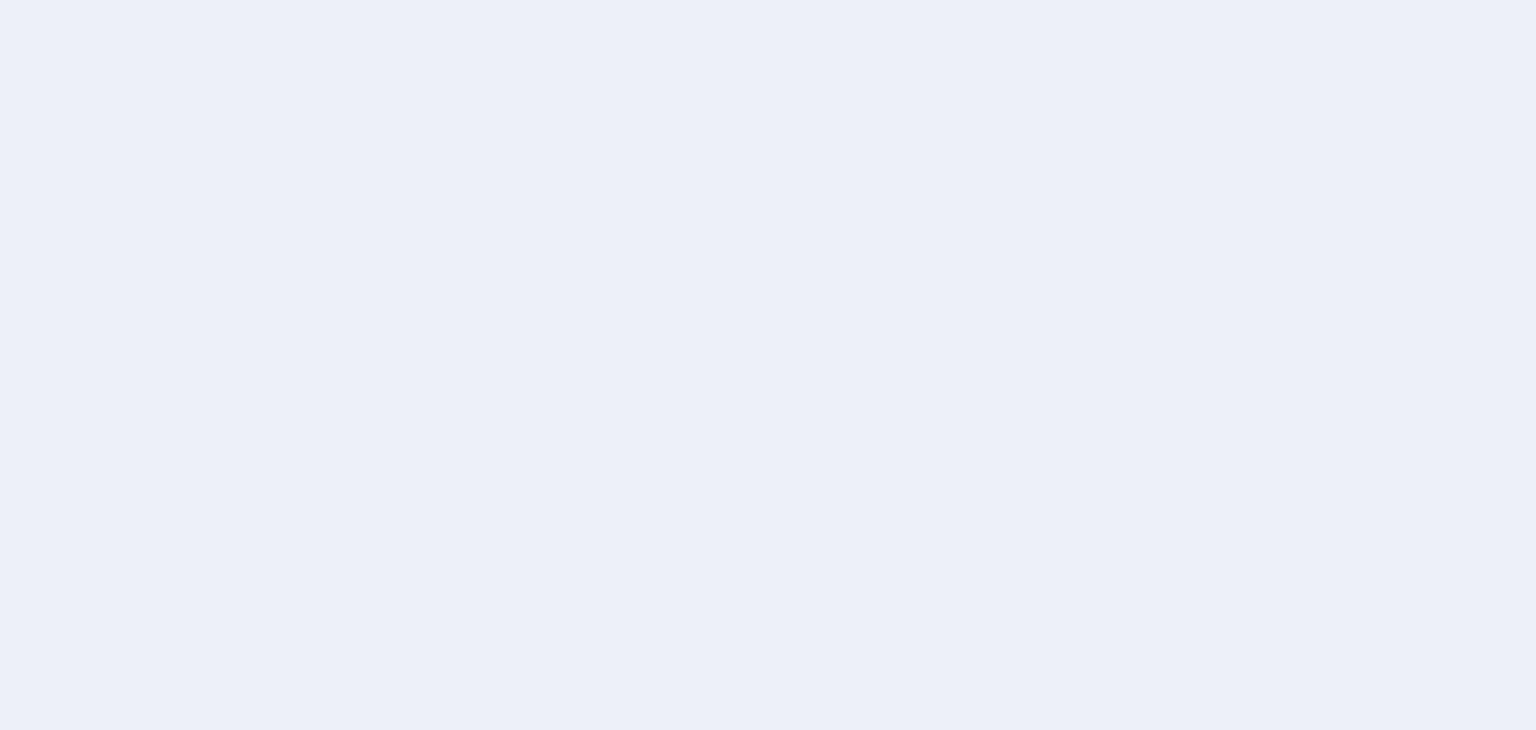 scroll, scrollTop: 0, scrollLeft: 0, axis: both 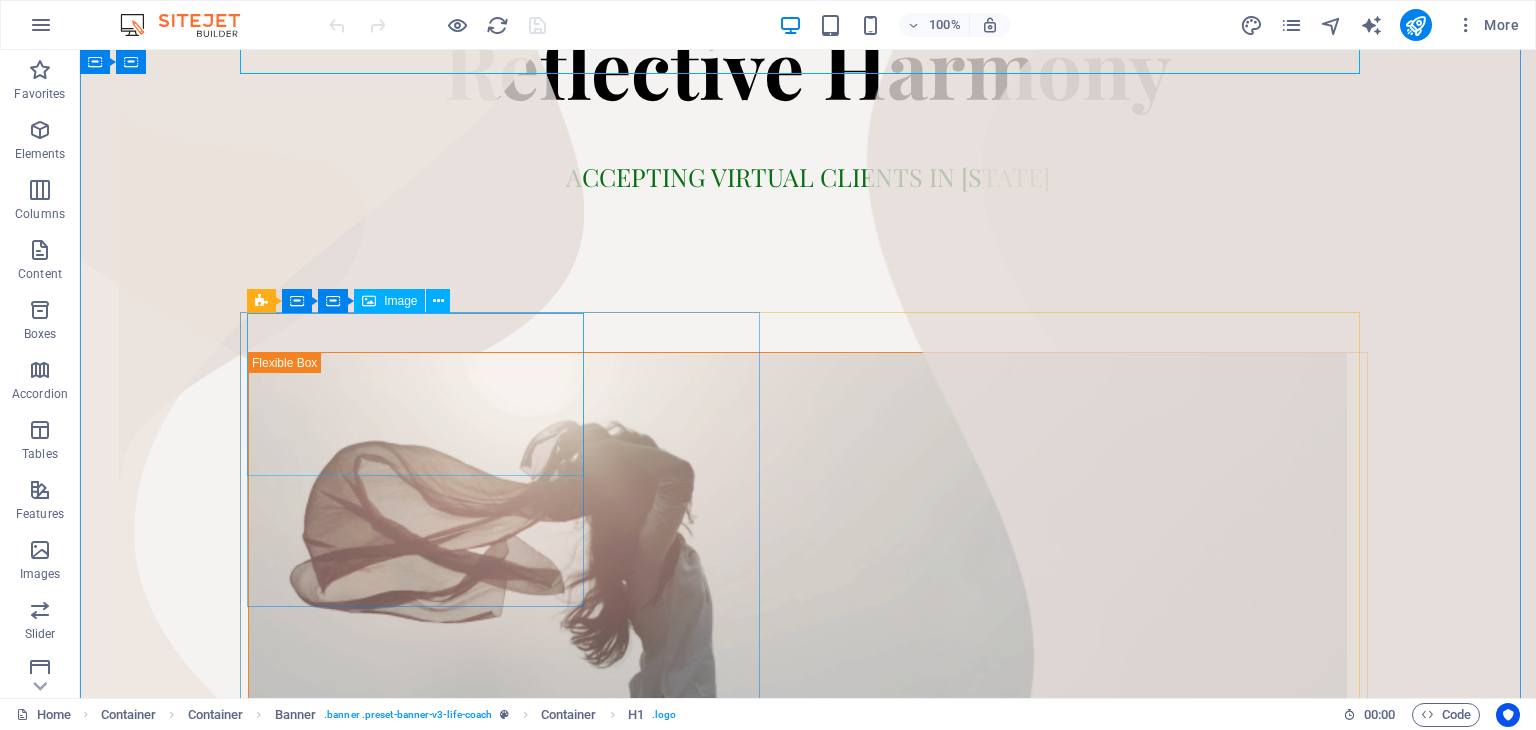 click on "Image" at bounding box center (389, 301) 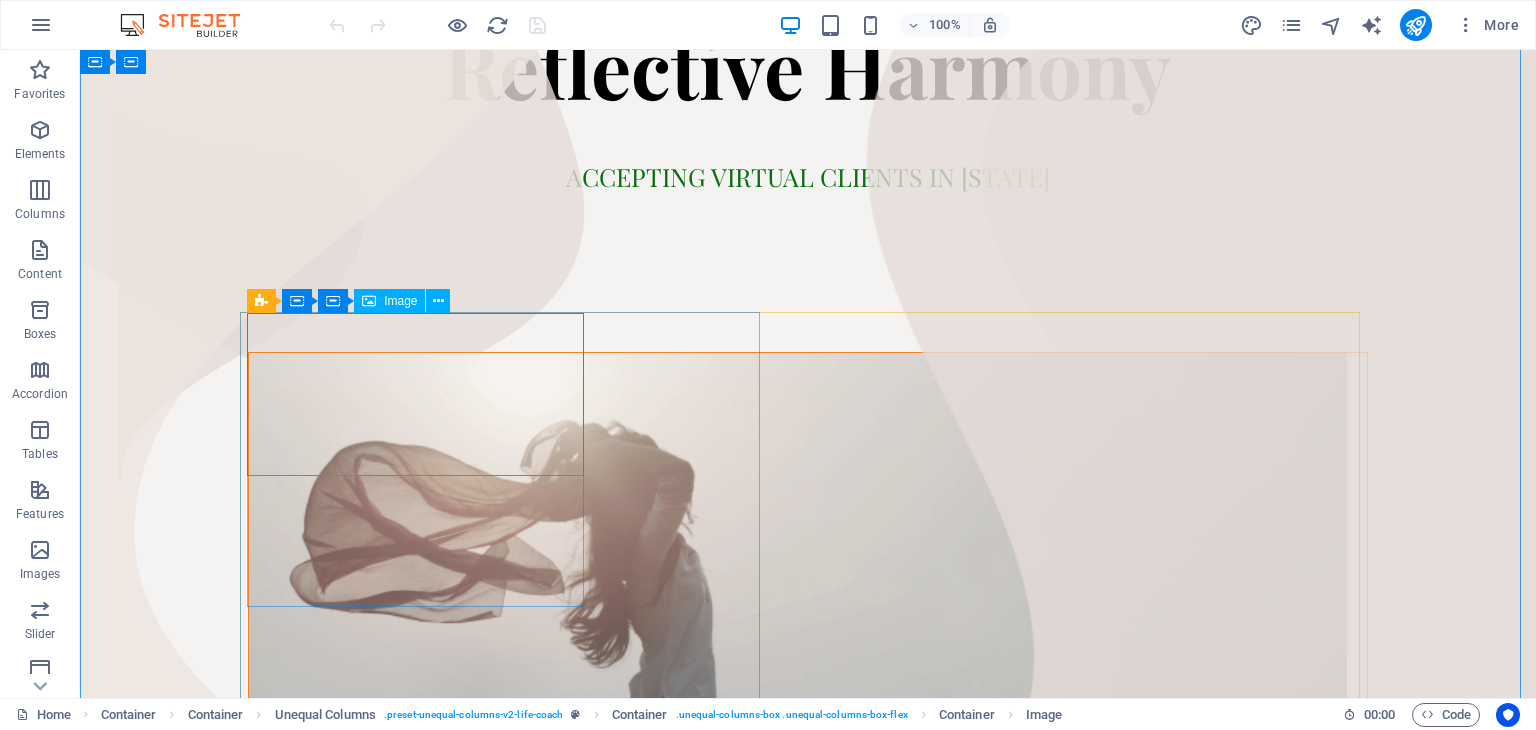 click at bounding box center [798, 617] 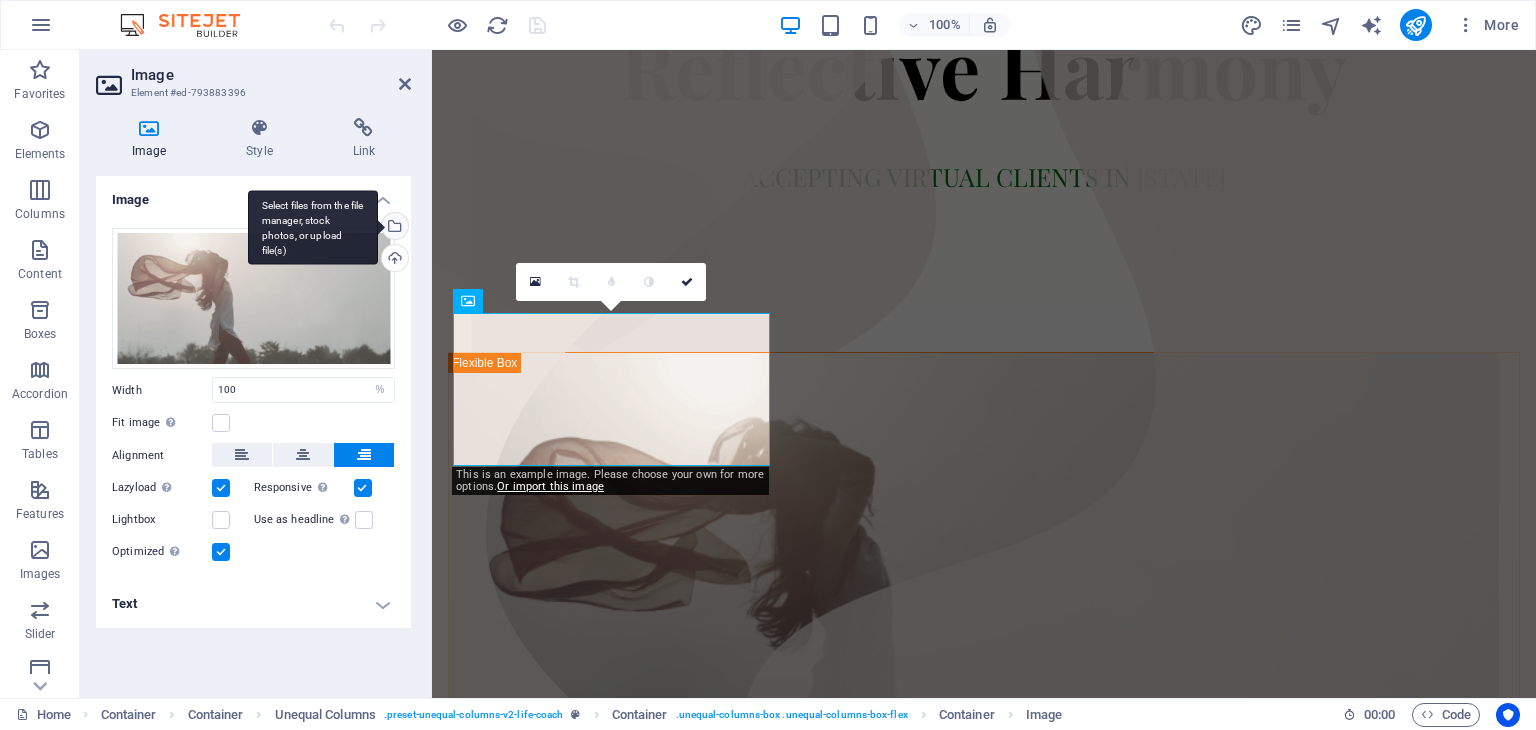 click on "Select files from the file manager, stock photos, or upload file(s)" at bounding box center (393, 228) 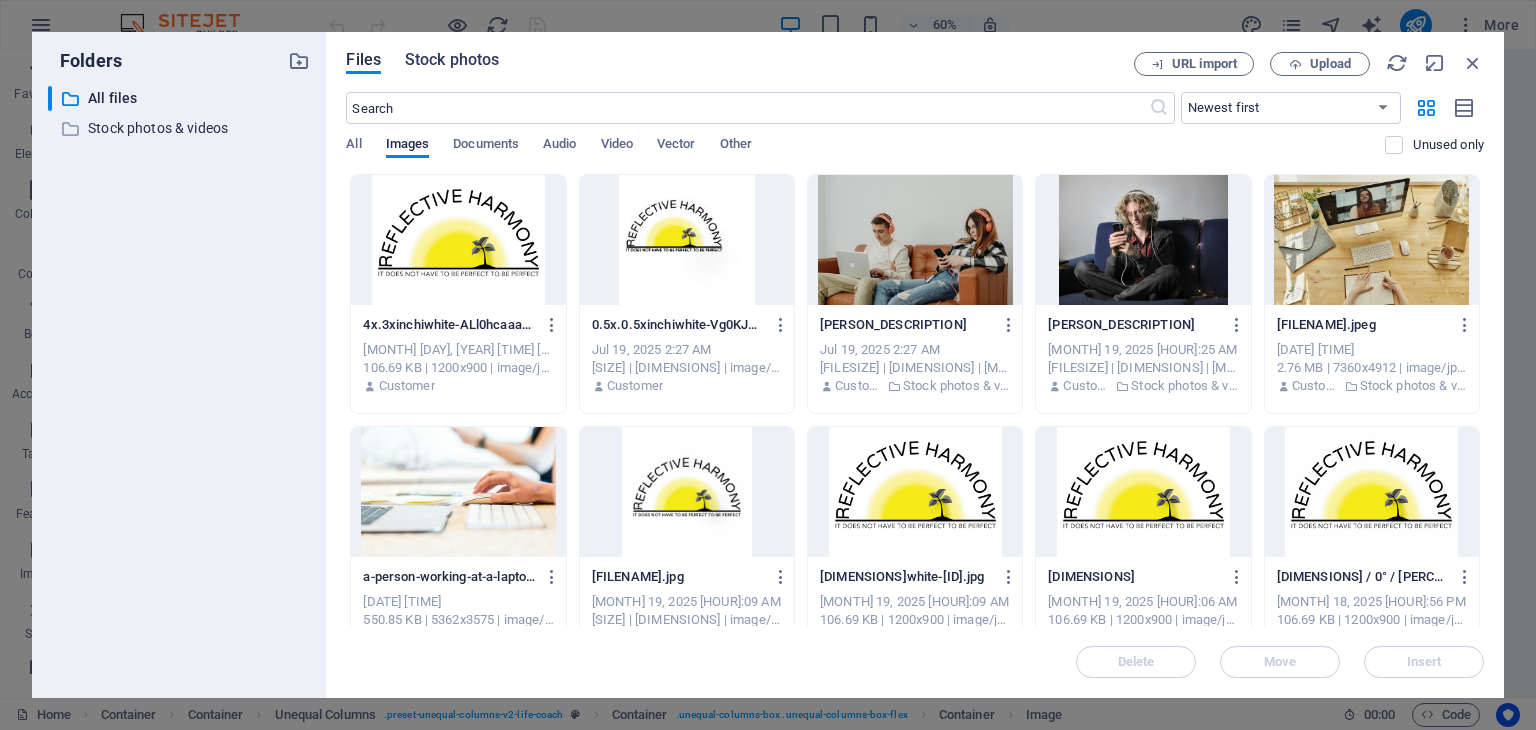 click on "Stock photos" at bounding box center [452, 60] 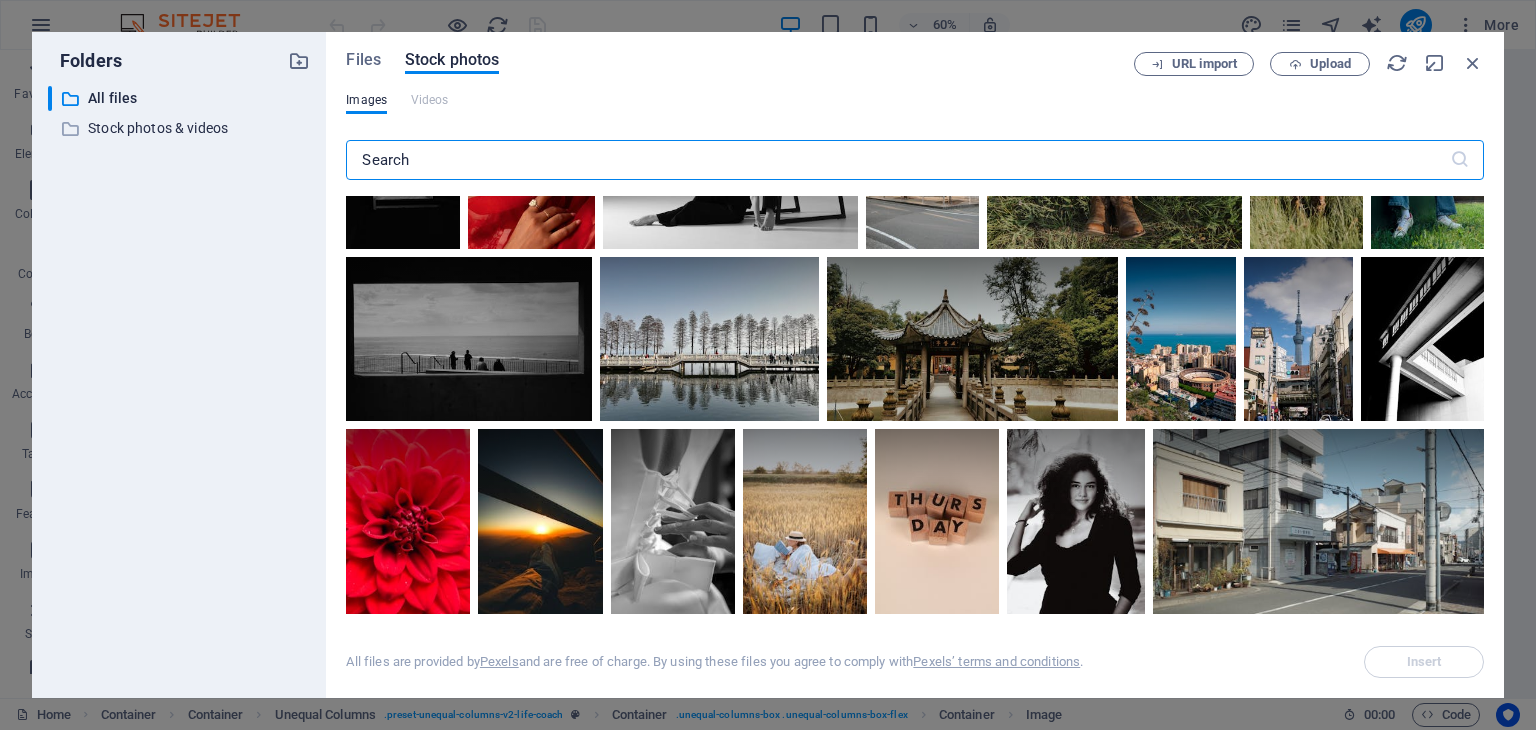 scroll, scrollTop: 815, scrollLeft: 0, axis: vertical 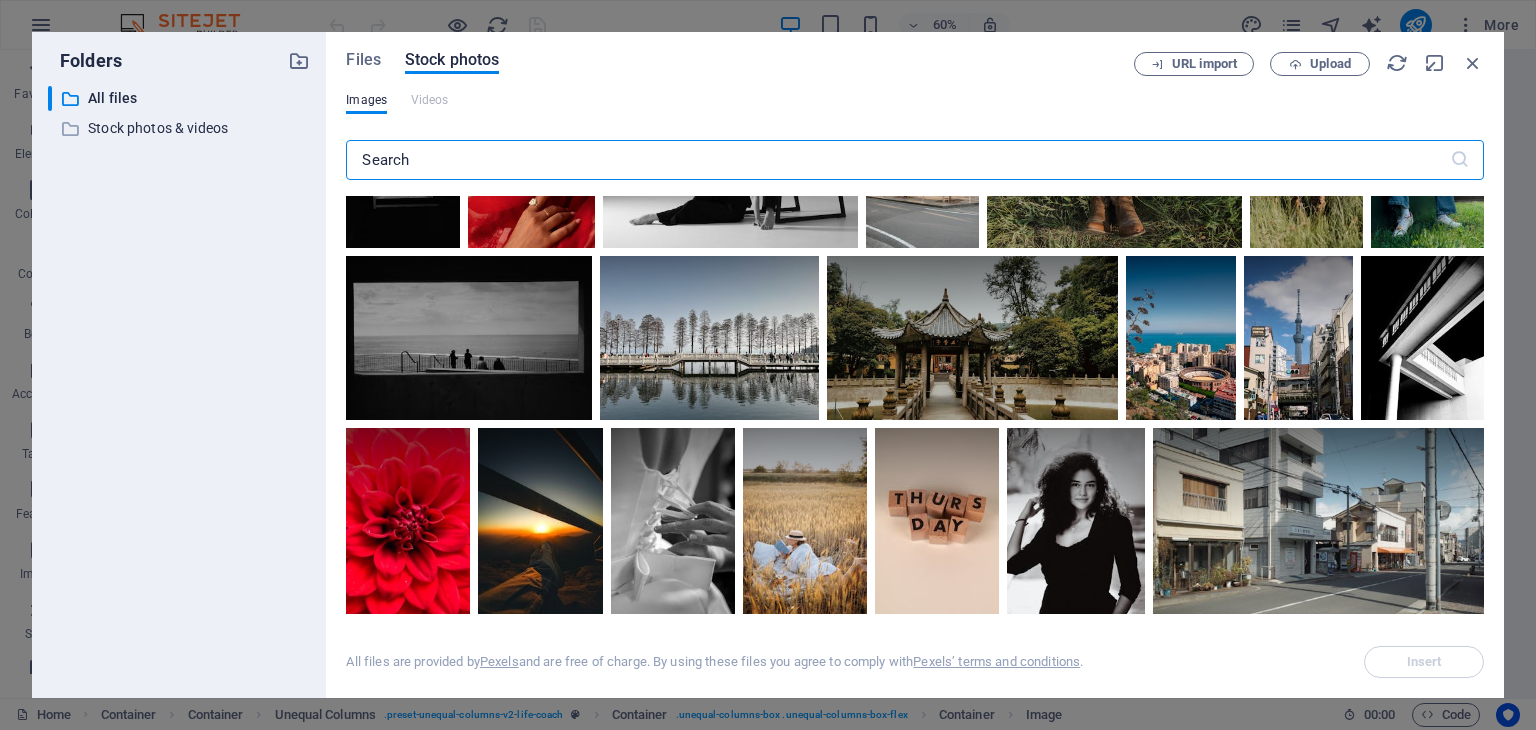 click at bounding box center [897, 160] 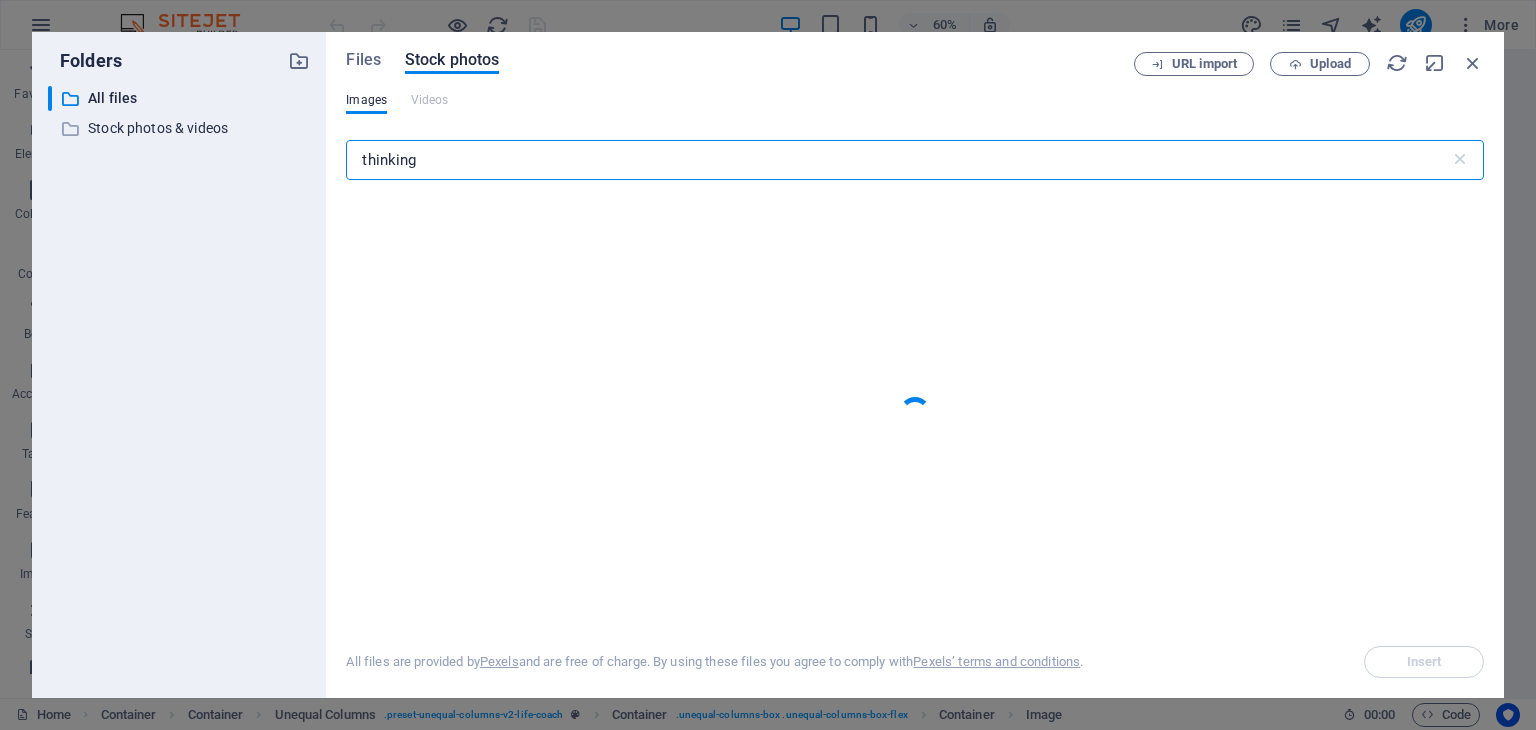 type on "thinking" 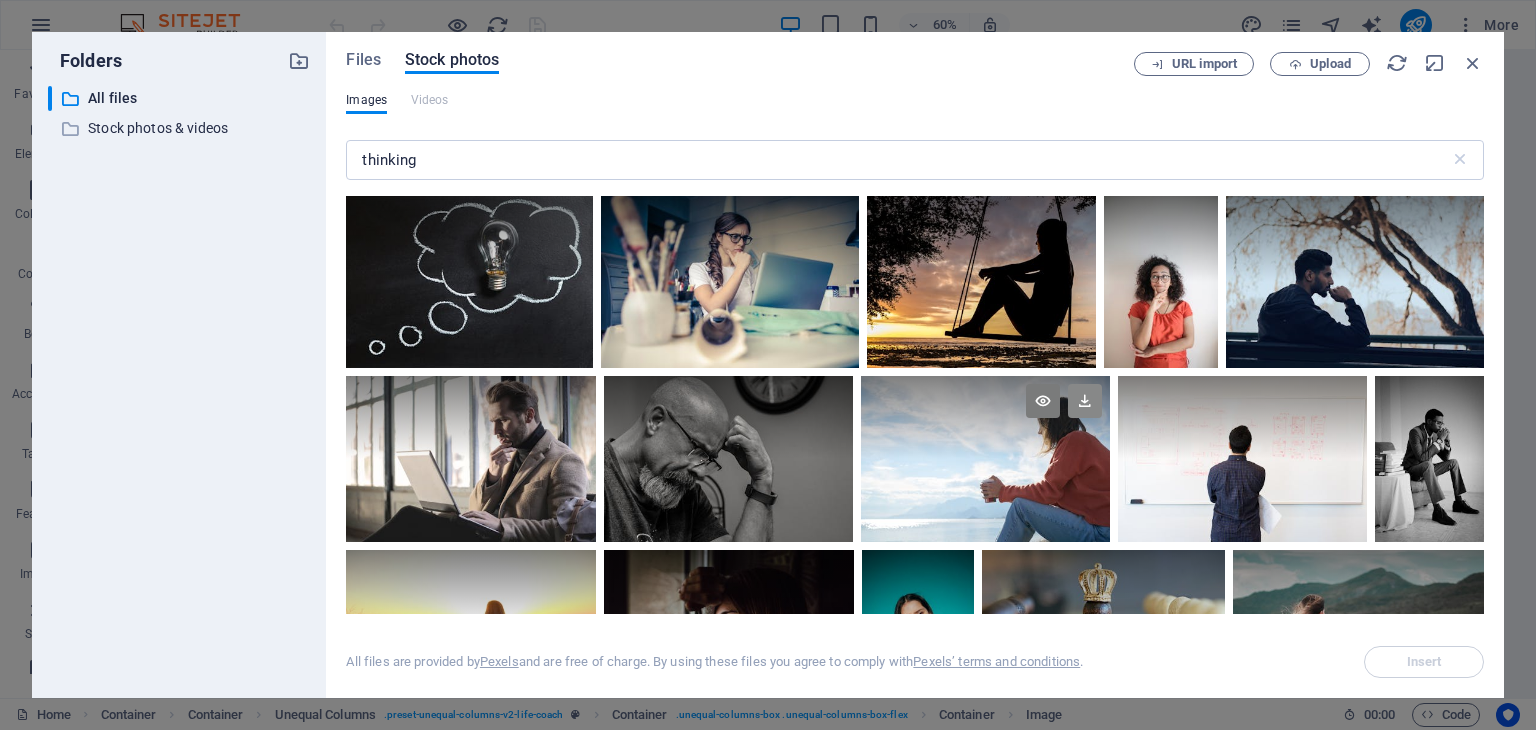 click at bounding box center (1085, 401) 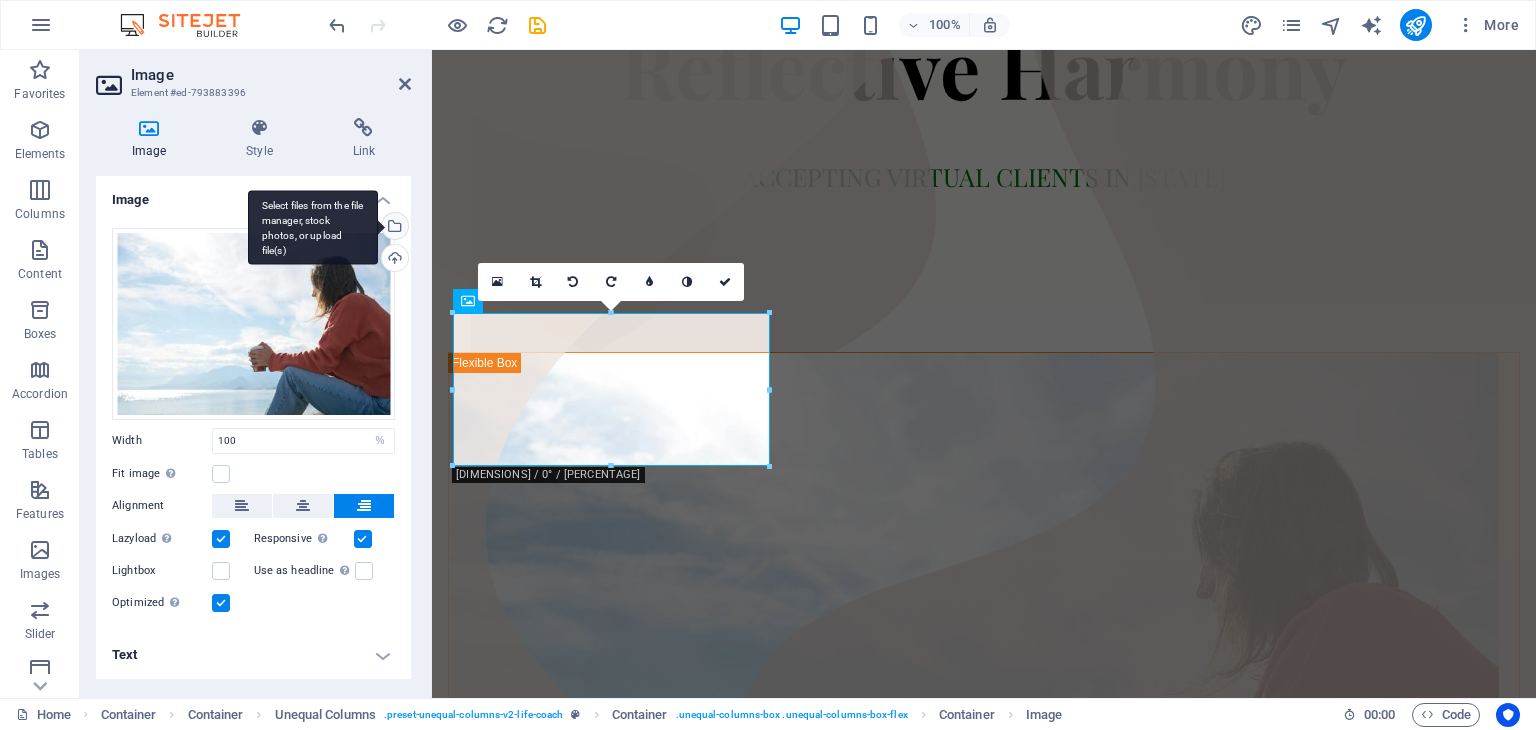 click on "Select files from the file manager, stock photos, or upload file(s)" at bounding box center (393, 228) 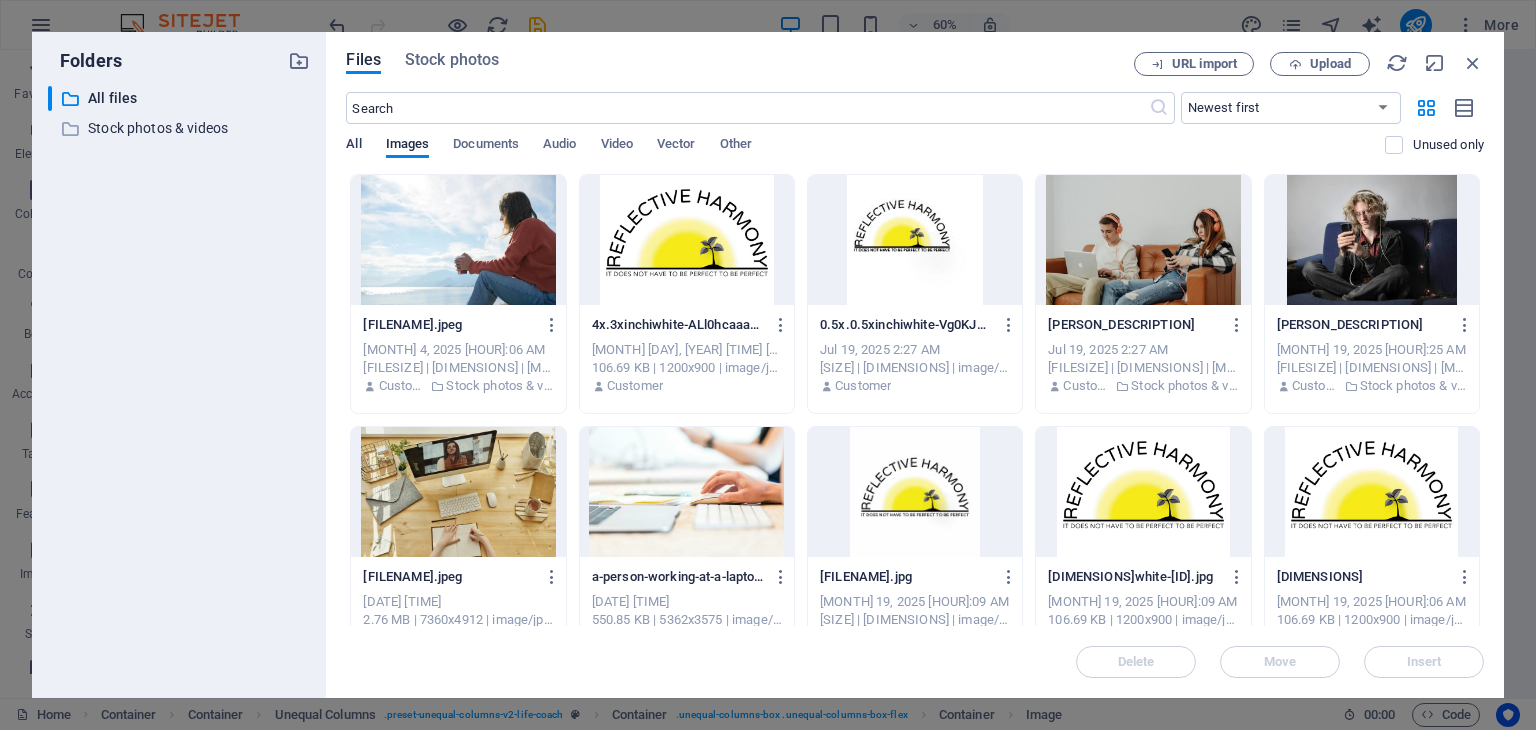 click on "All" at bounding box center (353, 146) 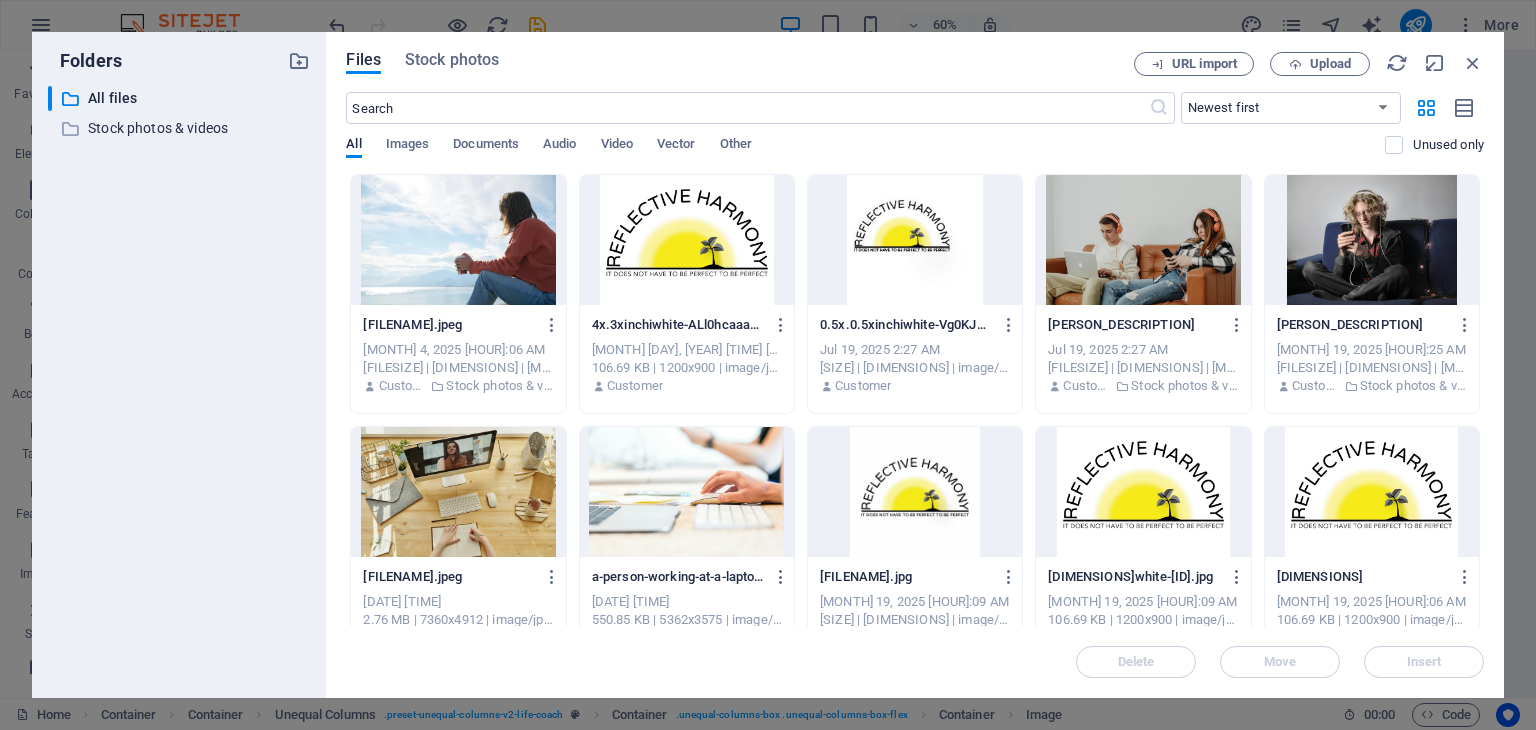 click at bounding box center [458, 240] 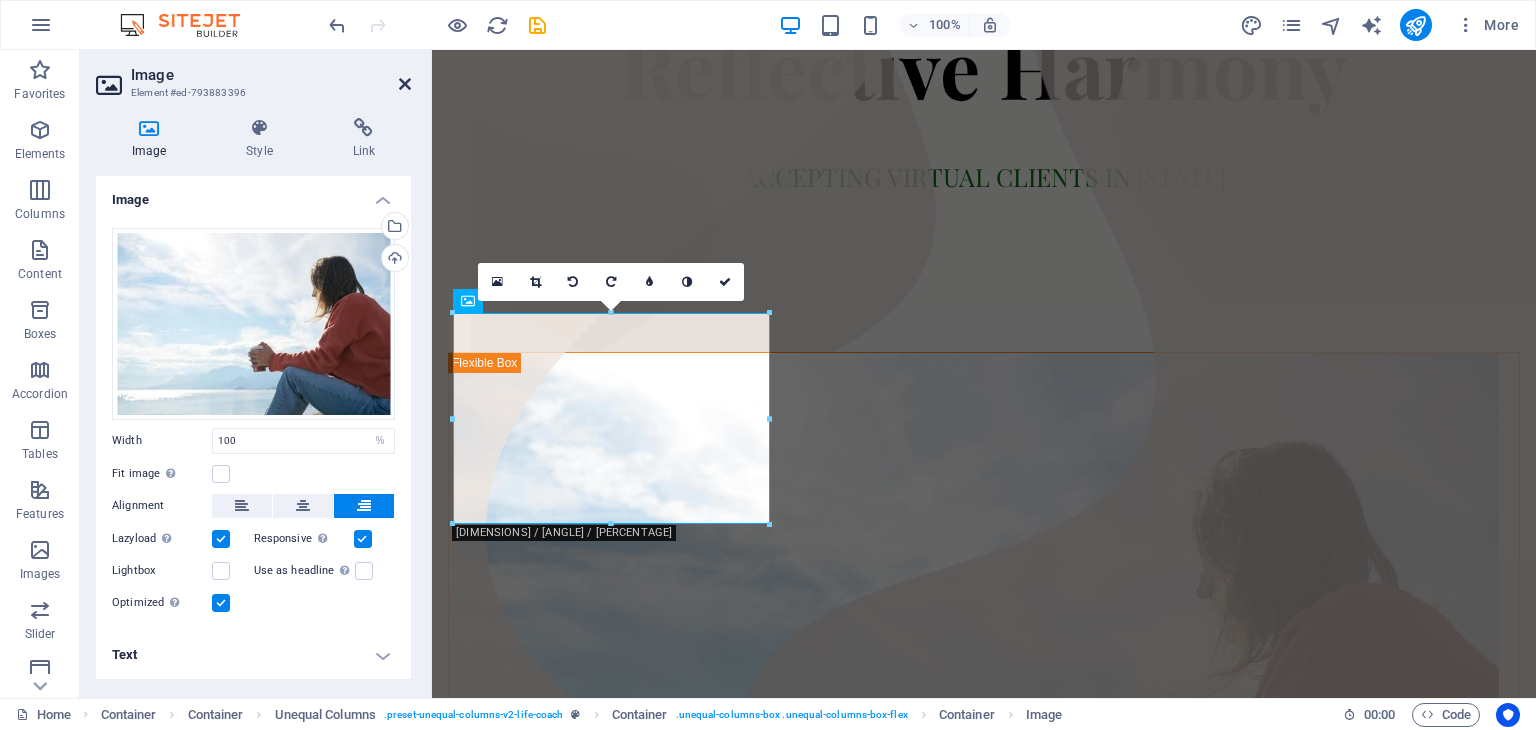 click at bounding box center (405, 84) 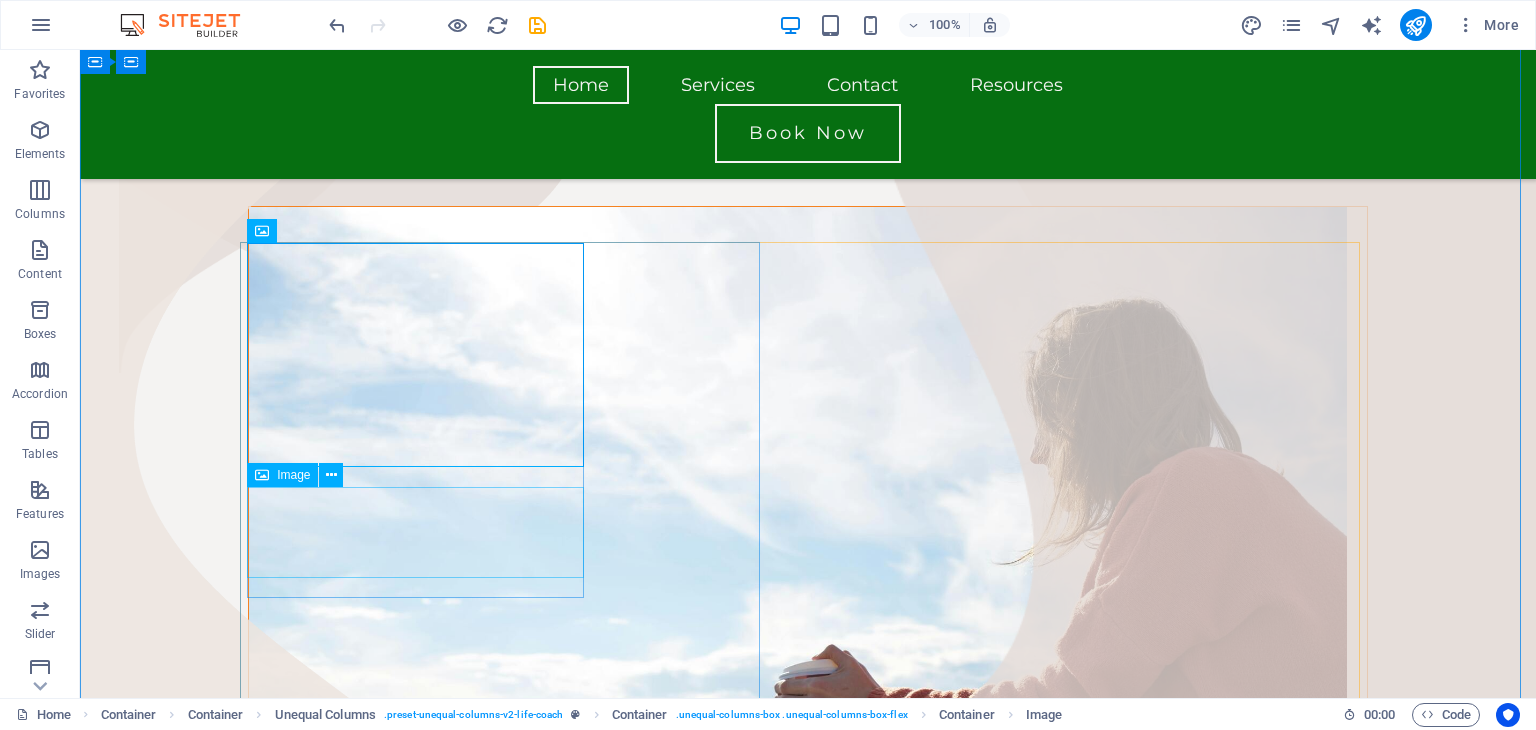 scroll, scrollTop: 326, scrollLeft: 0, axis: vertical 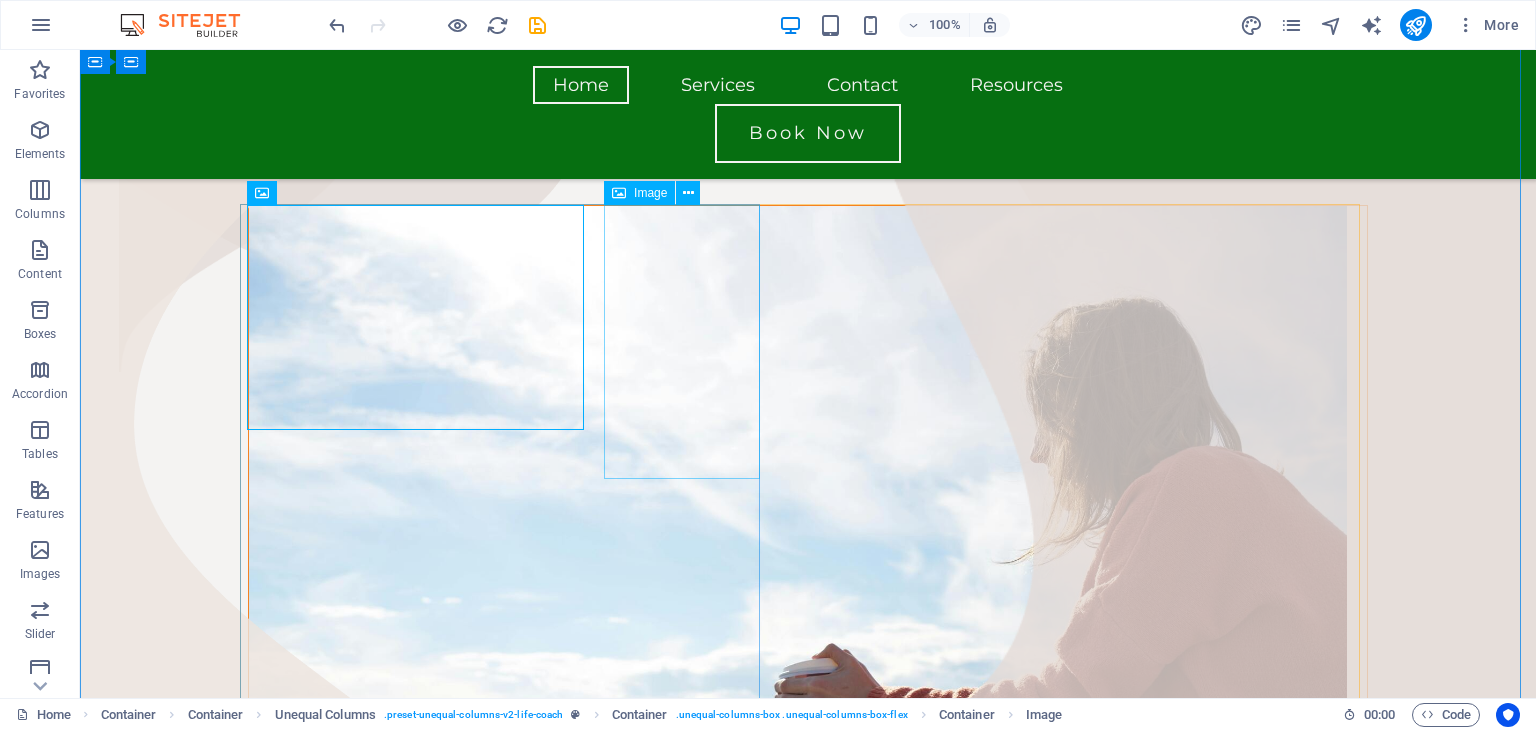 click at bounding box center [808, 2258] 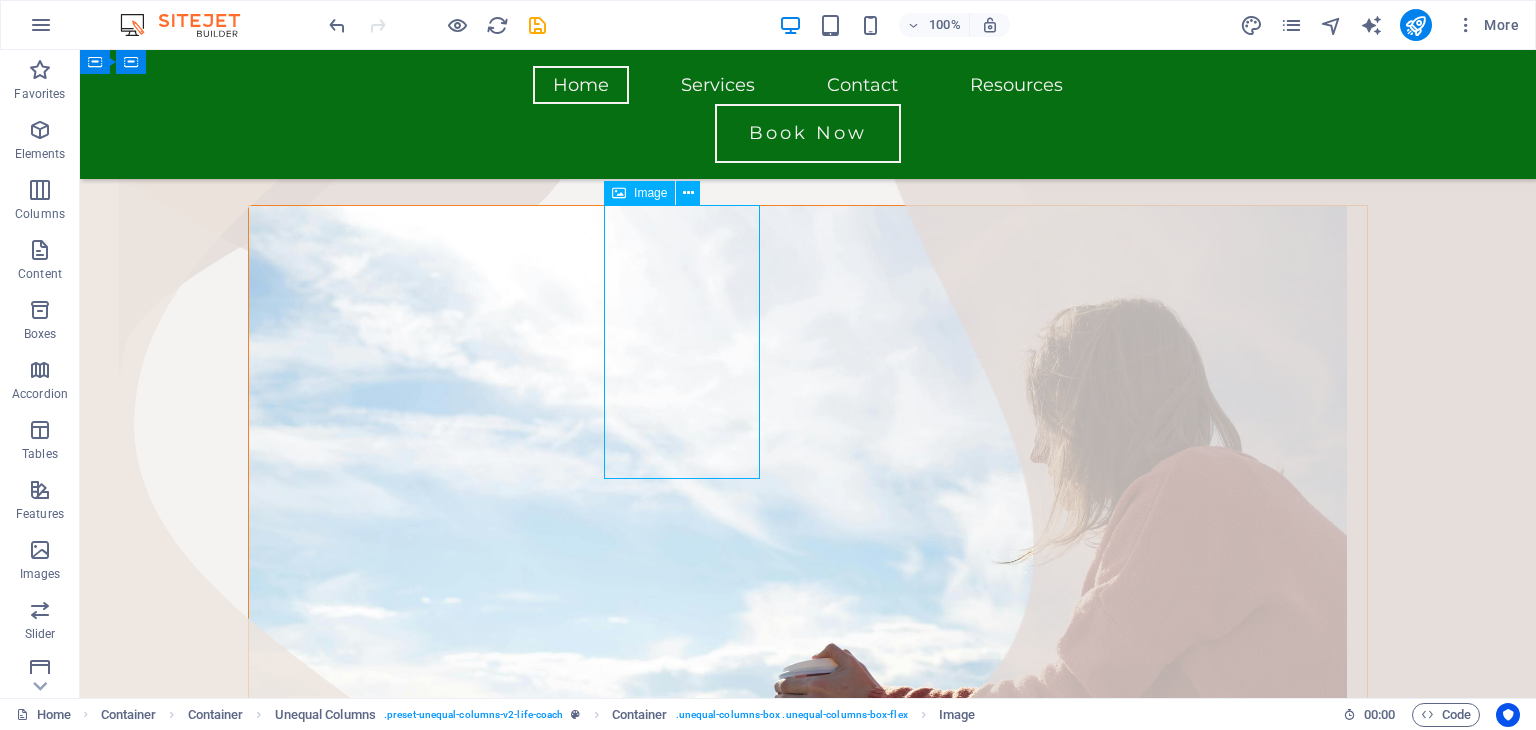 click at bounding box center [808, 2258] 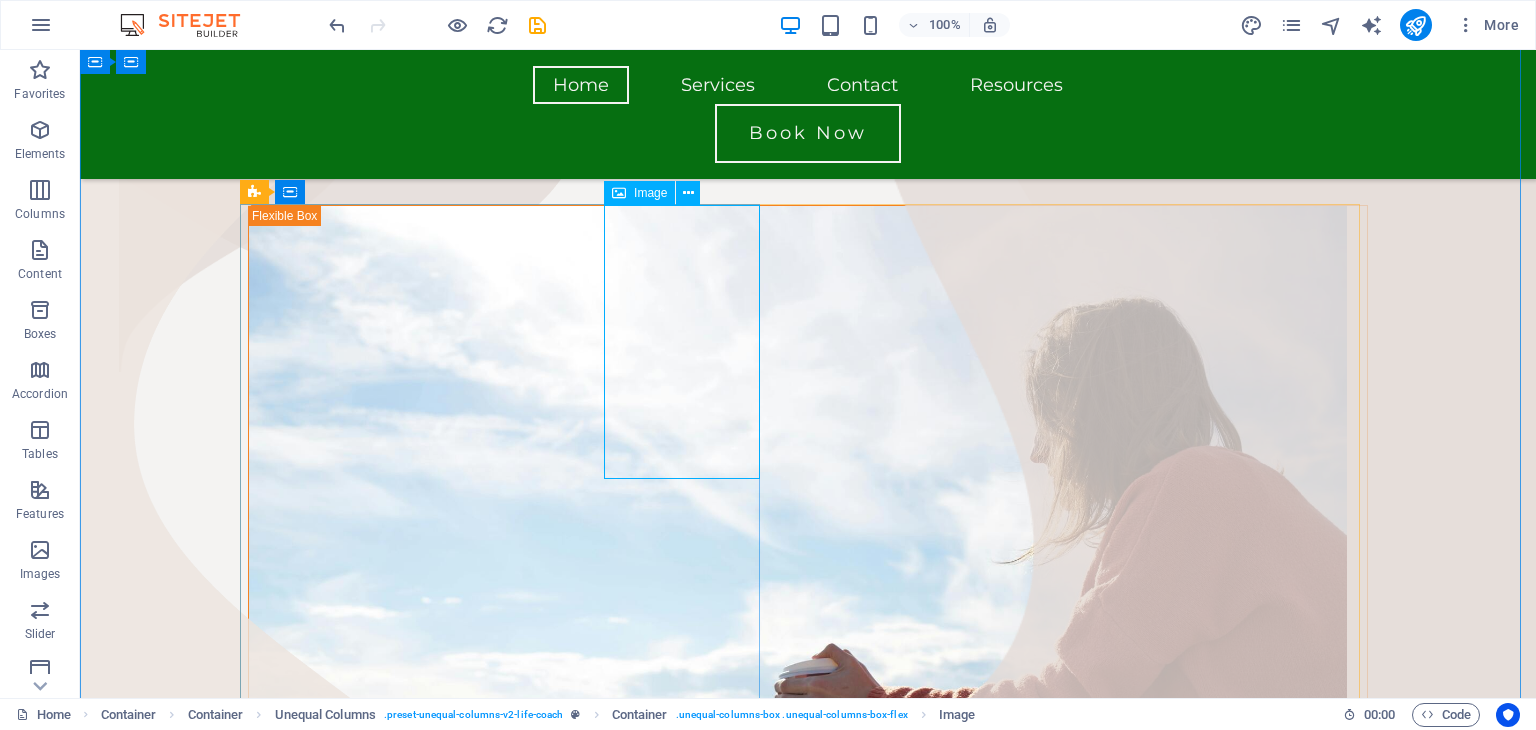 click on "Image" at bounding box center [650, 193] 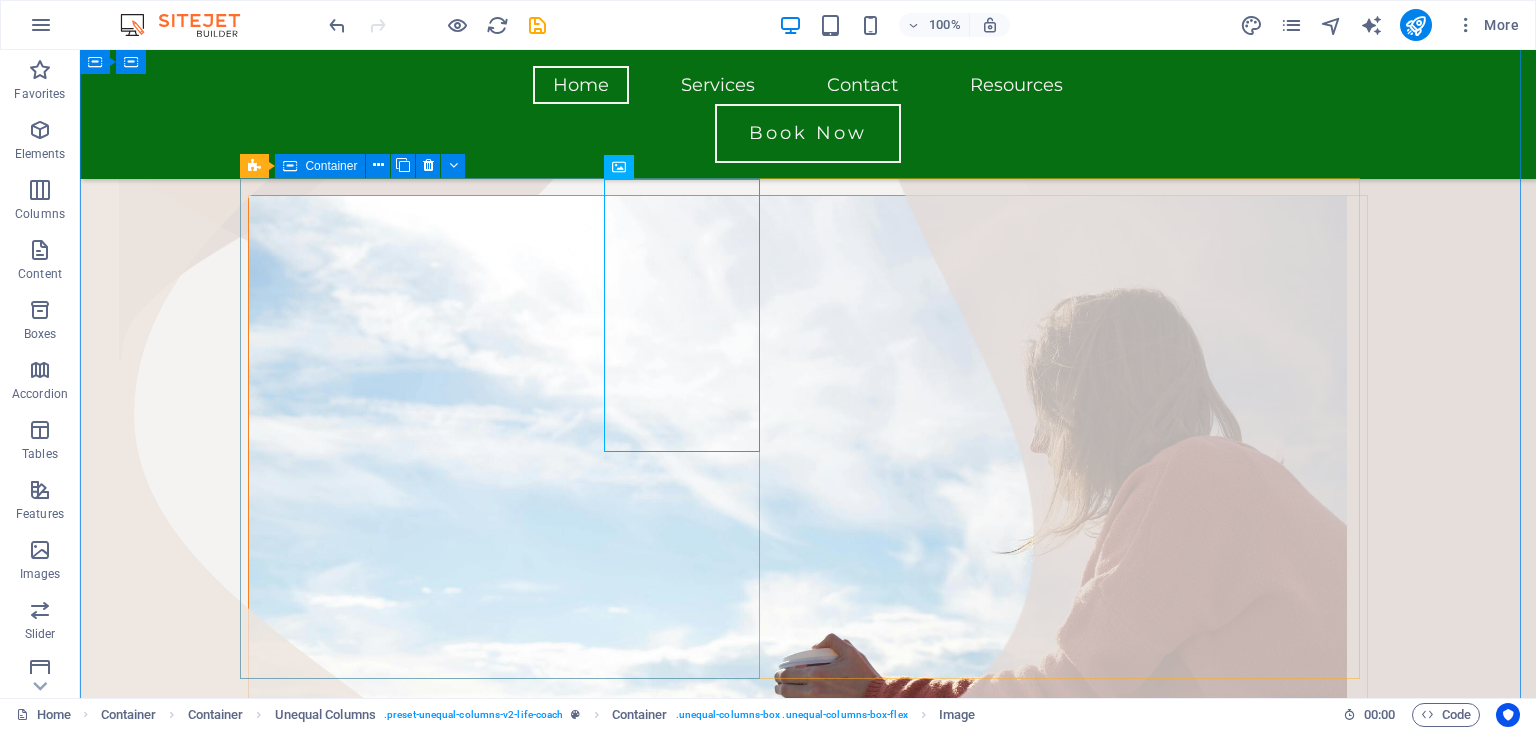 scroll, scrollTop: 328, scrollLeft: 0, axis: vertical 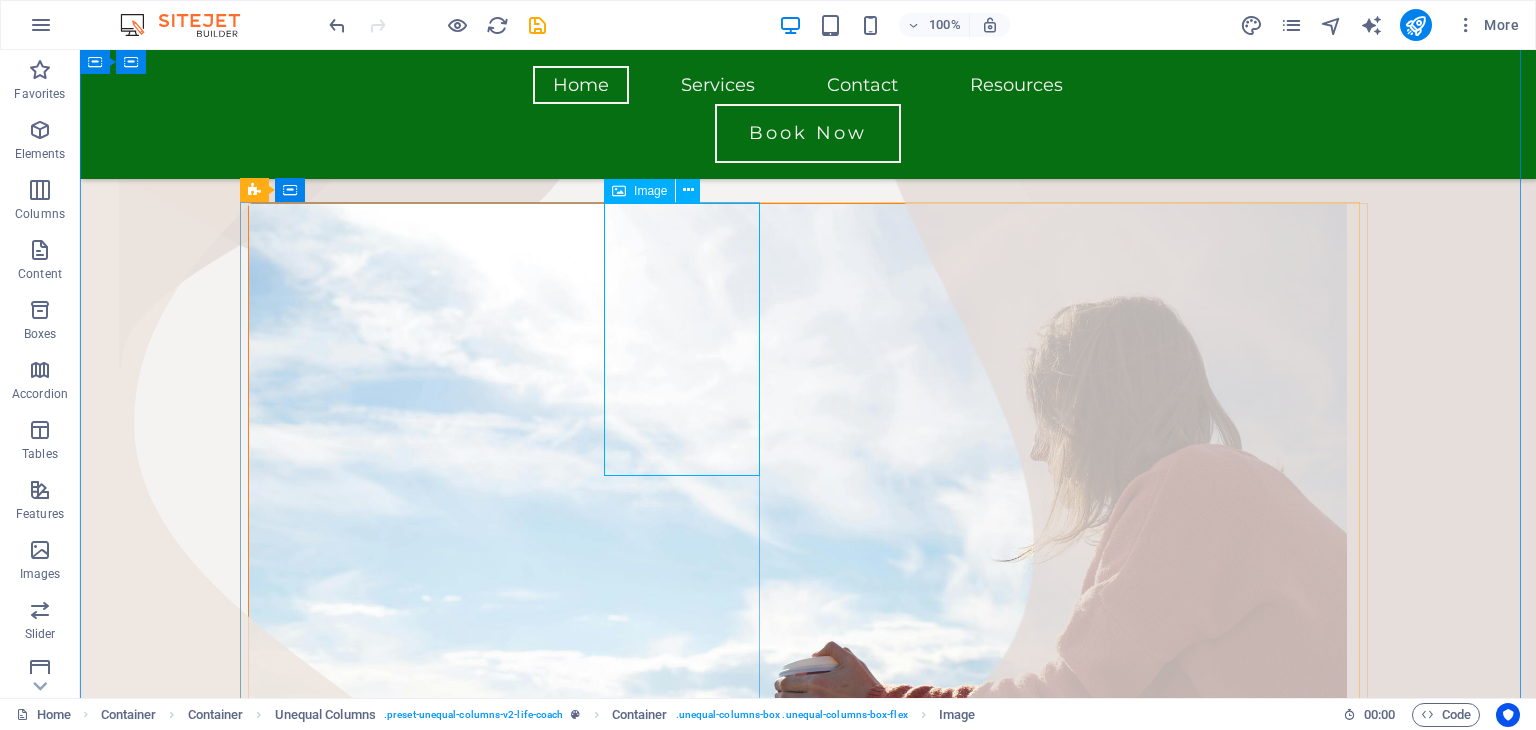 click at bounding box center (808, 2256) 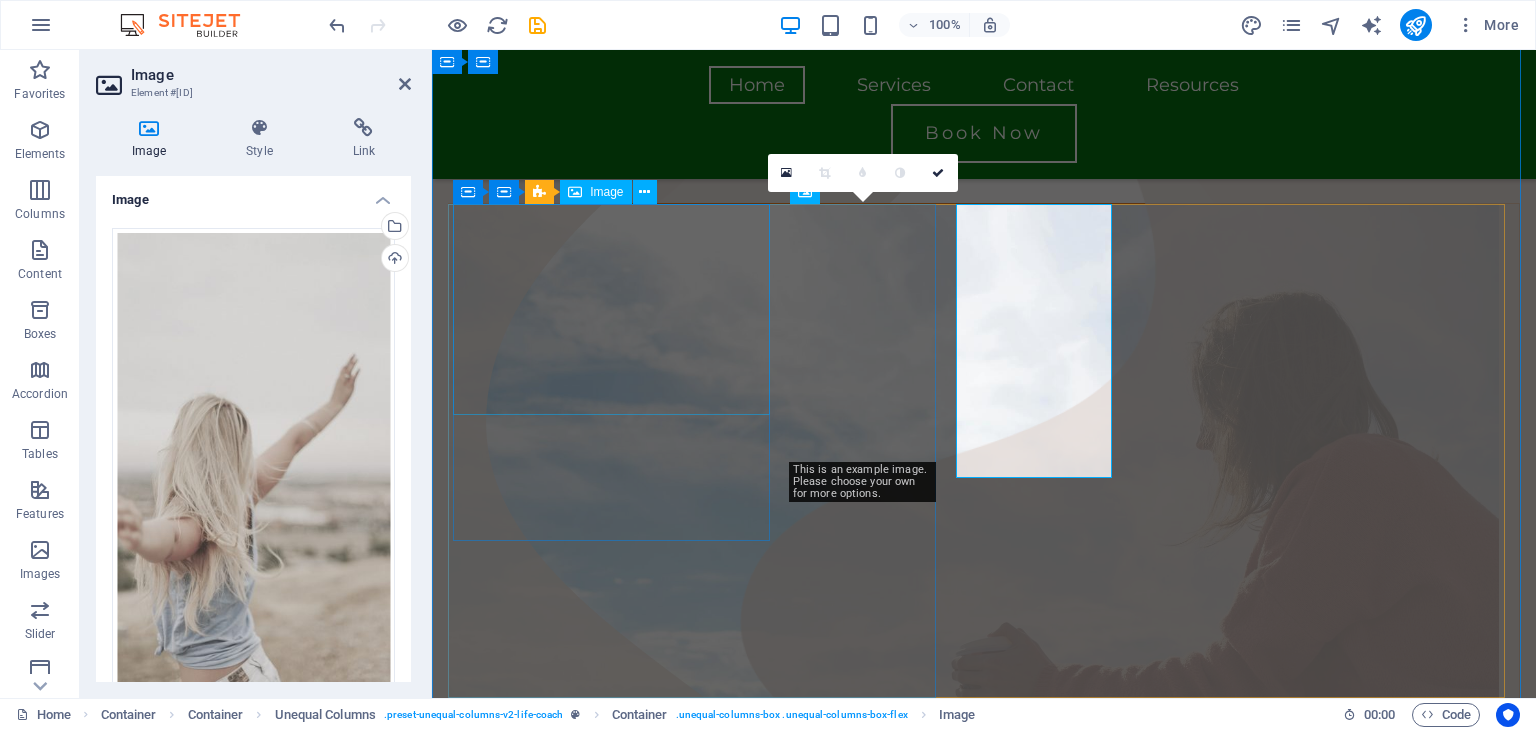 scroll, scrollTop: 327, scrollLeft: 0, axis: vertical 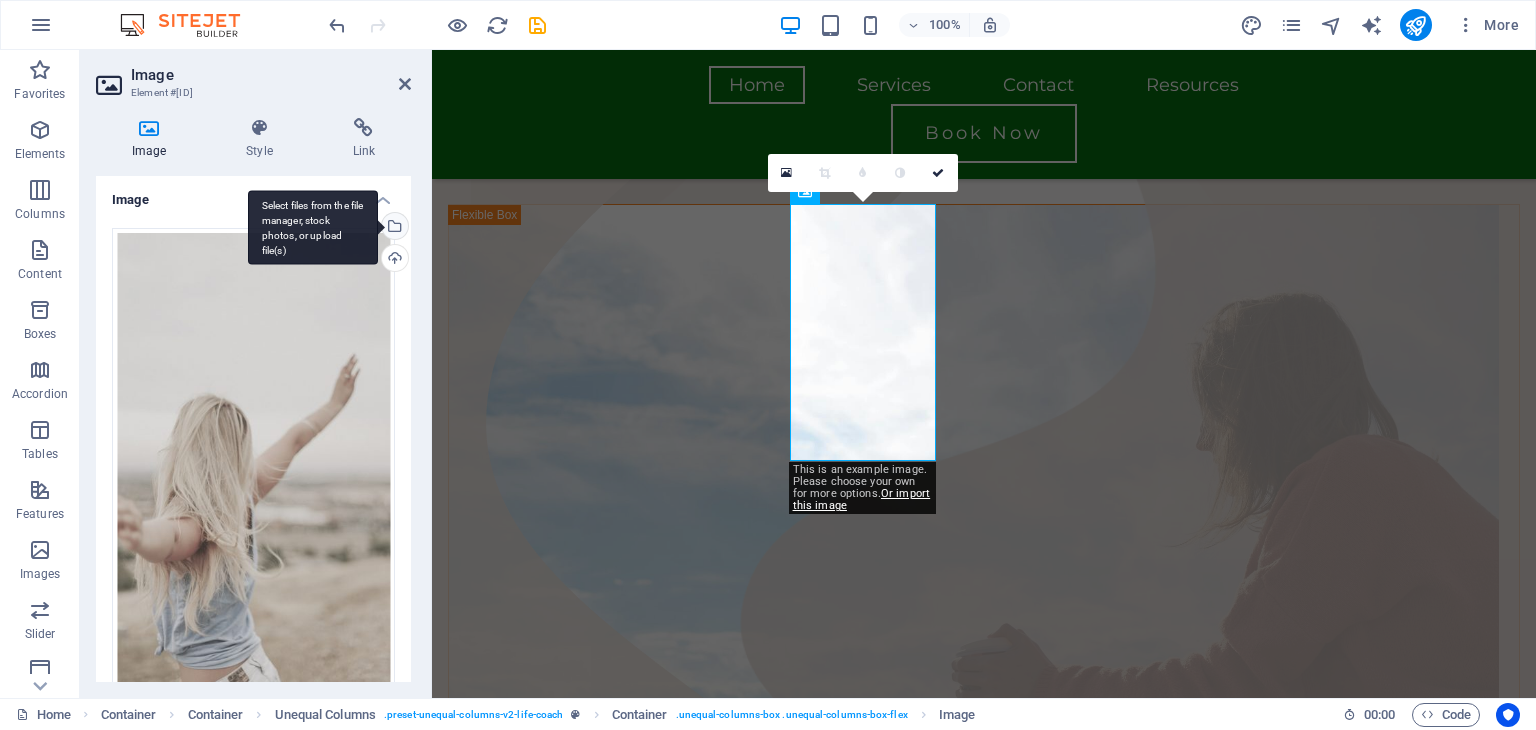 click on "Select files from the file manager, stock photos, or upload file(s)" at bounding box center [313, 227] 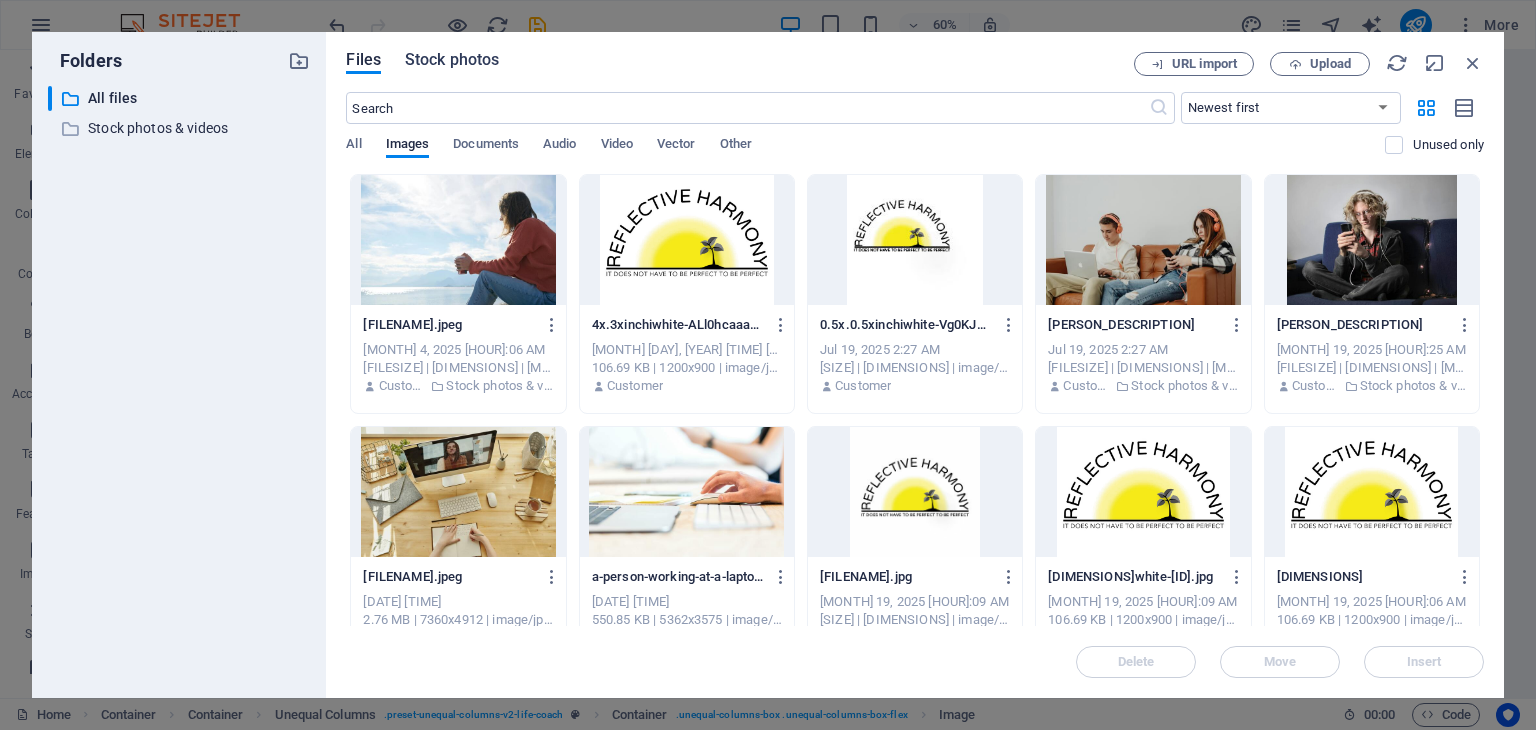 click on "Stock photos" at bounding box center (452, 60) 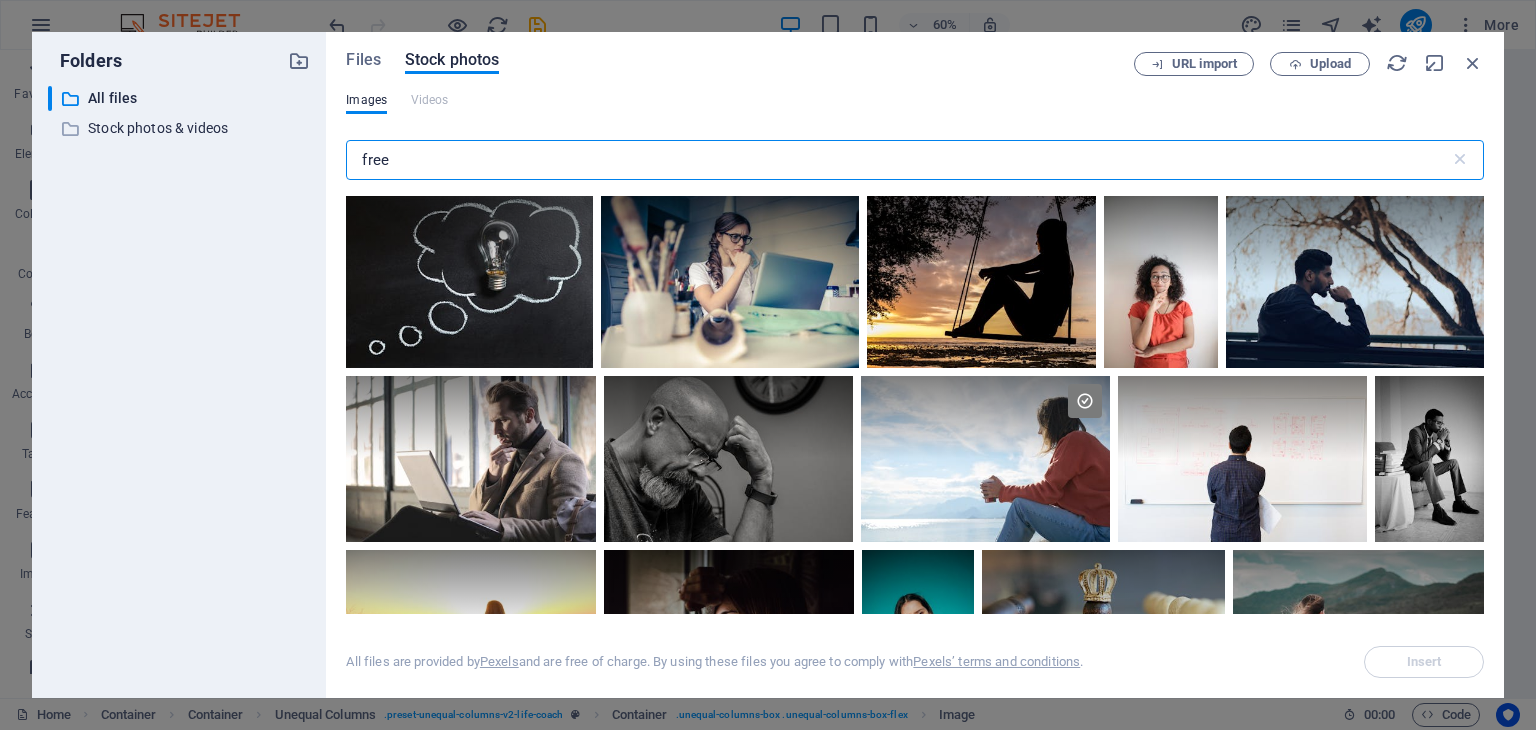 type on "free" 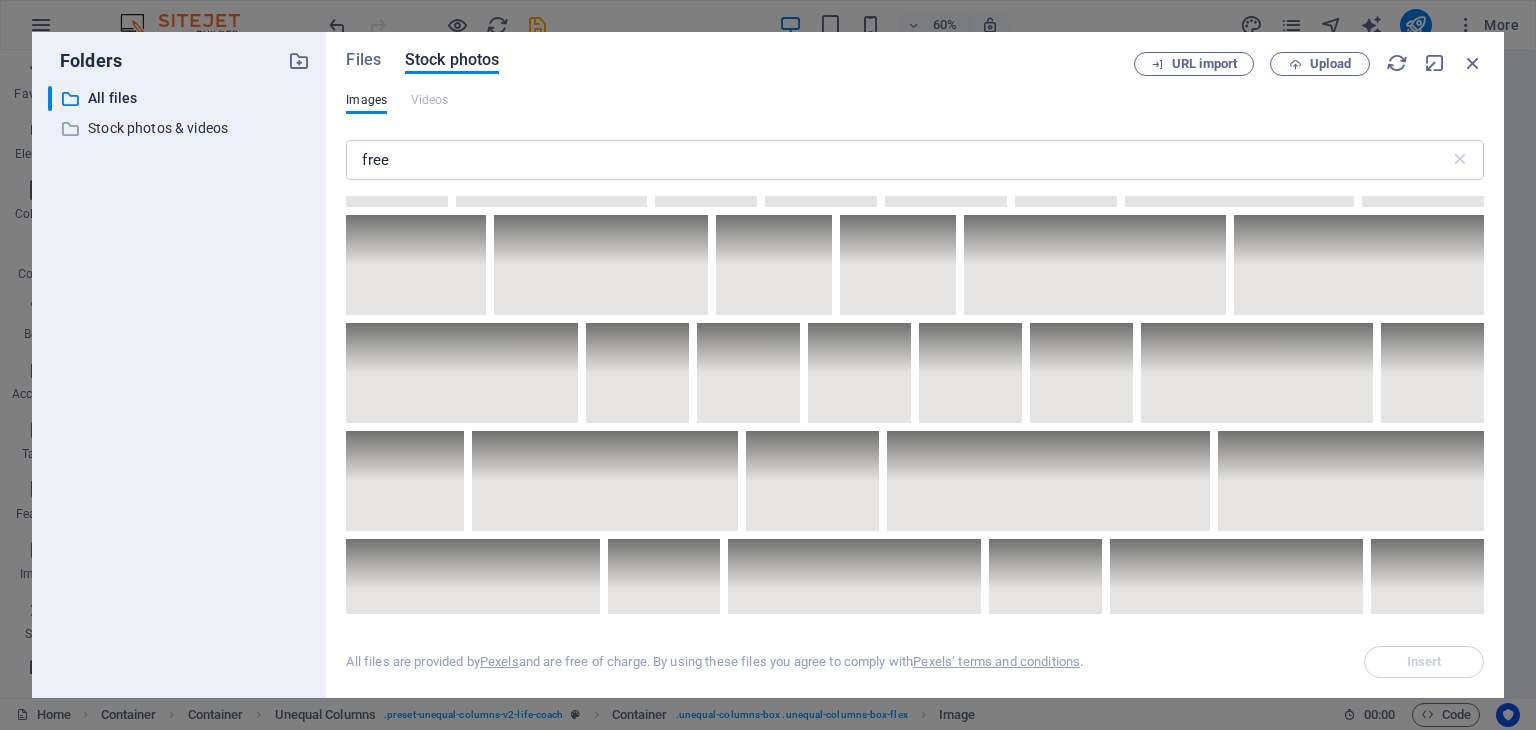 scroll, scrollTop: 3736, scrollLeft: 0, axis: vertical 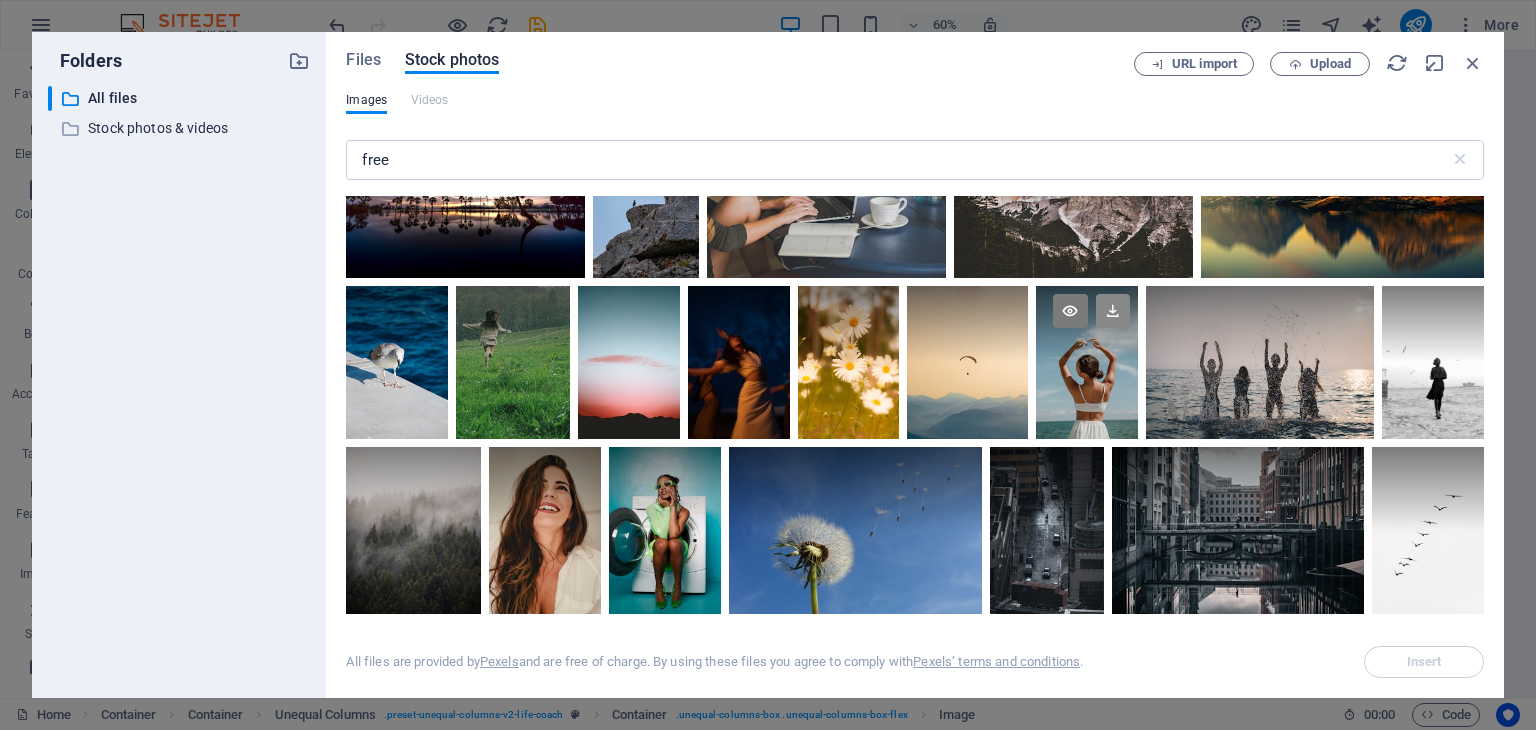 click at bounding box center [1113, 311] 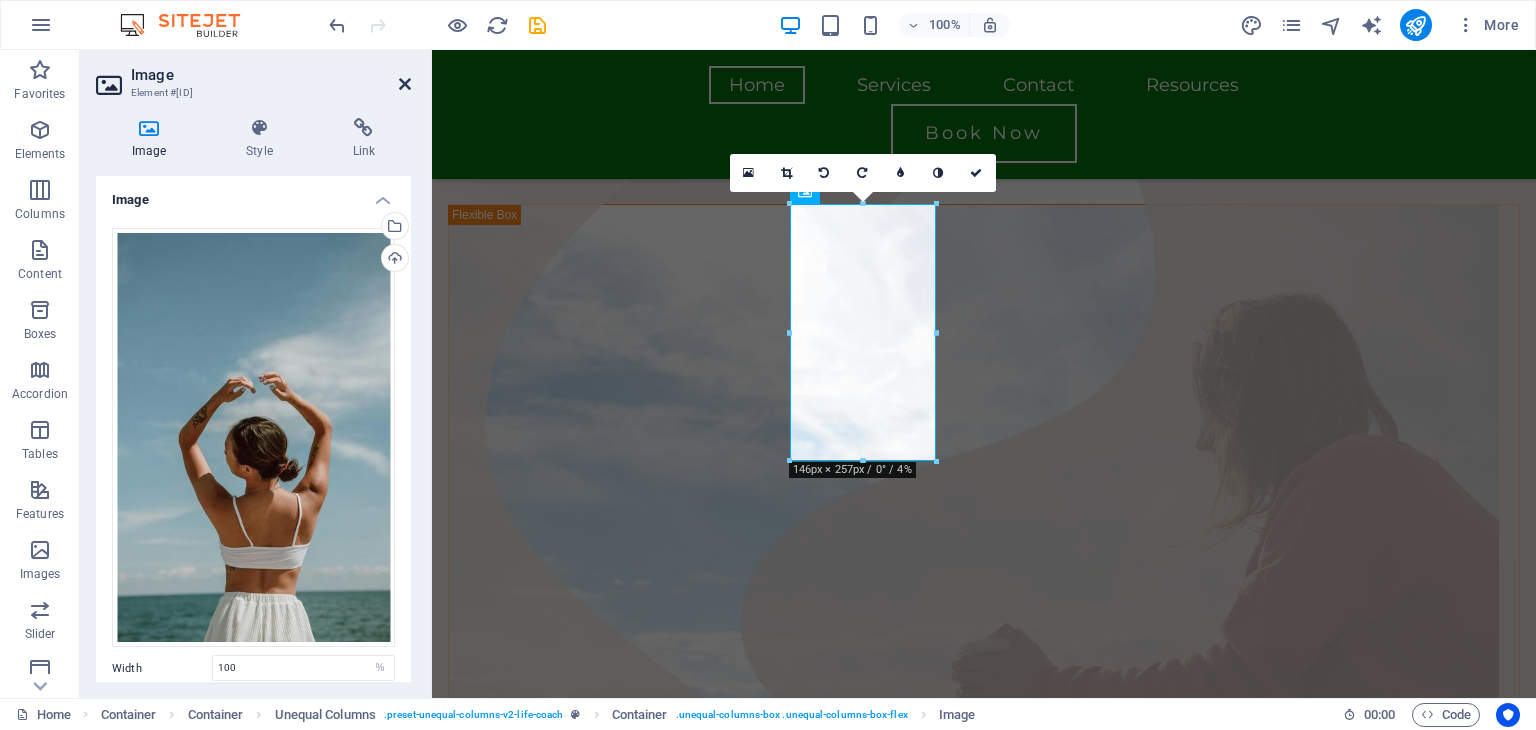click at bounding box center (405, 84) 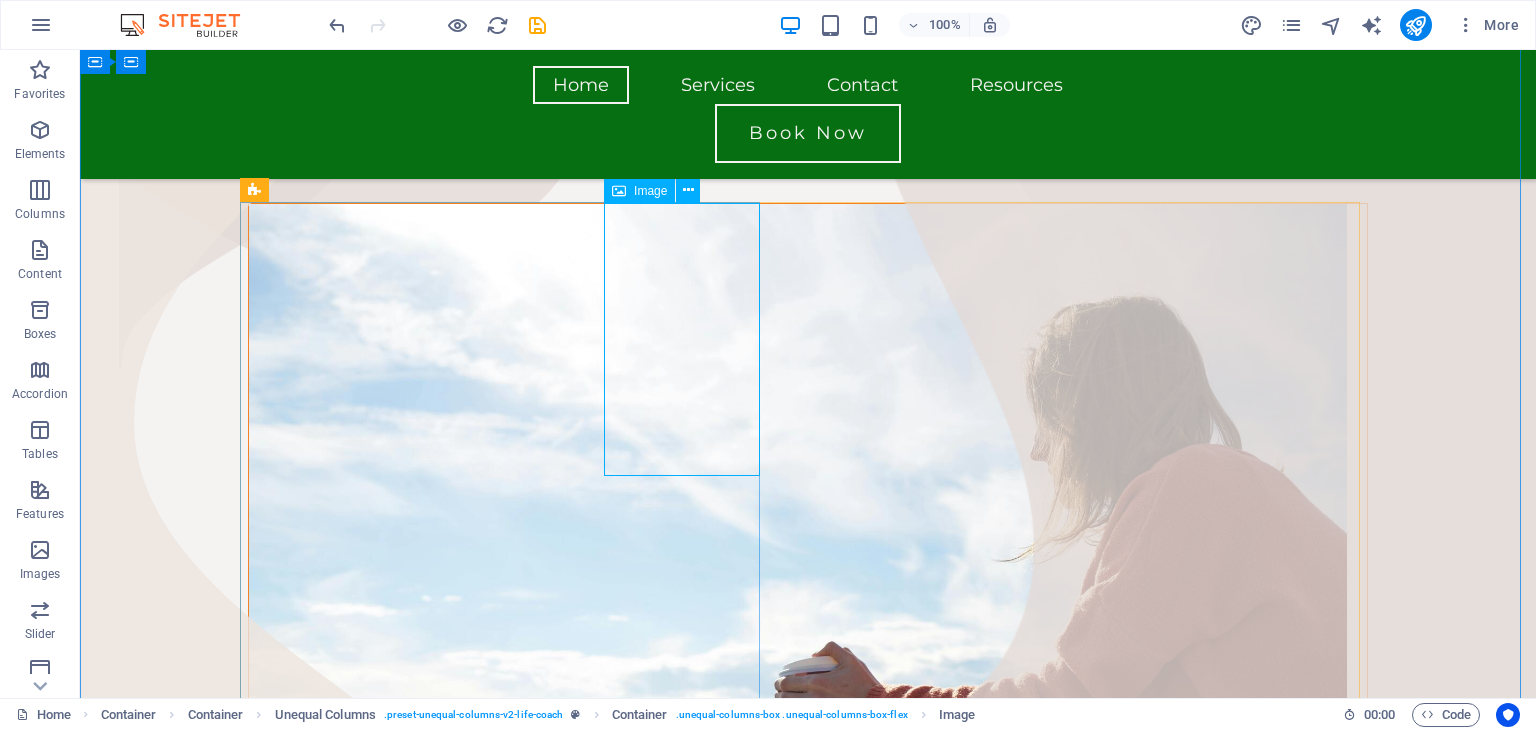 click at bounding box center [808, 2110] 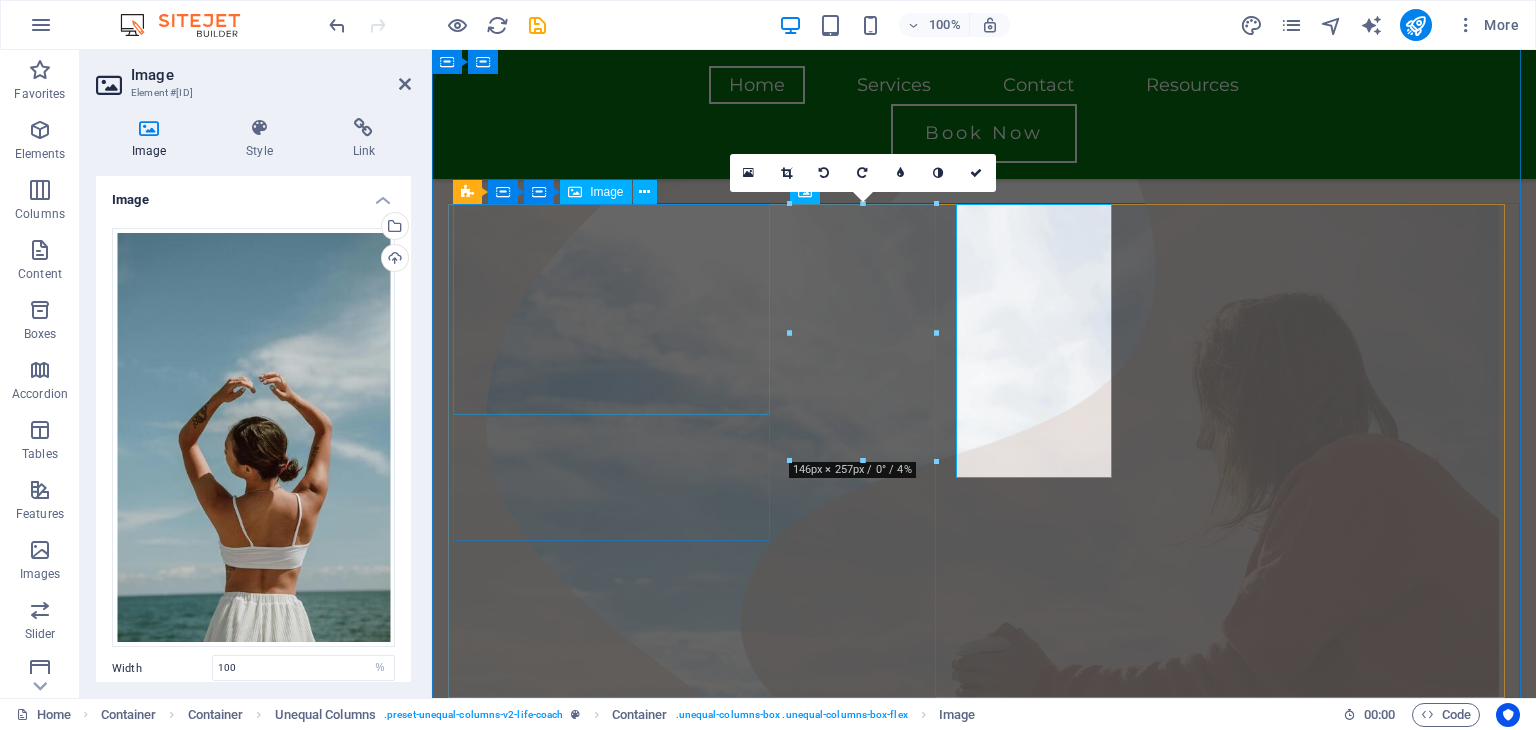 scroll, scrollTop: 327, scrollLeft: 0, axis: vertical 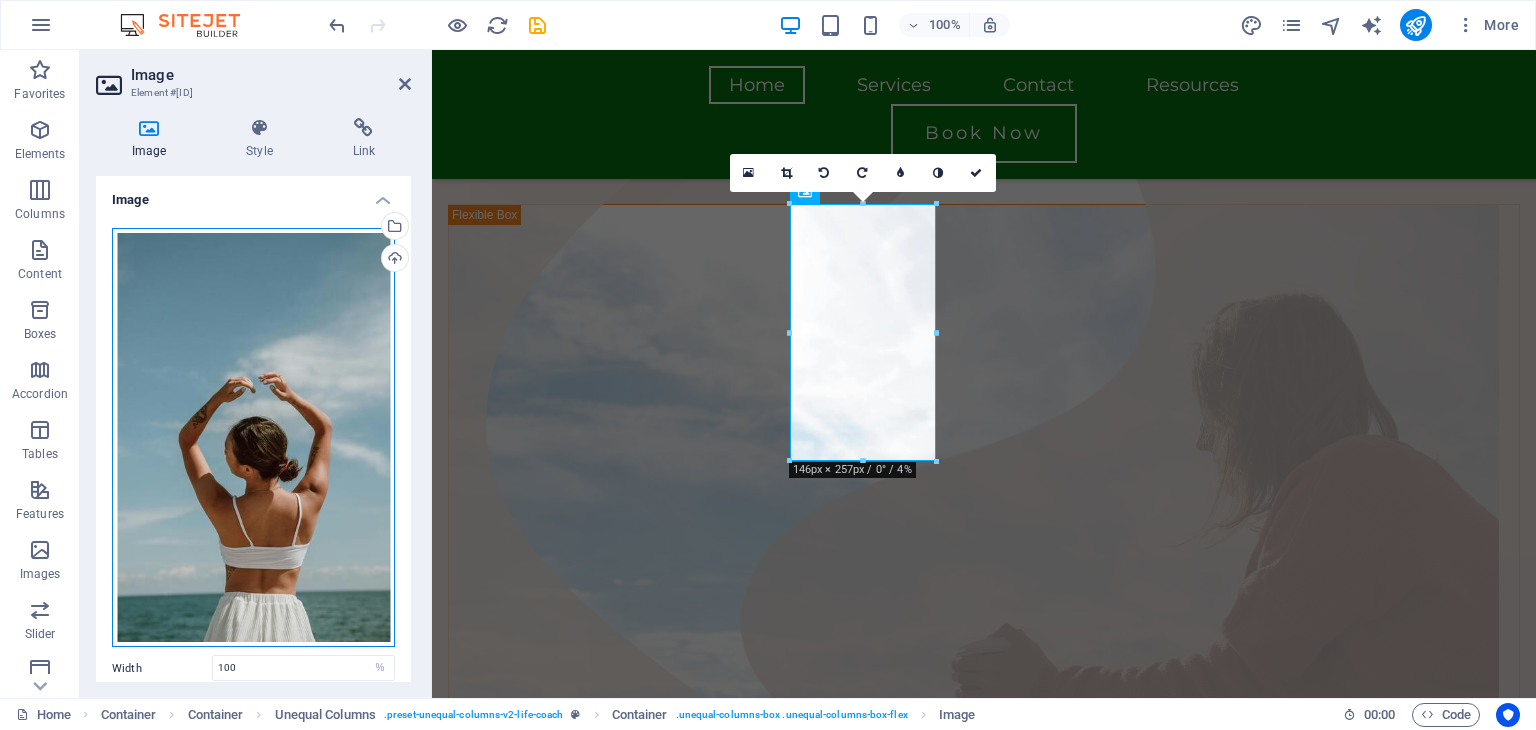 click on "Drag files here, click to choose files or select files from Files or our free stock photos & videos" at bounding box center [253, 438] 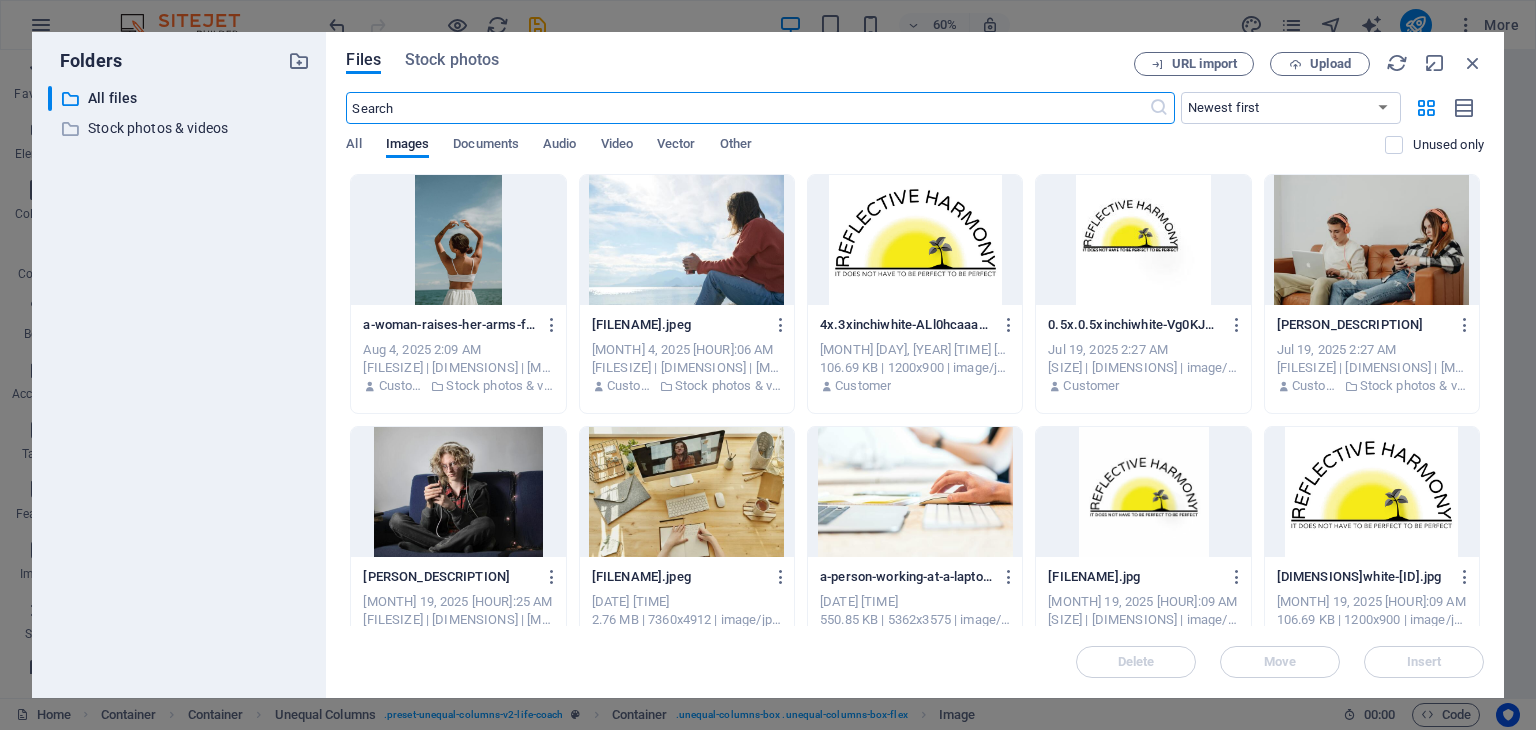 click at bounding box center [458, 240] 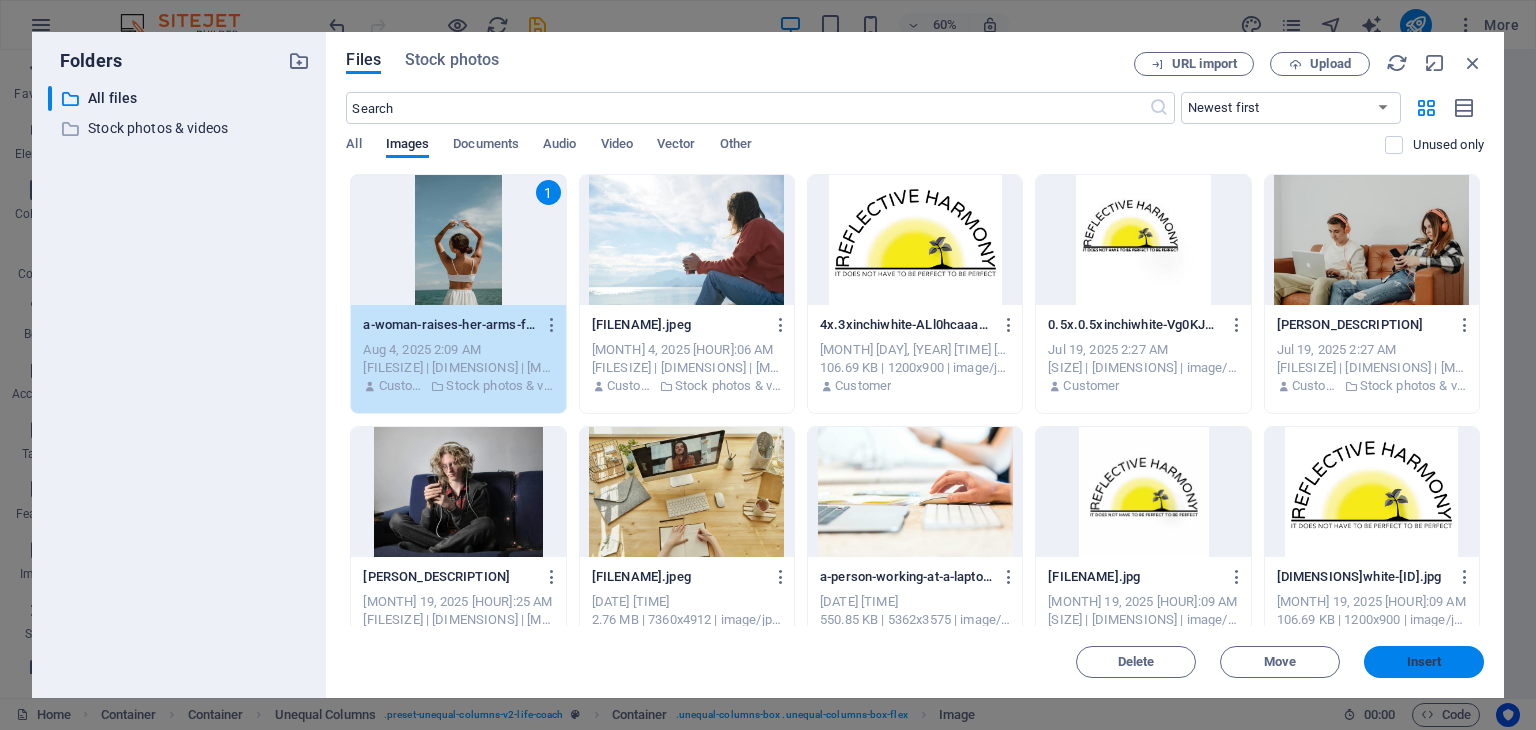 click on "Insert" at bounding box center (1424, 662) 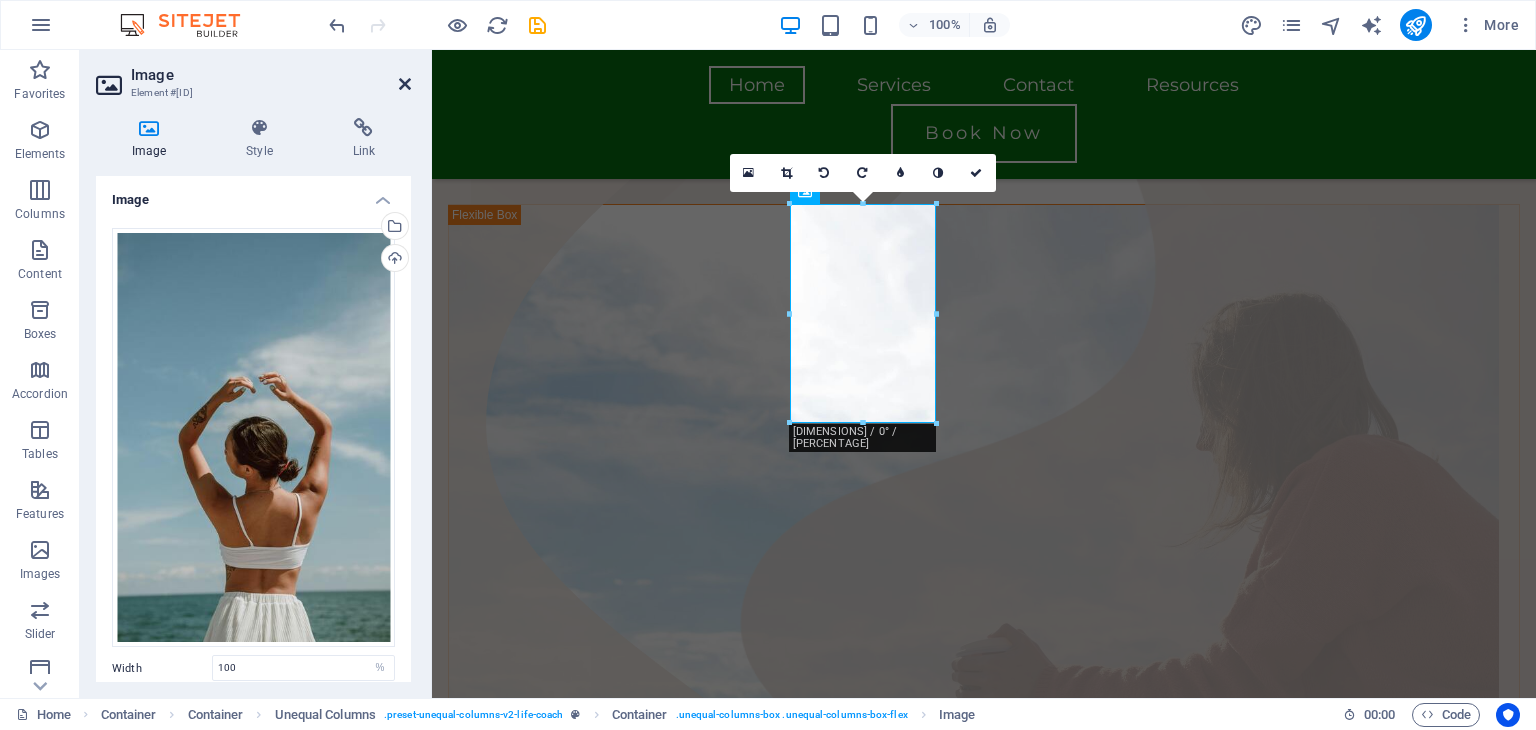 click at bounding box center (405, 84) 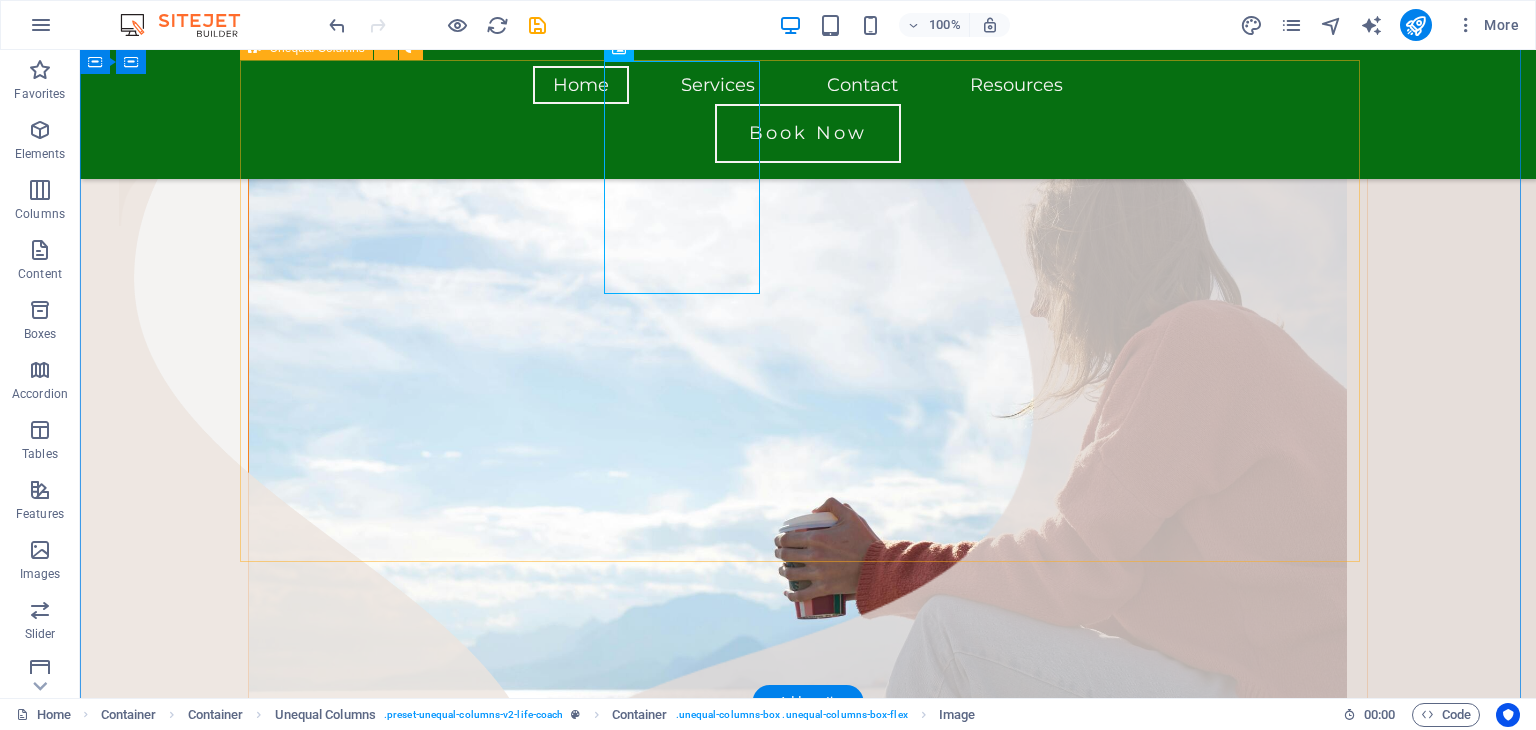 scroll, scrollTop: 372, scrollLeft: 0, axis: vertical 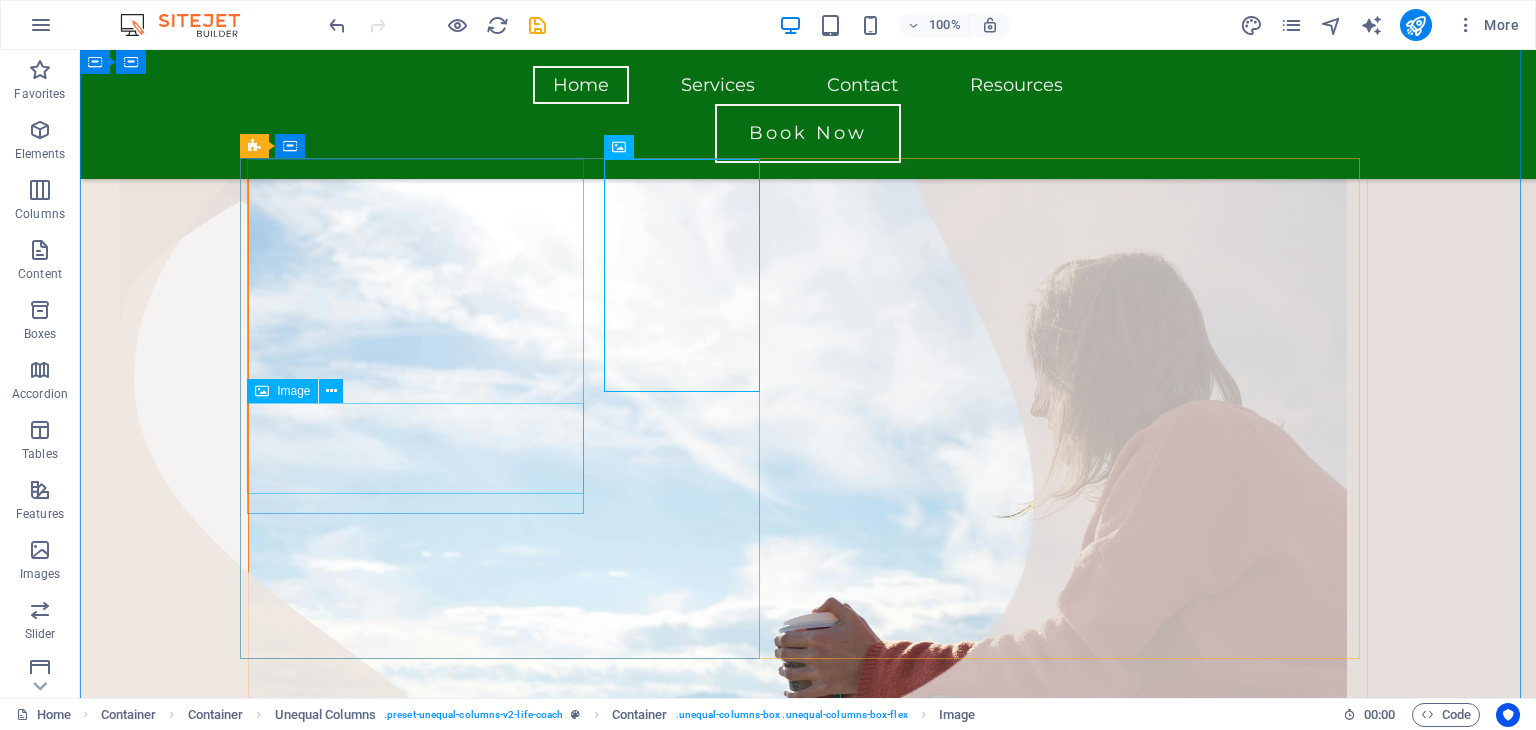 click at bounding box center [798, 1060] 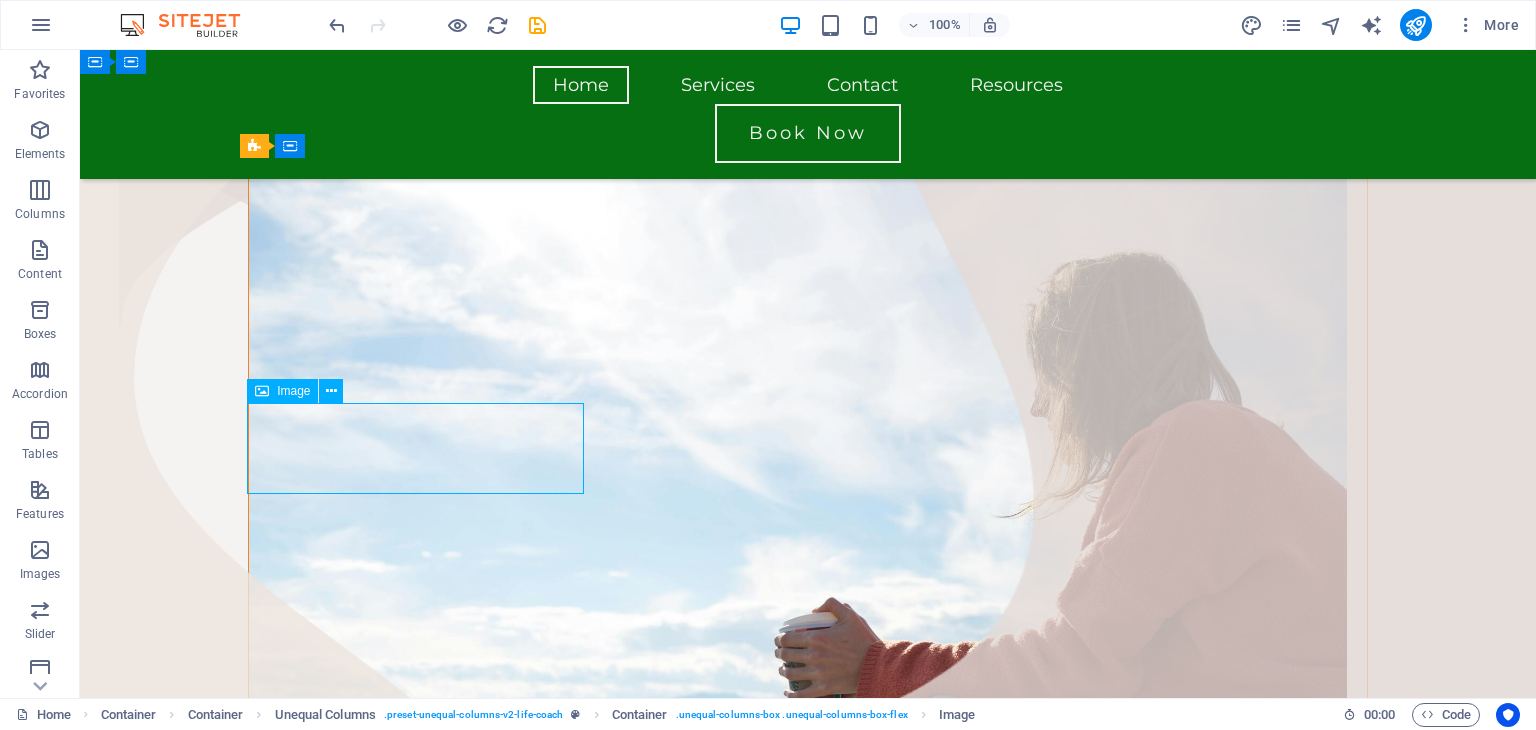 click at bounding box center (798, 1060) 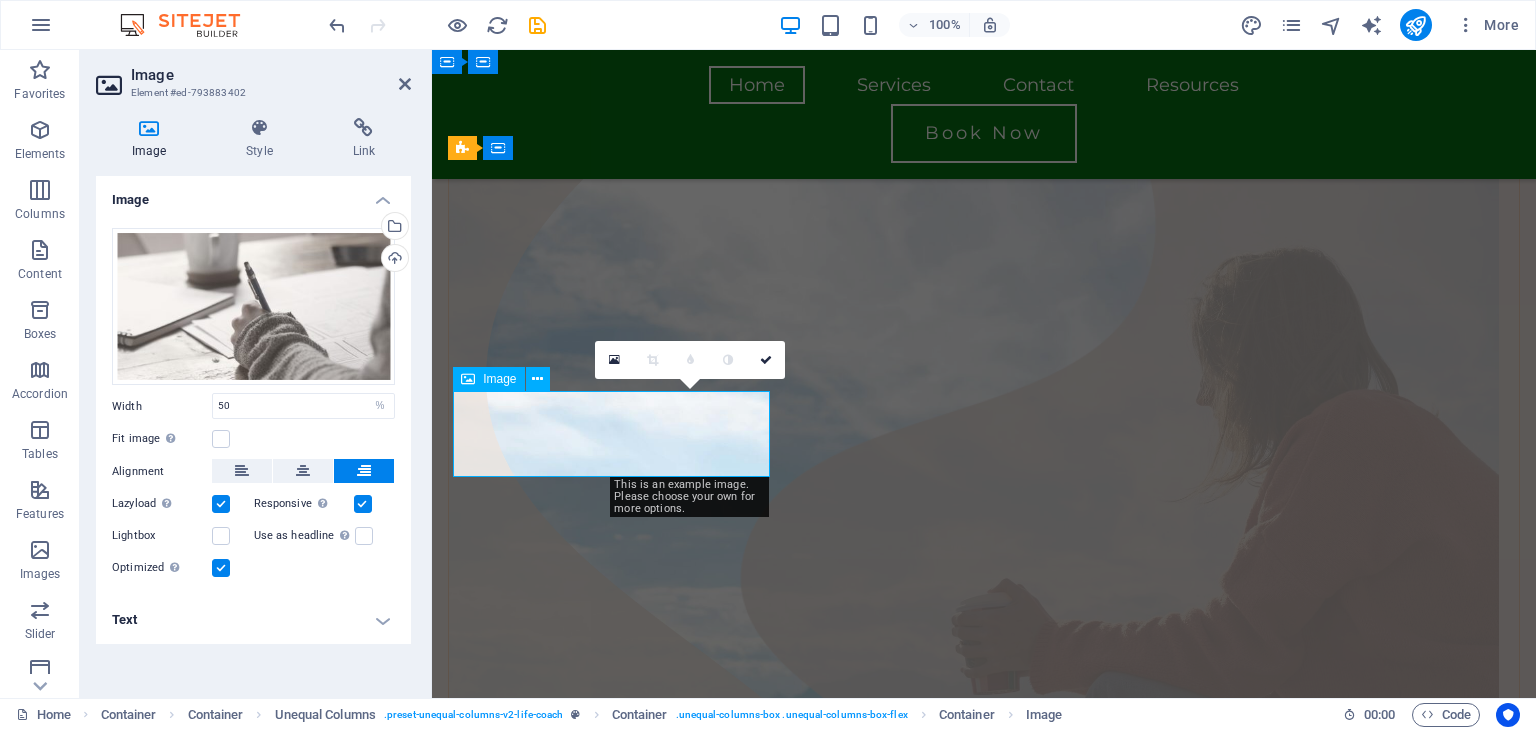 scroll, scrollTop: 371, scrollLeft: 0, axis: vertical 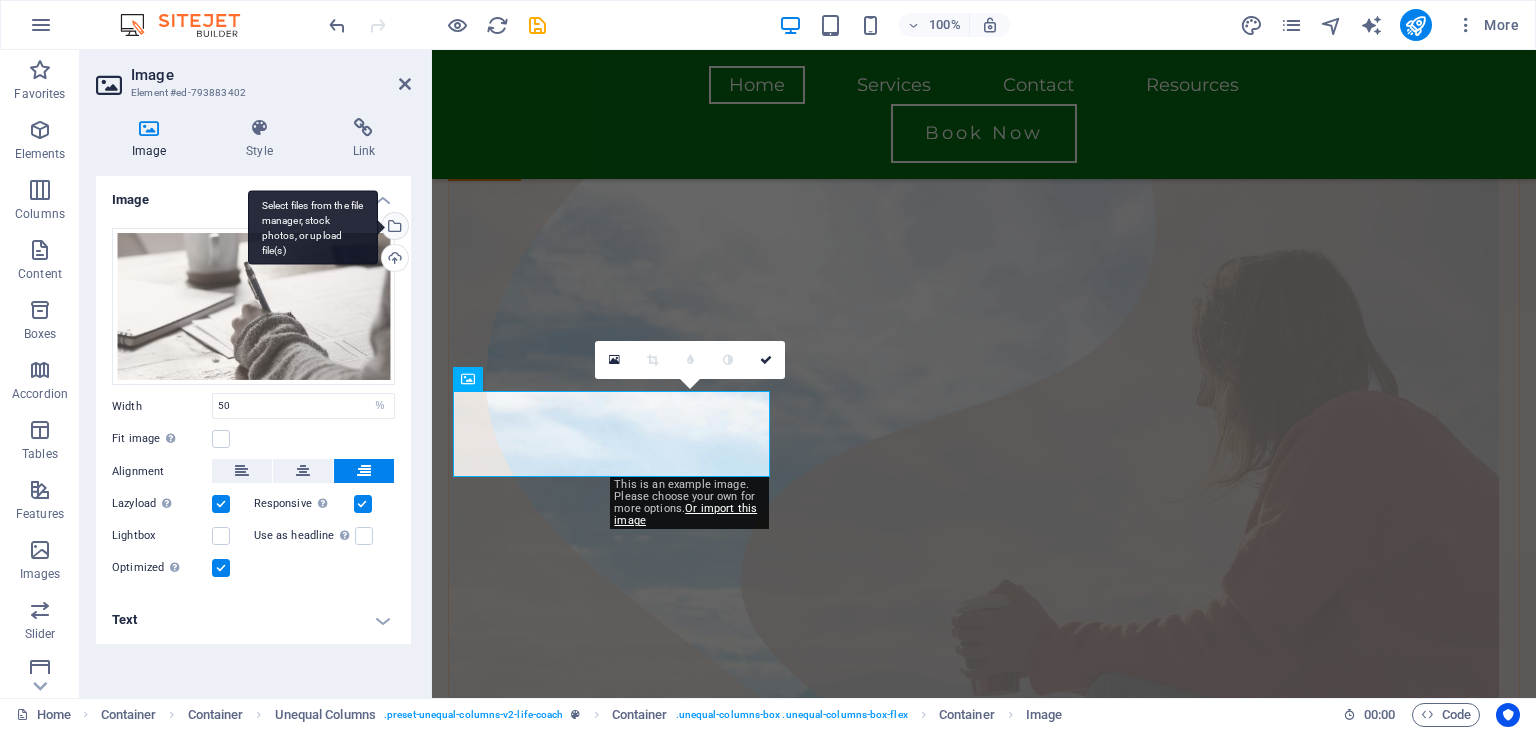 click on "Select files from the file manager, stock photos, or upload file(s)" at bounding box center (313, 227) 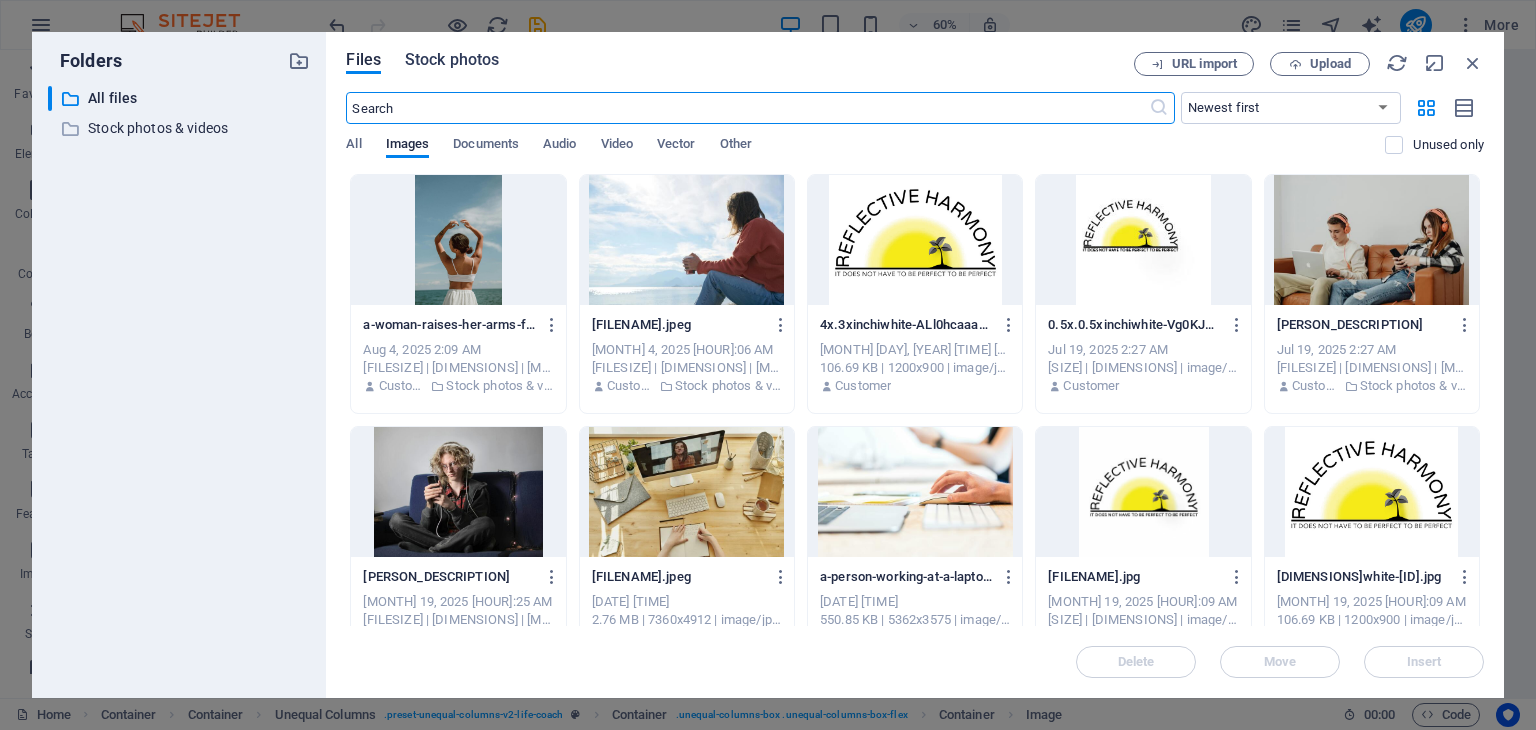 click on "Stock photos" at bounding box center [452, 60] 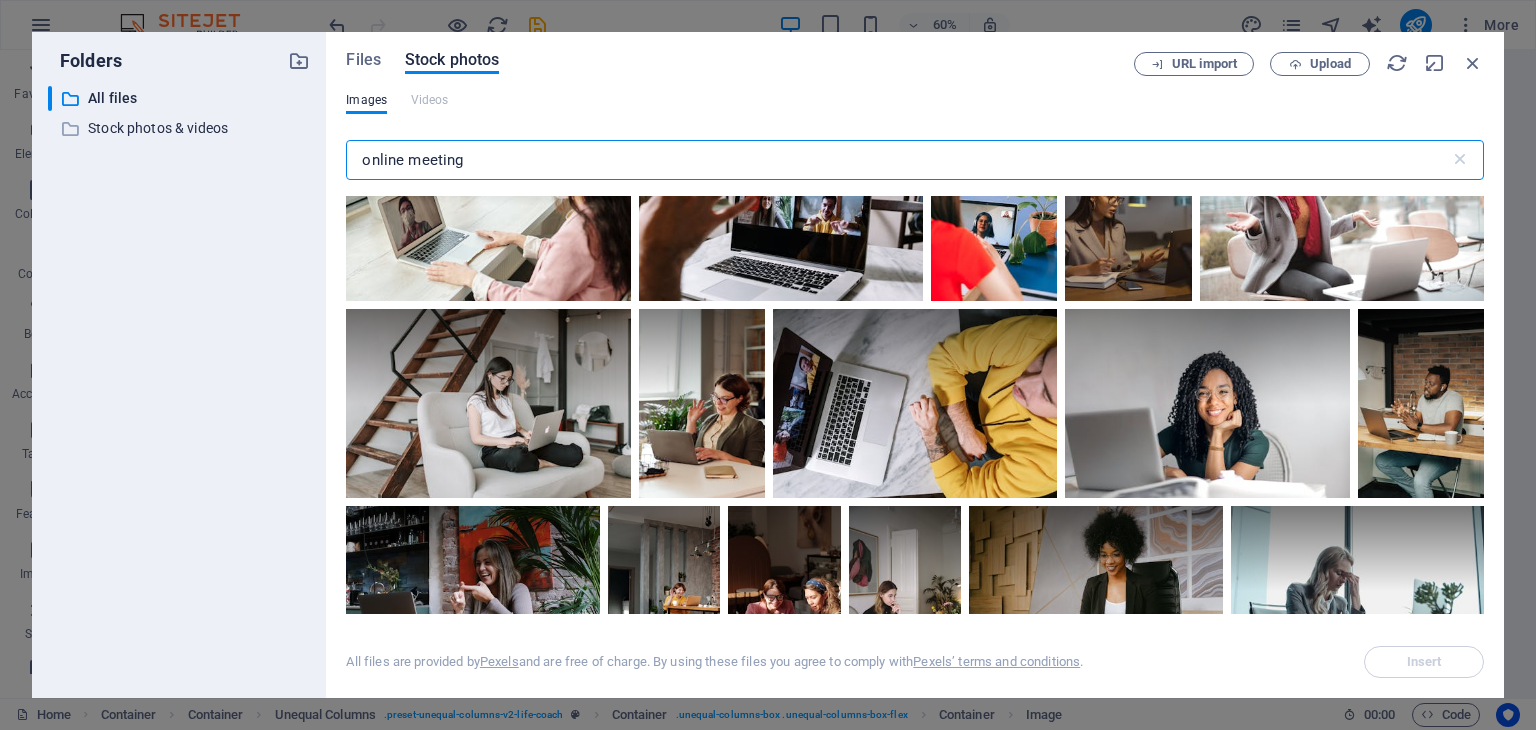 scroll, scrollTop: 462, scrollLeft: 0, axis: vertical 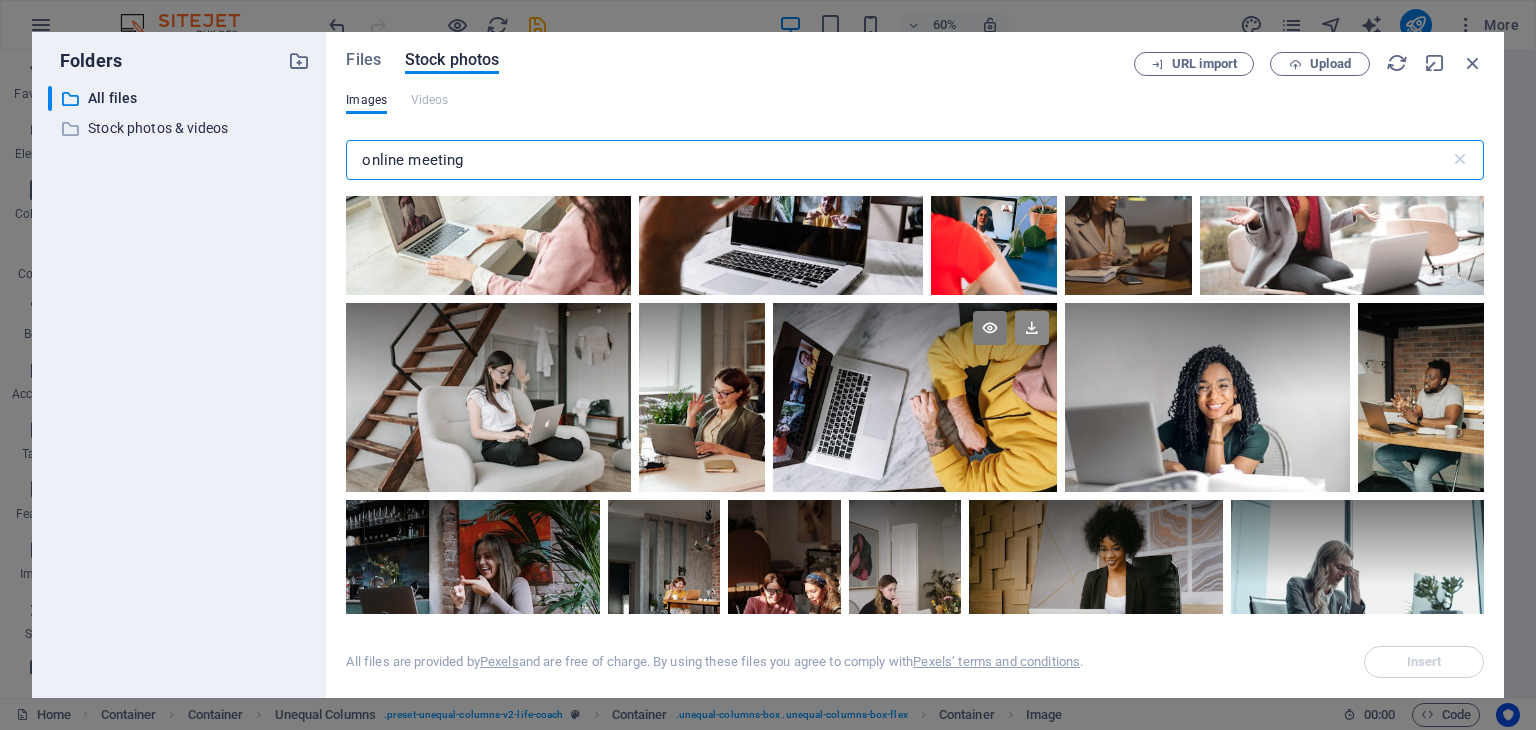 type on "online meeting" 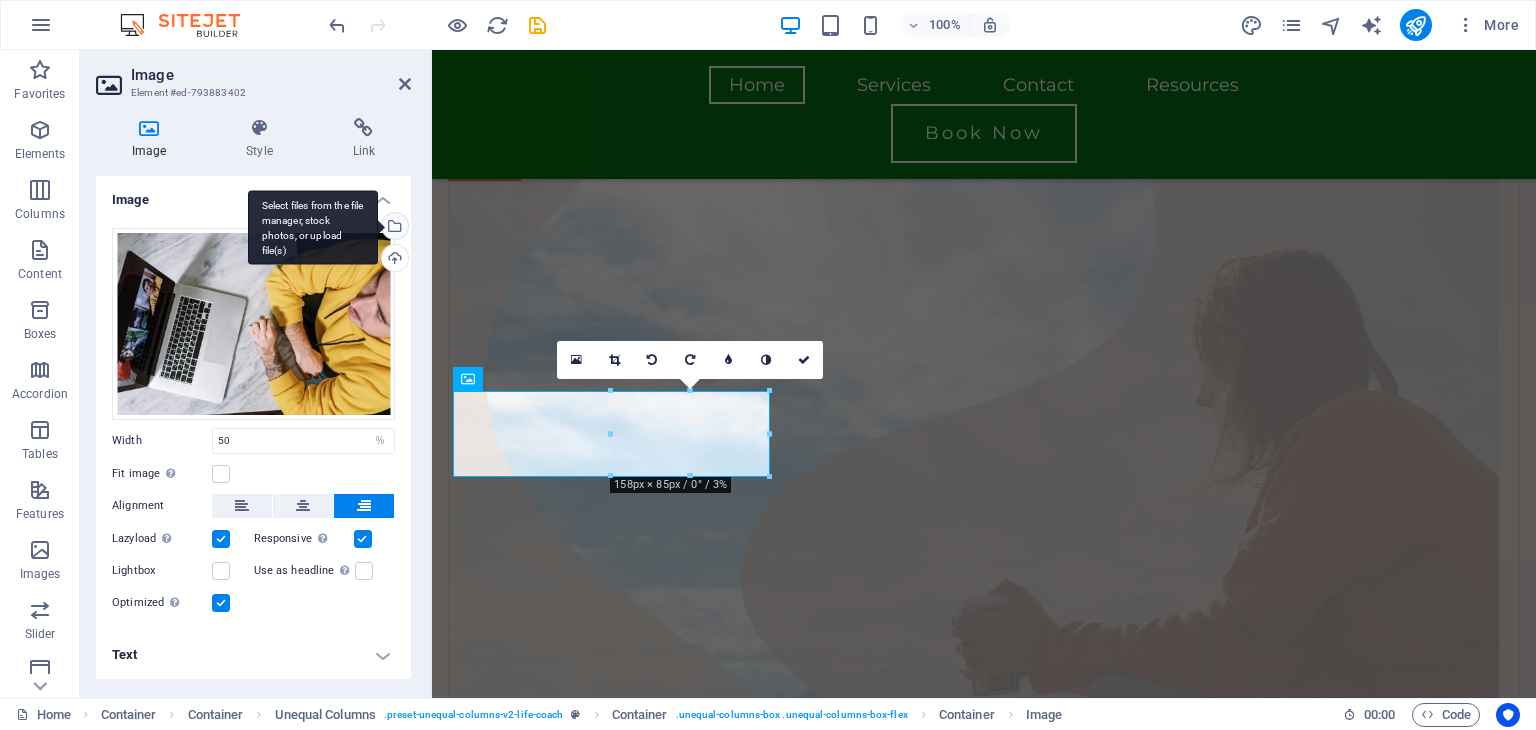 click on "Select files from the file manager, stock photos, or upload file(s)" at bounding box center (393, 228) 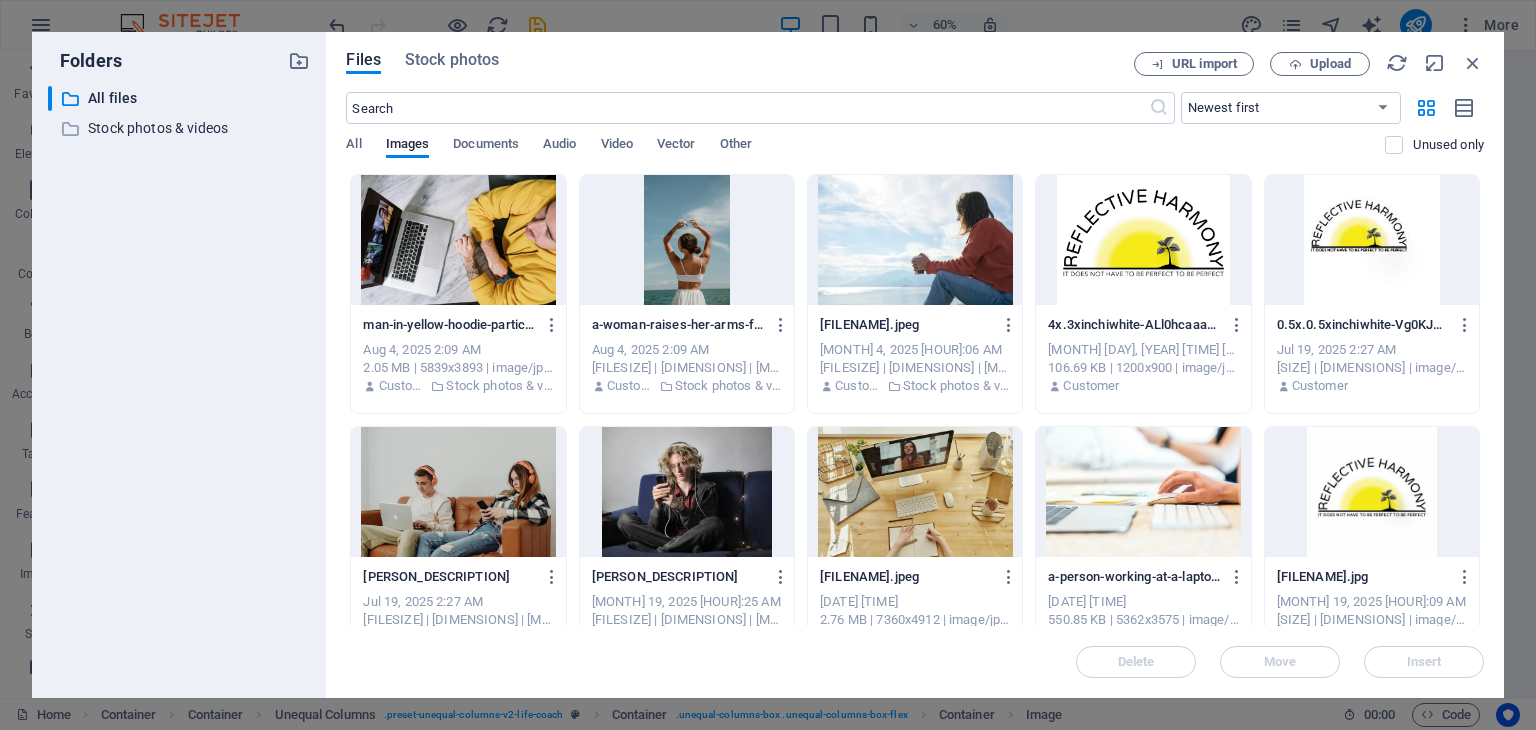 click at bounding box center (458, 240) 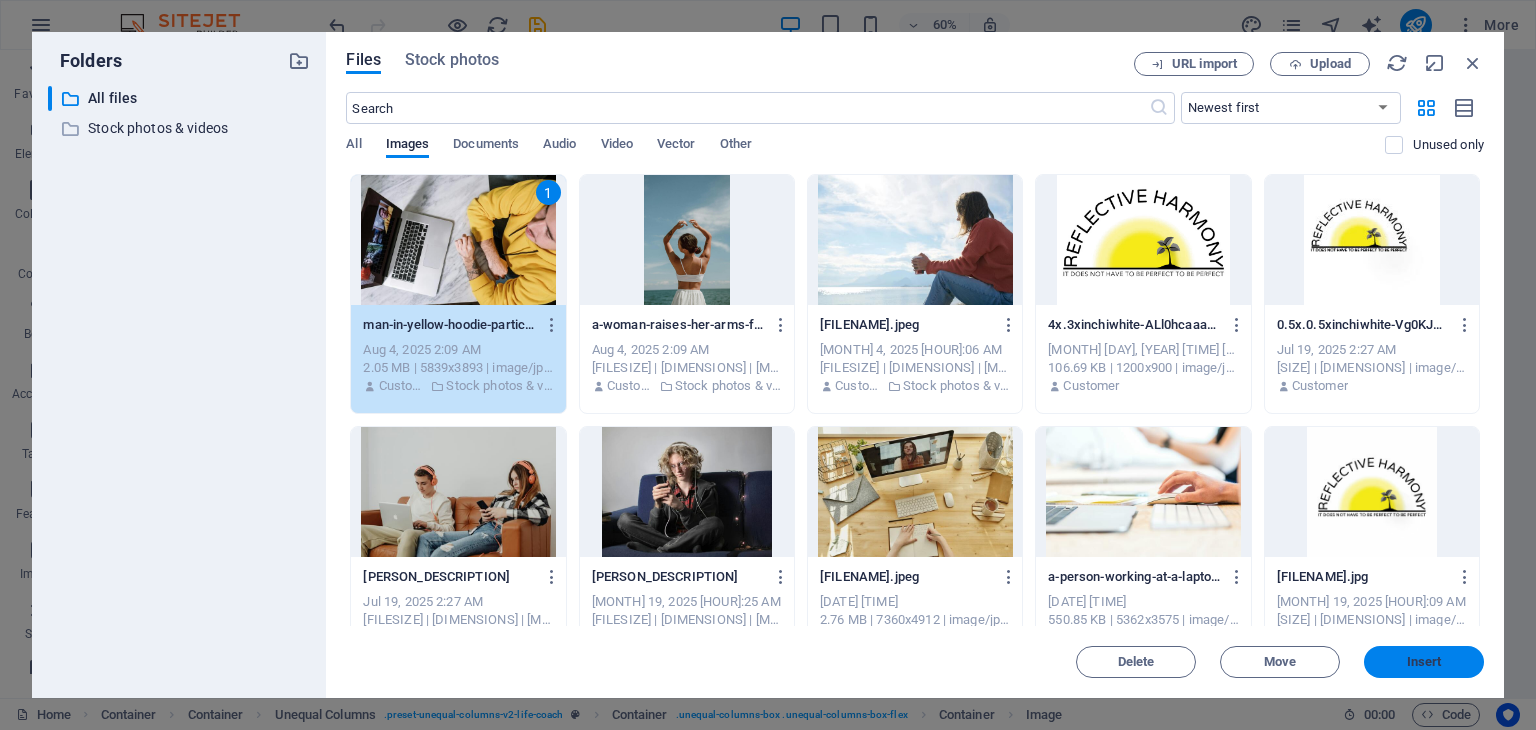 click on "Insert" at bounding box center [1424, 662] 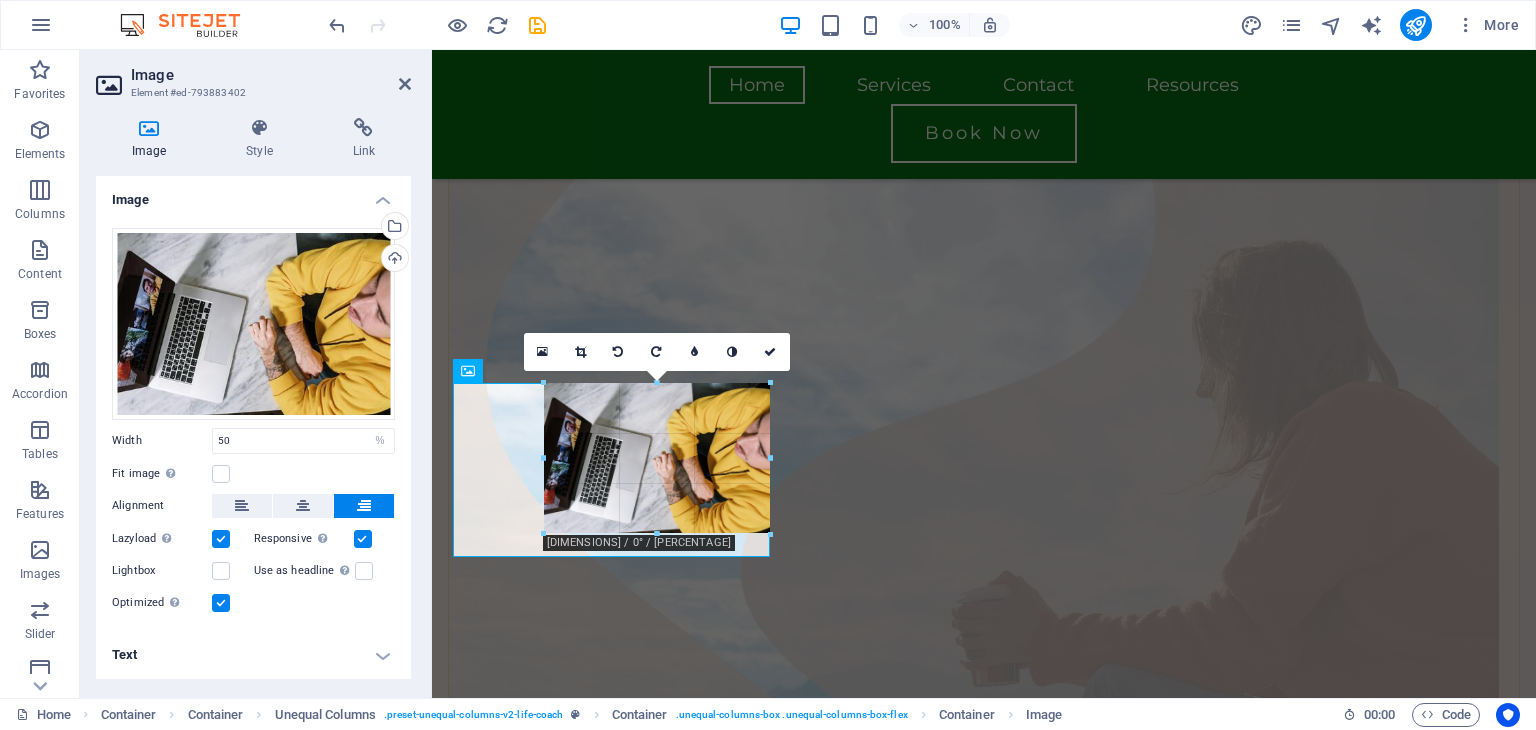 scroll, scrollTop: 379, scrollLeft: 0, axis: vertical 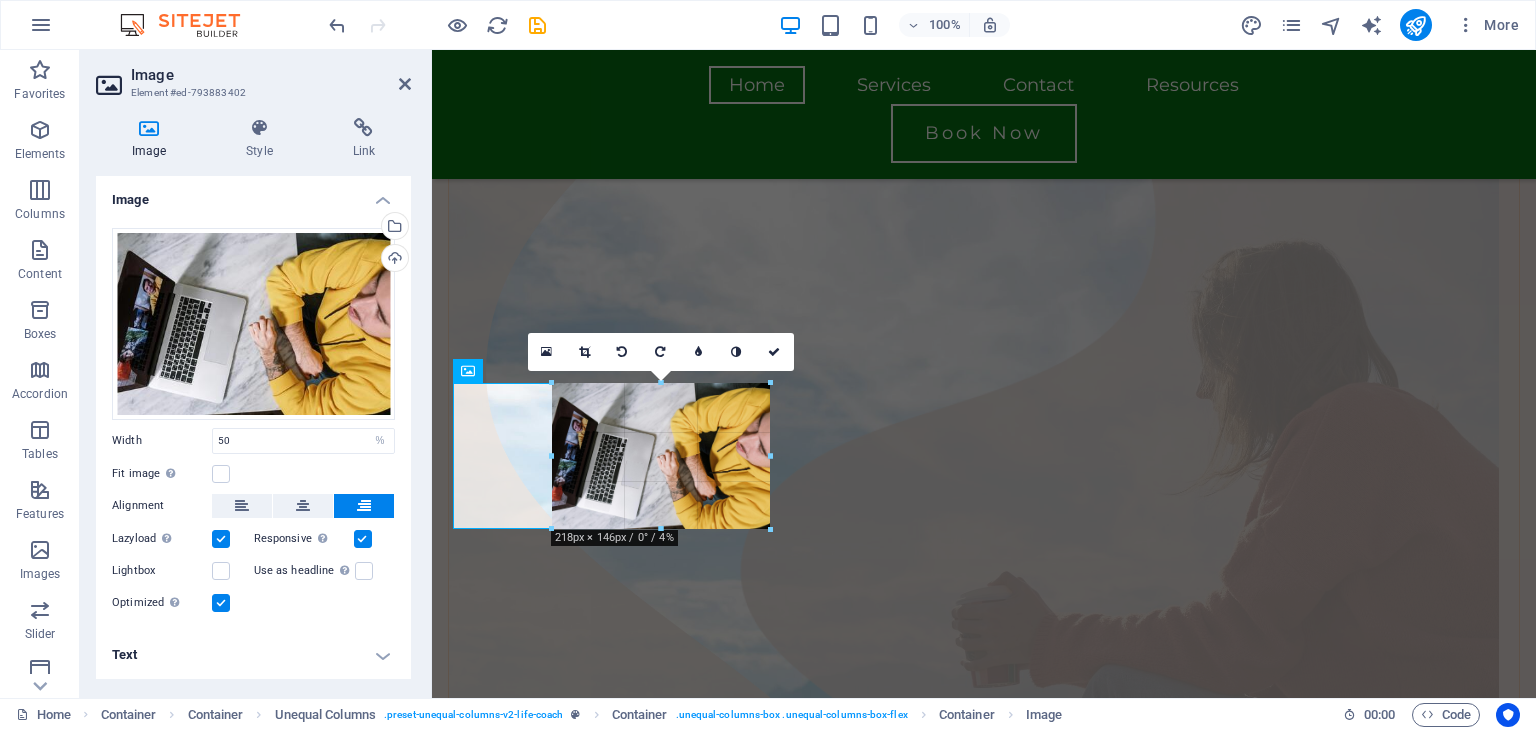 drag, startPoint x: 612, startPoint y: 444, endPoint x: 554, endPoint y: 456, distance: 59.22837 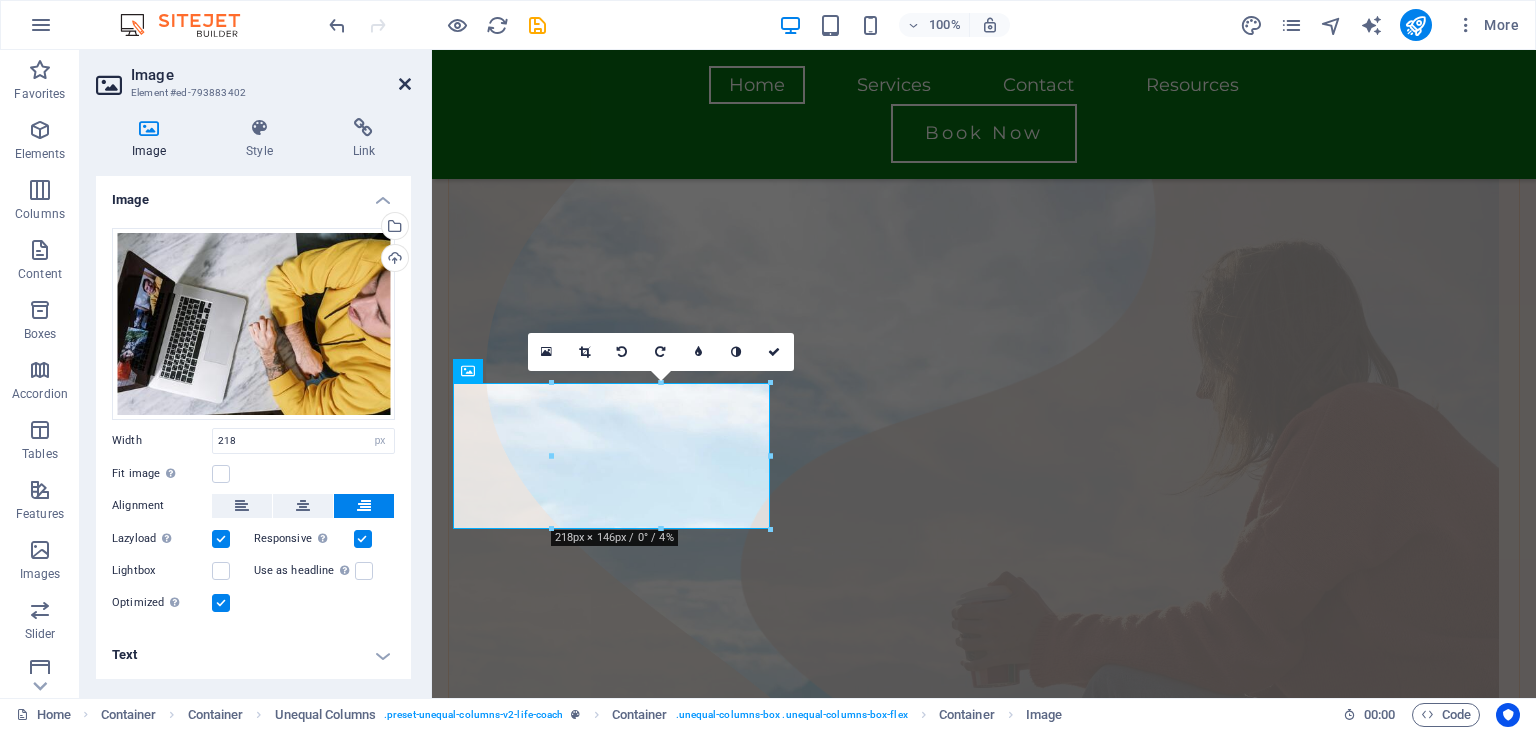 click at bounding box center (405, 84) 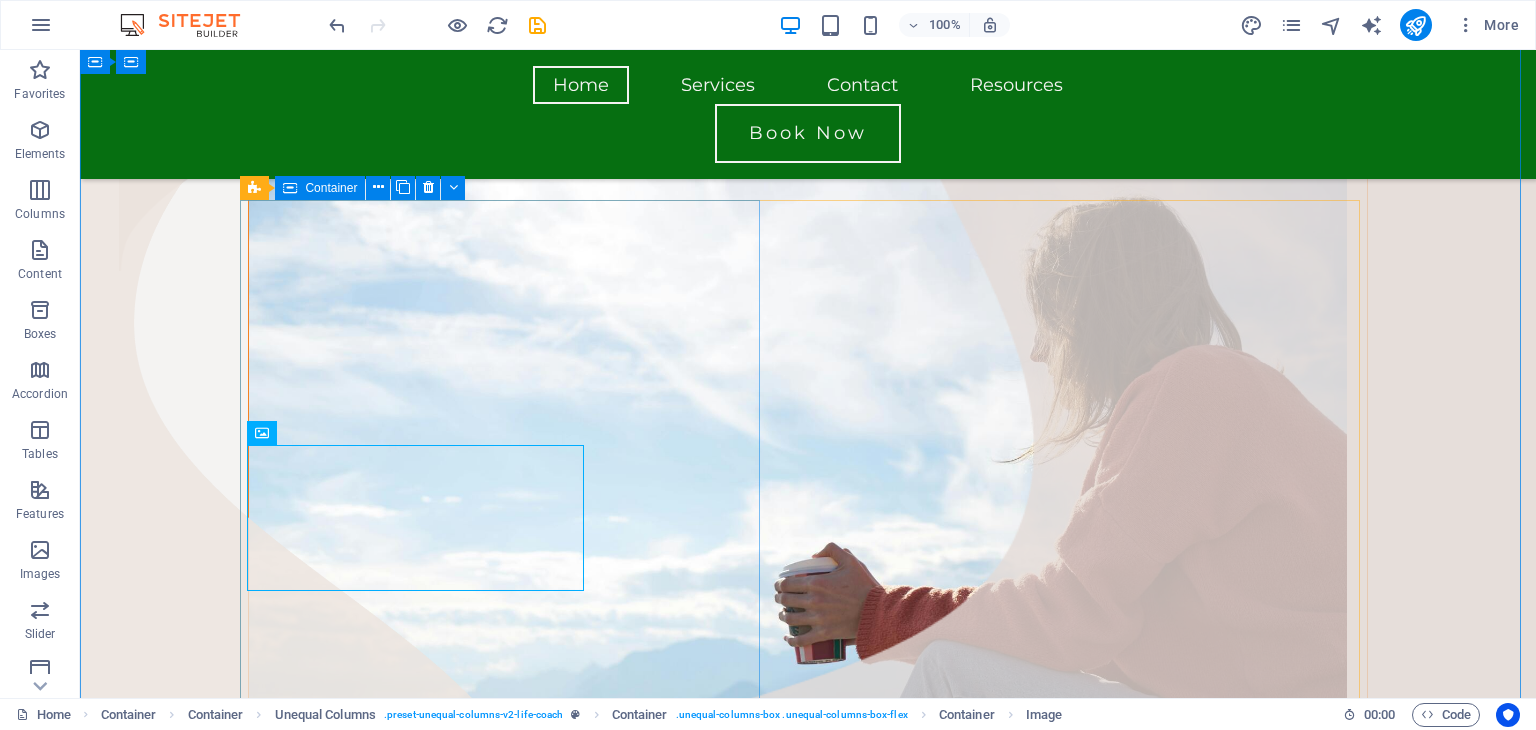 scroll, scrollTop: 555, scrollLeft: 0, axis: vertical 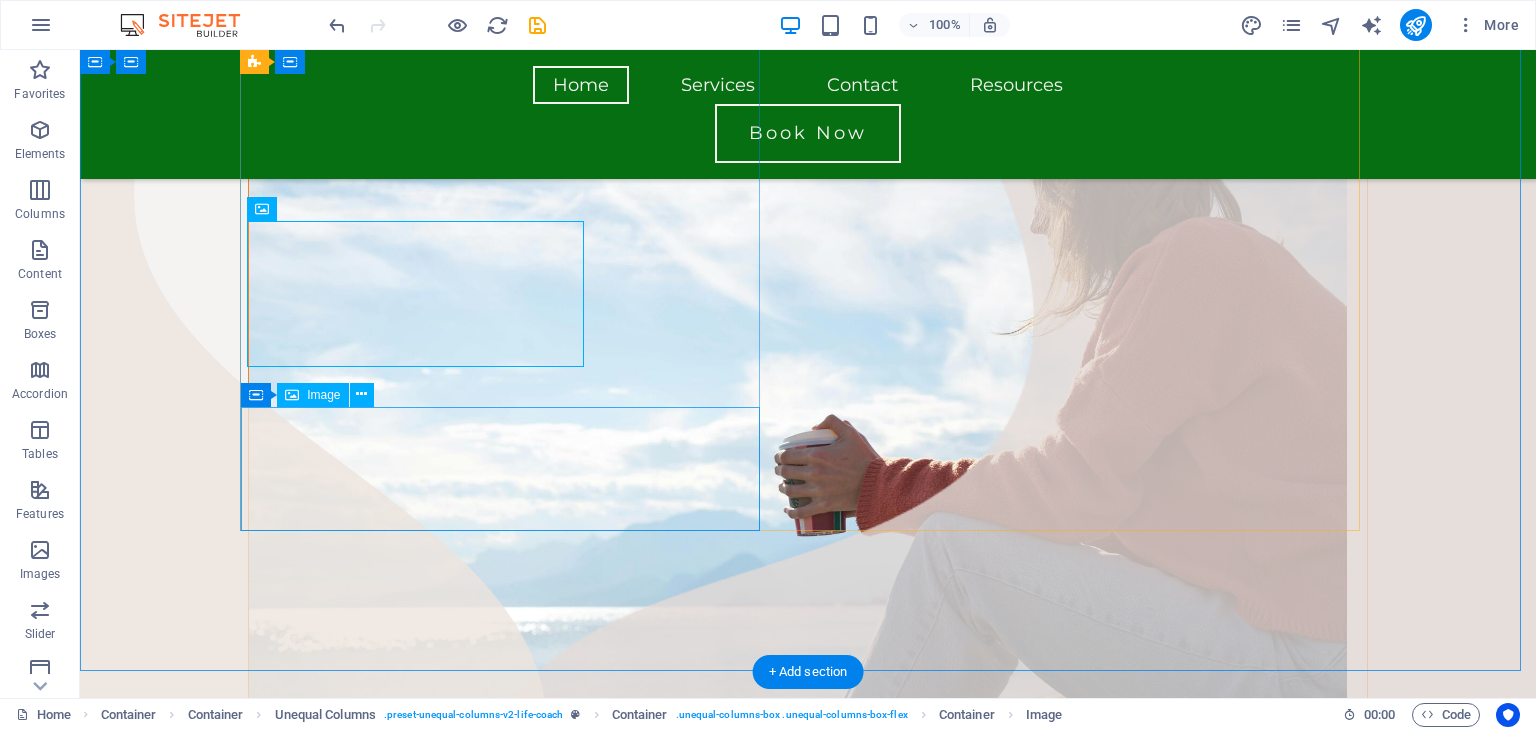 click at bounding box center [808, 2724] 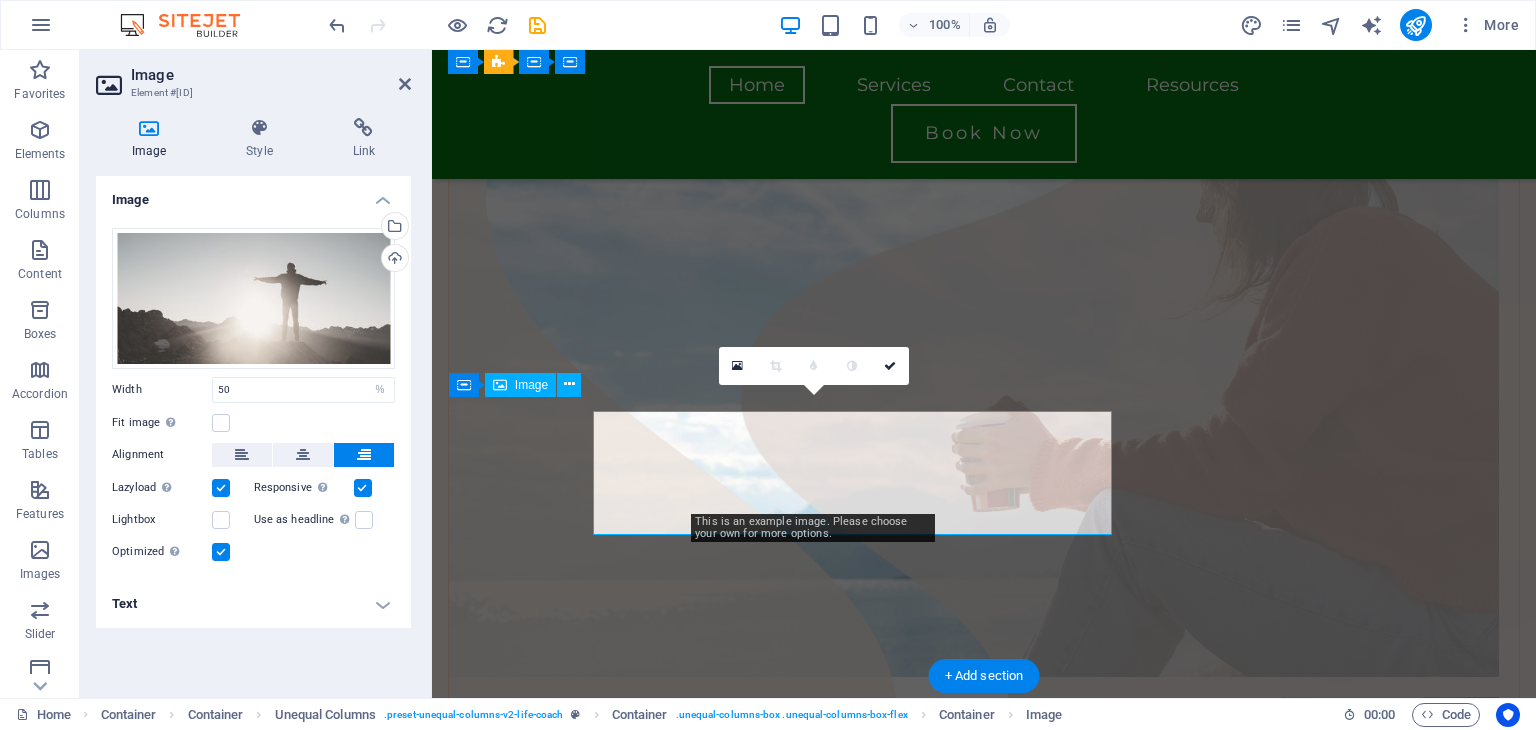 scroll, scrollTop: 551, scrollLeft: 0, axis: vertical 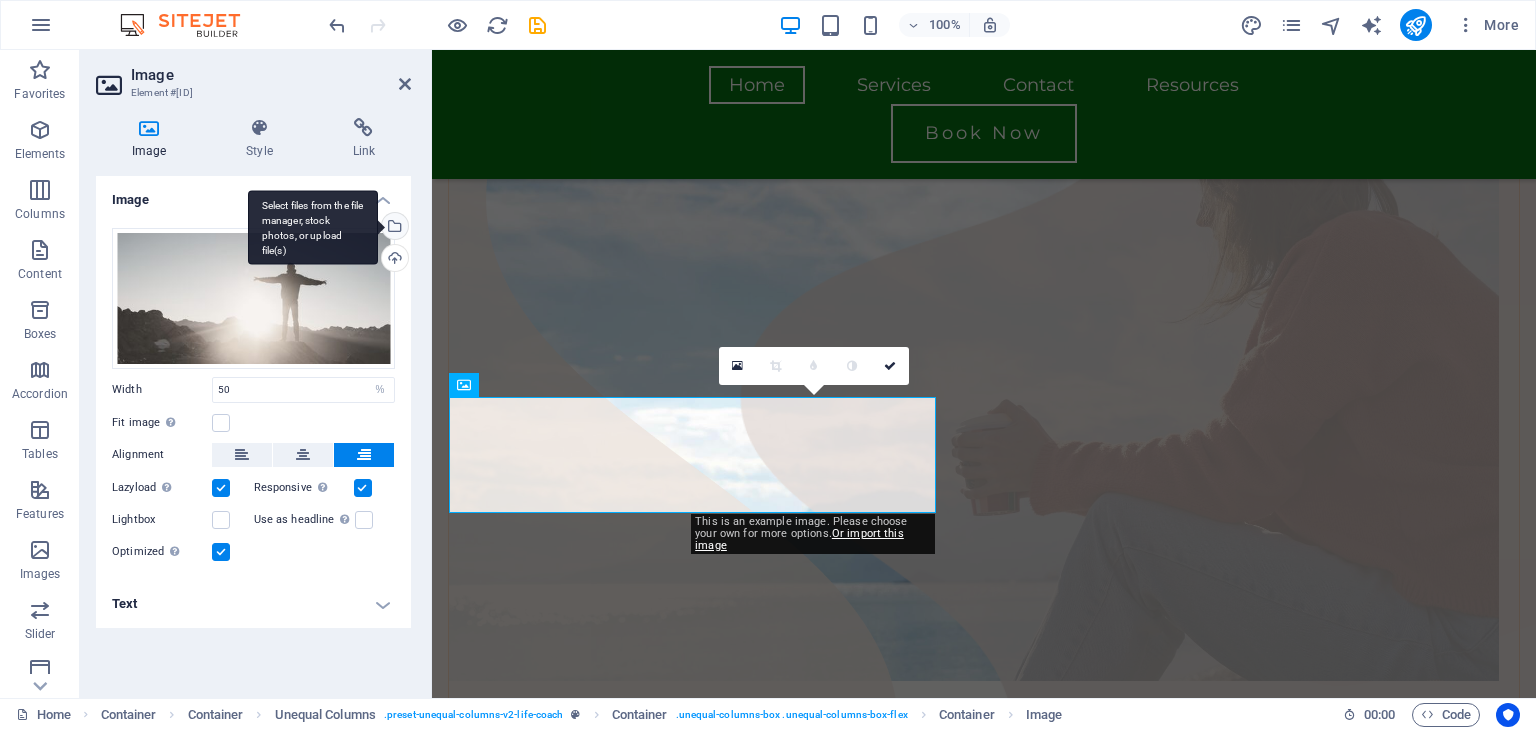 click on "Select files from the file manager, stock photos, or upload file(s)" at bounding box center [393, 228] 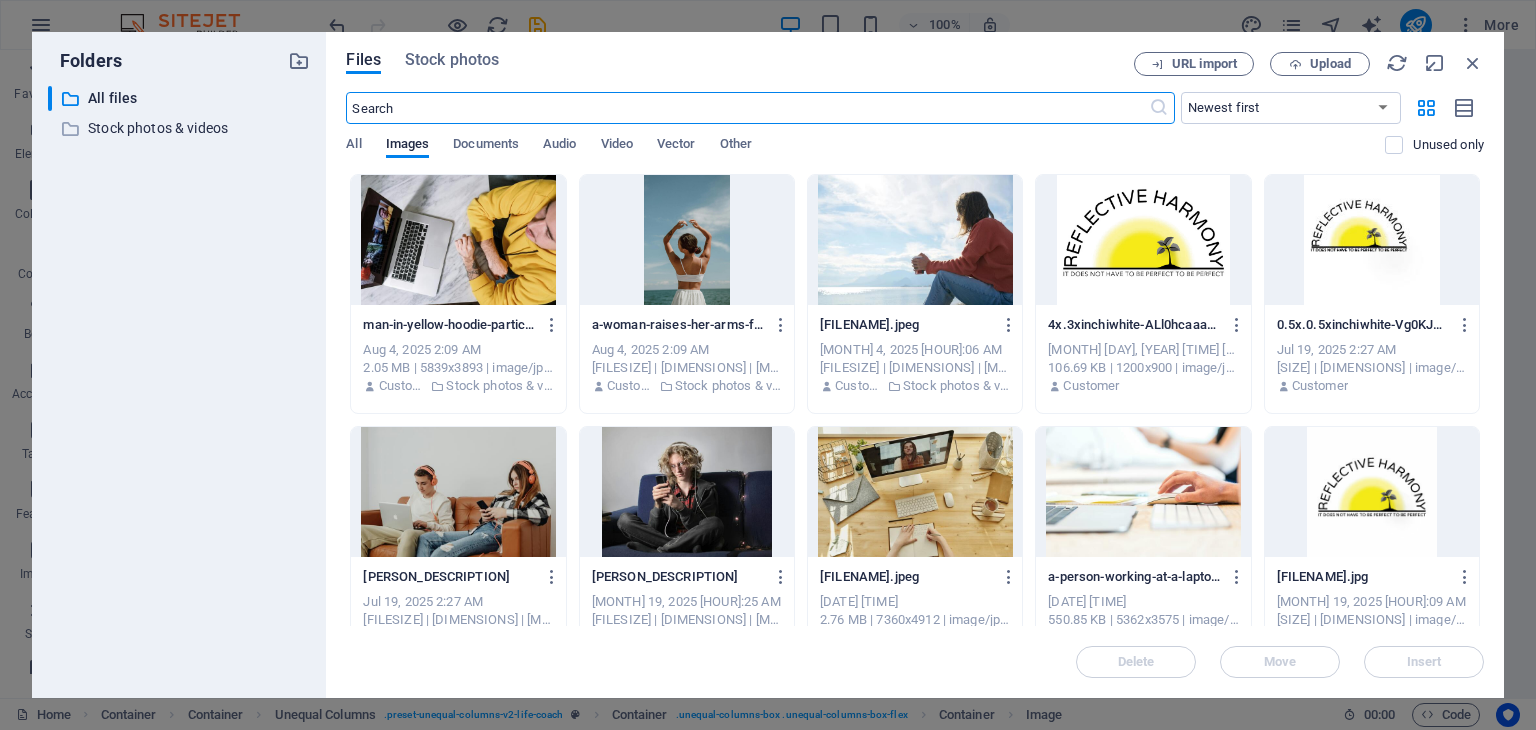 scroll, scrollTop: 545, scrollLeft: 0, axis: vertical 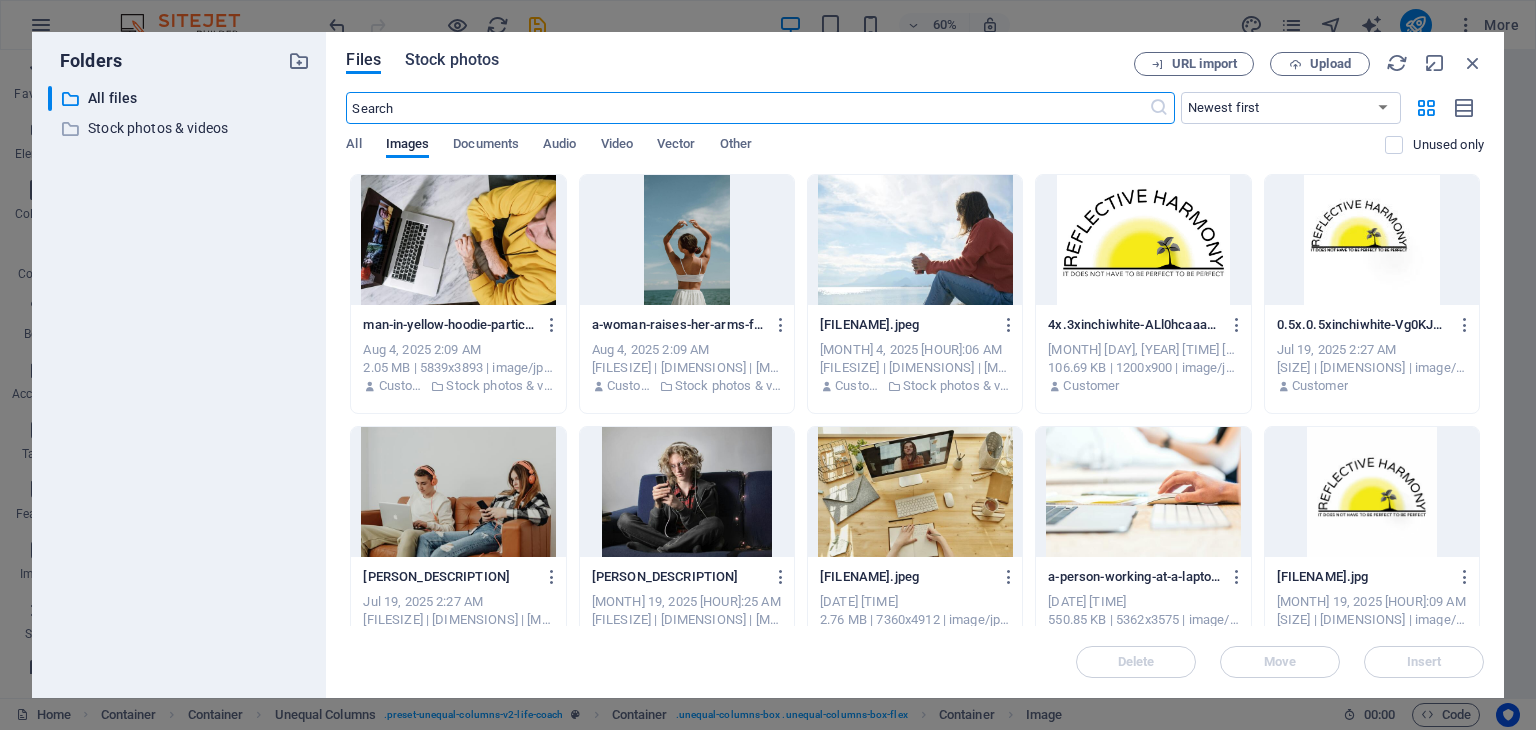 click on "Stock photos" at bounding box center (452, 63) 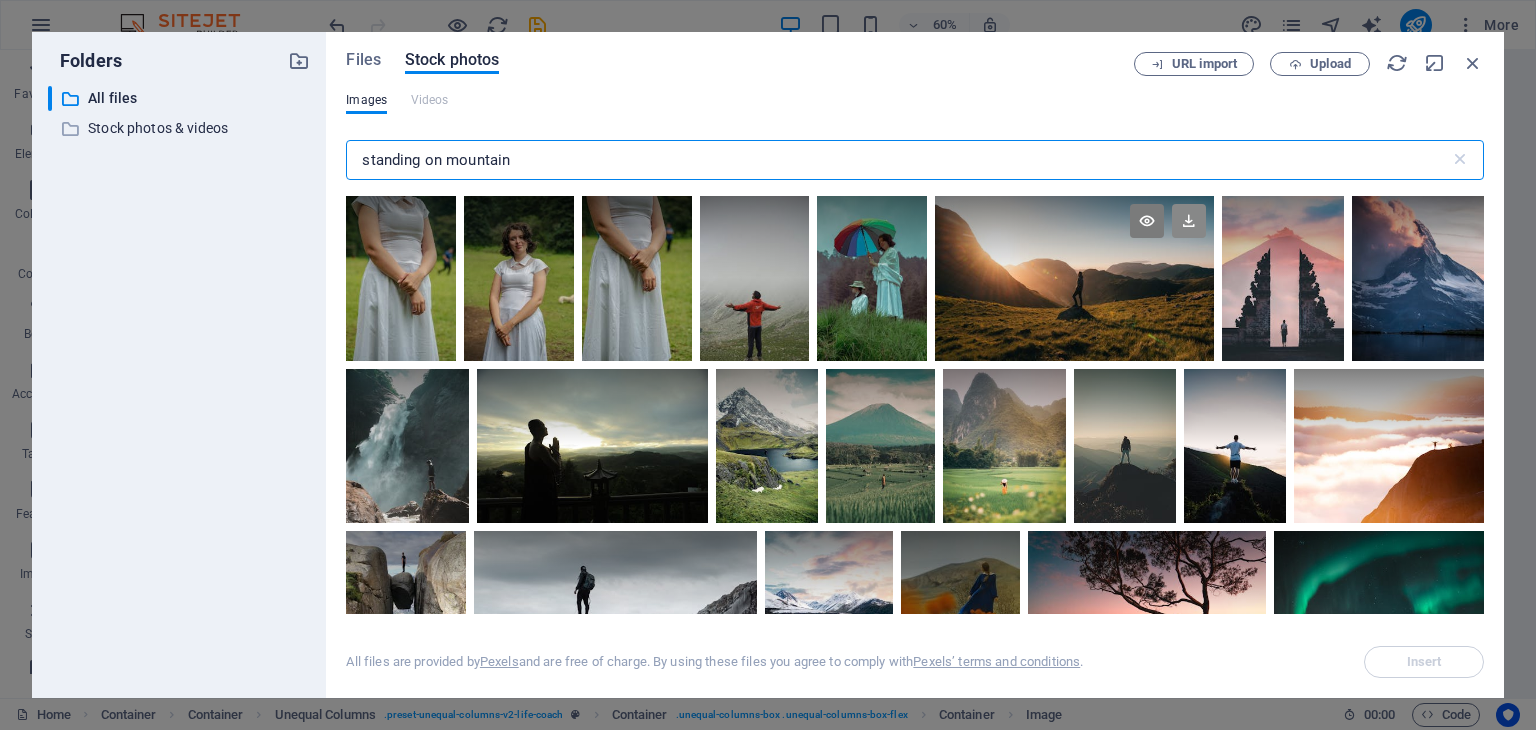 type on "standing on mountain" 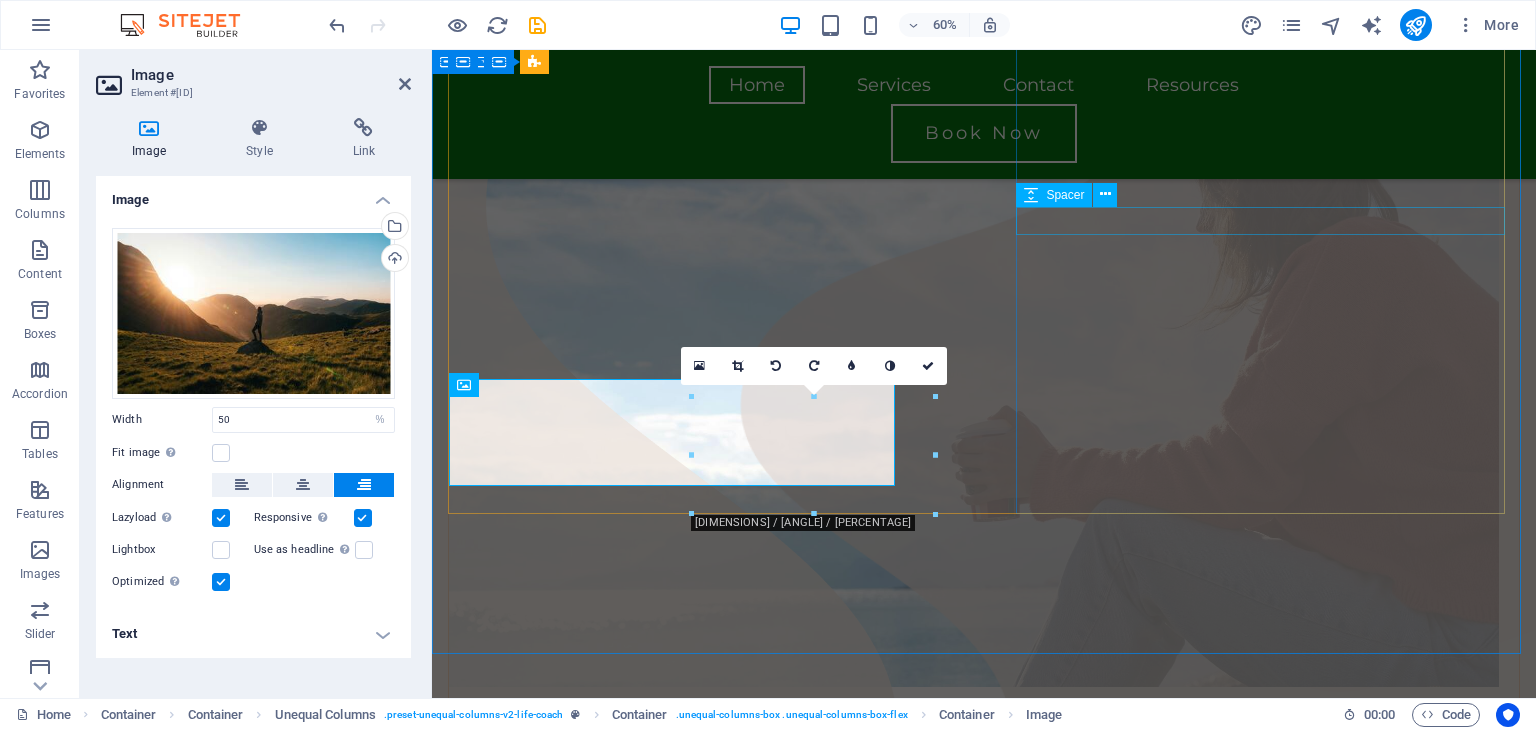 scroll, scrollTop: 551, scrollLeft: 0, axis: vertical 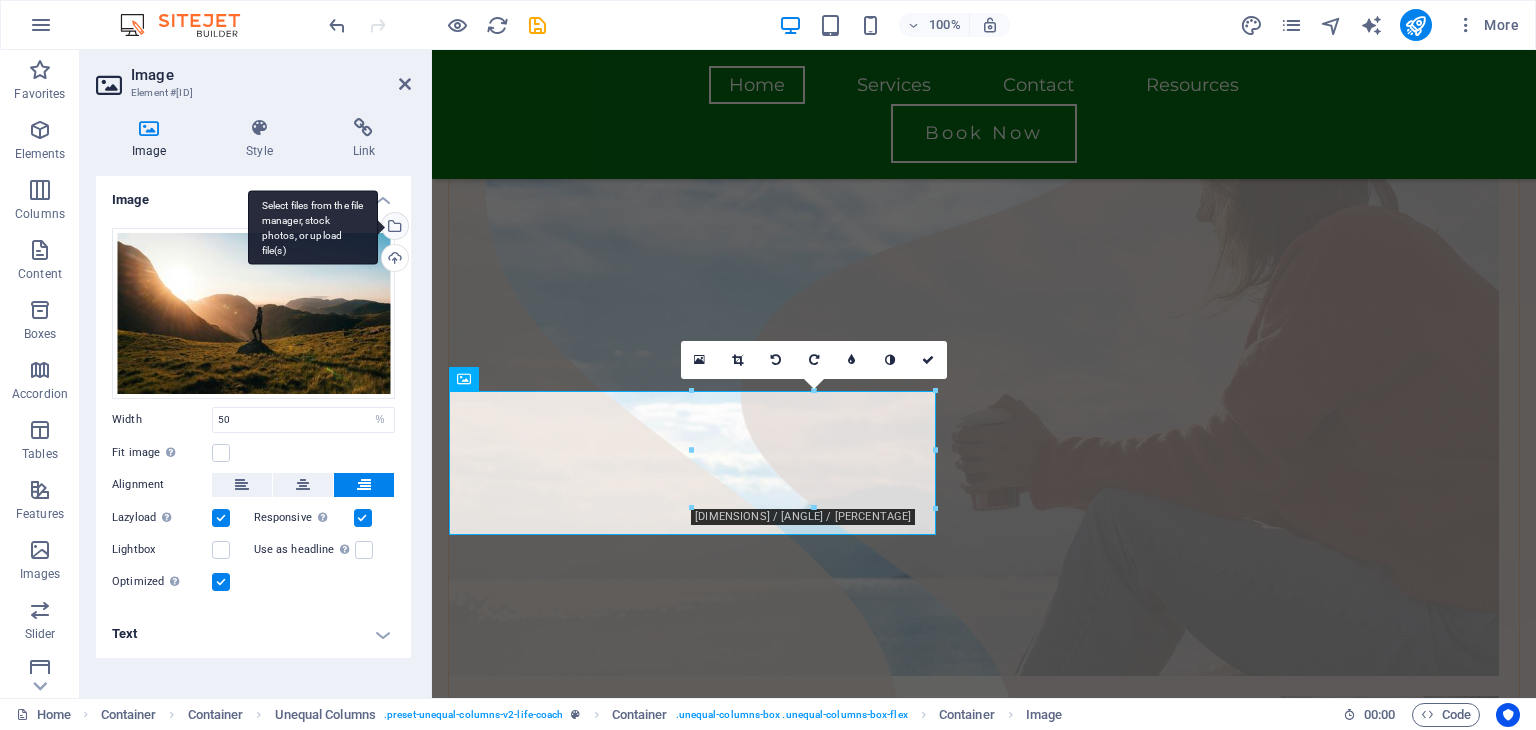 click on "Select files from the file manager, stock photos, or upload file(s)" at bounding box center [393, 228] 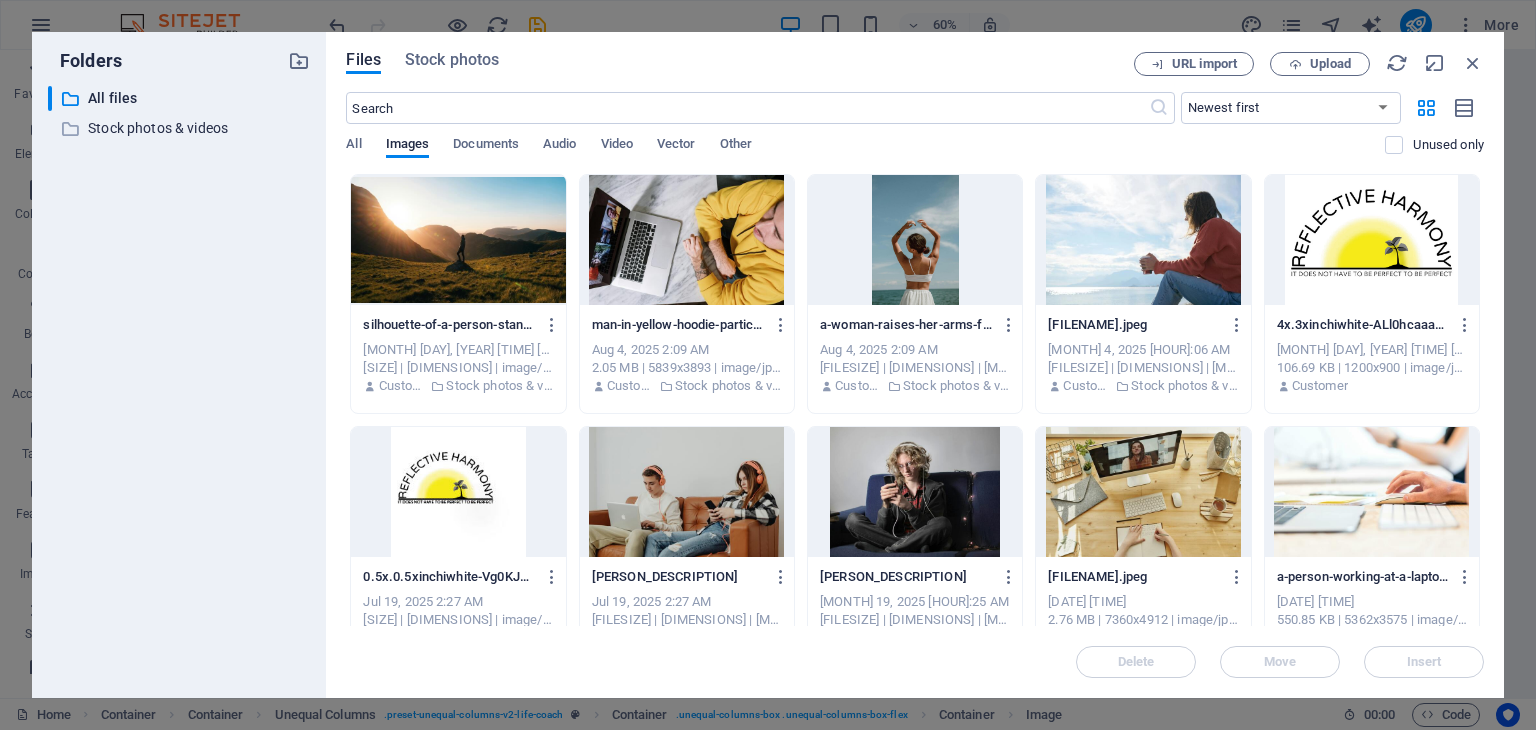 click at bounding box center (458, 240) 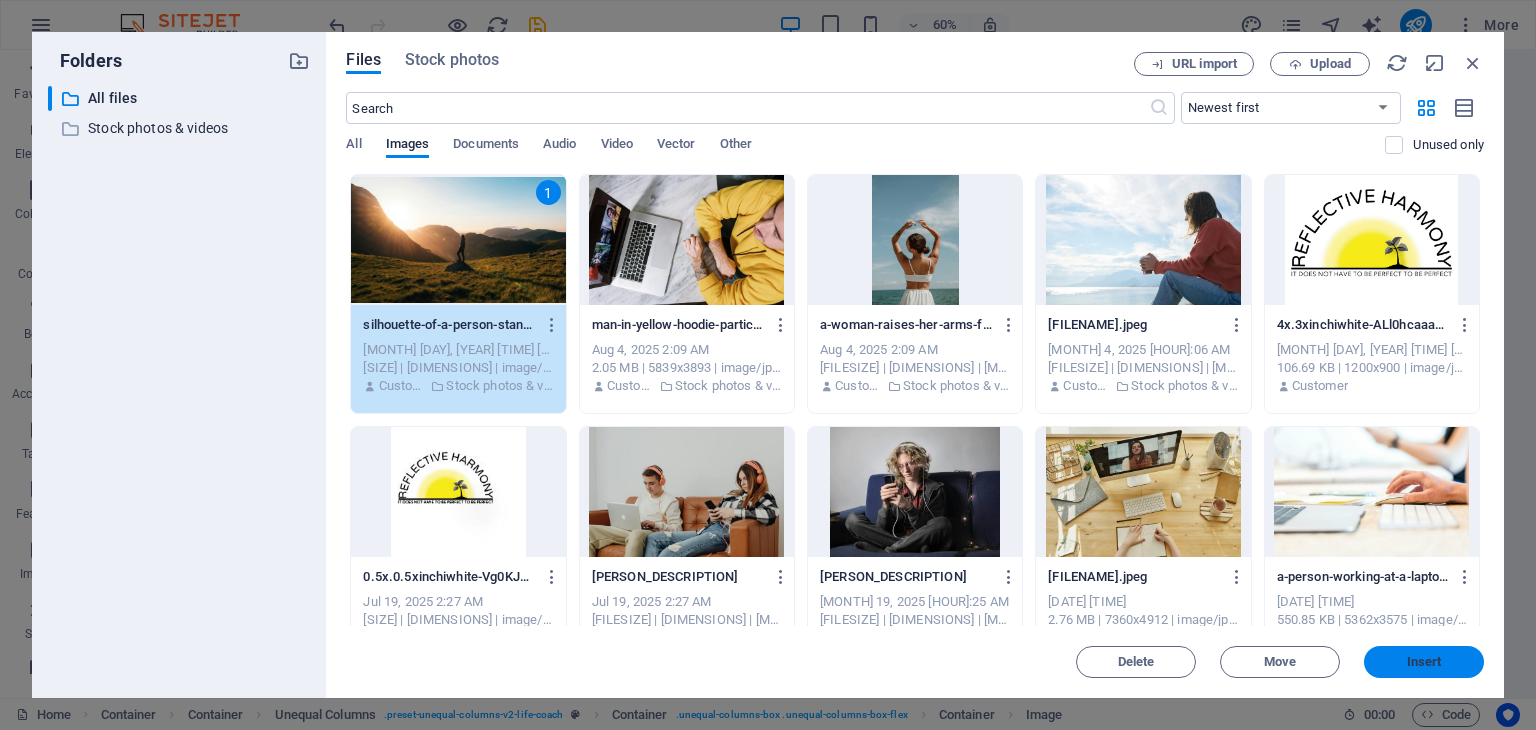 click on "Insert" at bounding box center (1424, 662) 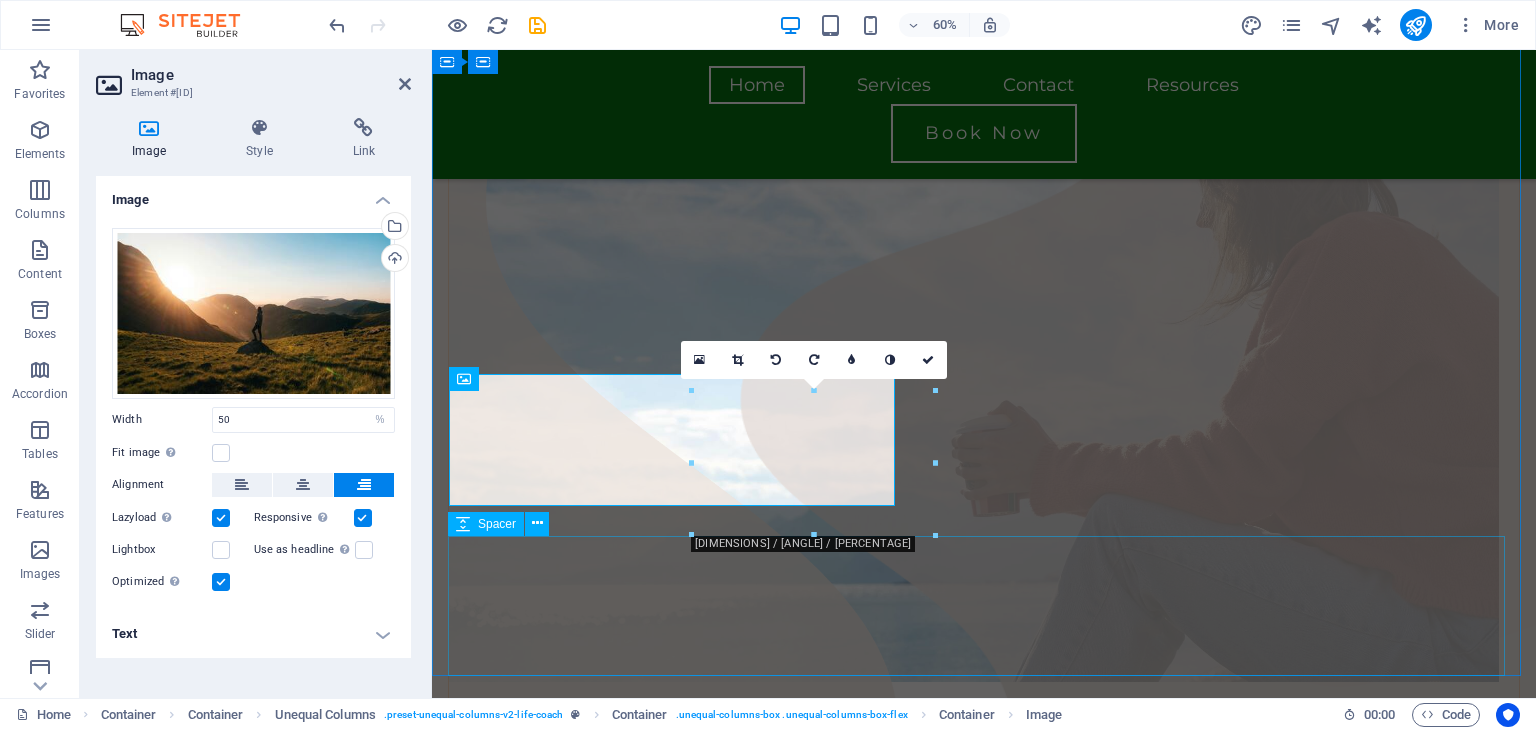 scroll, scrollTop: 556, scrollLeft: 0, axis: vertical 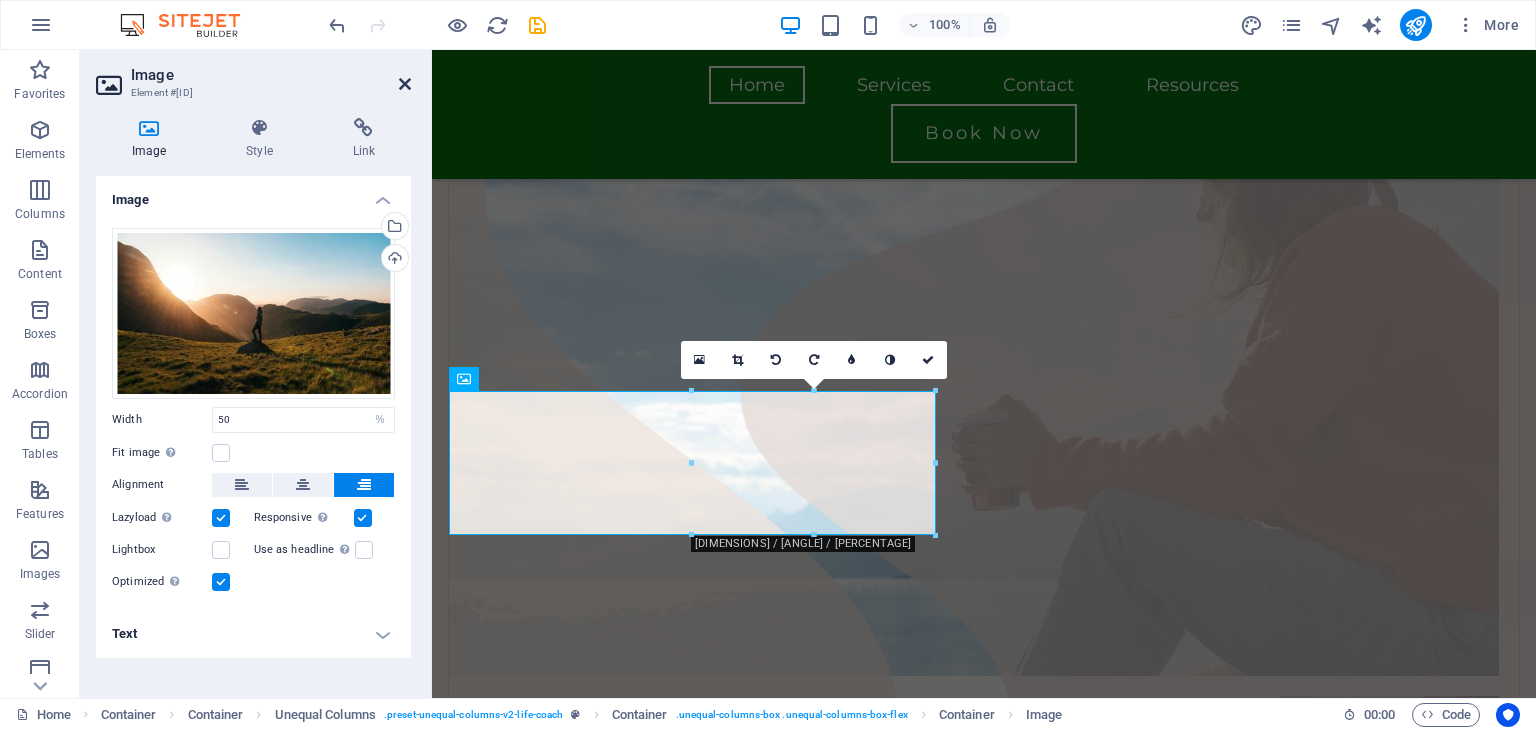 click at bounding box center (405, 84) 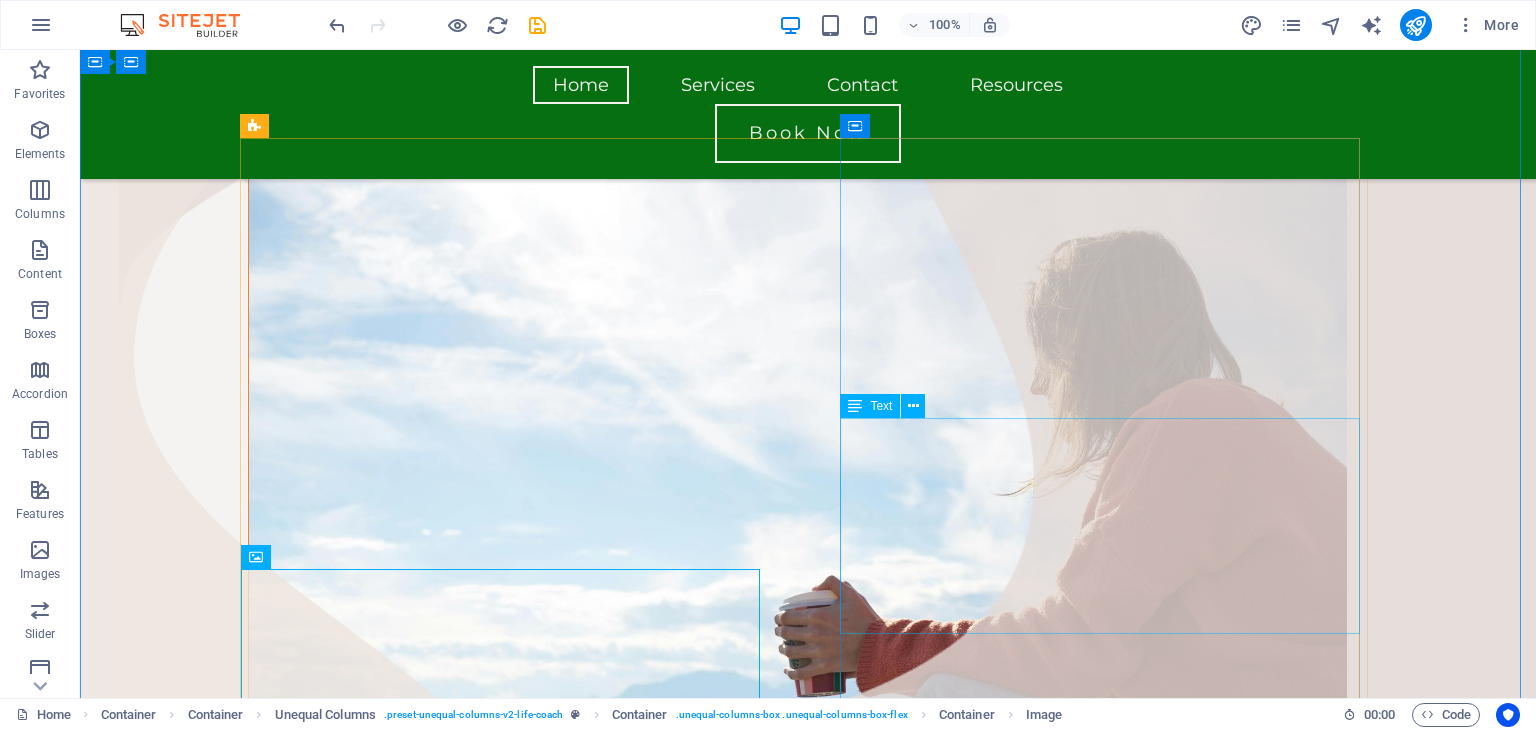 scroll, scrollTop: 392, scrollLeft: 0, axis: vertical 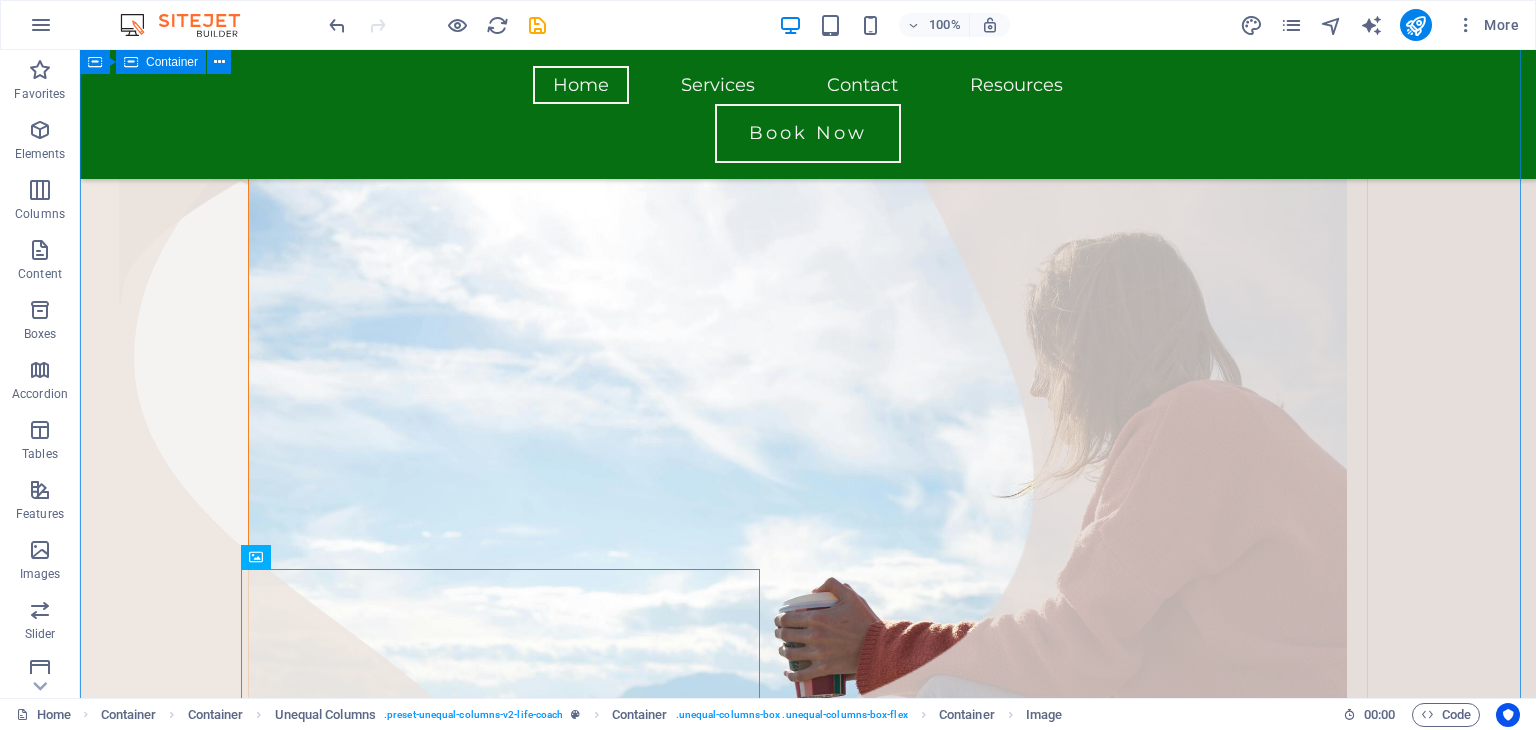 click on "Home Services Contact Resources Book Now Reflective Harmony Accepting Virtual Clients in [STATE] It Does Not Have to be  Perfect  to be Perfect Many people have a hard time coping when things are not going right or when held back by their own "imperfections." Here's a secret...perfect doesn't exist. At Reflective Harmony, we believe in recognizing the present and forging a brighter tomorrow. Book Now" at bounding box center (808, 1586) 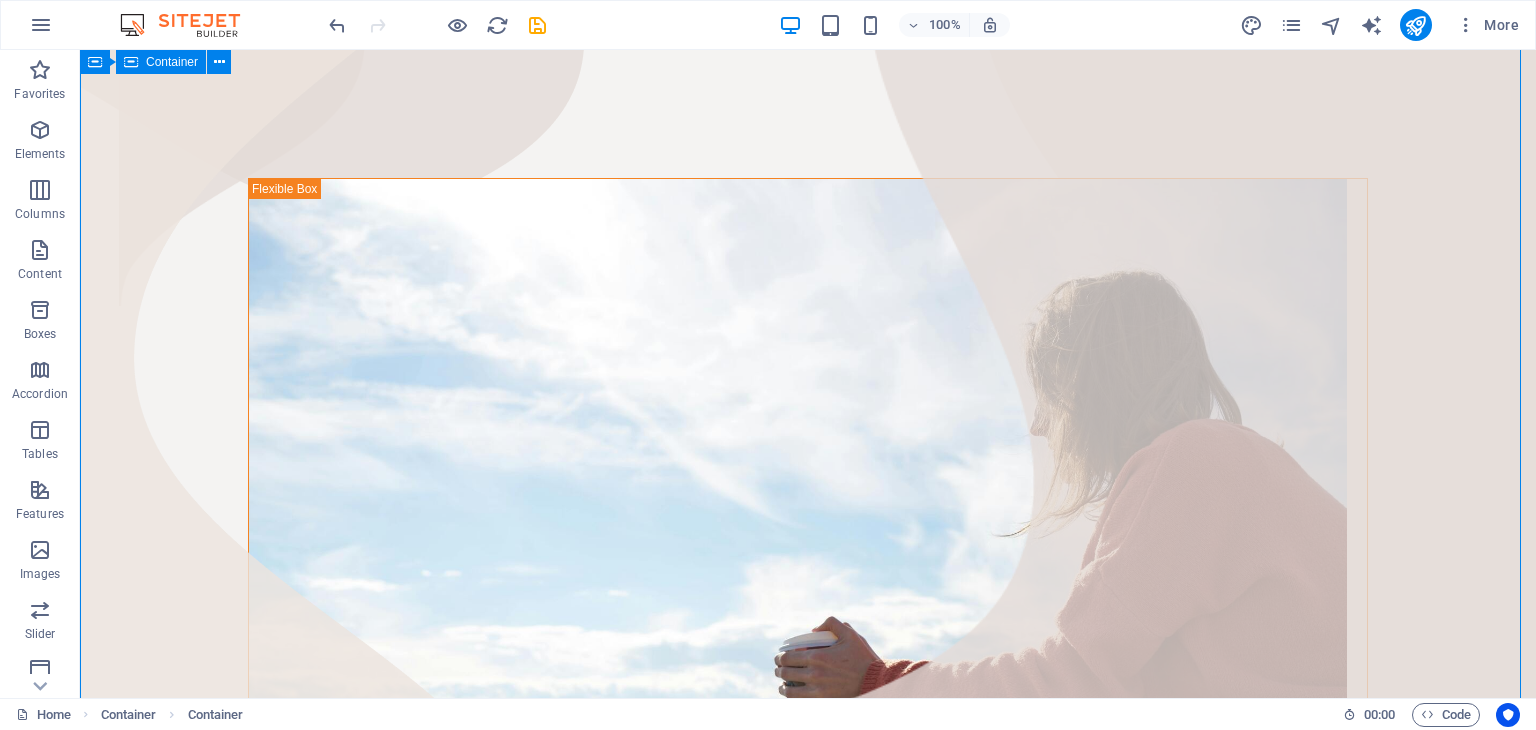 scroll, scrollTop: 196, scrollLeft: 0, axis: vertical 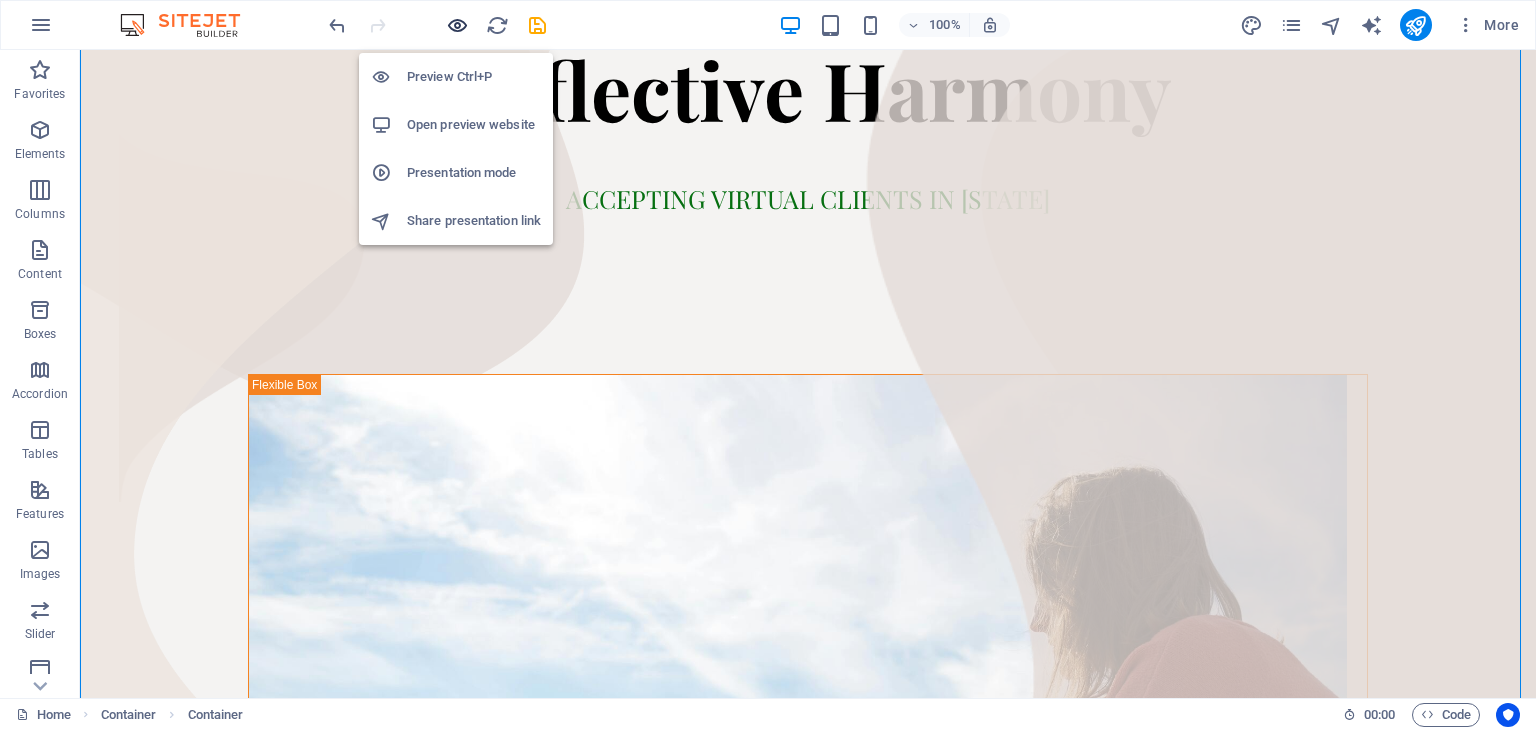 click at bounding box center (457, 25) 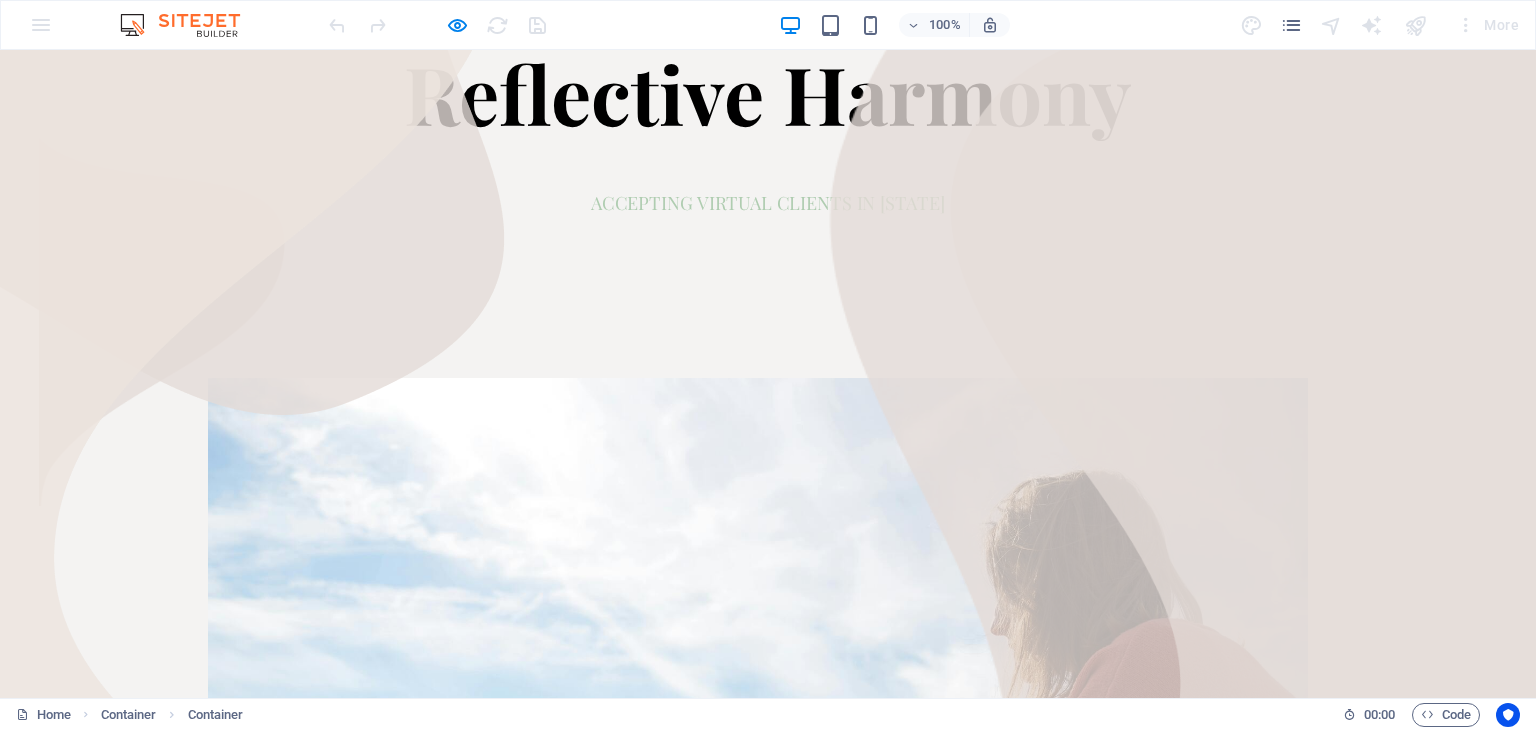 scroll, scrollTop: 266, scrollLeft: 0, axis: vertical 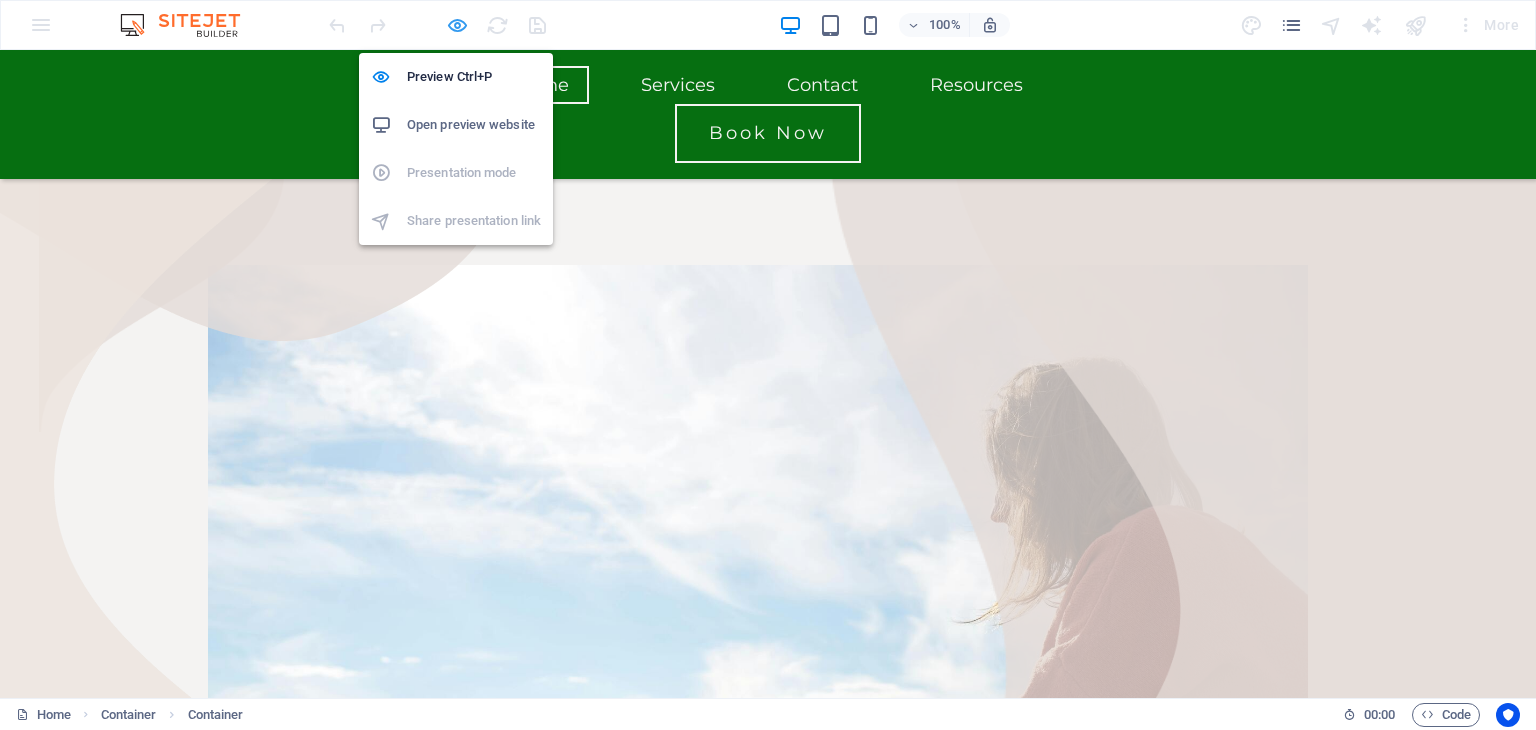 click at bounding box center (457, 25) 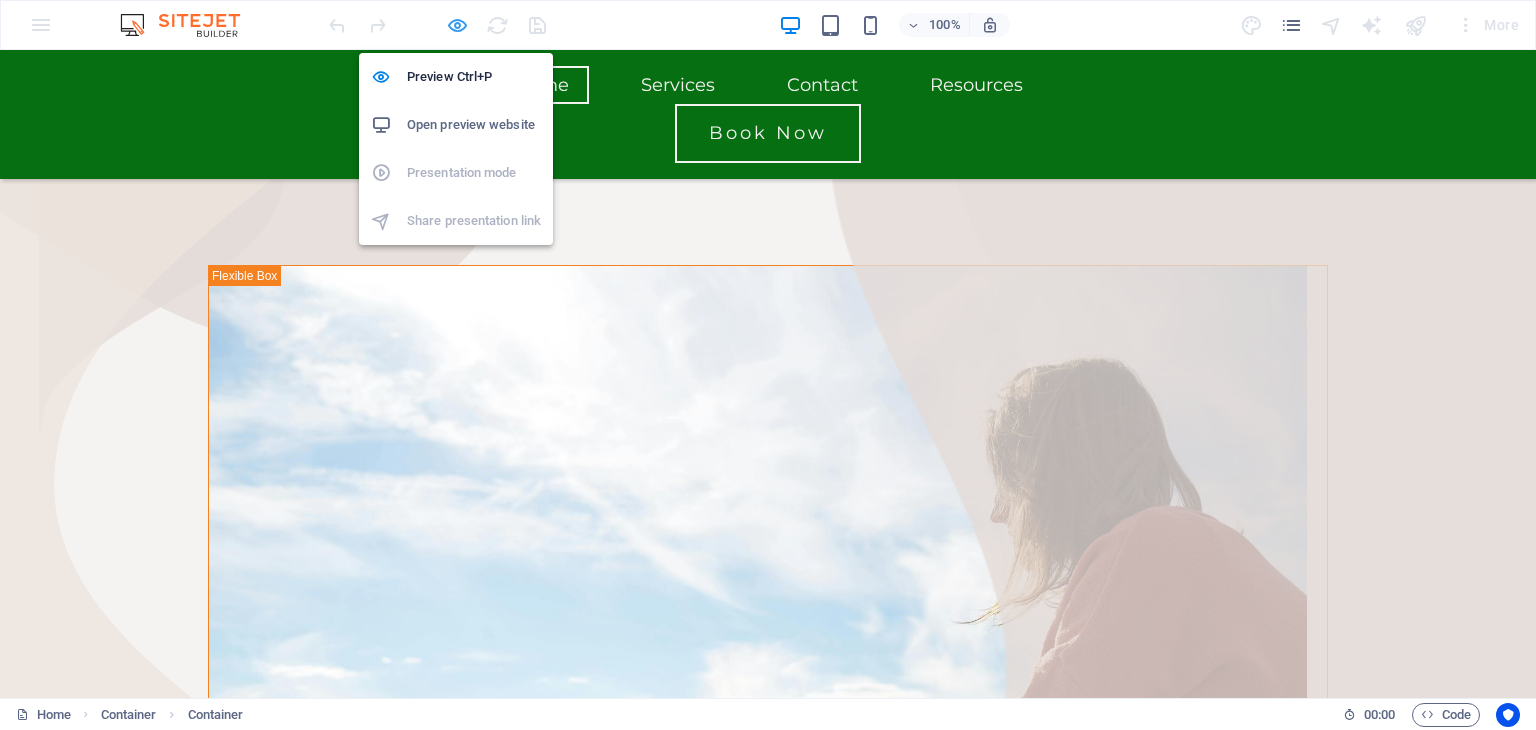 scroll, scrollTop: 270, scrollLeft: 0, axis: vertical 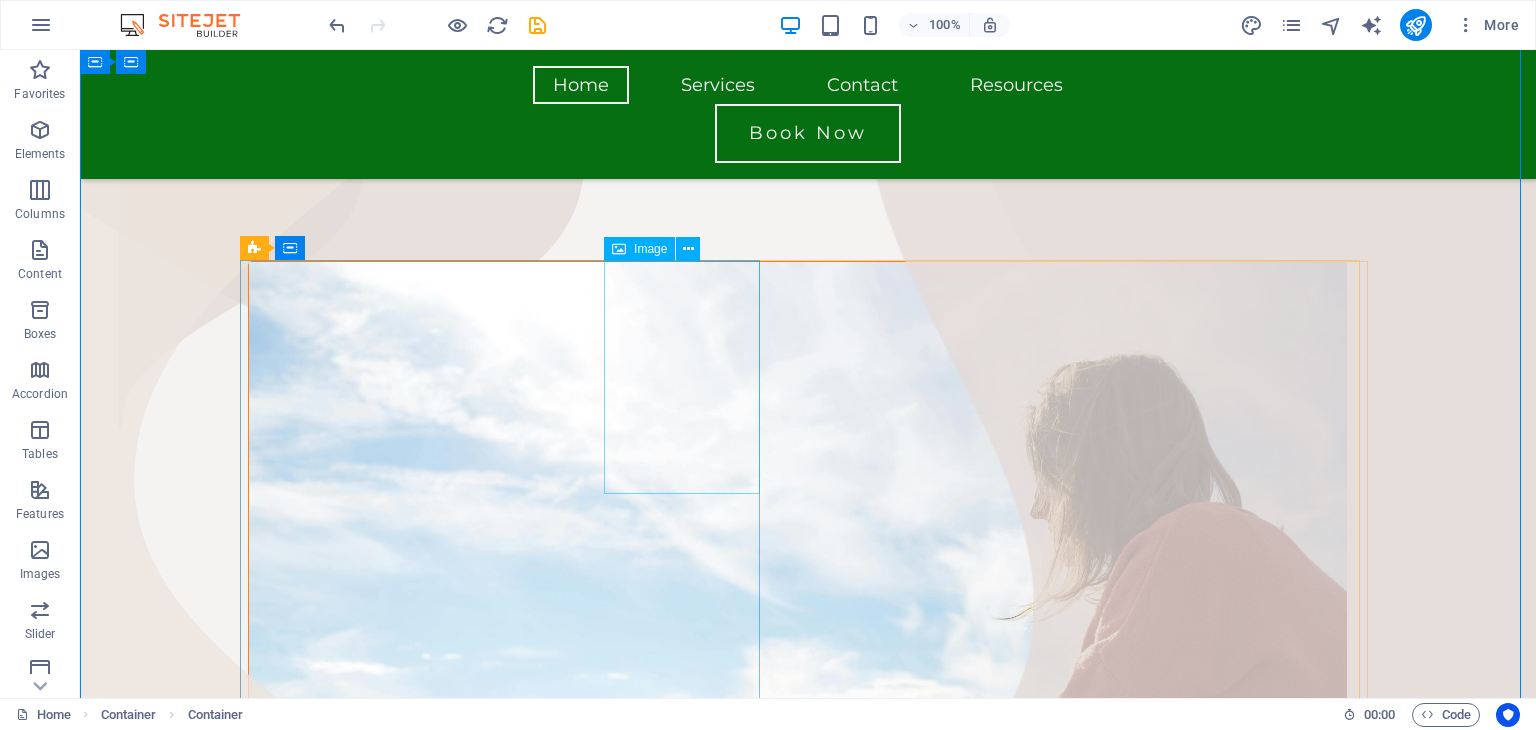 click at bounding box center (808, 2017) 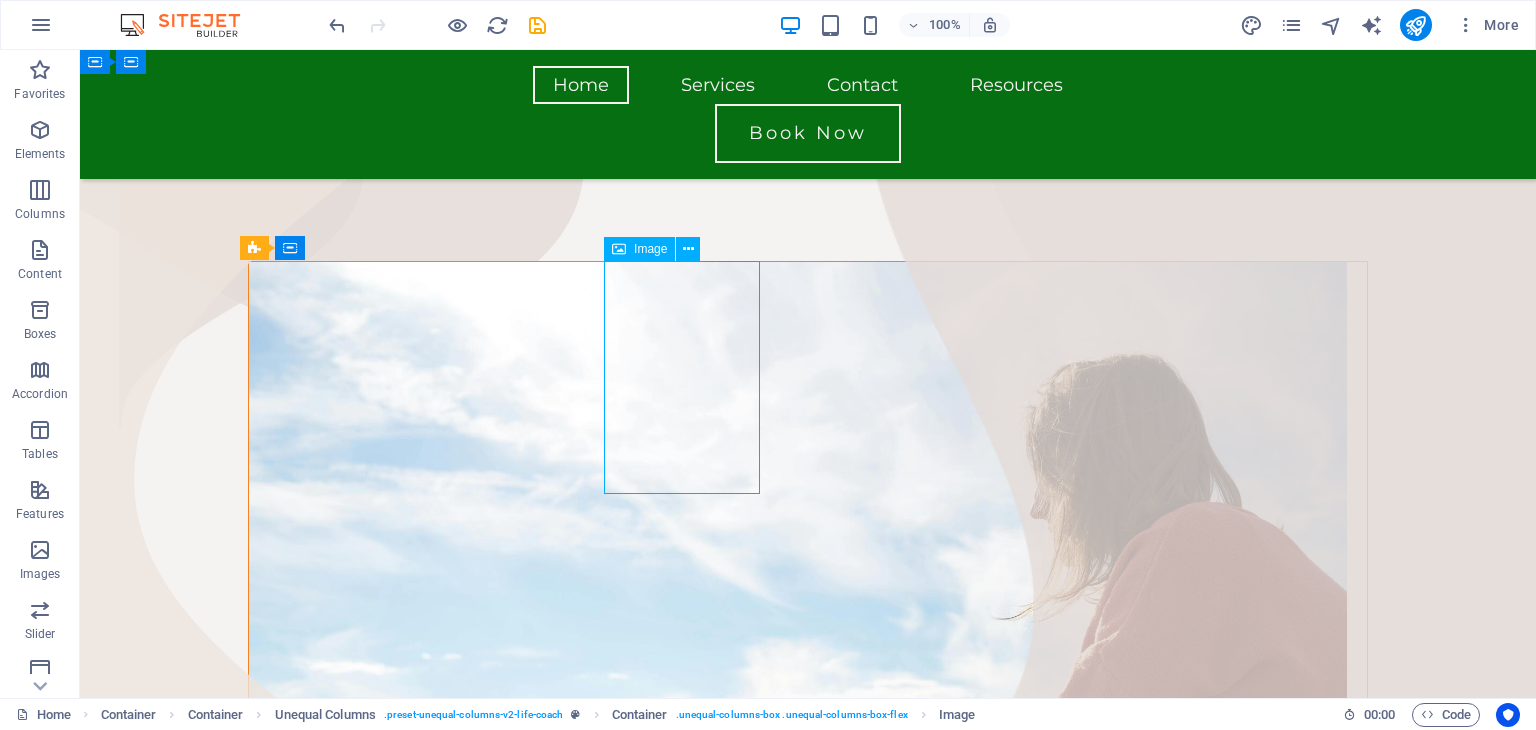 click at bounding box center [808, 2017] 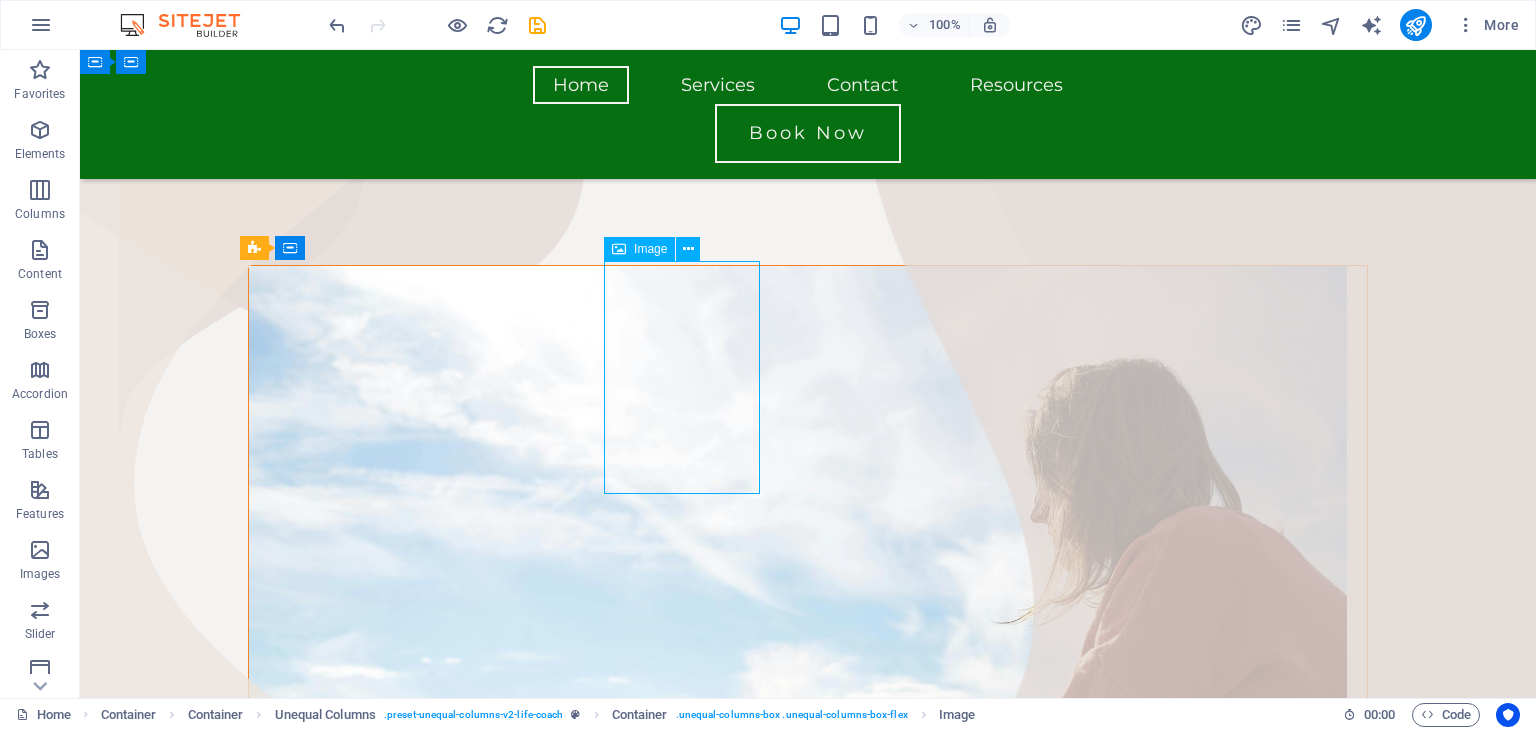 select on "%" 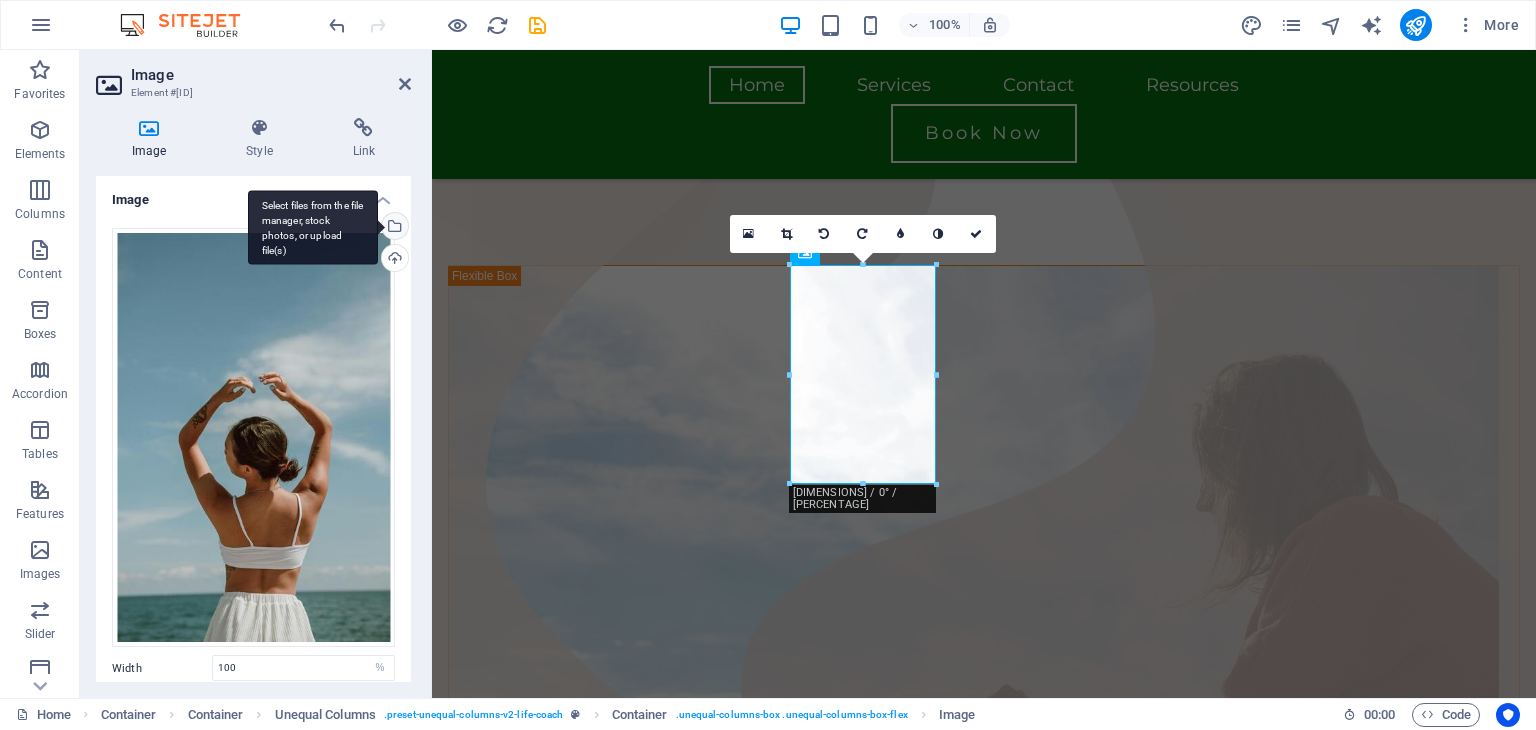 click on "Select files from the file manager, stock photos, or upload file(s)" at bounding box center [393, 228] 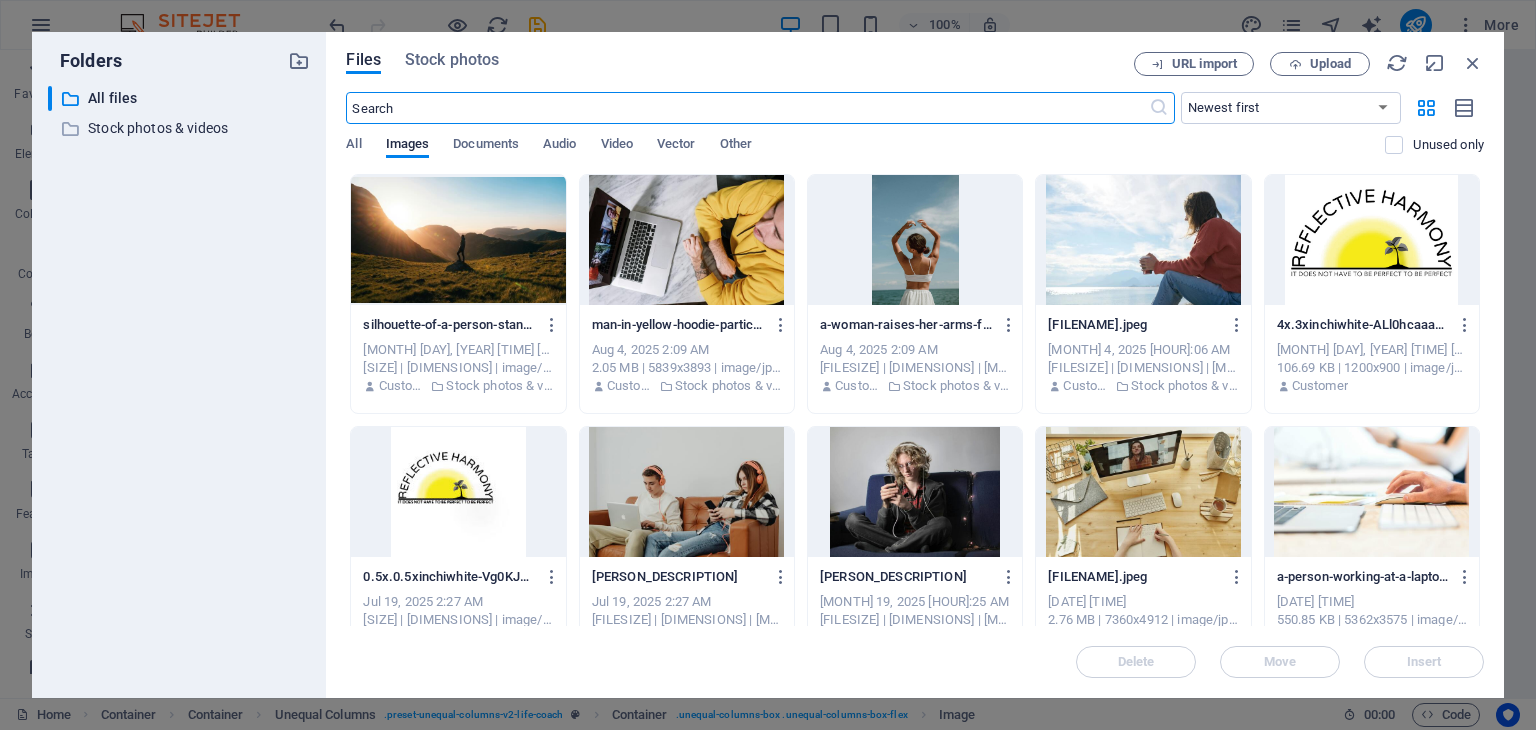 scroll, scrollTop: 260, scrollLeft: 0, axis: vertical 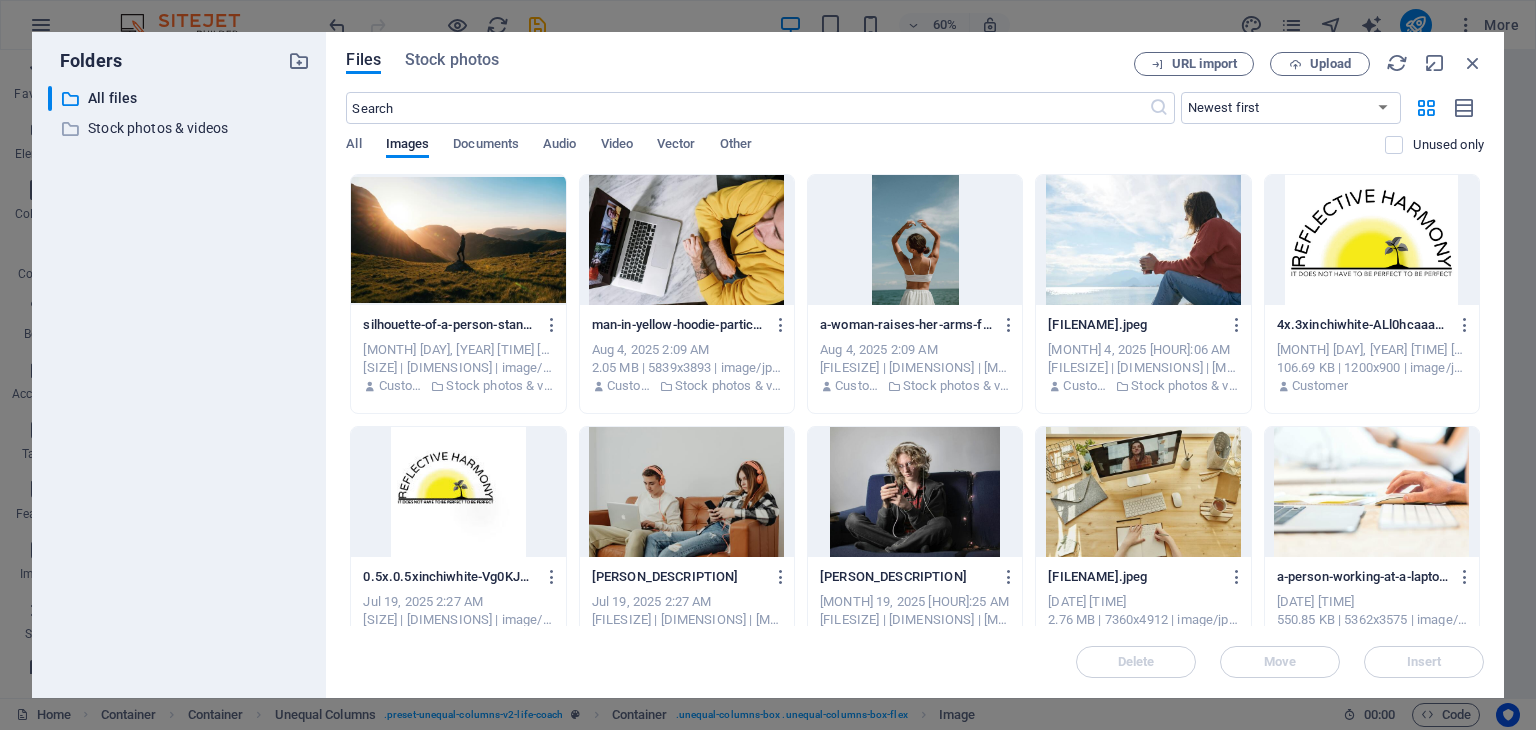 click at bounding box center (915, 240) 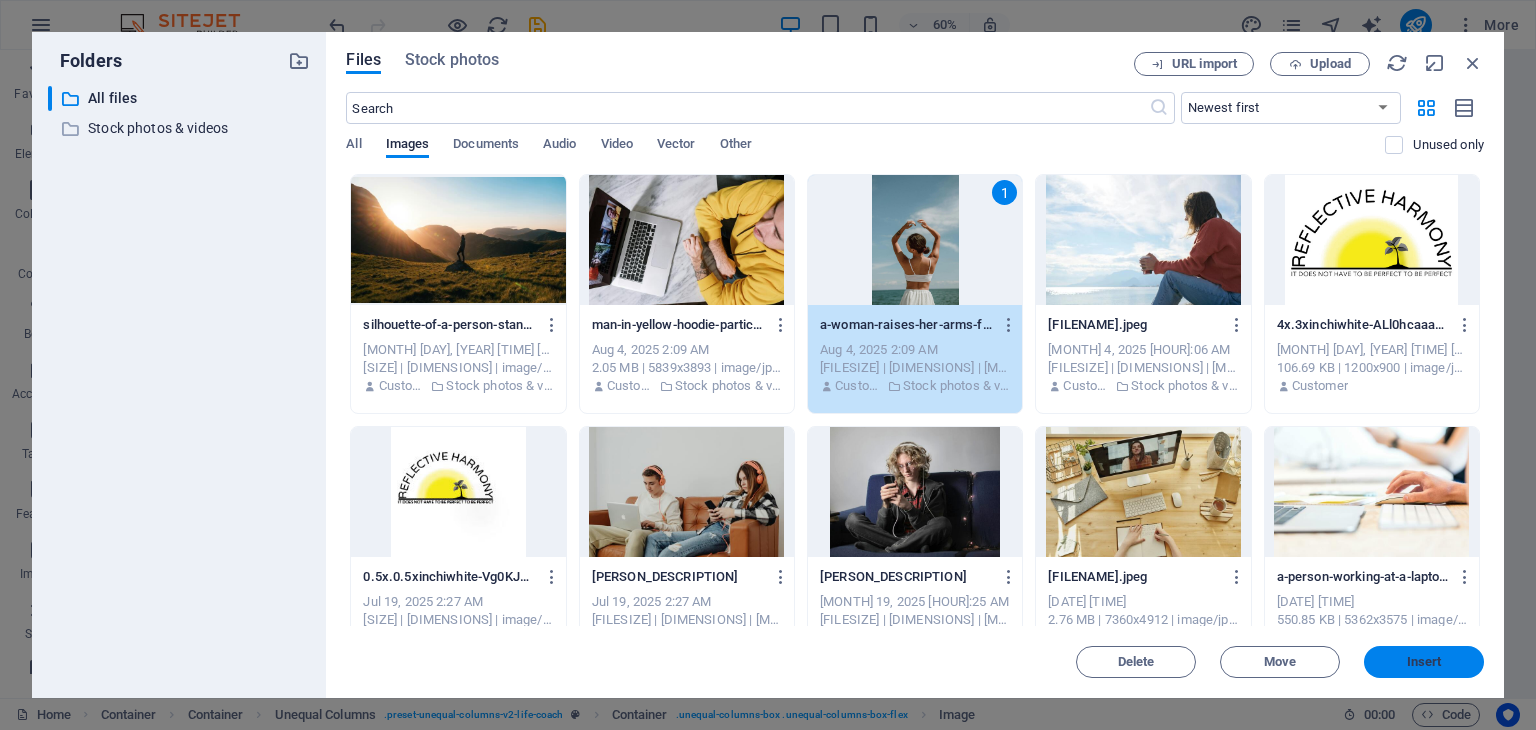 click on "Insert" at bounding box center [1424, 662] 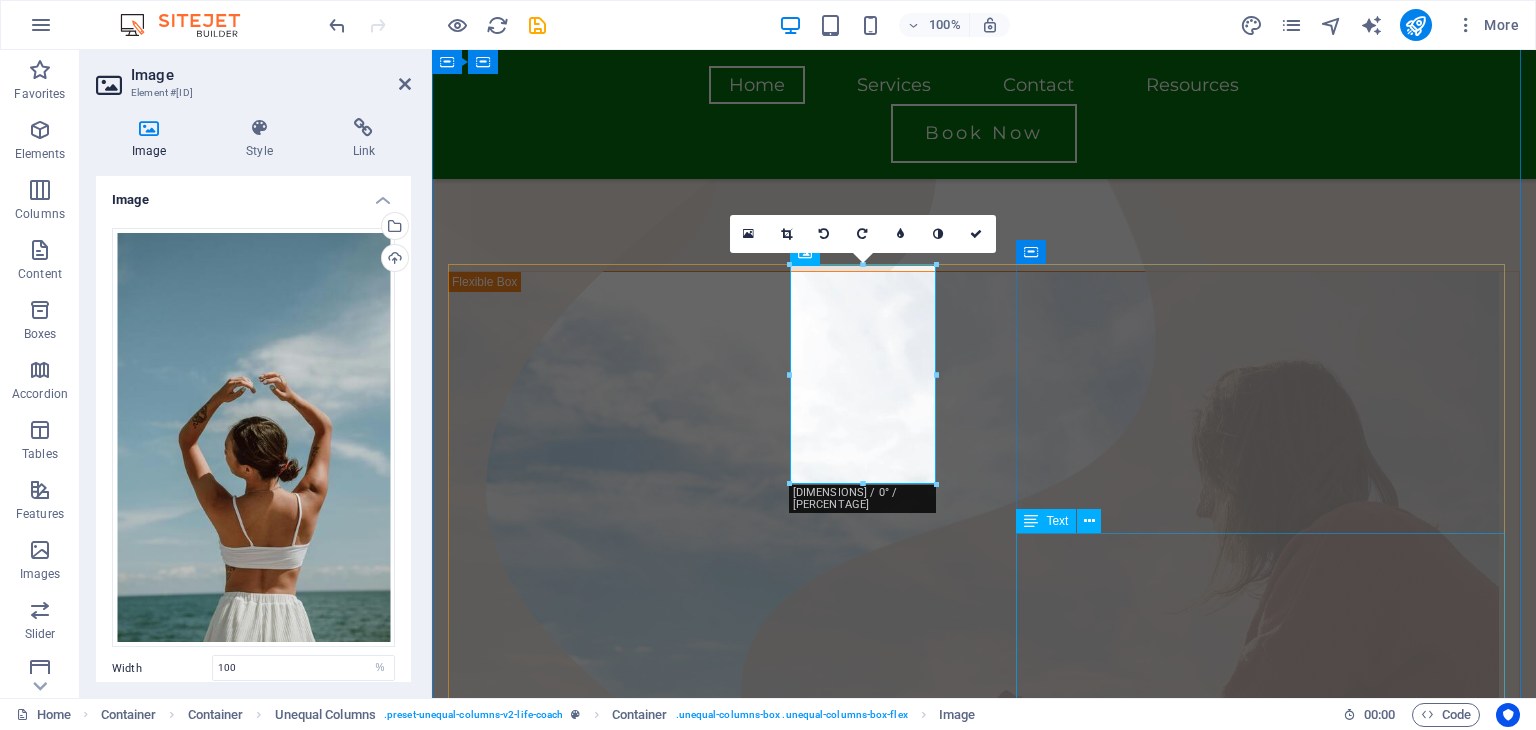 scroll, scrollTop: 266, scrollLeft: 0, axis: vertical 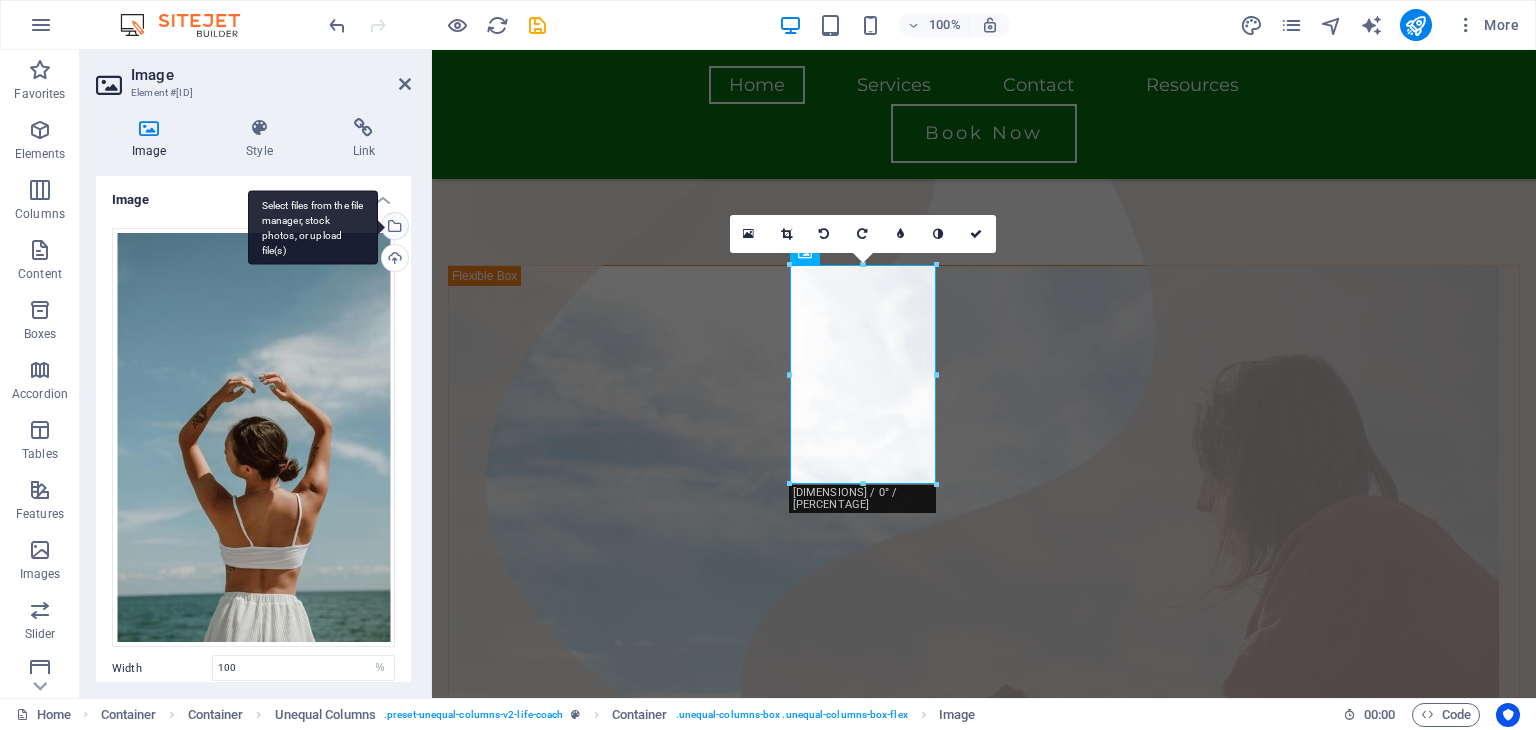 click on "Select files from the file manager, stock photos, or upload file(s)" at bounding box center (393, 228) 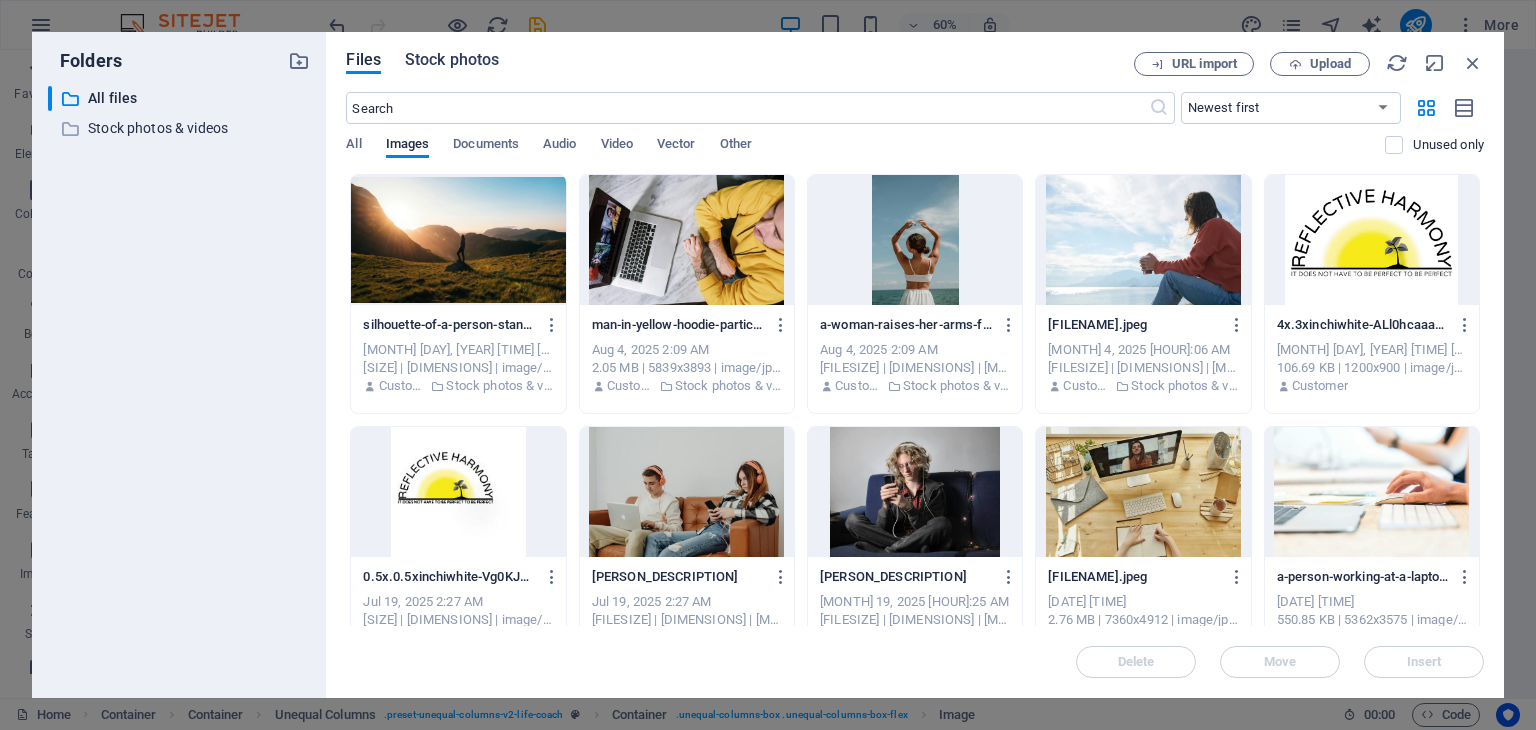 click on "Stock photos" at bounding box center (452, 60) 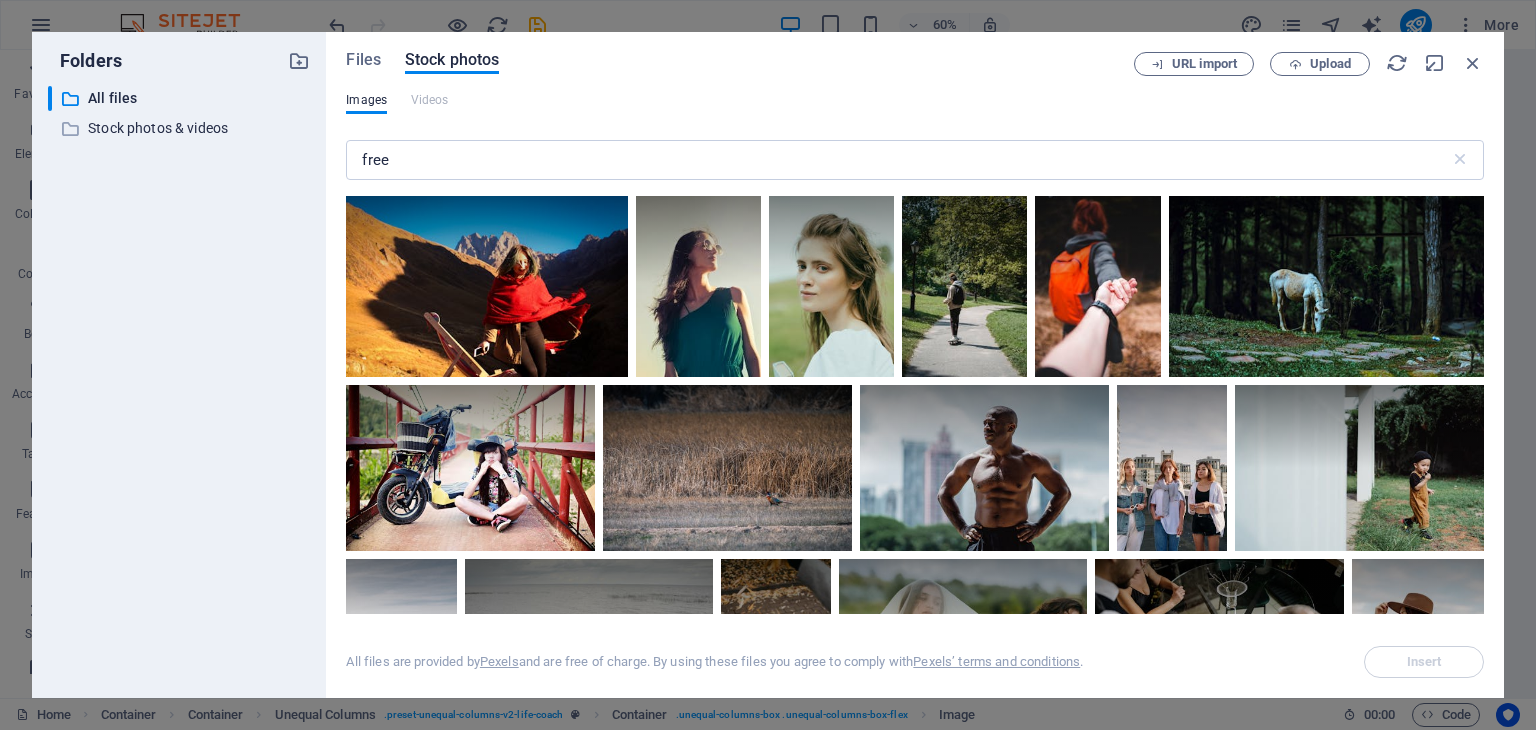 scroll, scrollTop: 9702, scrollLeft: 0, axis: vertical 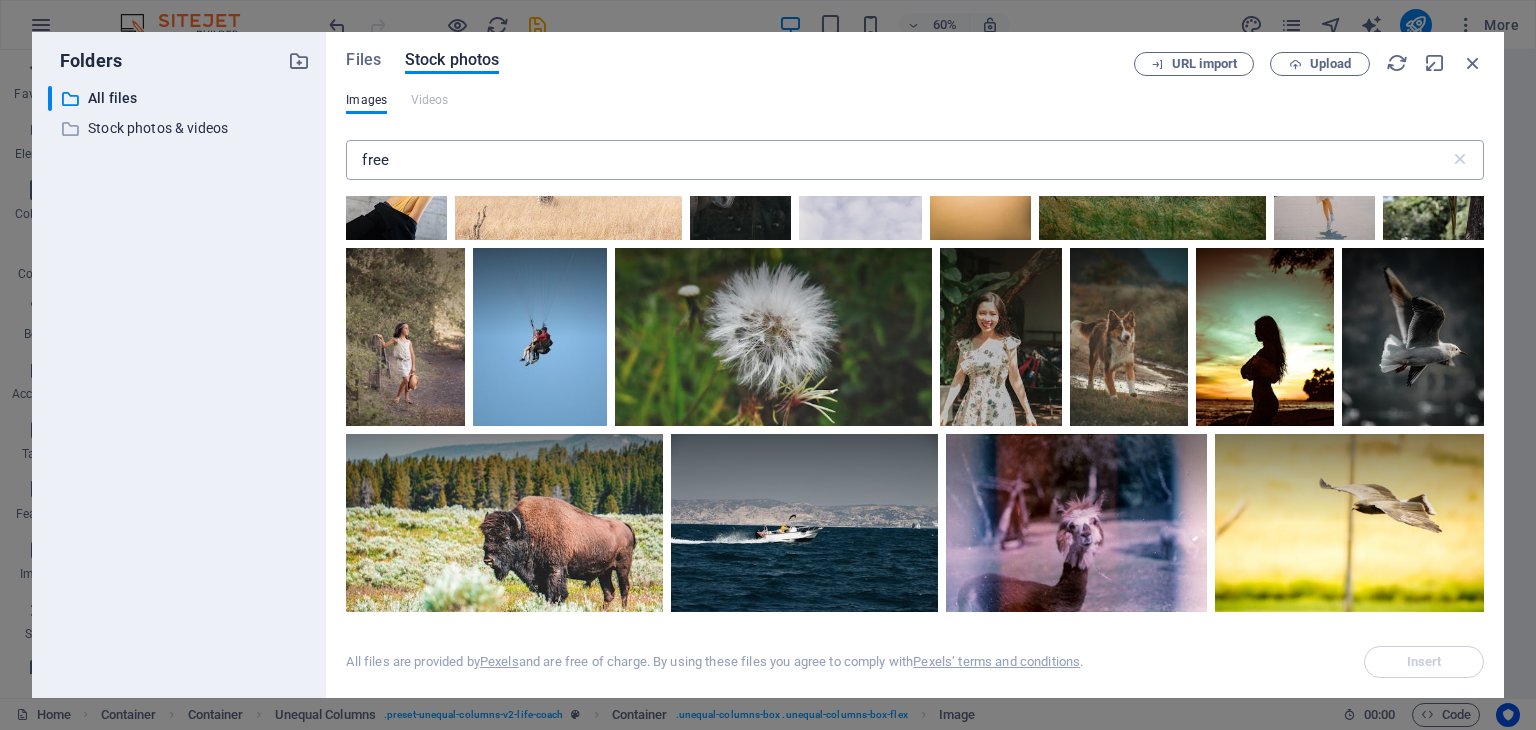 click on "free" at bounding box center [897, 160] 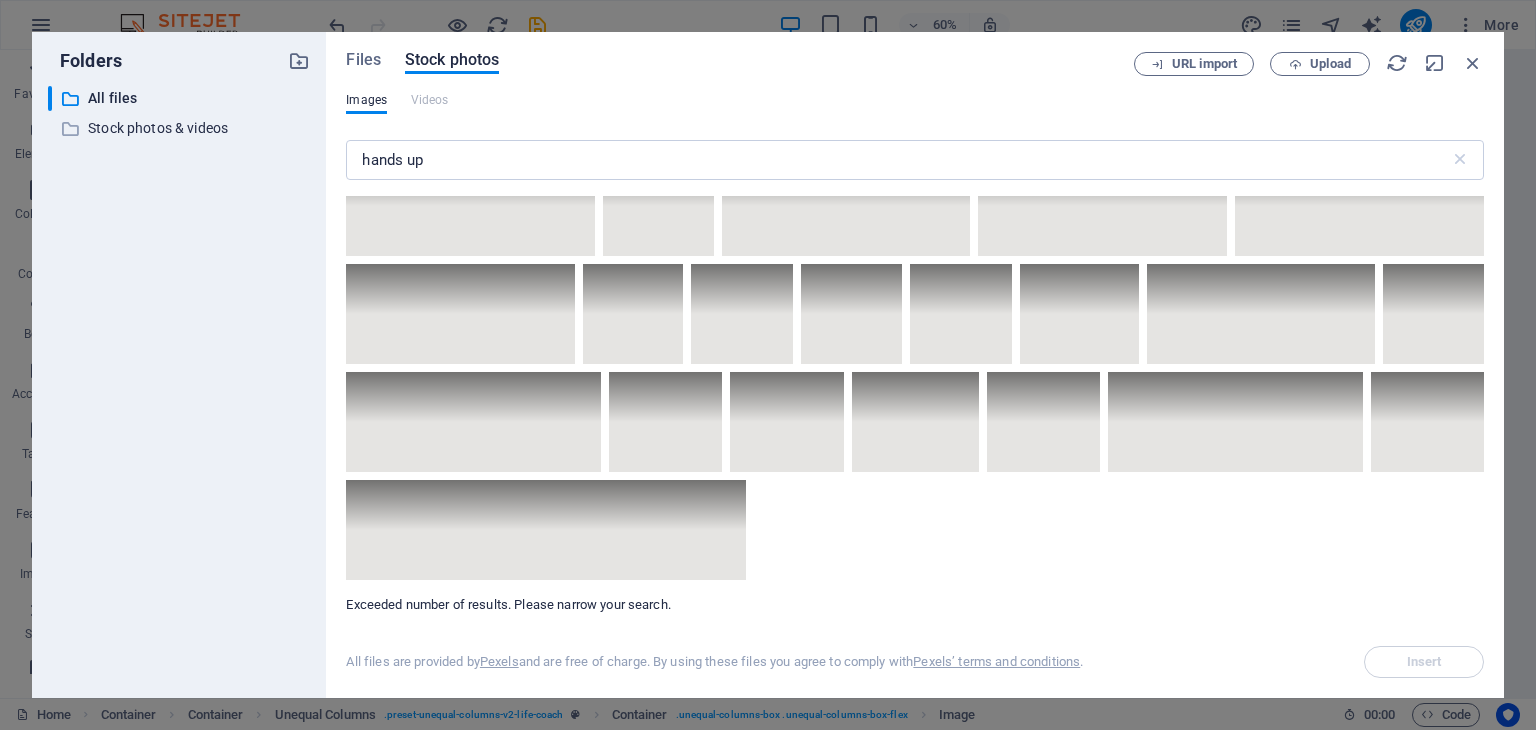scroll, scrollTop: 9452, scrollLeft: 0, axis: vertical 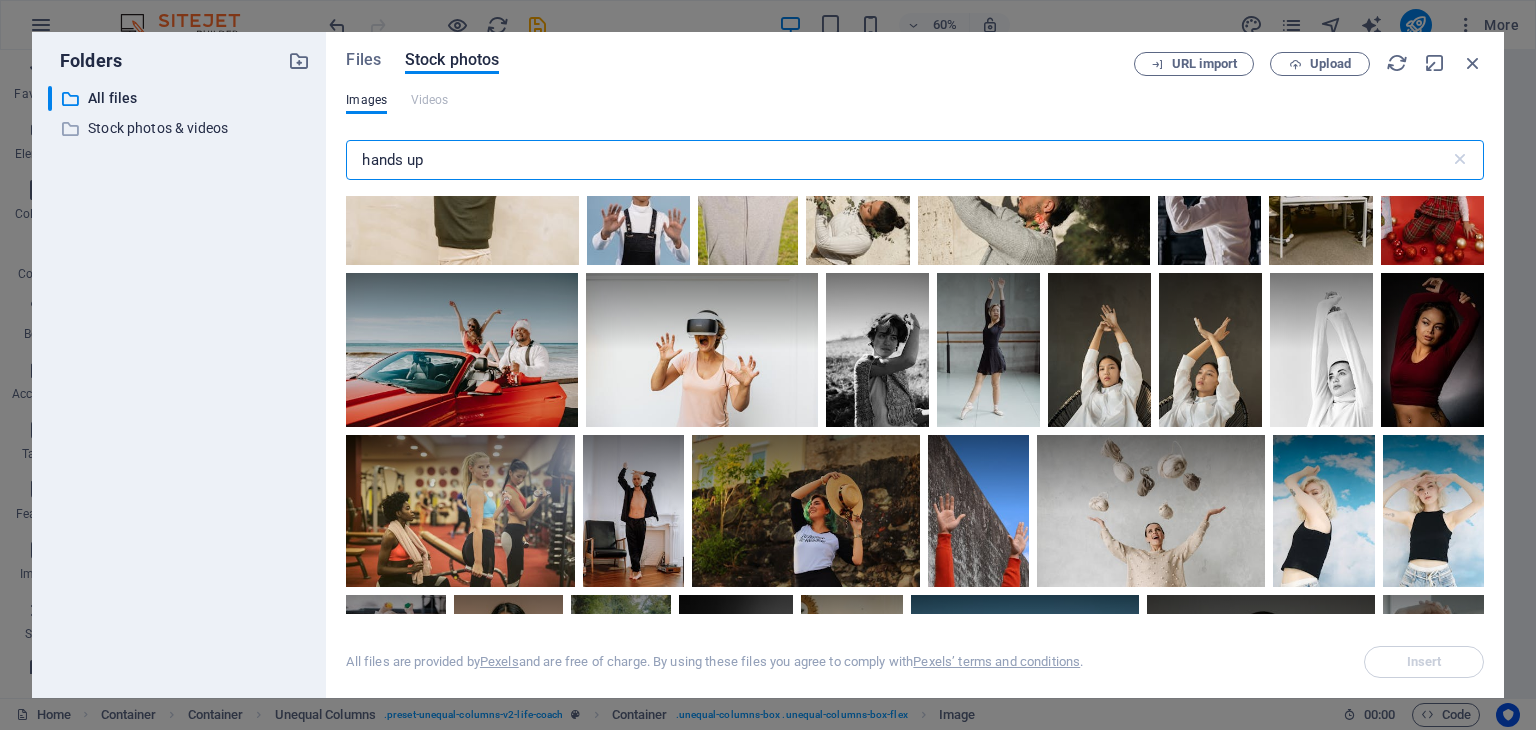 click on "hands up" at bounding box center [897, 160] 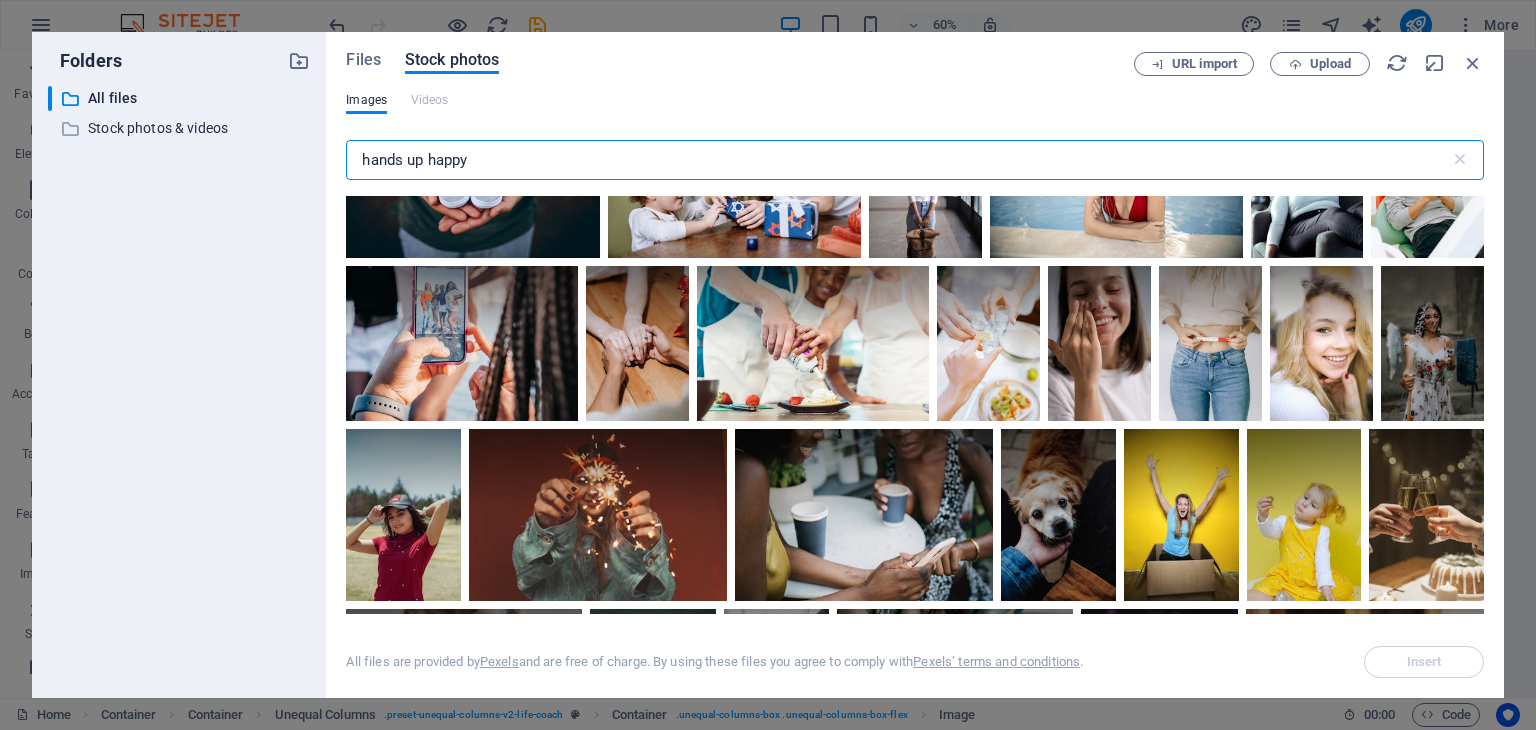 scroll, scrollTop: 5502, scrollLeft: 0, axis: vertical 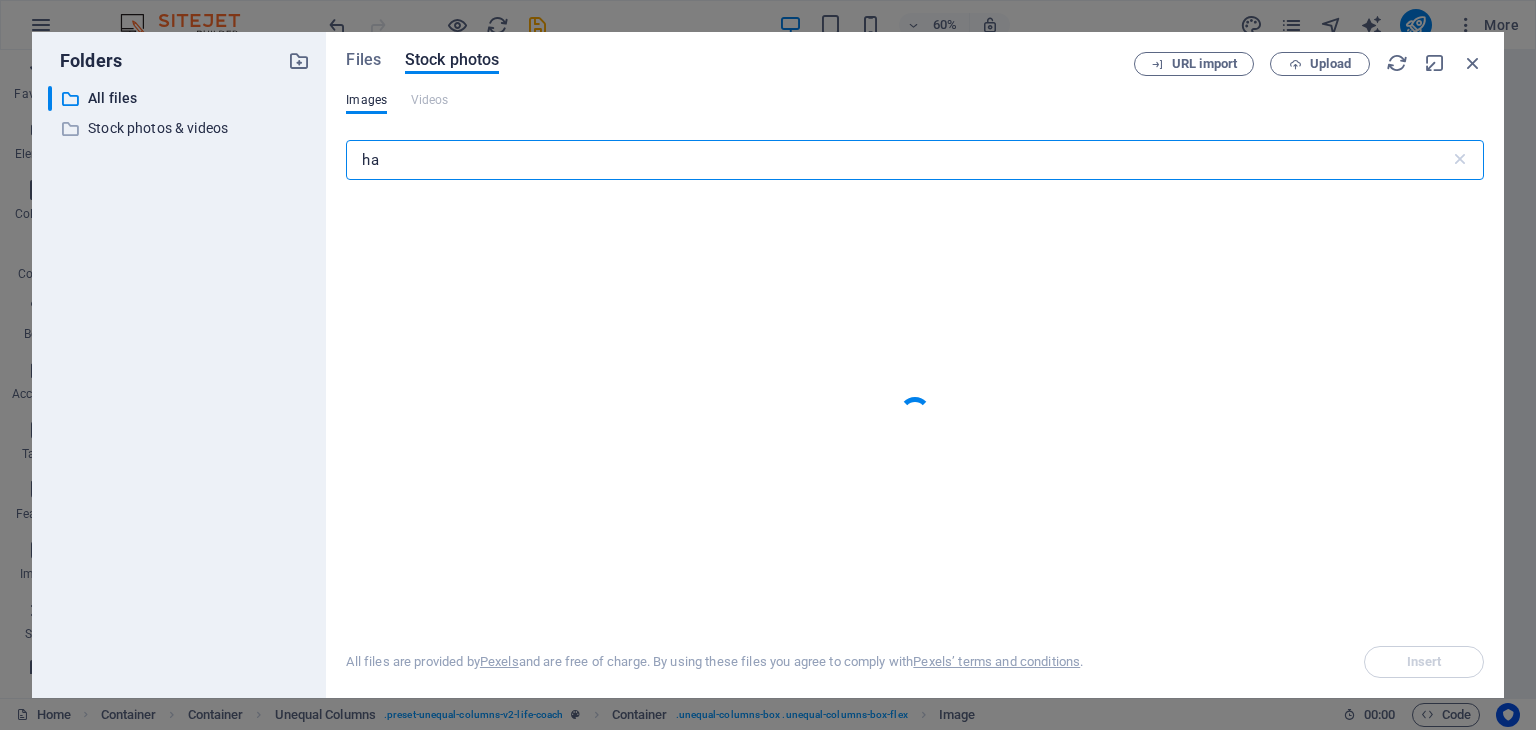 type on "h" 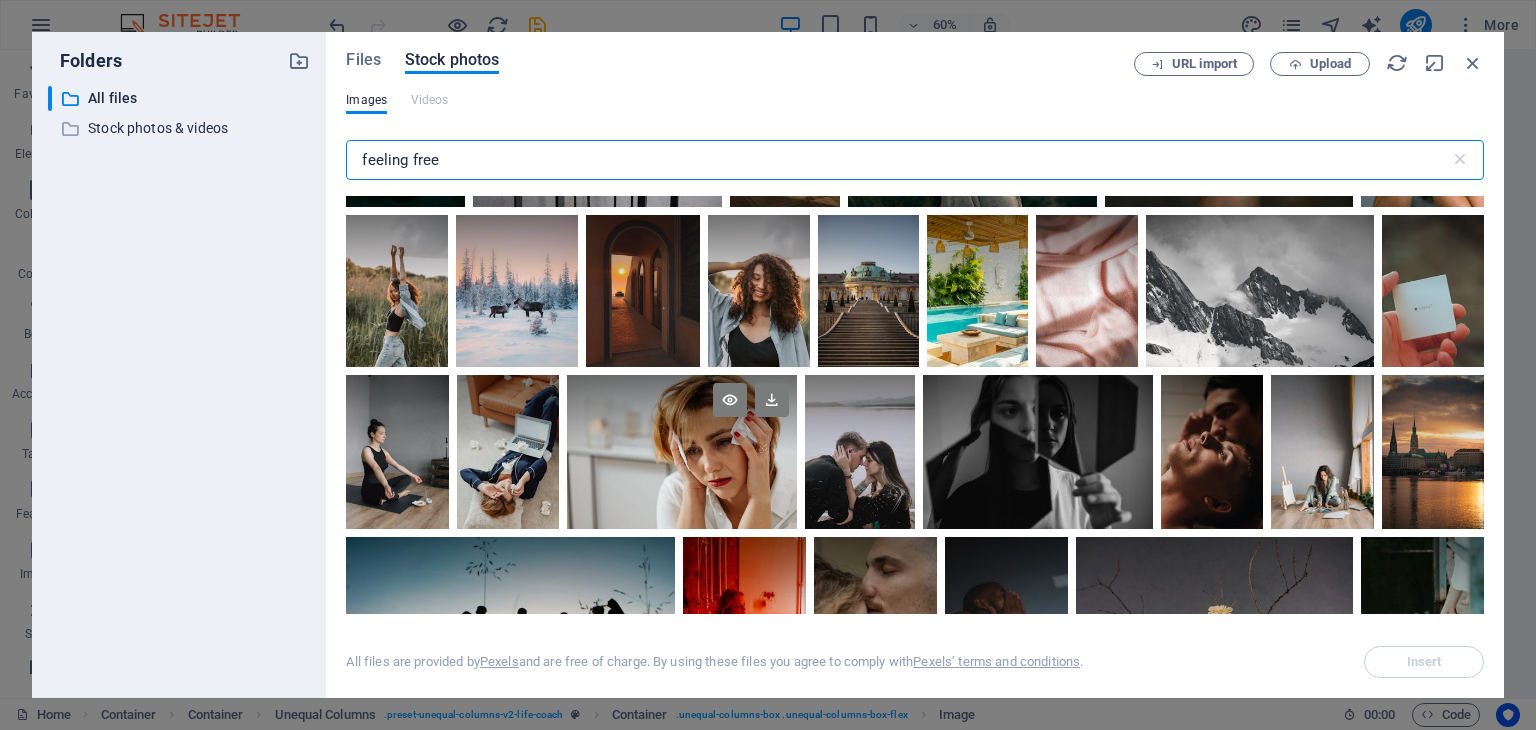 scroll, scrollTop: 3568, scrollLeft: 0, axis: vertical 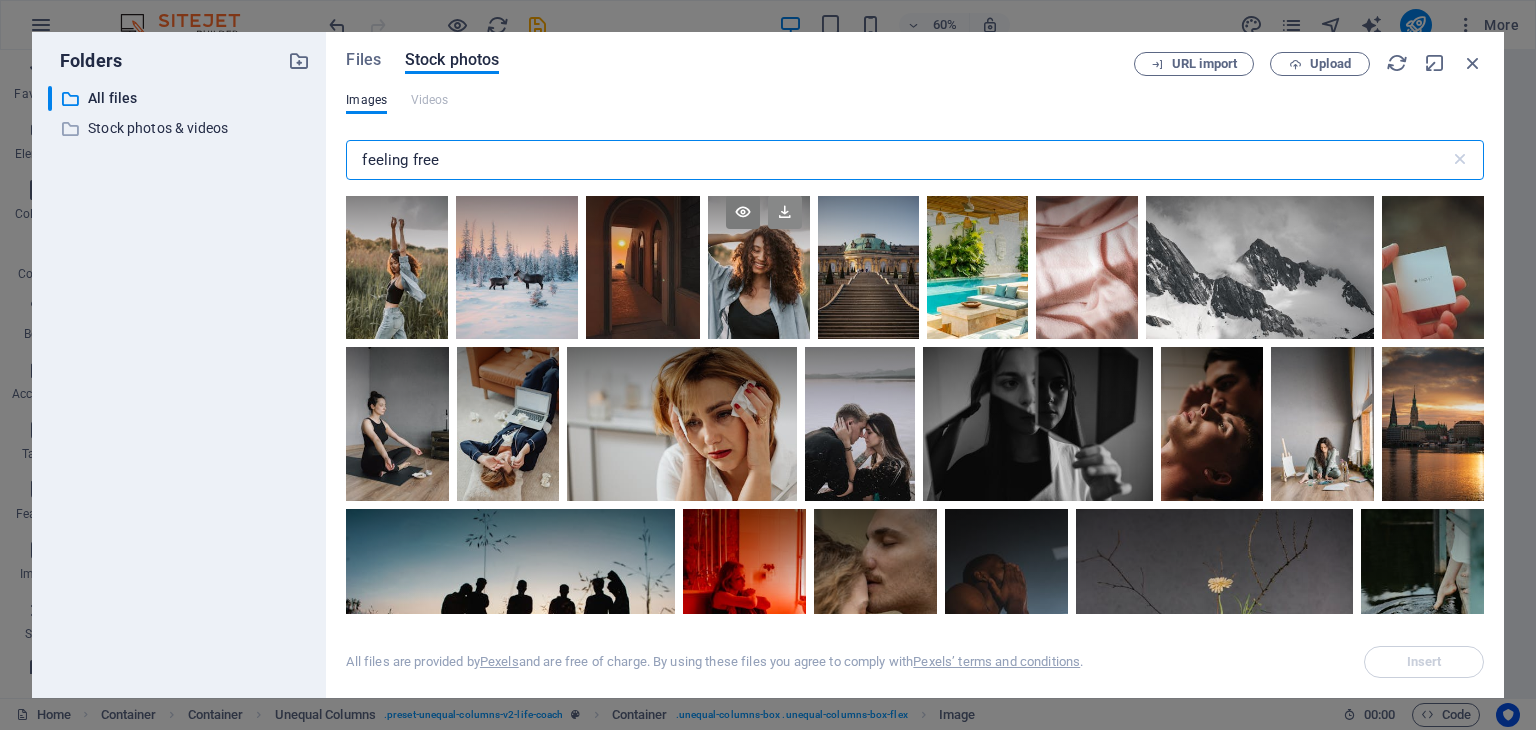 type on "feeling free" 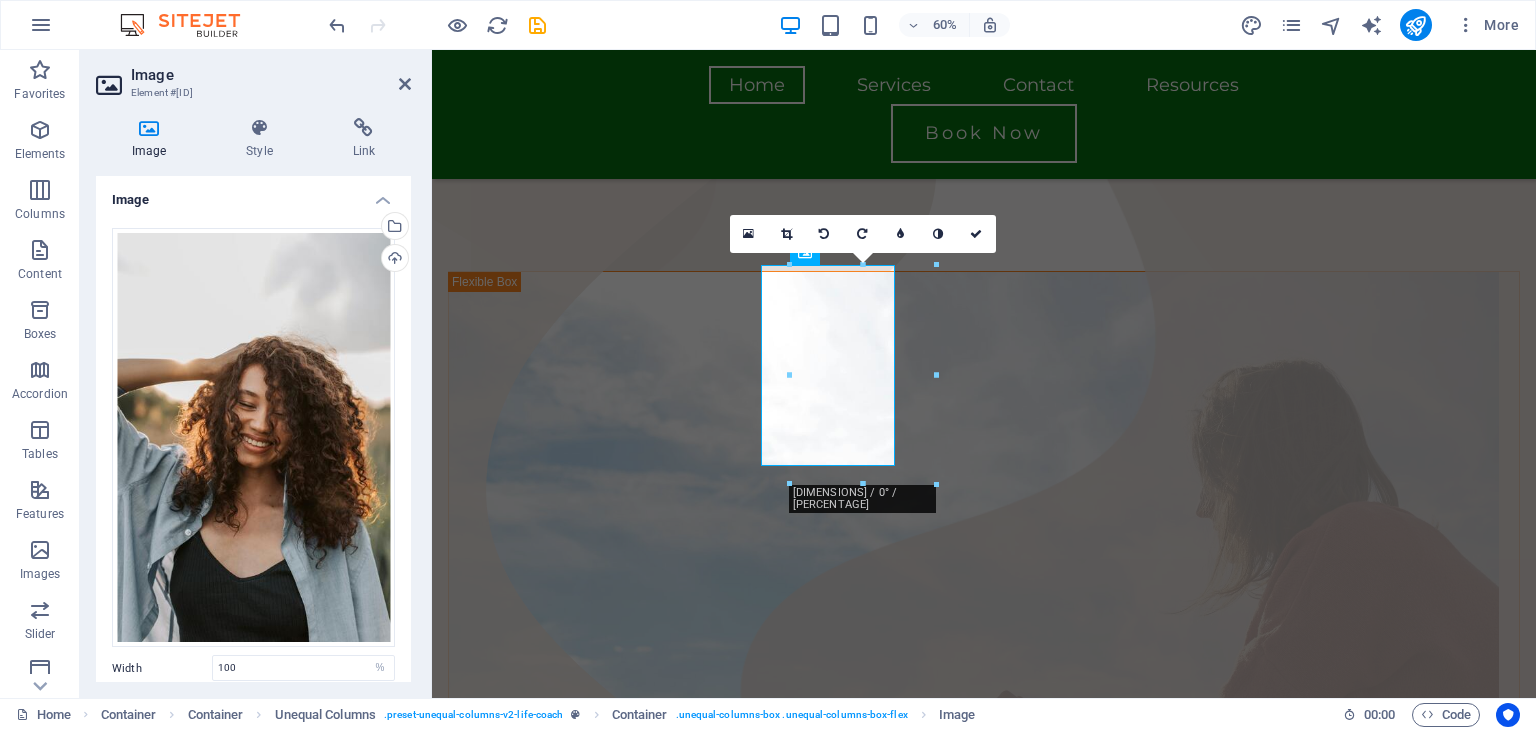 scroll, scrollTop: 266, scrollLeft: 0, axis: vertical 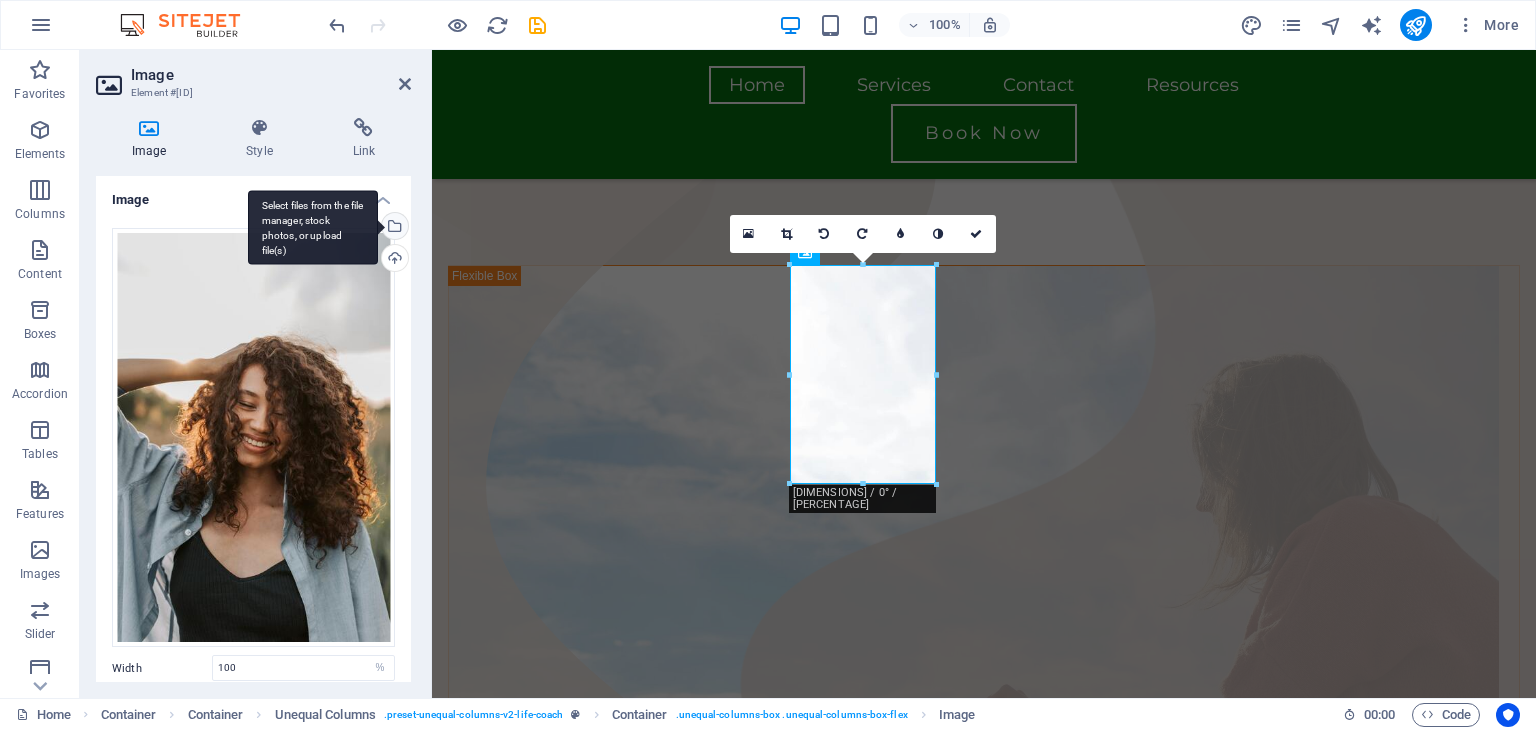 click on "Select files from the file manager, stock photos, or upload file(s)" at bounding box center (393, 228) 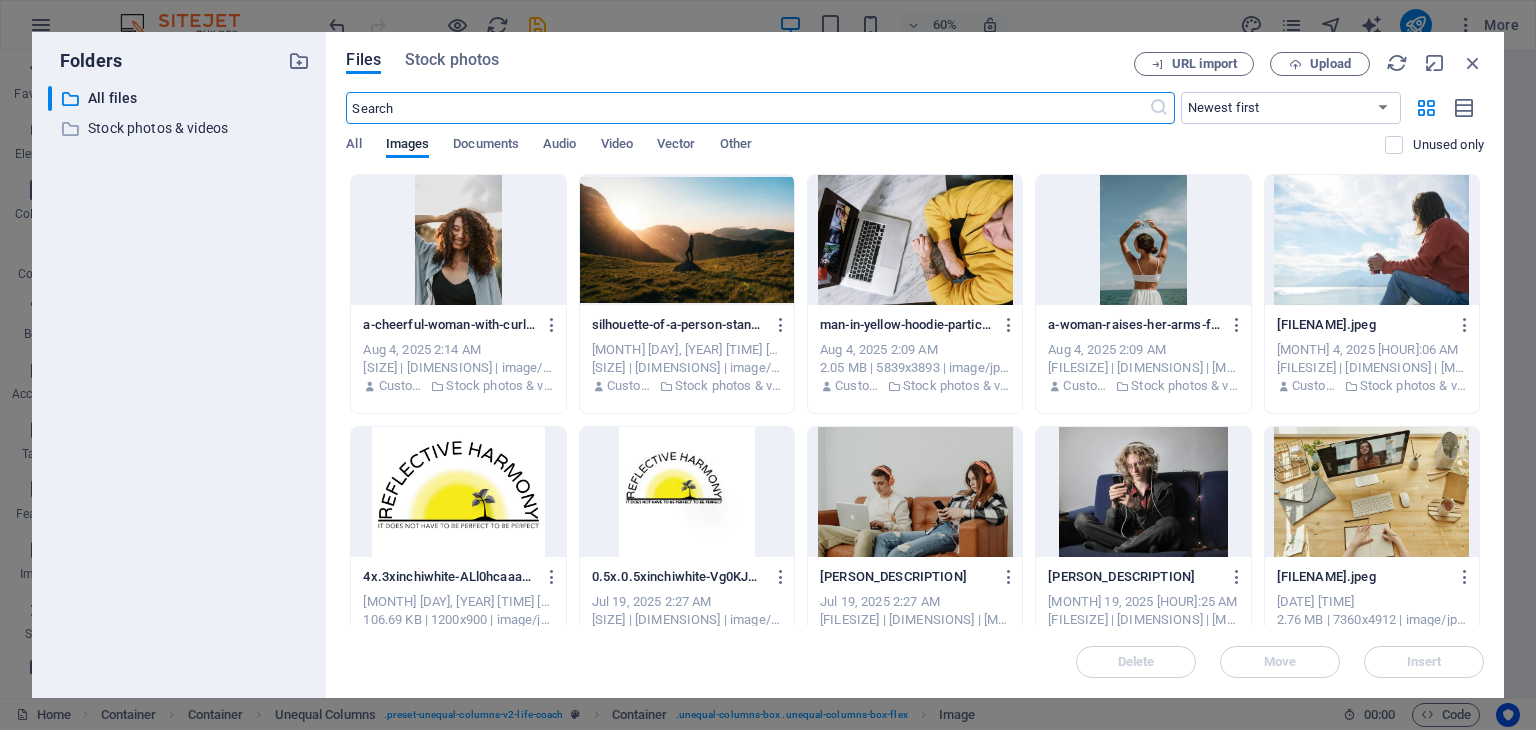 click at bounding box center (458, 240) 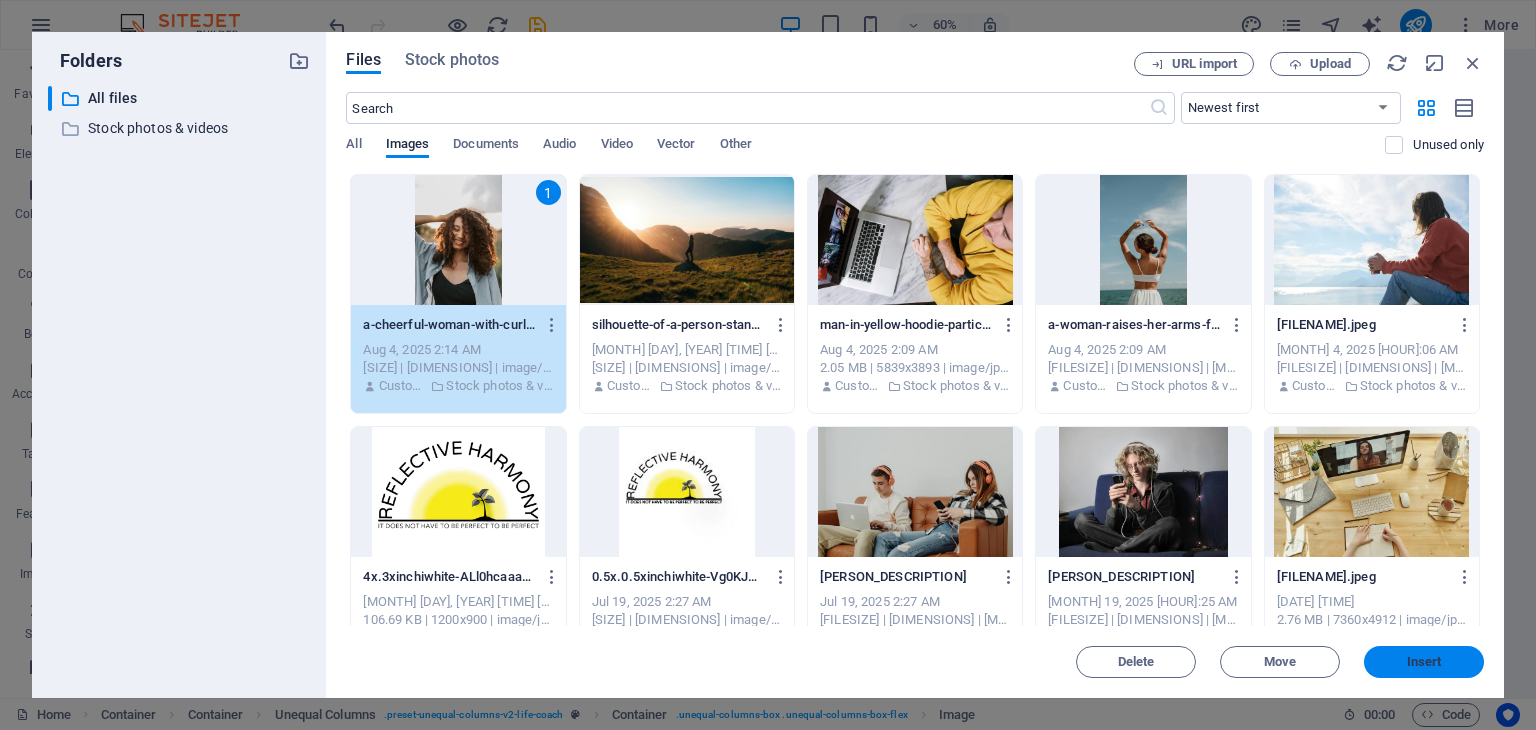 click on "Insert" at bounding box center (1424, 662) 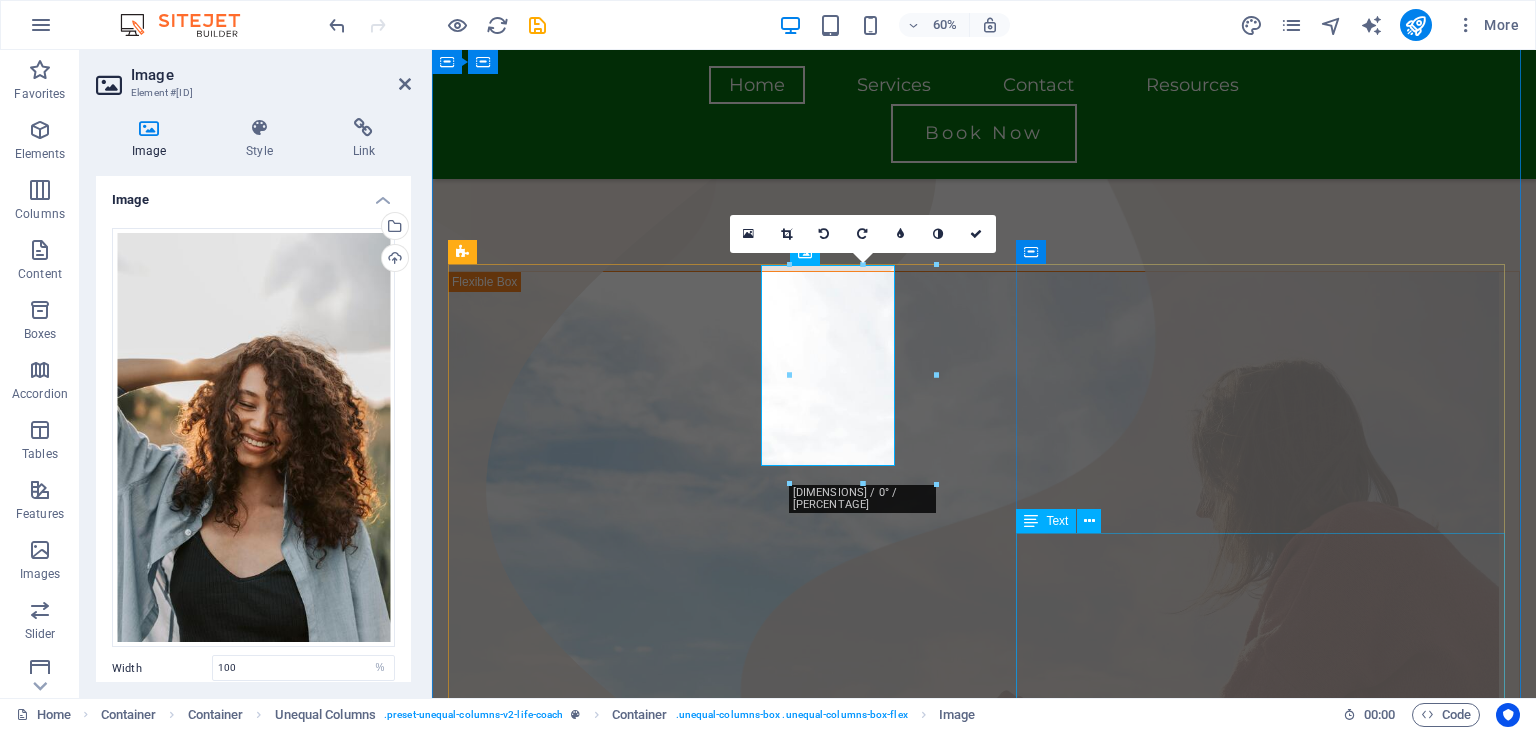 scroll, scrollTop: 266, scrollLeft: 0, axis: vertical 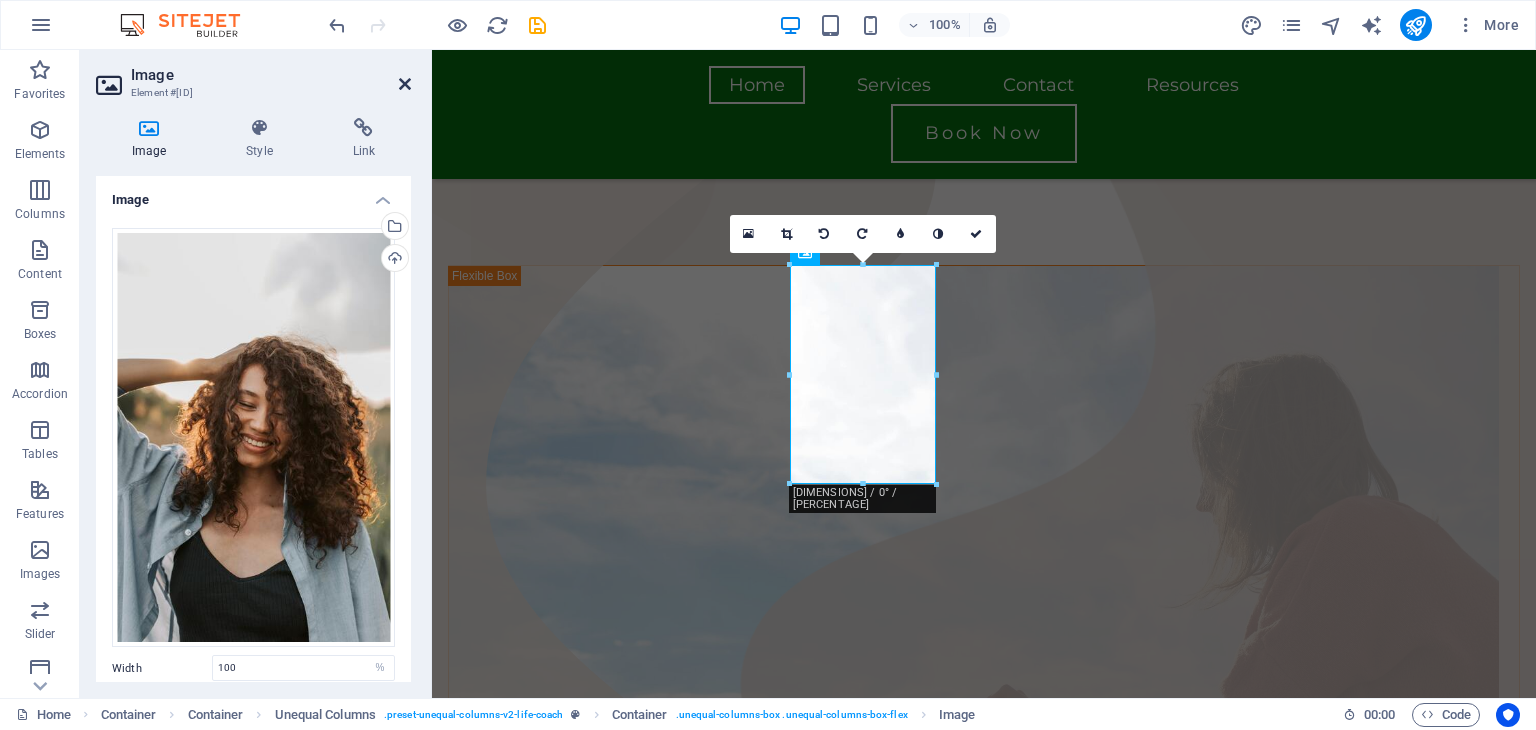 click at bounding box center [405, 84] 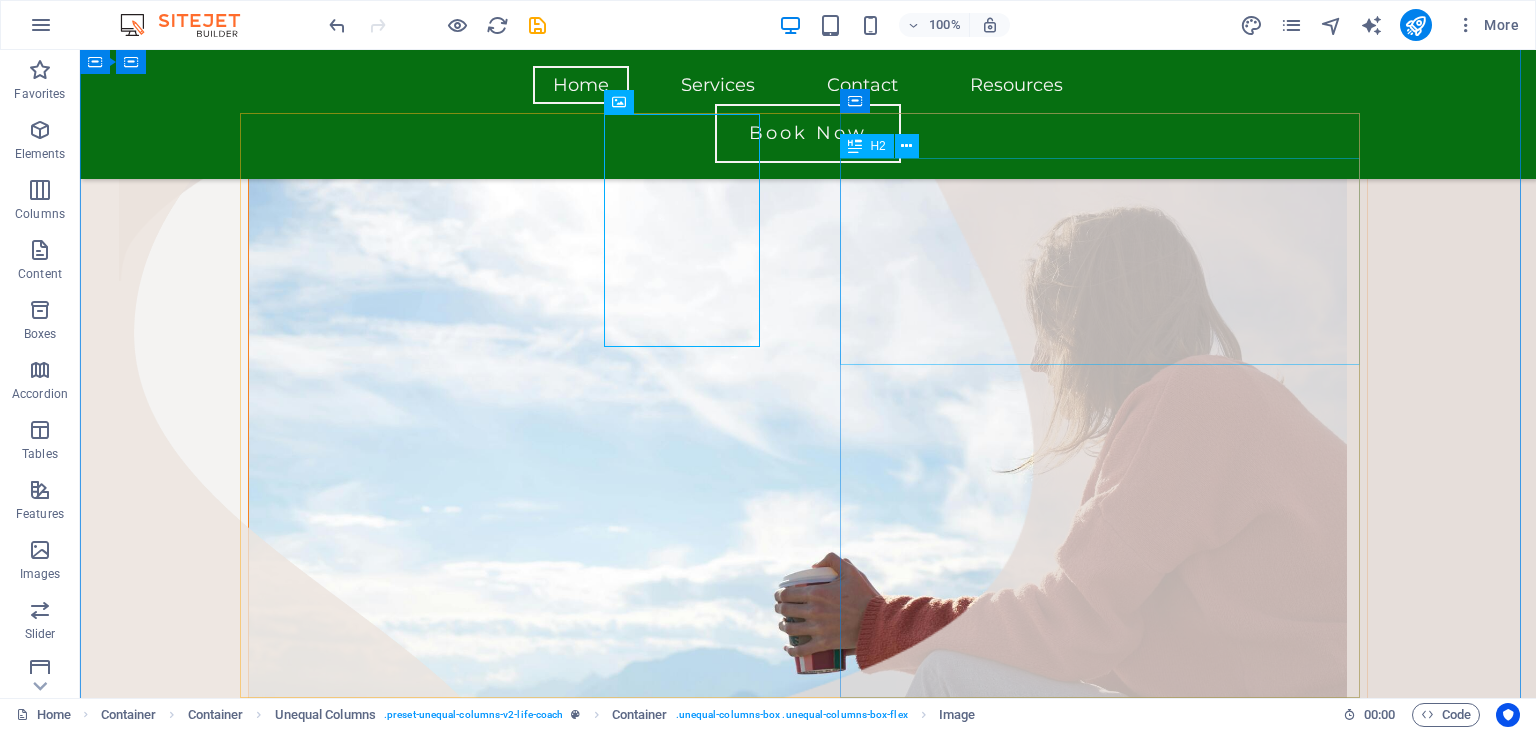 scroll, scrollTop: 410, scrollLeft: 0, axis: vertical 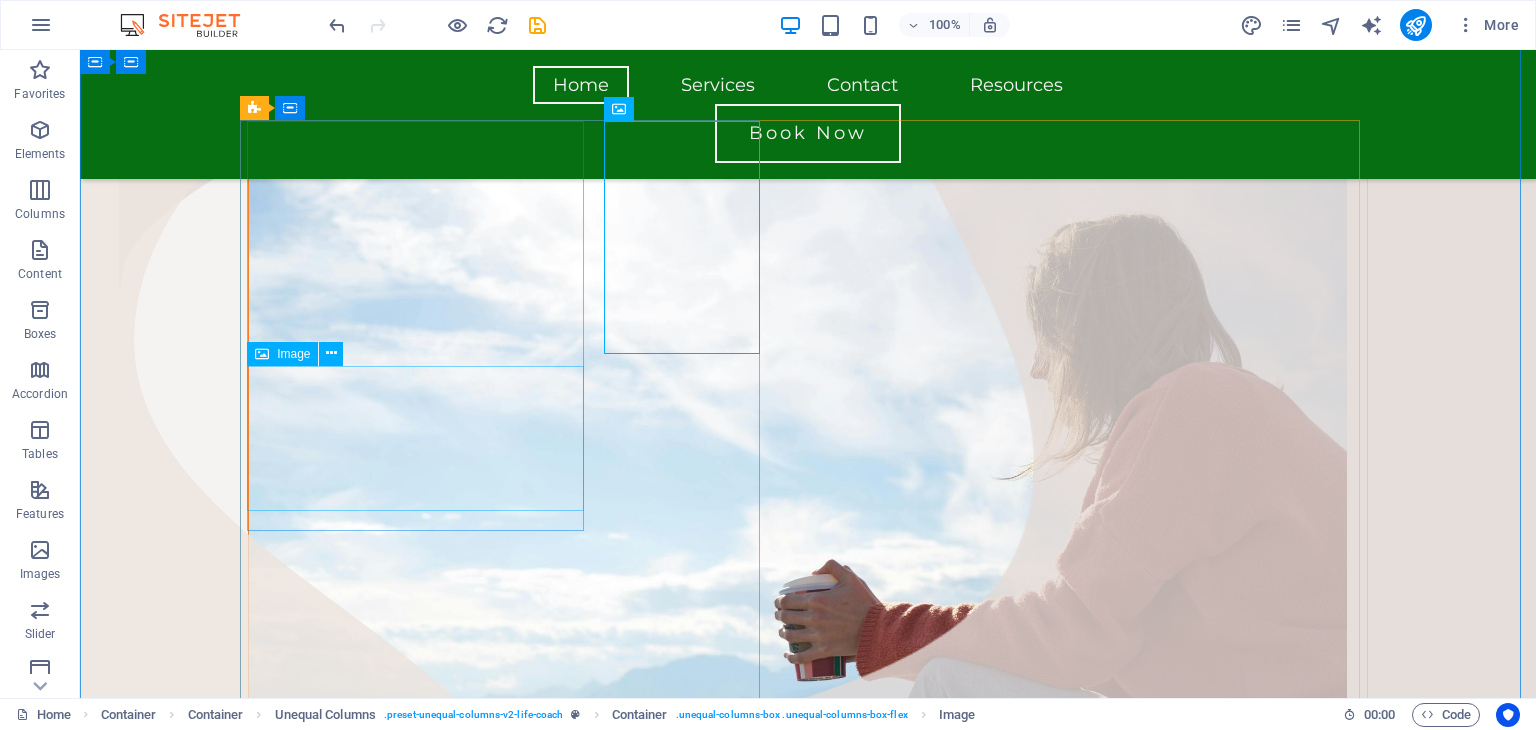 click at bounding box center (798, 946) 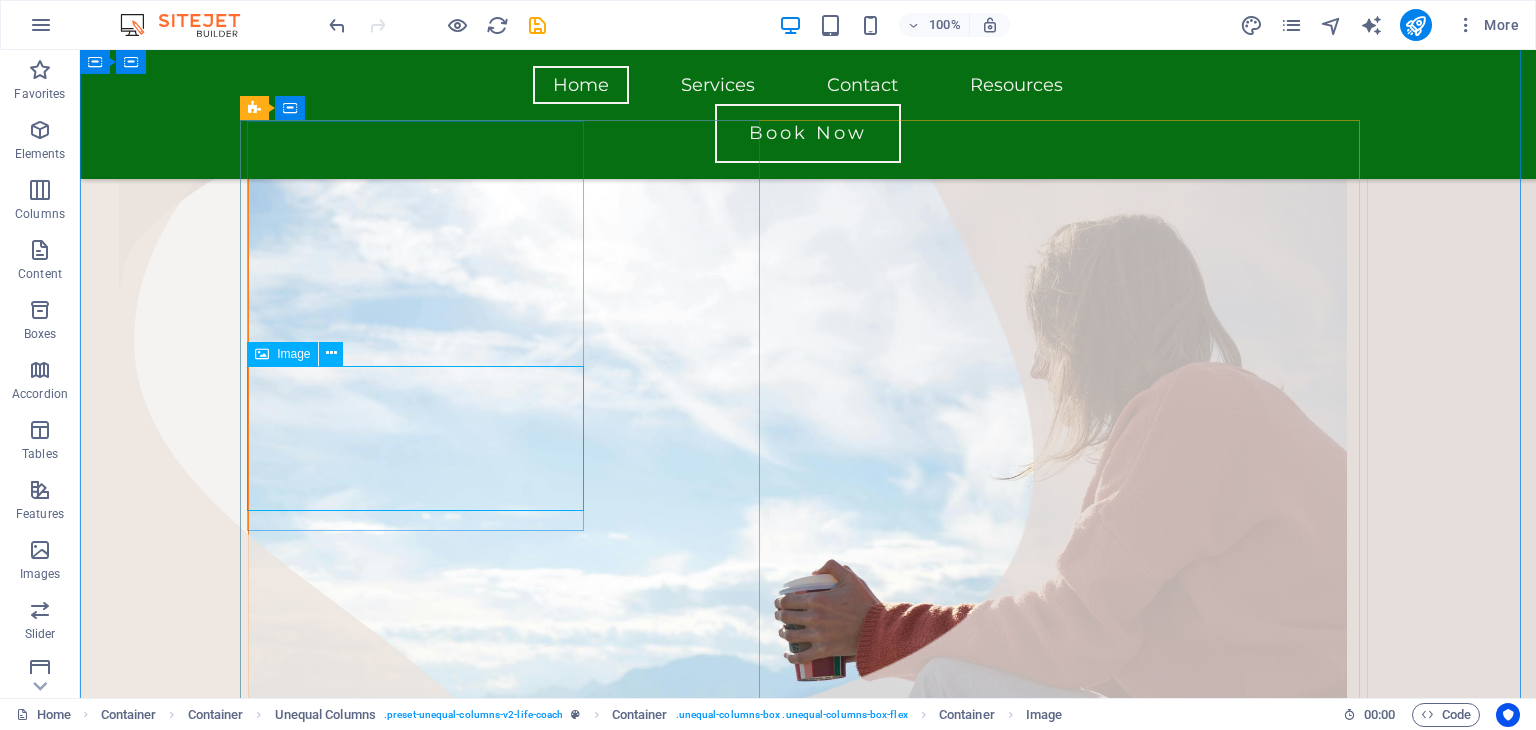 click at bounding box center [798, 946] 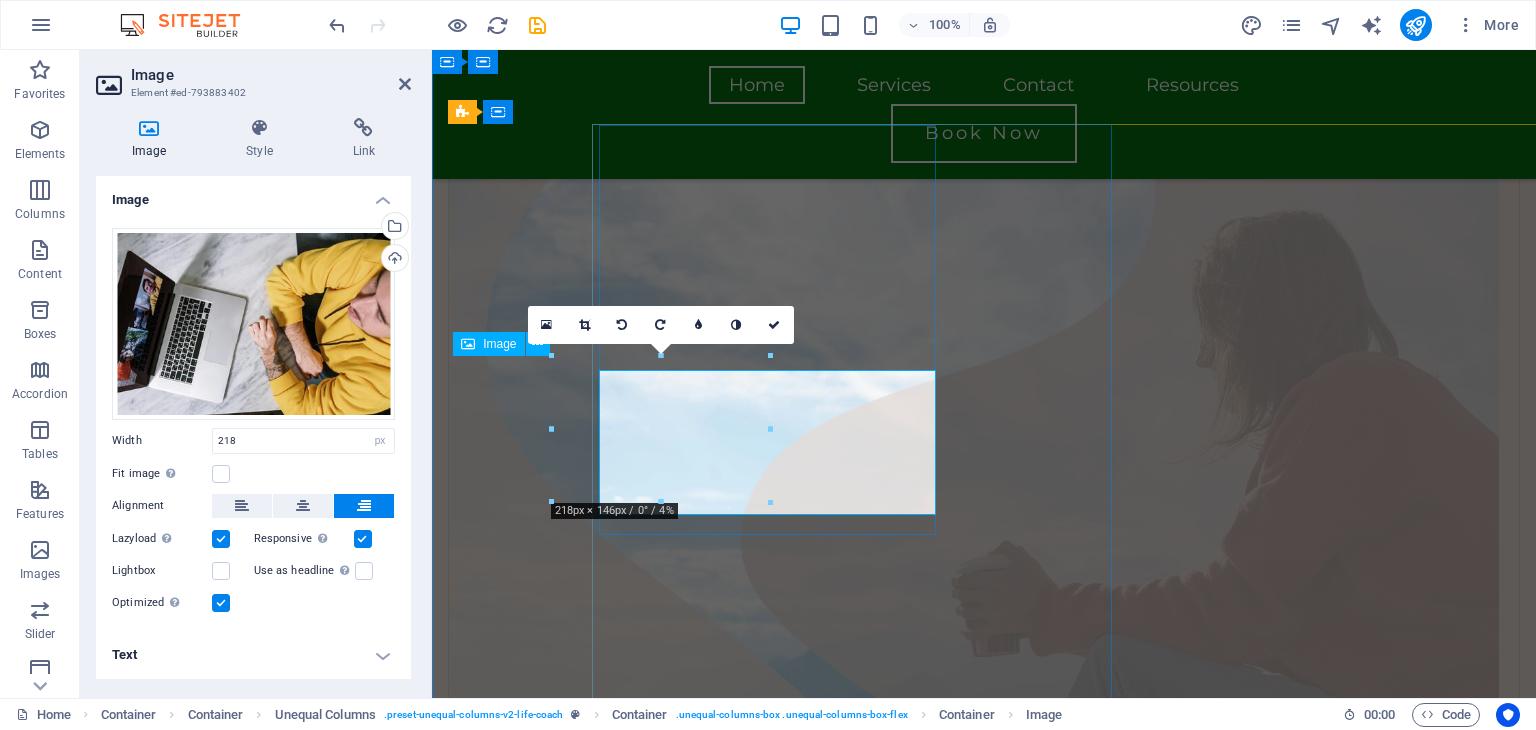 scroll, scrollTop: 406, scrollLeft: 0, axis: vertical 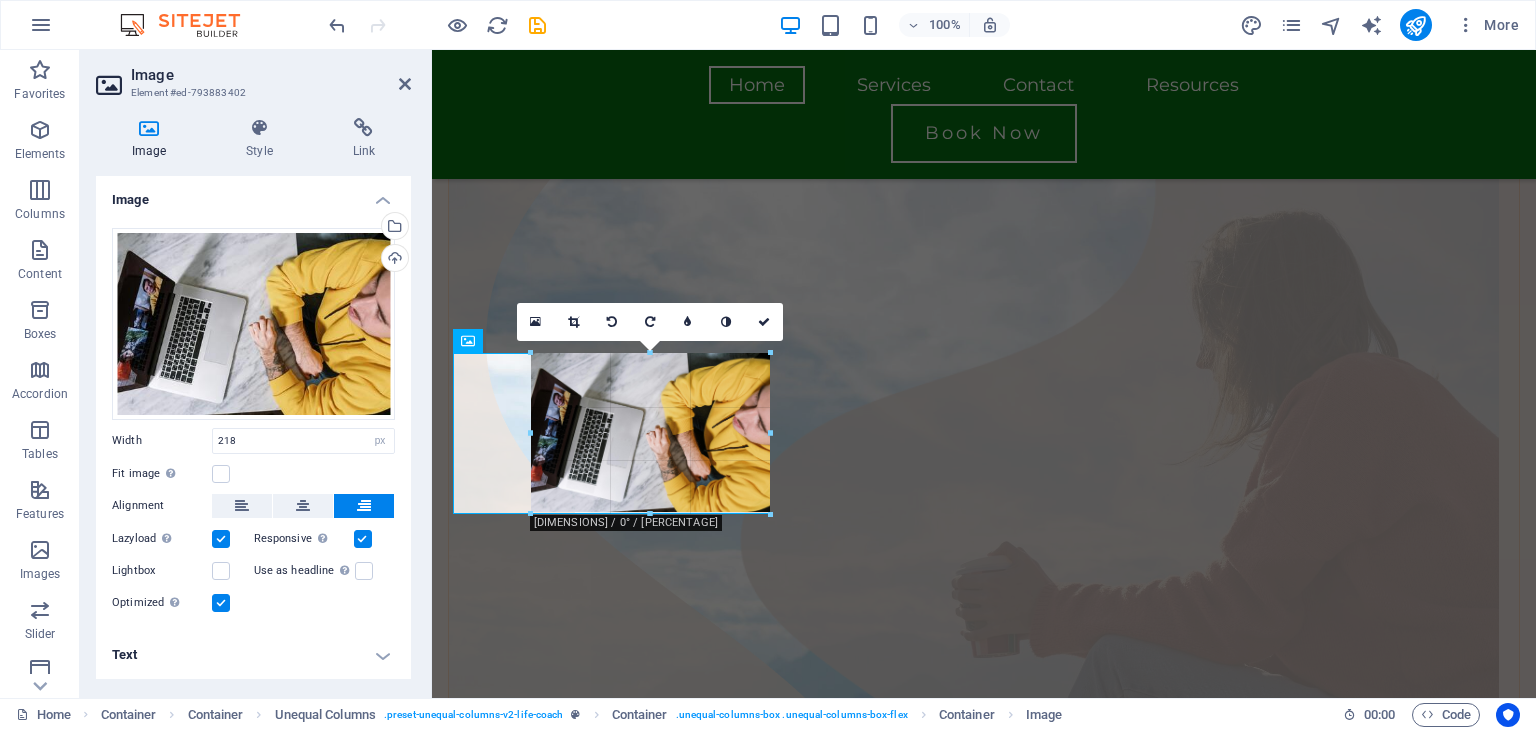 drag, startPoint x: 768, startPoint y: 500, endPoint x: 778, endPoint y: 519, distance: 21.470911 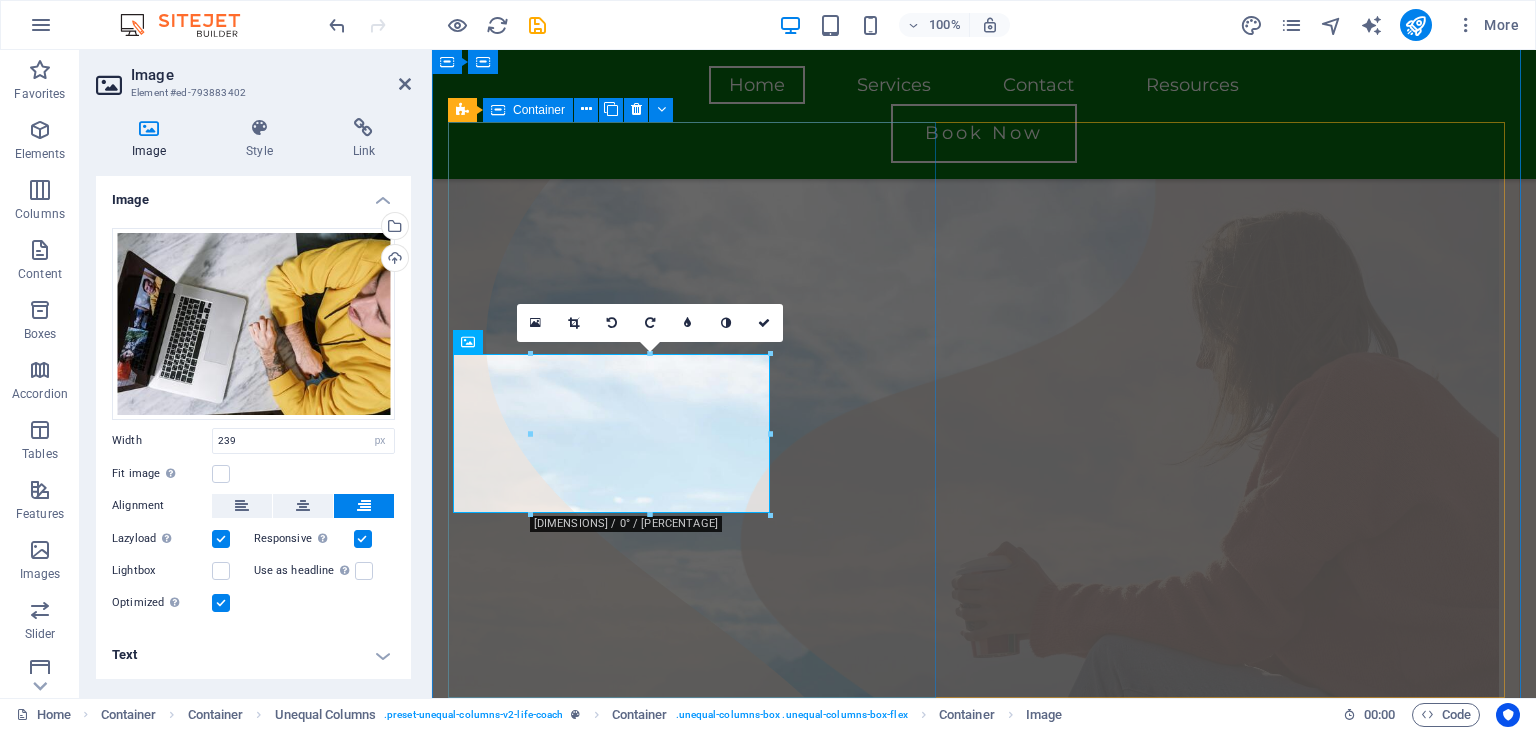 scroll, scrollTop: 408, scrollLeft: 0, axis: vertical 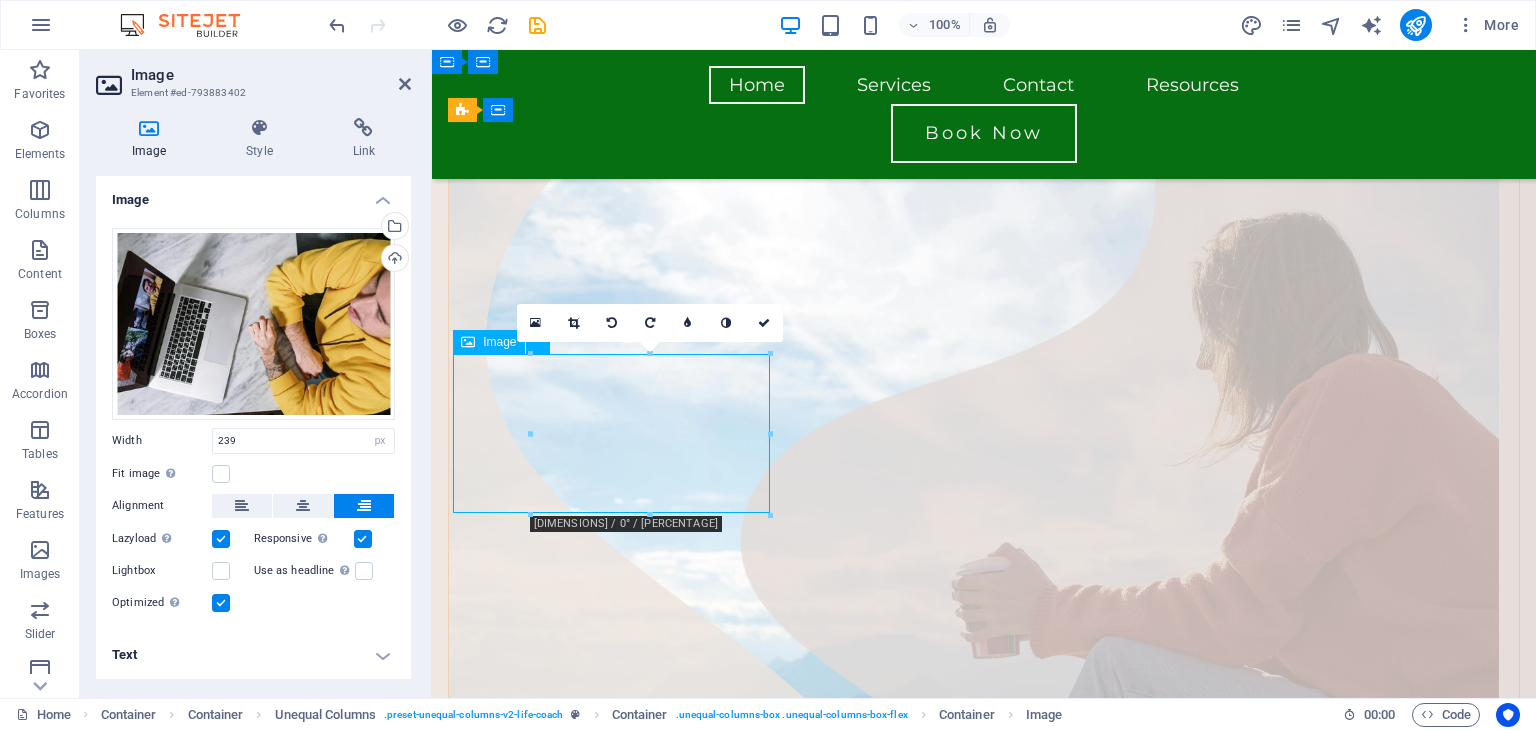 drag, startPoint x: 702, startPoint y: 449, endPoint x: 754, endPoint y: 464, distance: 54.120235 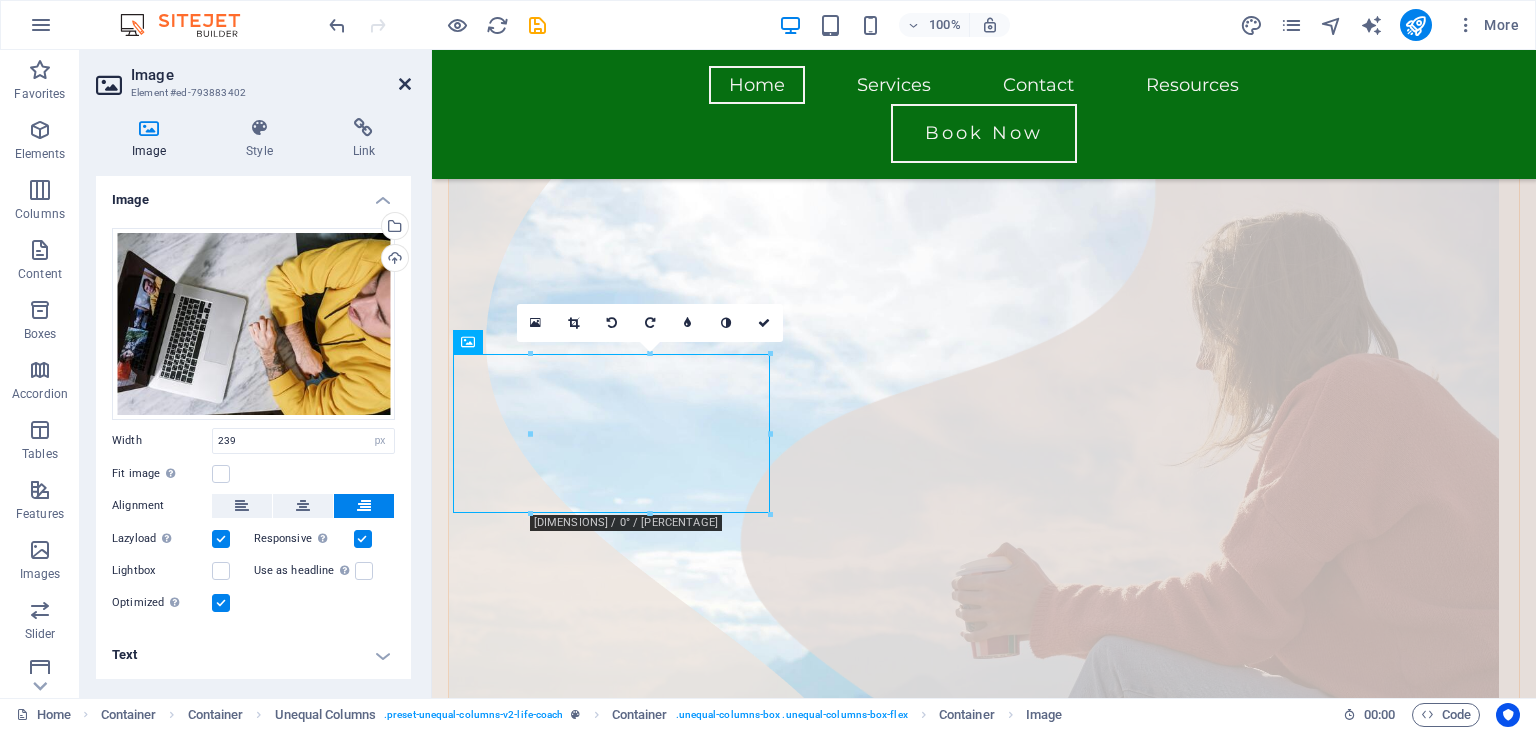 click at bounding box center (405, 84) 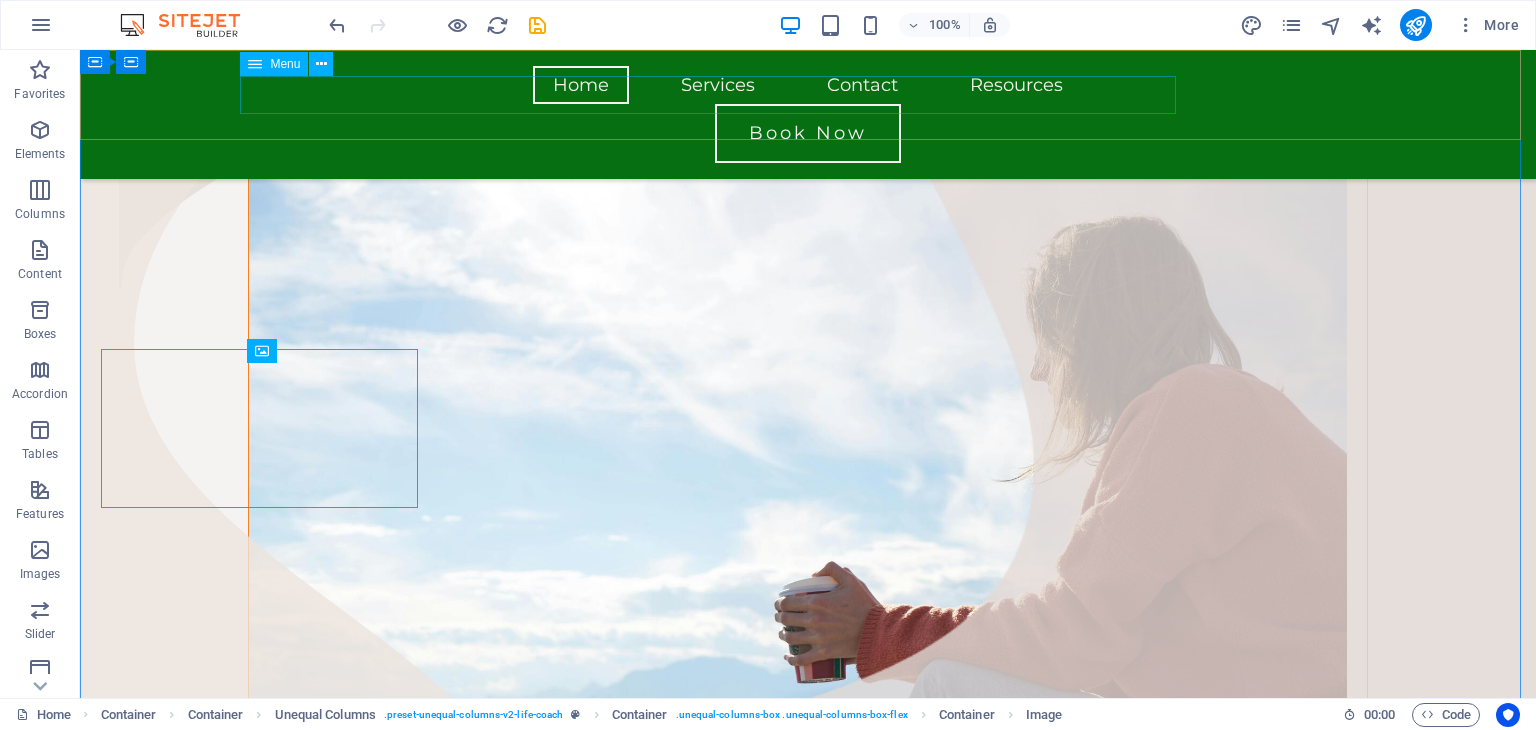 scroll, scrollTop: 413, scrollLeft: 0, axis: vertical 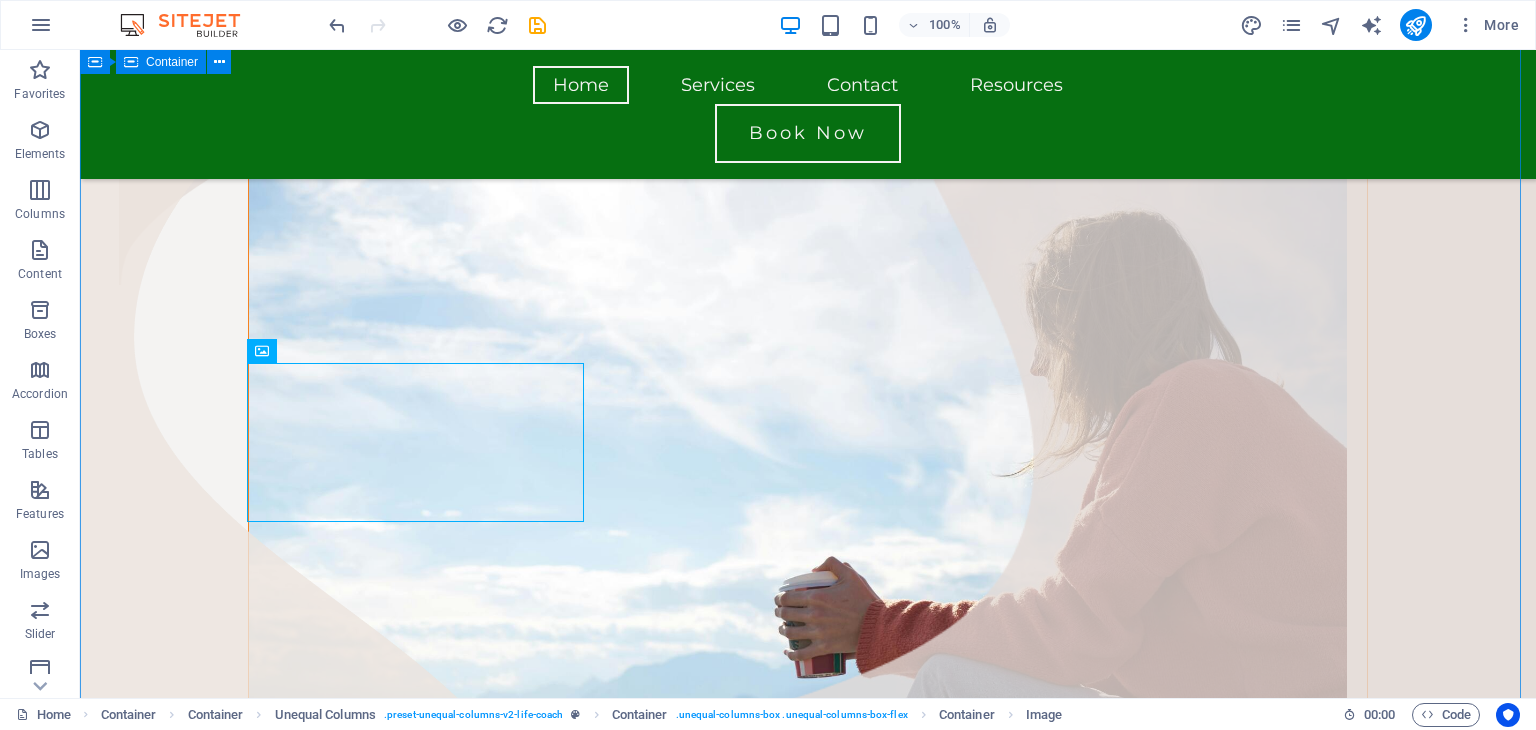 click on "Home Services Contact Resources Book Now Reflective Harmony Accepting Virtual Clients in [STATE] It Does Not Have to be  Perfect  to be Perfect Many people have a hard time coping when things are not going right or when held back by their own "imperfections." Here's a secret...perfect doesn't exist. At Reflective Harmony, we believe in recognizing the present and forging a brighter tomorrow. Book Now" at bounding box center (808, 1572) 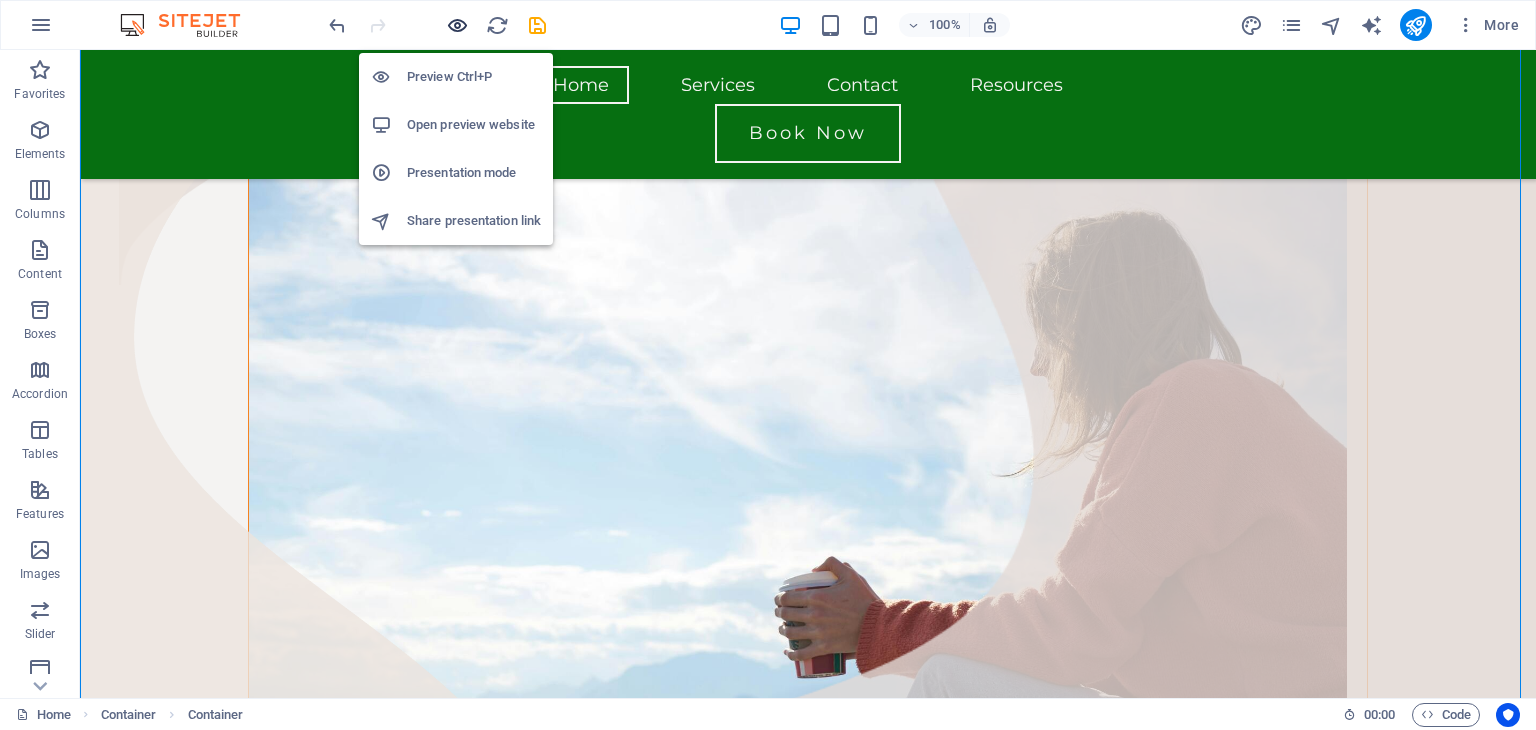 click at bounding box center [457, 25] 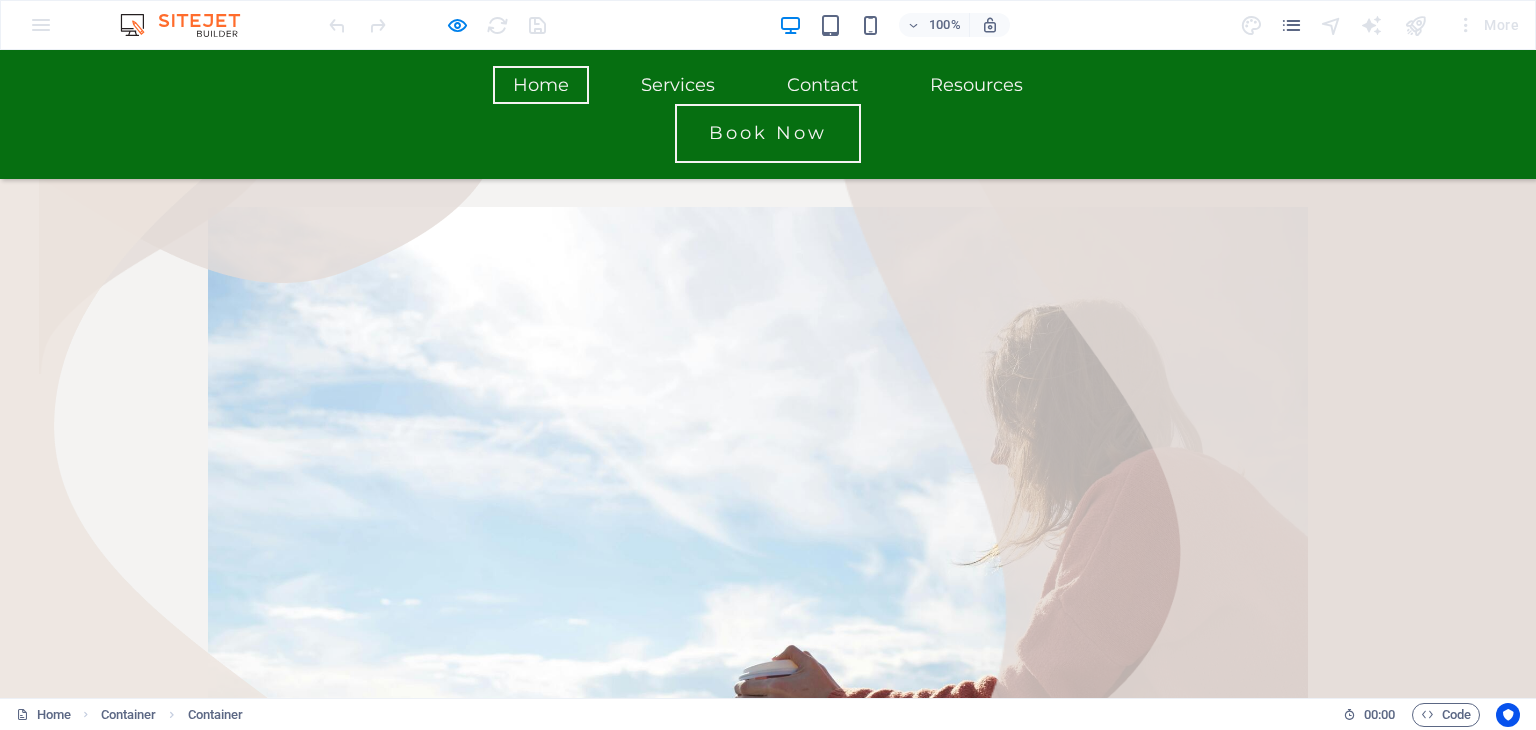 scroll, scrollTop: 325, scrollLeft: 0, axis: vertical 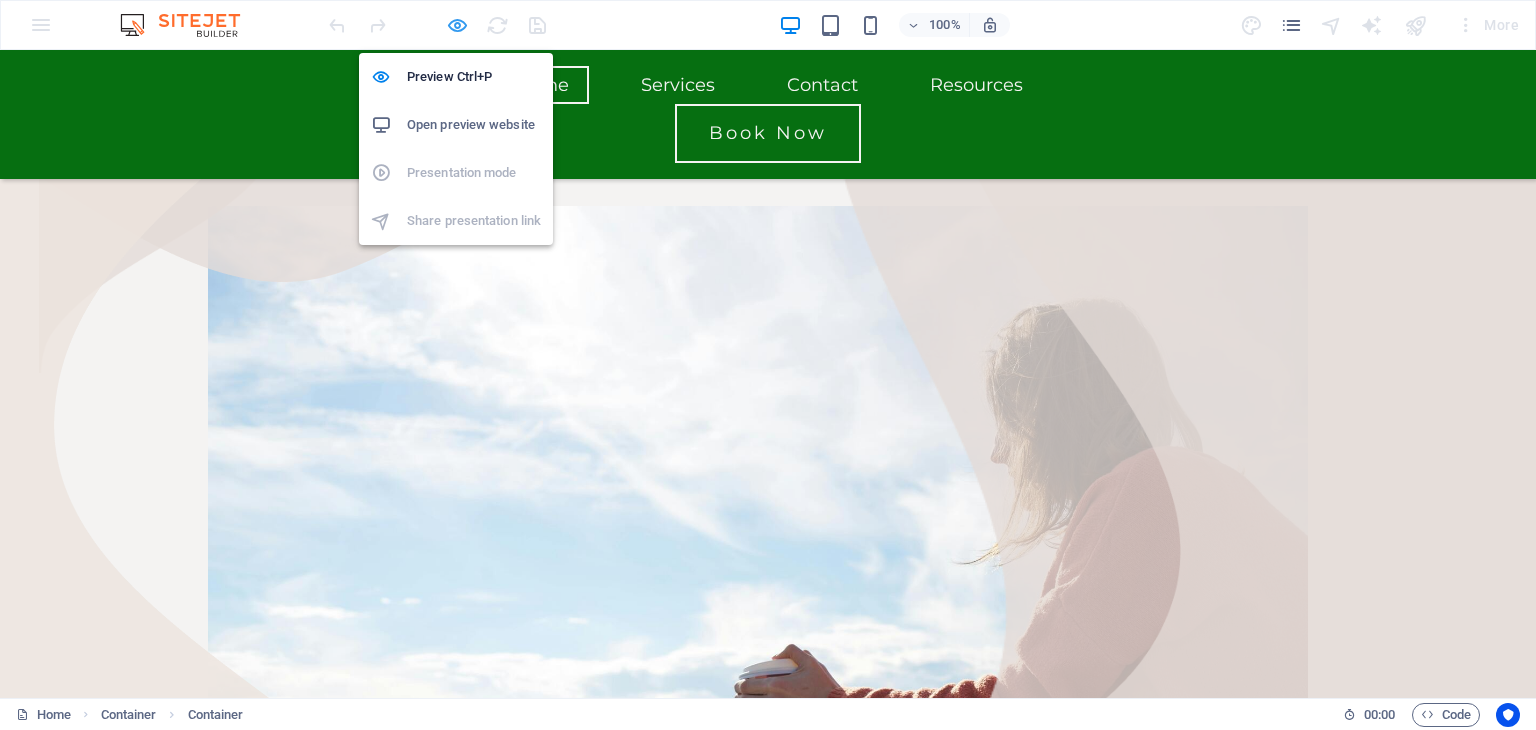 click at bounding box center [457, 25] 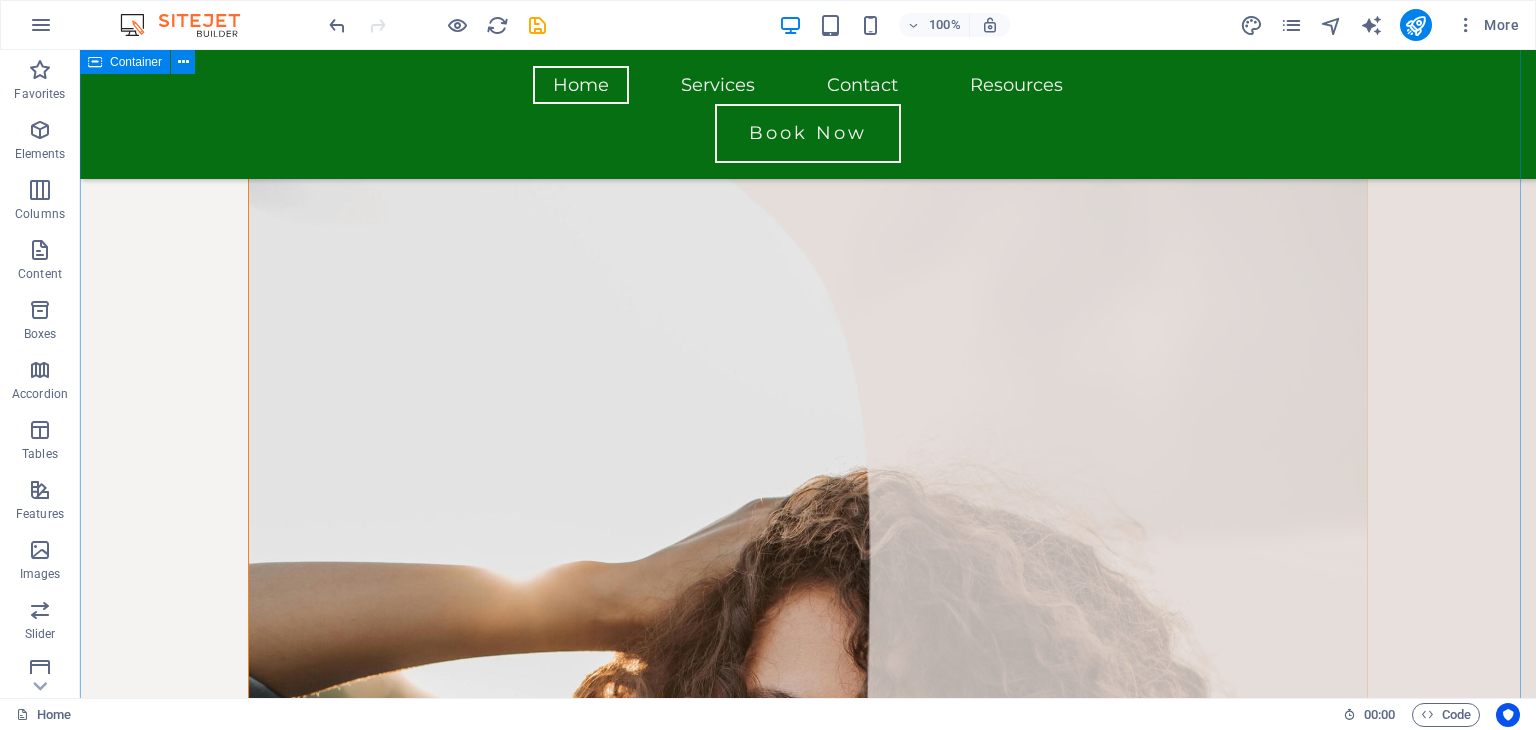 scroll, scrollTop: 1416, scrollLeft: 0, axis: vertical 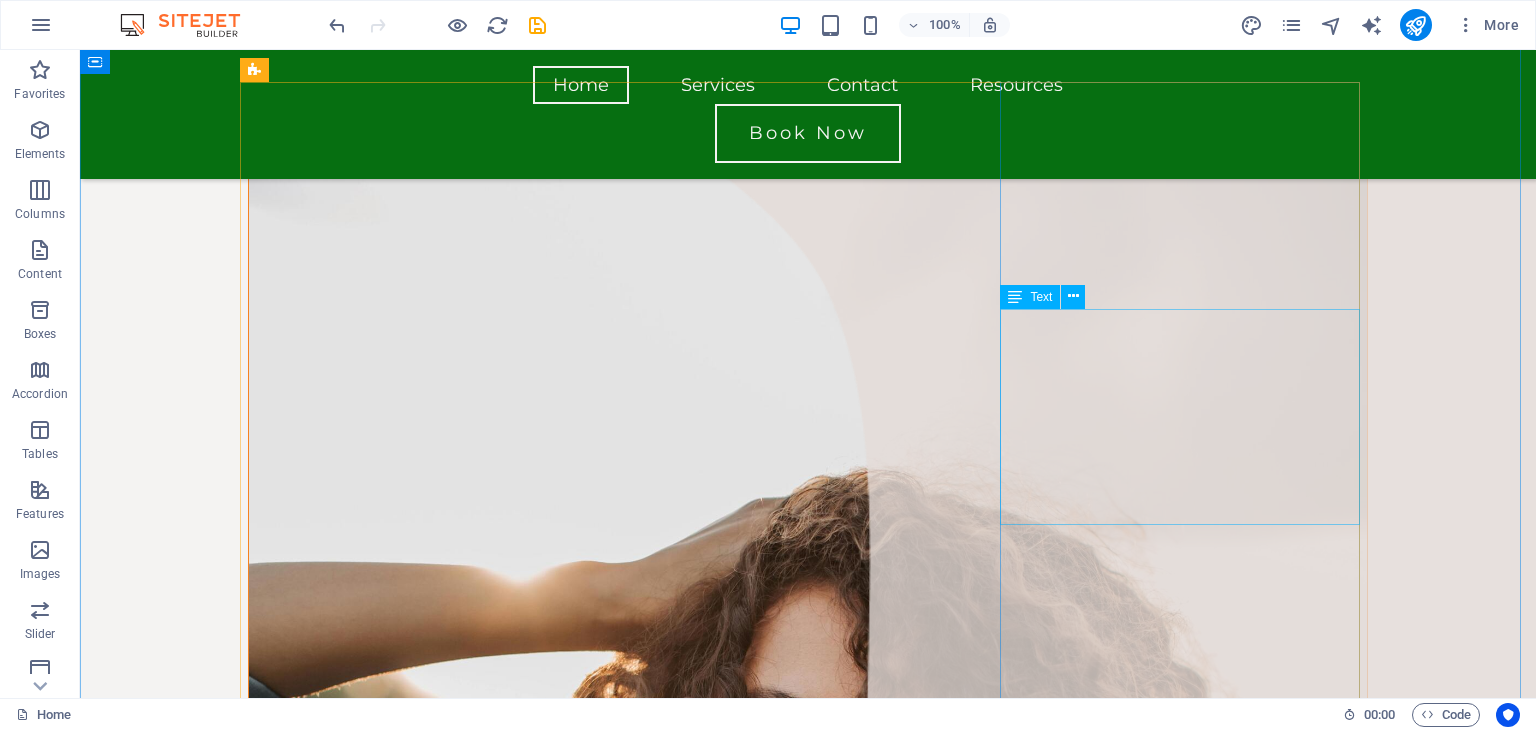 click on "Designed for individuals ages 12-17, we will address concerns such as emotional regulation, peer relationships, family dynamics, self-esteem and more." at bounding box center (428, 4334) 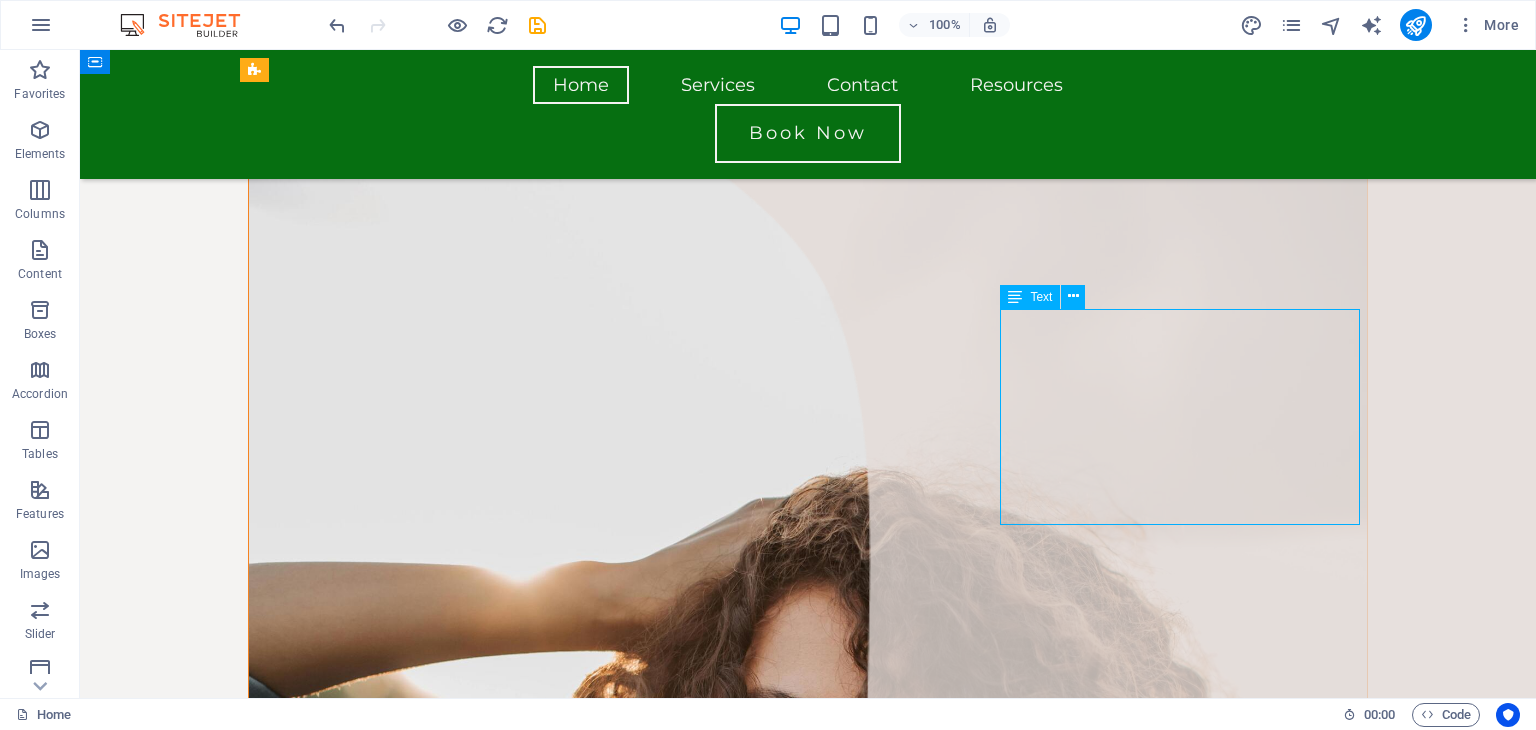 click on "Designed for individuals ages 12-17, we will address concerns such as emotional regulation, peer relationships, family dynamics, self-esteem and more." at bounding box center [428, 4334] 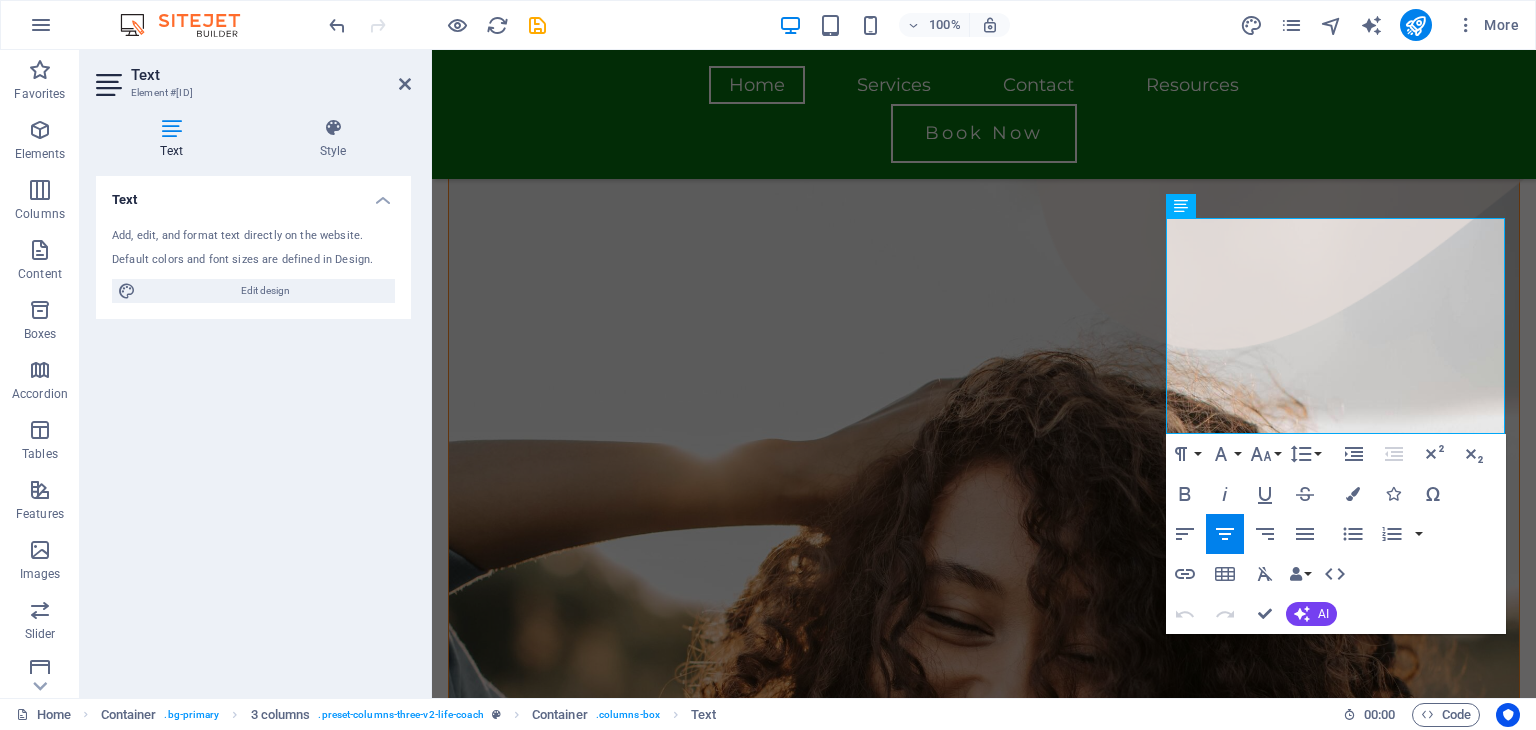 scroll, scrollTop: 1488, scrollLeft: 0, axis: vertical 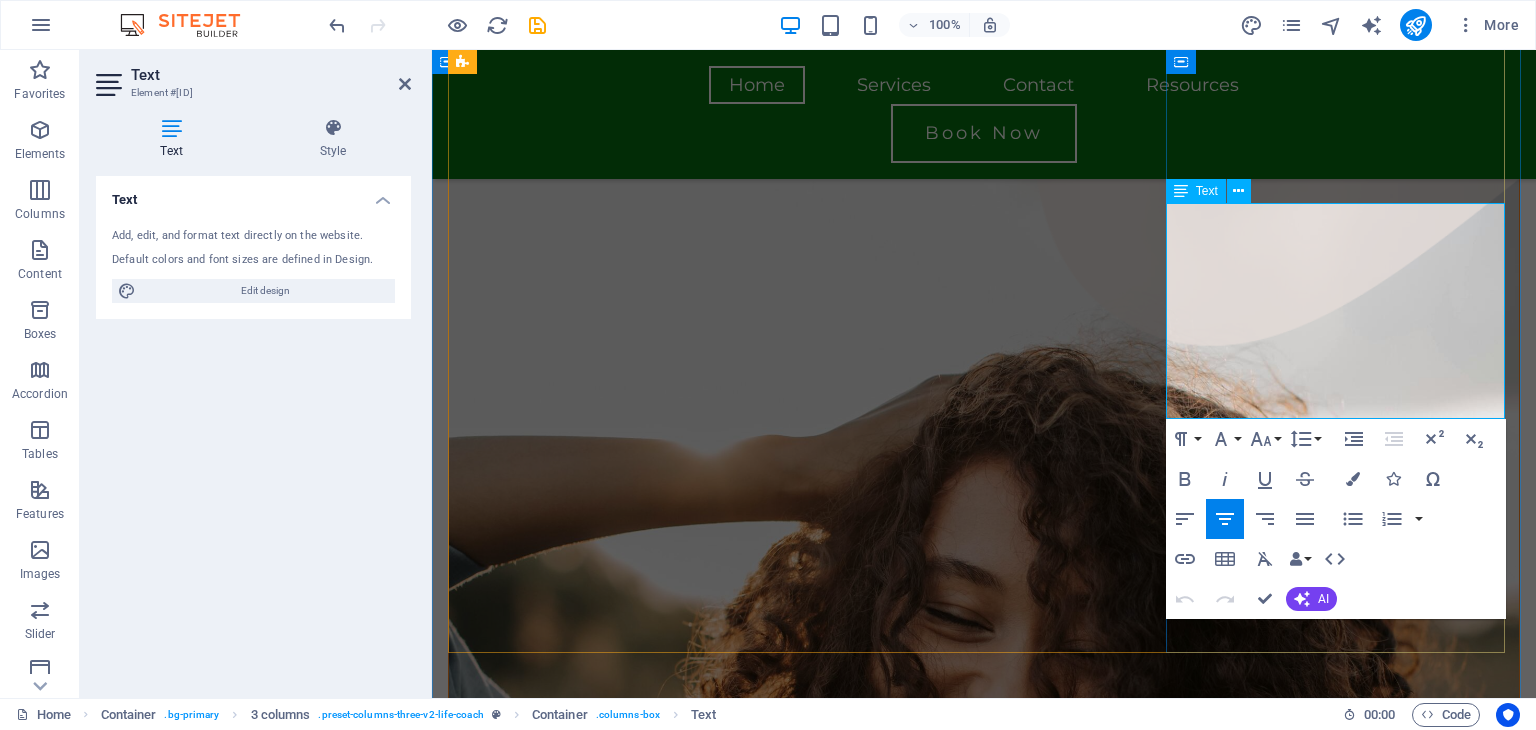 click on "Designed for individuals ages 12-17, we will address concerns such as emotional regulation, peer relationships, family dynamics, self-esteem and more." at bounding box center [620, 4243] 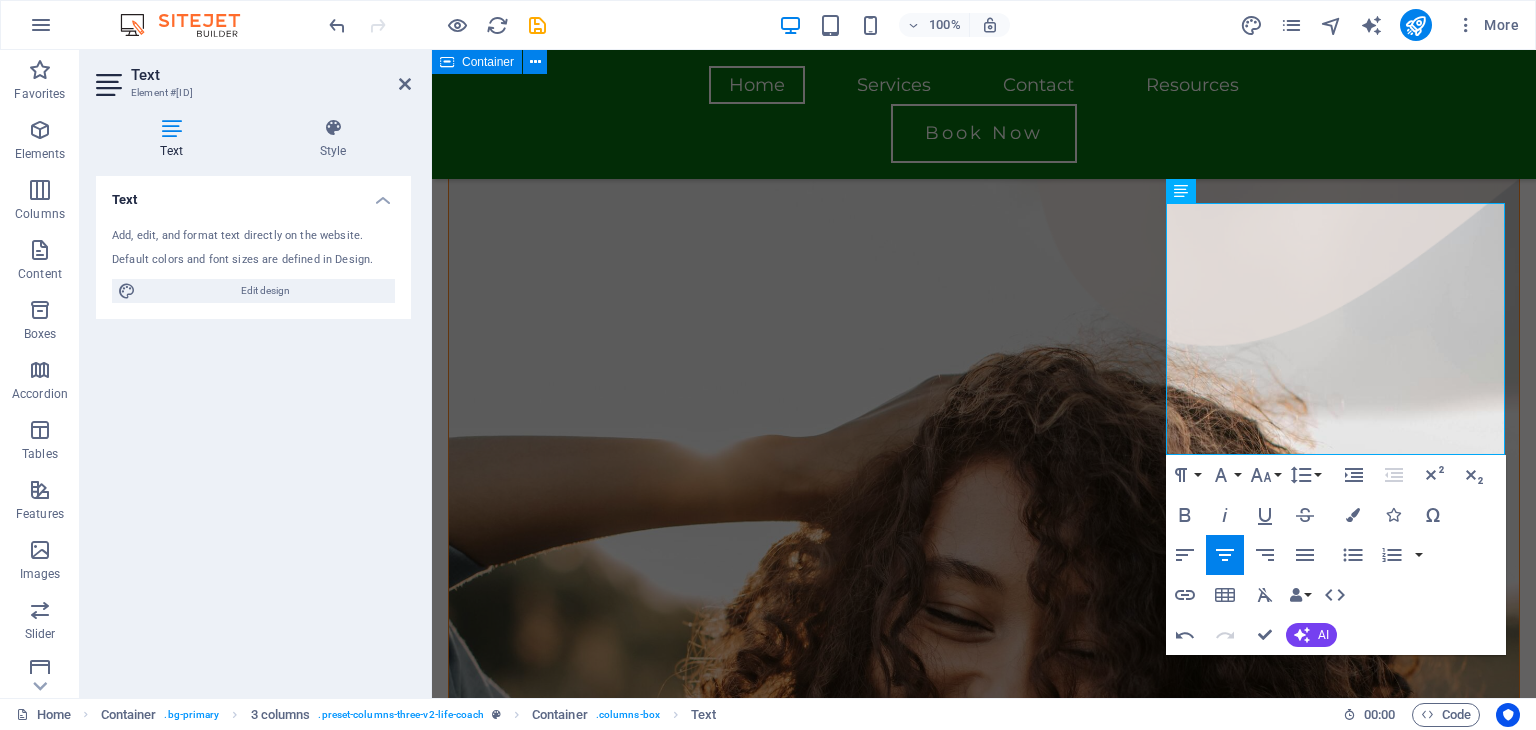 click on "Text" at bounding box center [271, 75] 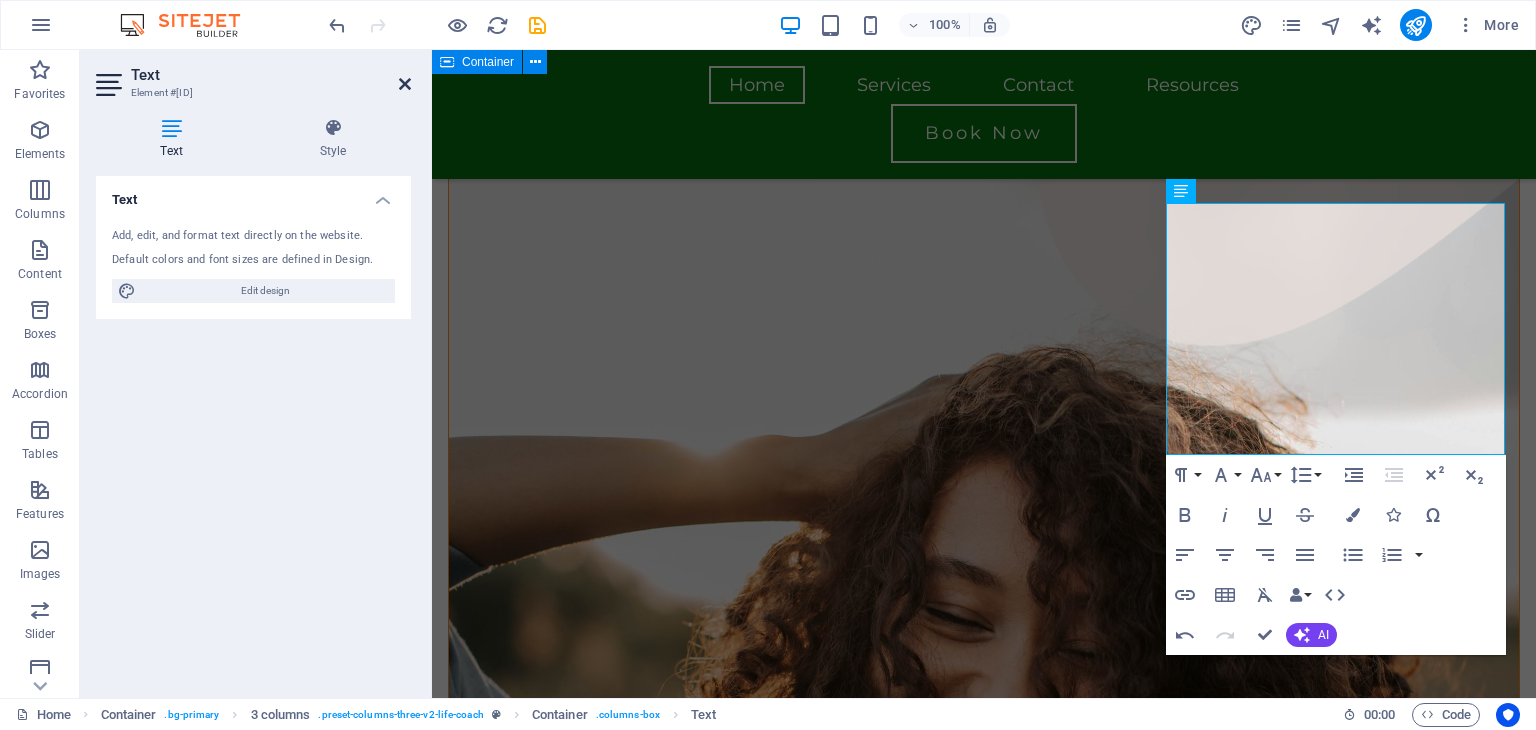 click at bounding box center [405, 84] 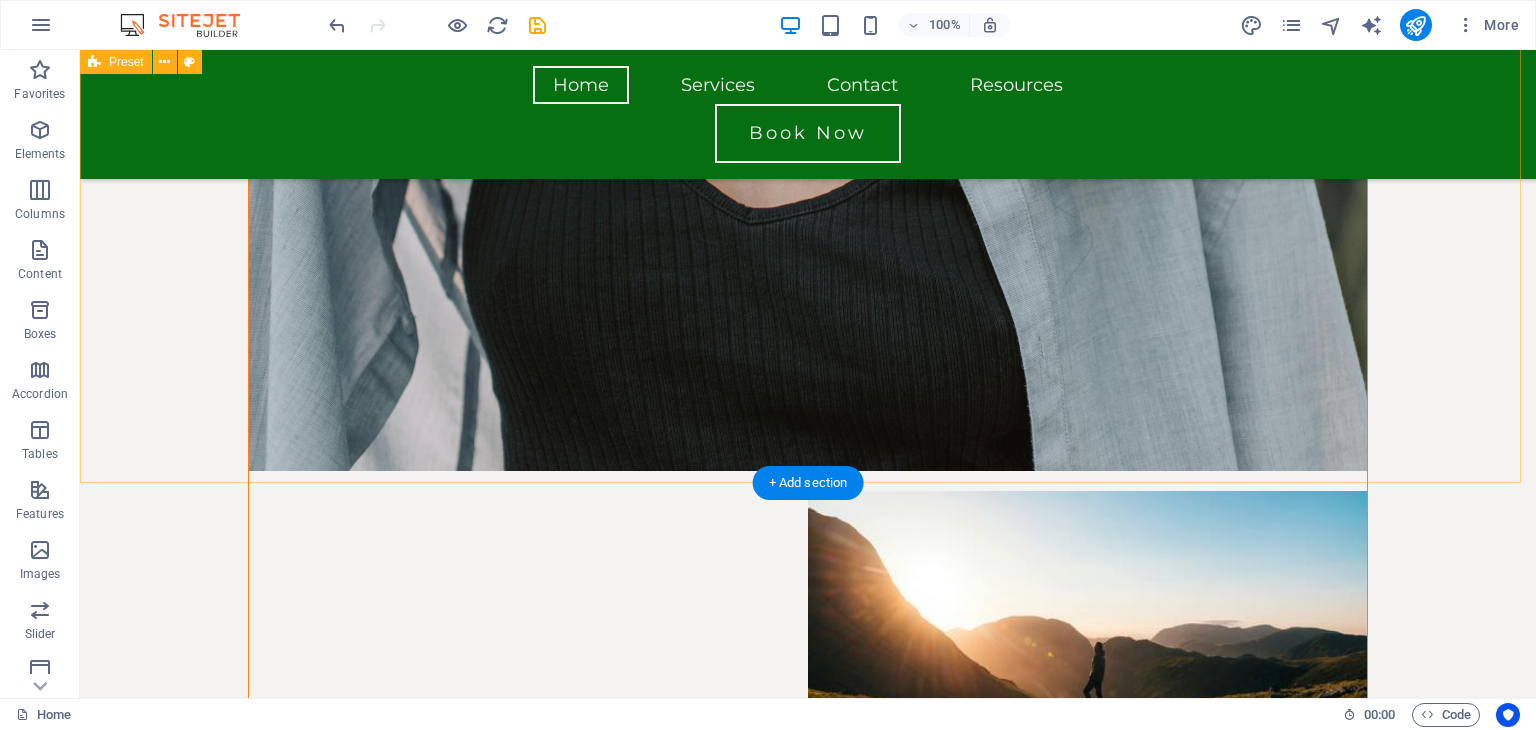 scroll, scrollTop: 2672, scrollLeft: 0, axis: vertical 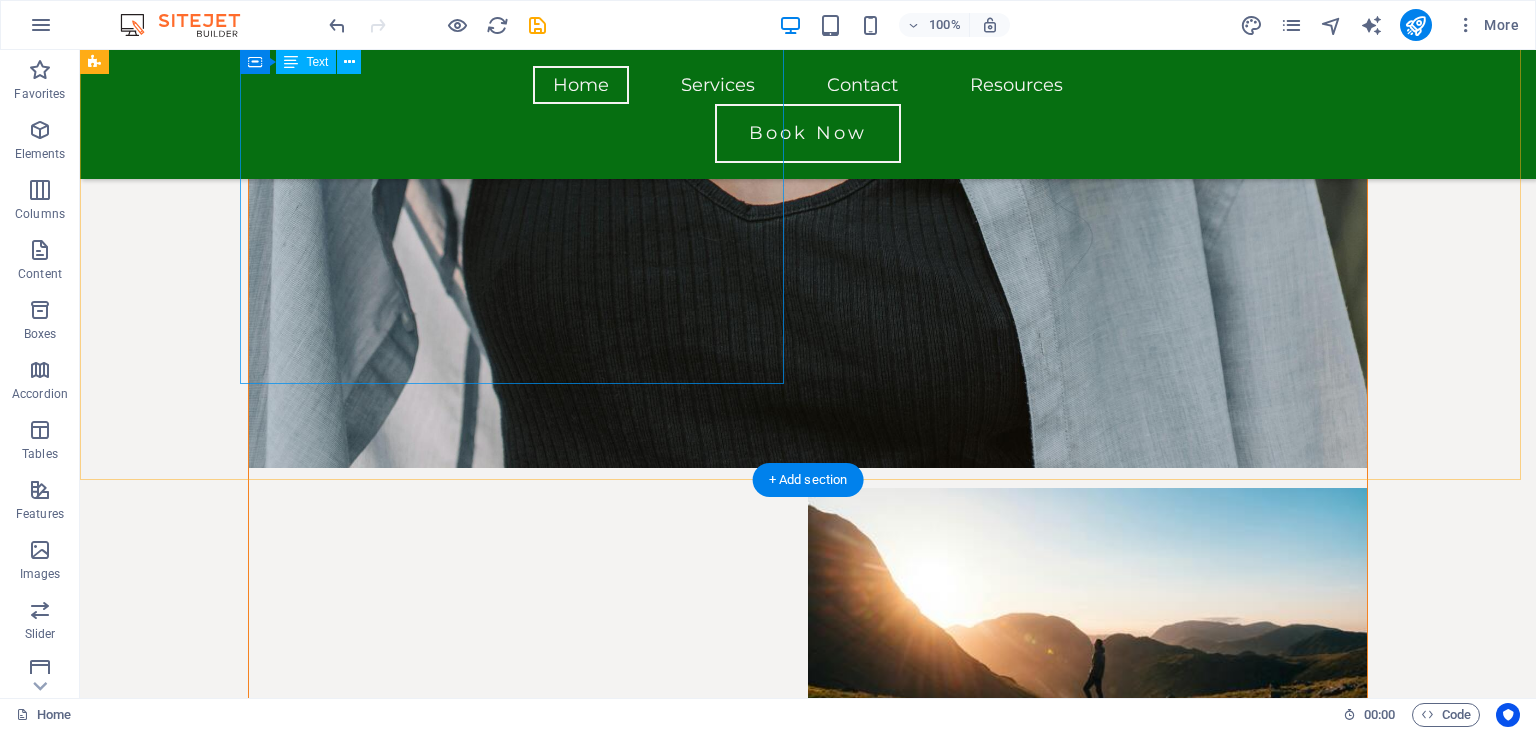 click on "Hi there! My name is [FIRST] [LAST] and I am a Licensed Clinical Professional Counselor-Intern in Nevada. I offer virtual therapy sessions for teens and adults navigating anxiety, depression, relationship challenges, cultural identity, and generational trauma.  My approach is warm, collaborative, and tailored to you. I aim to create a space where you feel seen and heard, and am not afraid to be direct and honest when needed.  Whether you're managing big emotions or simply need a space to be yourself, I'm here to walk alongside you as you move toward healing, clarity, and connection; all from the comfort of your own space" at bounding box center [656, 3815] 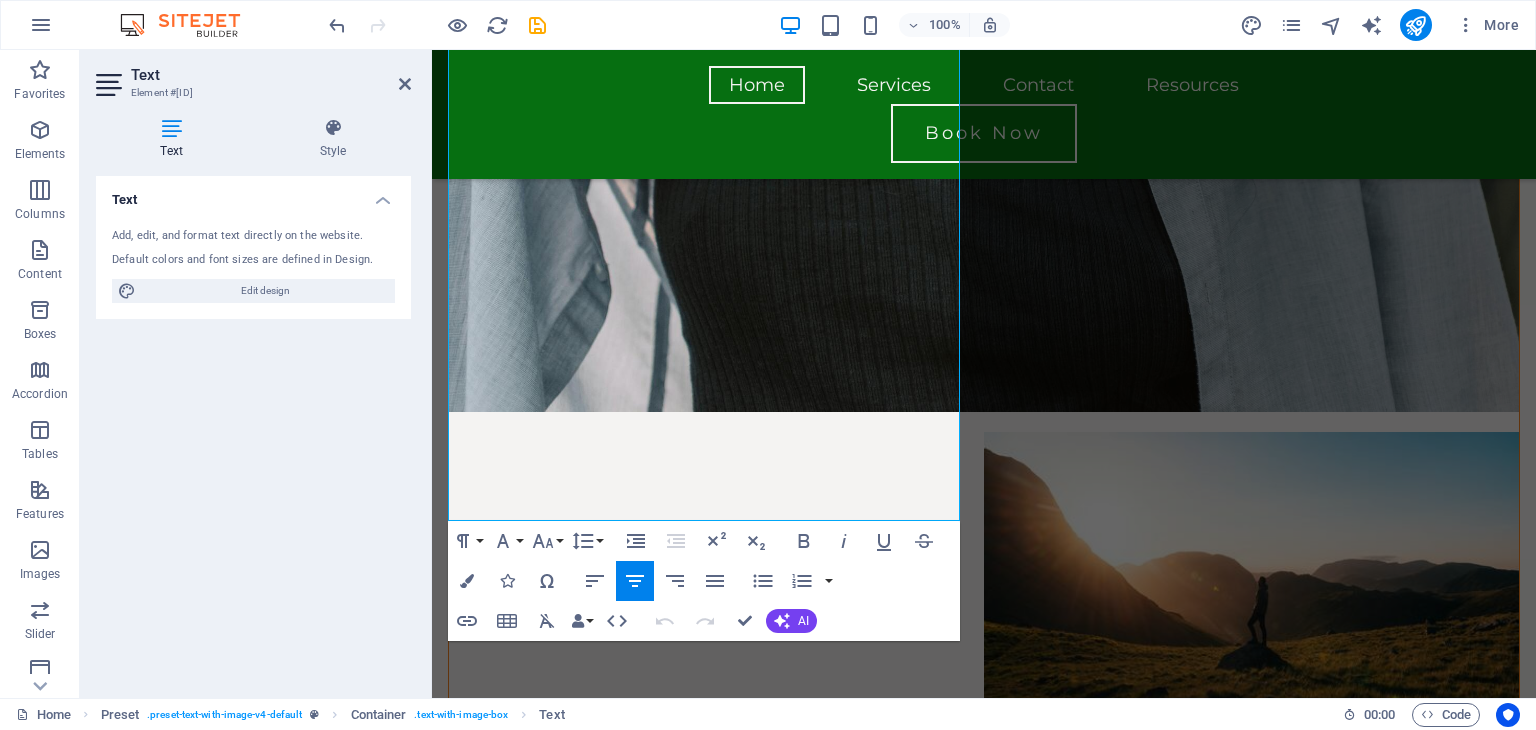 scroll, scrollTop: 2628, scrollLeft: 0, axis: vertical 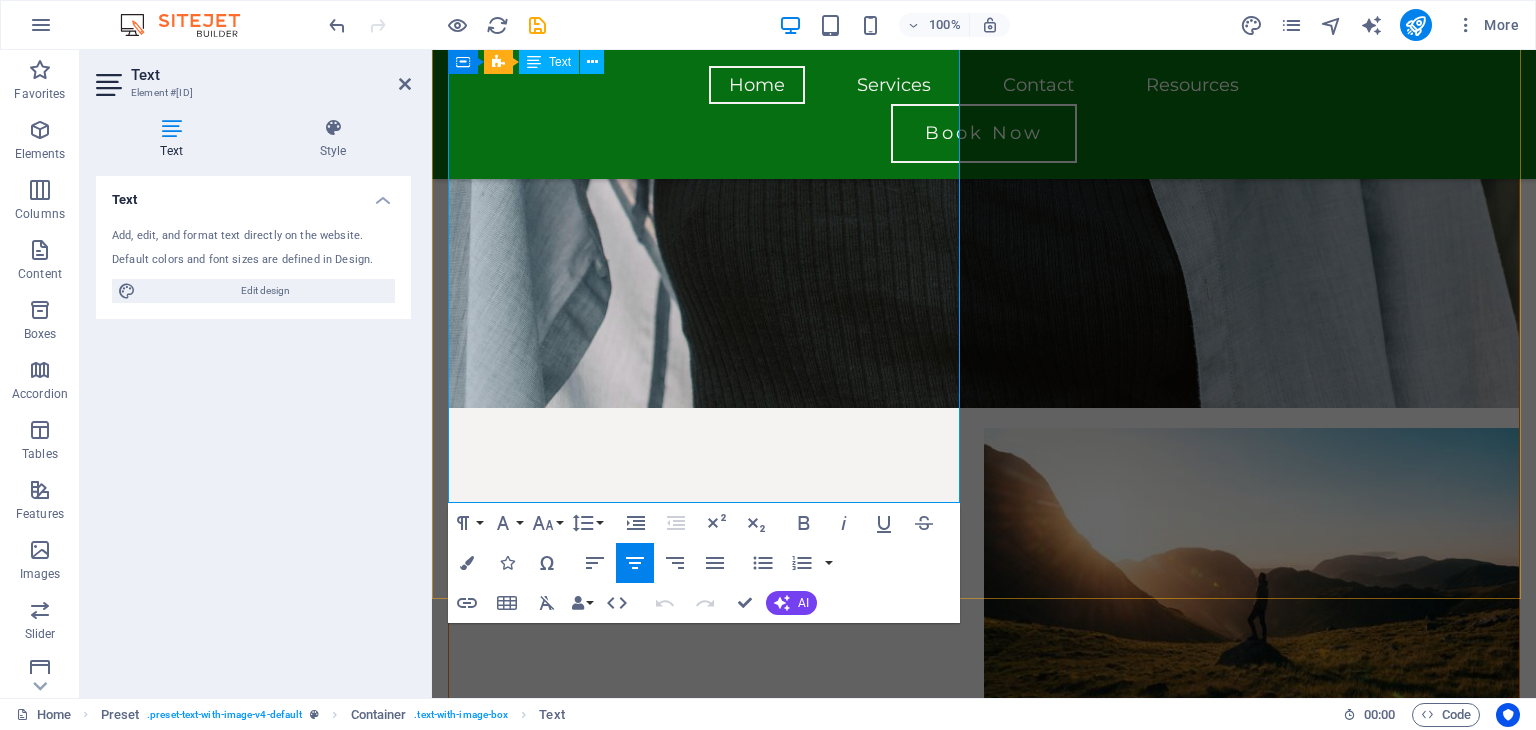 click on "Whether you're managing big emotions or simply need a space to be yourself, I'm here to walk alongside you as you move toward healing, clarity, and connection; all from the comfort of your own space" at bounding box center [984, 3984] 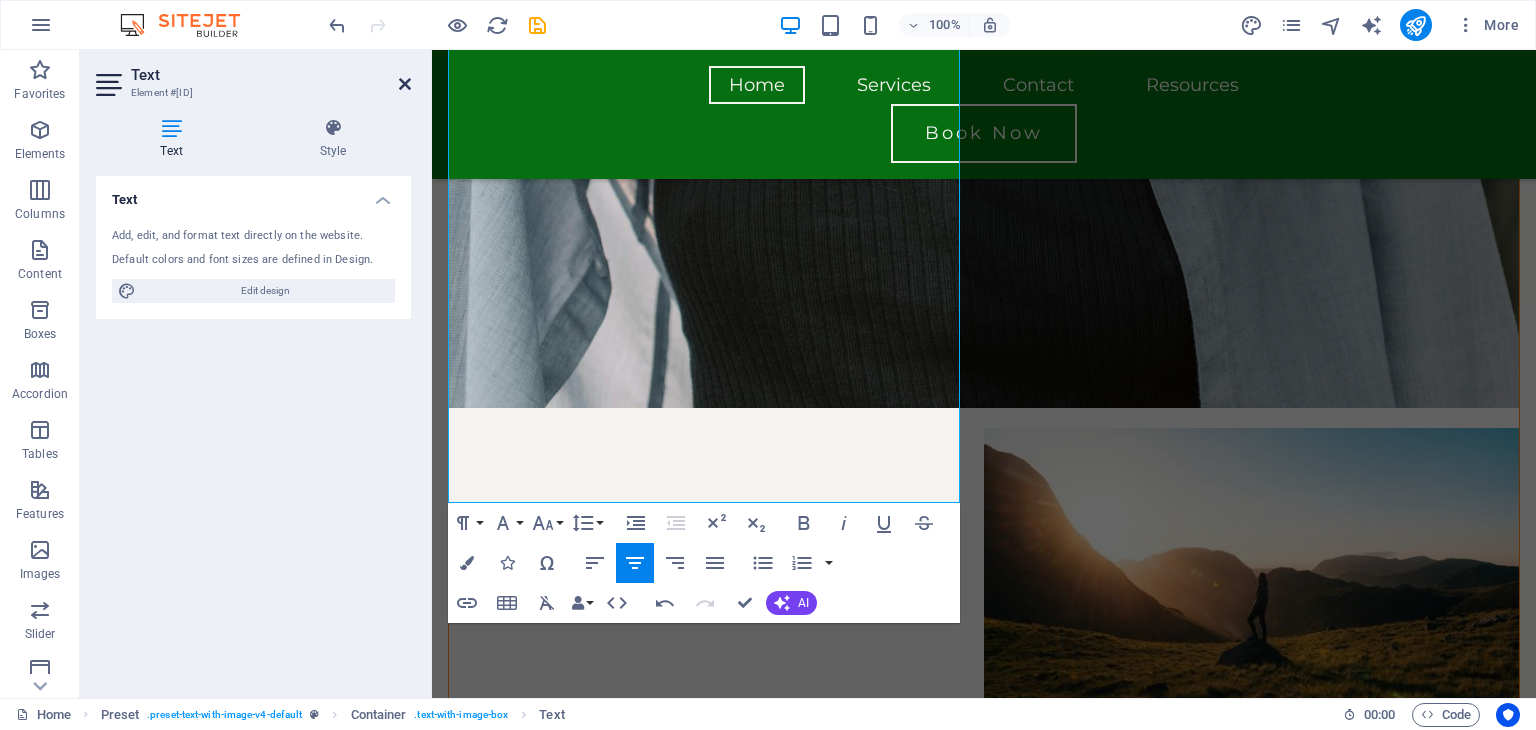 click at bounding box center [405, 84] 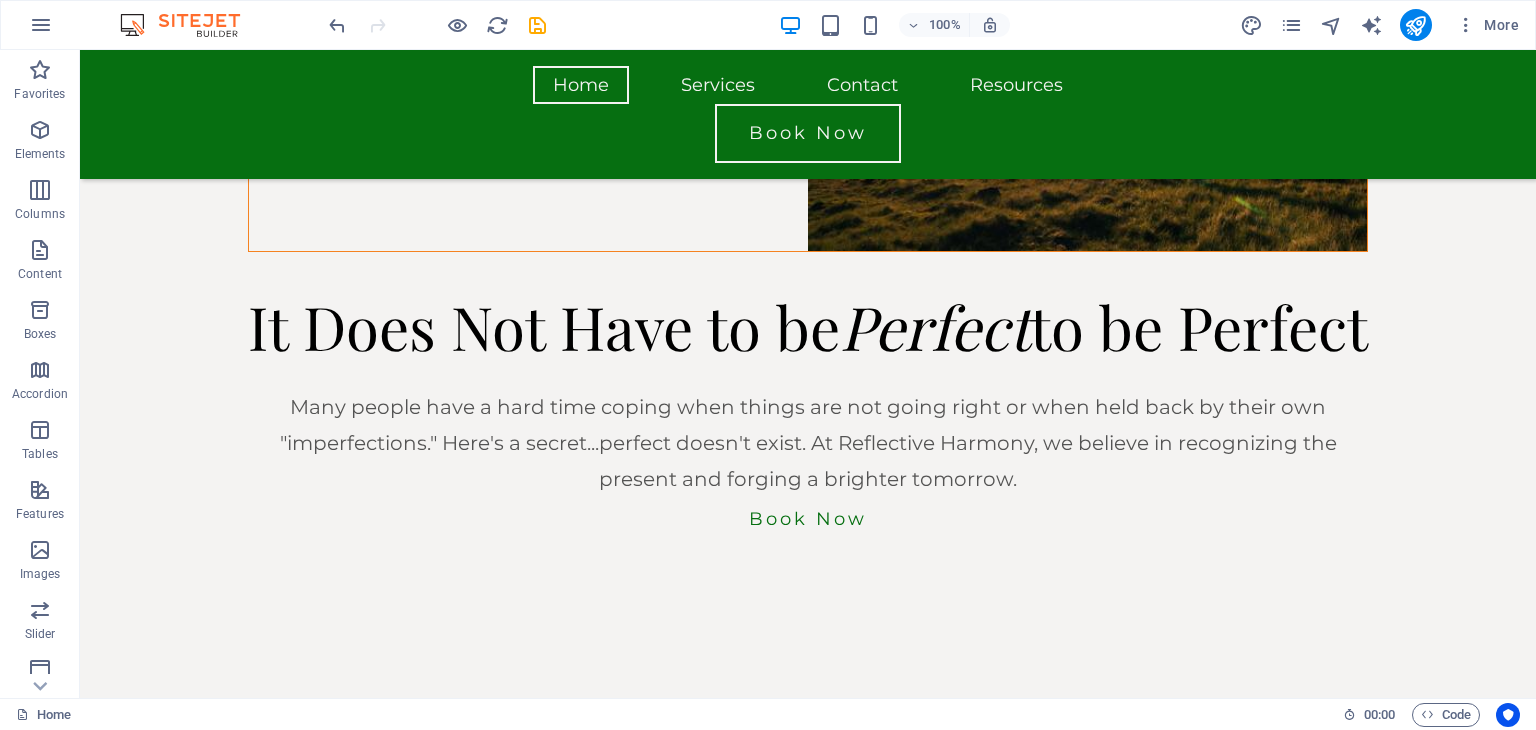 scroll, scrollTop: 3146, scrollLeft: 0, axis: vertical 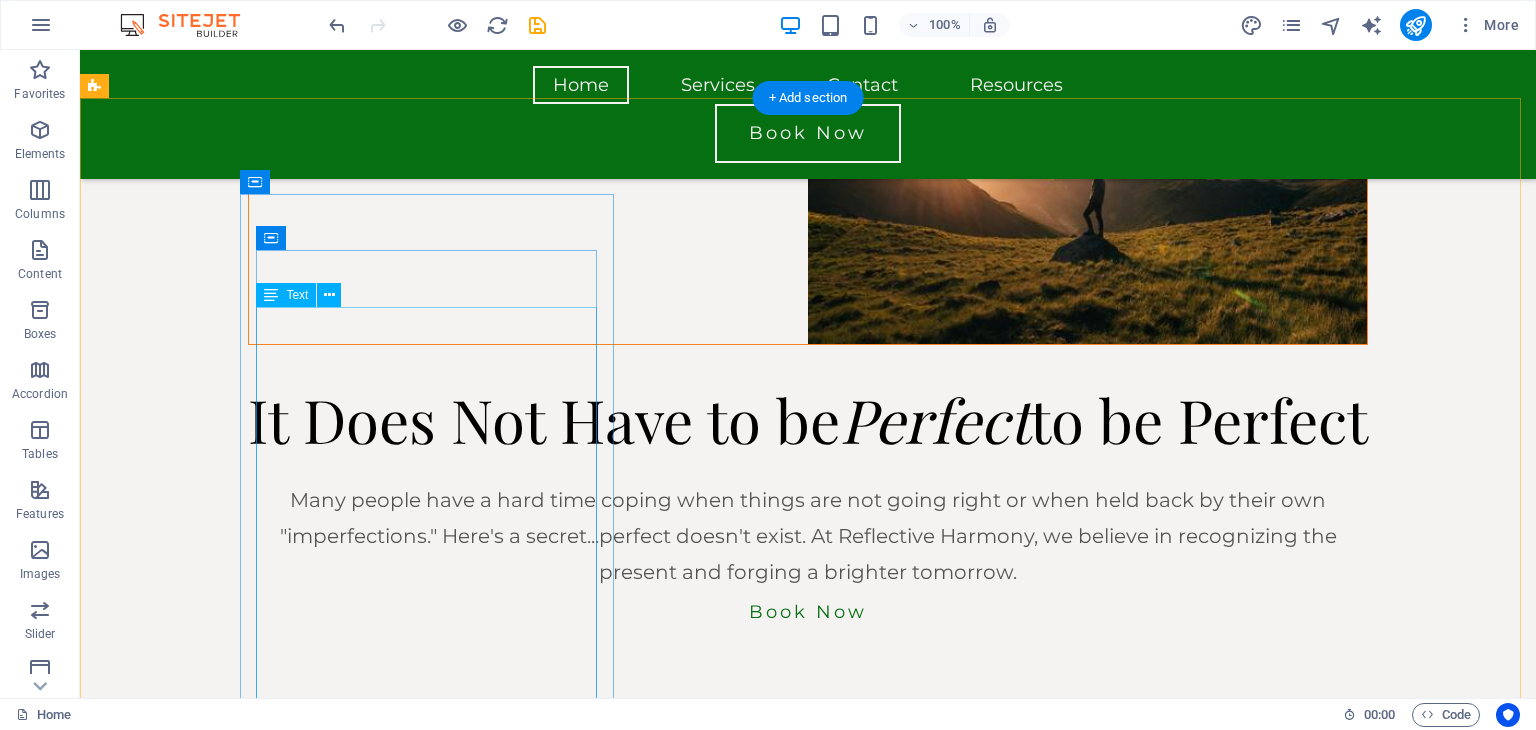 click on "Building a trusting and supporting relationship is the foundation of Reflective Harmony therapy. You can expect a safe, non-judgmental space where you can openly share your thoughts and feelings. This relationship is based on empathy, respect, and understanding, allowing you to feel heard and valued throughout your therapeutic journey." at bounding box center (434, 4884) 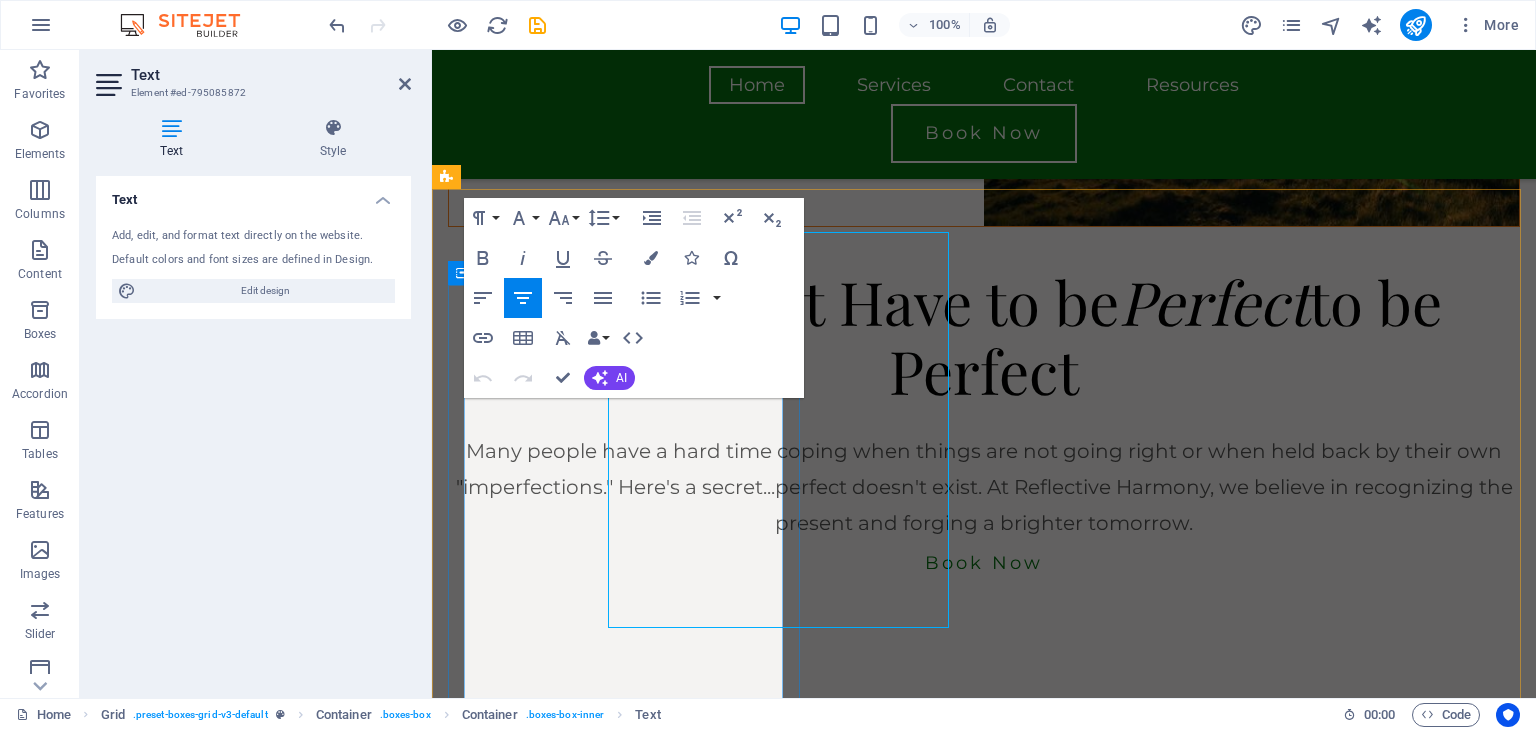 scroll, scrollTop: 3221, scrollLeft: 0, axis: vertical 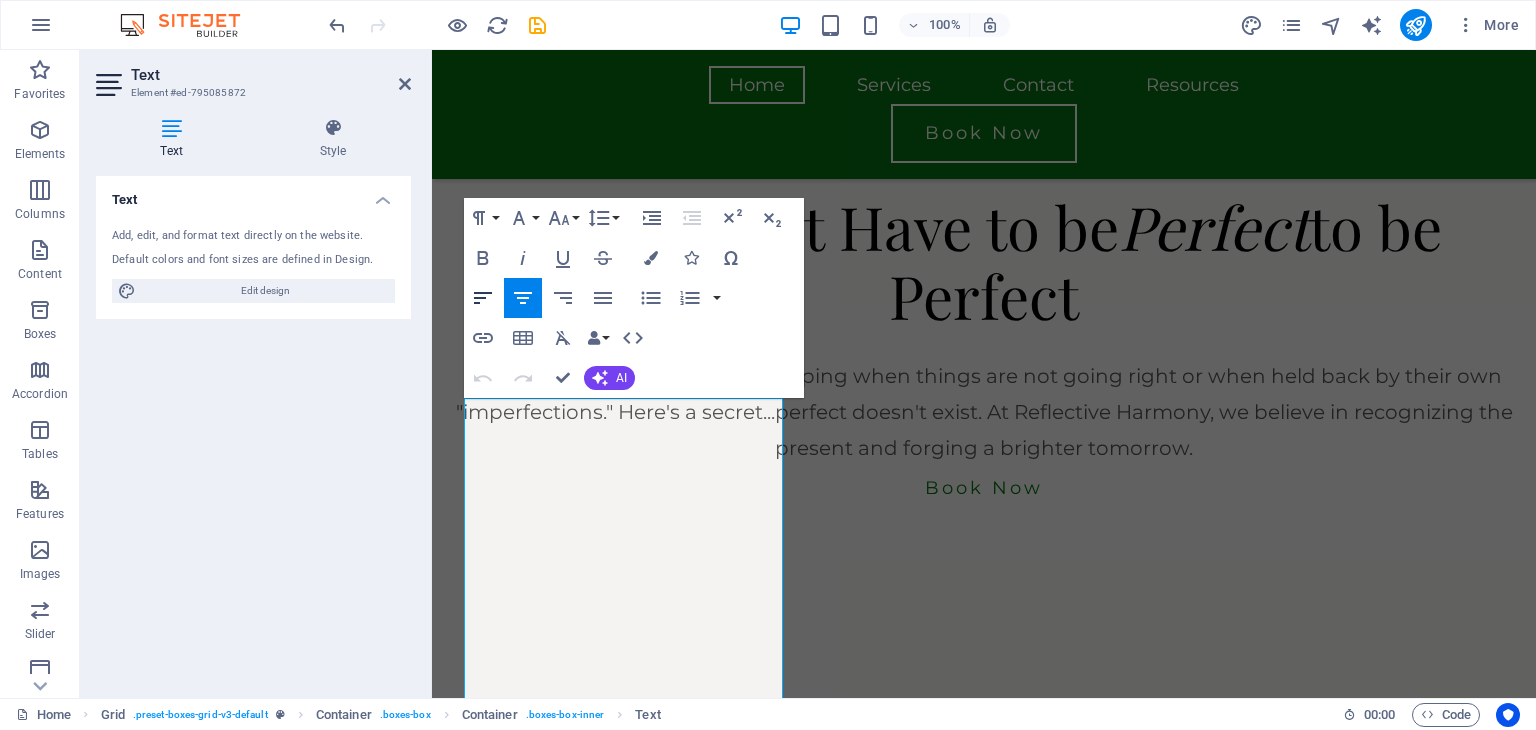 click 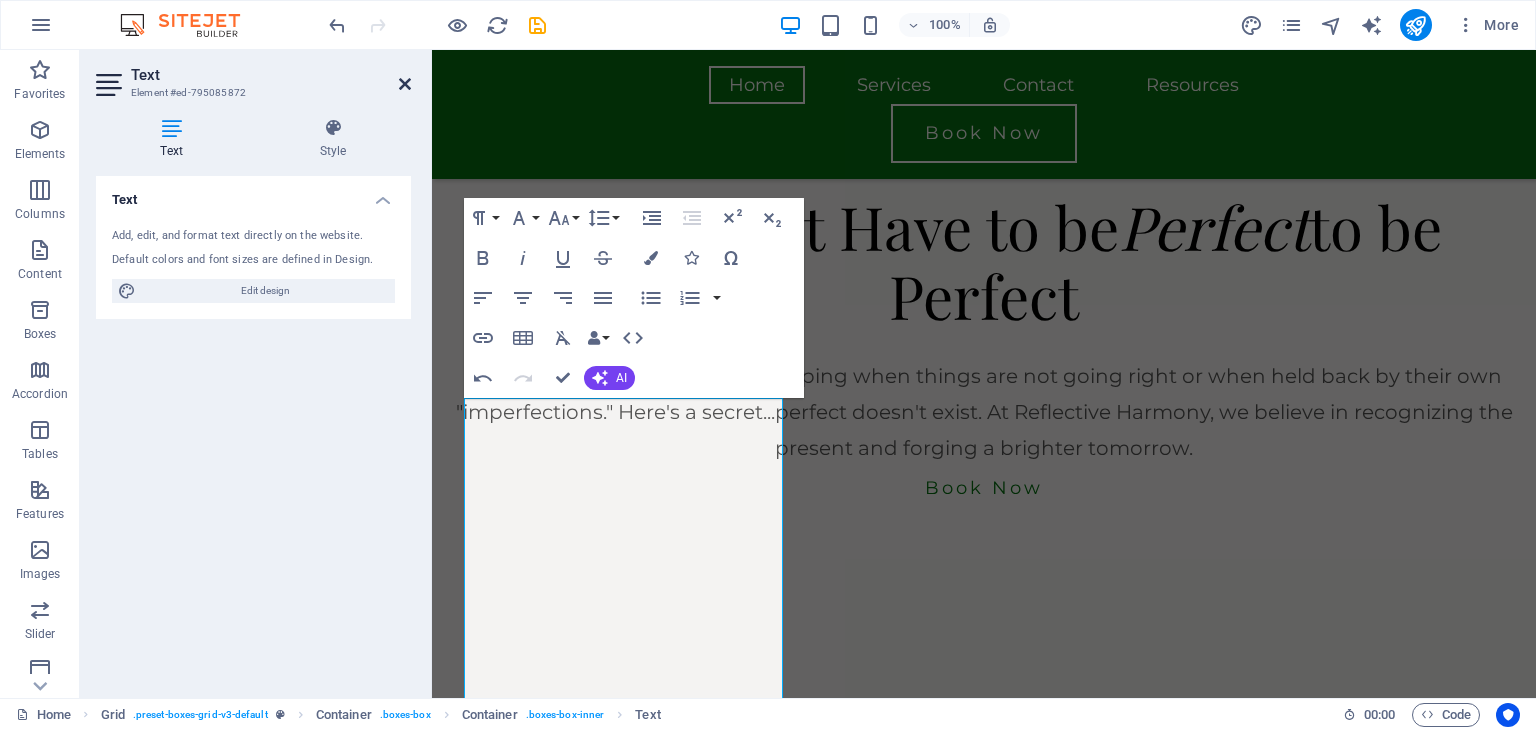 click at bounding box center [405, 84] 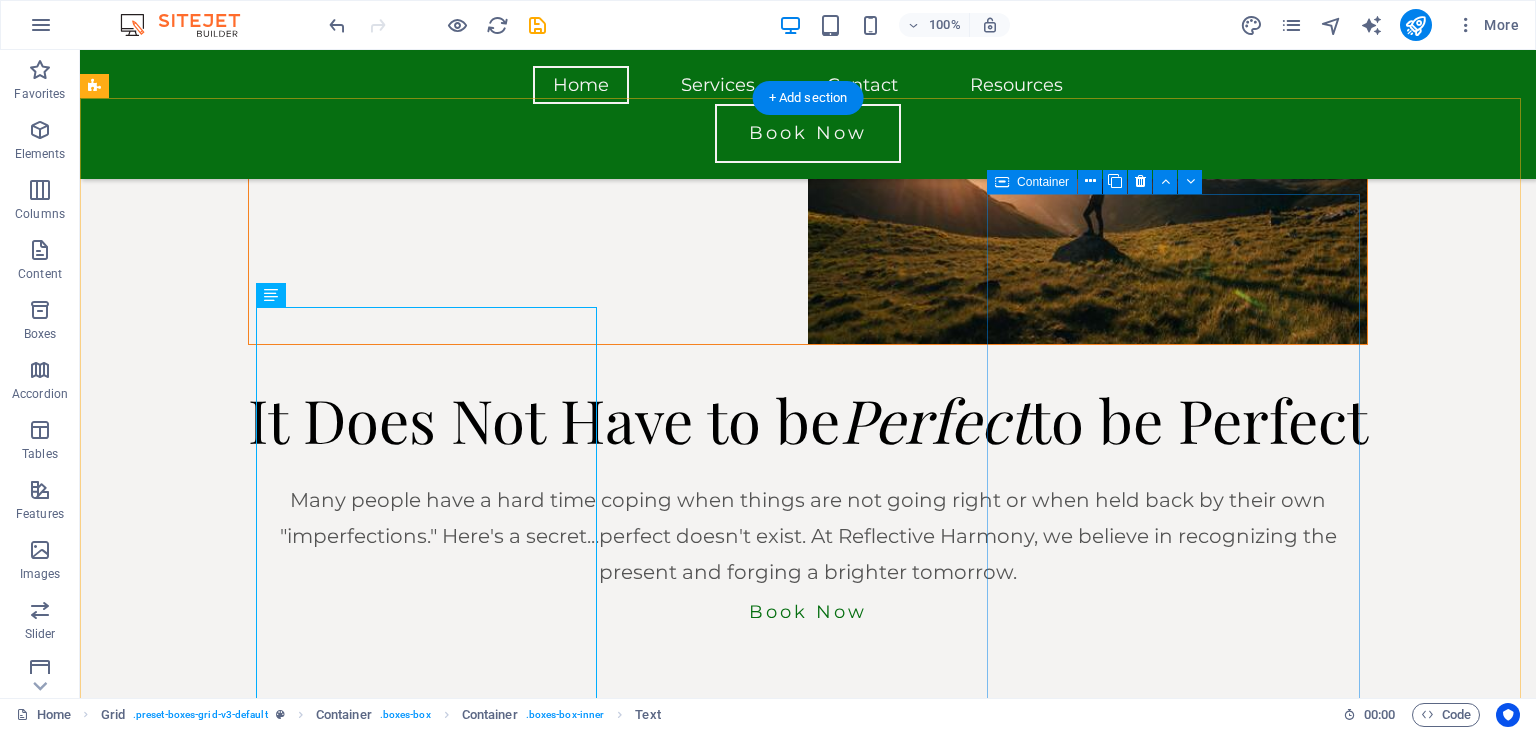 click on "Clarity  Gain a clearer understanding of your thoughts, feelings, and emotions. Through therapy, you'll develop insights into patterns and influences in your life, helping you appreciate and see situations from new perspectives." at bounding box center [434, 5712] 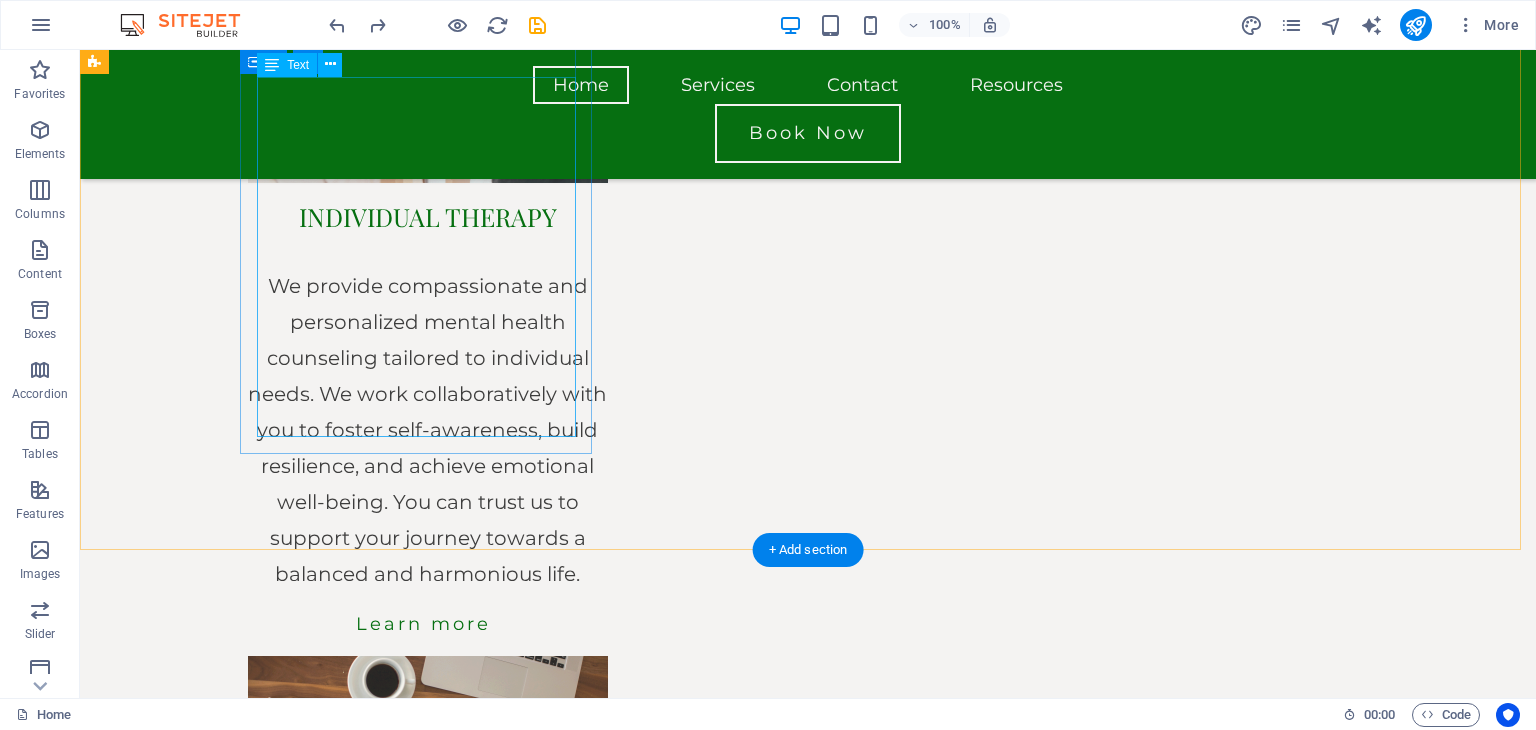scroll, scrollTop: 4761, scrollLeft: 0, axis: vertical 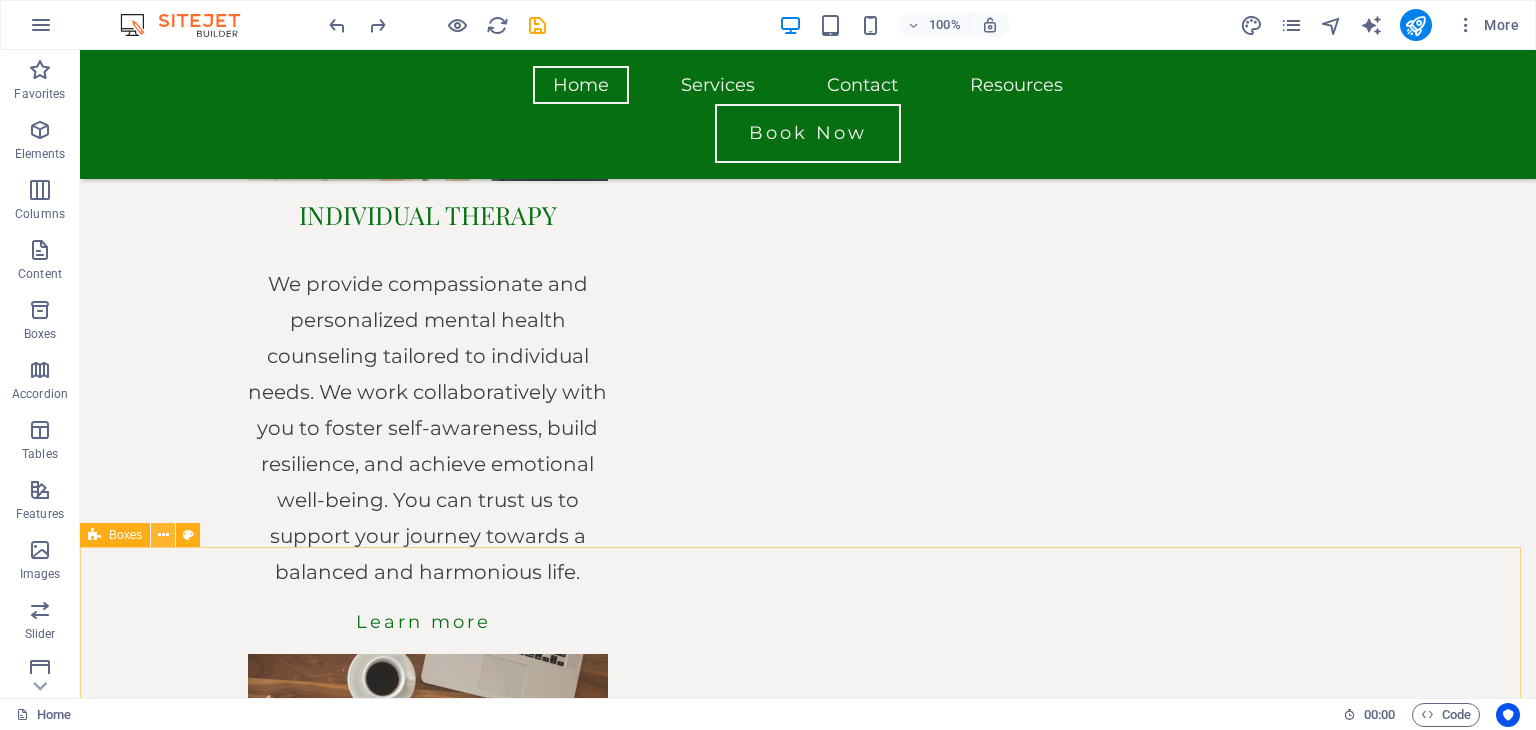 click at bounding box center (163, 535) 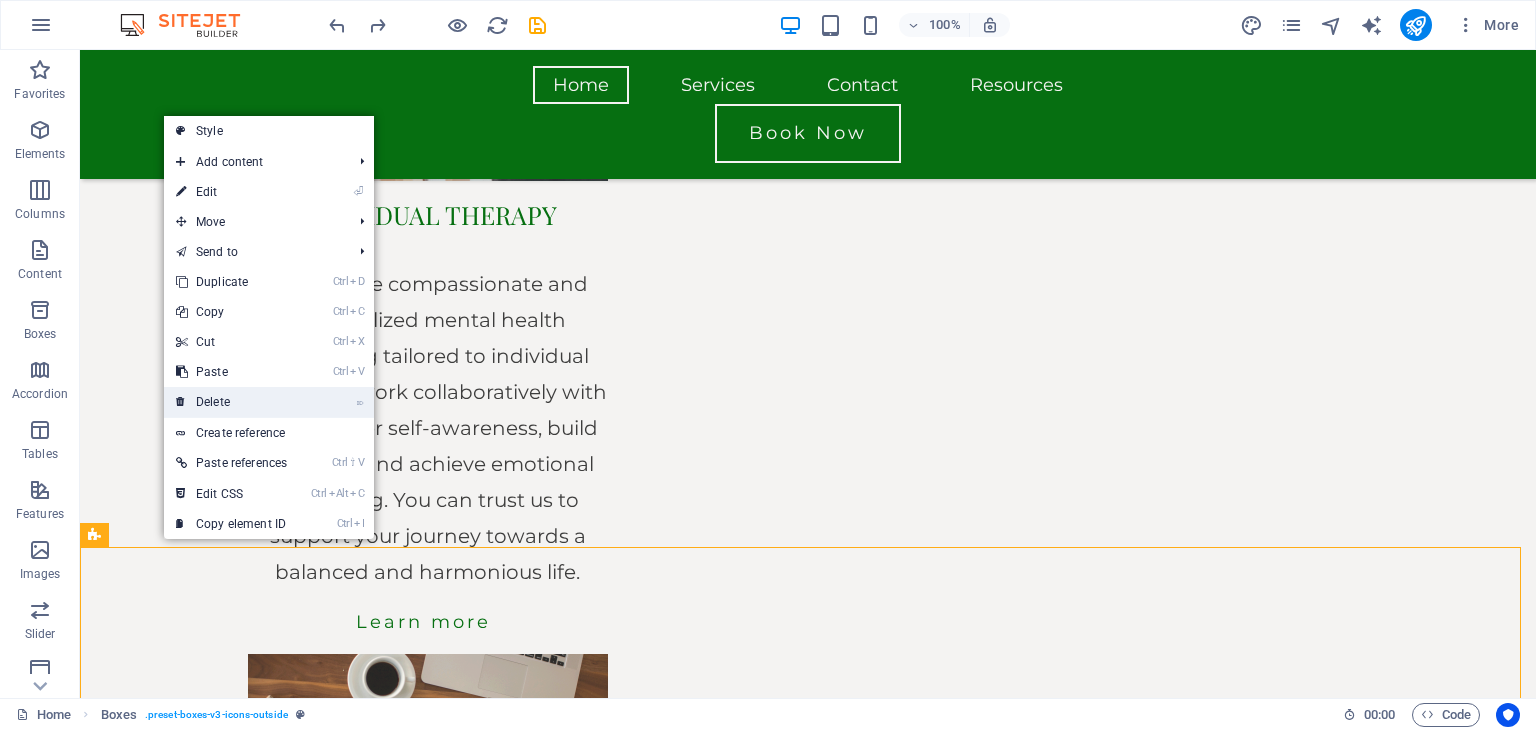 click on "⌦  Delete" at bounding box center [231, 402] 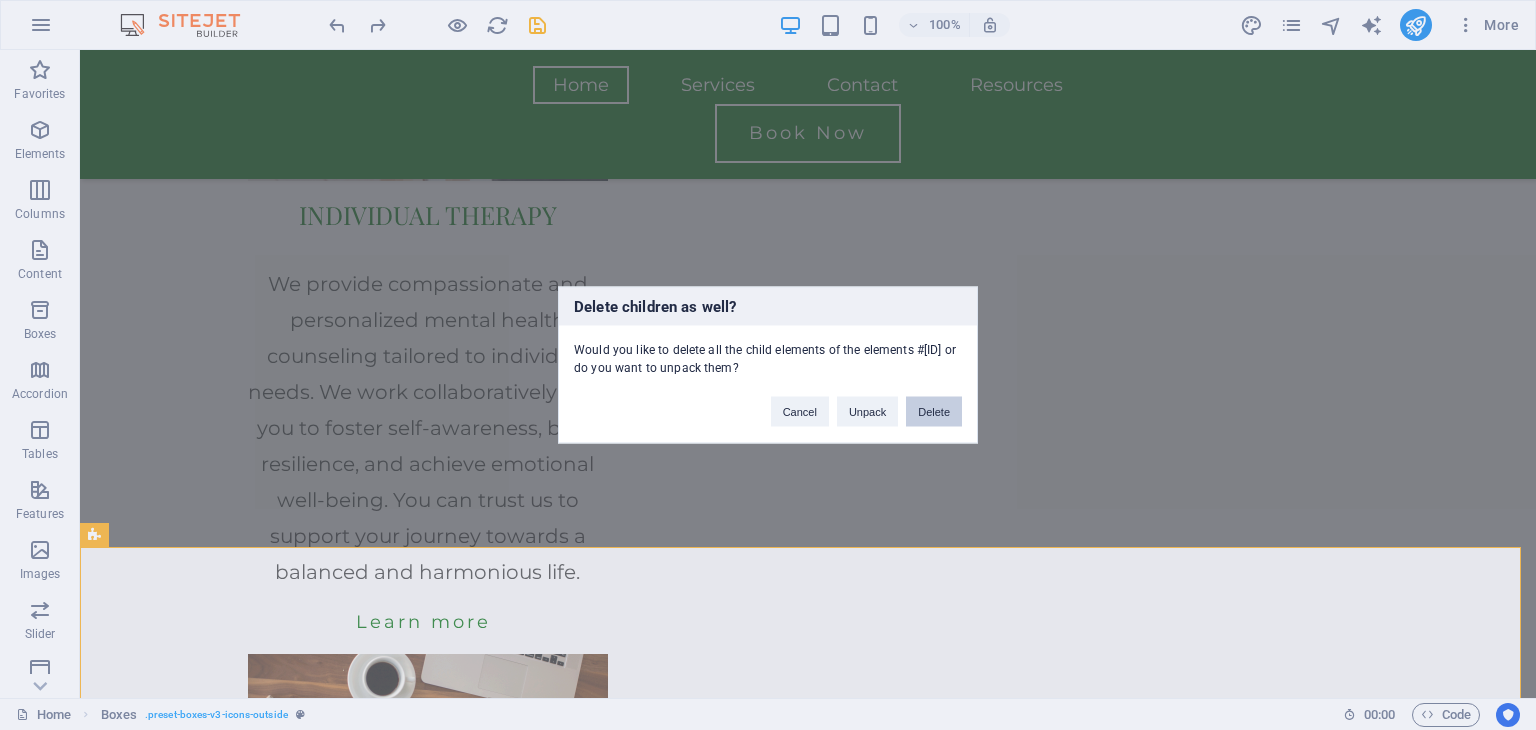 click on "Delete" at bounding box center [934, 412] 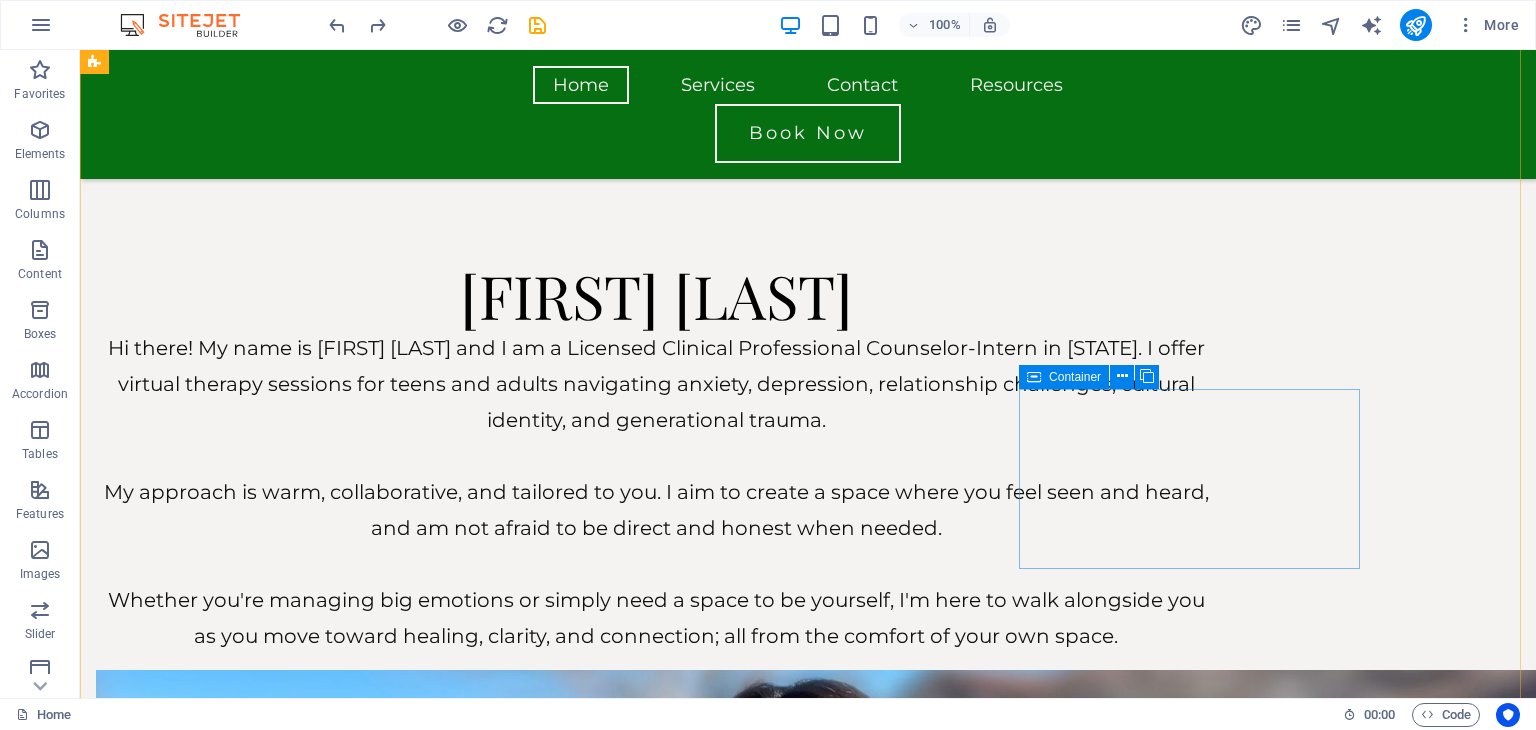 scroll, scrollTop: 6048, scrollLeft: 0, axis: vertical 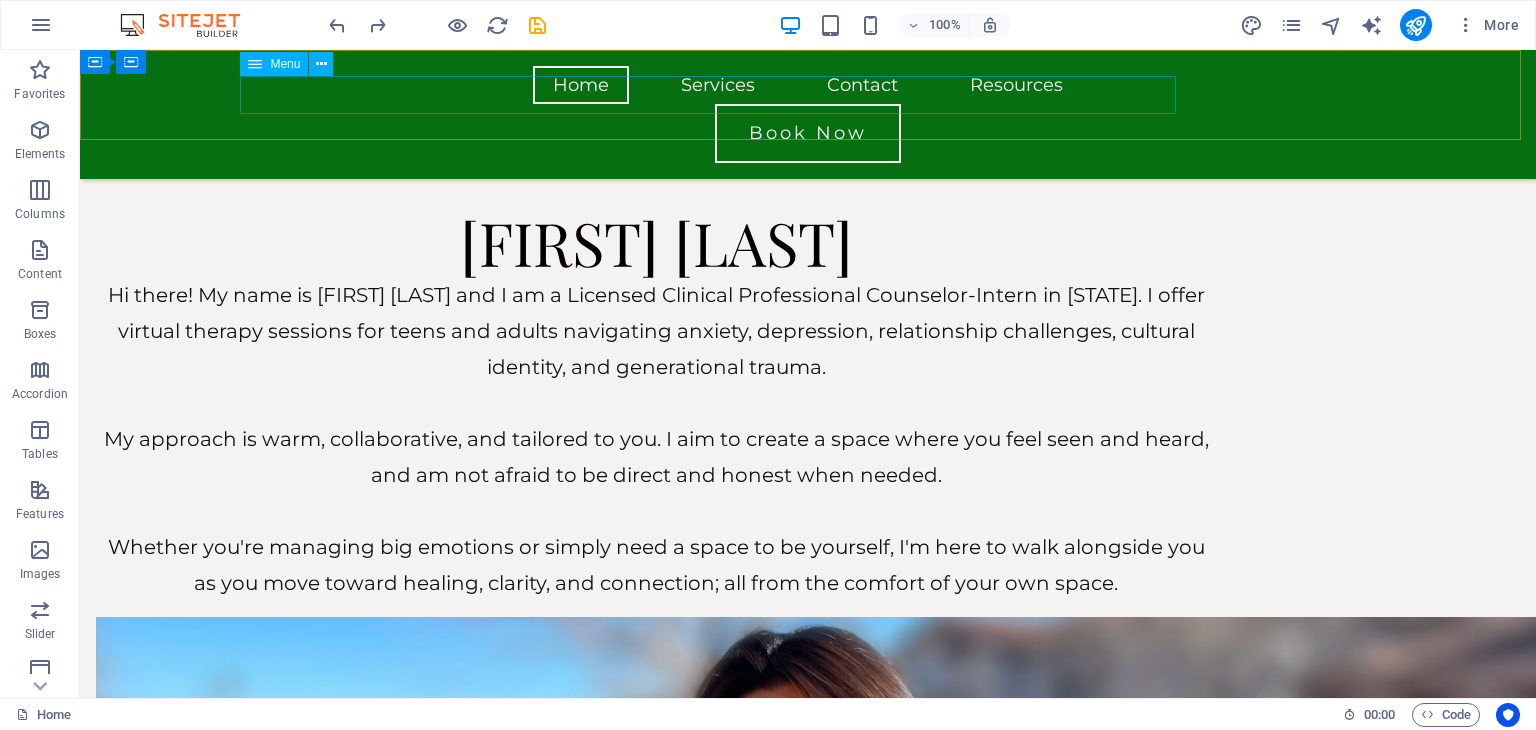 click on "Home Services Contact Resources" at bounding box center [808, 85] 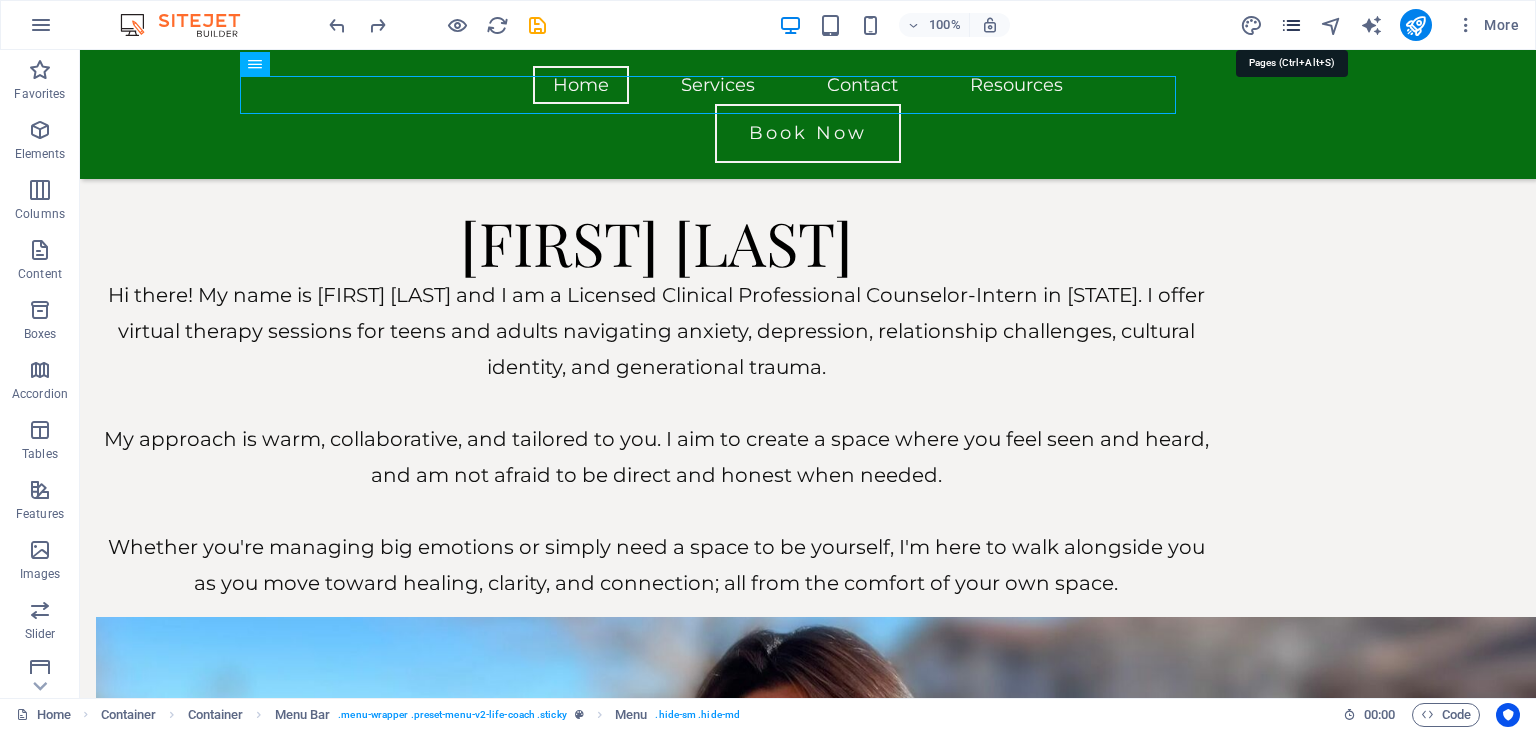 click at bounding box center [1291, 25] 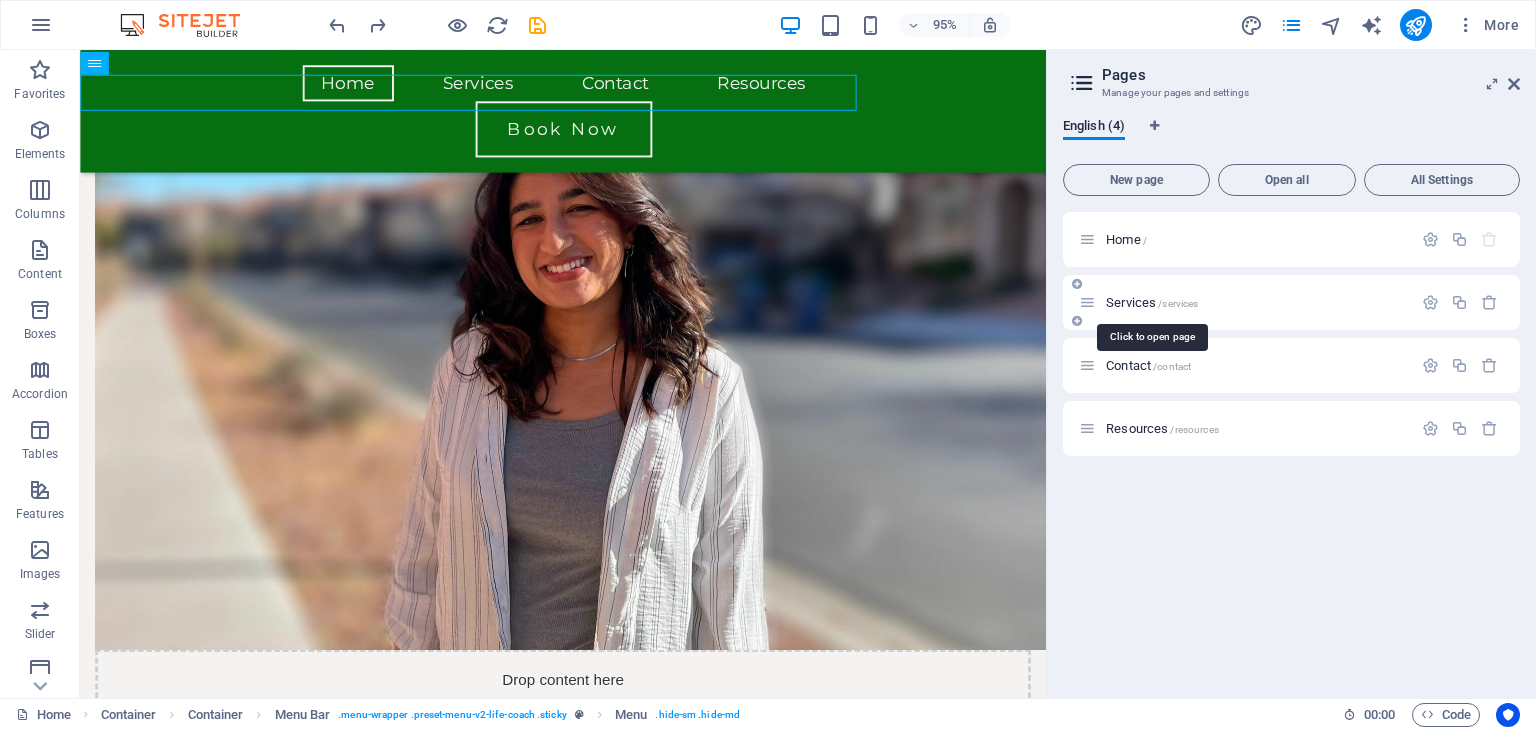 click on "Services /services" at bounding box center (1152, 302) 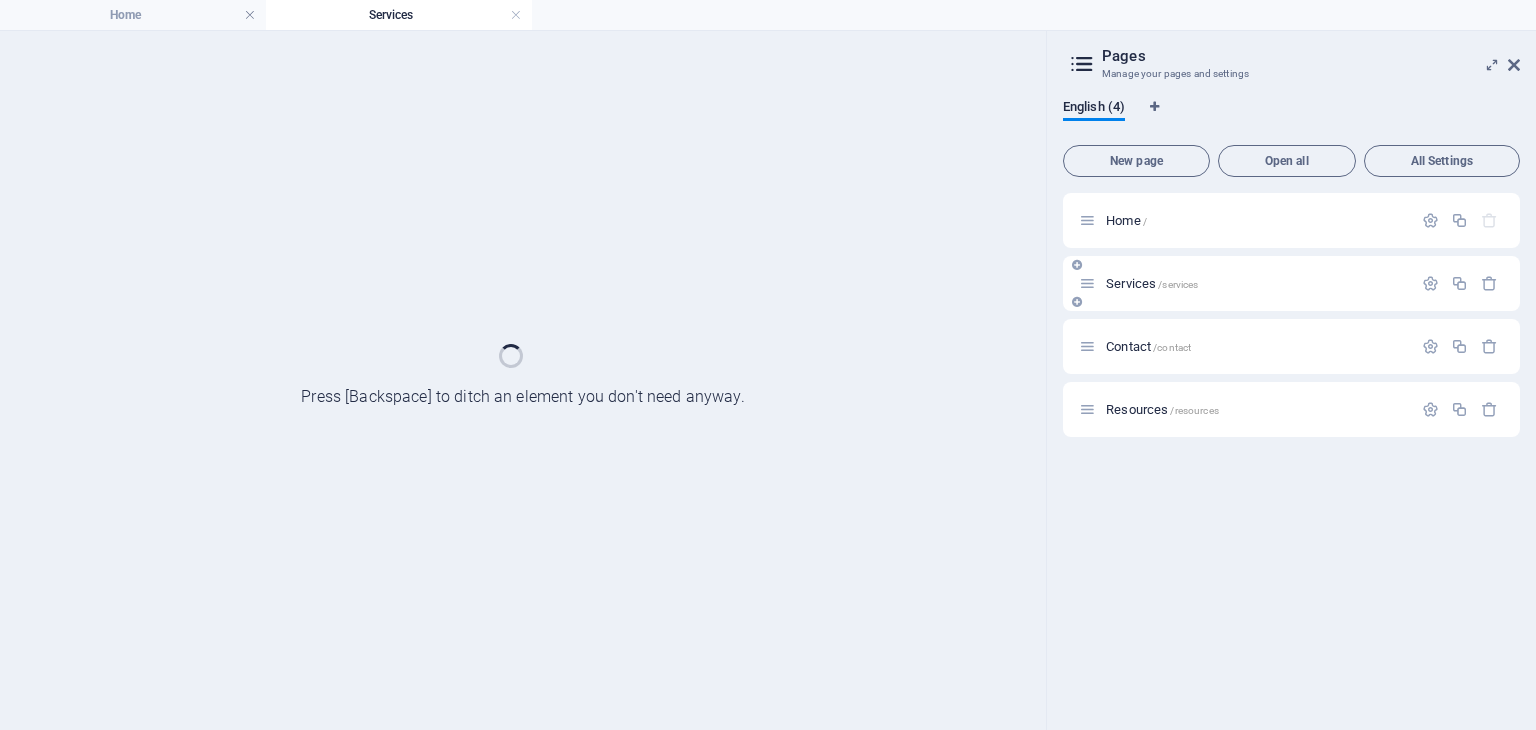 scroll, scrollTop: 0, scrollLeft: 0, axis: both 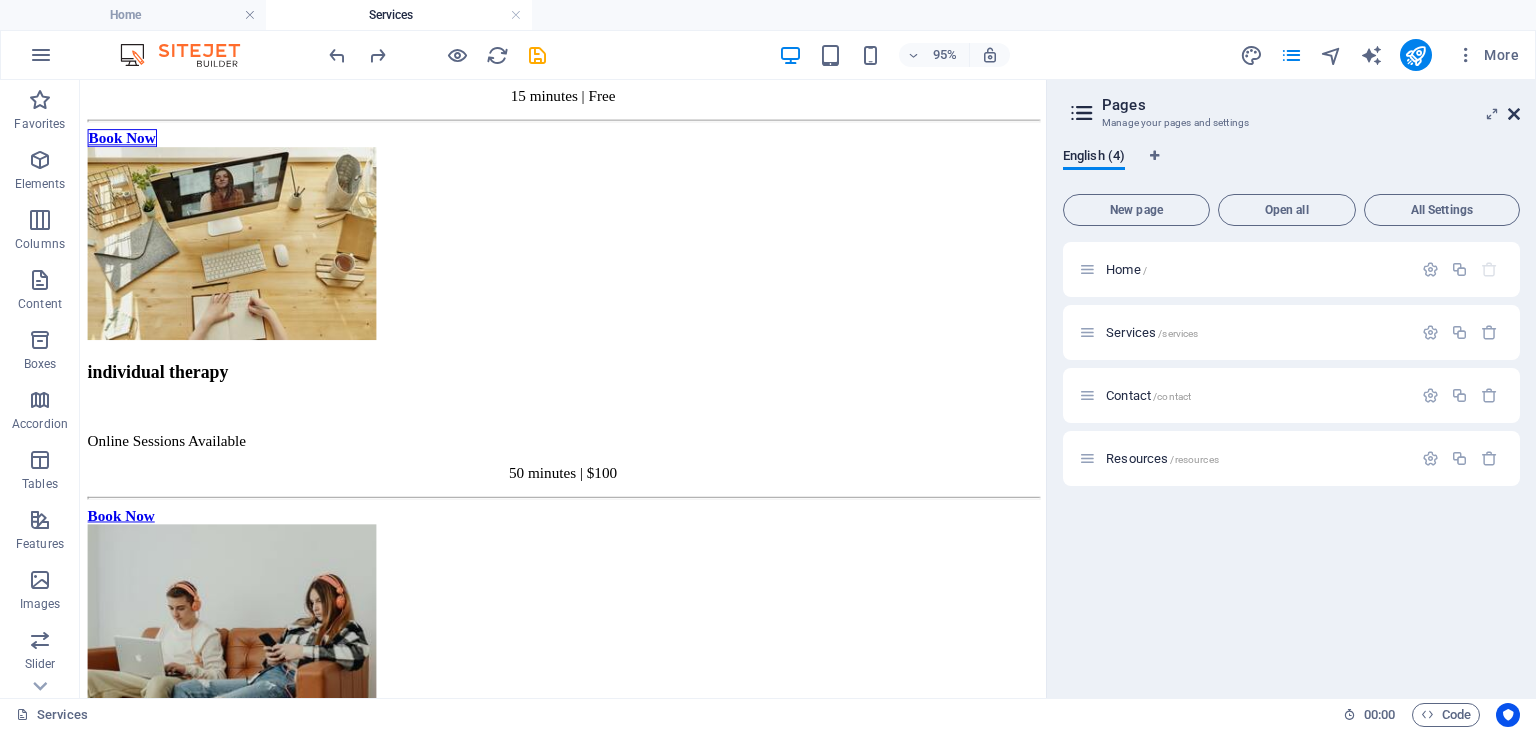 click at bounding box center (1514, 114) 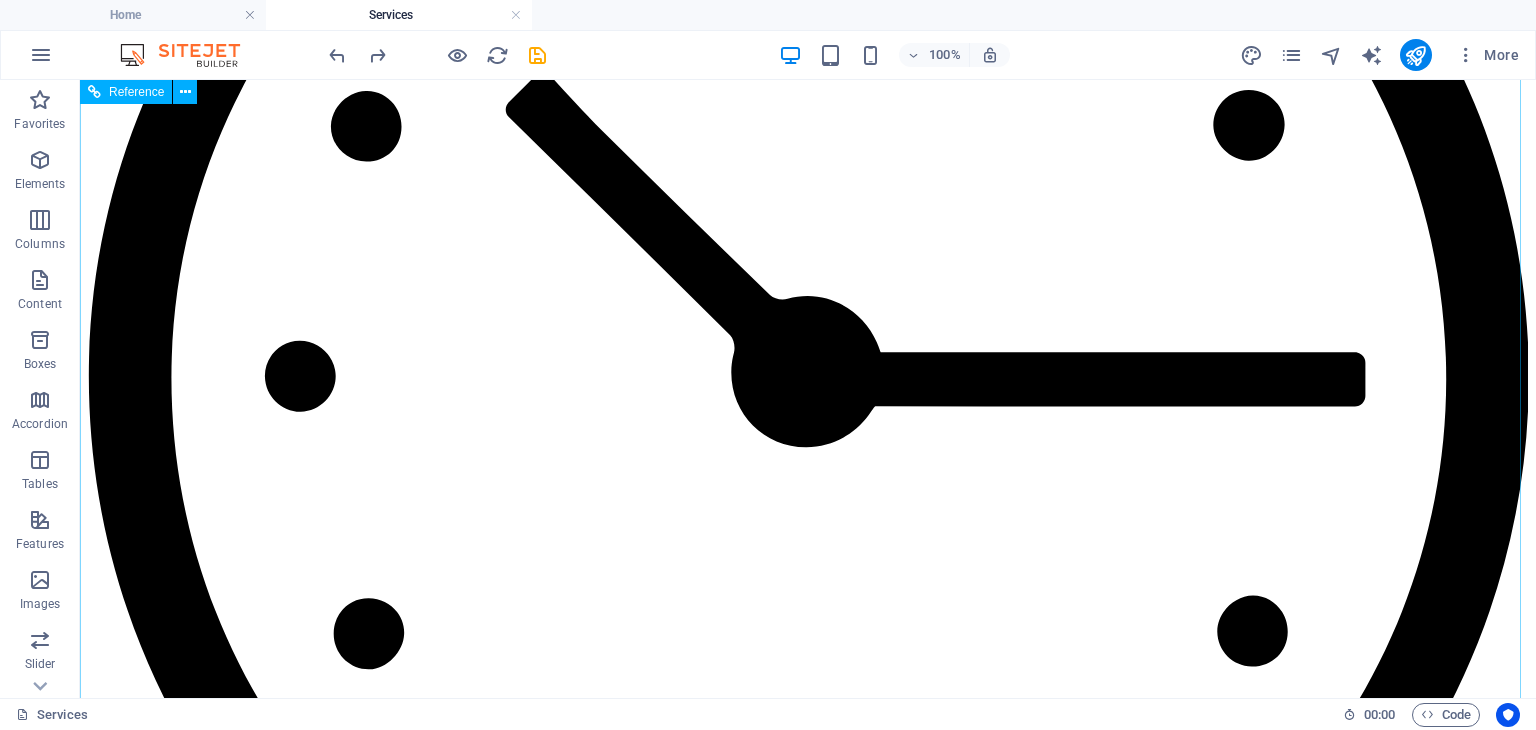 scroll, scrollTop: 2599, scrollLeft: 0, axis: vertical 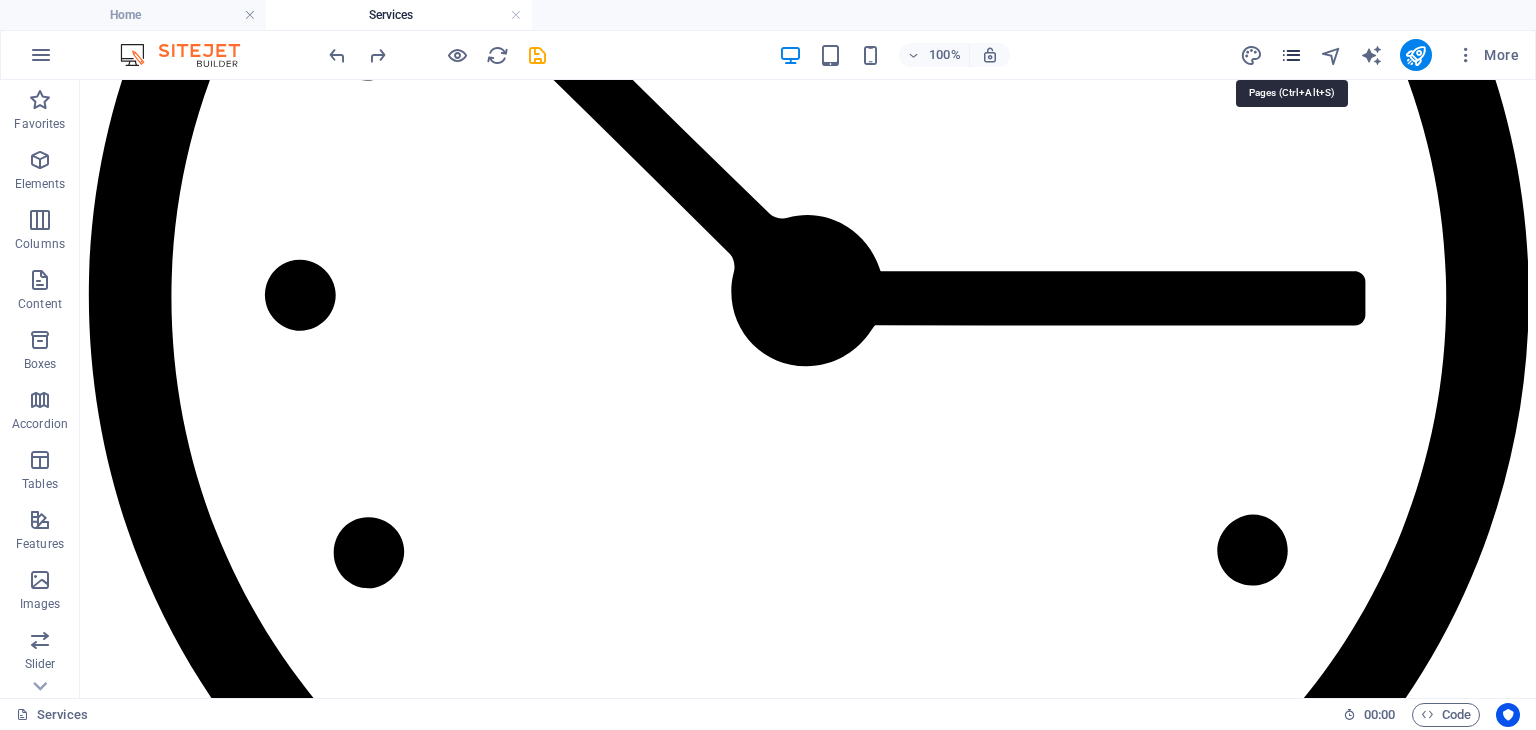 click at bounding box center [1291, 55] 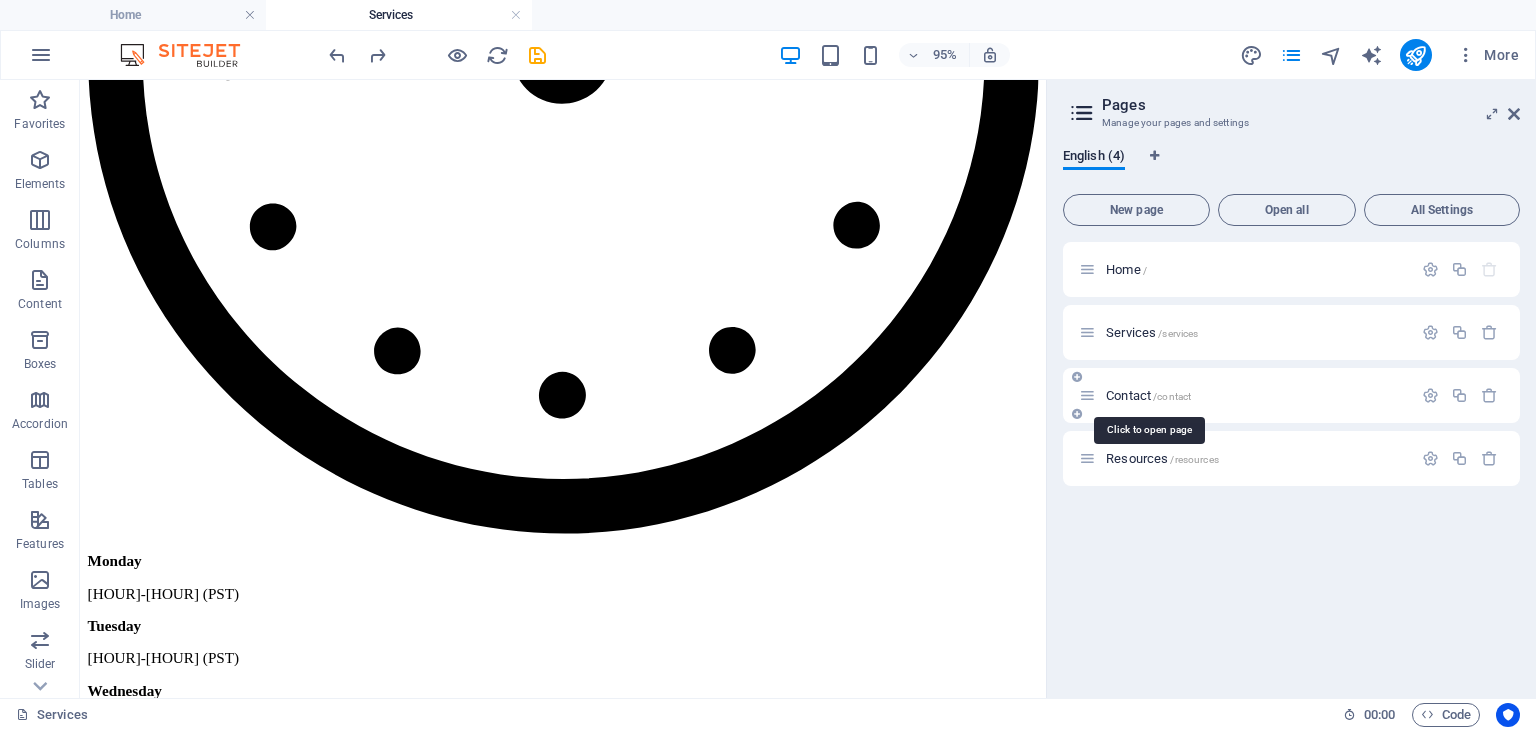 click on "Contact /contact" at bounding box center (1148, 395) 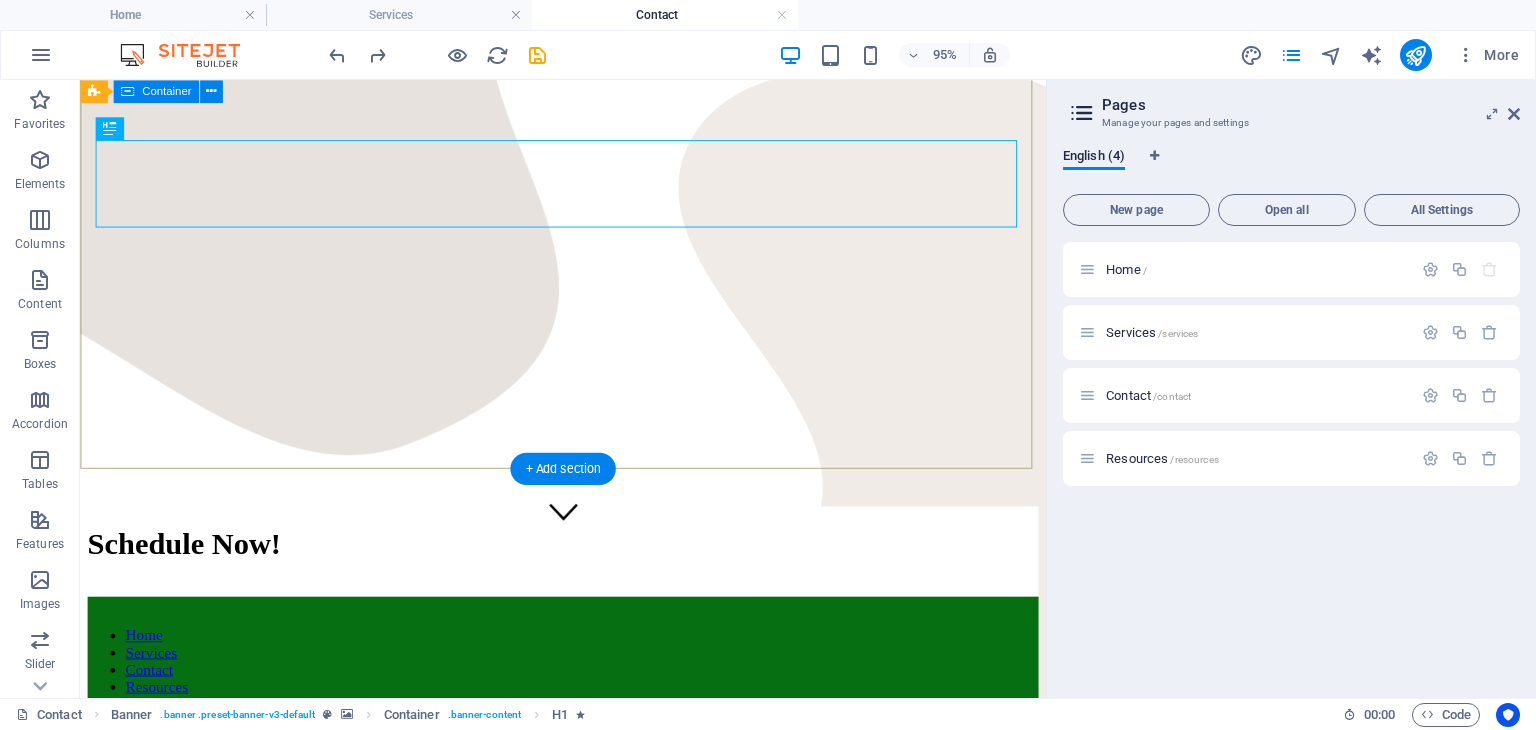 scroll, scrollTop: 0, scrollLeft: 0, axis: both 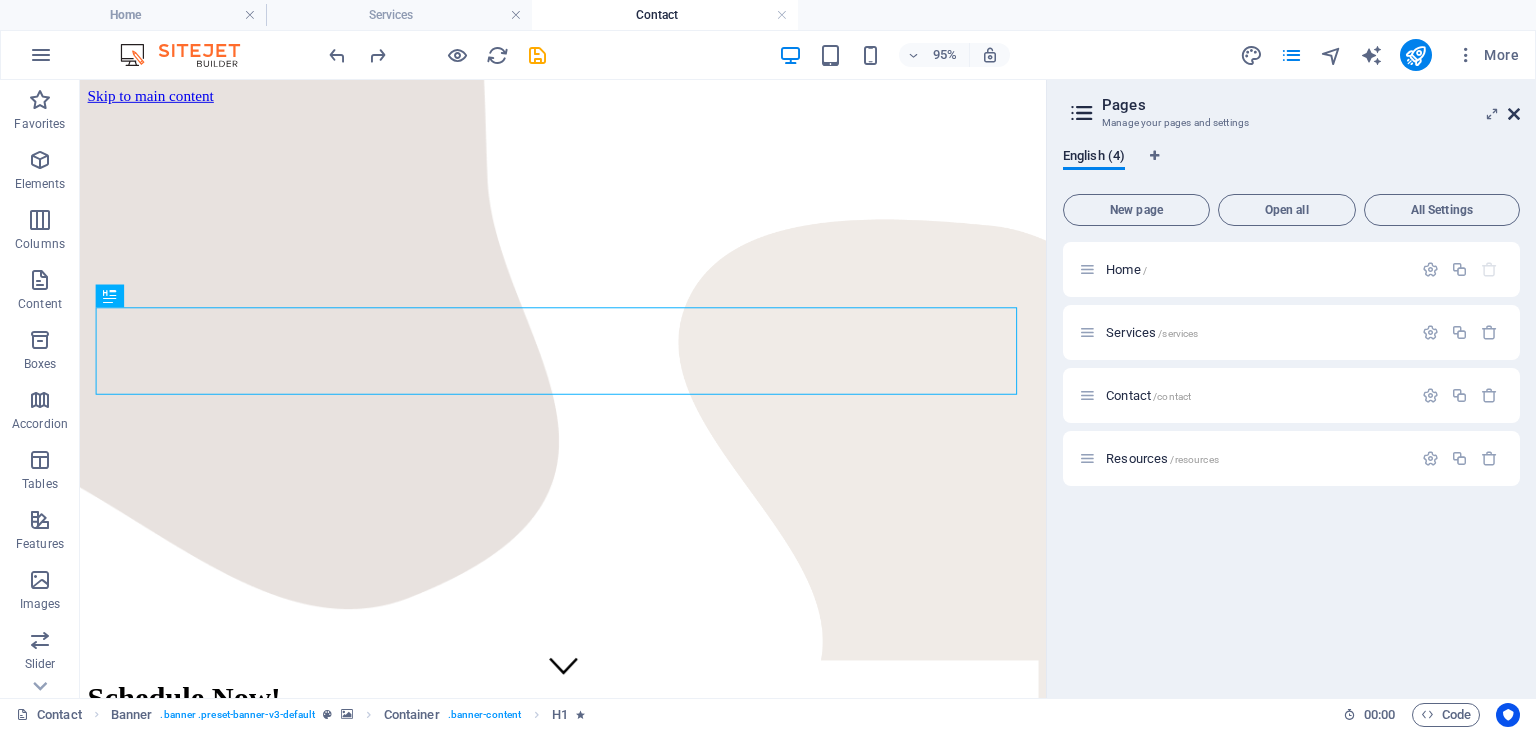 click at bounding box center (1514, 114) 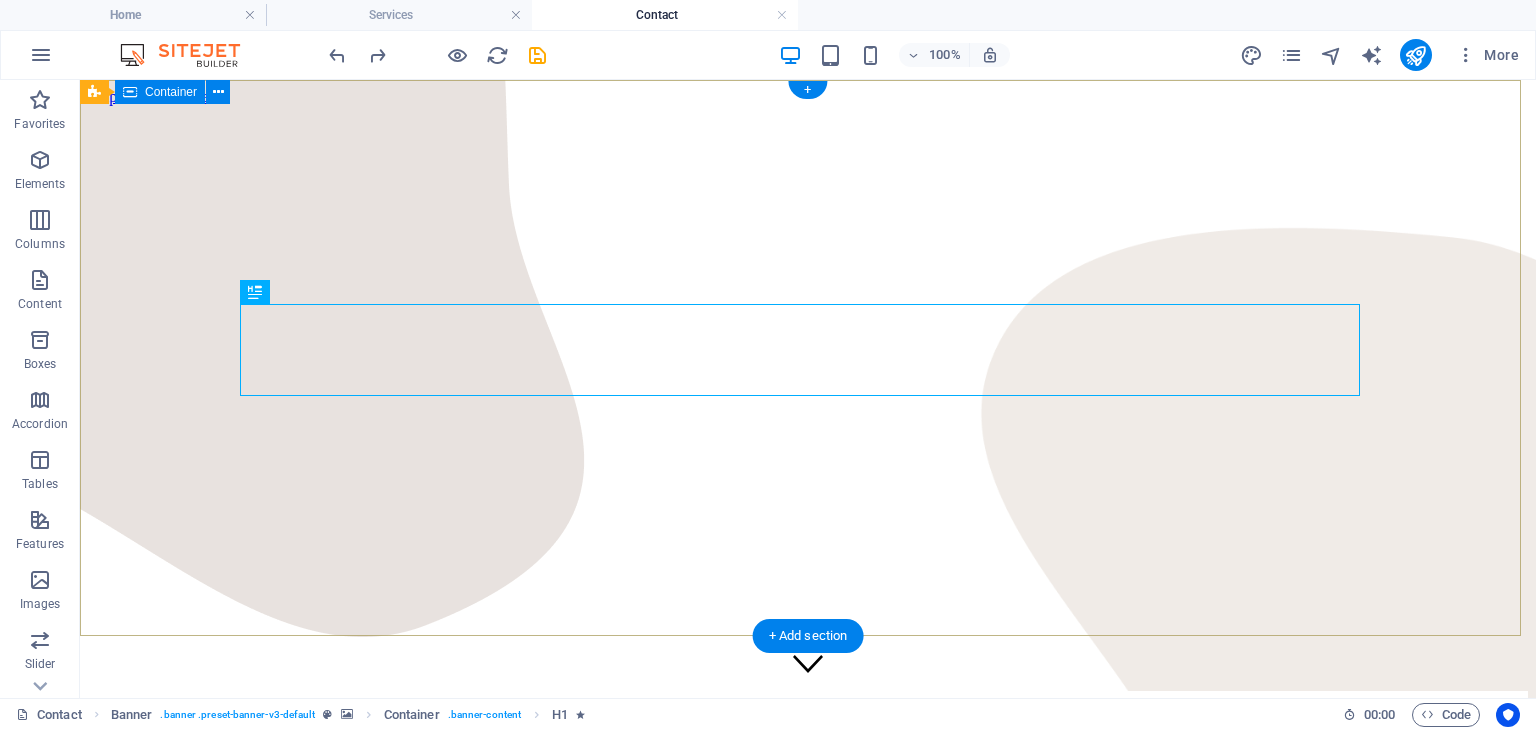 click on "Schedule Now!" at bounding box center [808, 738] 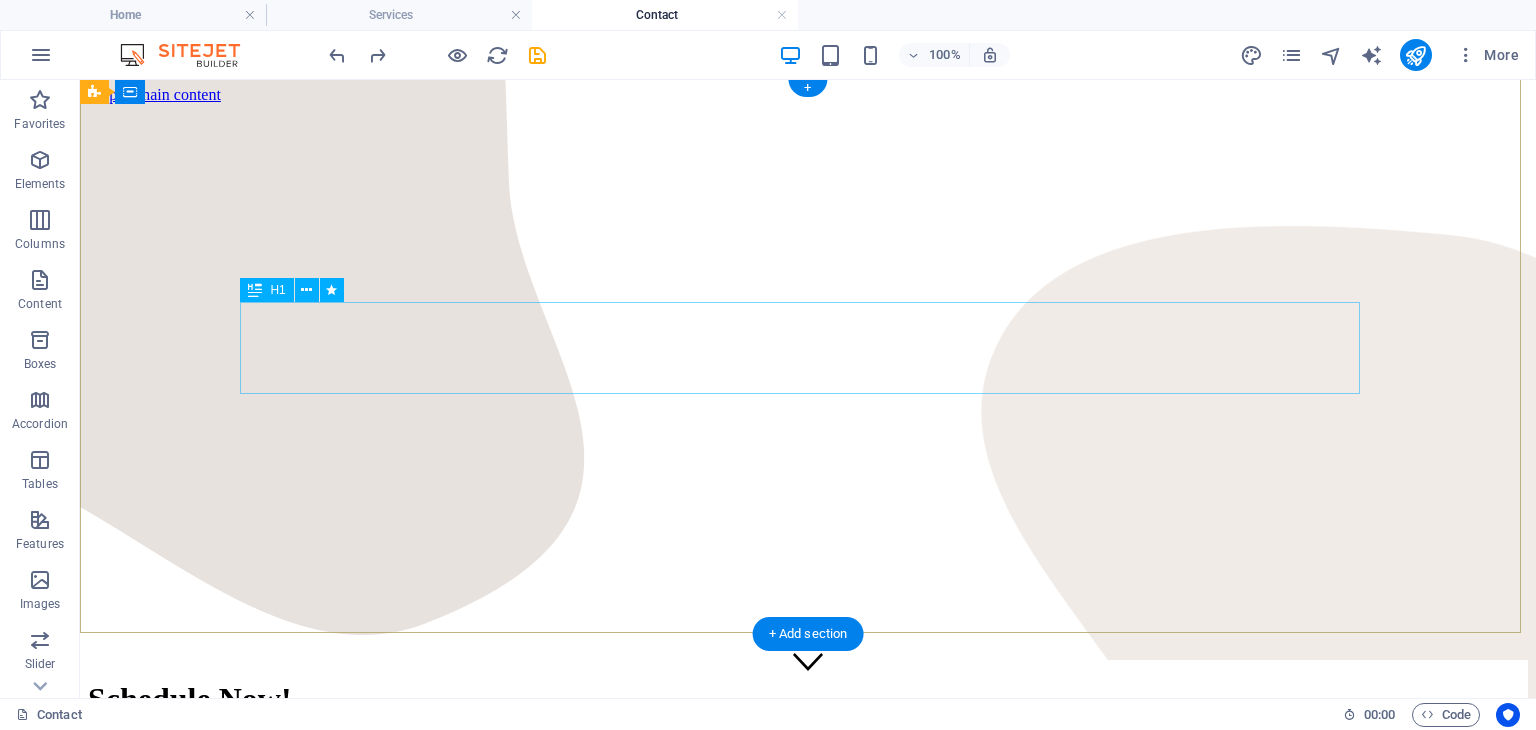 scroll, scrollTop: 0, scrollLeft: 0, axis: both 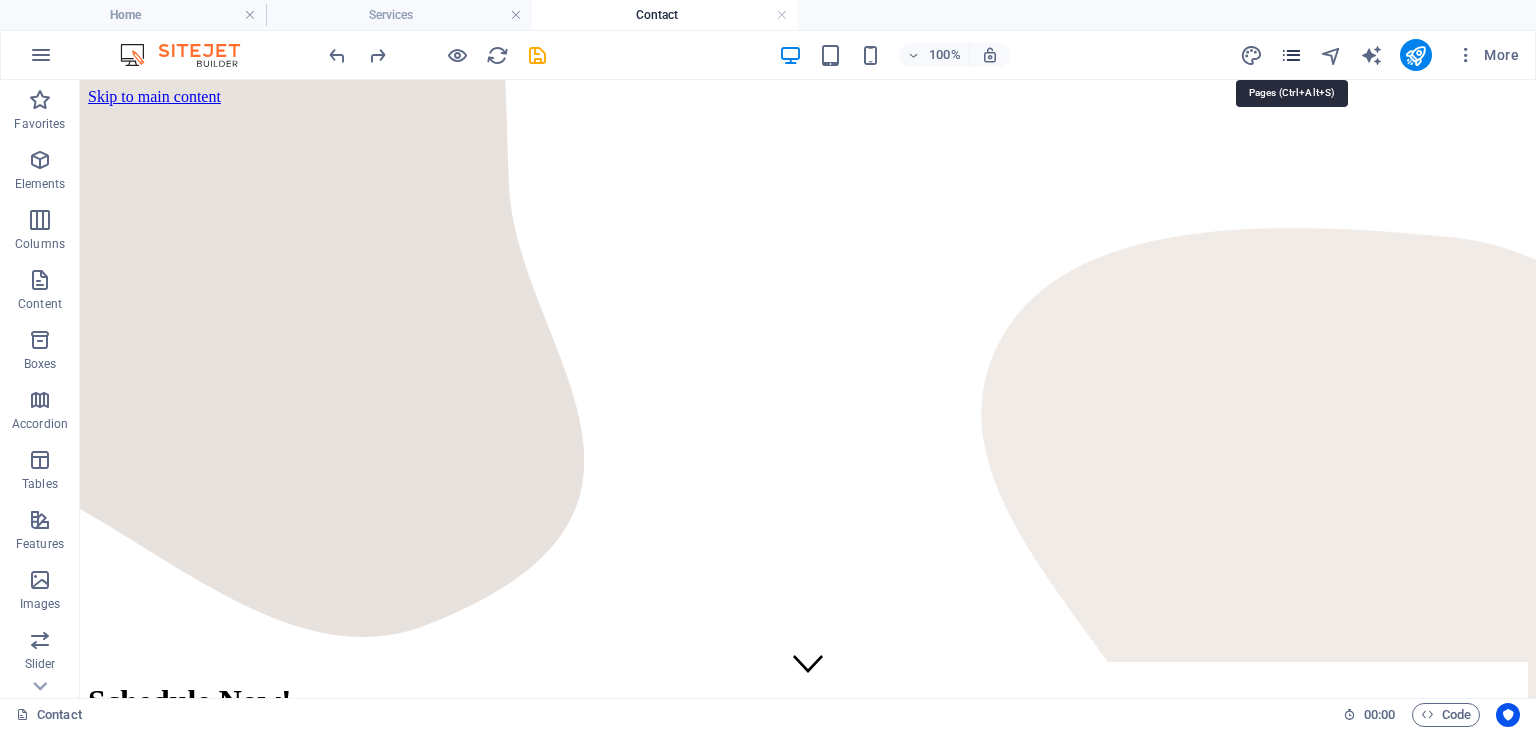 click at bounding box center [1291, 55] 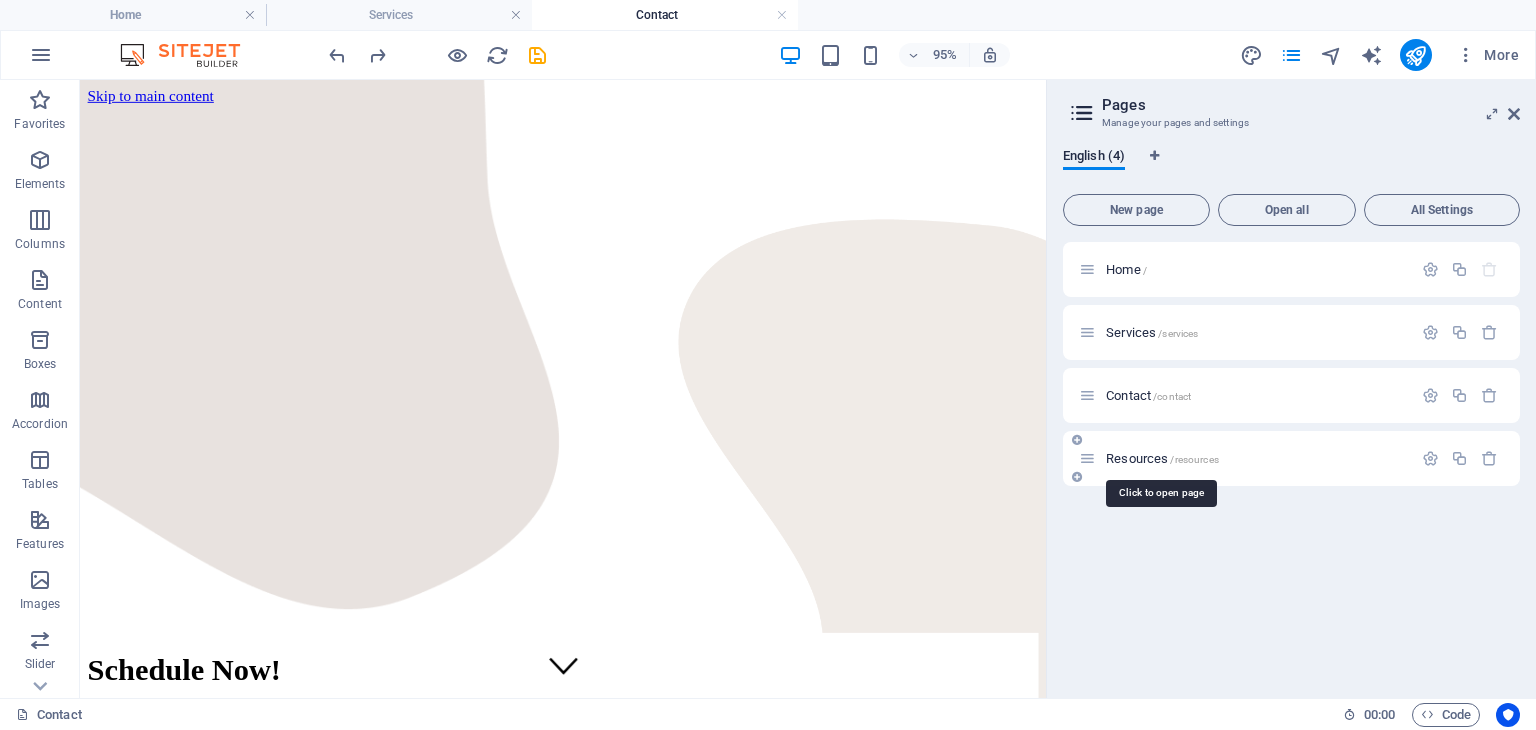 click on "Resources /resources" at bounding box center (1162, 458) 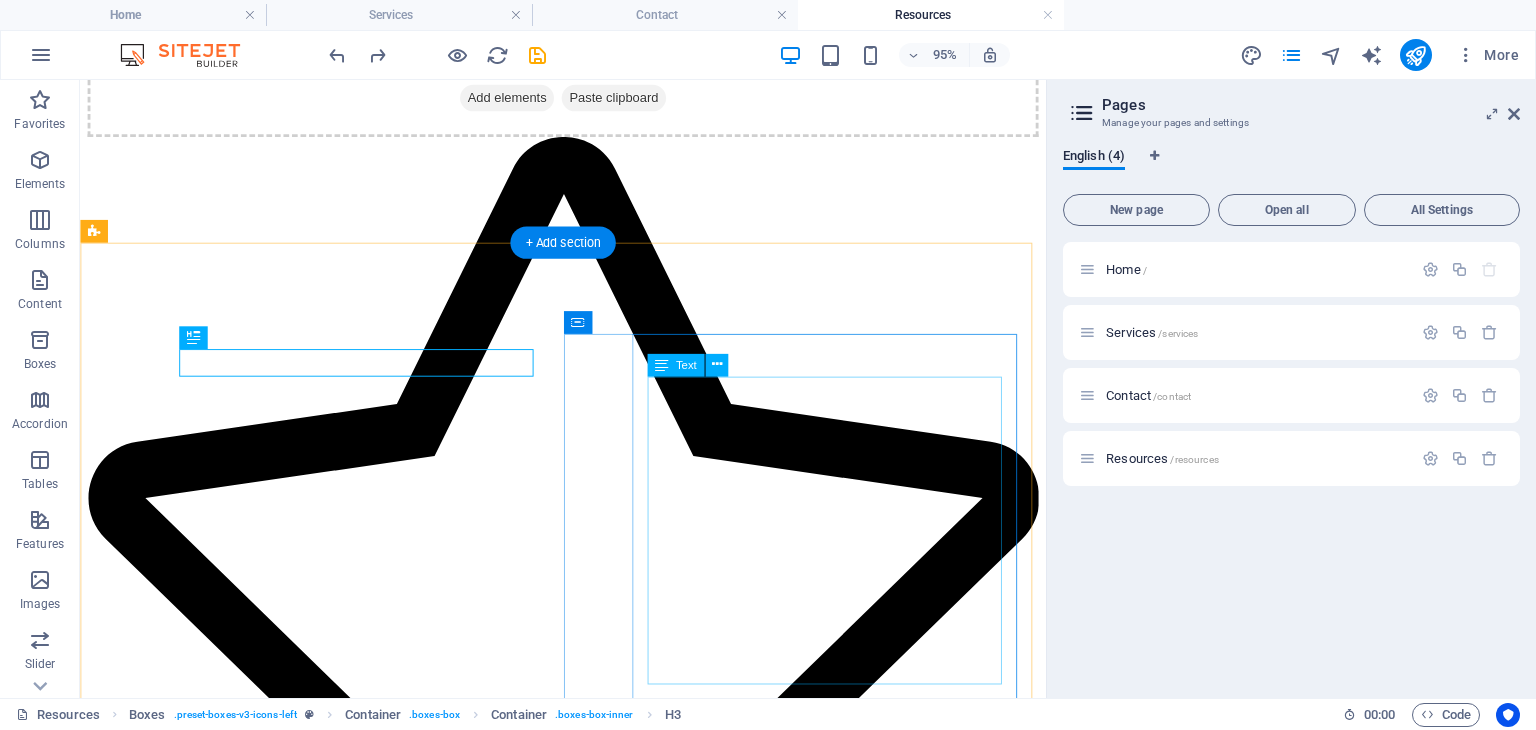 scroll, scrollTop: 284, scrollLeft: 0, axis: vertical 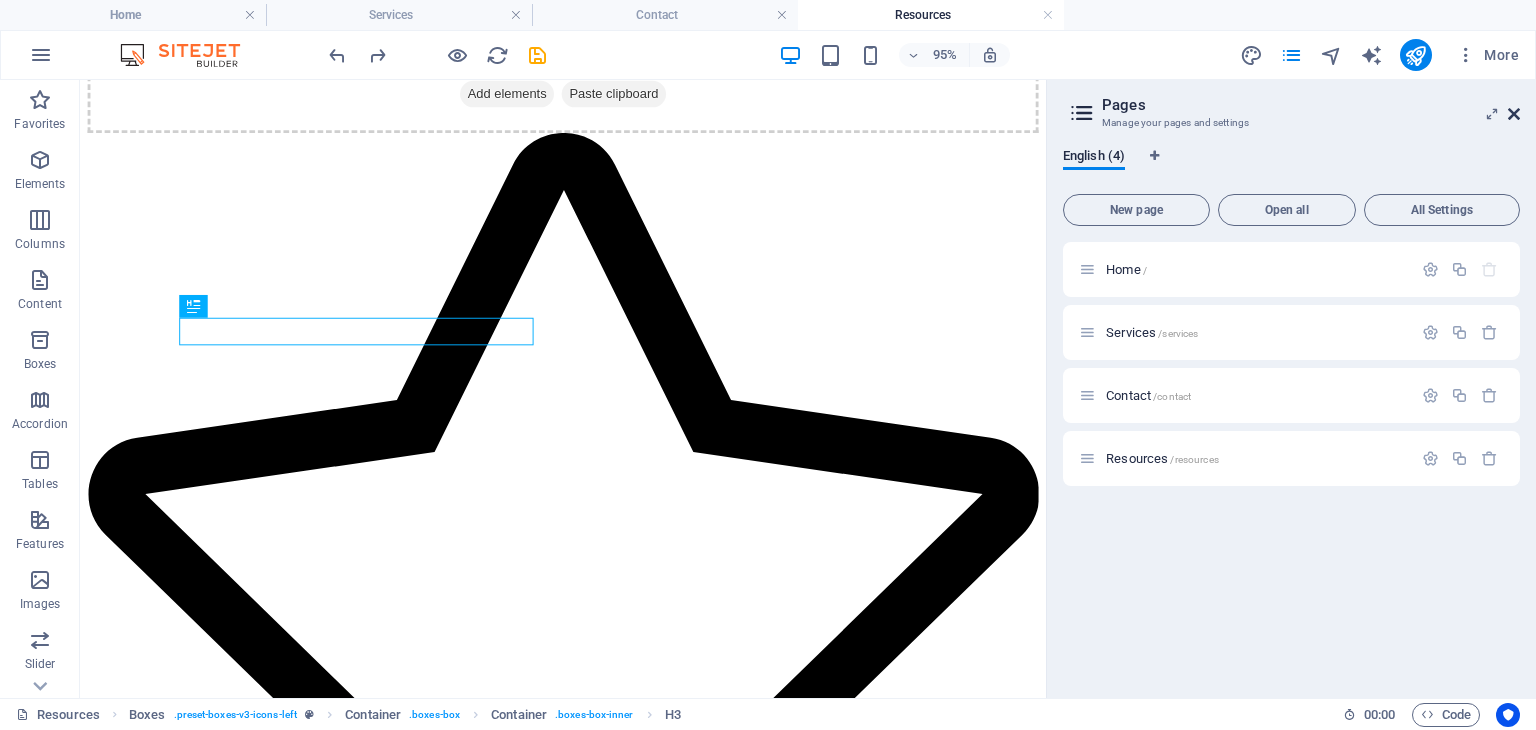 click at bounding box center (1514, 114) 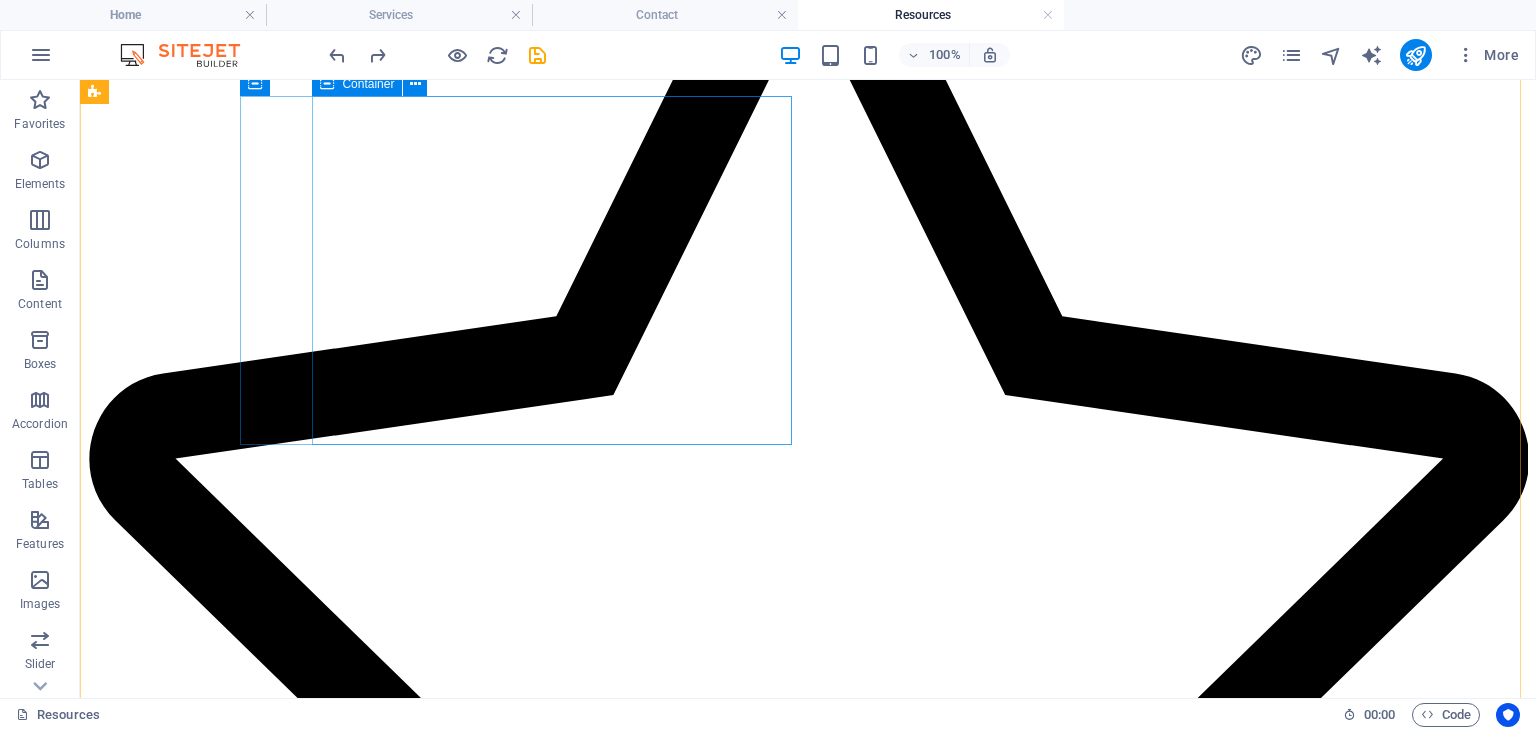 scroll, scrollTop: 510, scrollLeft: 0, axis: vertical 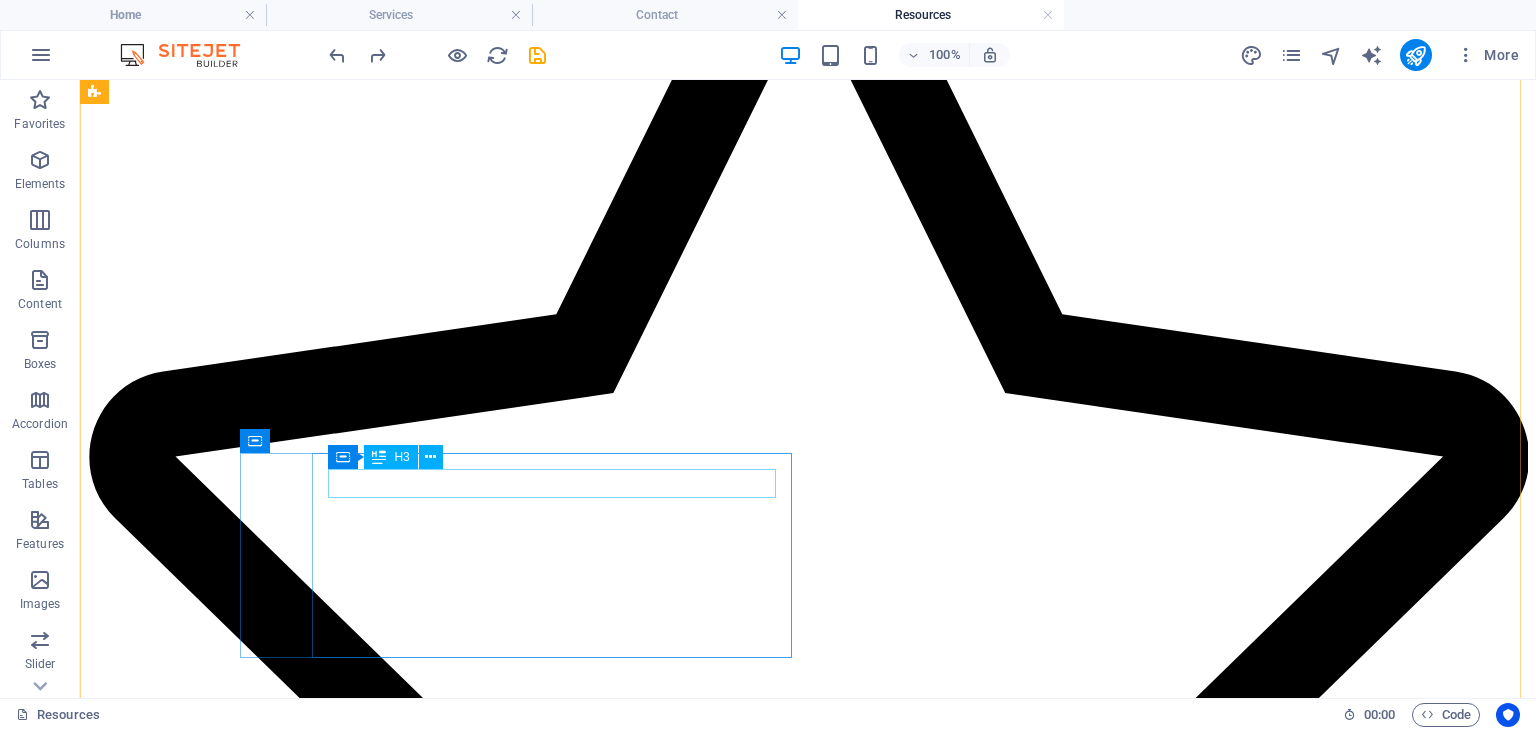click on "Headline" at bounding box center (808, 4361) 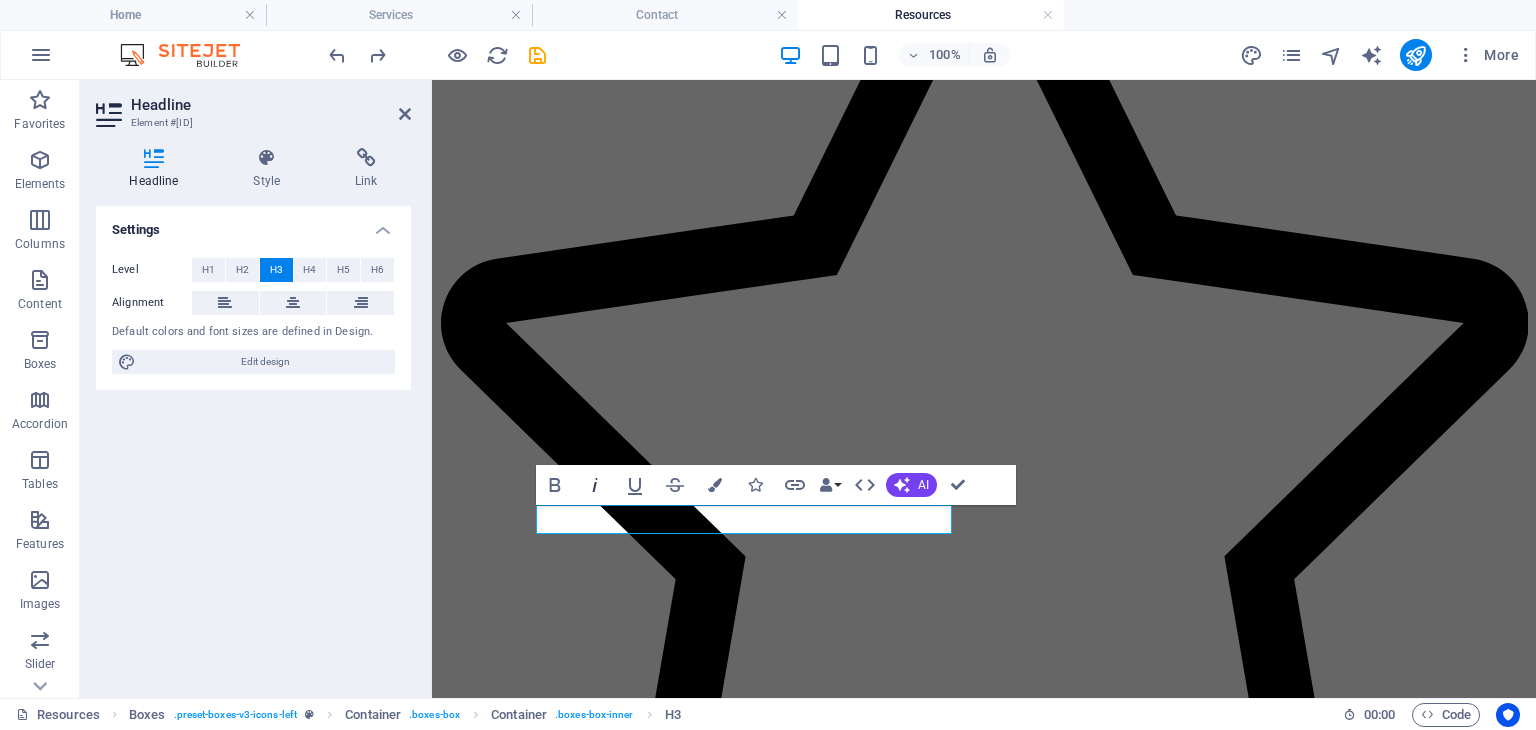 type 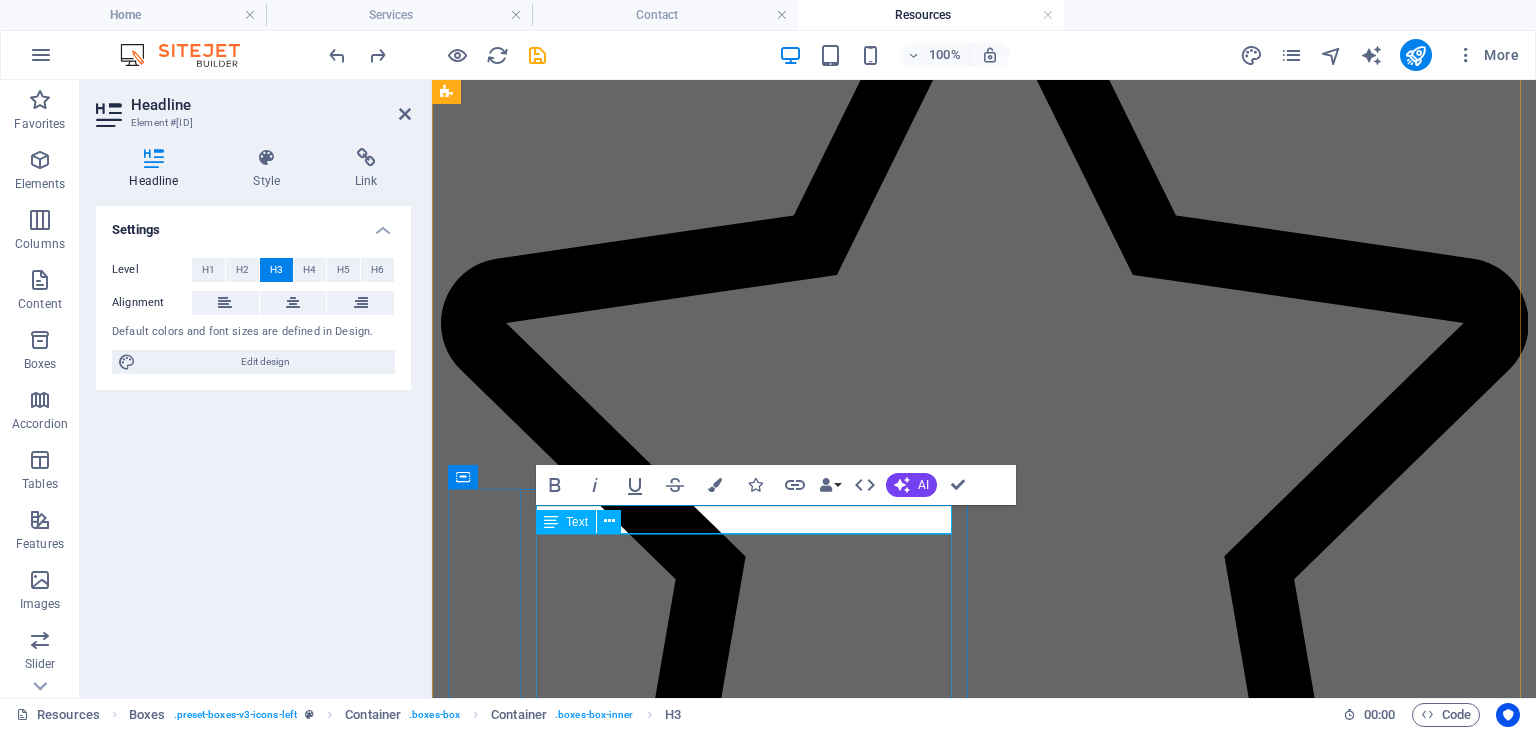 click on "Lorem ipsum dolor sit amet, consectetuer adipiscing elit. Aenean commodo ligula eget dolor. Lorem ipsum dolor sit amet, consectetuer adipiscing elit leget dolor." at bounding box center (984, 3389) 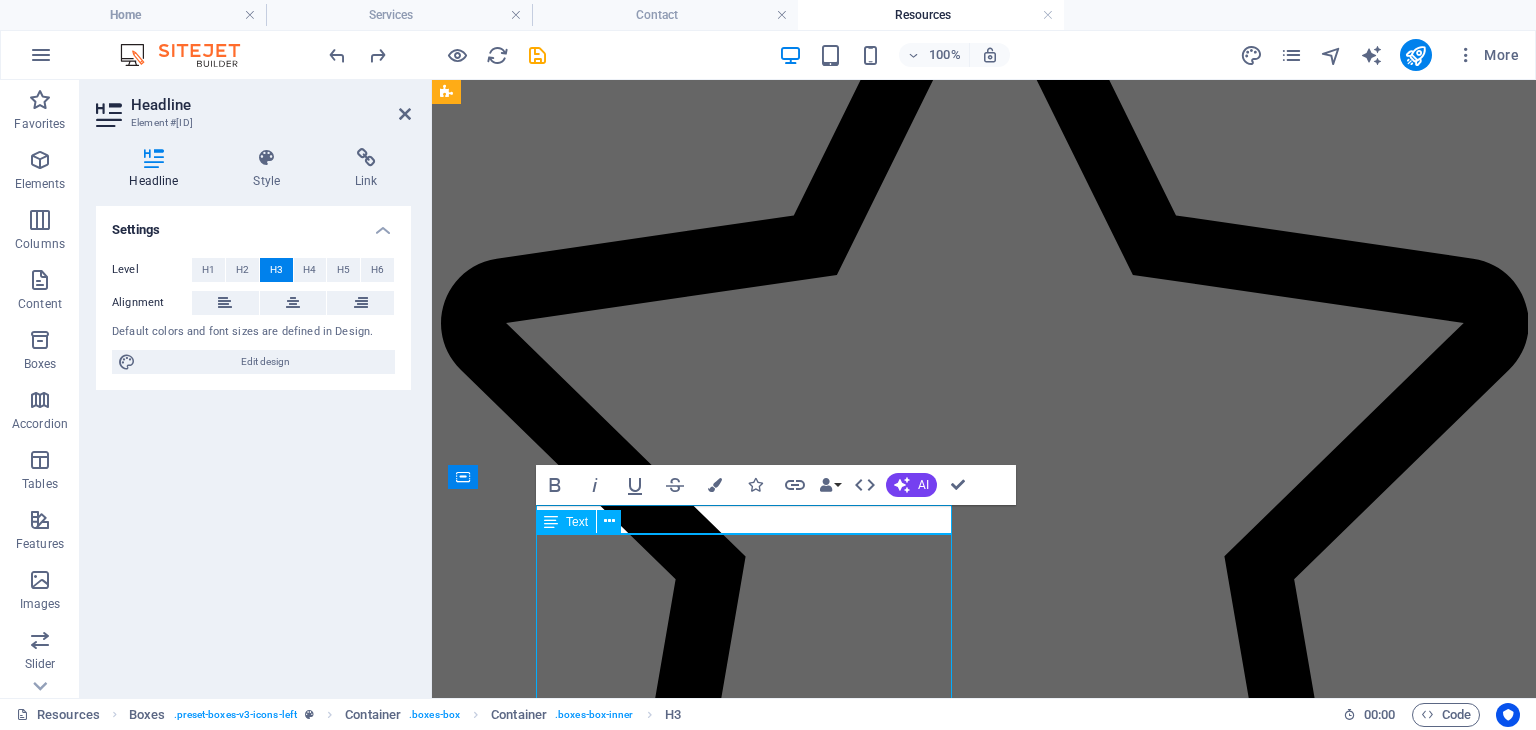 click on "Lorem ipsum dolor sit amet, consectetuer adipiscing elit. Aenean commodo ligula eget dolor. Lorem ipsum dolor sit amet, consectetuer adipiscing elit leget dolor." at bounding box center (984, 3389) 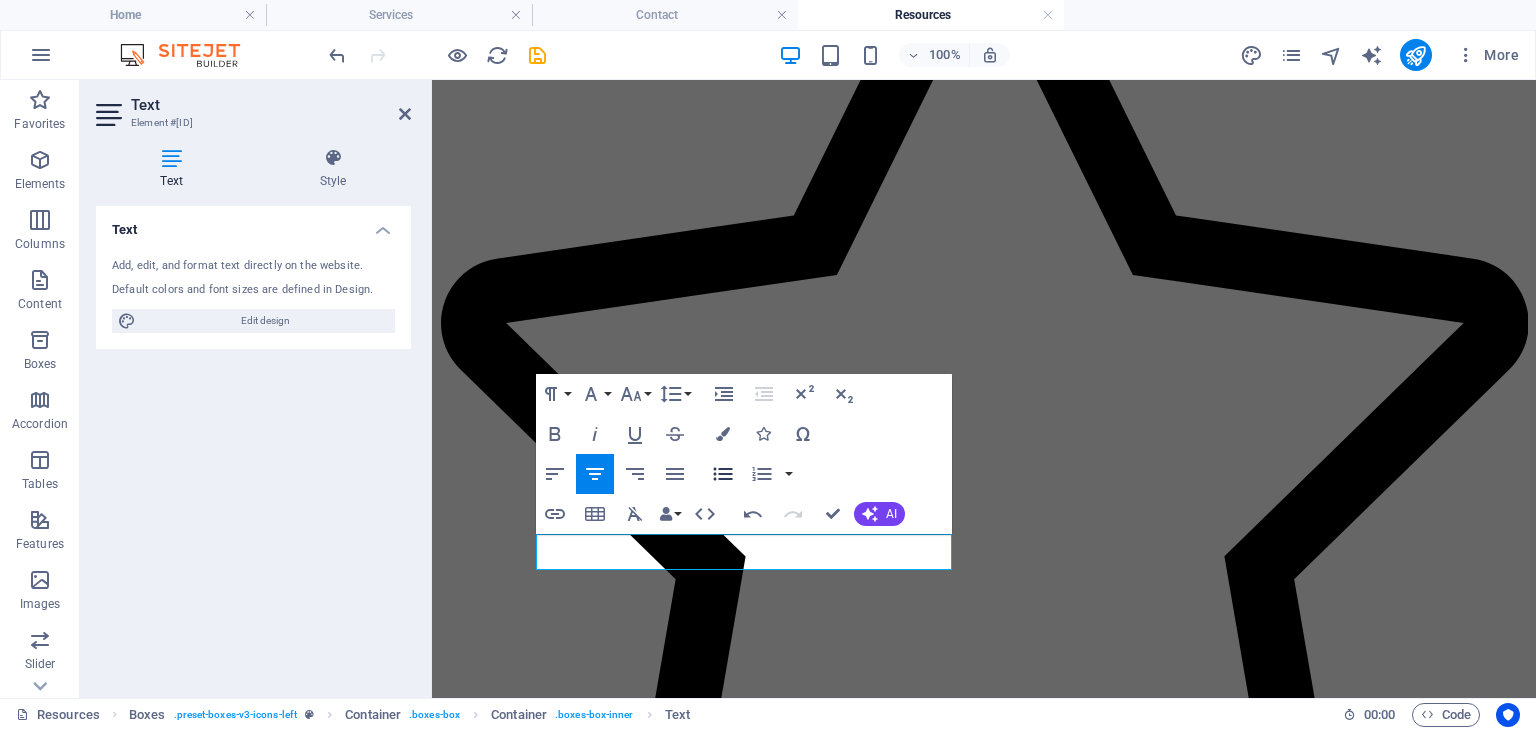 click 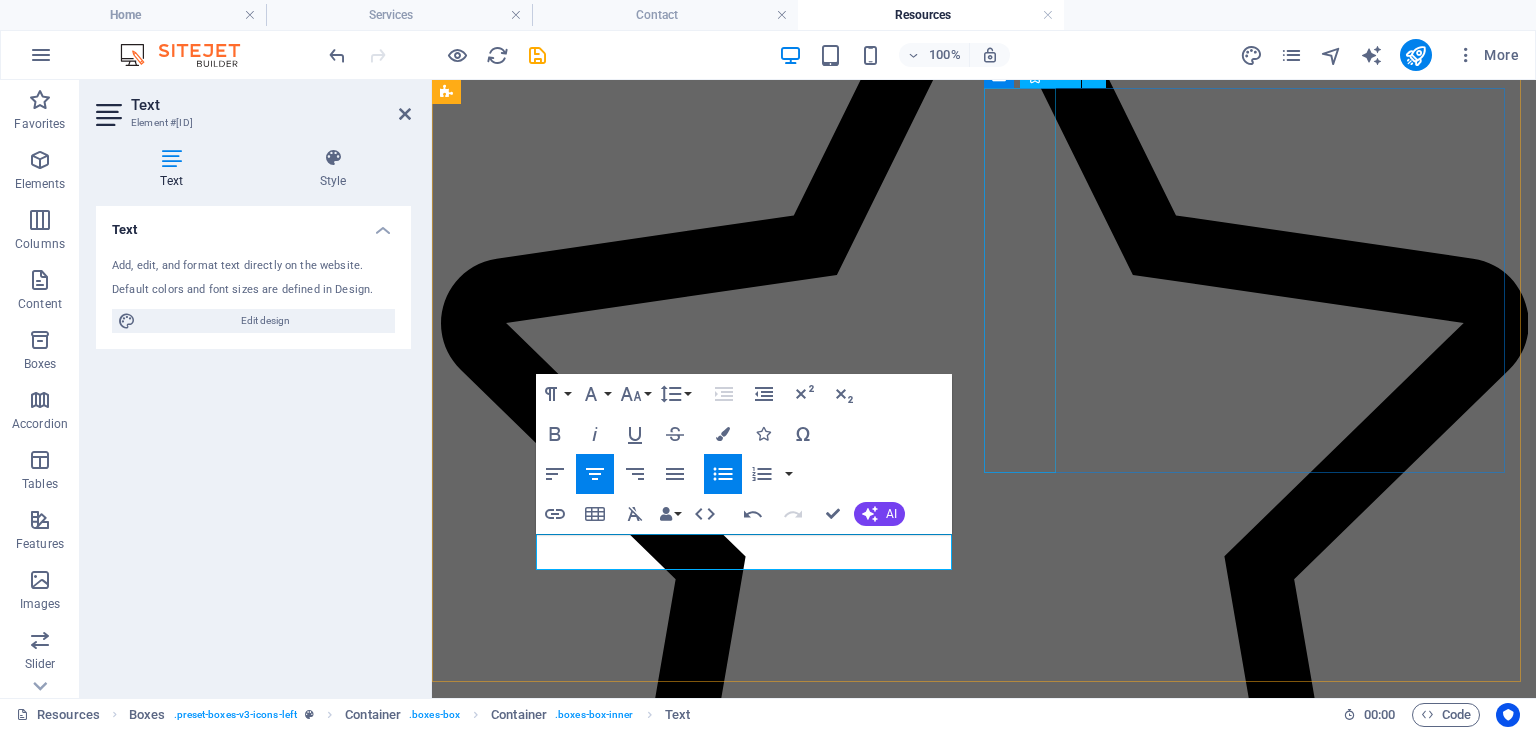 type 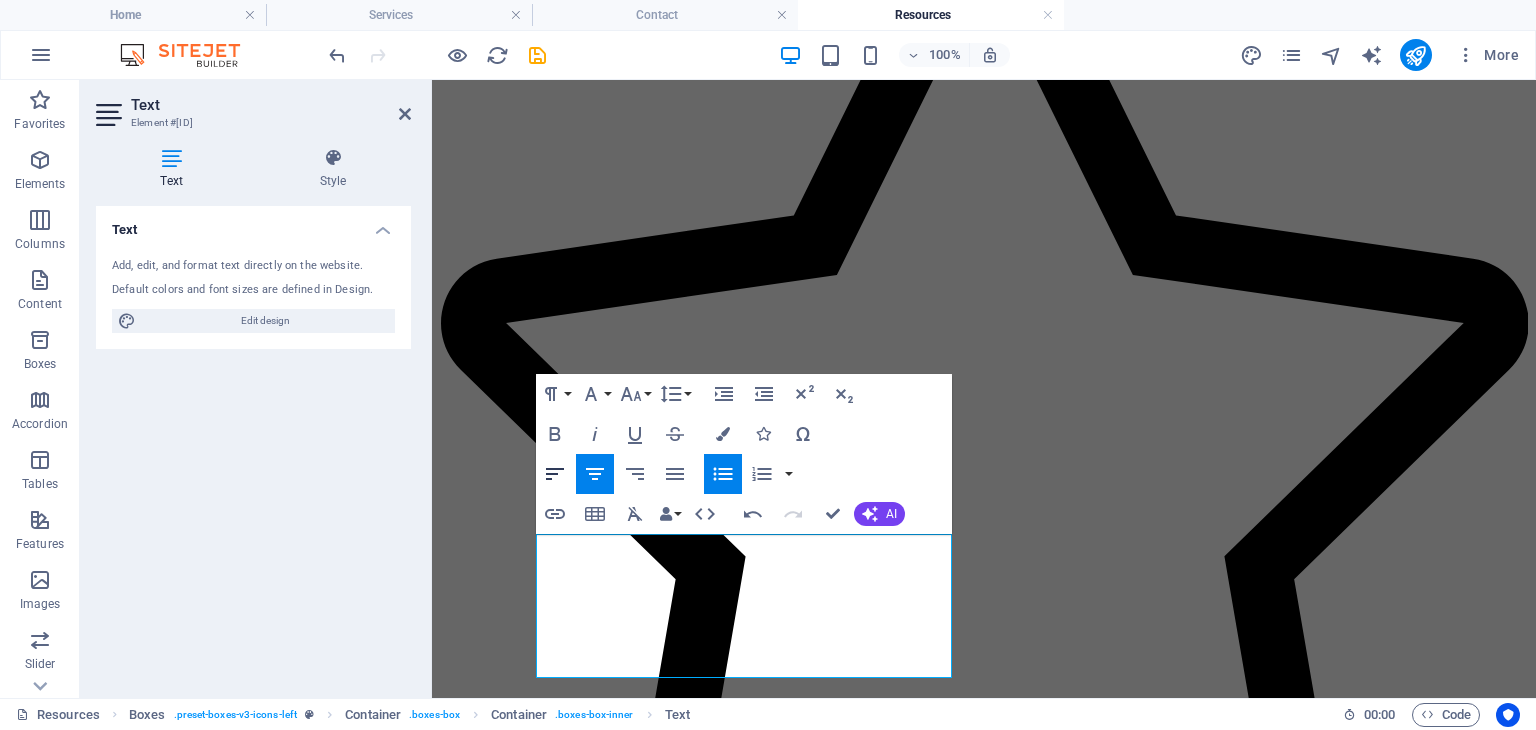 click 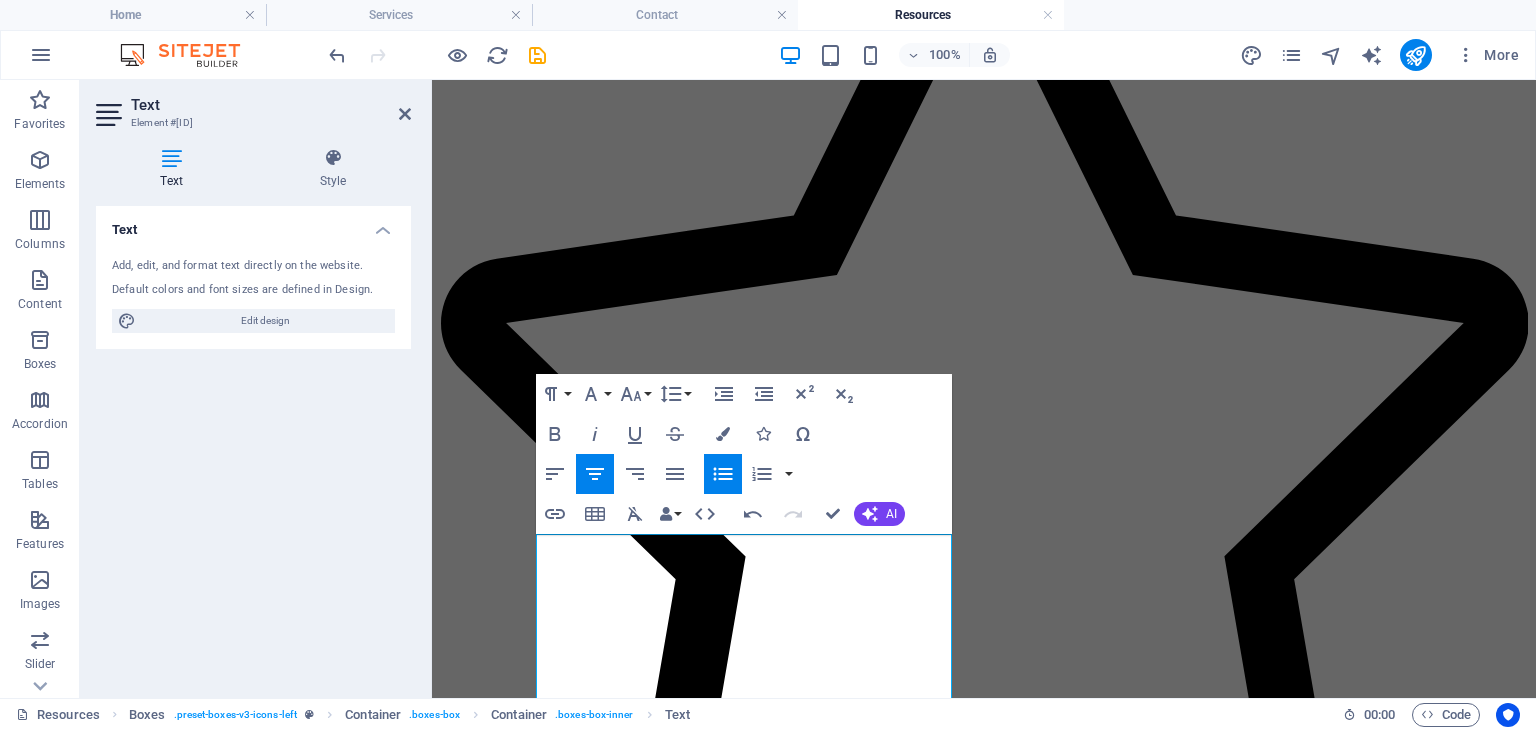 scroll, scrollTop: 520, scrollLeft: 0, axis: vertical 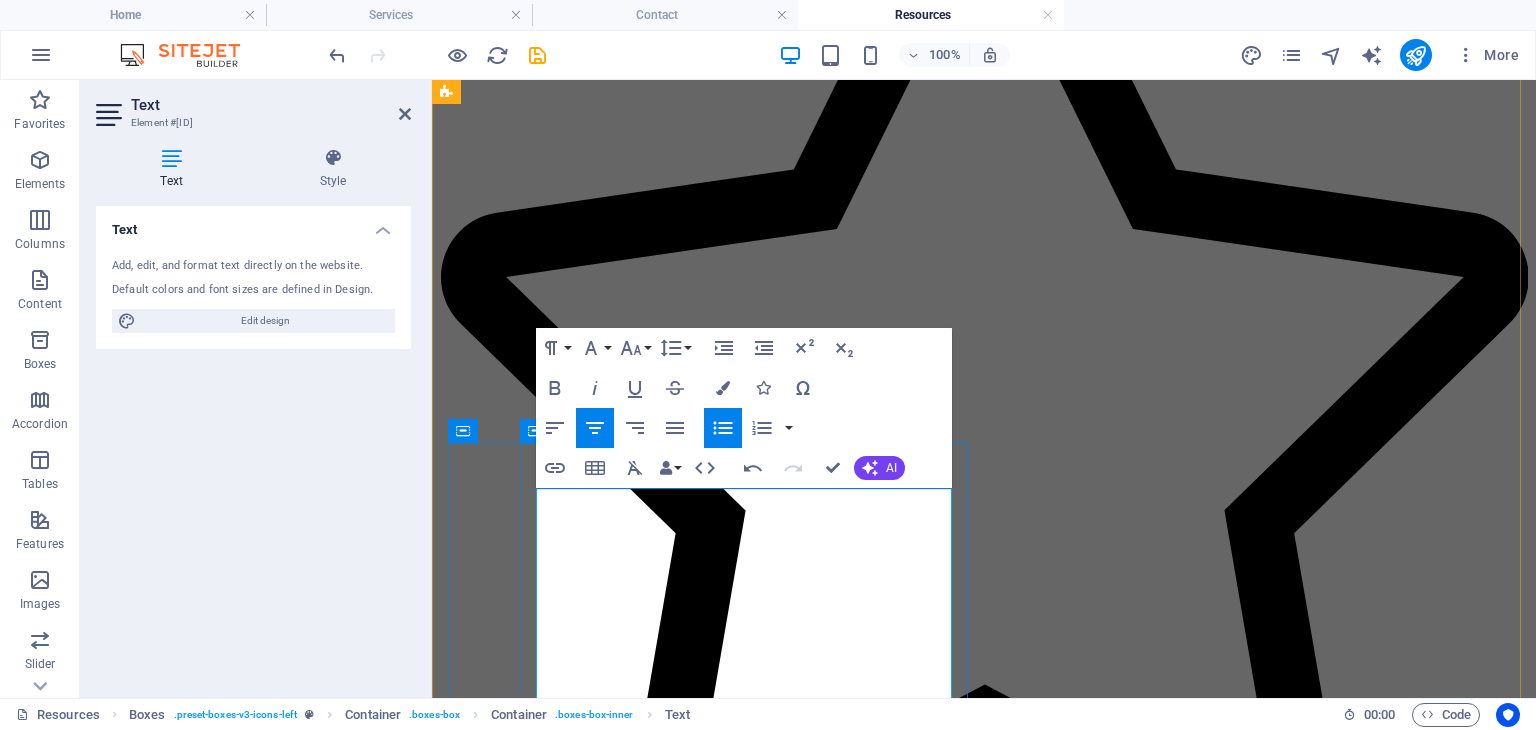 click on "Track Gratitude and Achievement: Journal 3 things you are grateful for and 3 daily accomplishments" at bounding box center (1004, 3343) 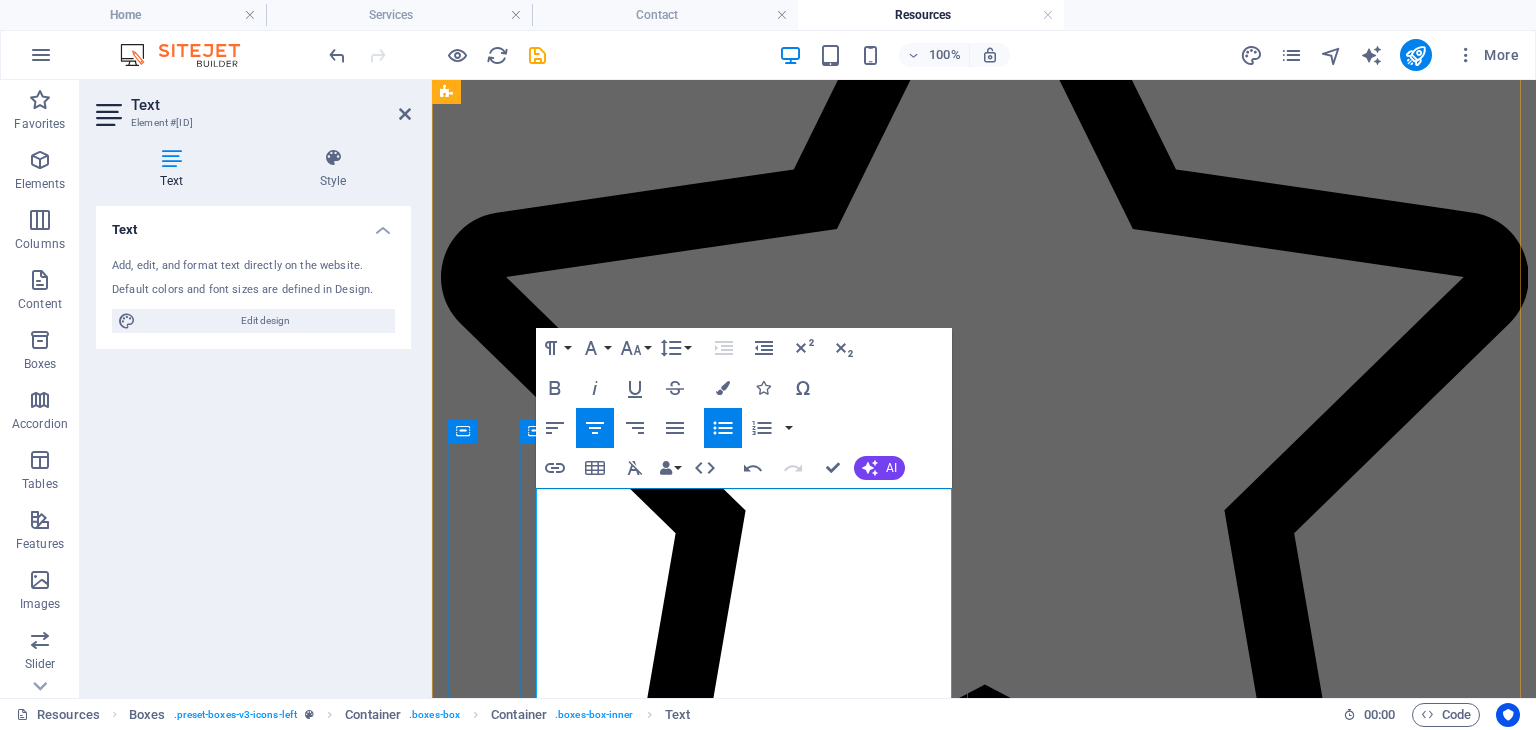 click on "Work your Strengths: Build self confidence by doing something you excel at." at bounding box center (1004, 3361) 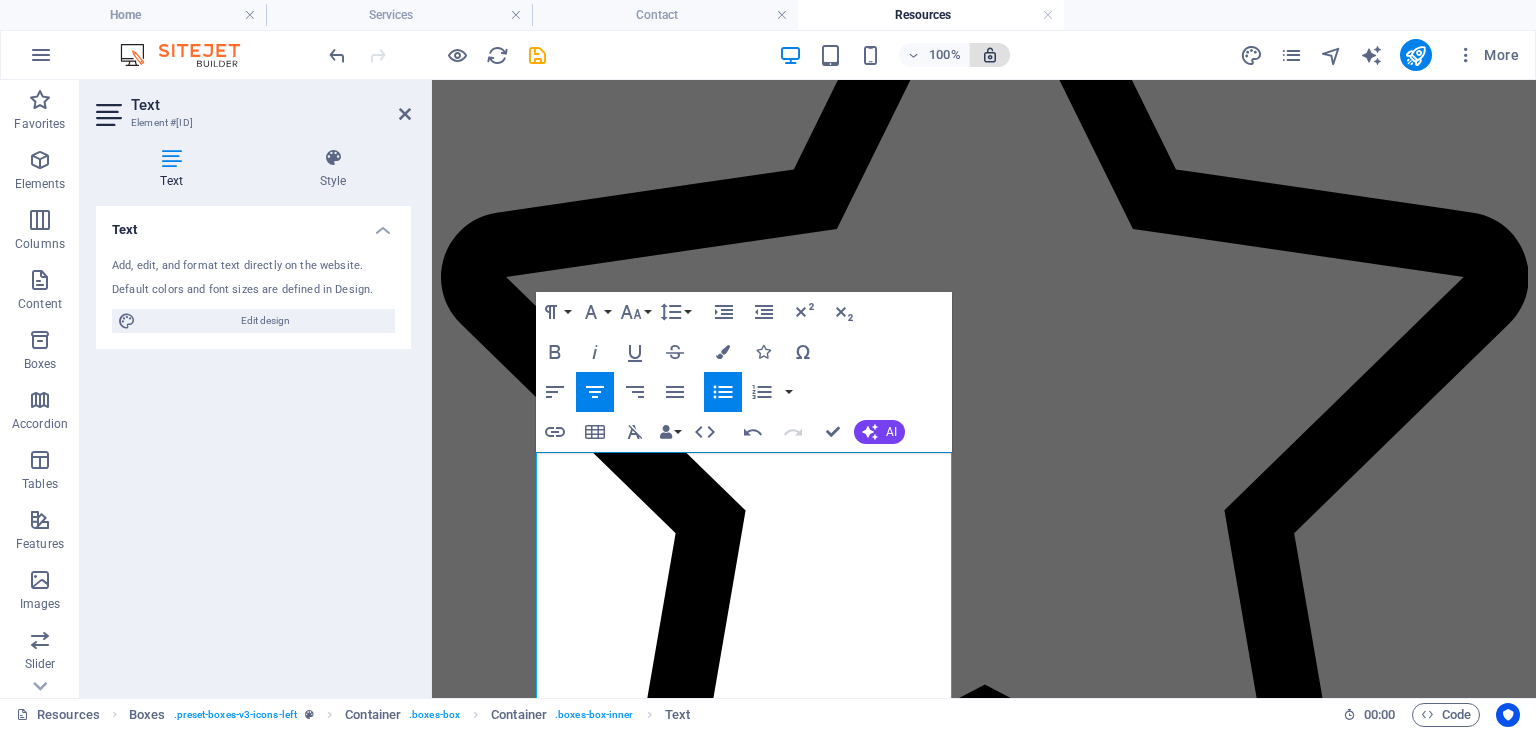 scroll, scrollTop: 592, scrollLeft: 0, axis: vertical 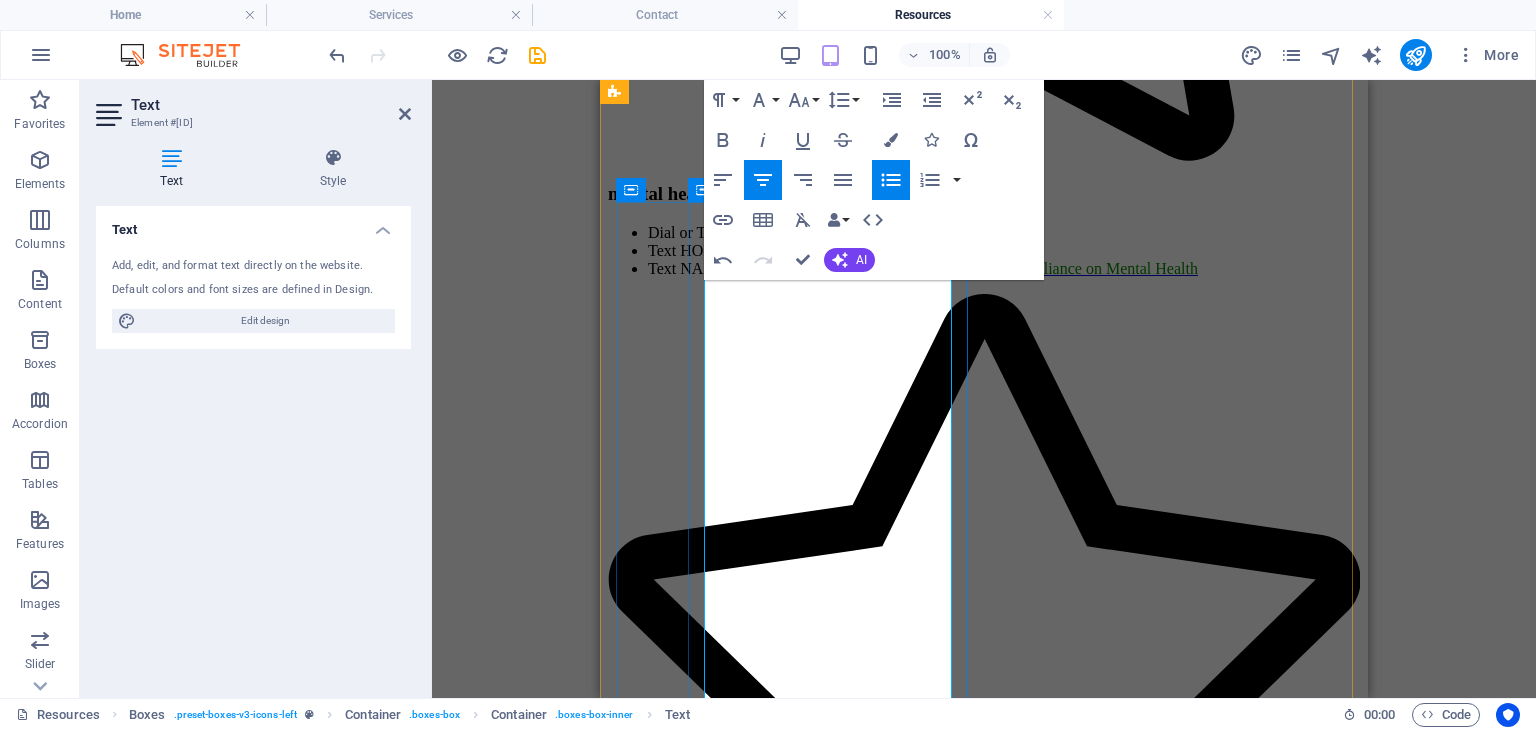 click on "Optimal Sleep Temperature: Aim for 60" at bounding box center (1004, 2027) 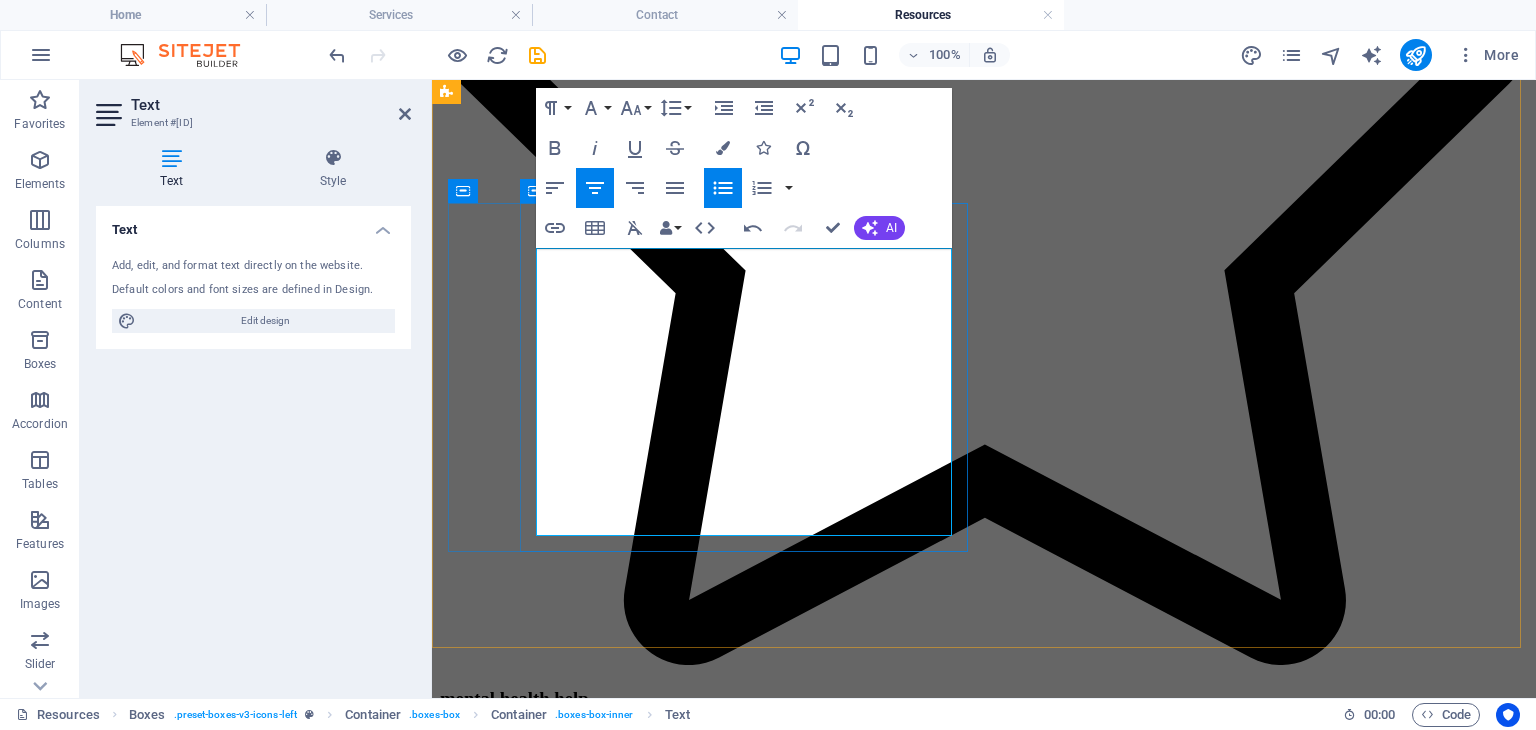 click on "Work your Strengths: Build self confidence by doing something you excel at." at bounding box center [1004, 3121] 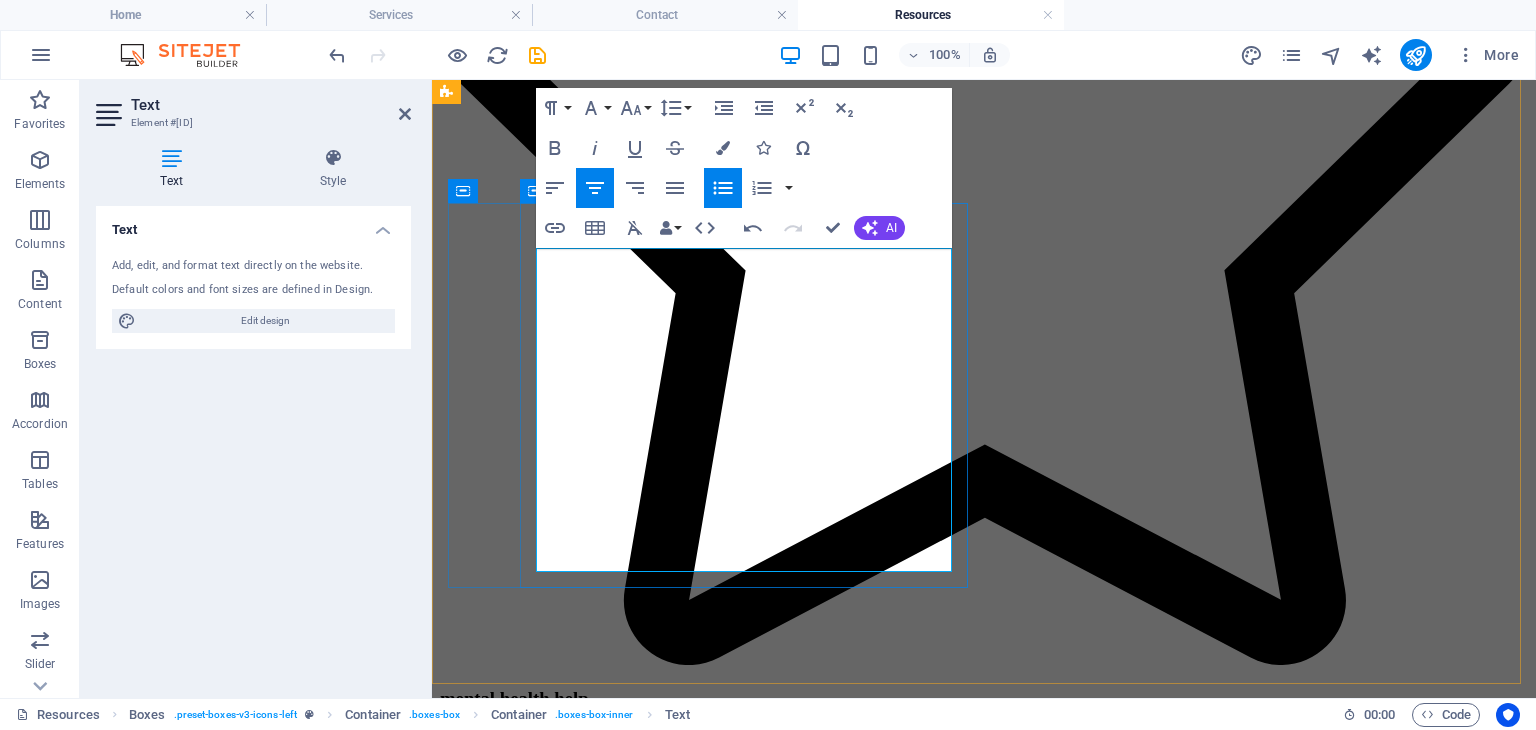 drag, startPoint x: 926, startPoint y: 482, endPoint x: 746, endPoint y: 521, distance: 184.17654 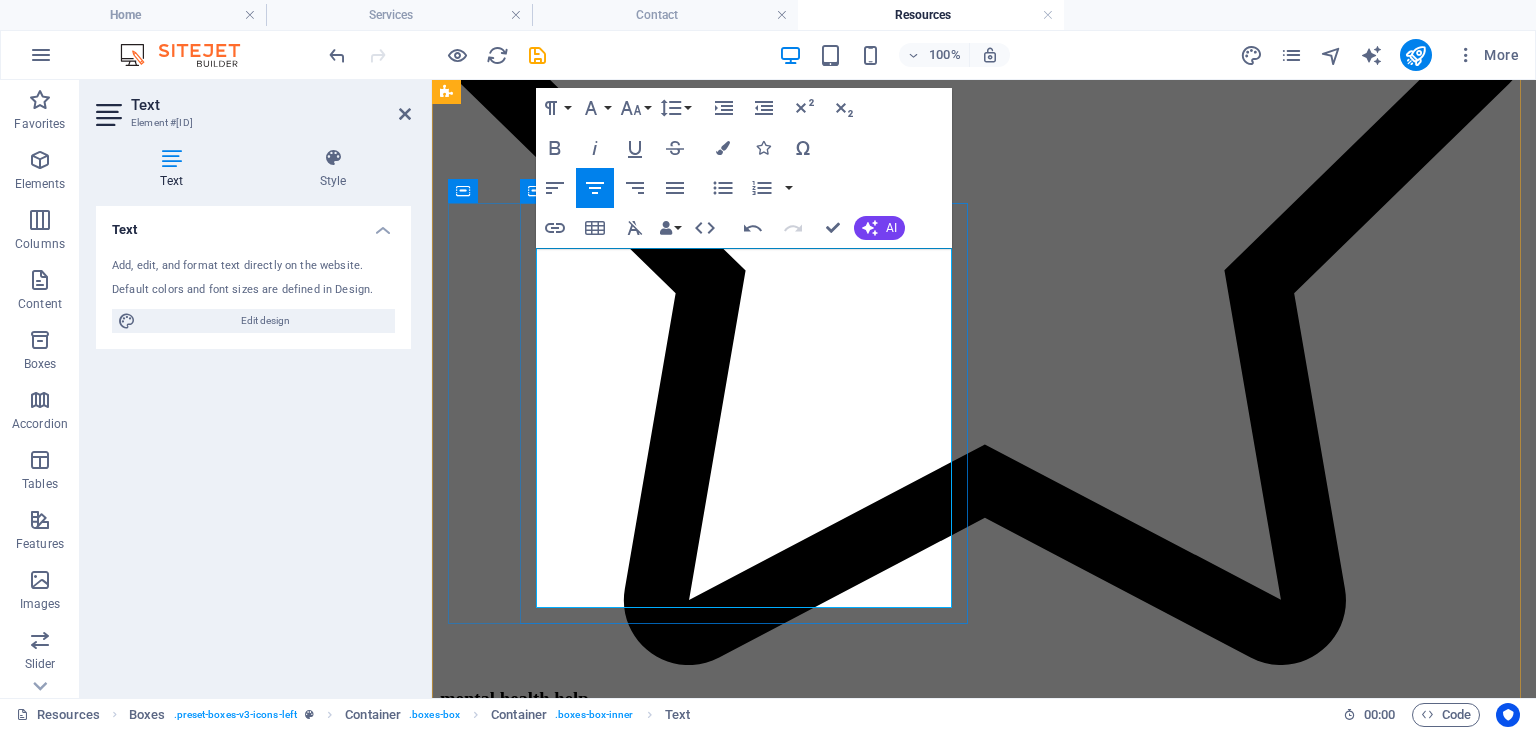 click on "°-" at bounding box center [741, 3140] 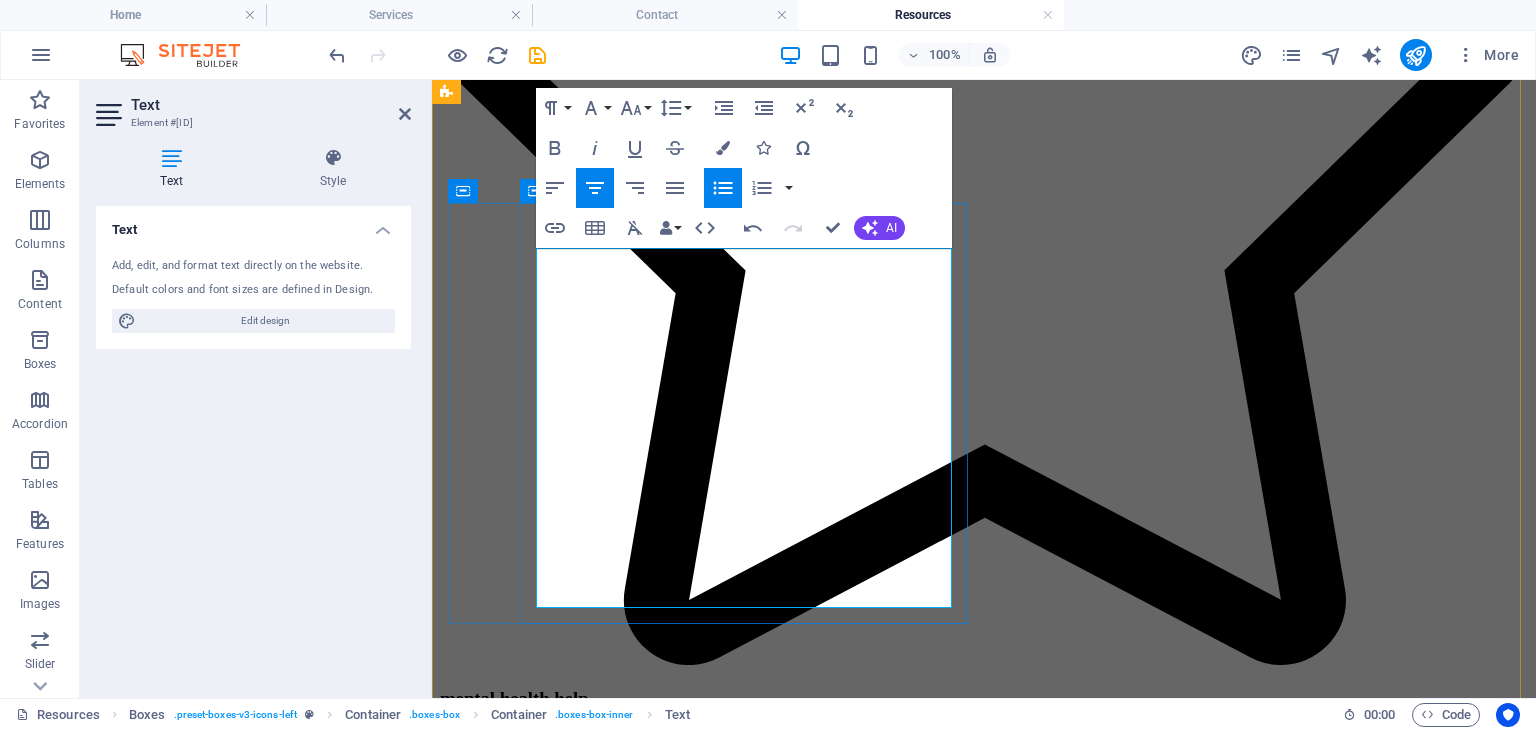 copy on "°" 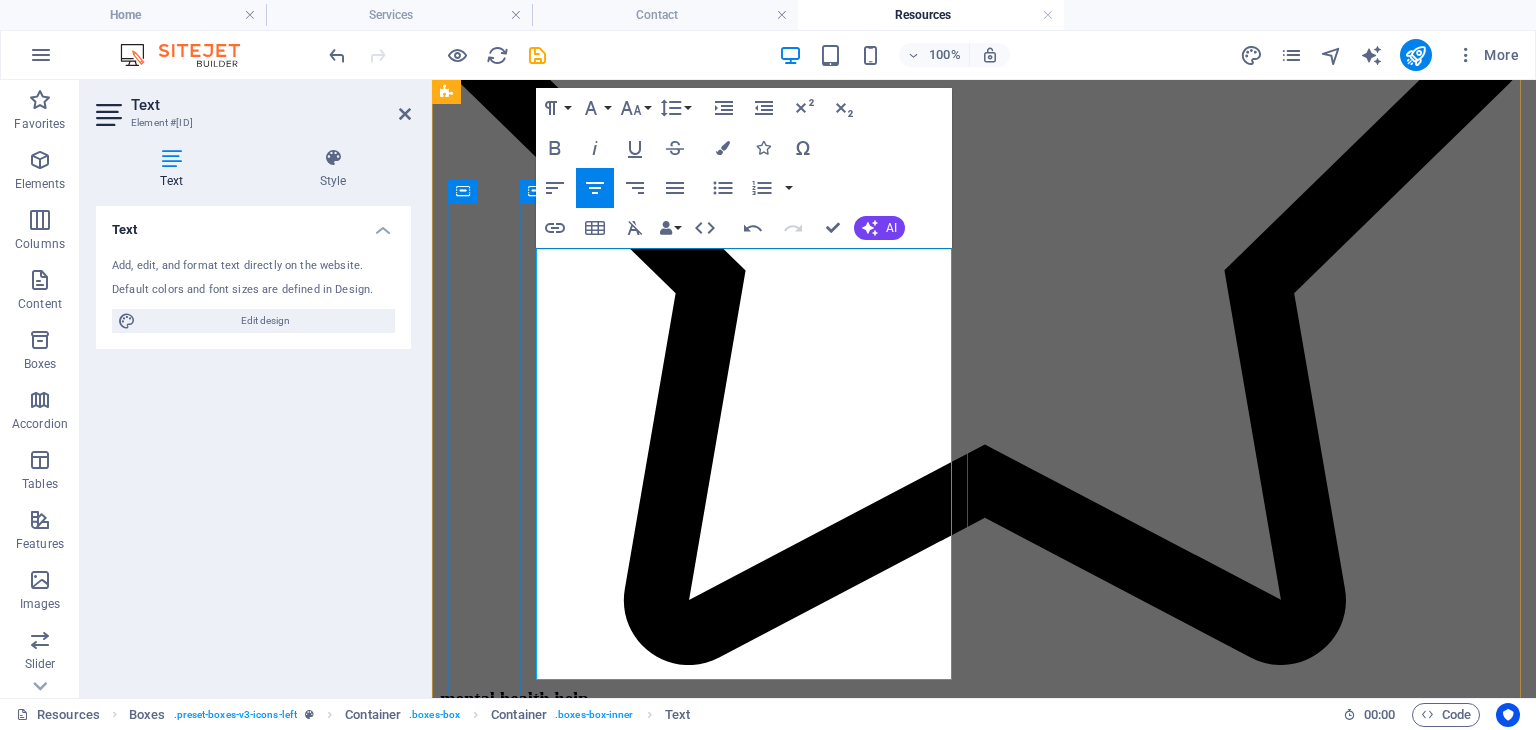 click on "for better rest." at bounding box center [1004, 3199] 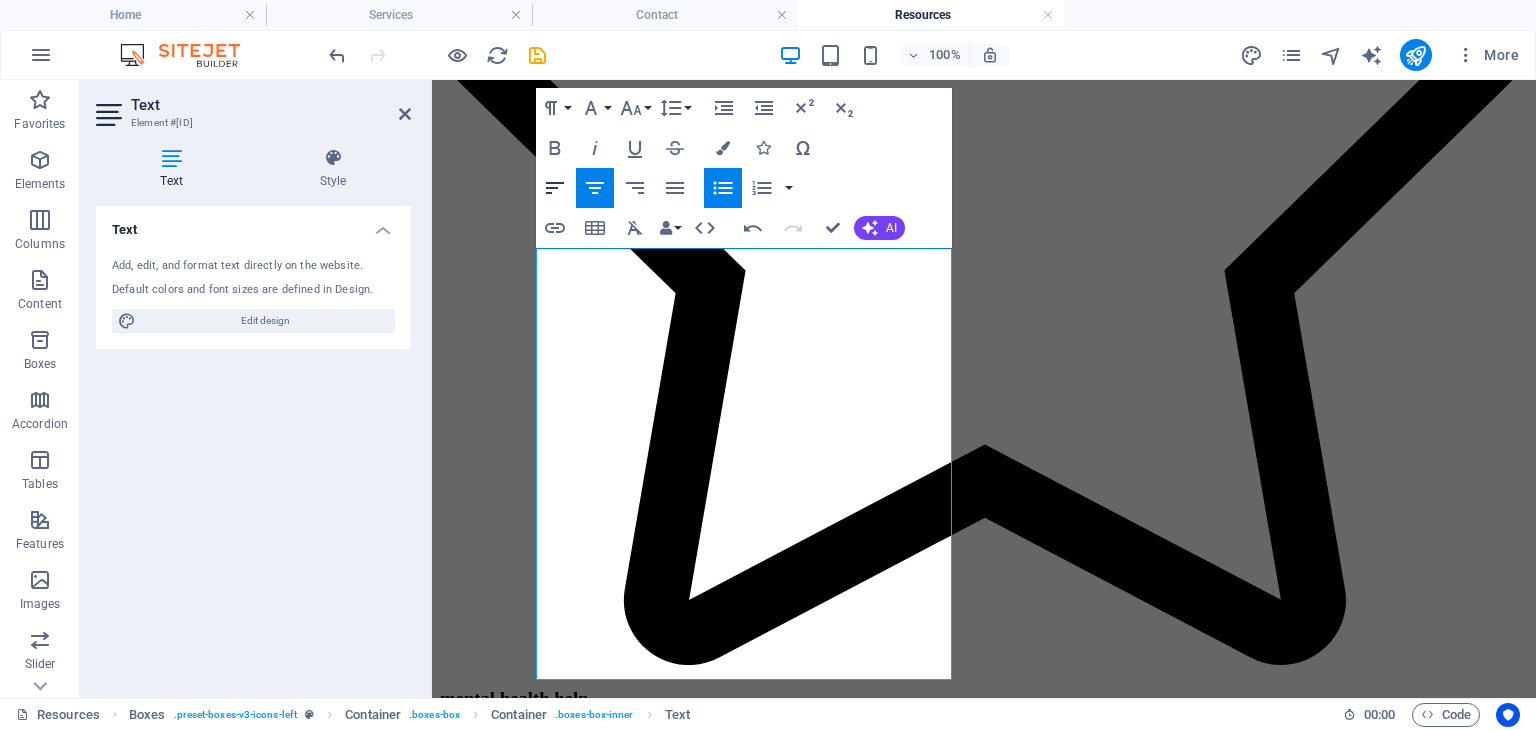 click 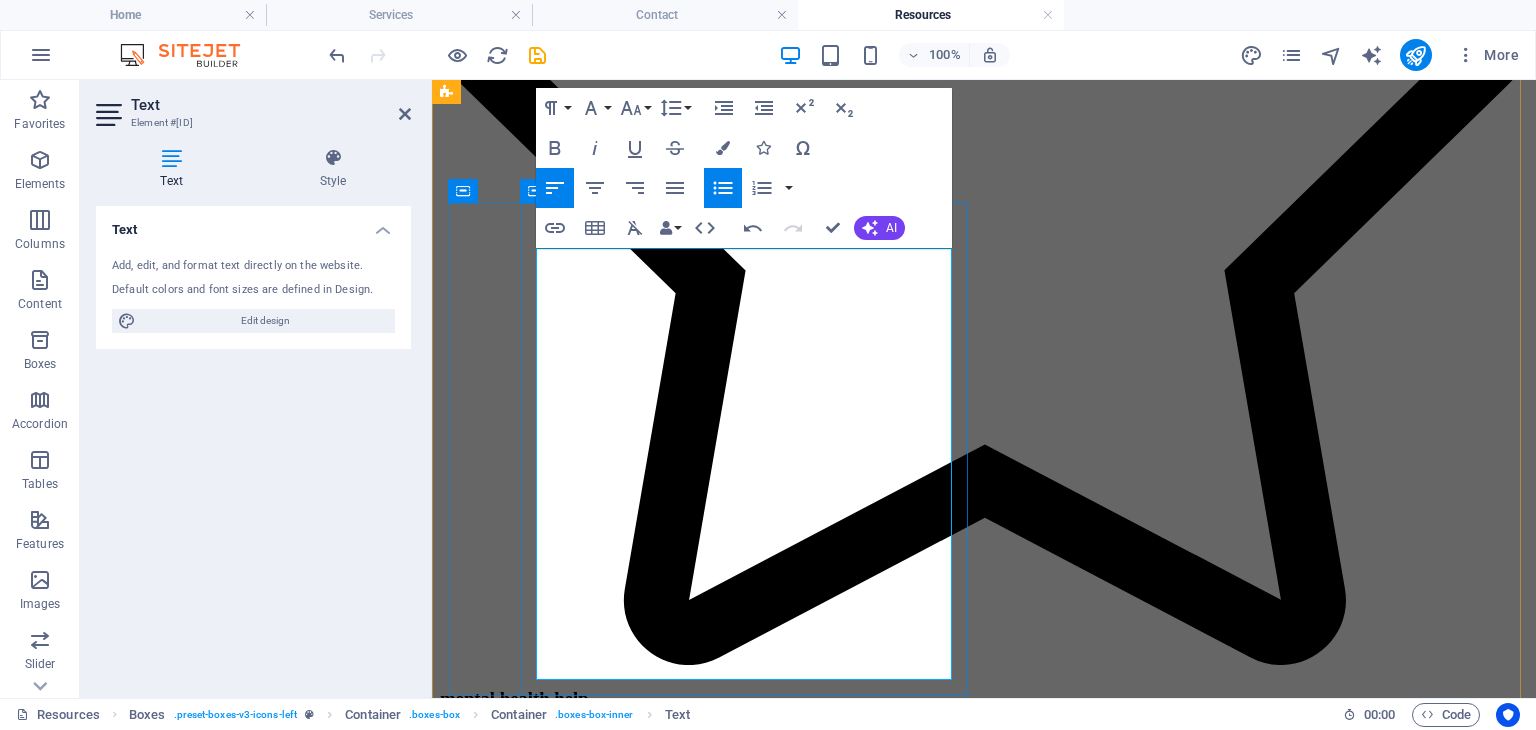 click on "°" at bounding box center (1004, 3179) 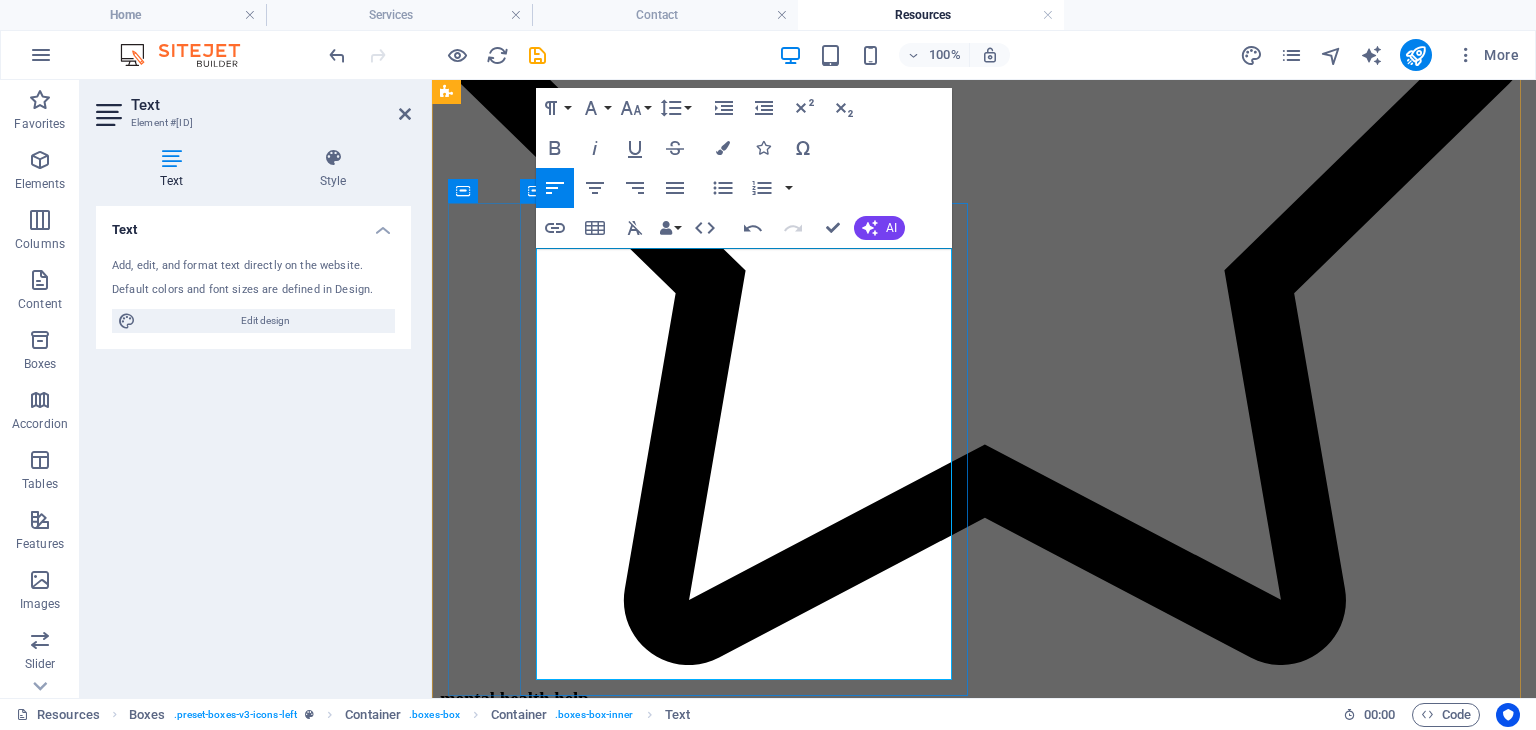 click on "Track Gratitude and Achievement: Journal 3 things you are grateful for and 3 daily accomplishments." at bounding box center [1004, 3103] 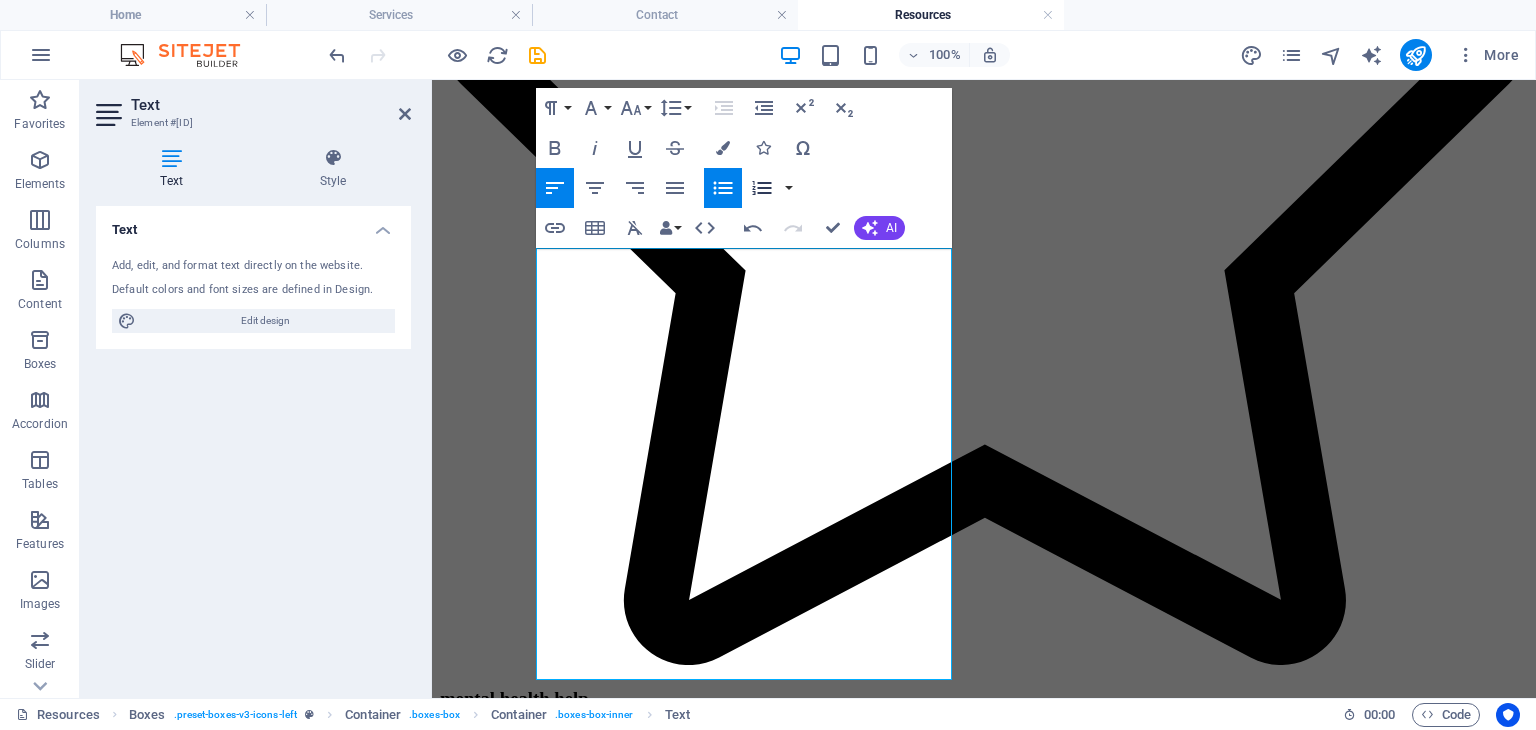 click 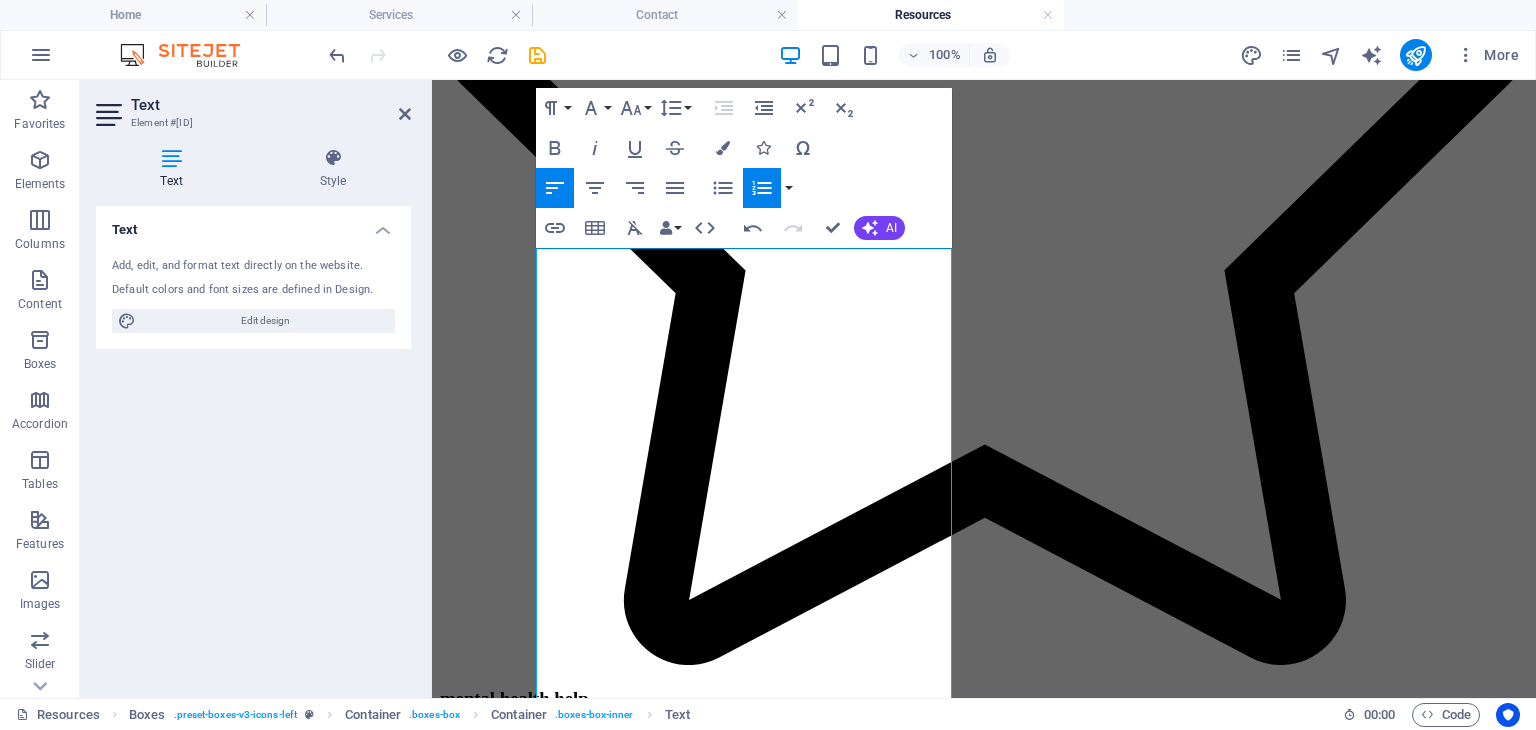 click on "Ordered List" at bounding box center (762, 188) 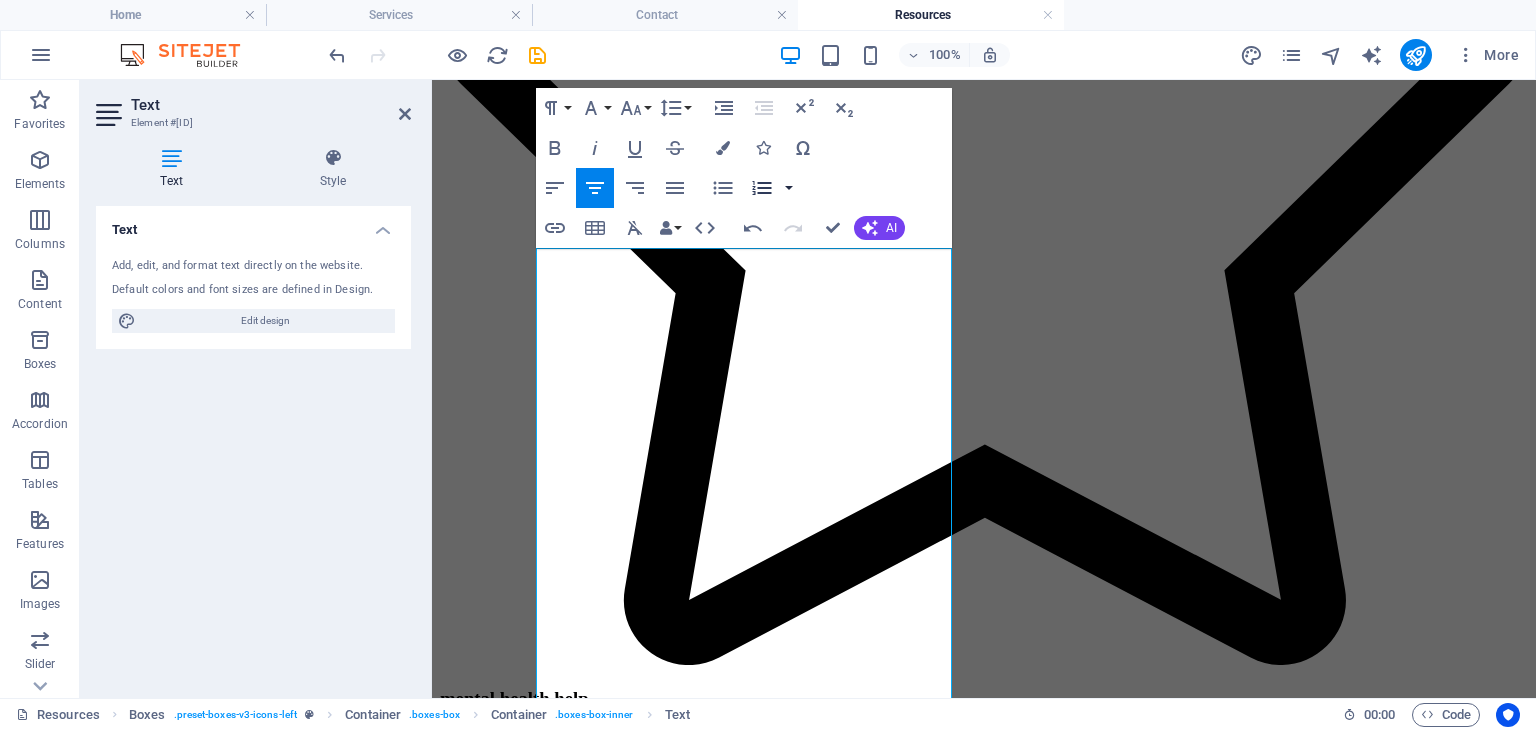 click at bounding box center [789, 188] 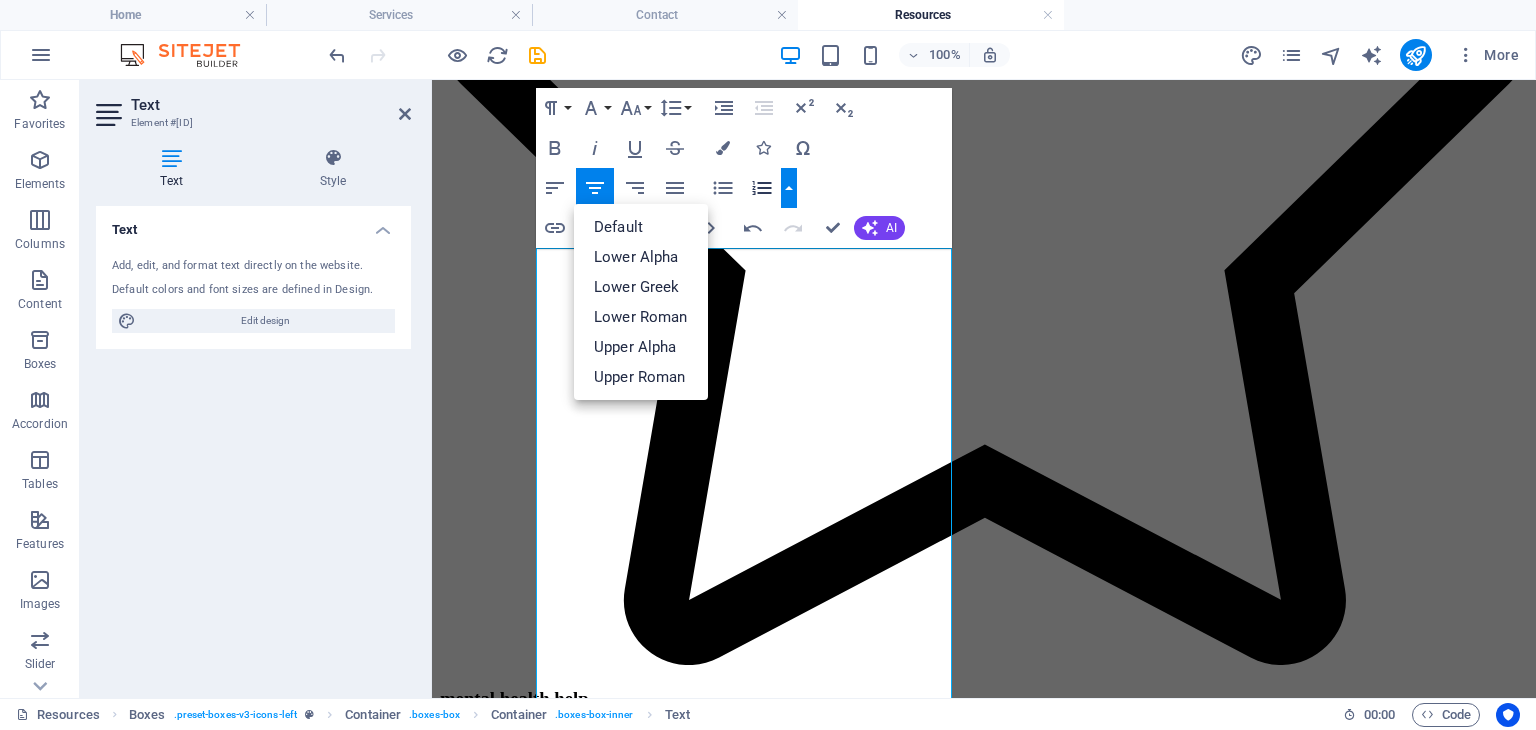 click at bounding box center (789, 188) 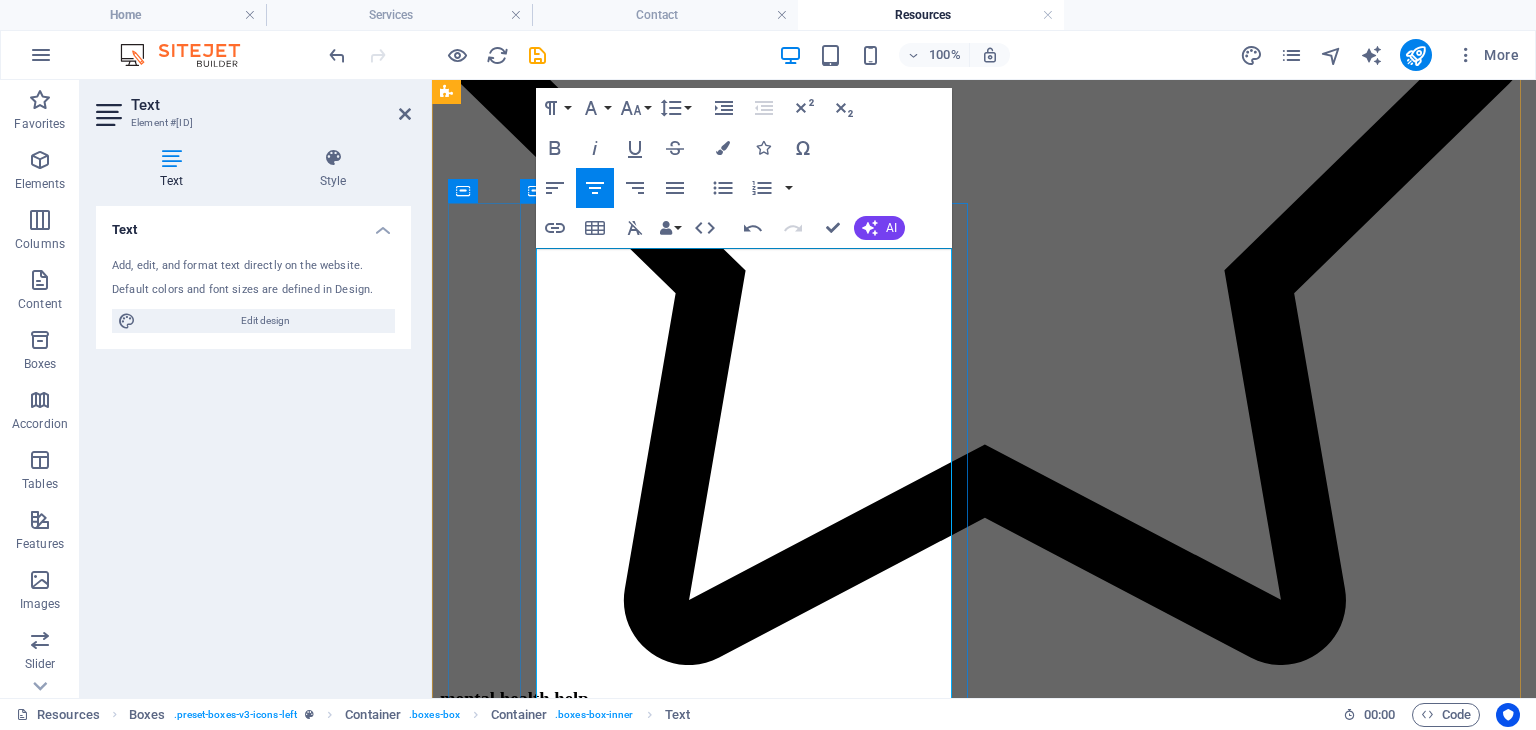 click on "Work your Strengths: Build self confidence by doing something you excel at." at bounding box center (1004, 3137) 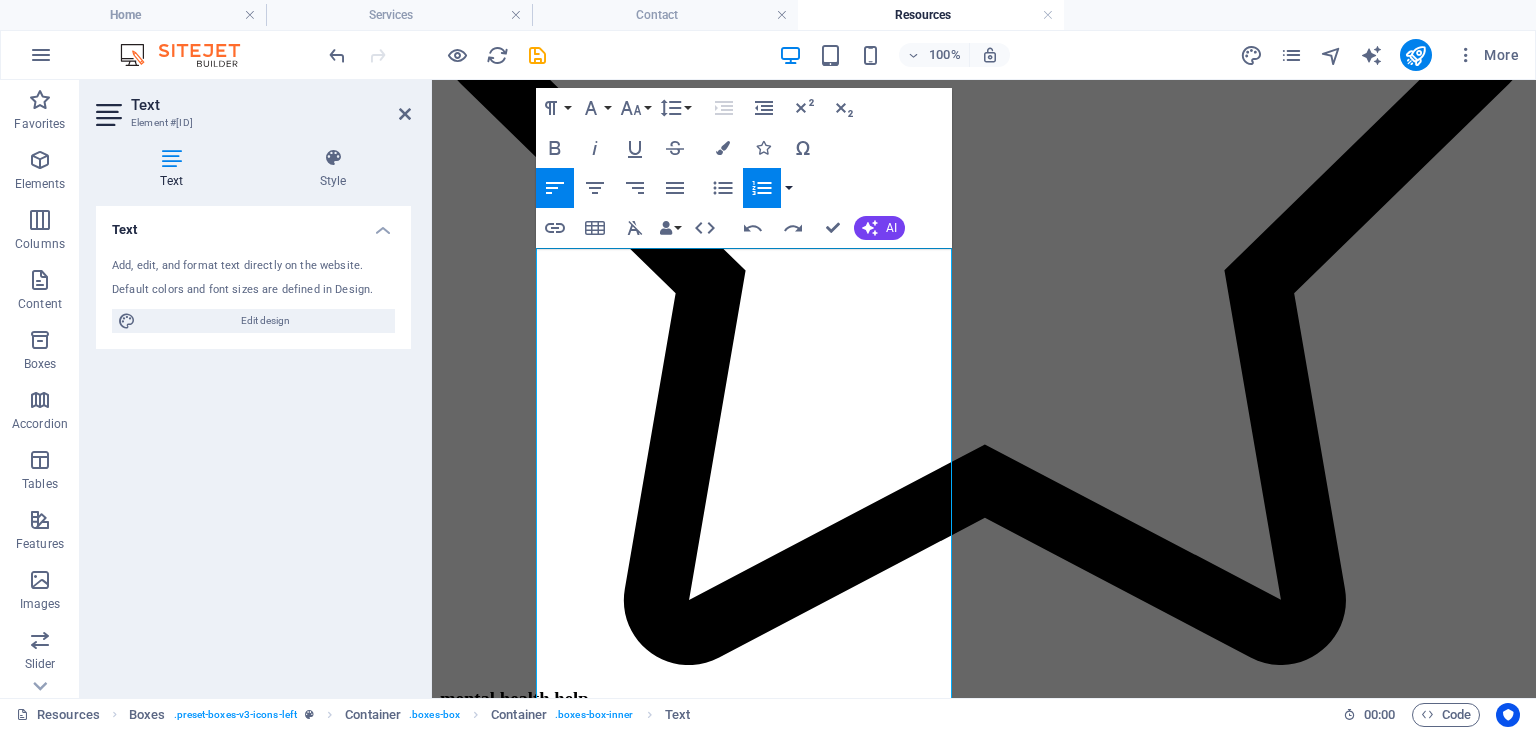 click at bounding box center (789, 188) 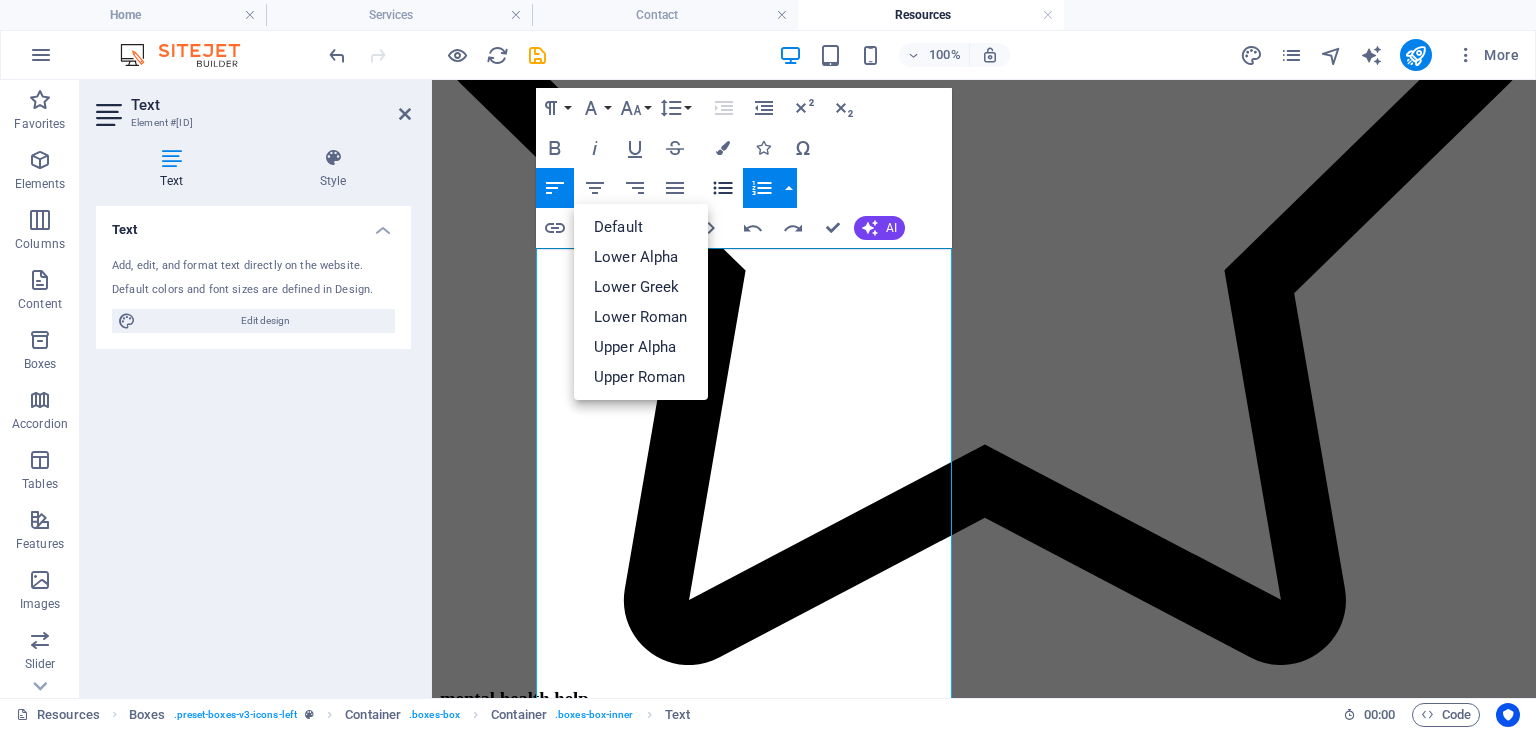 click 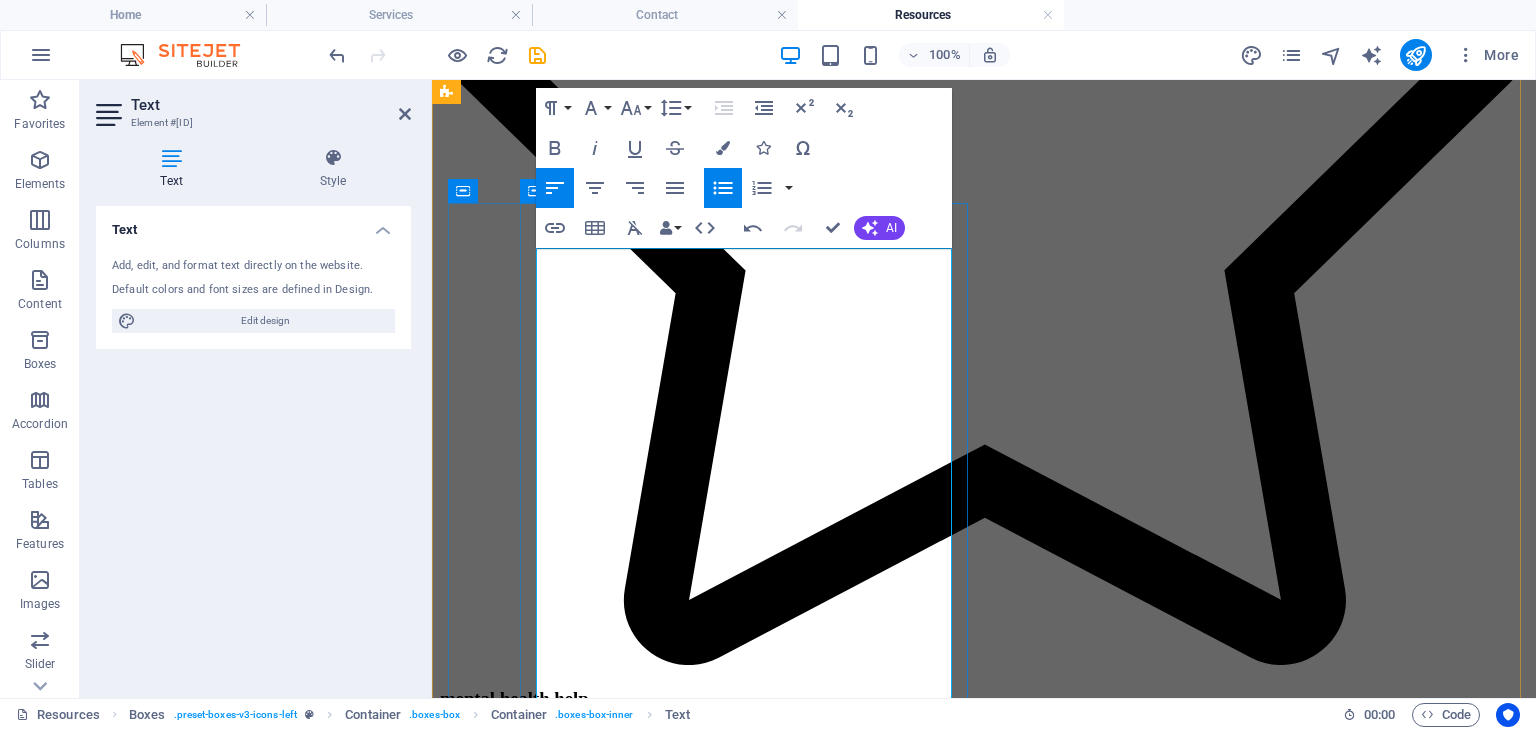 click on "to 67" at bounding box center (1004, 3160) 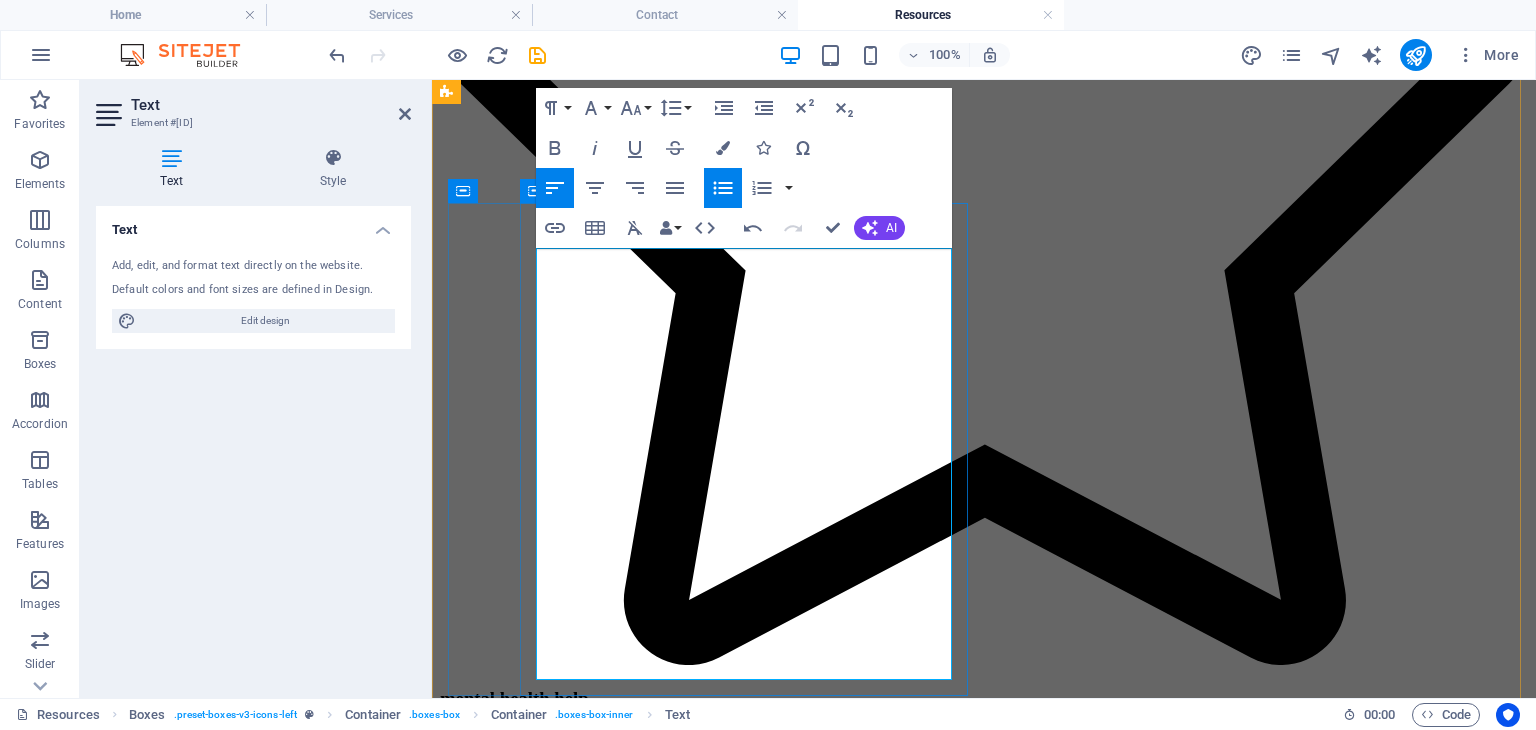 click on "°" at bounding box center (1004, 3161) 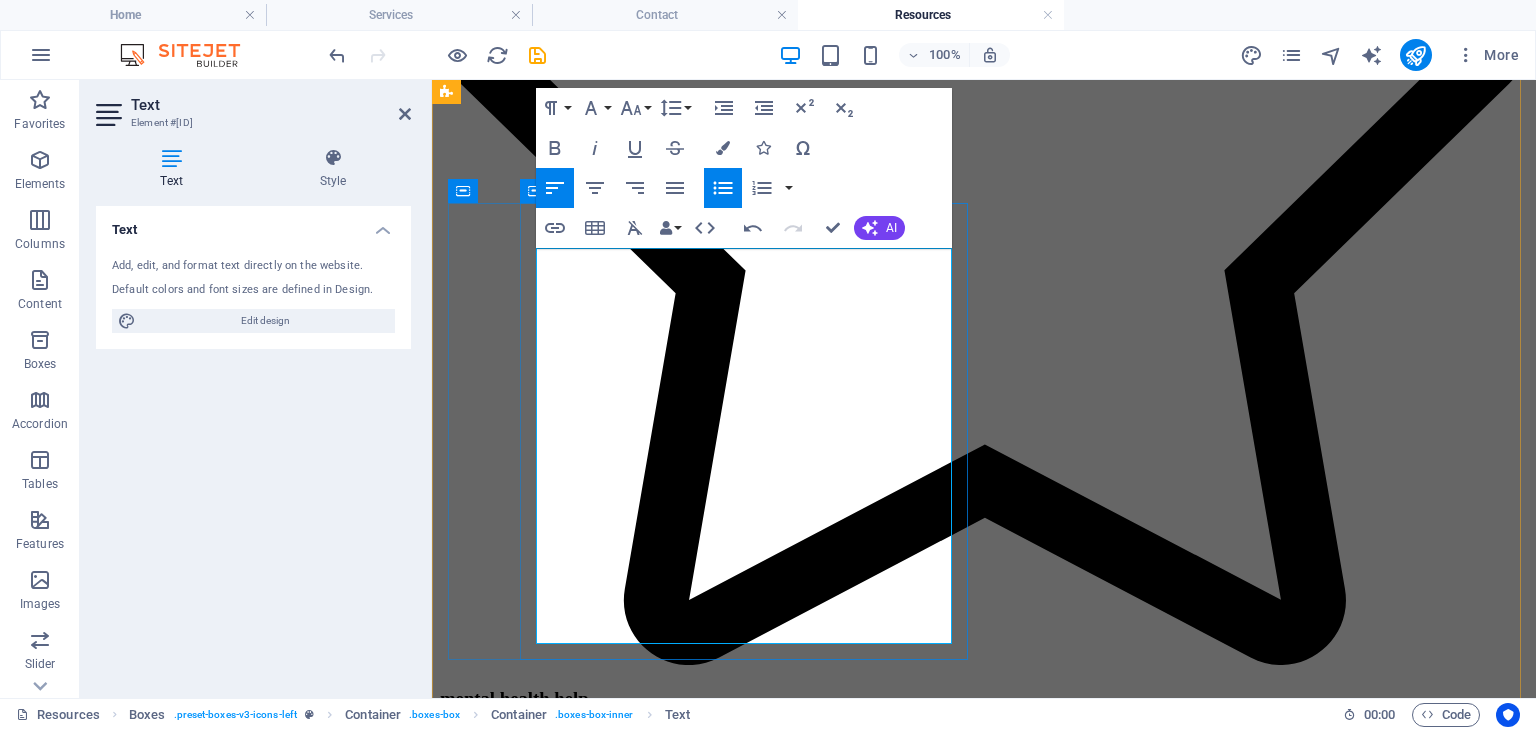 click on "for better rest." at bounding box center [1004, 3160] 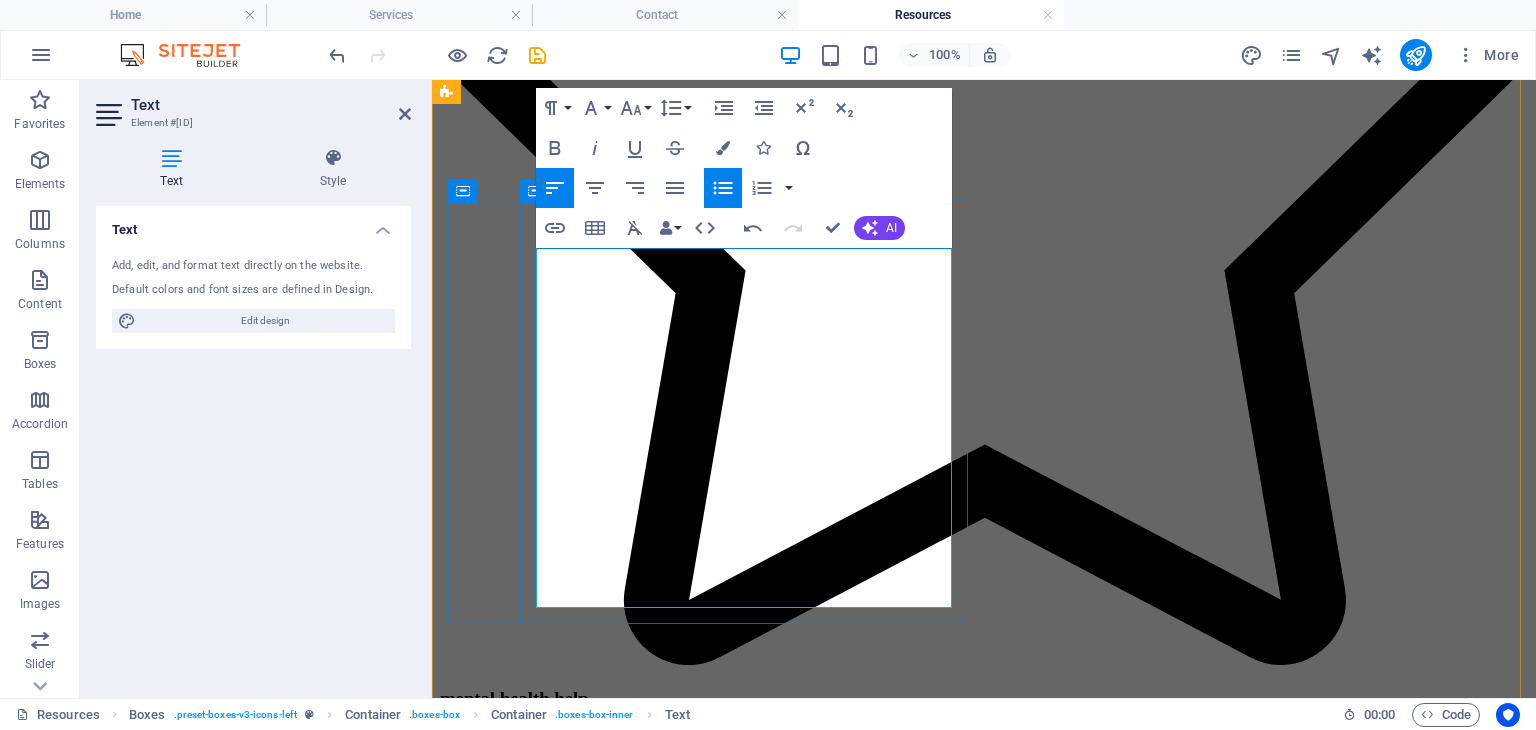 click on "Optimal Sleep Temperature: Aim for 60 °-  67 °  for better rest." at bounding box center [1004, 3140] 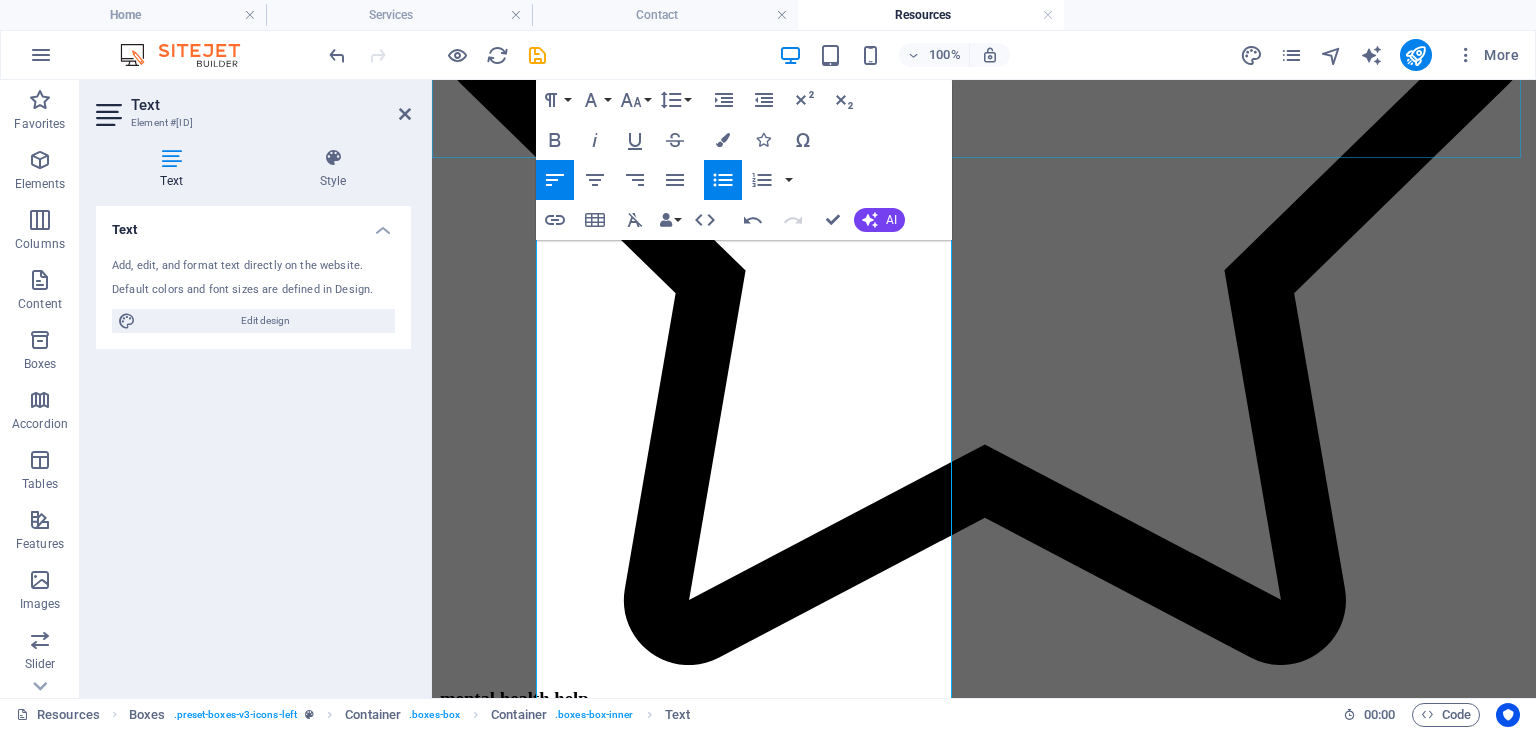 scroll, scrollTop: 808, scrollLeft: 0, axis: vertical 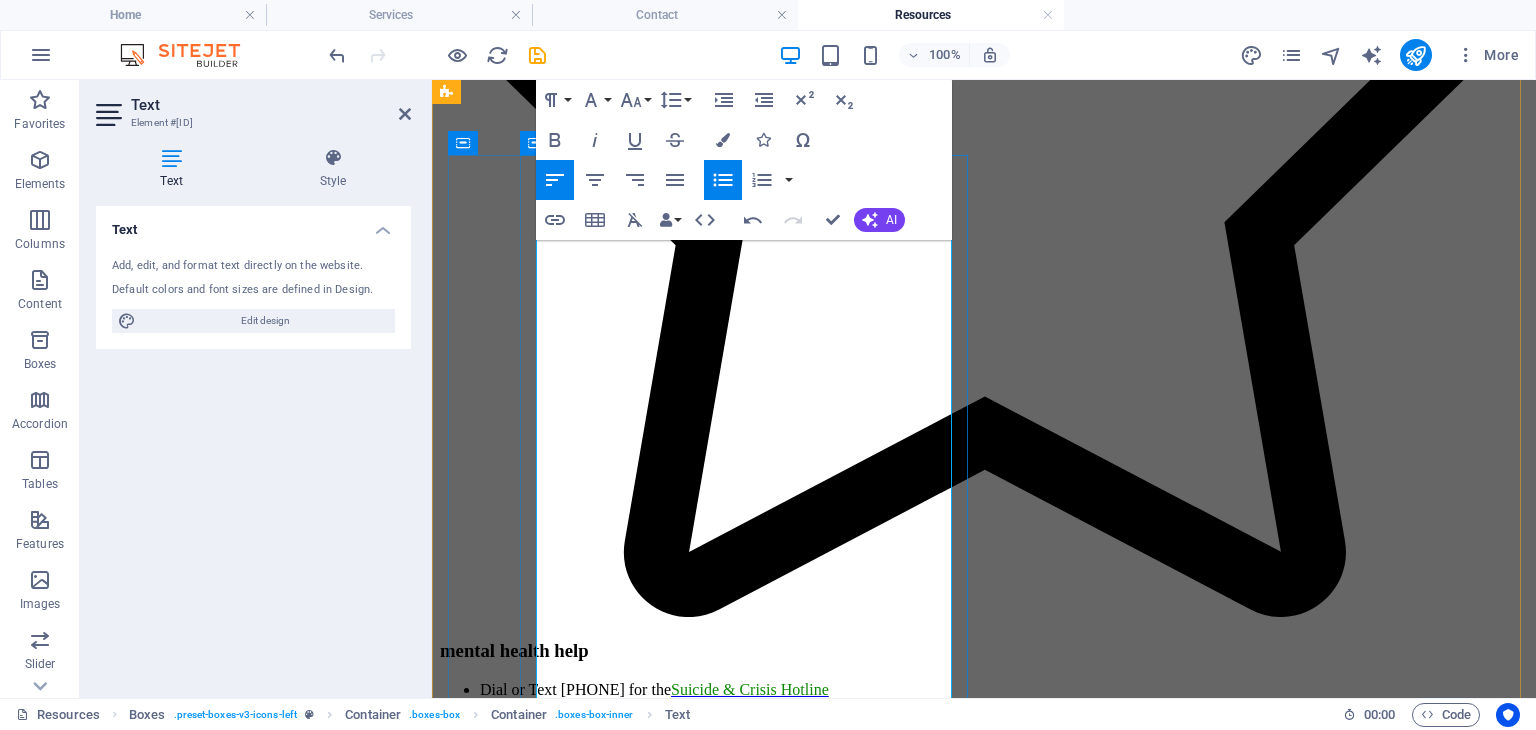 click on "Exercise: Move your body for at least 30 minutes daily to boost overal mental clairity." at bounding box center (1004, 3130) 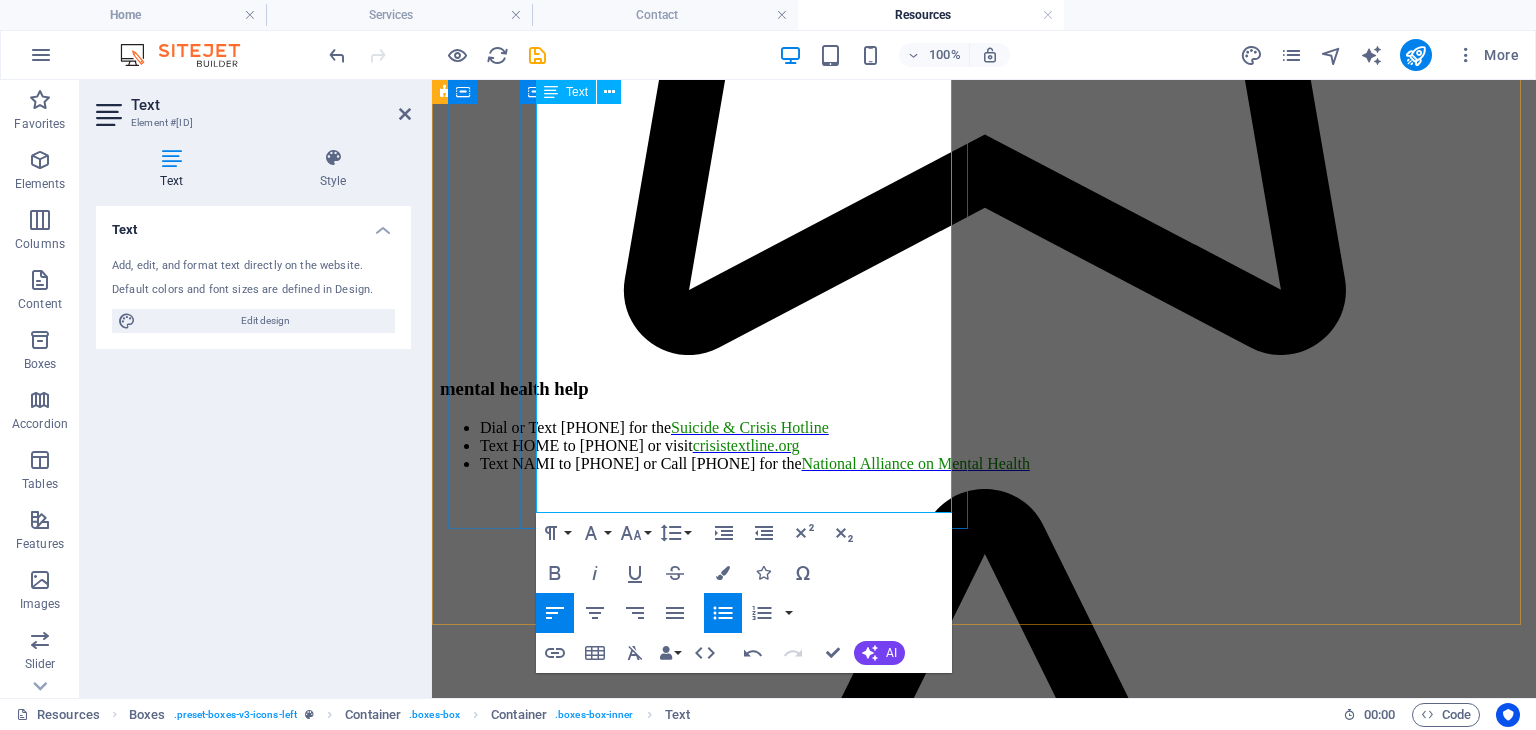 scroll, scrollTop: 1107, scrollLeft: 0, axis: vertical 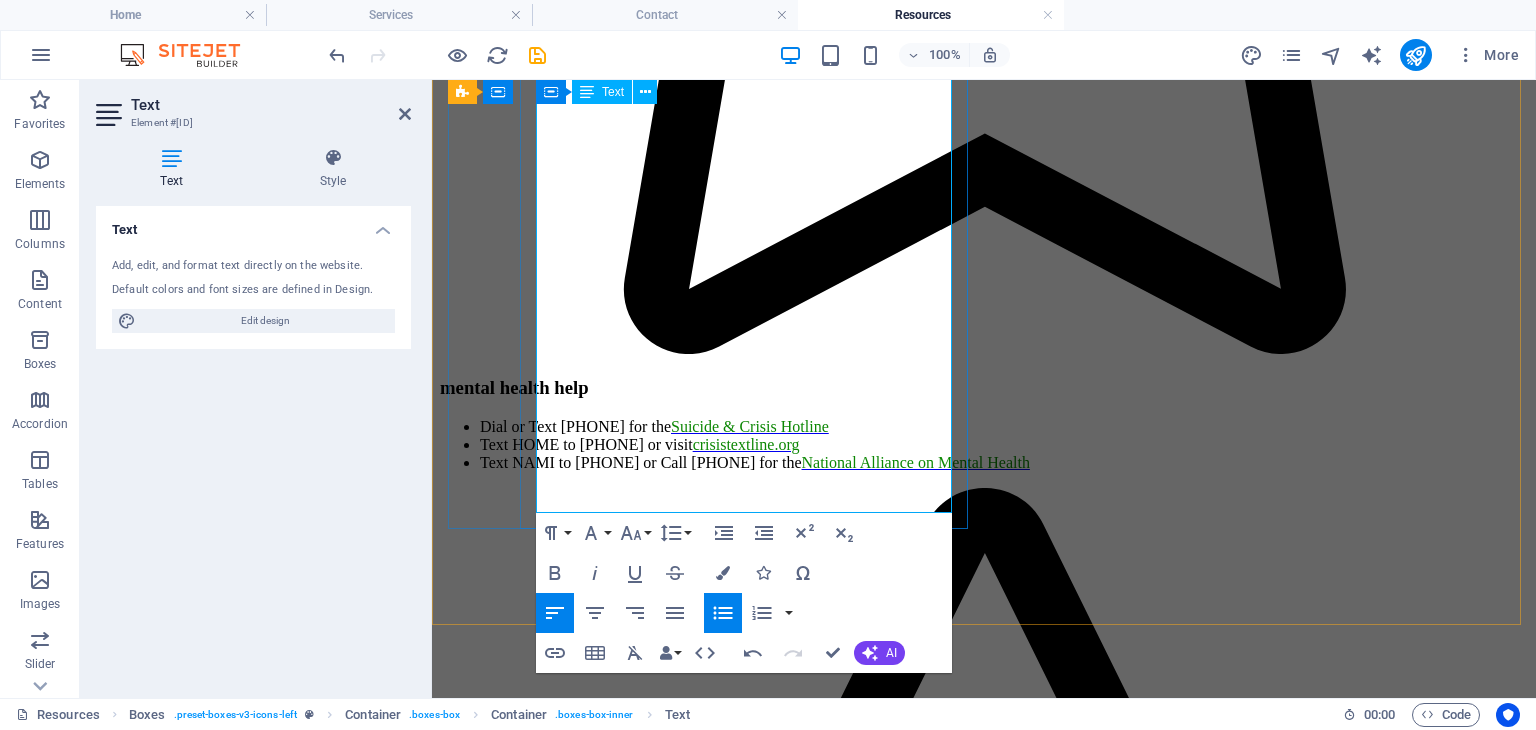click on "Exercise: Move your body for at least 30 minutes daily to boost overall mental clarity." at bounding box center [1004, 2867] 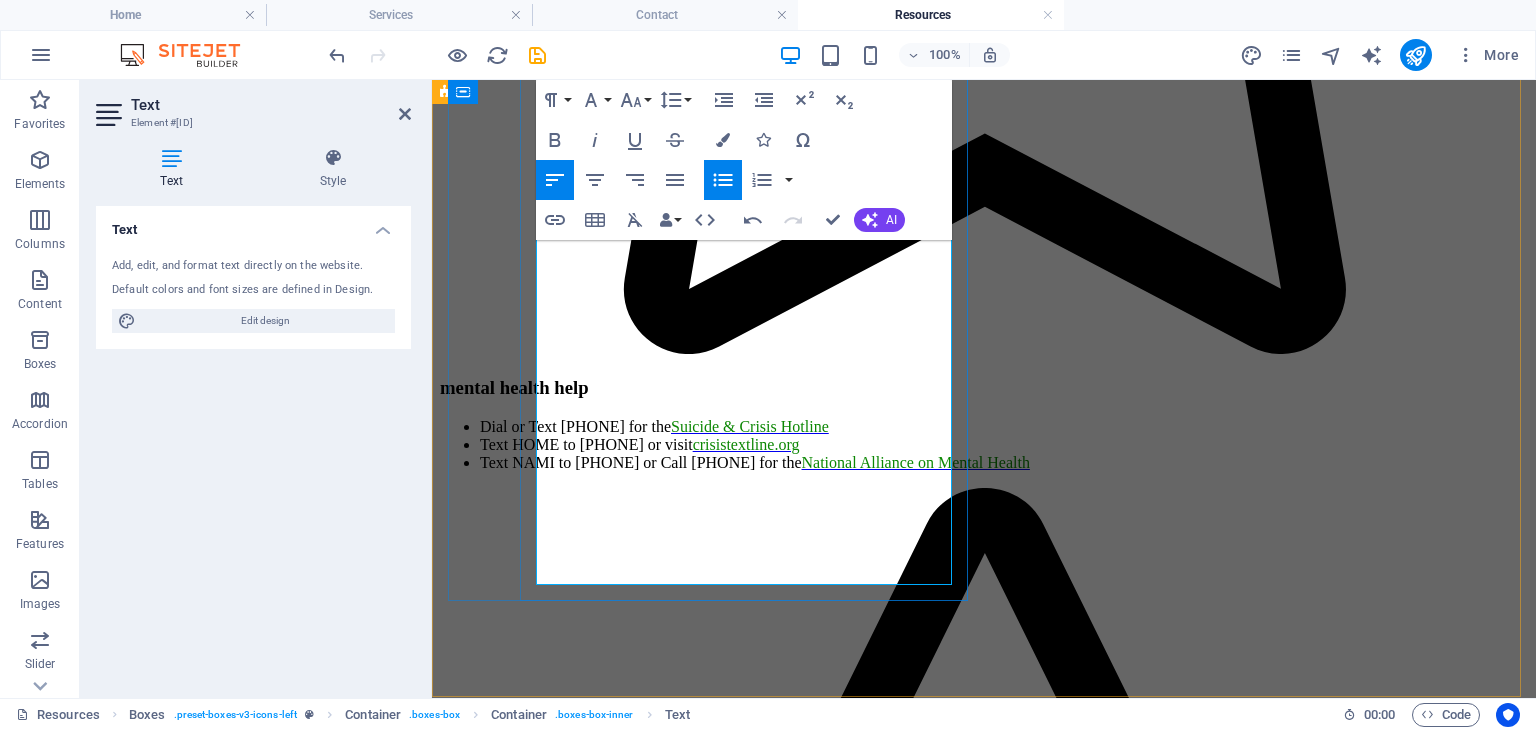 click on "For more tips, visit Mental Health American." at bounding box center [1004, 2885] 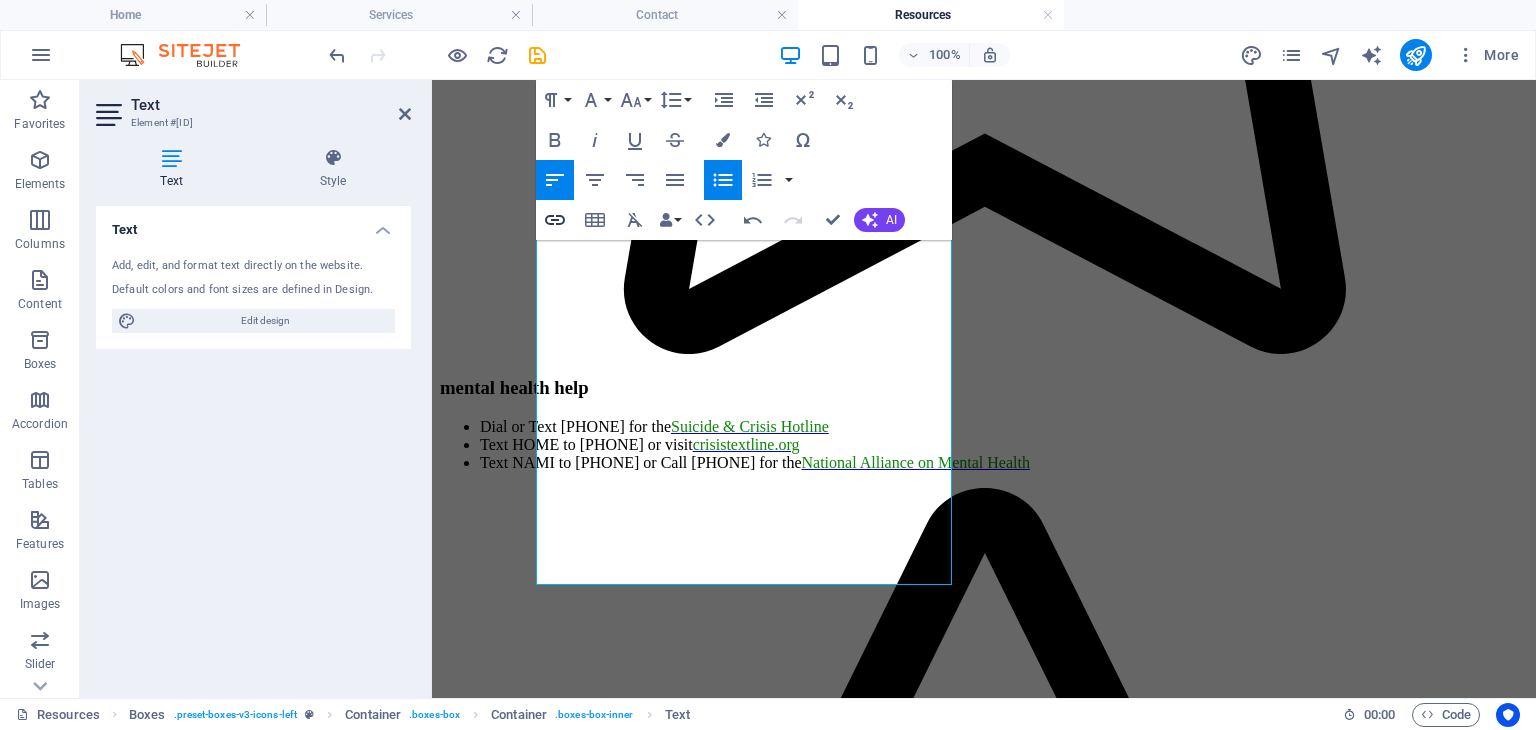 click 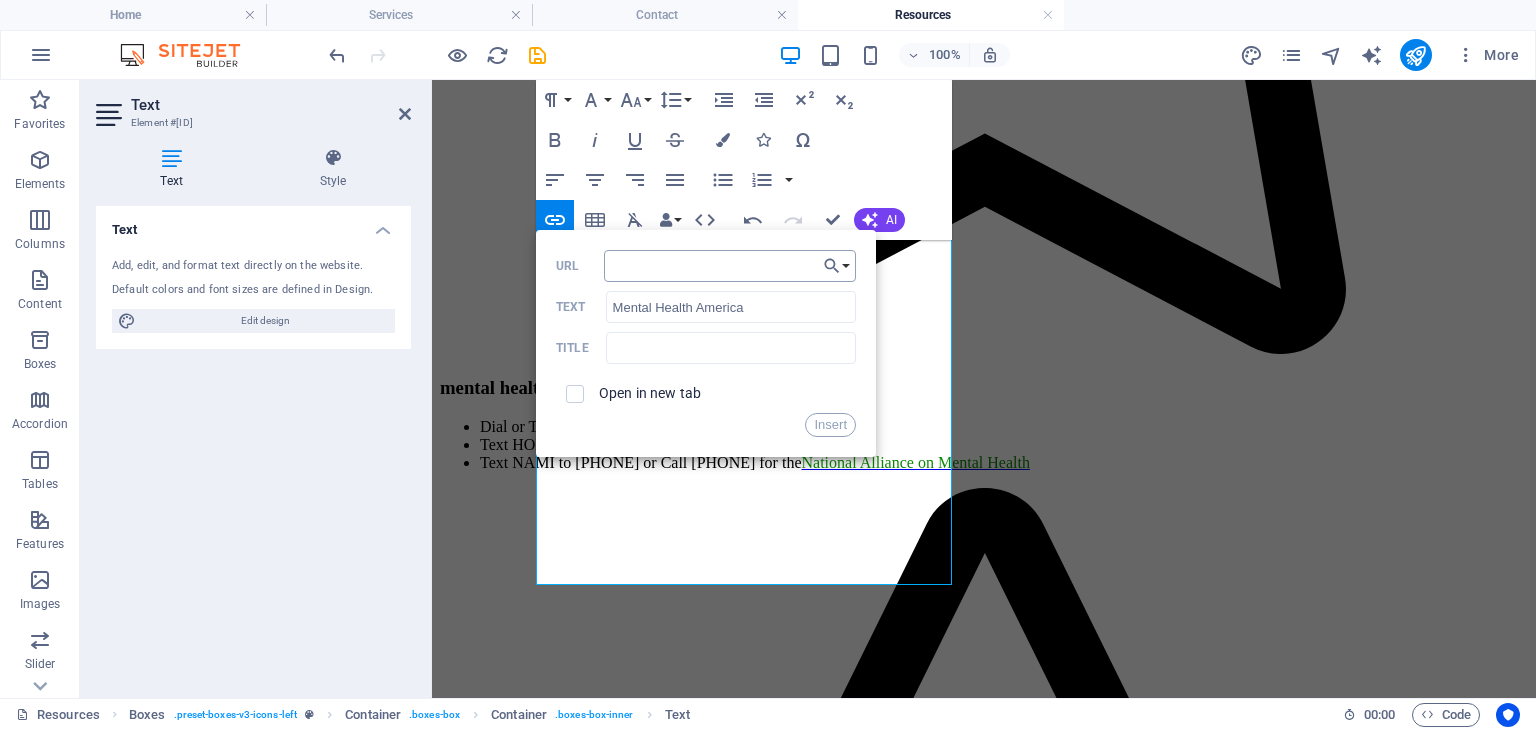 type on "https://mhanational.org/resources/31-tips-to-boost-your-mental-health/" 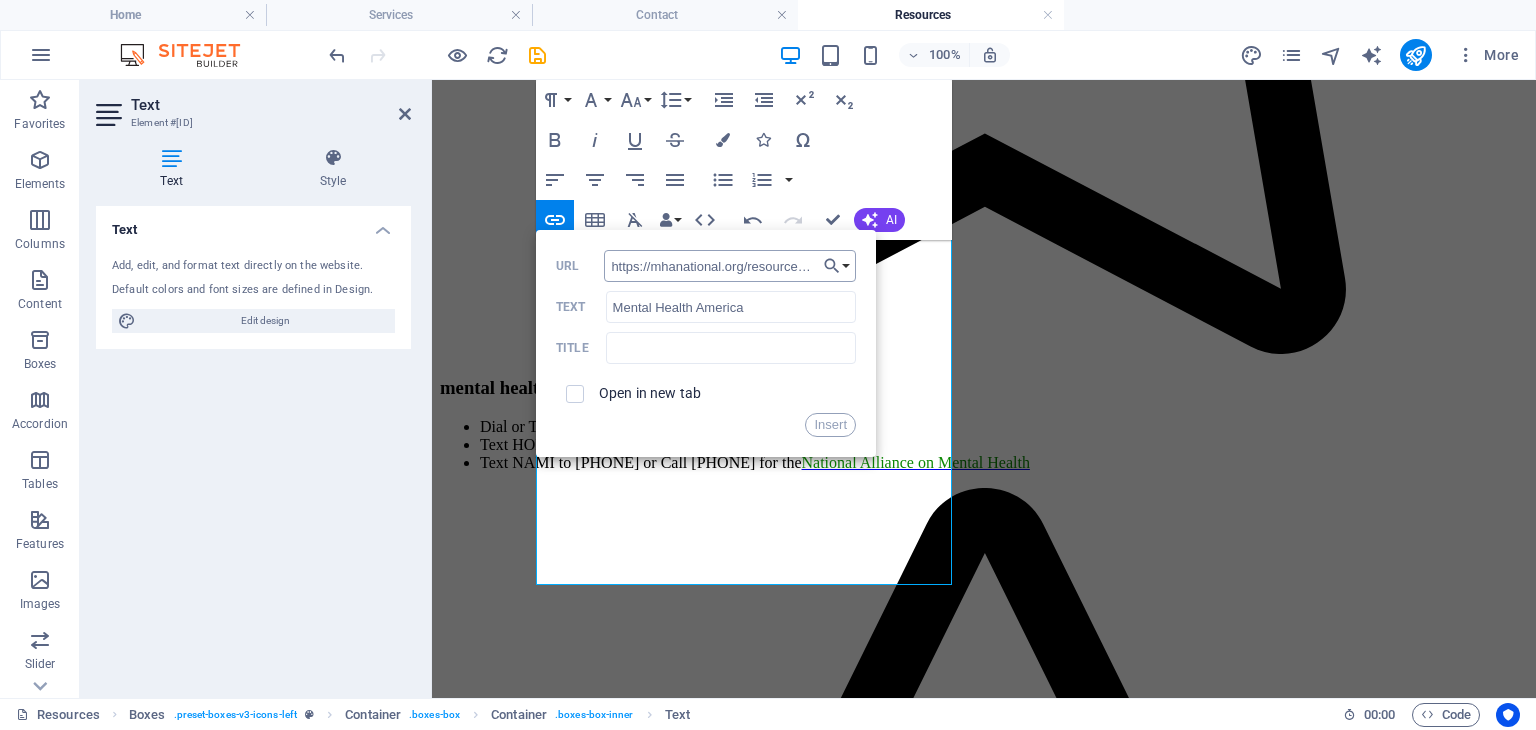 scroll, scrollTop: 0, scrollLeft: 200, axis: horizontal 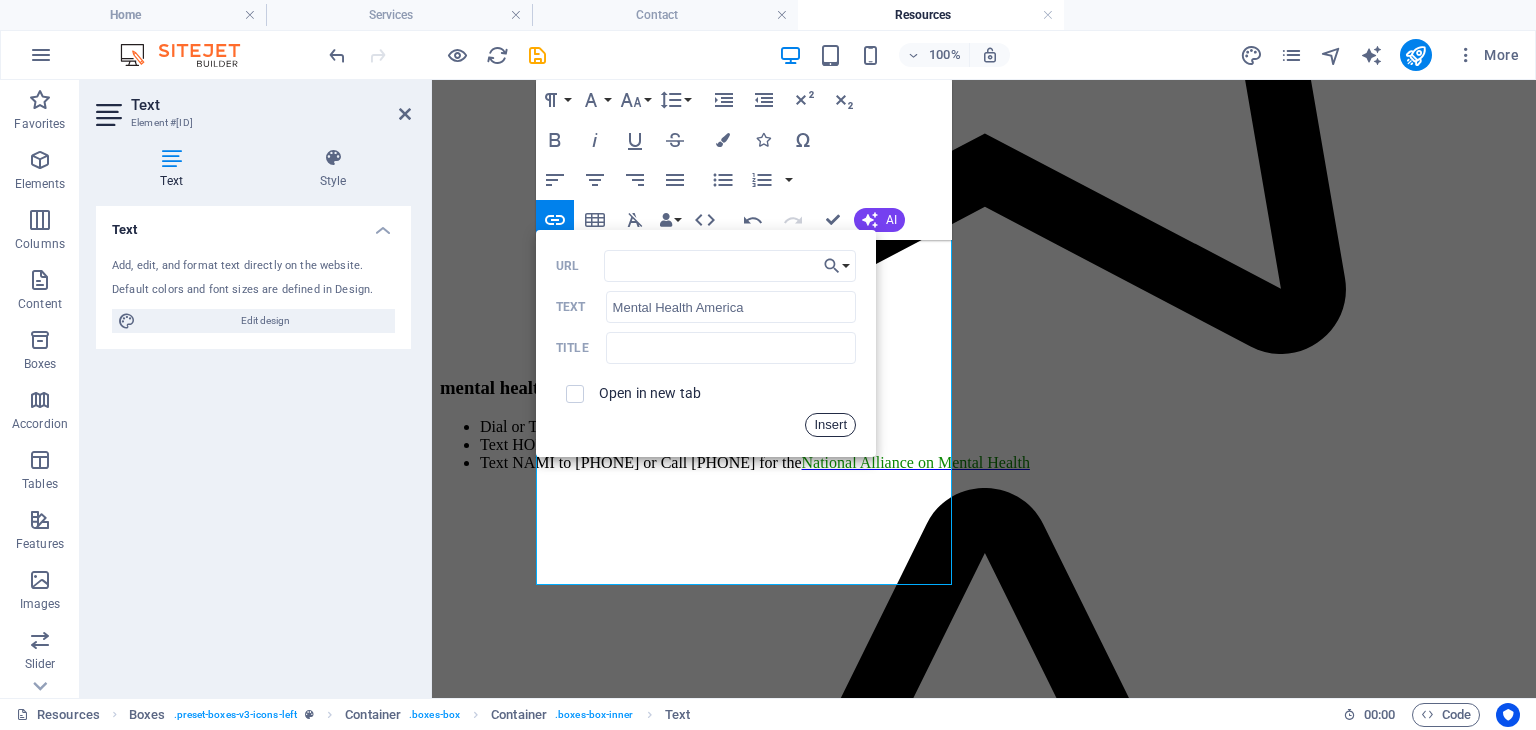 click on "Insert" at bounding box center [830, 425] 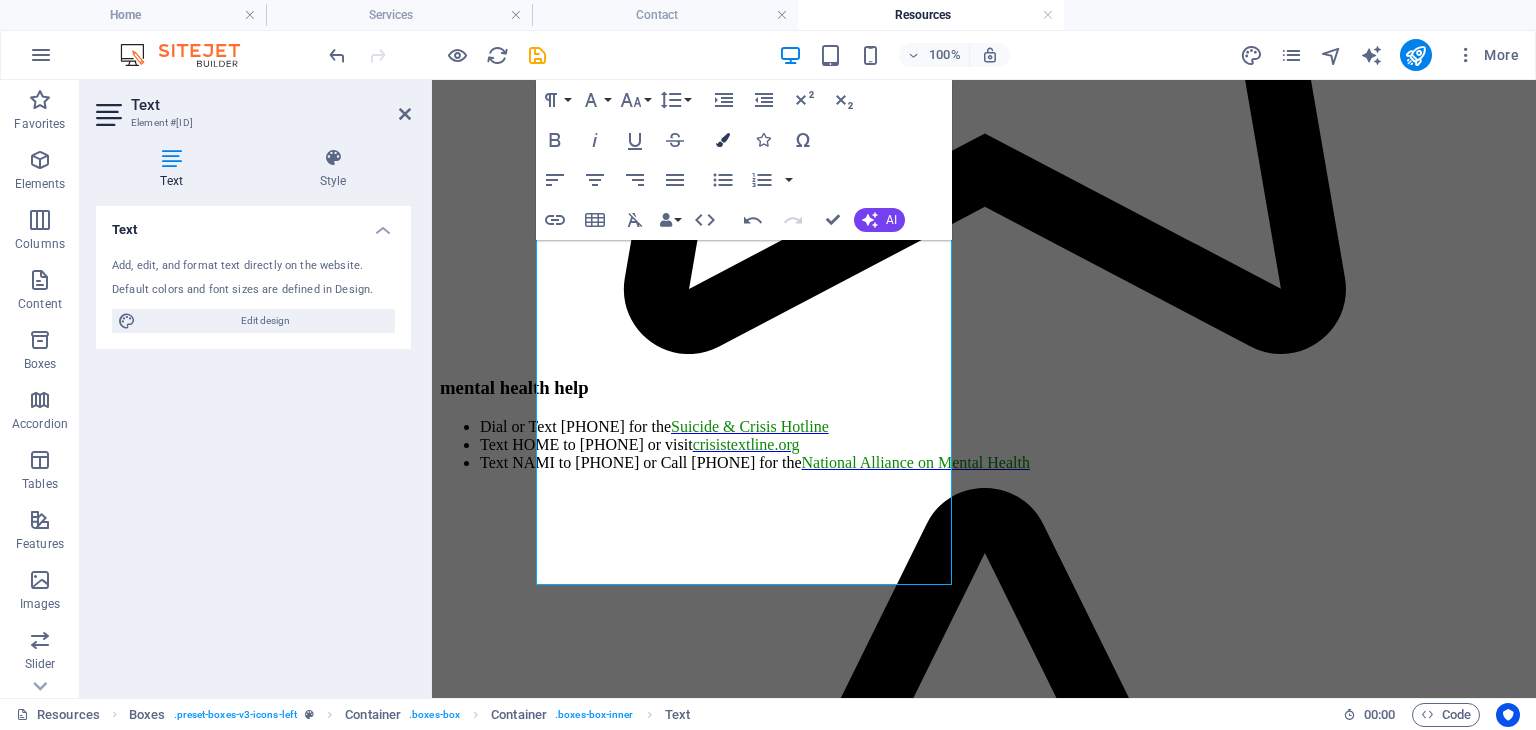 click at bounding box center [723, 140] 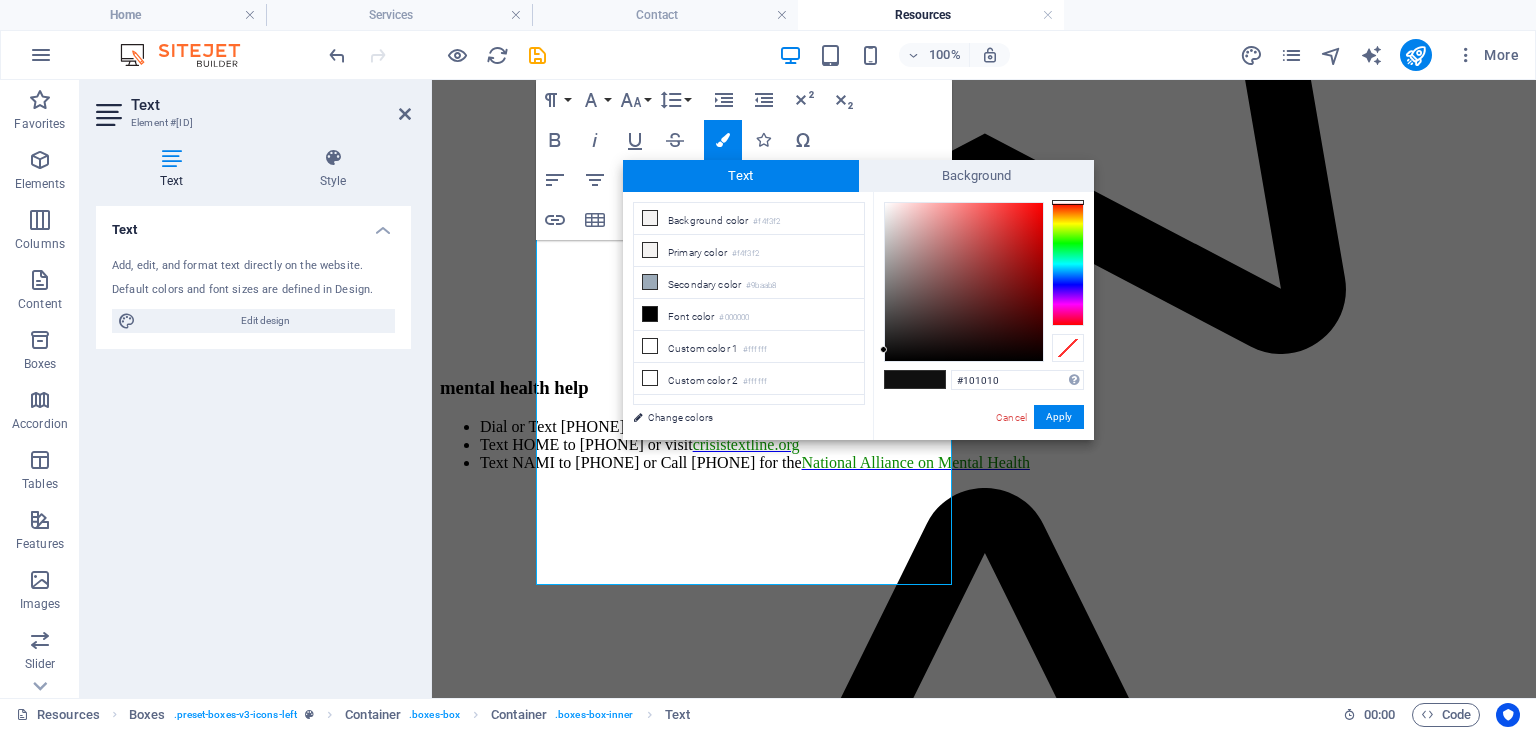 click on "Text Element #[ID]" at bounding box center (253, 106) 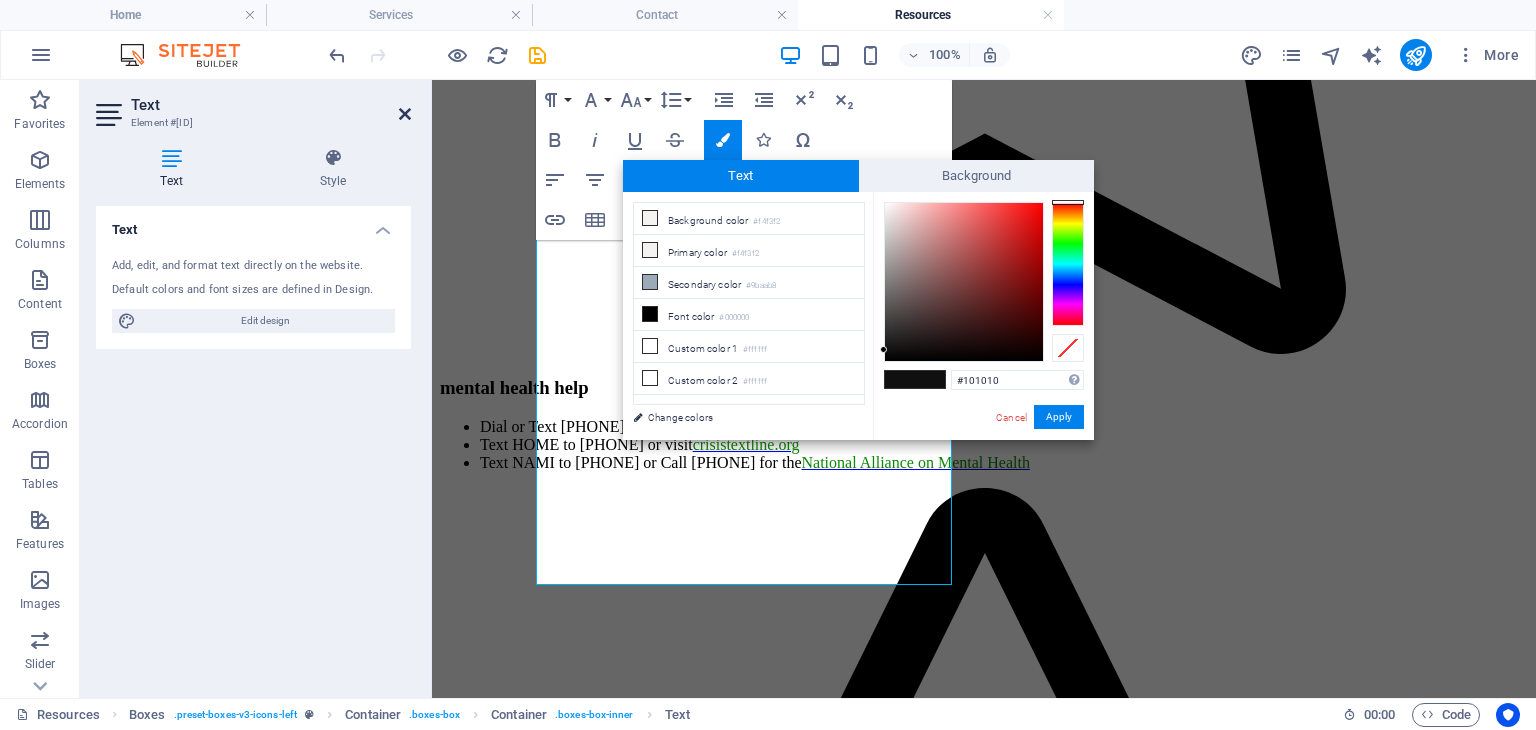 click at bounding box center [405, 114] 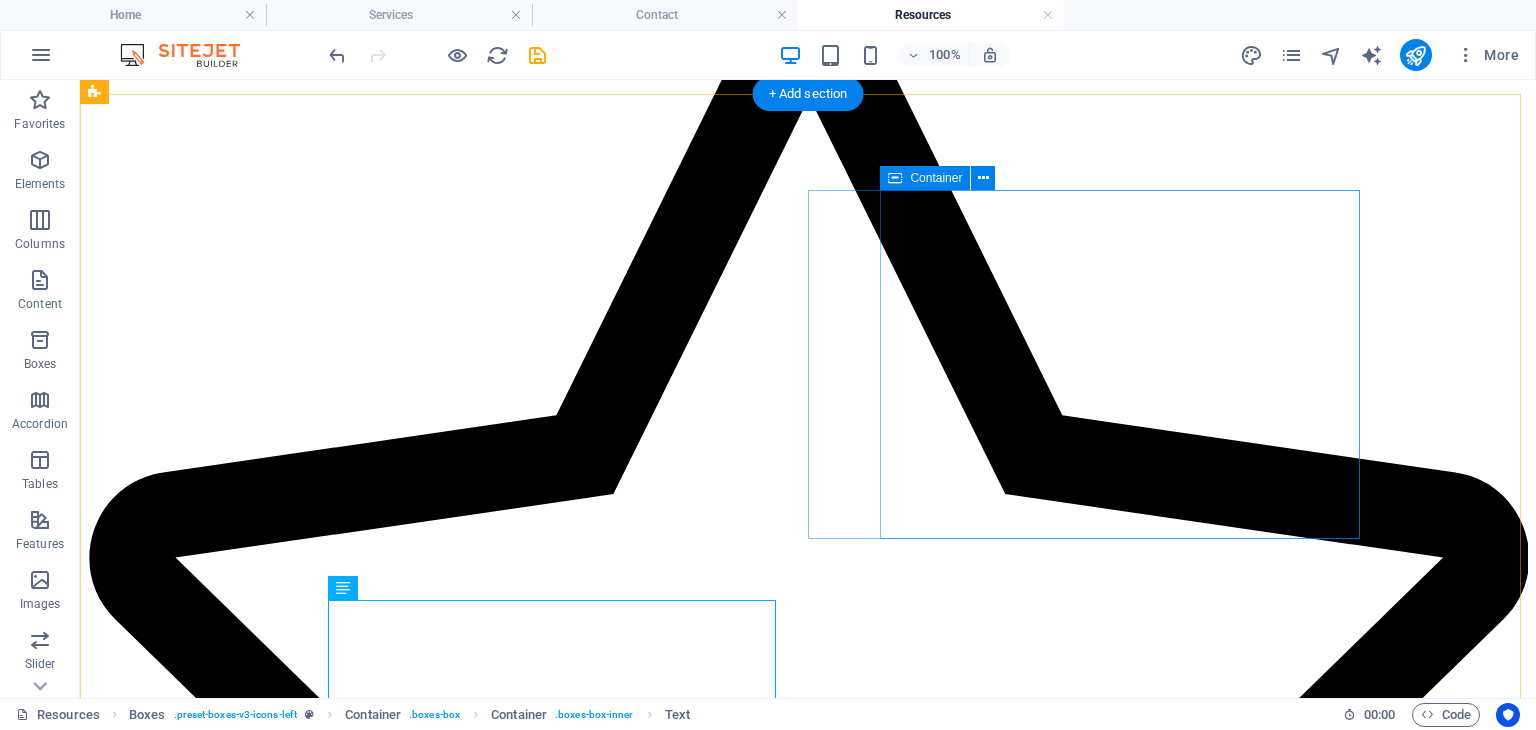 scroll, scrollTop: 405, scrollLeft: 0, axis: vertical 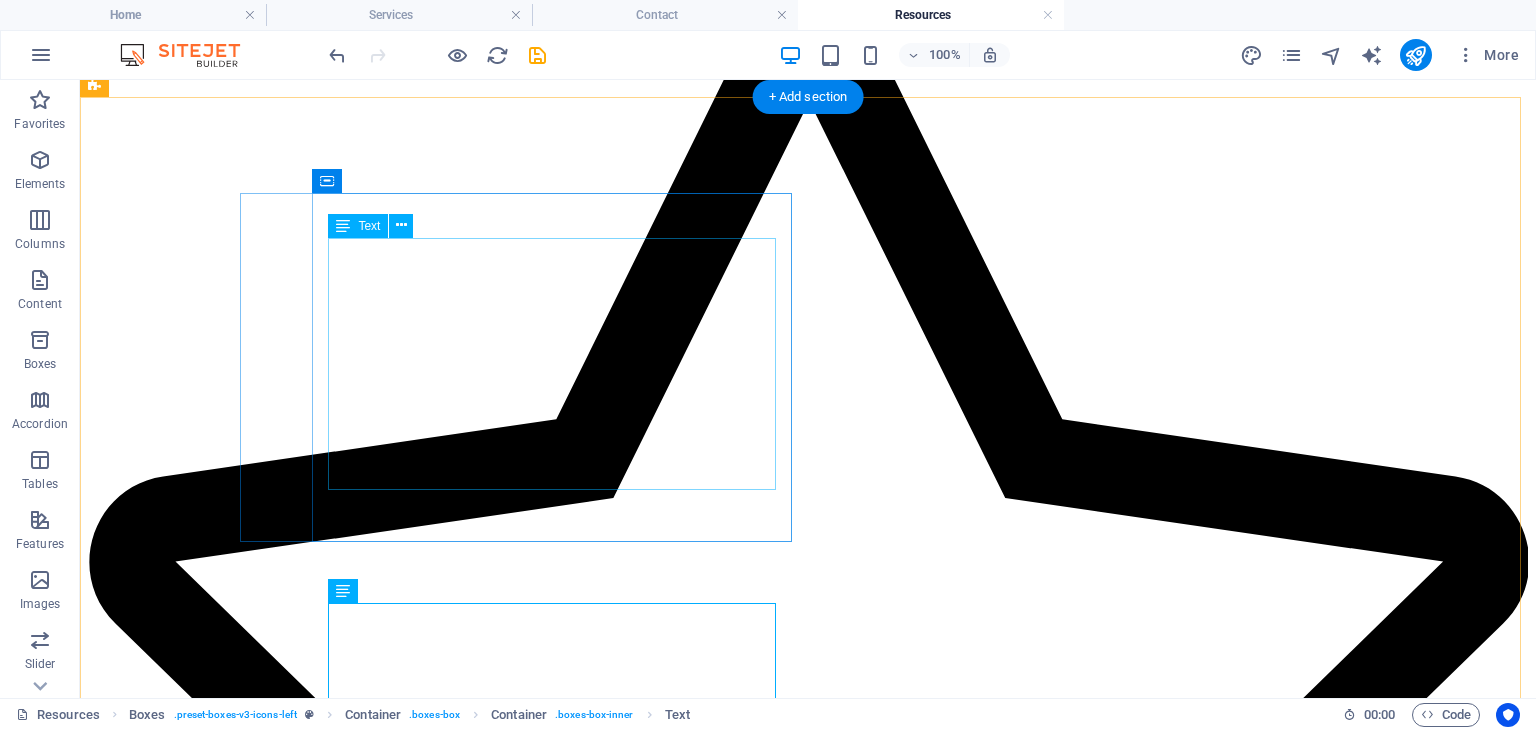 click on "Dial or Text [PHONE] for the Suicide & Crisis Hotline Text HOME to [PHONE] or visit crisistextline.org Text NAMI to [PHONE] or Call [PHONE] for the National Alliance on Mental Health" at bounding box center [808, 1484] 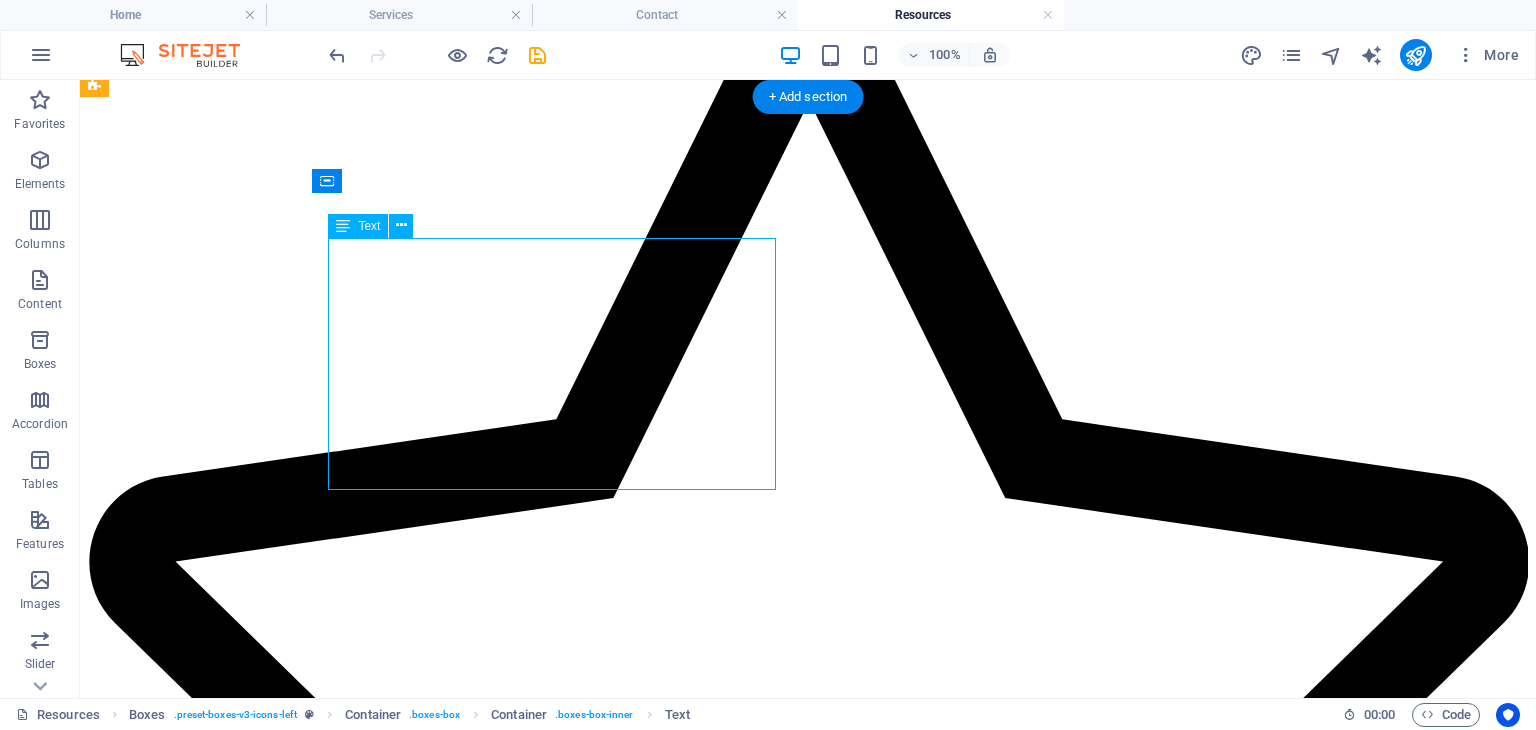 click on "Dial or Text [PHONE] for the Suicide & Crisis Hotline Text HOME to [PHONE] or visit crisistextline.org Text NAMI to [PHONE] or Call [PHONE] for the National Alliance on Mental Health" at bounding box center (808, 1484) 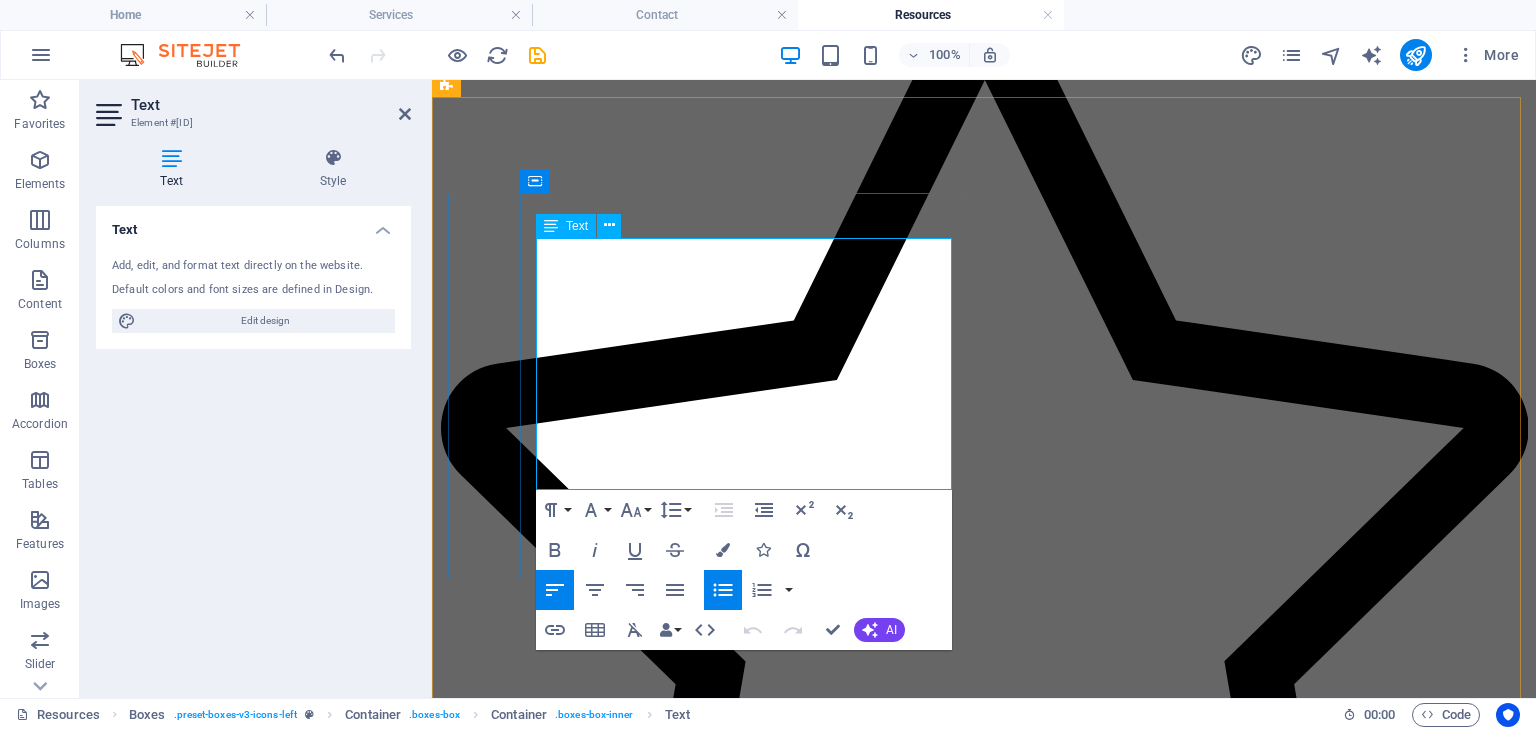drag, startPoint x: 749, startPoint y: 436, endPoint x: 828, endPoint y: 438, distance: 79.025314 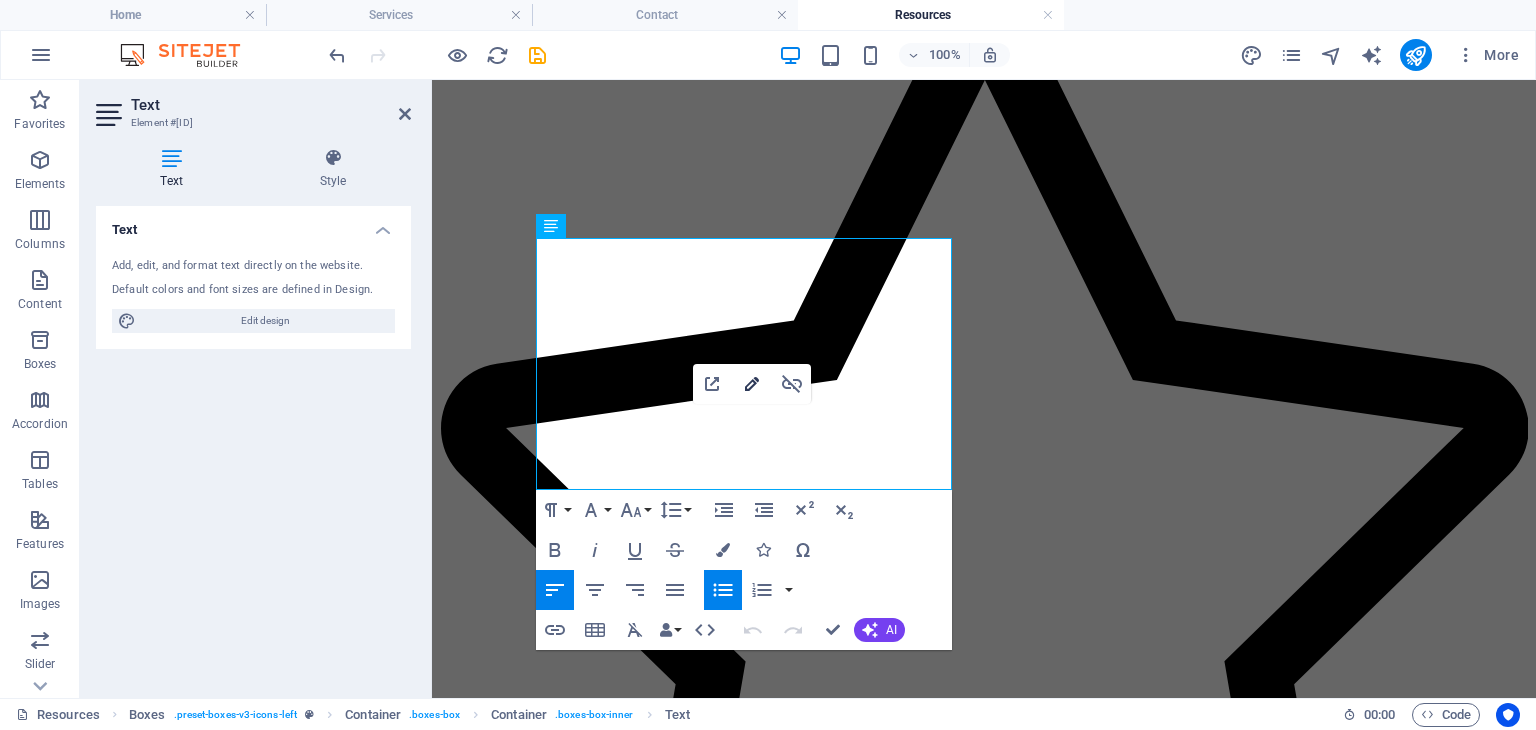 click 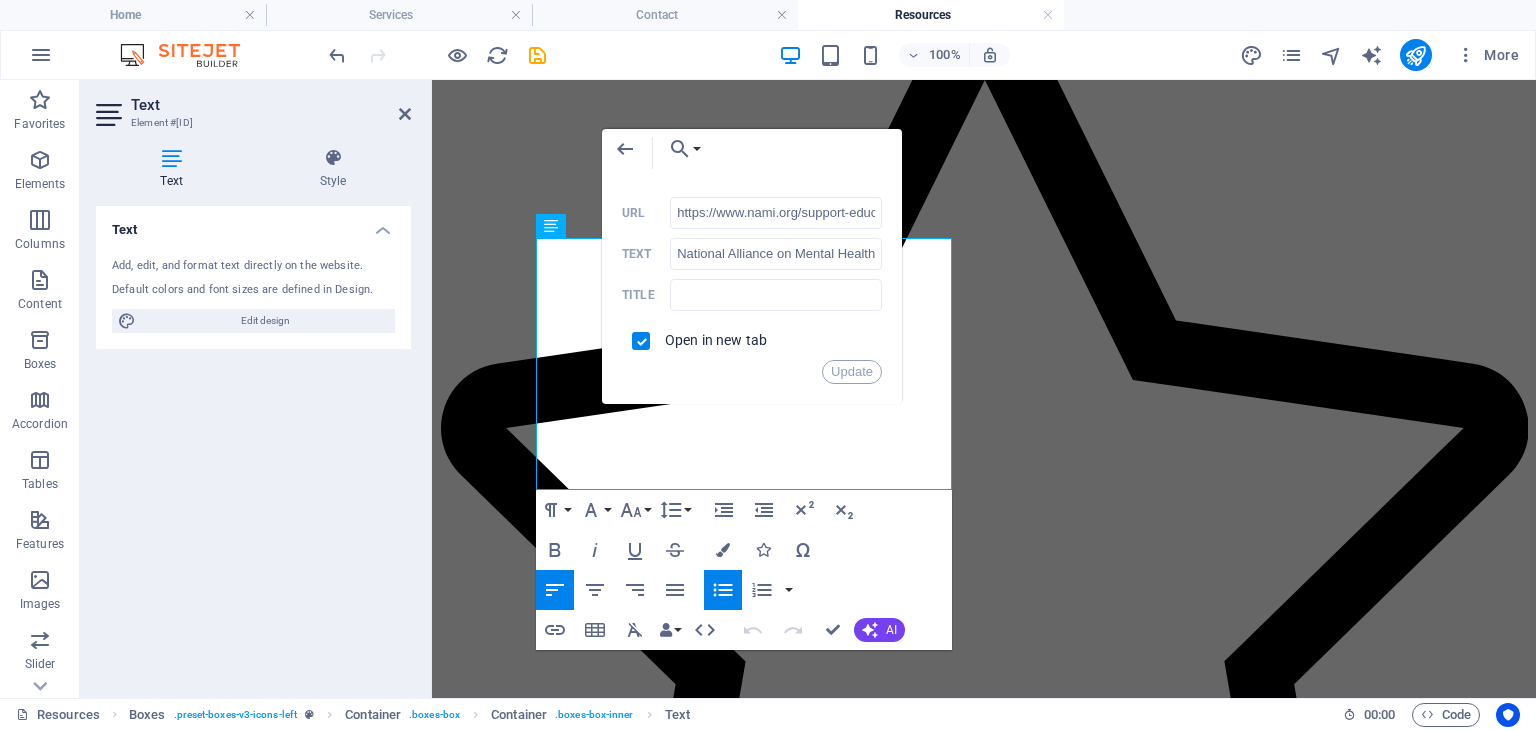scroll, scrollTop: 0, scrollLeft: 114, axis: horizontal 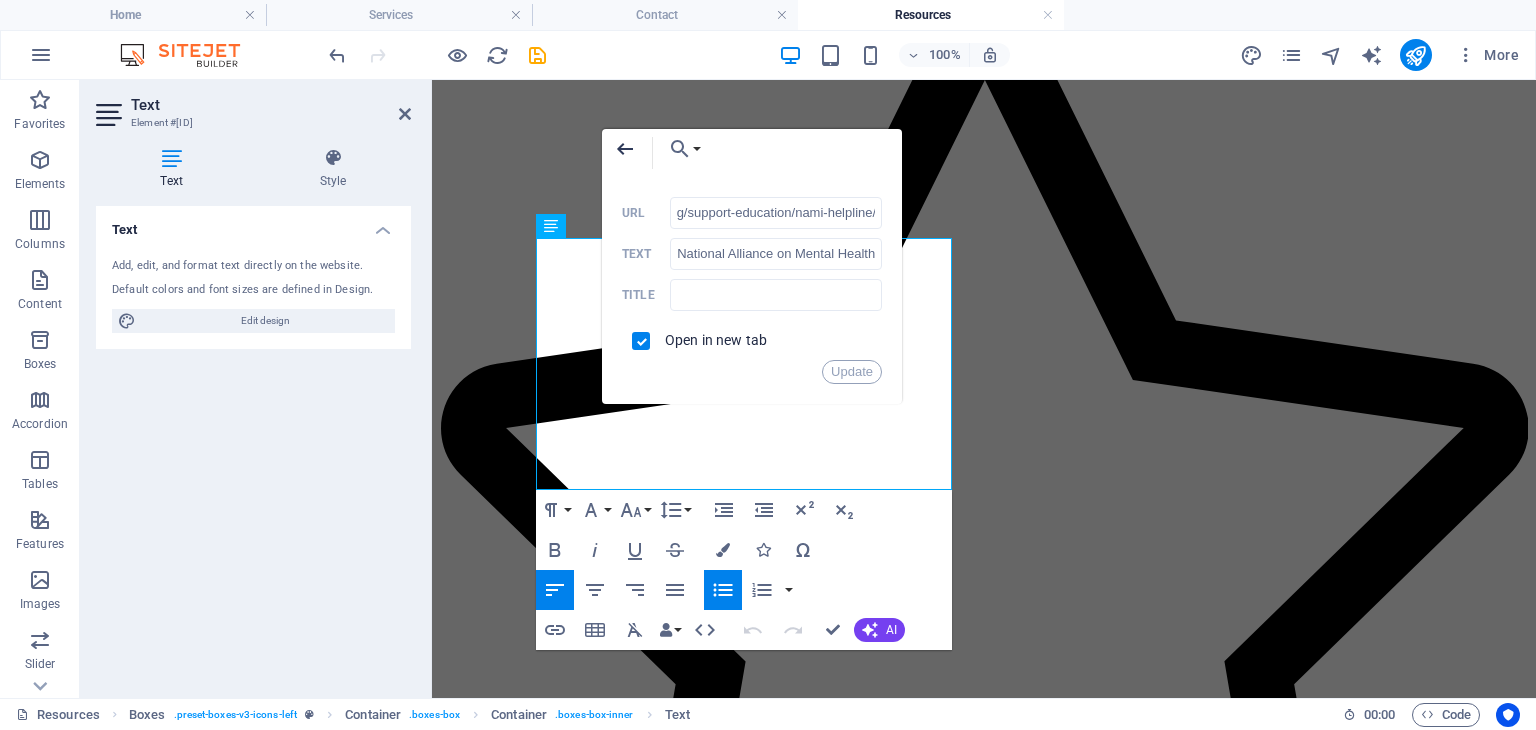 click 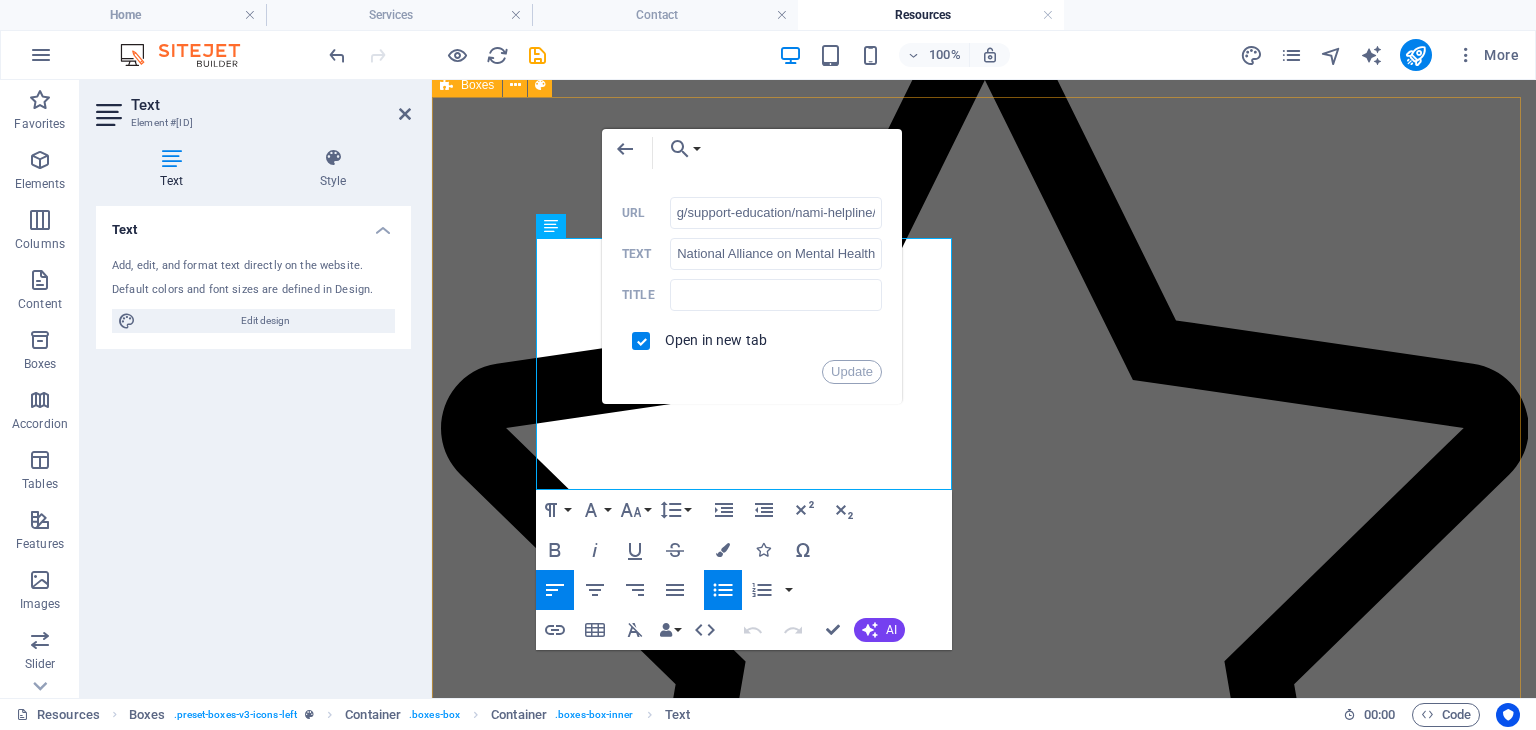 click on "Tips & Tricks Track Gratitude and Achievement: Journal 3 things you are grateful for and 3 daily accomplishments. Work your Strengths: Build self confidence by doing something you excel at. Optimal Sleep Temperature: Aim for 60 °- 67 ° for better rest. Creative Expression: Try a new recipe, write, paint, or explore a Pinterest project. Exercise: Move your body for at least 30 minutes daily to boost overall mental clarity. For more tips, visit  Mental Health America ." at bounding box center [984, 1831] 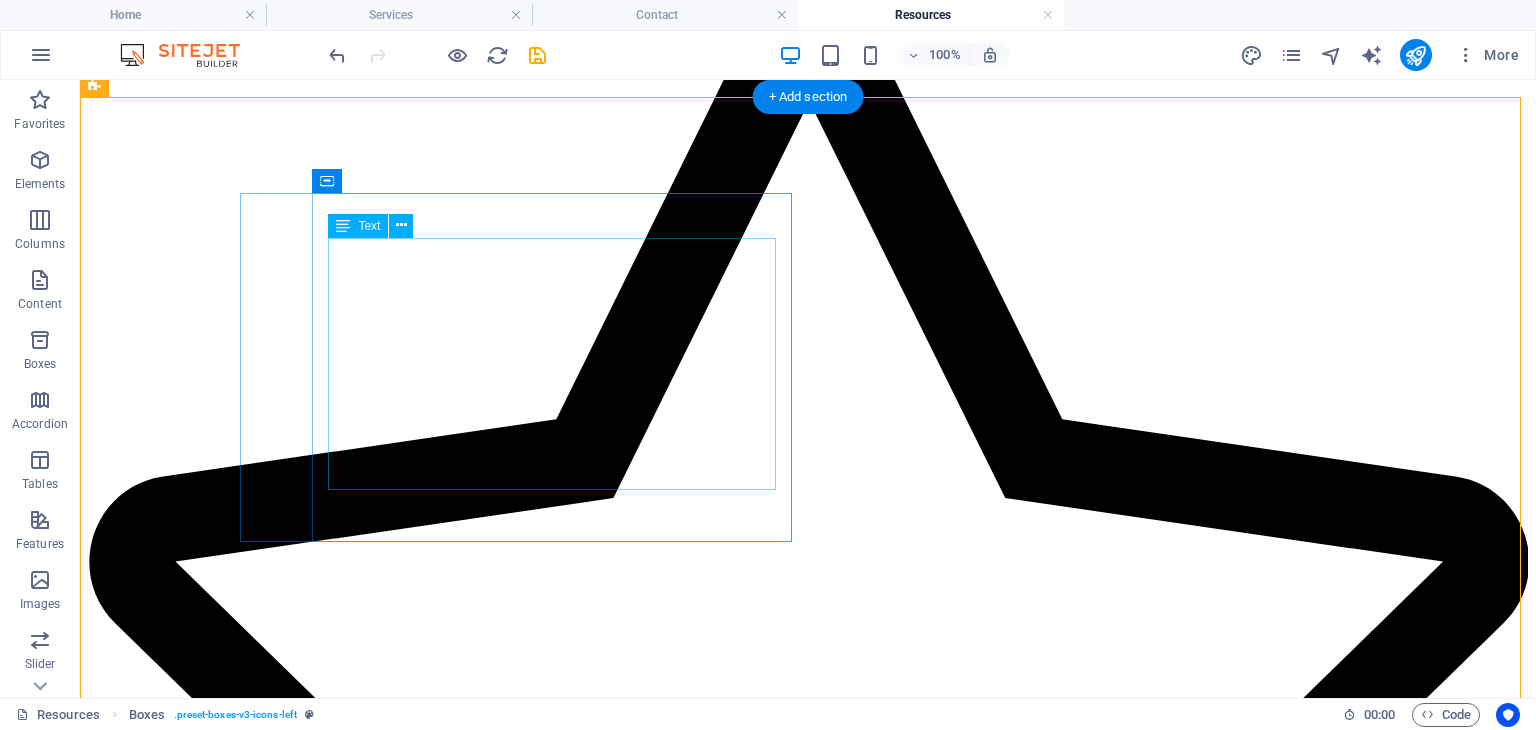 click on "Dial or Text [PHONE] for the Suicide & Crisis Hotline Text HOME to [PHONE] or visit crisistextline.org Text NAMI to [PHONE] or Call [PHONE] for the National Alliance on Mental Health" at bounding box center (808, 1484) 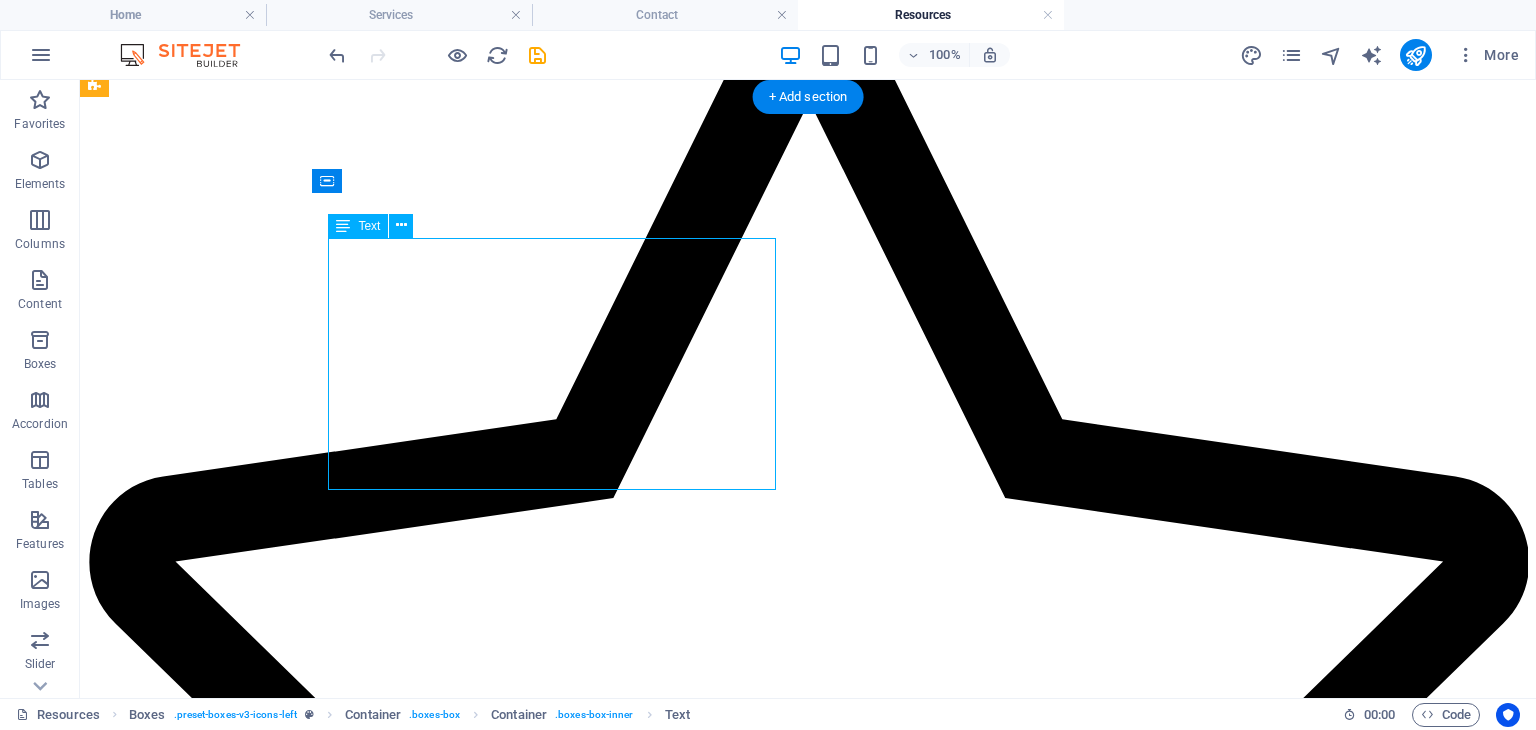 click on "Dial or Text [PHONE] for the Suicide & Crisis Hotline Text HOME to [PHONE] or visit crisistextline.org Text NAMI to [PHONE] or Call [PHONE] for the National Alliance on Mental Health" at bounding box center [808, 1484] 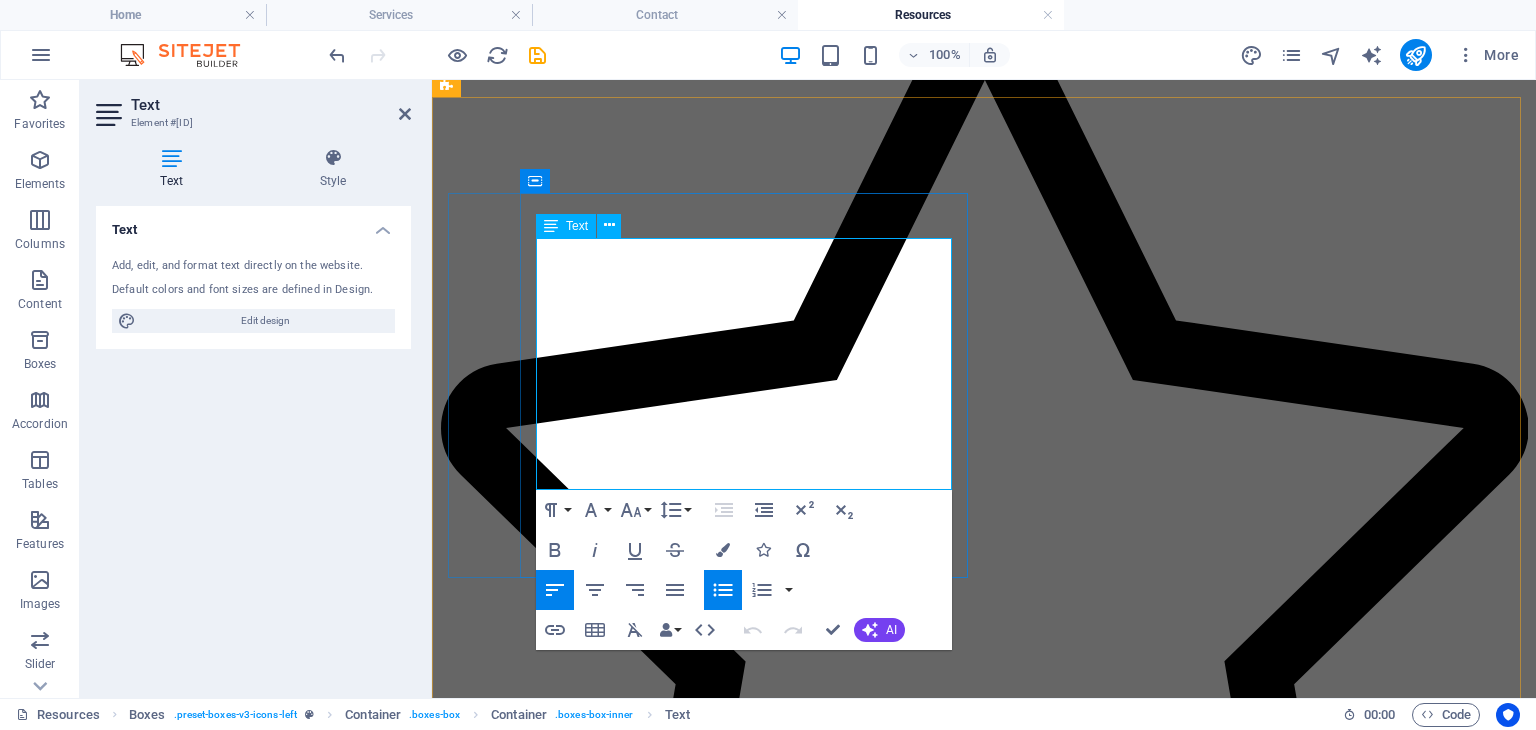 drag, startPoint x: 756, startPoint y: 437, endPoint x: 833, endPoint y: 453, distance: 78.64477 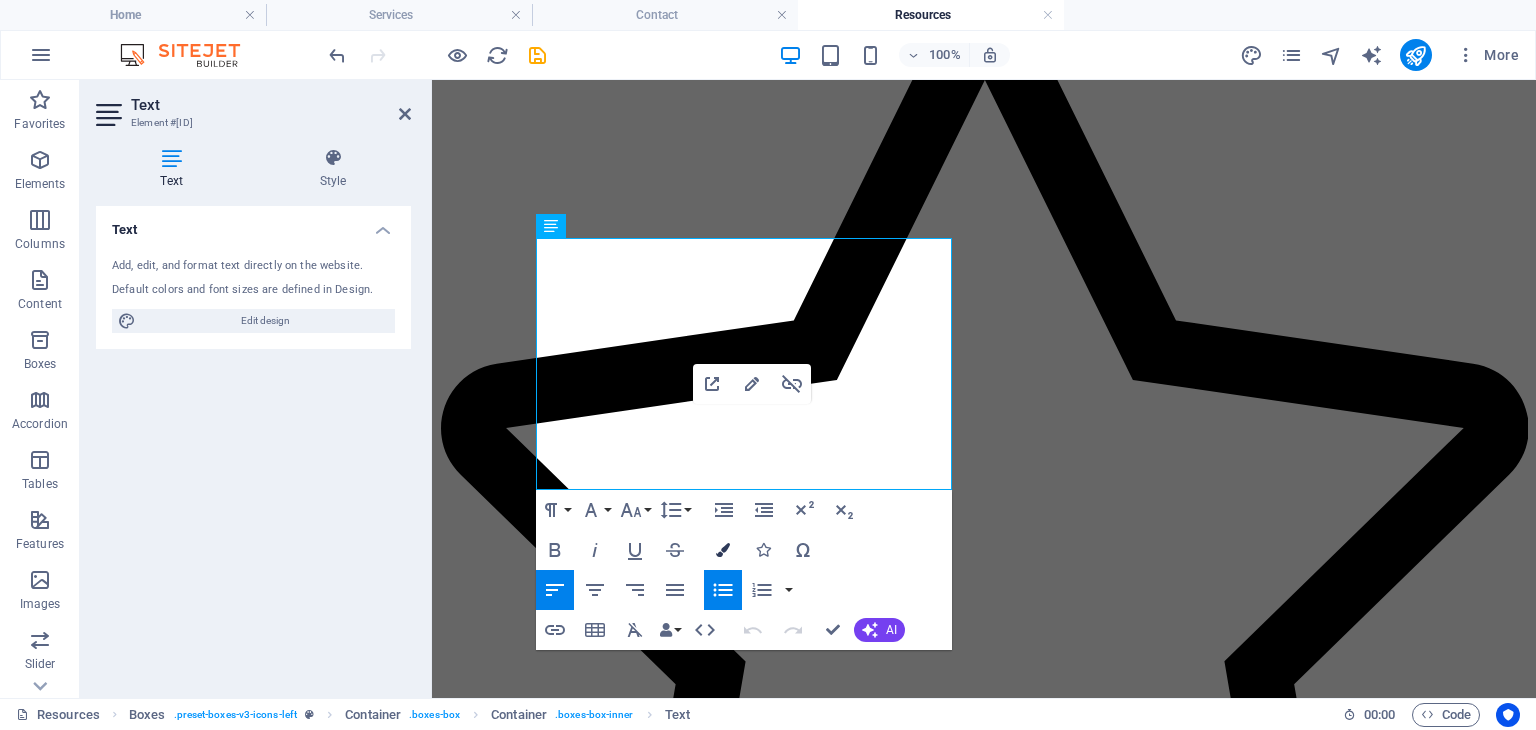 click on "Colors" at bounding box center [723, 550] 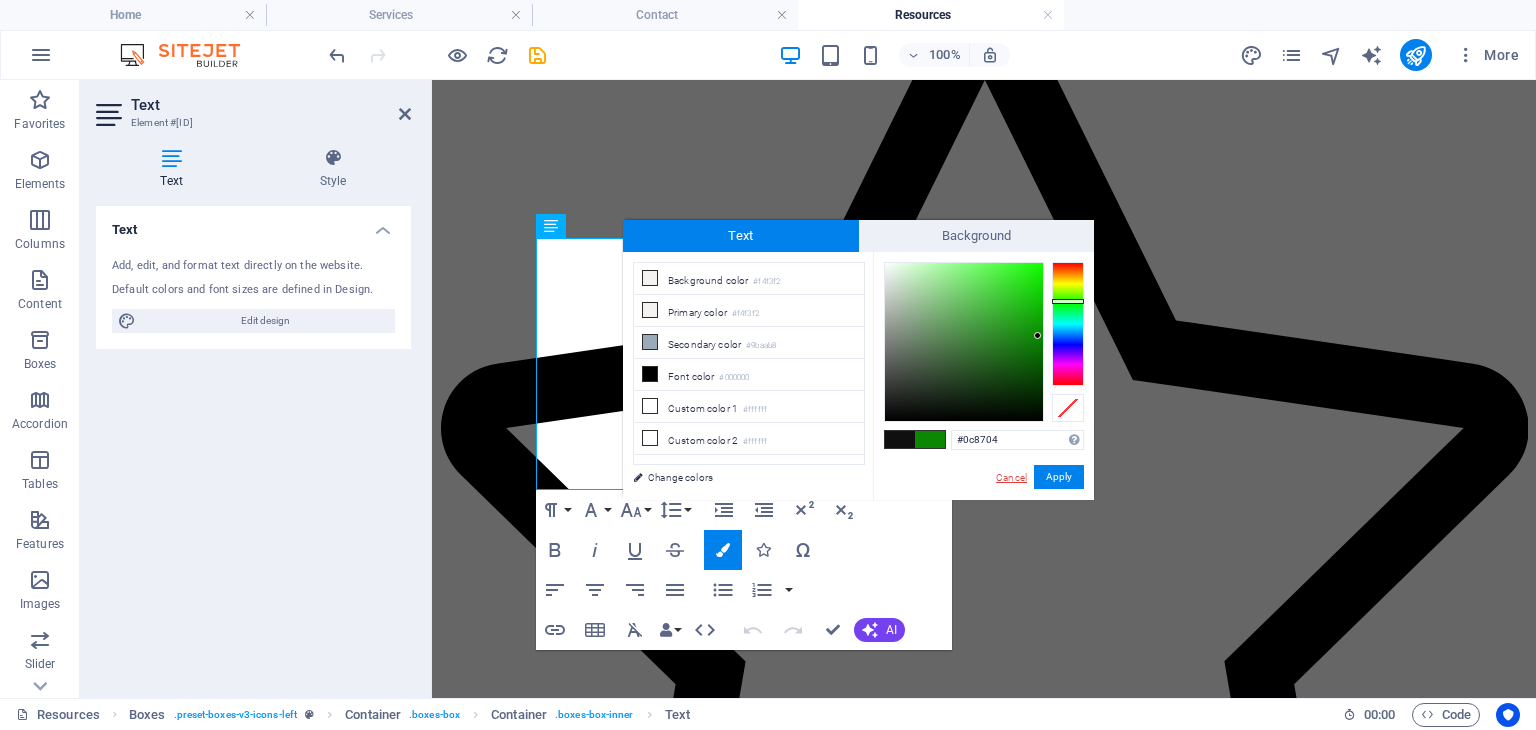 click on "Cancel" at bounding box center [1011, 477] 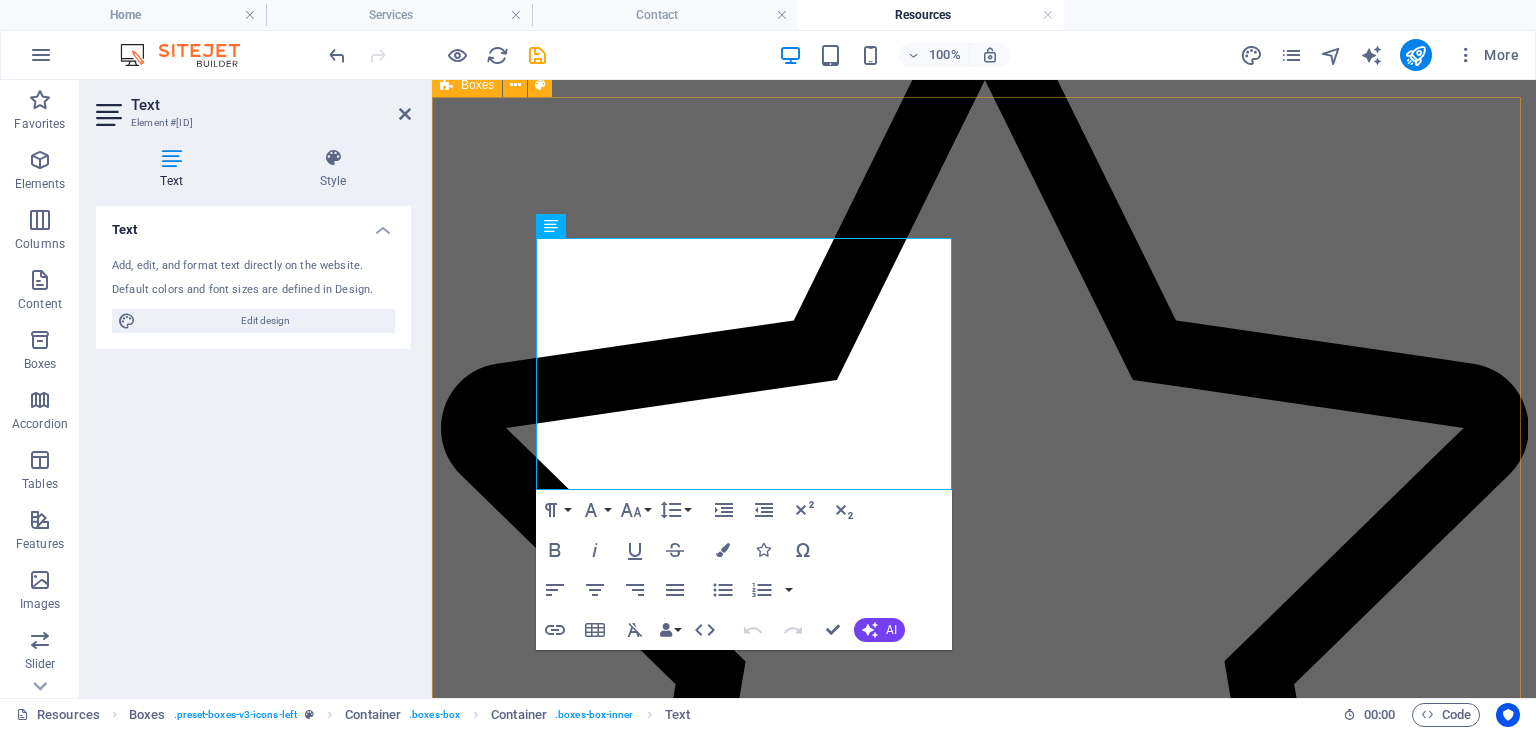 click on "Tips & Tricks Track Gratitude and Achievement: Journal 3 things you are grateful for and 3 daily accomplishments. Work your Strengths: Build self confidence by doing something you excel at. Optimal Sleep Temperature: Aim for 60 °- 67 ° for better rest. Creative Expression: Try a new recipe, write, paint, or explore a Pinterest project. Exercise: Move your body for at least 30 minutes daily to boost overall mental clarity. For more tips, visit  Mental Health America ." at bounding box center (984, 1831) 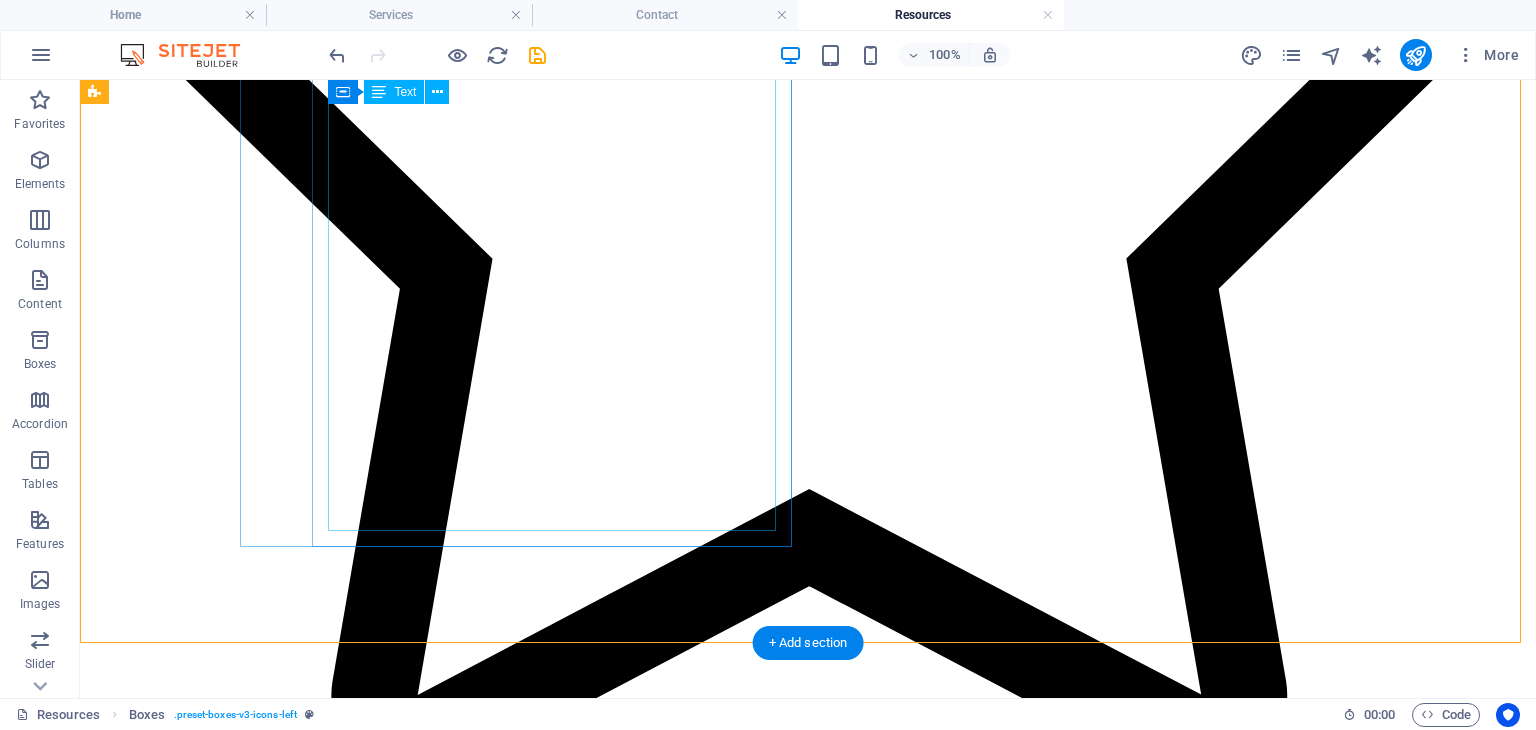click on "Tips & Tricks Track Gratitude and Achievement: Journal 3 things you are grateful for and 3 daily accomplishments. Work your Strengths: Build self confidence by doing something you excel at. Optimal Sleep Temperature: Aim for 60 °-  67 °  for better rest.  Creative Expression: Try a new recipe, write, paint, or explore a Pinterest project.  Exercise: Move your body for at least 30 minutes daily to boost overall mental clarity.  For more tips, visit  Mental Health America ." at bounding box center [808, 3957] 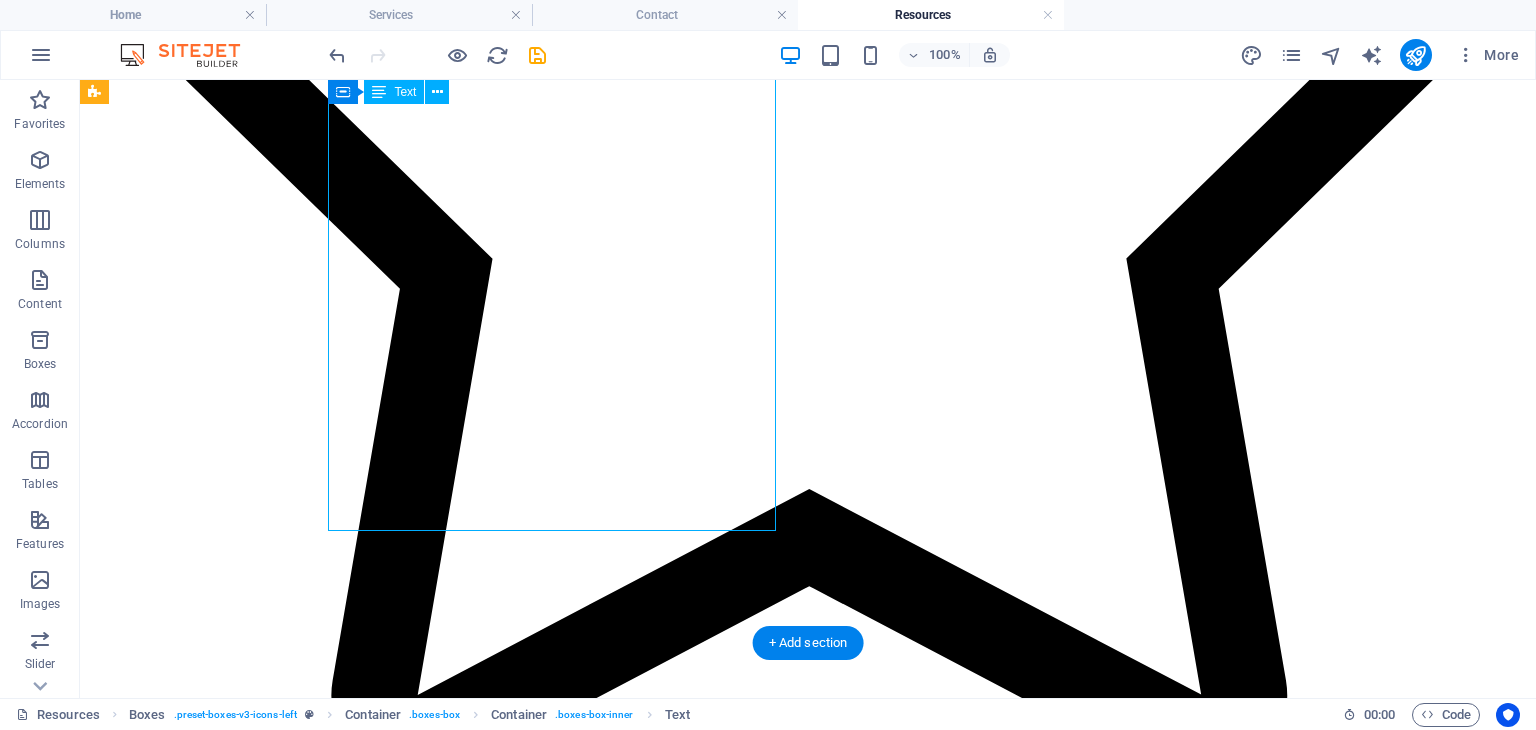 click on "Tips & Tricks Track Gratitude and Achievement: Journal 3 things you are grateful for and 3 daily accomplishments. Work your Strengths: Build self confidence by doing something you excel at. Optimal Sleep Temperature: Aim for 60 °-  67 °  for better rest.  Creative Expression: Try a new recipe, write, paint, or explore a Pinterest project.  Exercise: Move your body for at least 30 minutes daily to boost overall mental clarity.  For more tips, visit  Mental Health America ." at bounding box center (808, 3957) 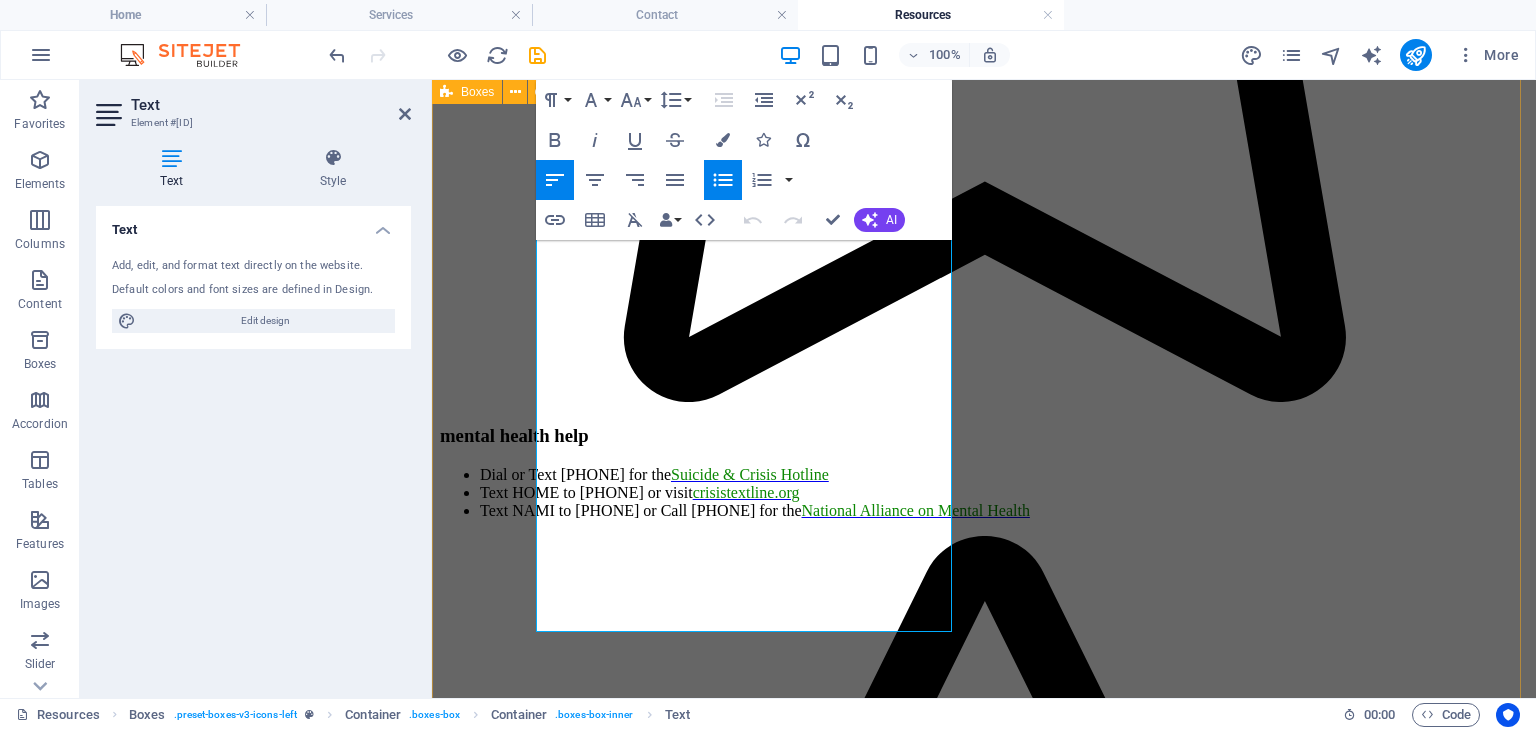 scroll, scrollTop: 1060, scrollLeft: 0, axis: vertical 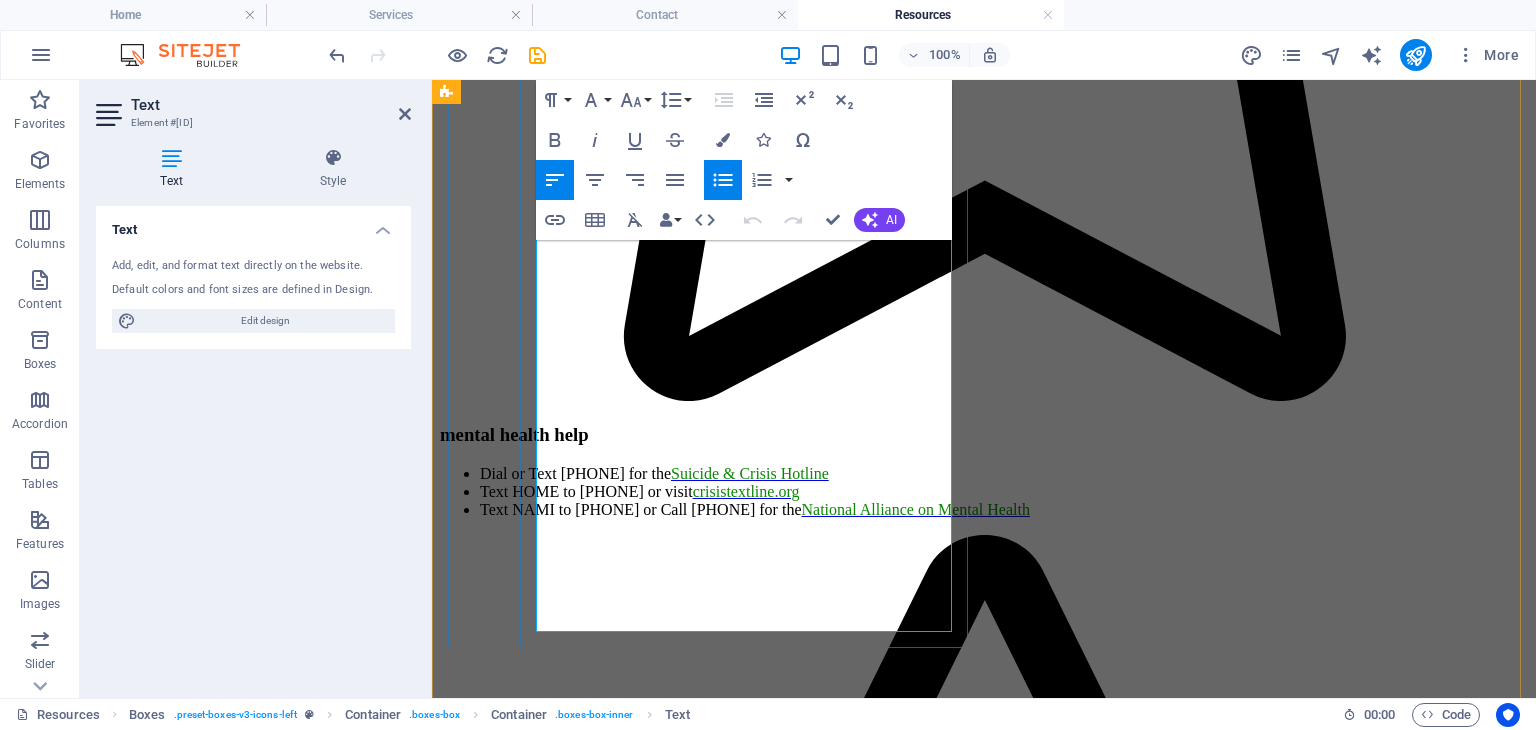 drag, startPoint x: 740, startPoint y: 501, endPoint x: 764, endPoint y: 541, distance: 46.647614 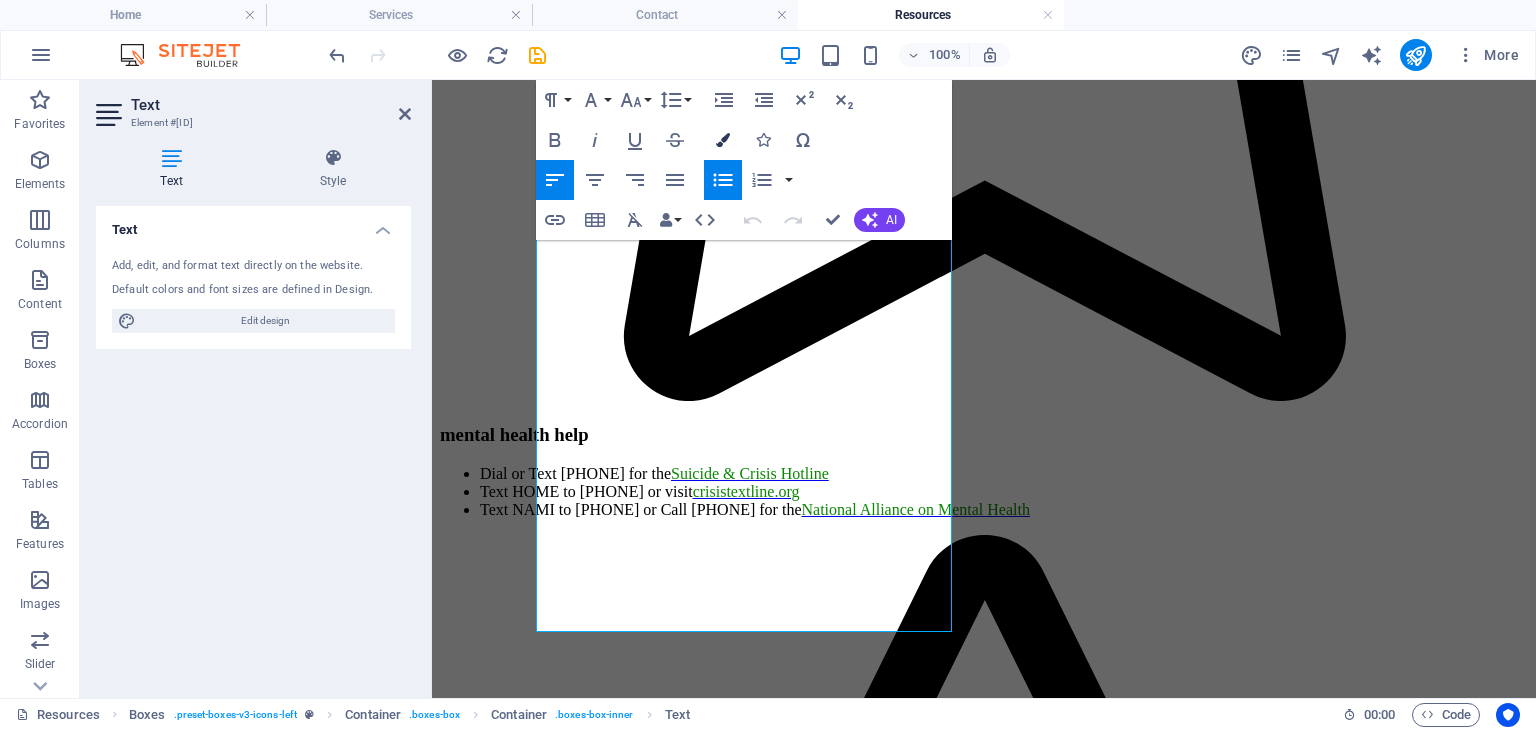 click on "Colors" at bounding box center (723, 140) 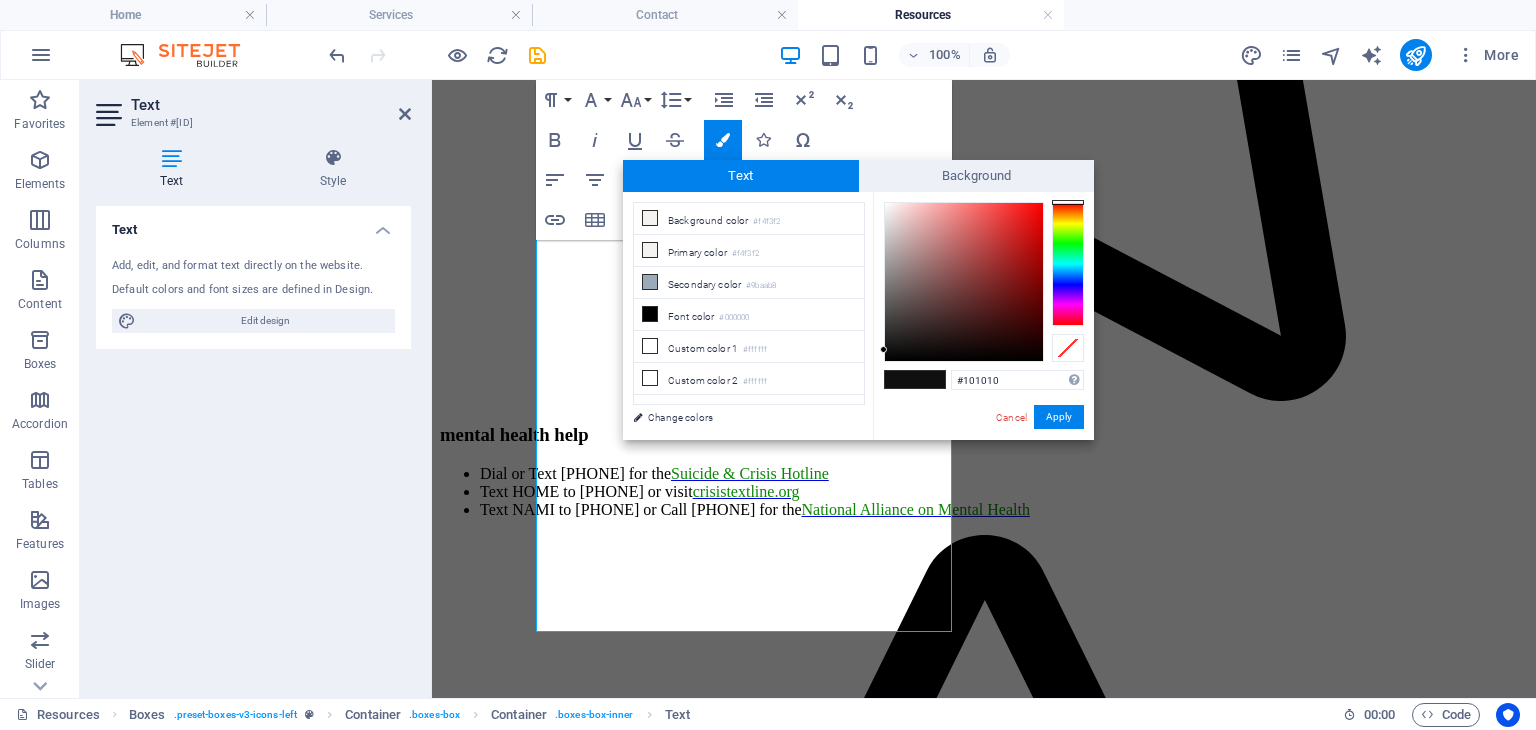 type on "#0c8704" 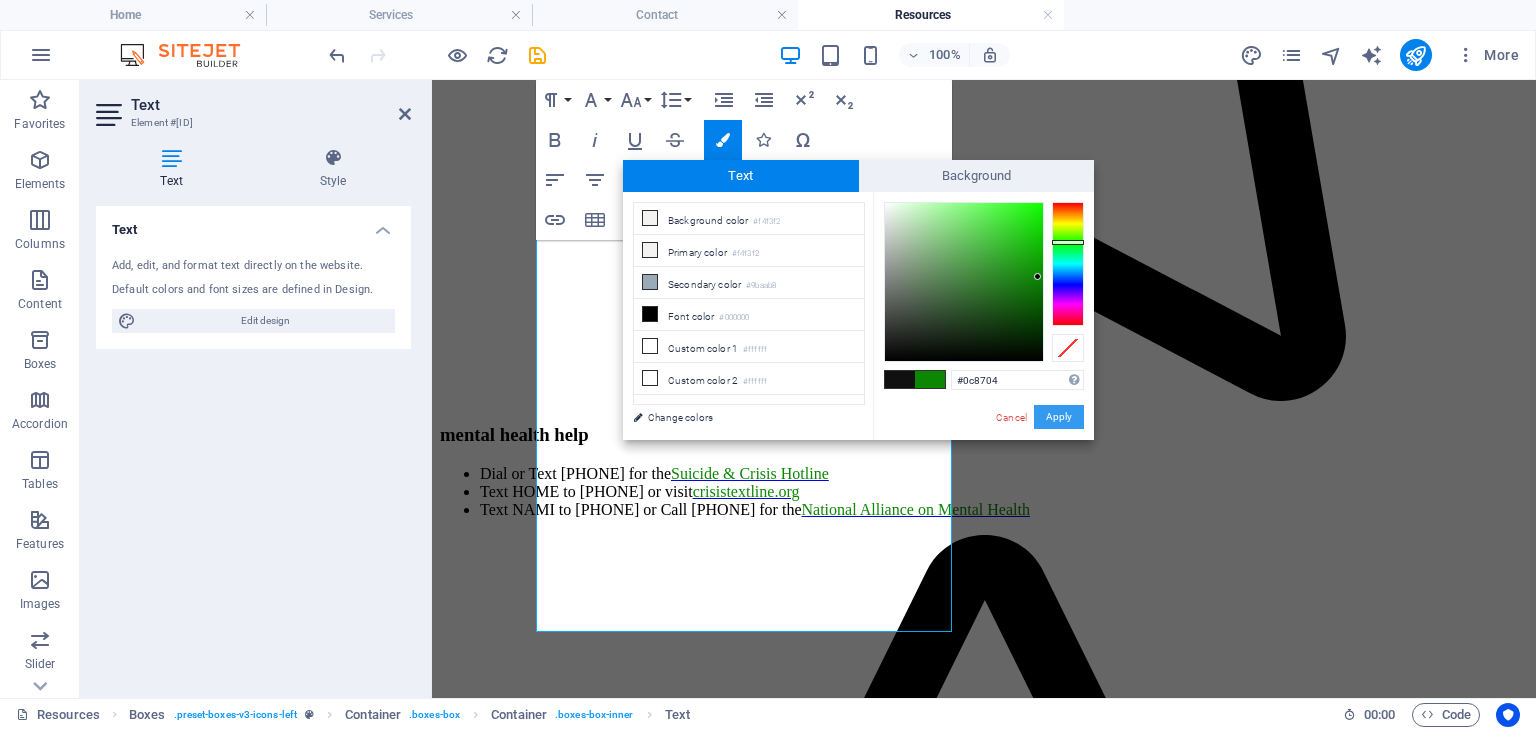 click on "Apply" at bounding box center [1059, 417] 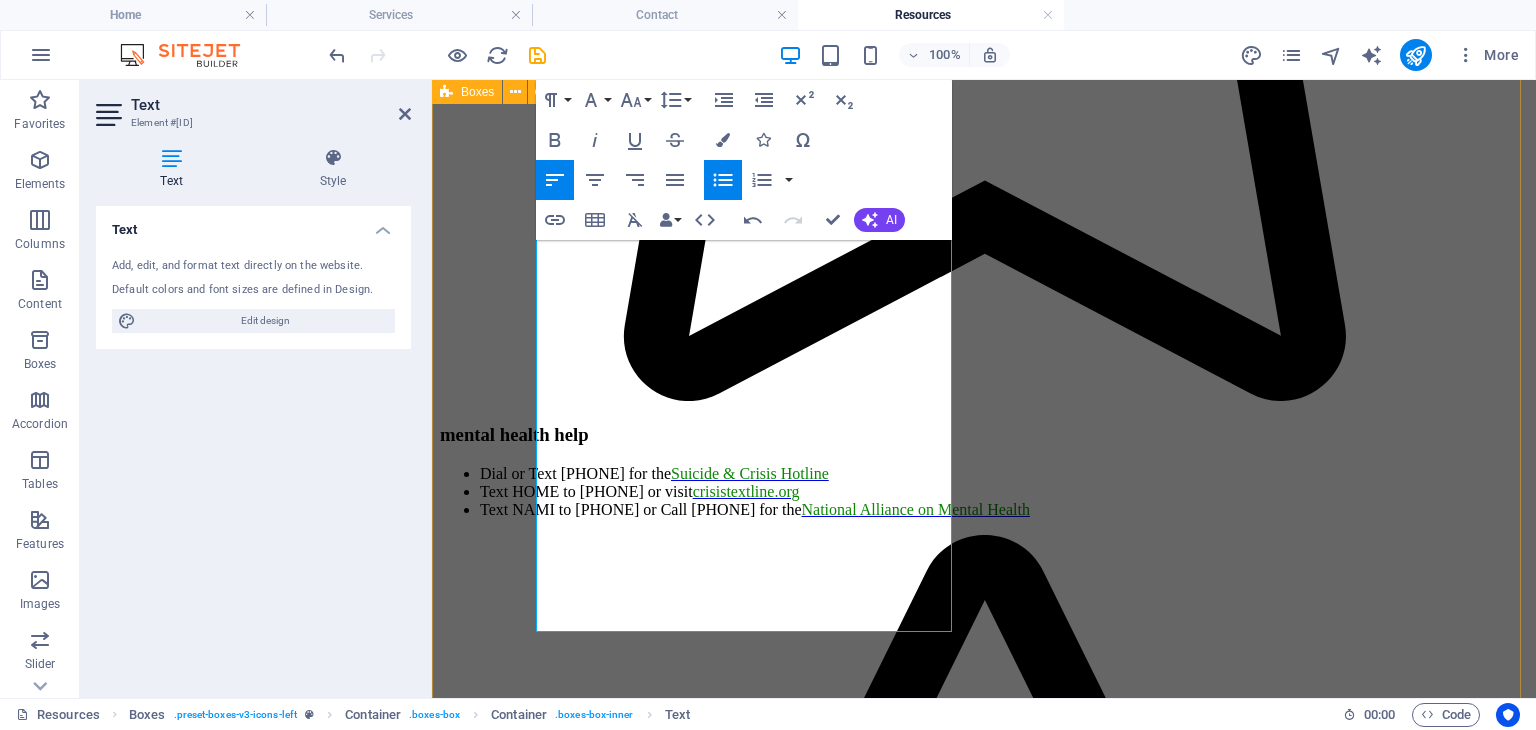 click on "Tips & Tricks Track Gratitude and Achievement: Journal 3 things you are grateful for and 3 daily accomplishments. Work your Strengths: Build self confidence by doing something you excel at. Optimal Sleep Temperature: Aim for 60 °- 67 ° for better rest. Creative Expression: Try a new recipe, write, paint, or explore a Pinterest project. Exercise: Move your body for at least 30 minutes daily to boost overall mental clarity. For more tips, visit  Mental Health America ." at bounding box center [984, 1176] 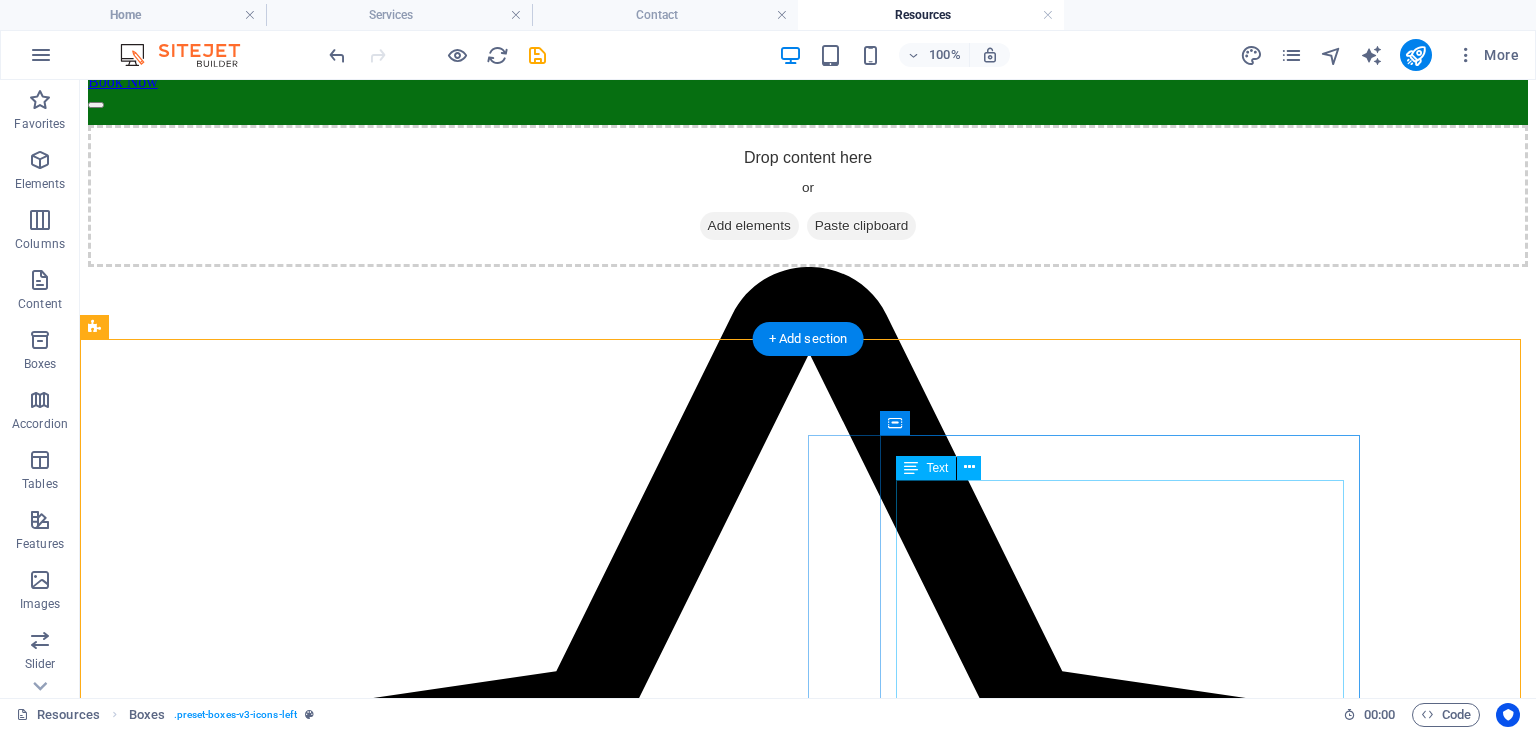 scroll, scrollTop: 148, scrollLeft: 0, axis: vertical 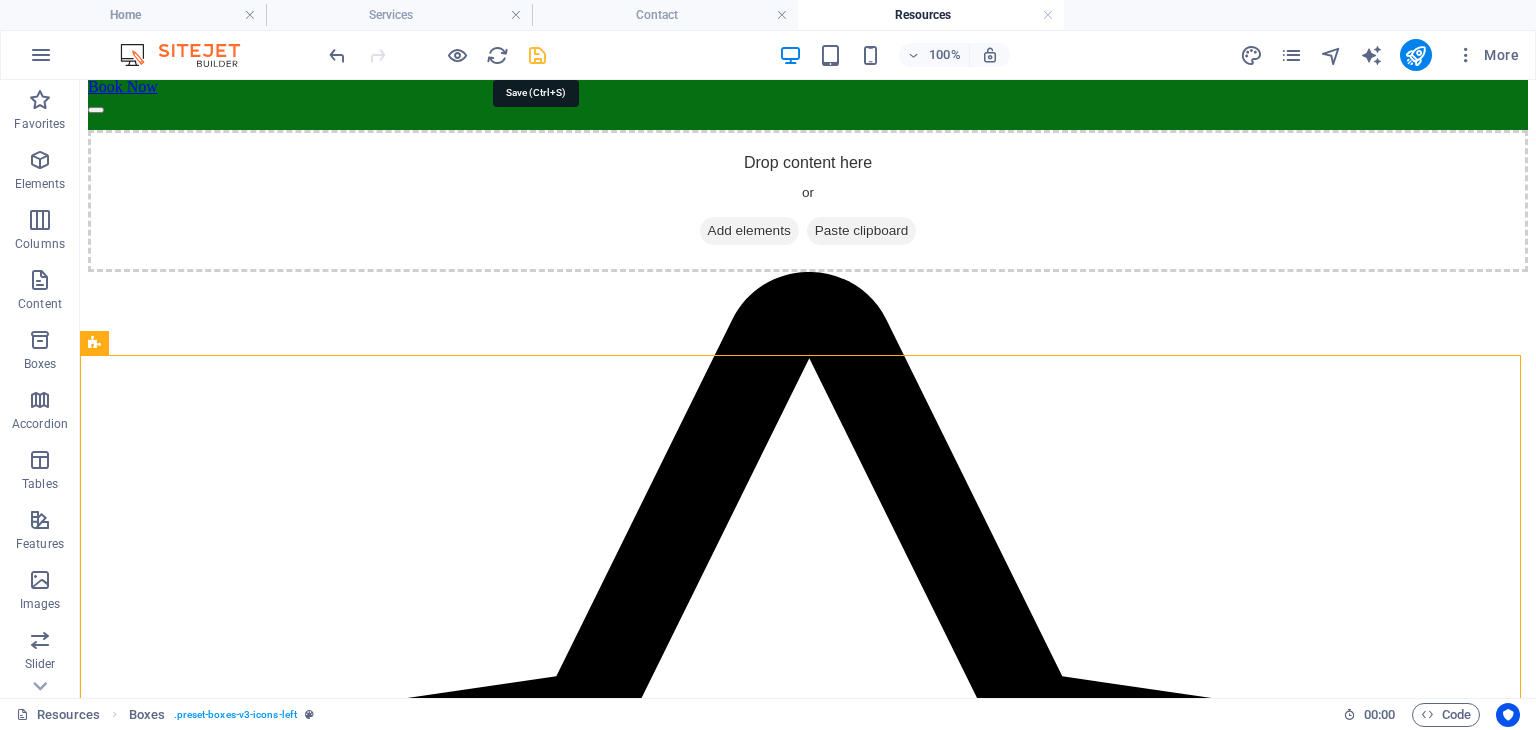 click at bounding box center [537, 55] 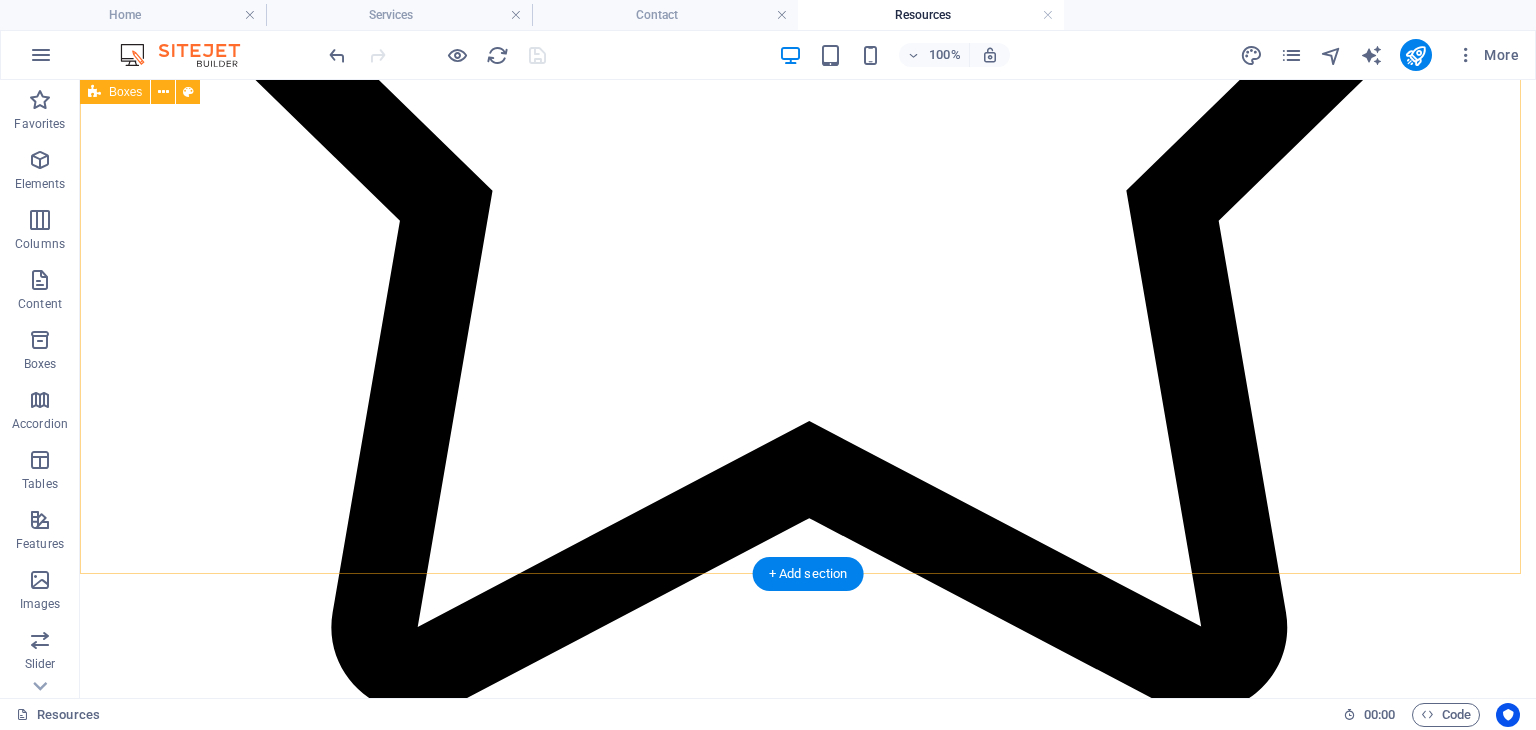 scroll, scrollTop: 1086, scrollLeft: 0, axis: vertical 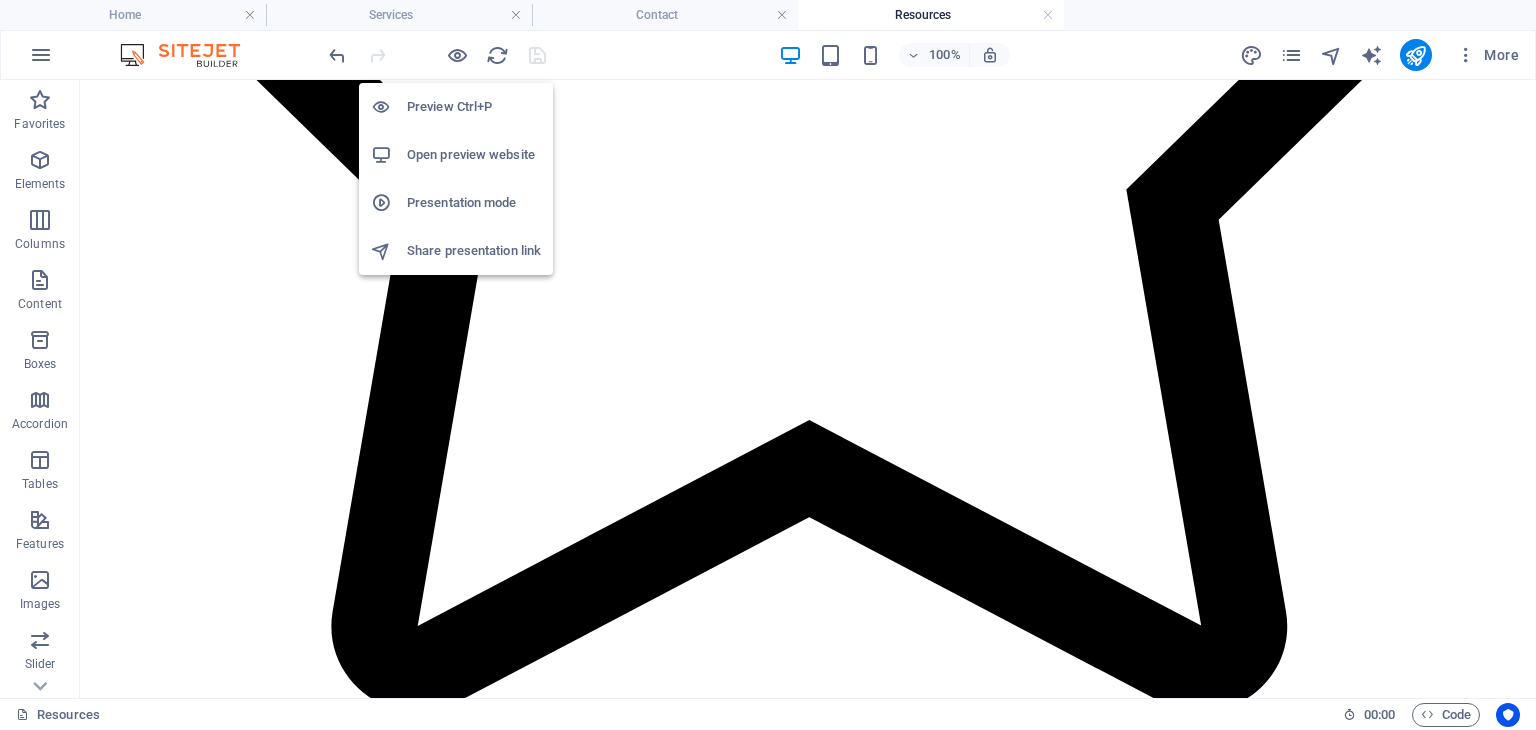 click on "Preview Ctrl+P" at bounding box center [474, 107] 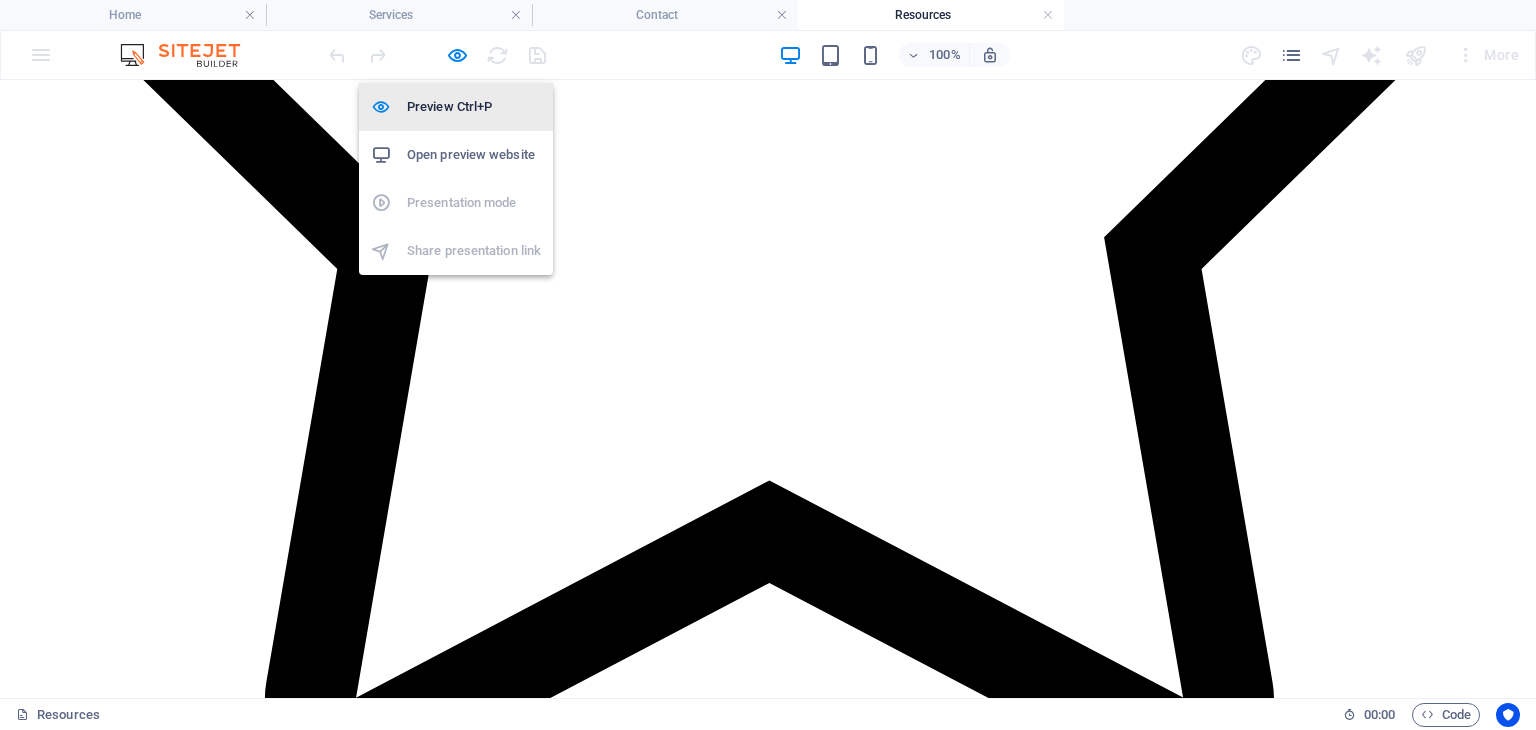 scroll, scrollTop: 945, scrollLeft: 0, axis: vertical 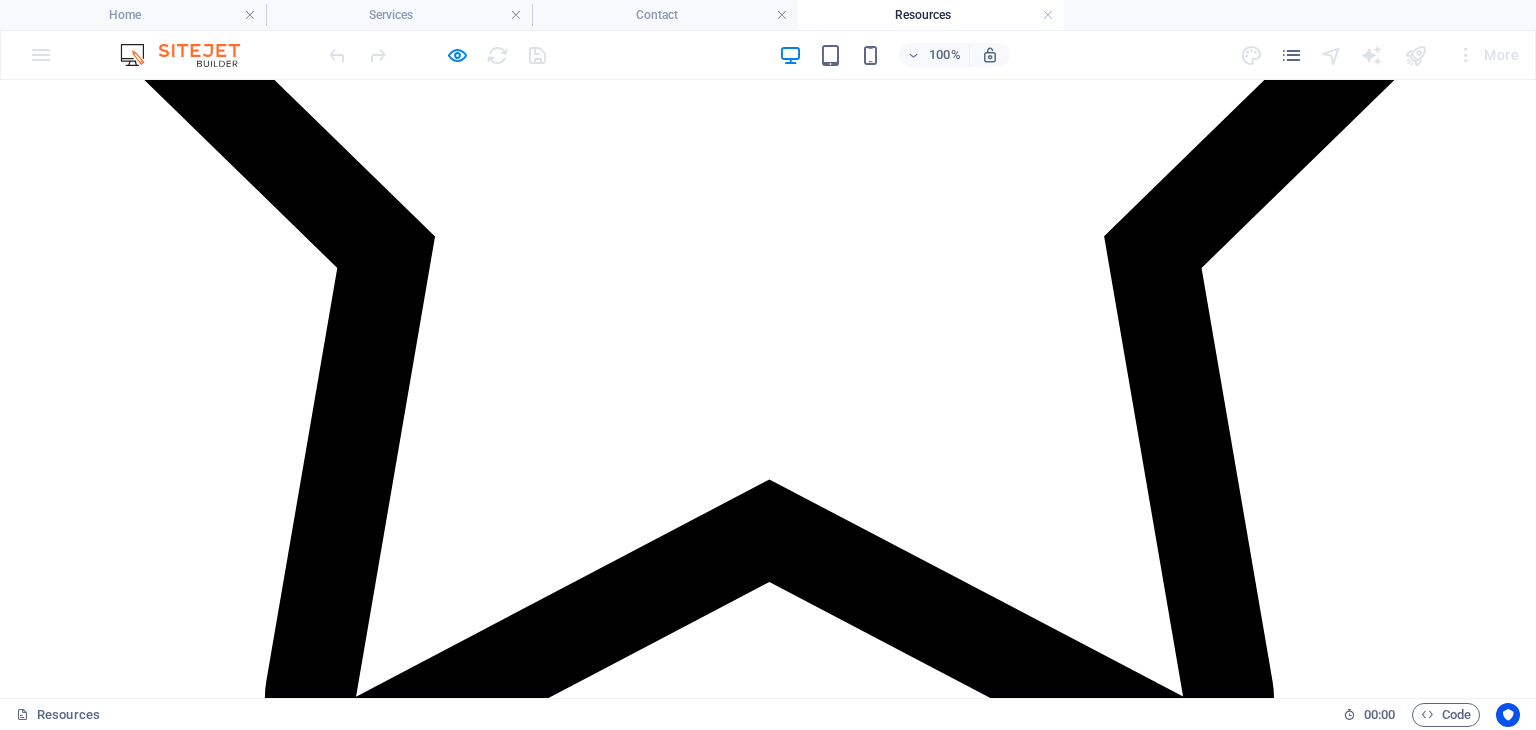 click on "Contact" at bounding box center (73, -763) 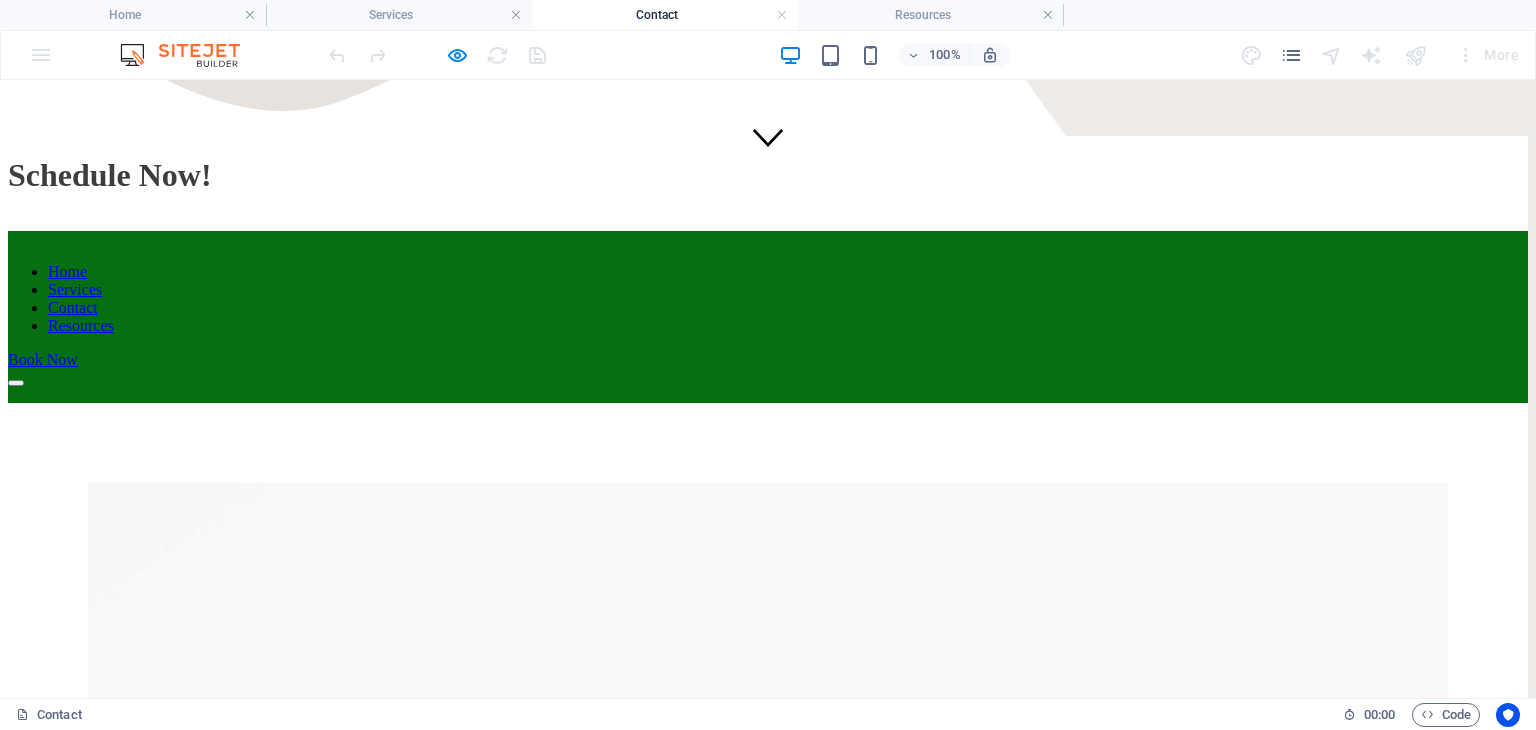 scroll, scrollTop: 524, scrollLeft: 0, axis: vertical 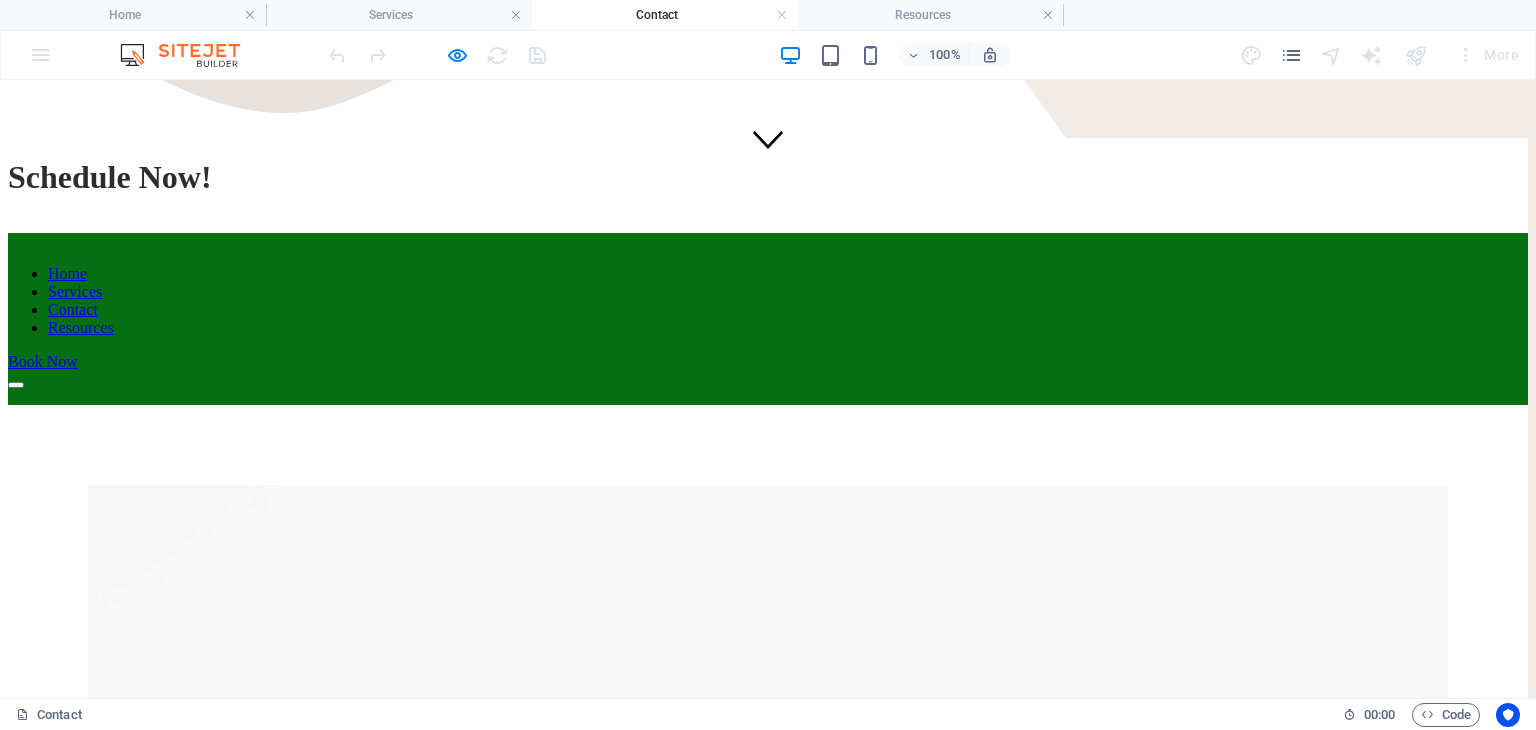 click on "Services" at bounding box center (75, 291) 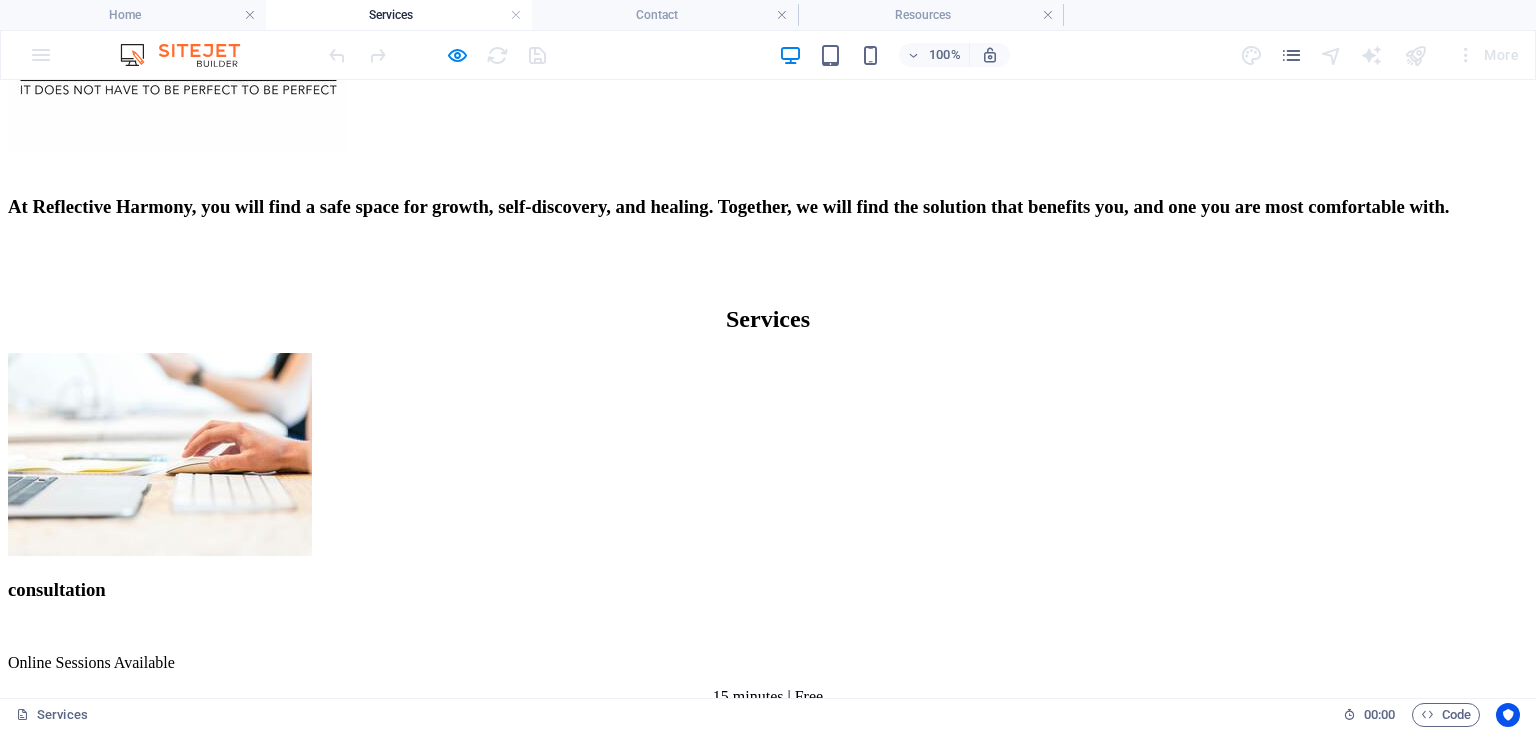 scroll, scrollTop: 322, scrollLeft: 0, axis: vertical 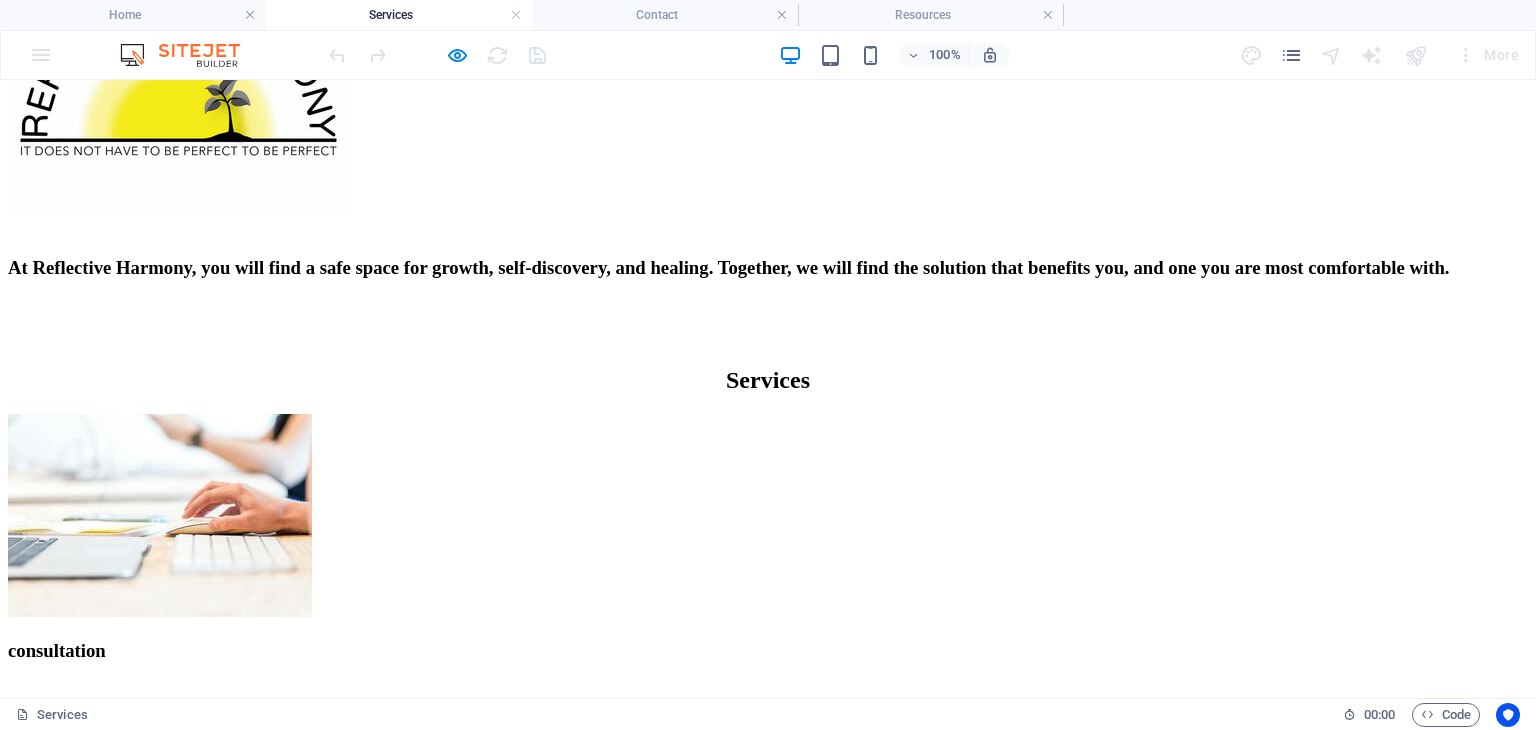 click on "Home" at bounding box center [67, -176] 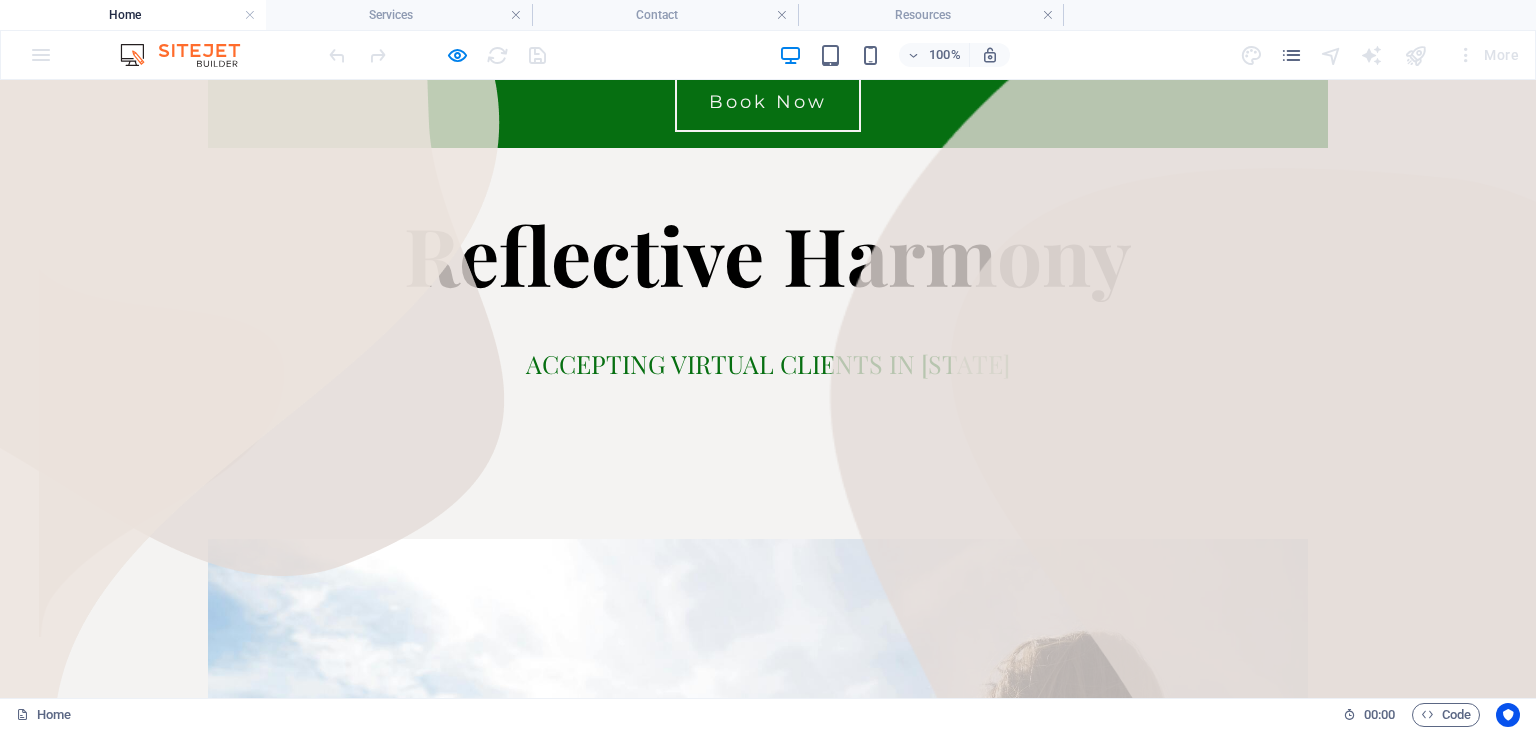 scroll, scrollTop: 0, scrollLeft: 0, axis: both 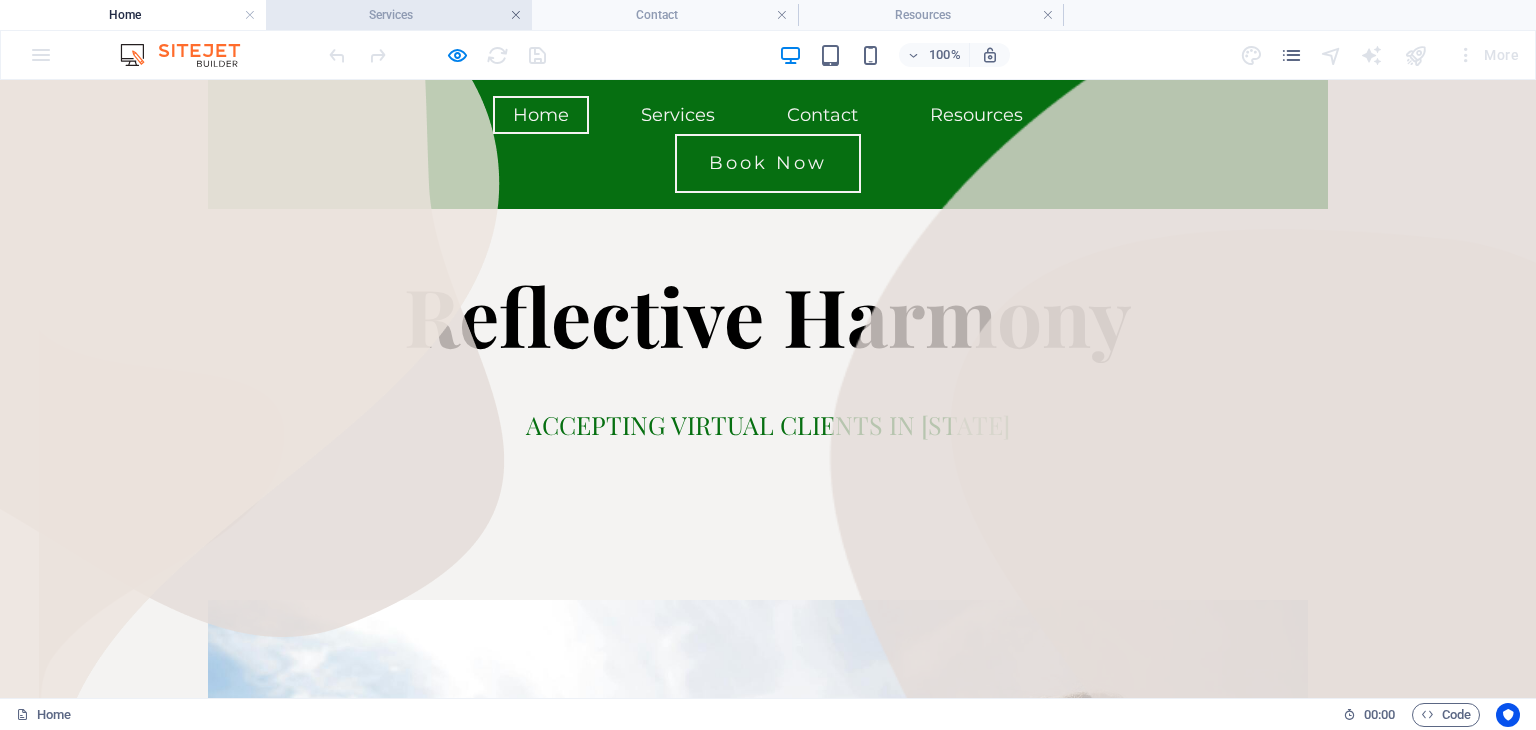 click at bounding box center (516, 15) 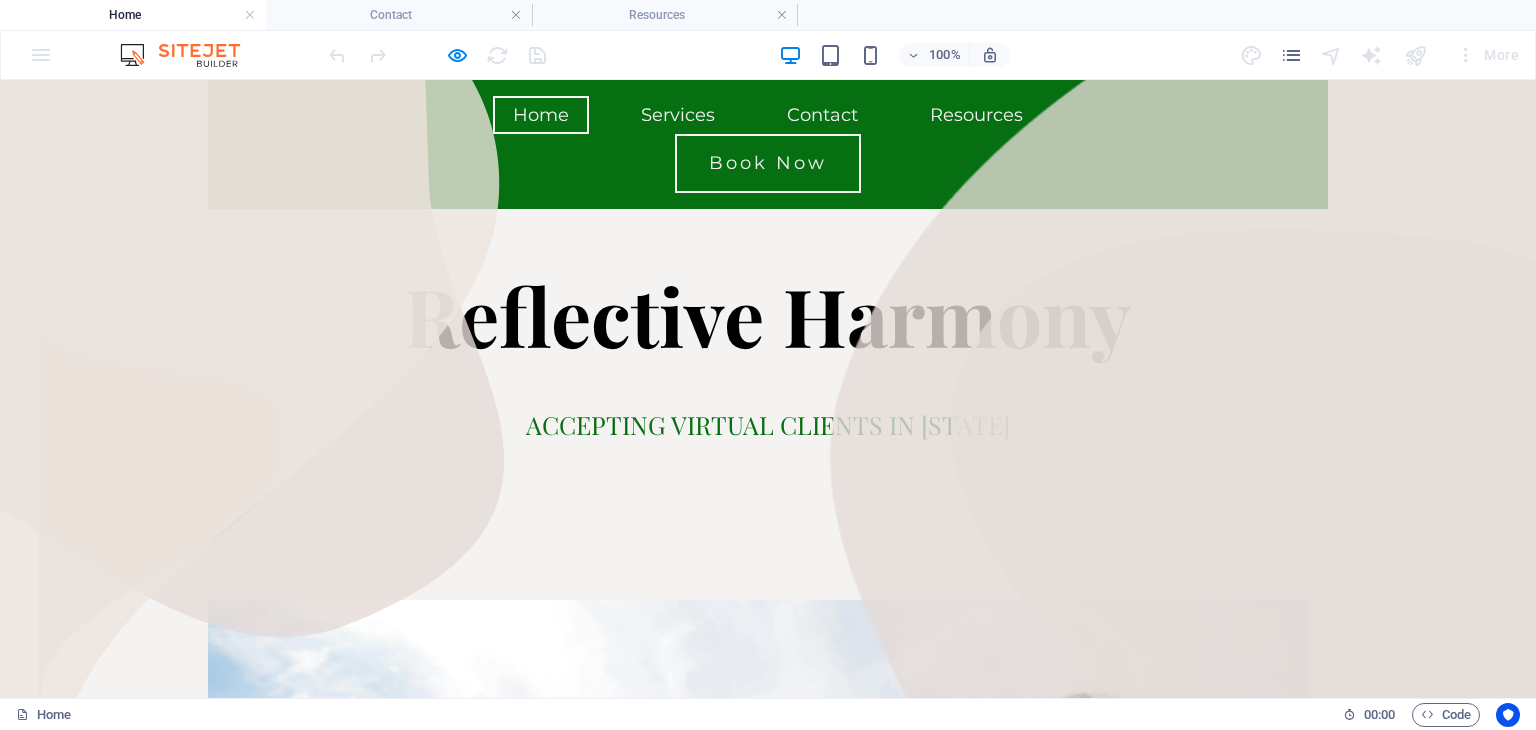 click at bounding box center (516, 15) 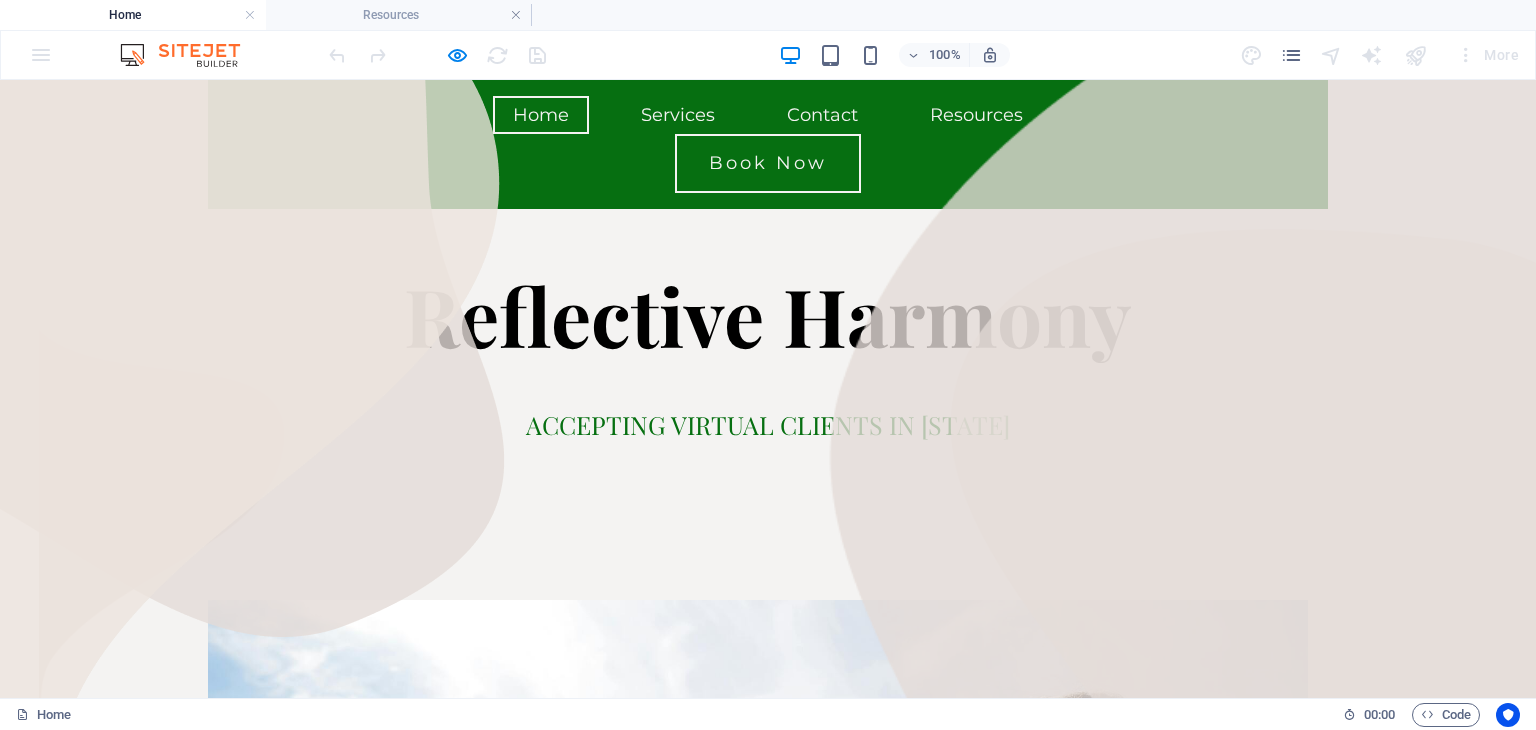 click at bounding box center (516, 15) 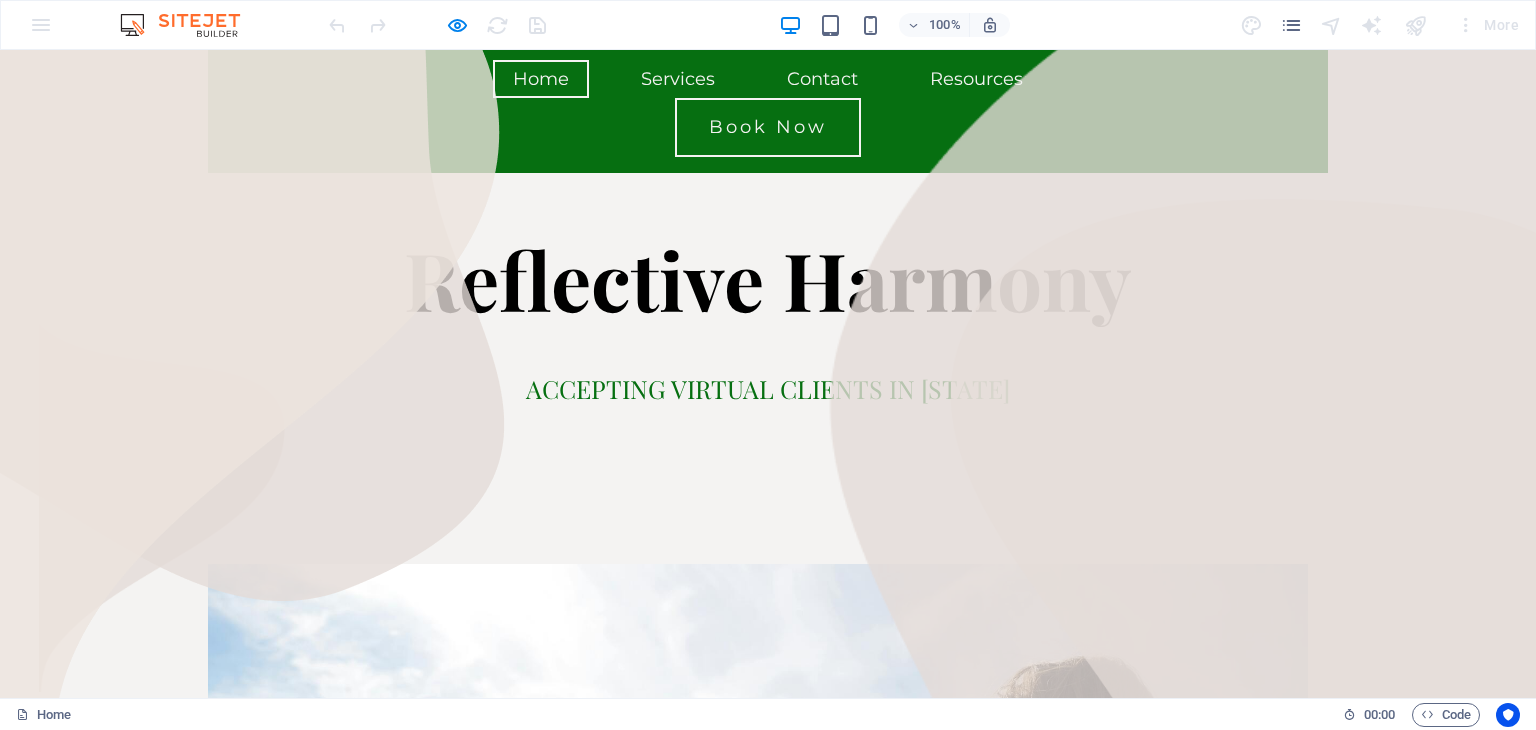 scroll, scrollTop: 4, scrollLeft: 0, axis: vertical 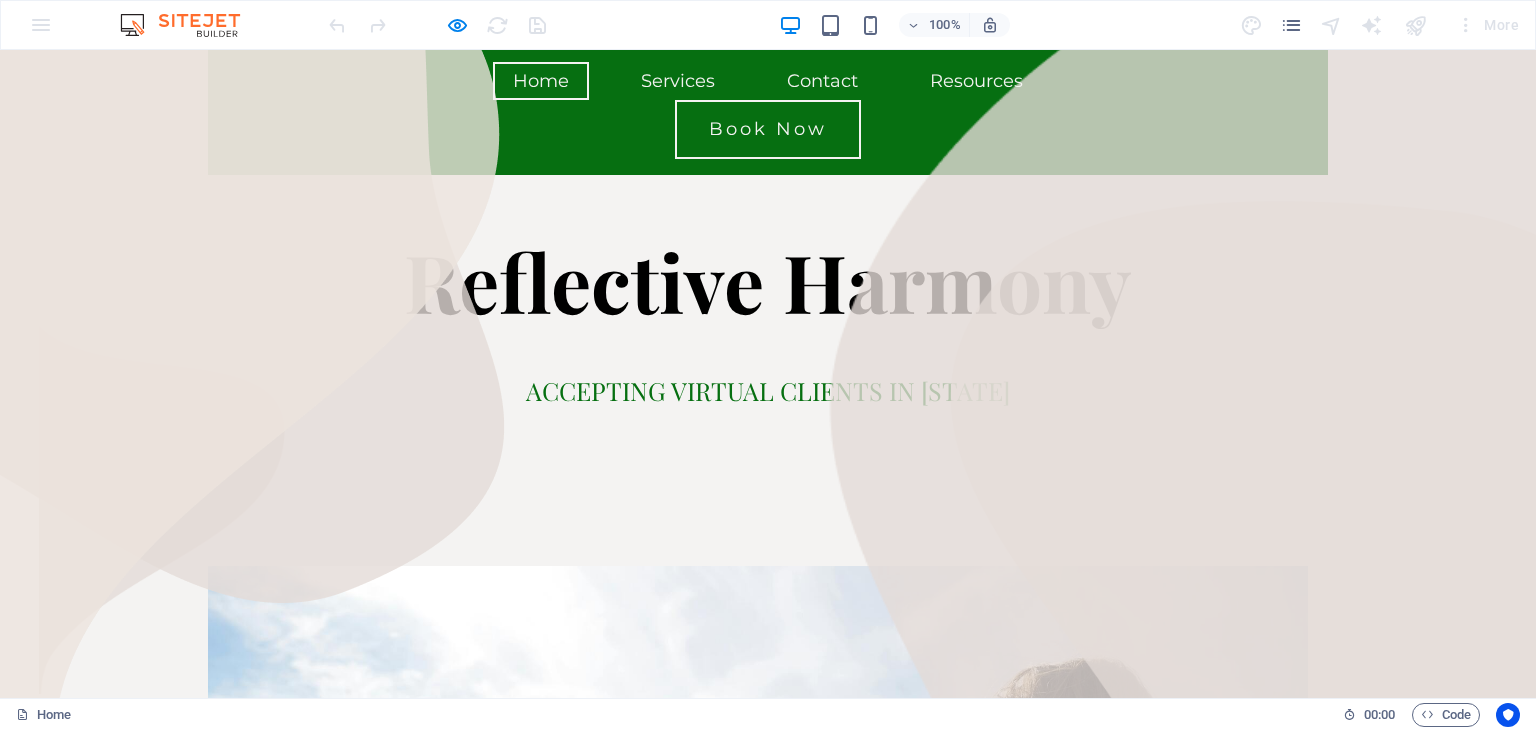 click on "Book Now" at bounding box center (768, 129) 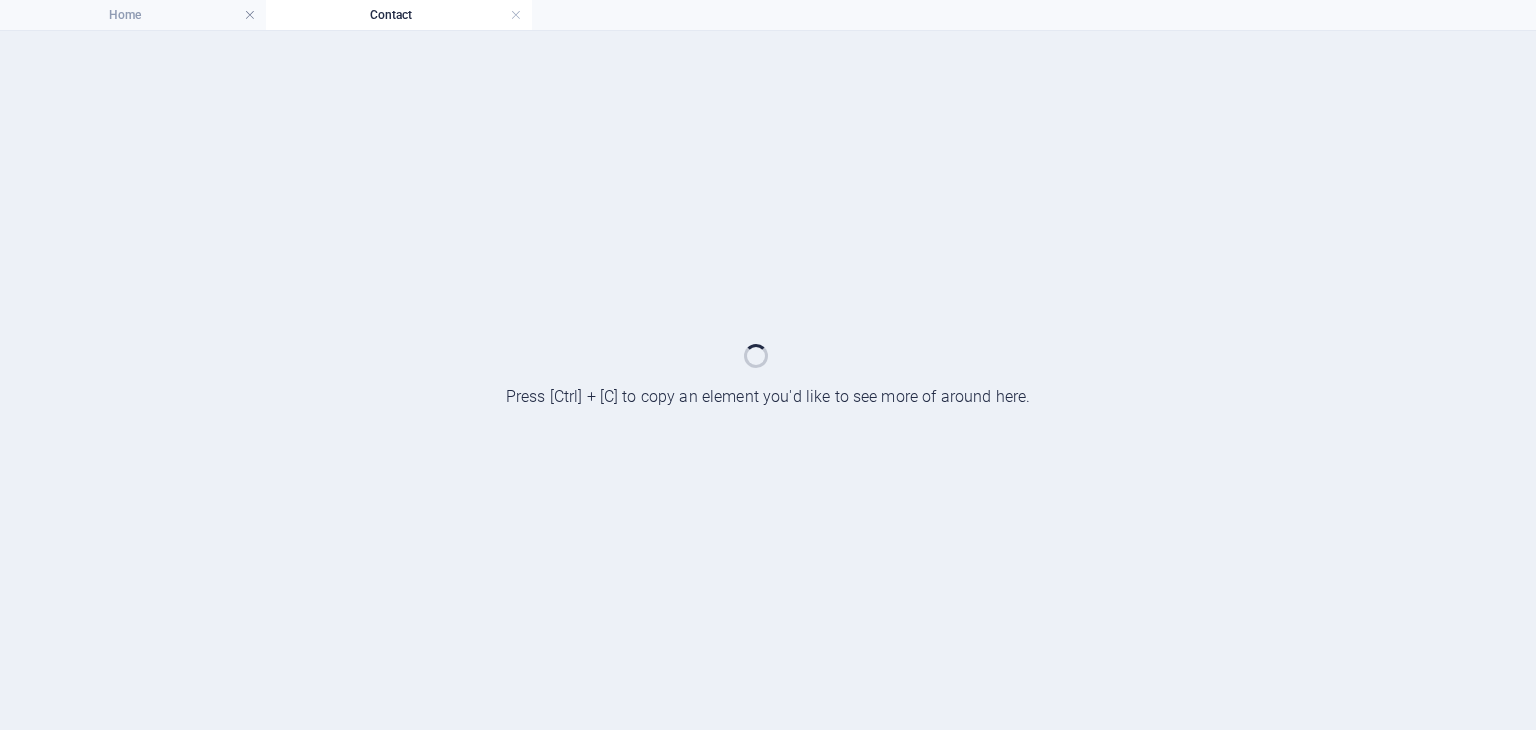 scroll, scrollTop: 0, scrollLeft: 0, axis: both 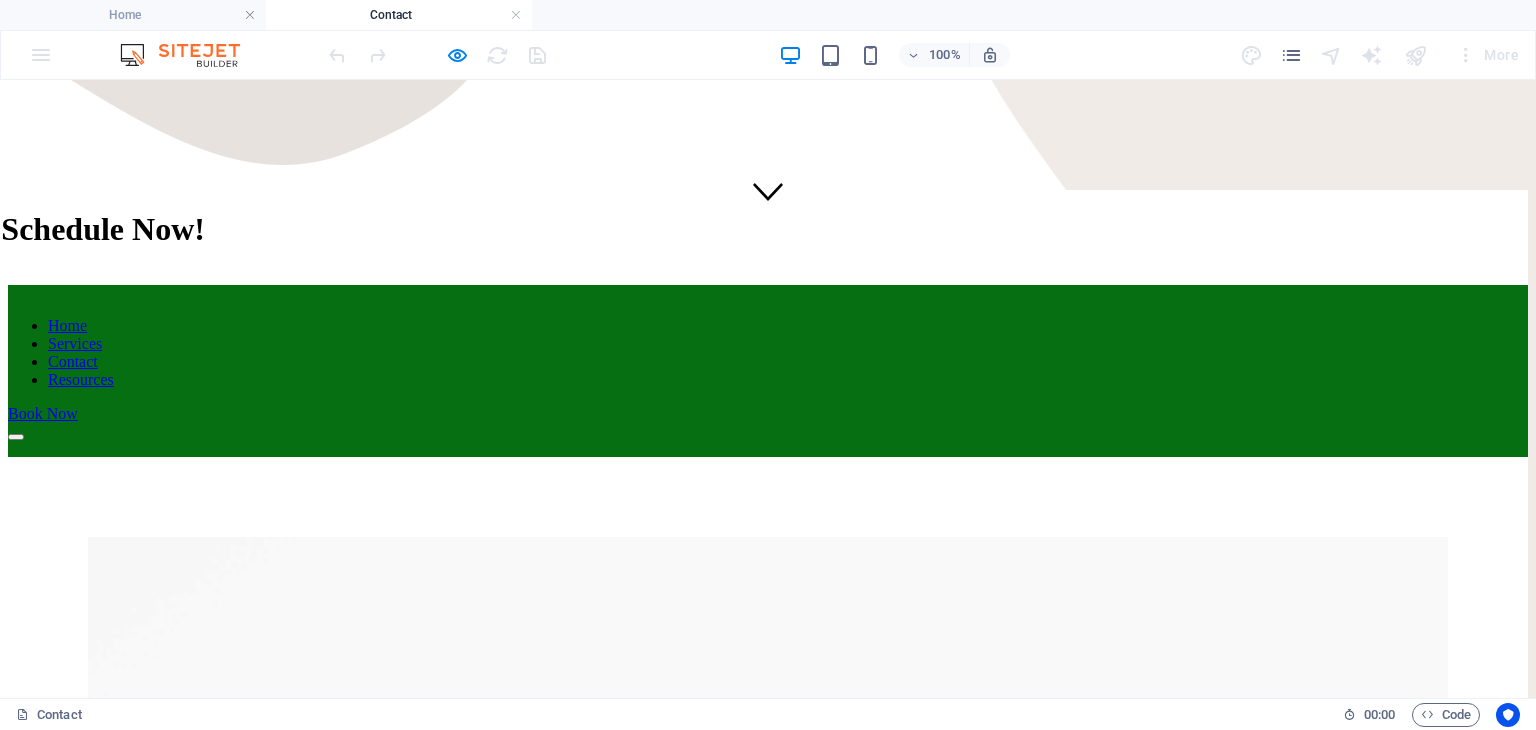 click on "I give permission for Reflective Harmony to contact me by phone or email Unreadable? Load new Send" at bounding box center (768, 2202) 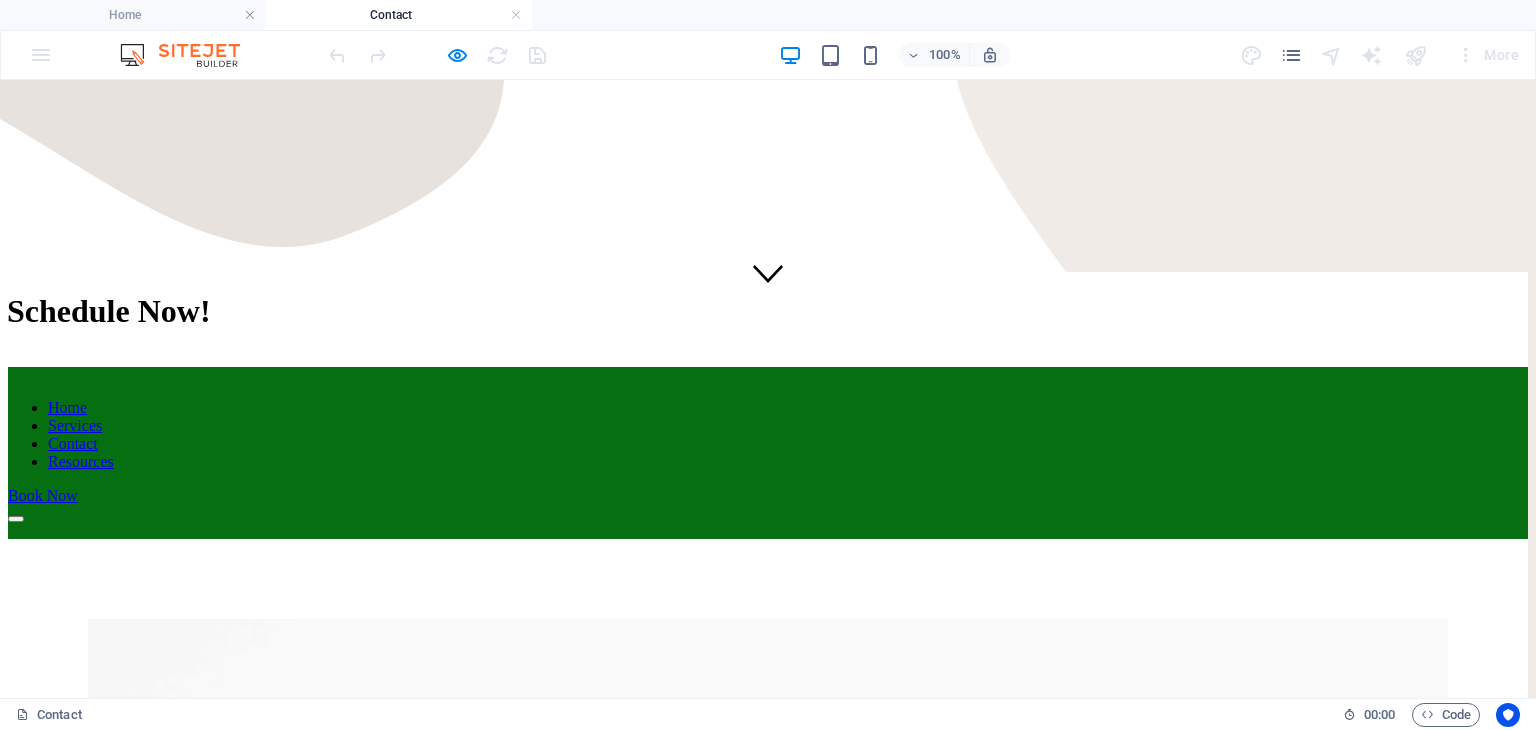 scroll, scrollTop: 404, scrollLeft: 0, axis: vertical 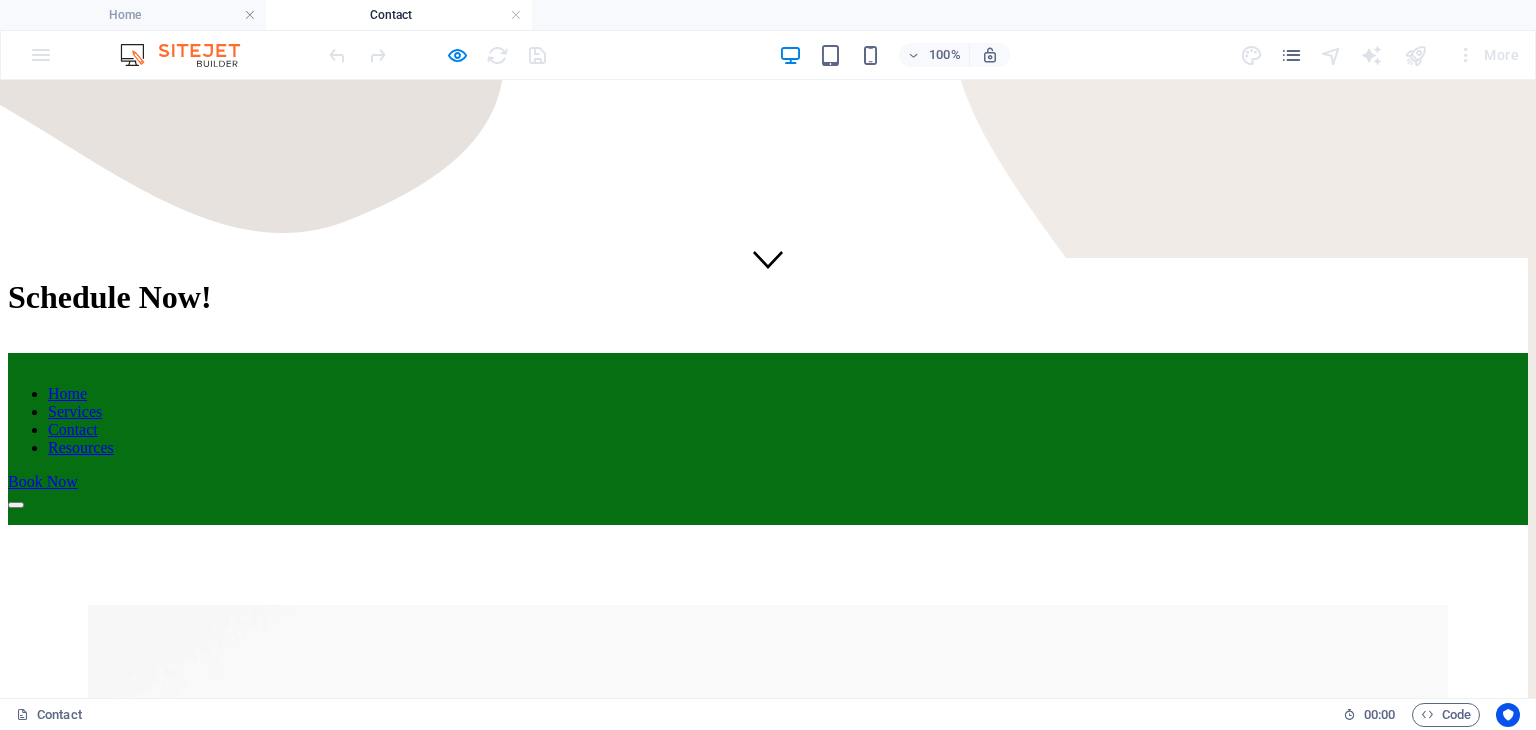 click on "Home Services Contact Resources" at bounding box center [768, 421] 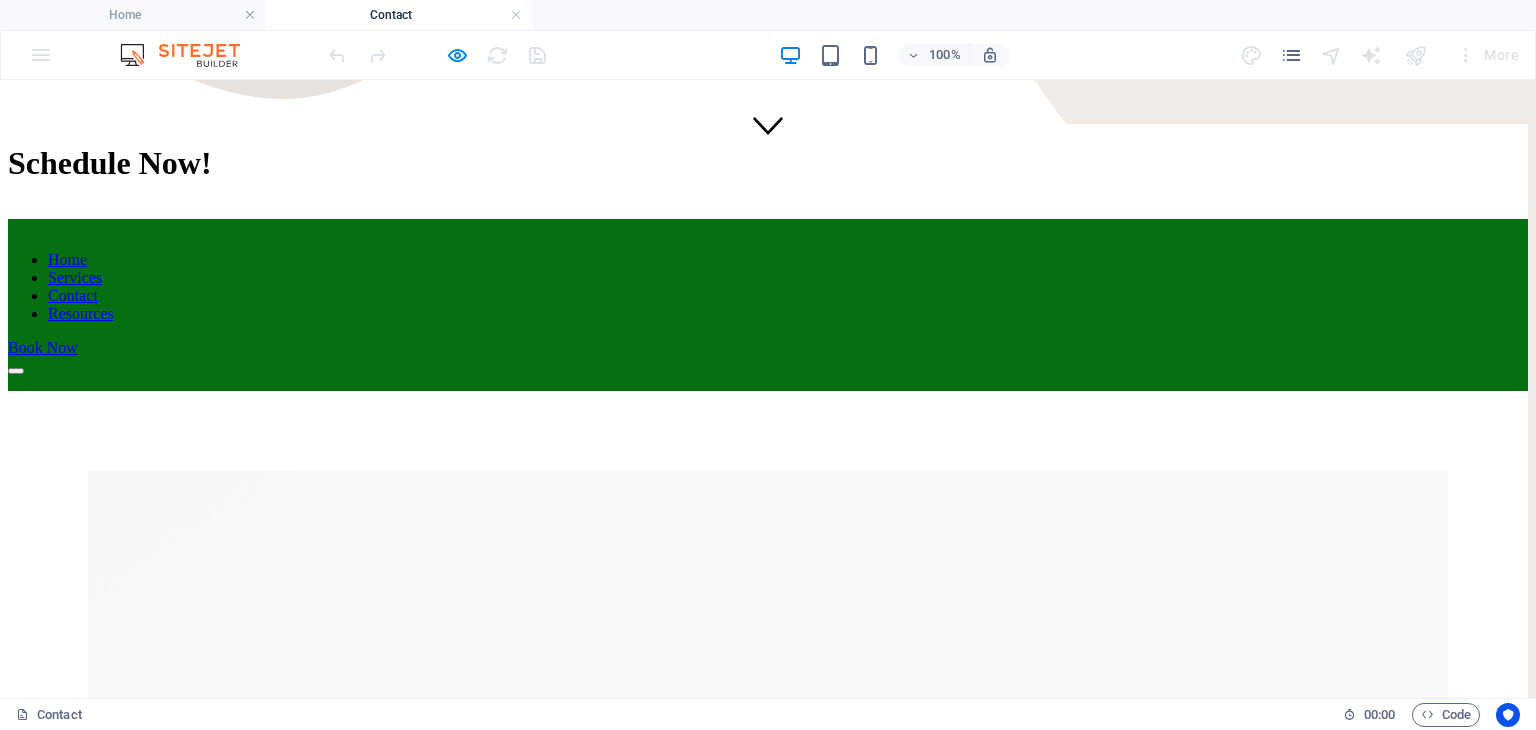scroll, scrollTop: 539, scrollLeft: 0, axis: vertical 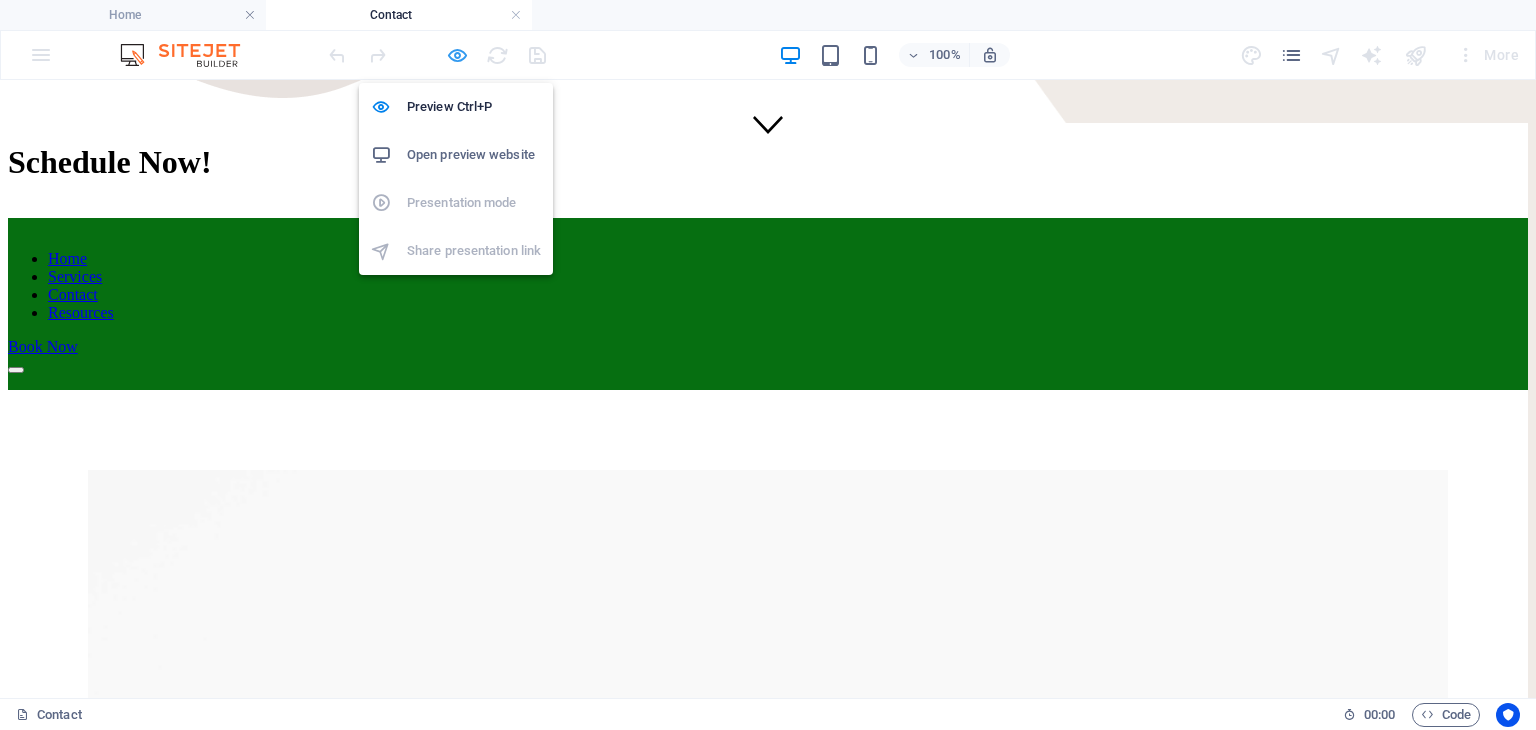 click at bounding box center (457, 55) 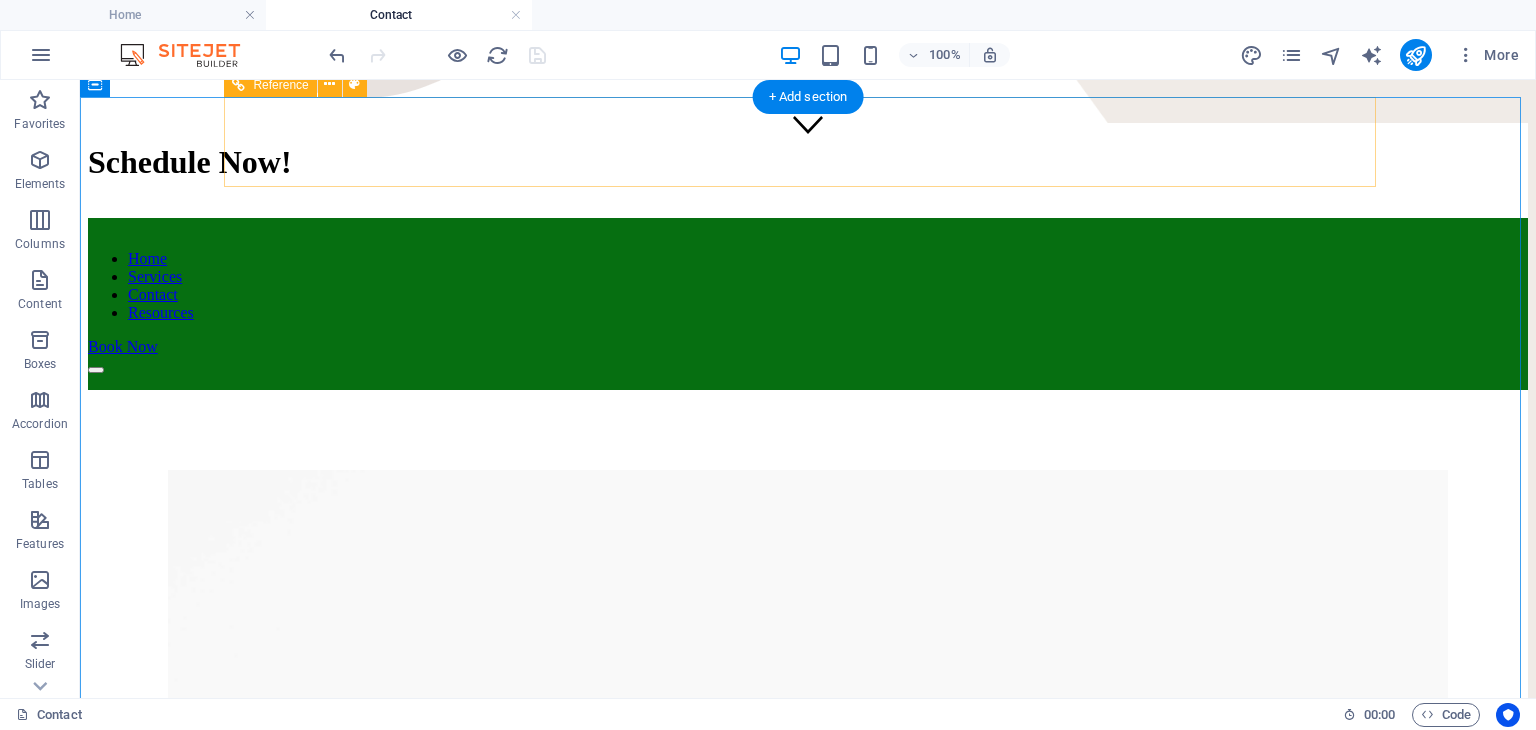 click on "Home Services Contact Resources" at bounding box center (808, 286) 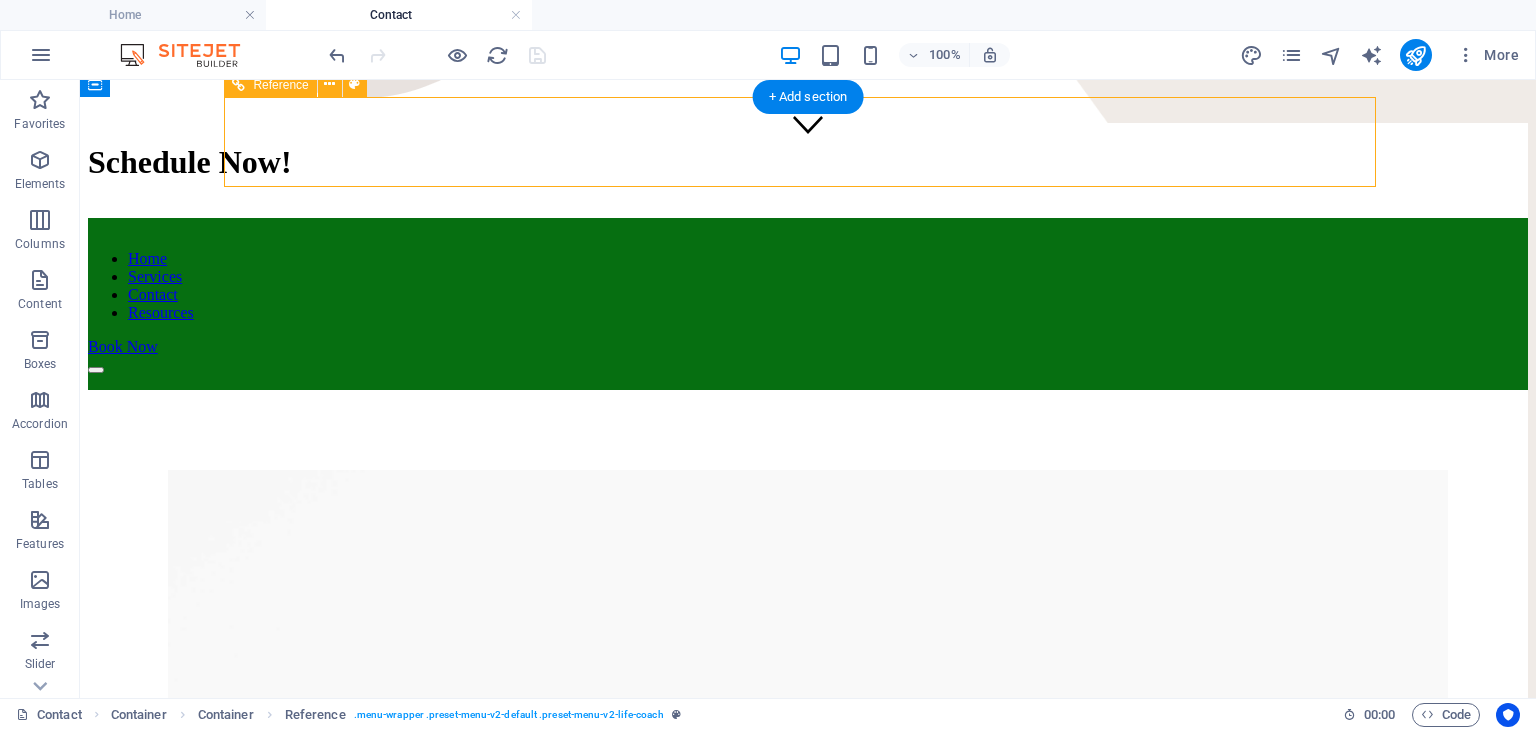 click on "Home Services Contact Resources" at bounding box center (808, 286) 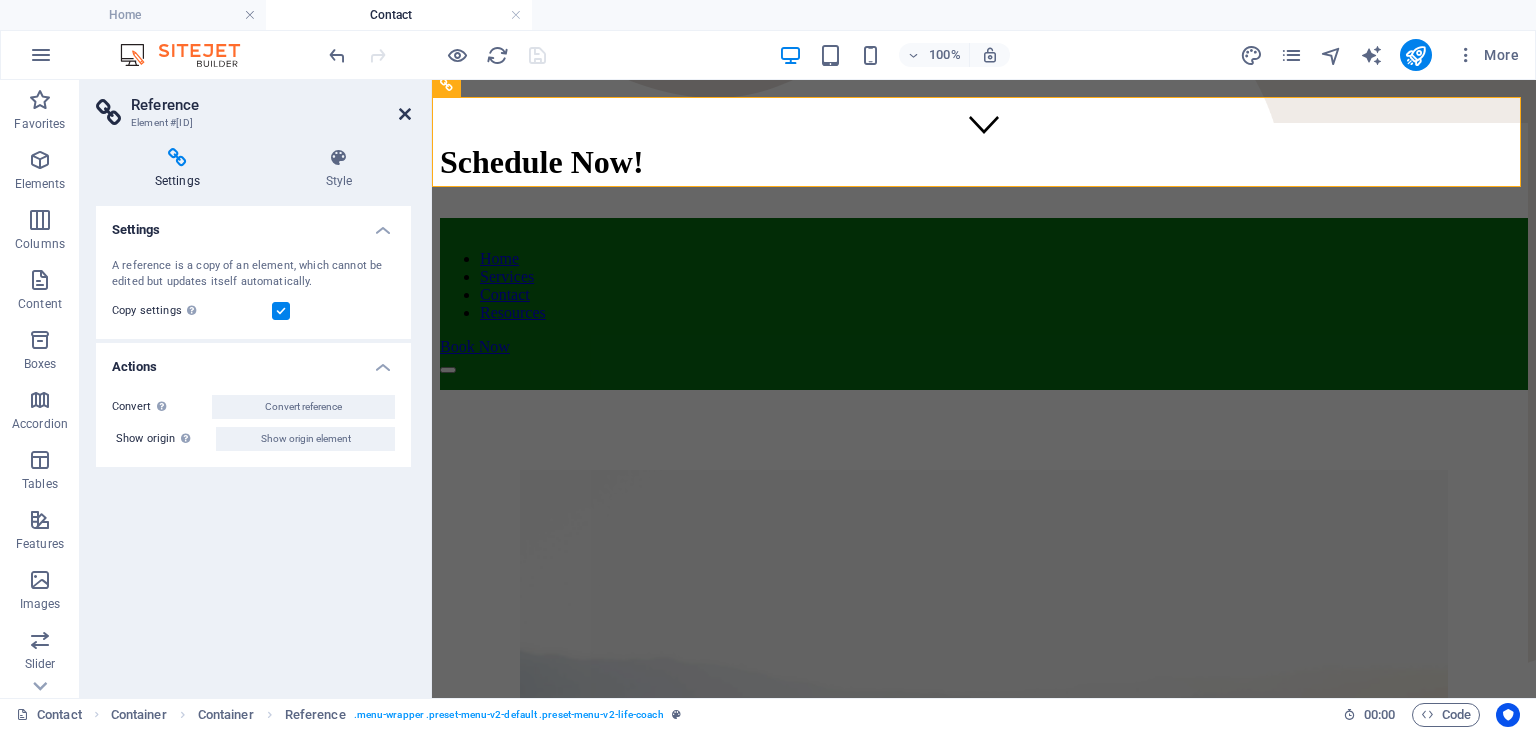 click at bounding box center (405, 114) 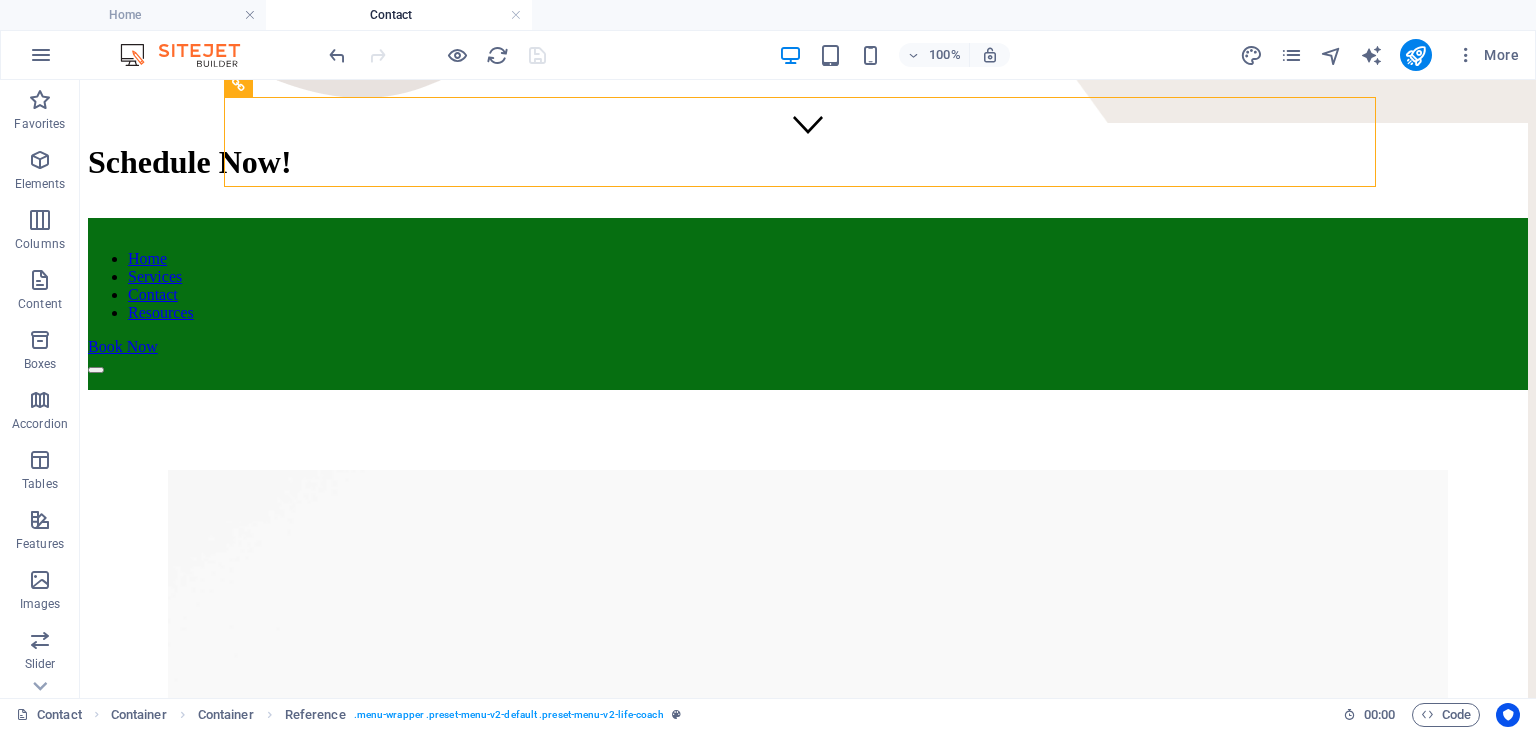 click on "More" at bounding box center [1383, 55] 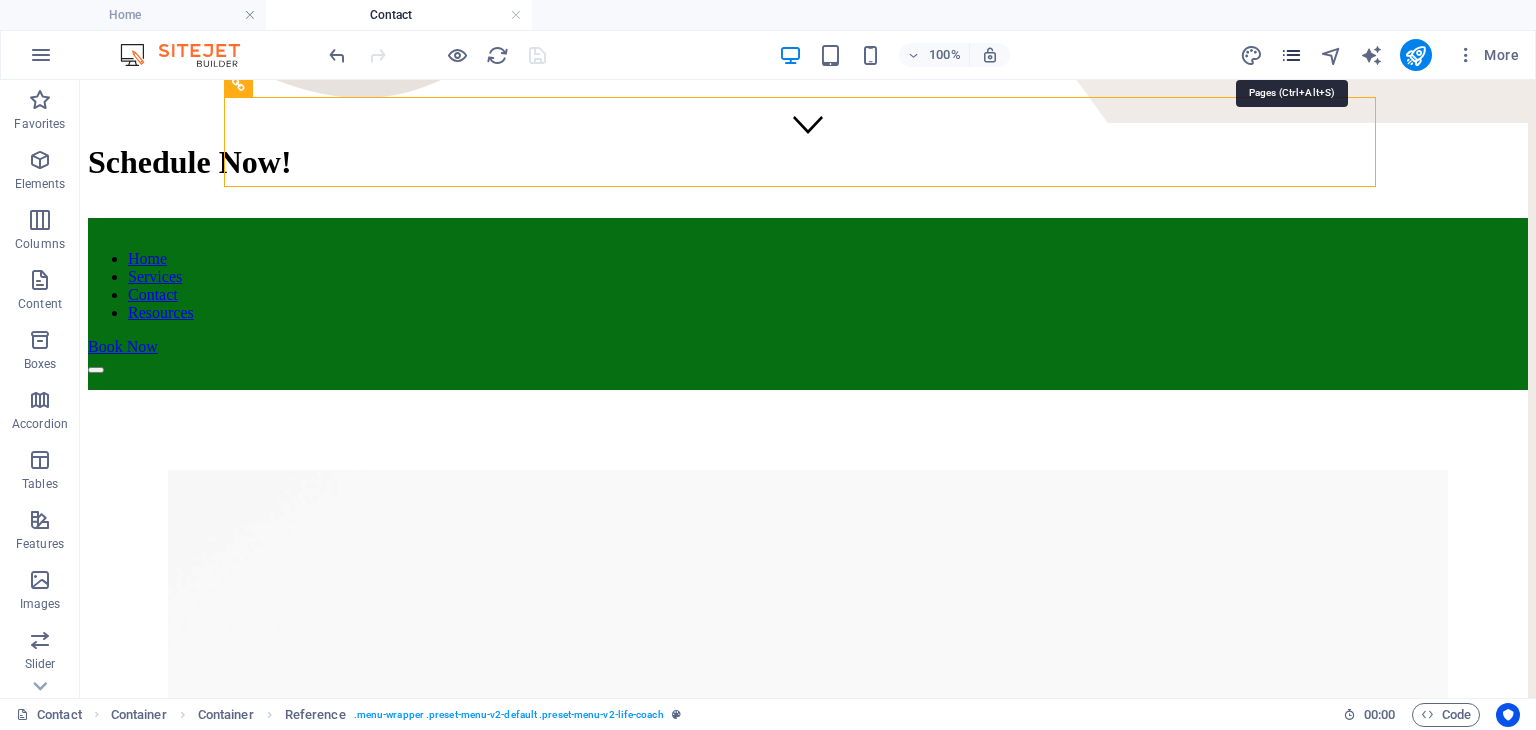 click at bounding box center (1291, 55) 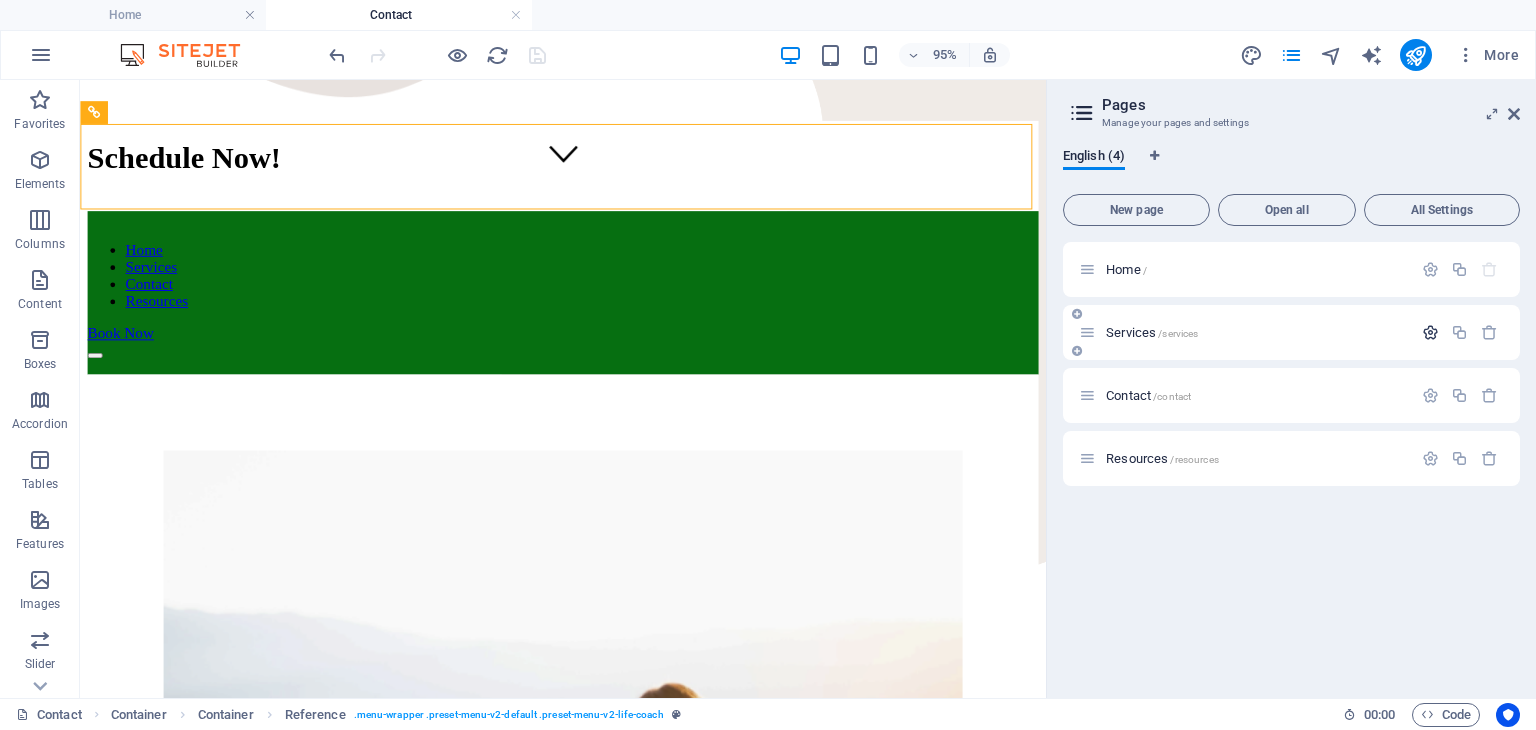 click at bounding box center [1430, 332] 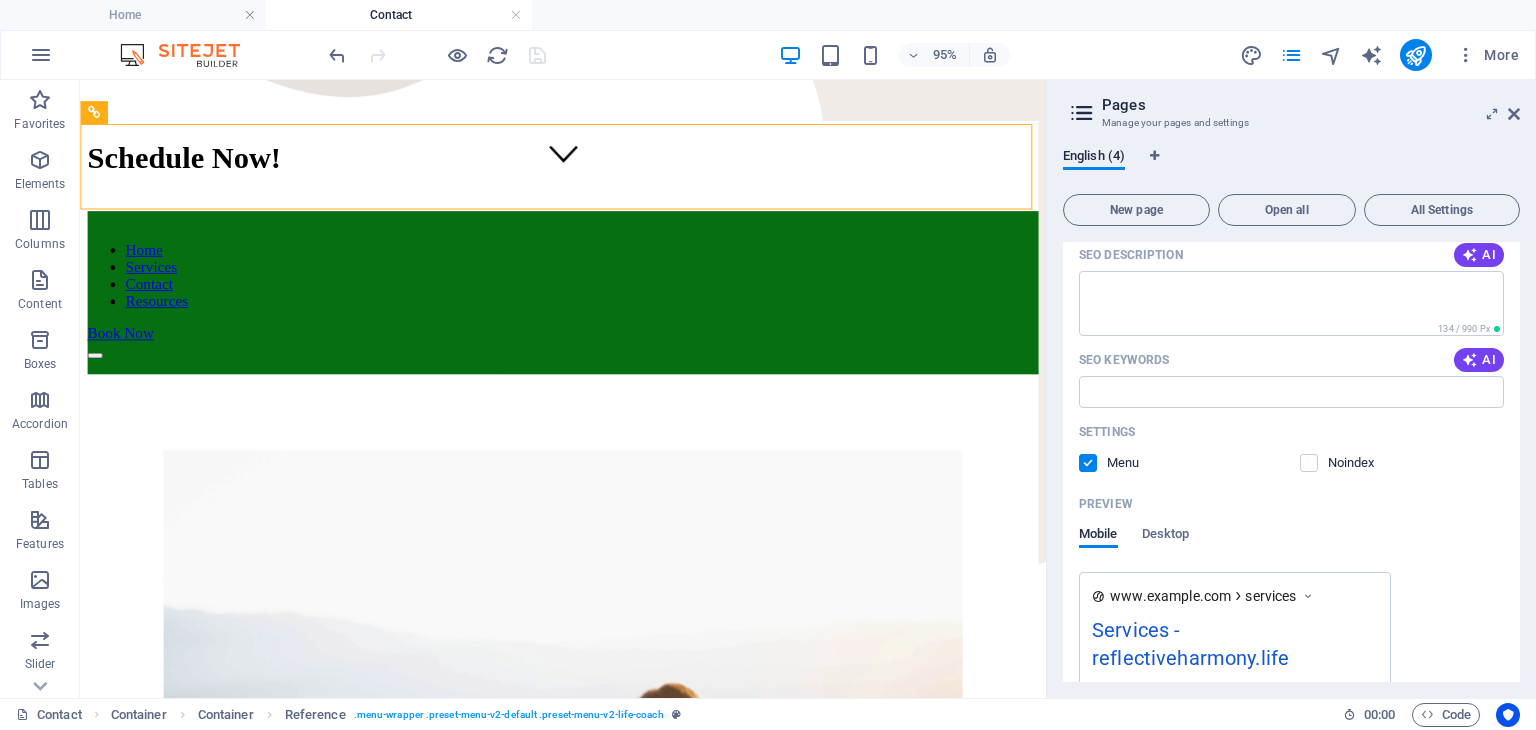 scroll, scrollTop: 336, scrollLeft: 0, axis: vertical 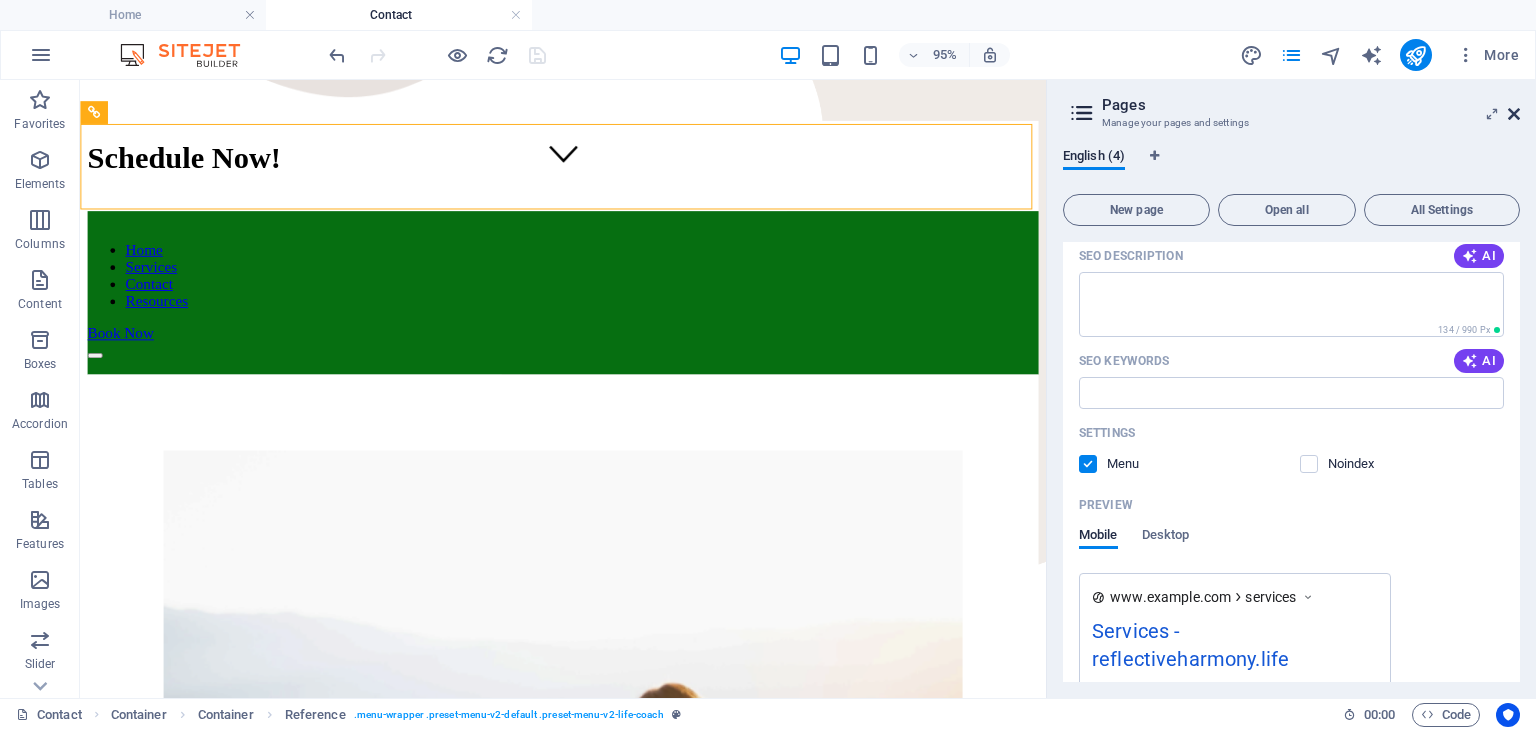 click at bounding box center [1514, 114] 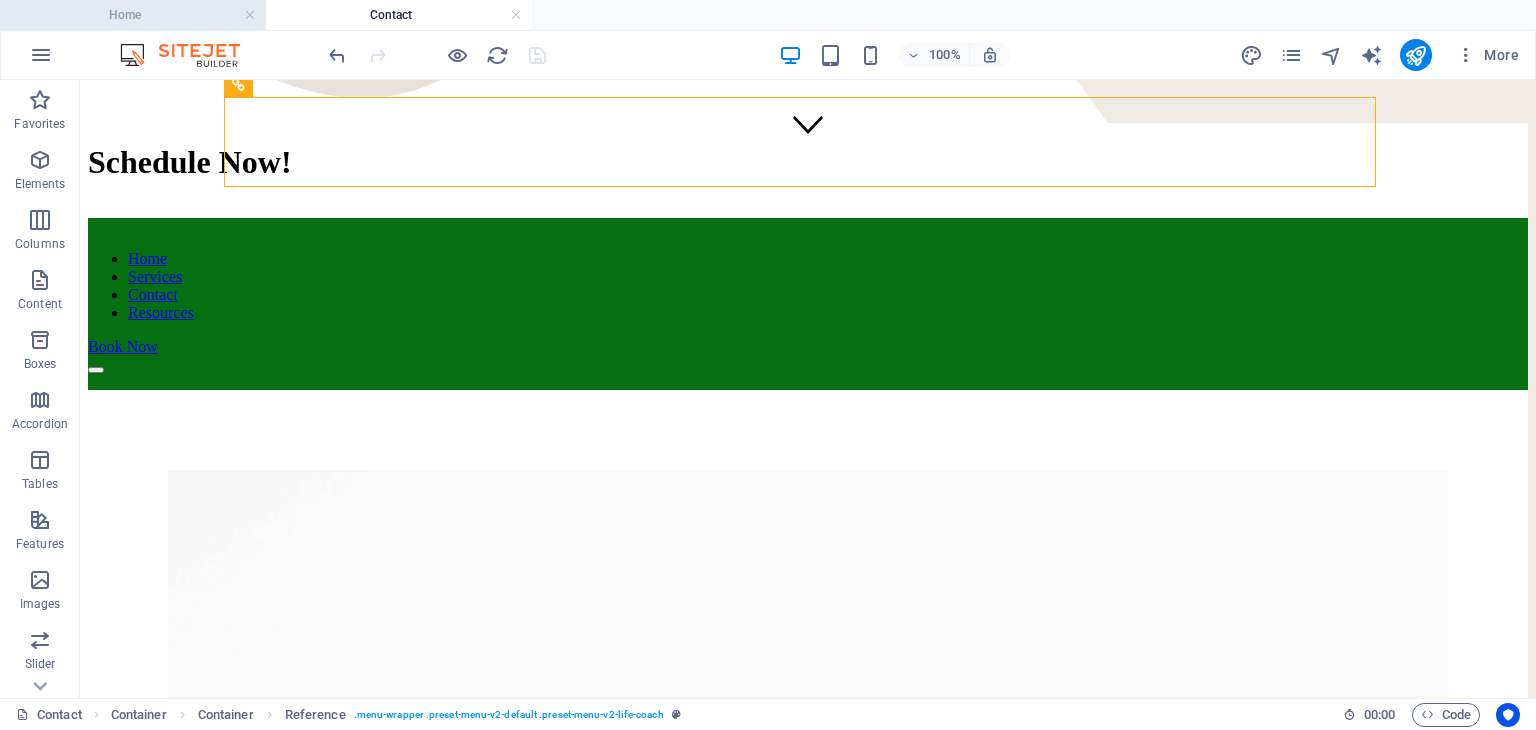 click on "Home" at bounding box center (133, 15) 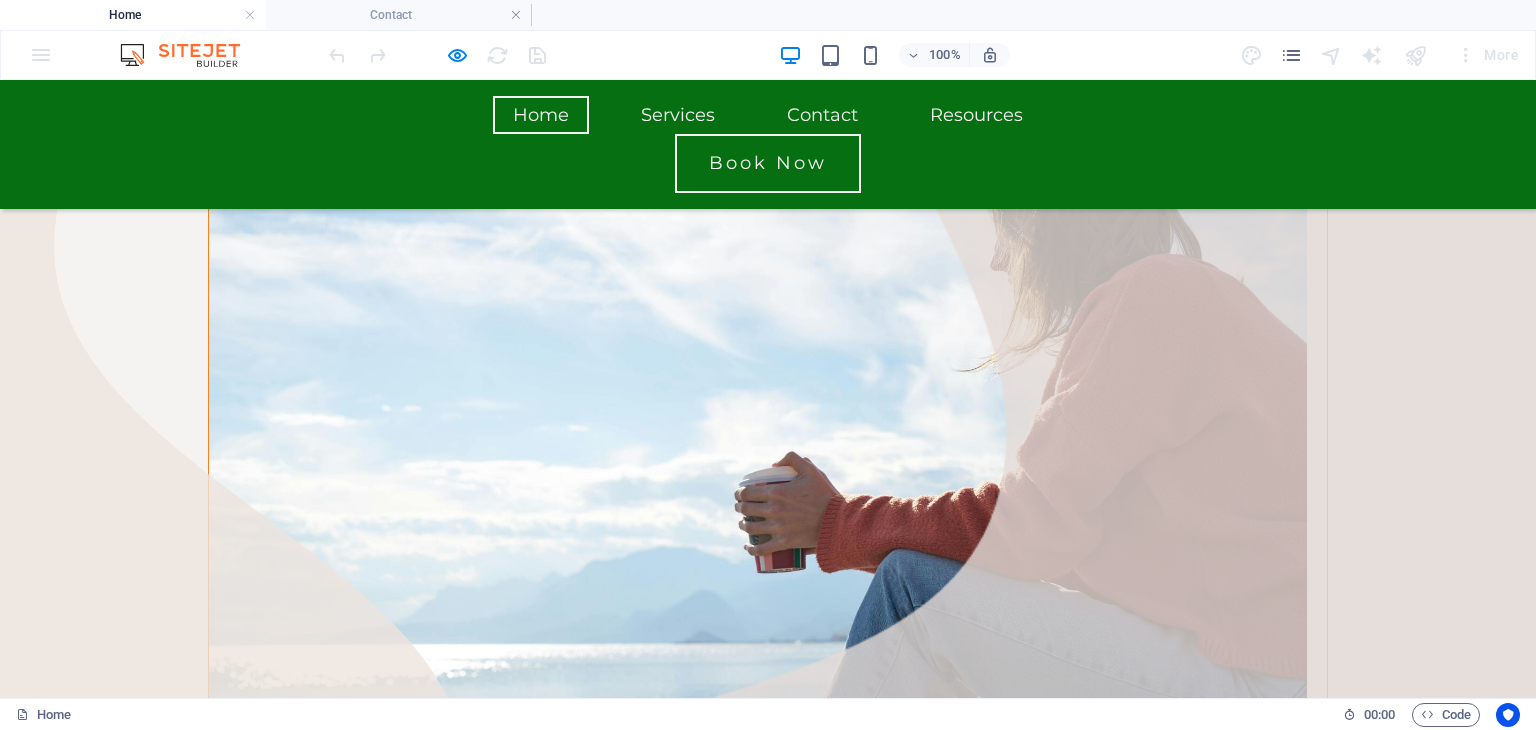 scroll, scrollTop: 544, scrollLeft: 0, axis: vertical 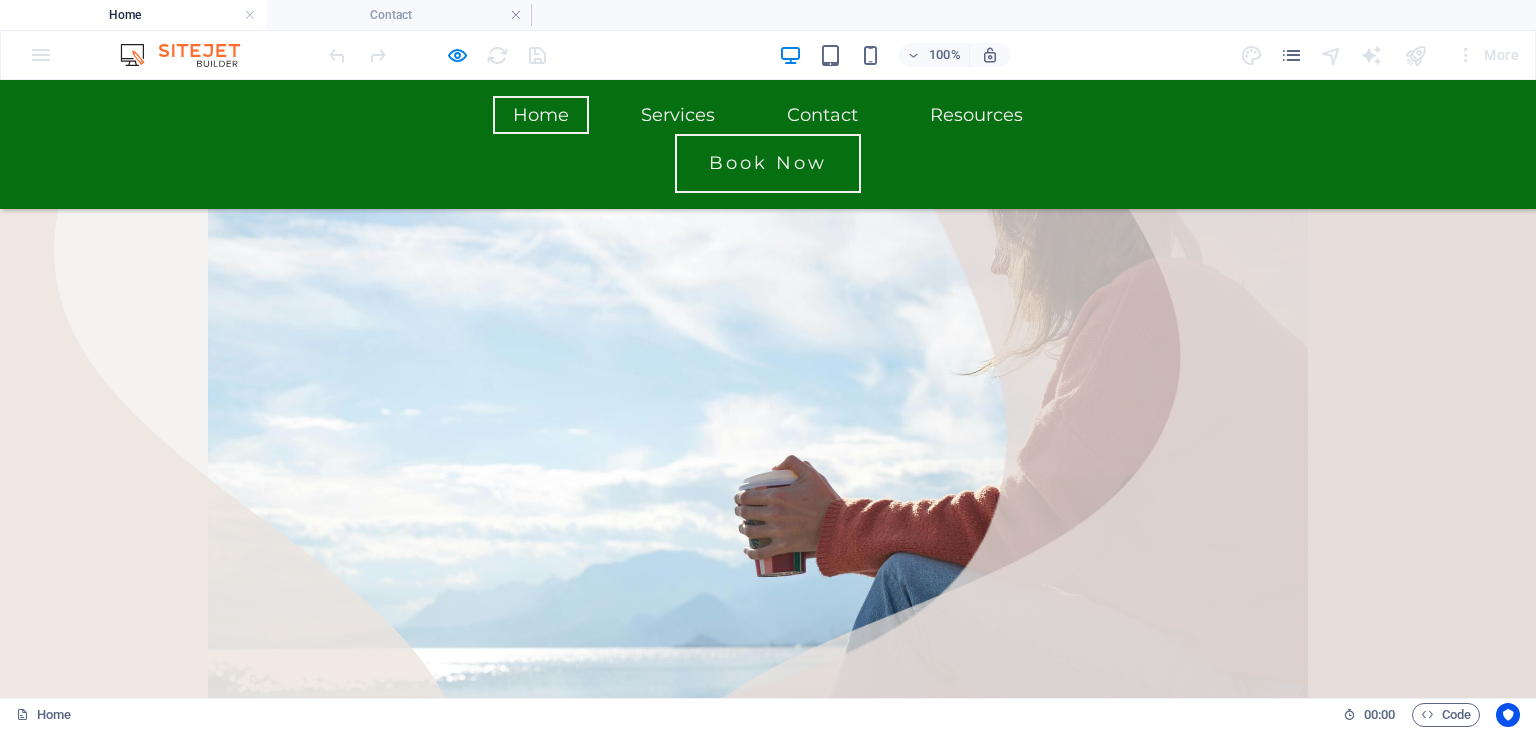 click on "Book Now" at bounding box center (768, 3227) 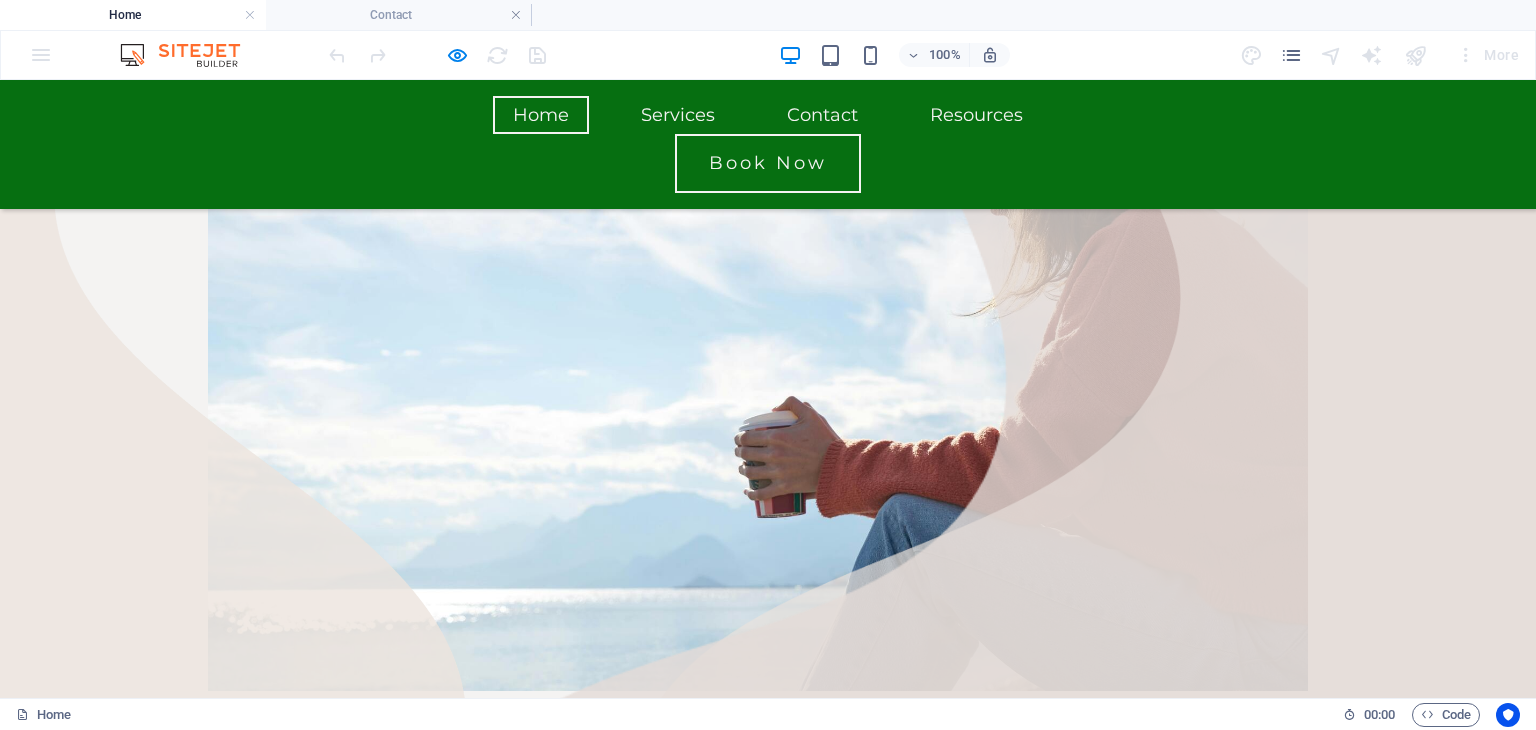 scroll, scrollTop: 644, scrollLeft: 0, axis: vertical 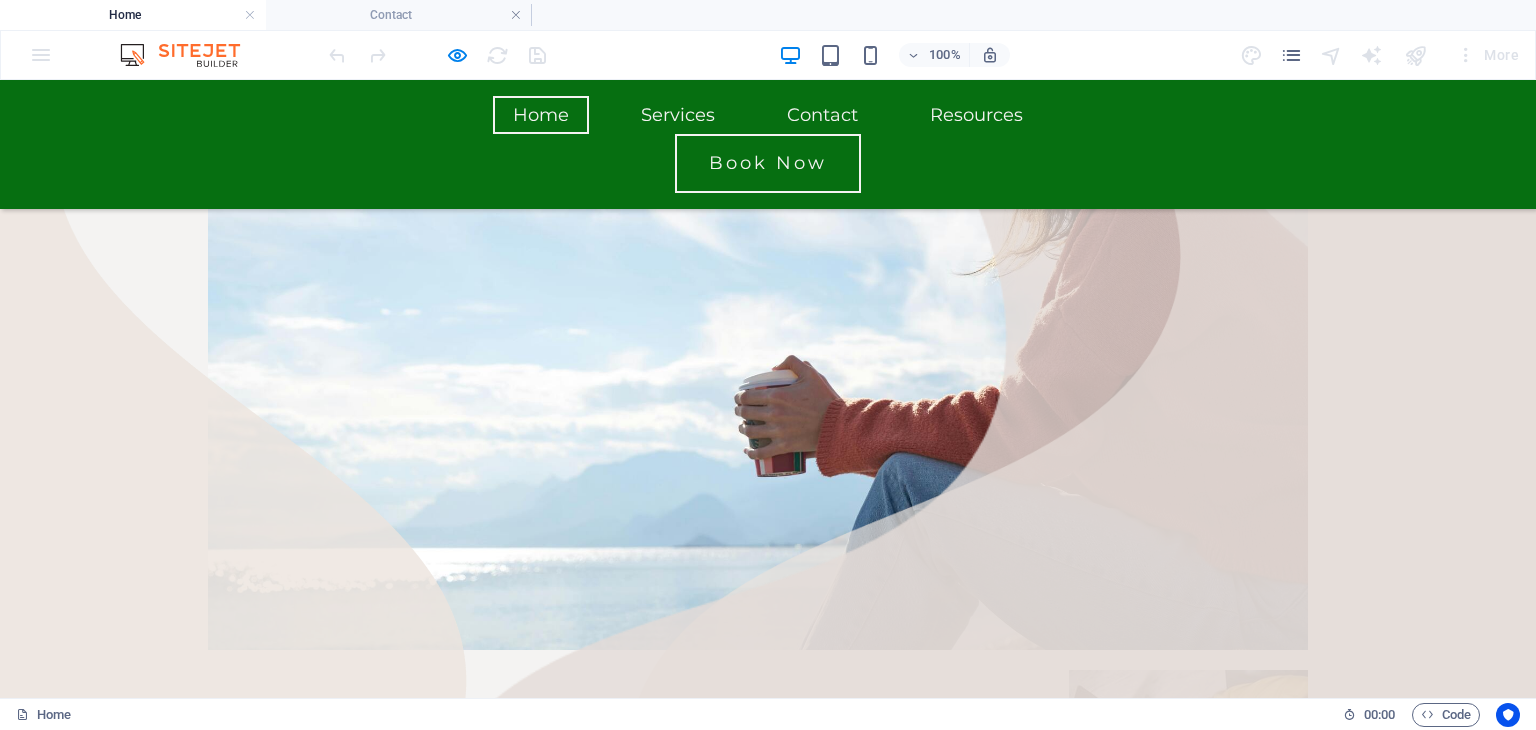 click at bounding box center [437, 55] 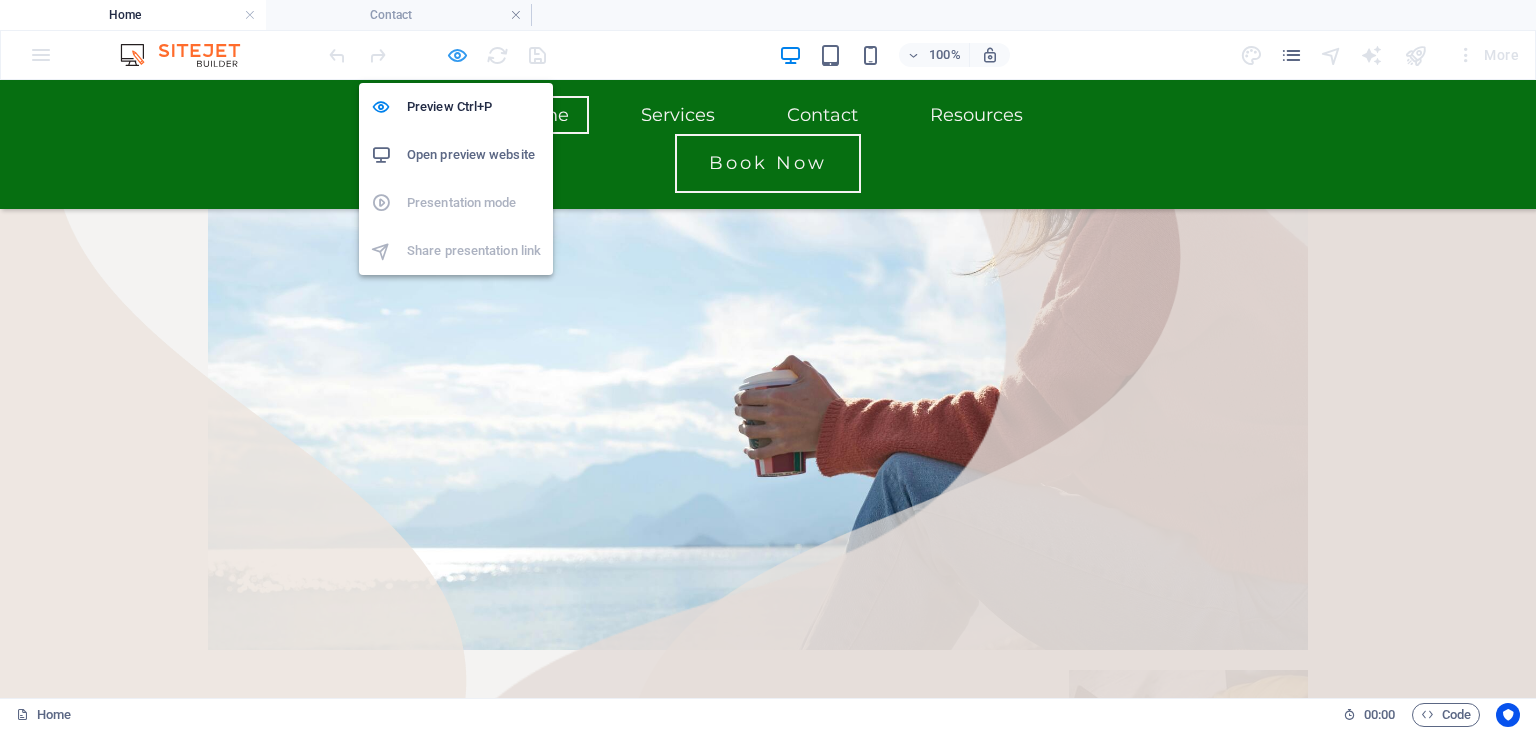 click at bounding box center [457, 55] 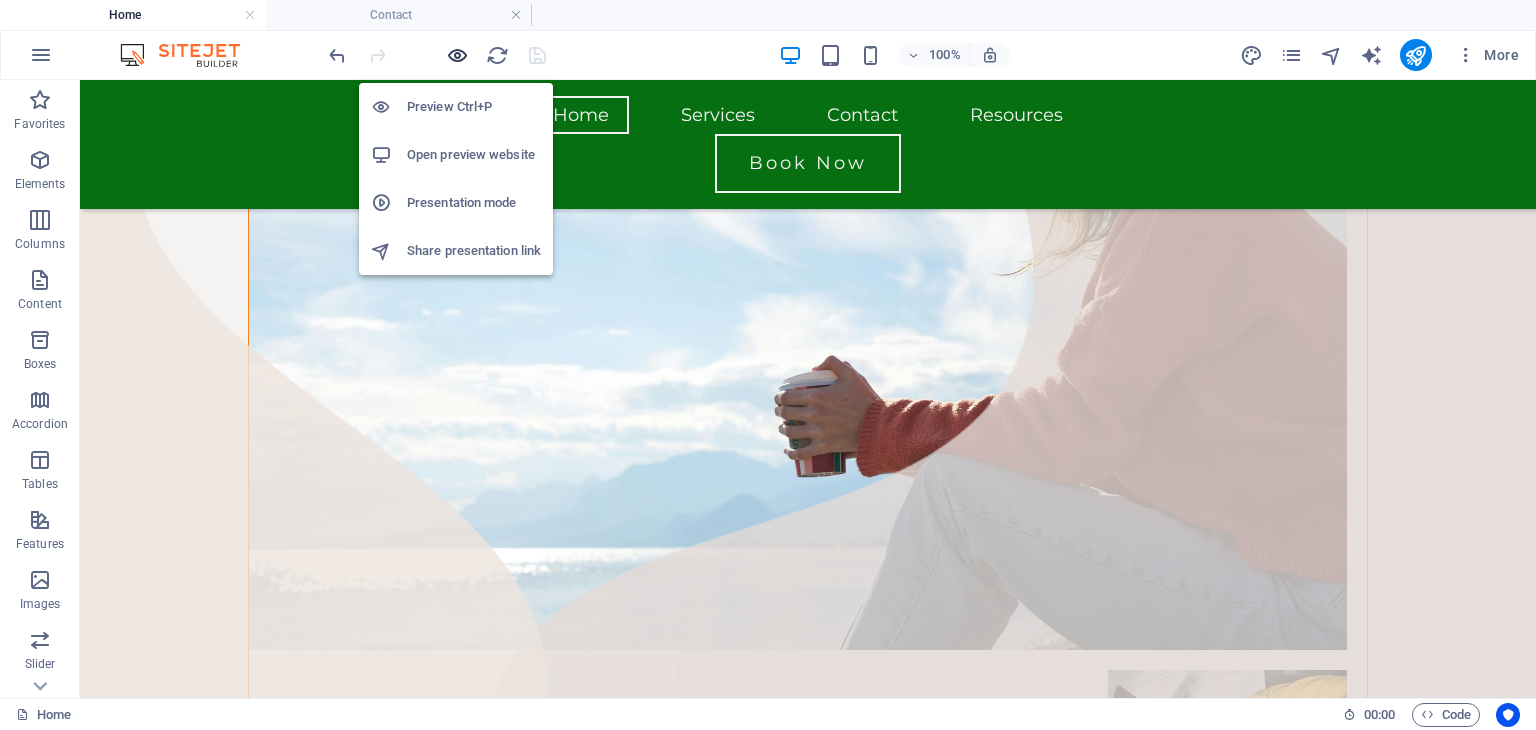 scroll, scrollTop: 648, scrollLeft: 0, axis: vertical 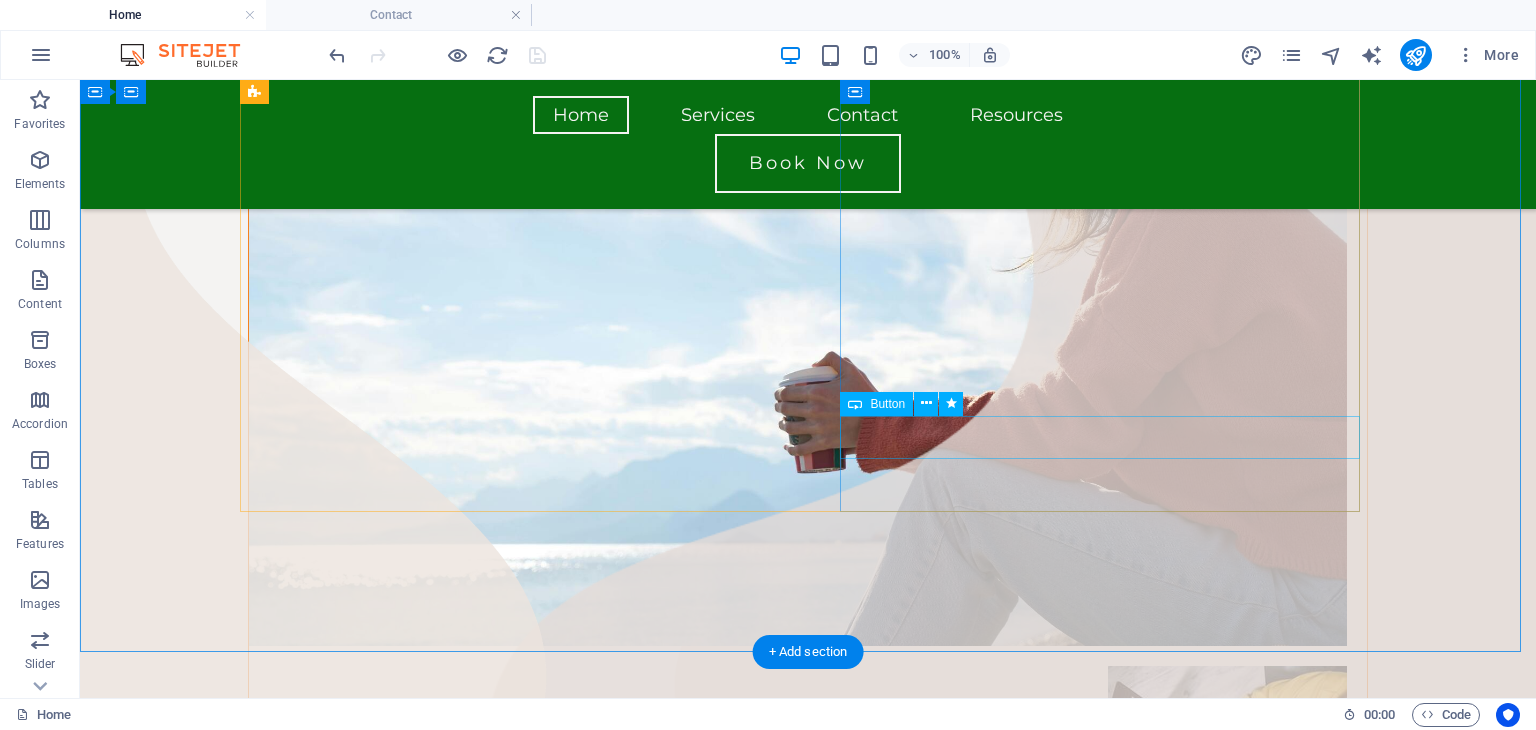 click on "Book Now" at bounding box center [808, 3140] 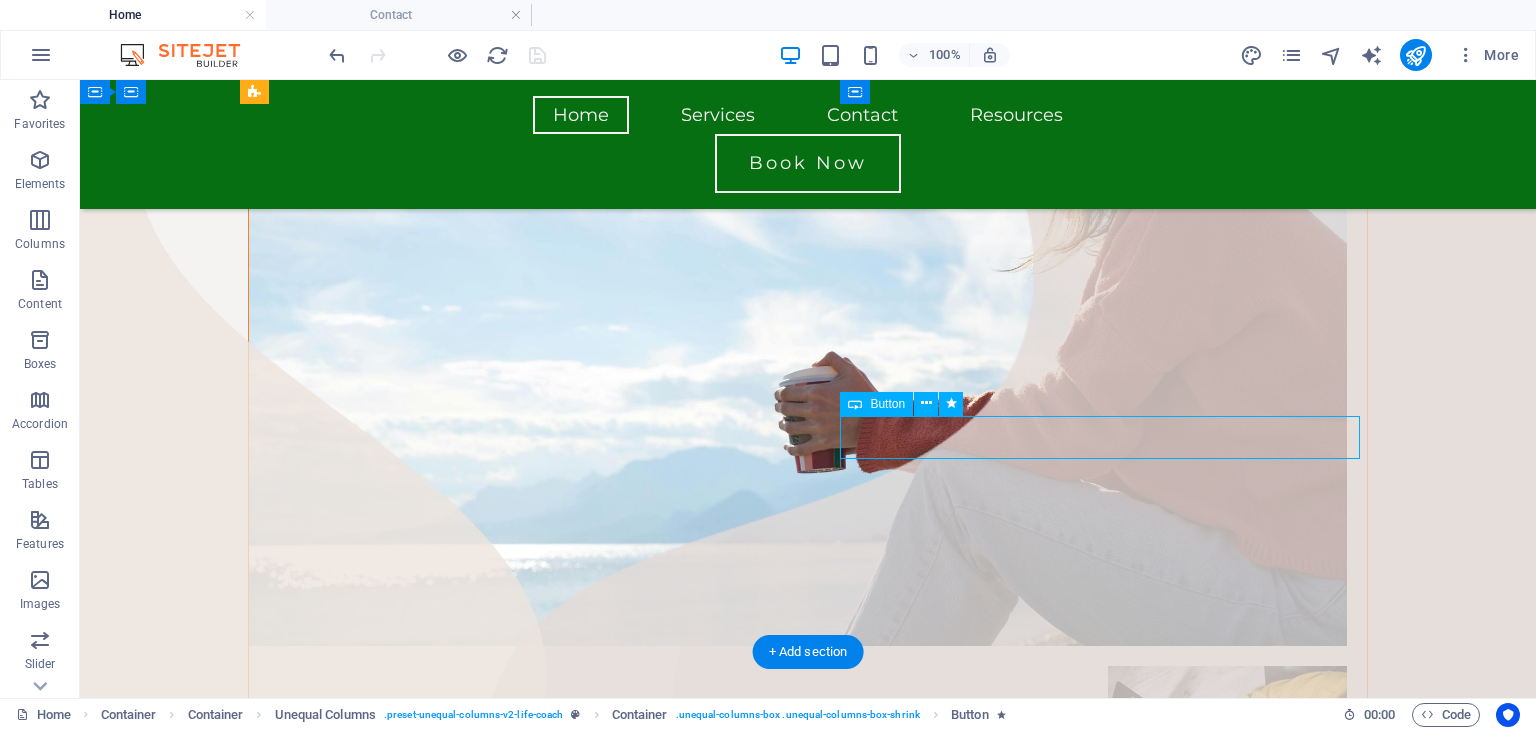 click on "Book Now" at bounding box center [808, 3140] 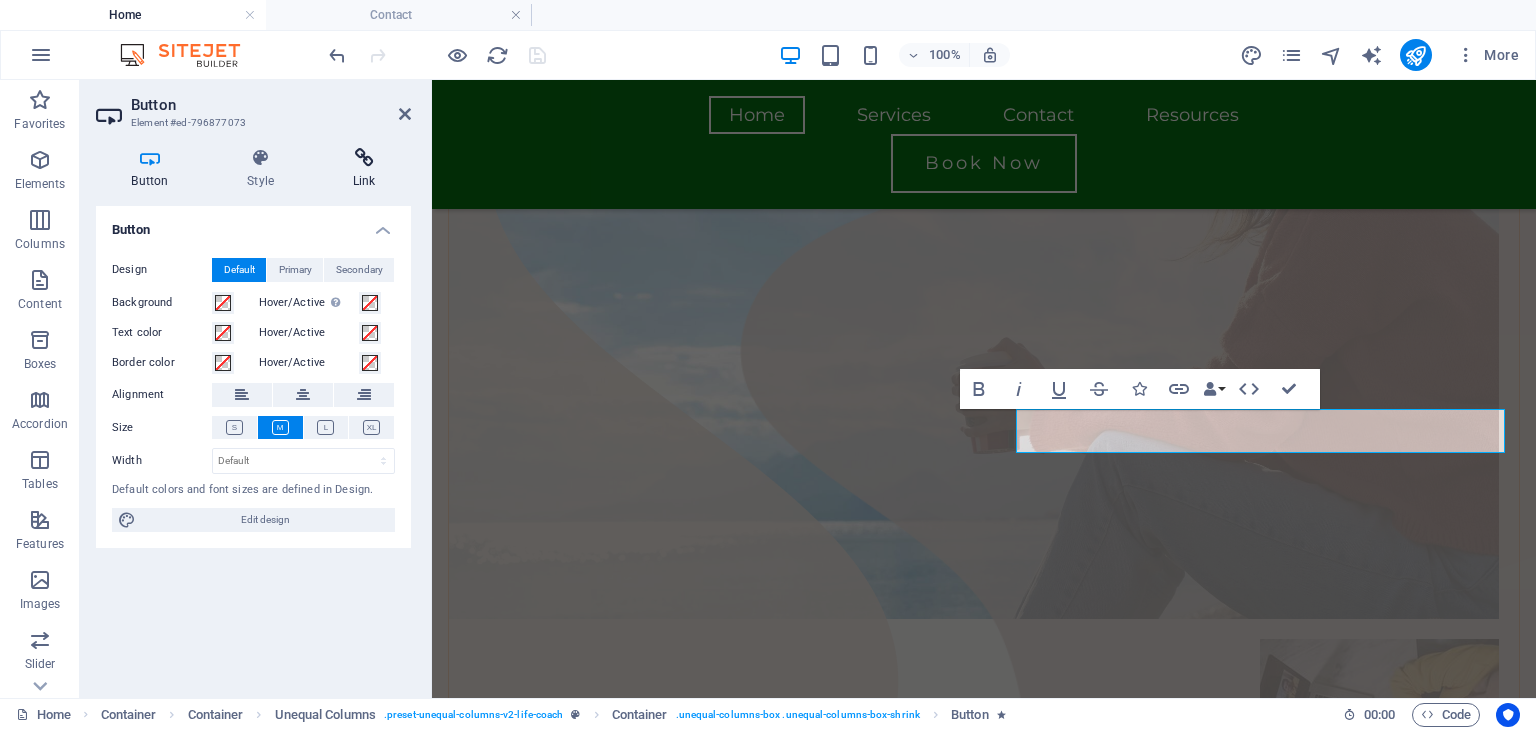 click on "Link" at bounding box center (364, 169) 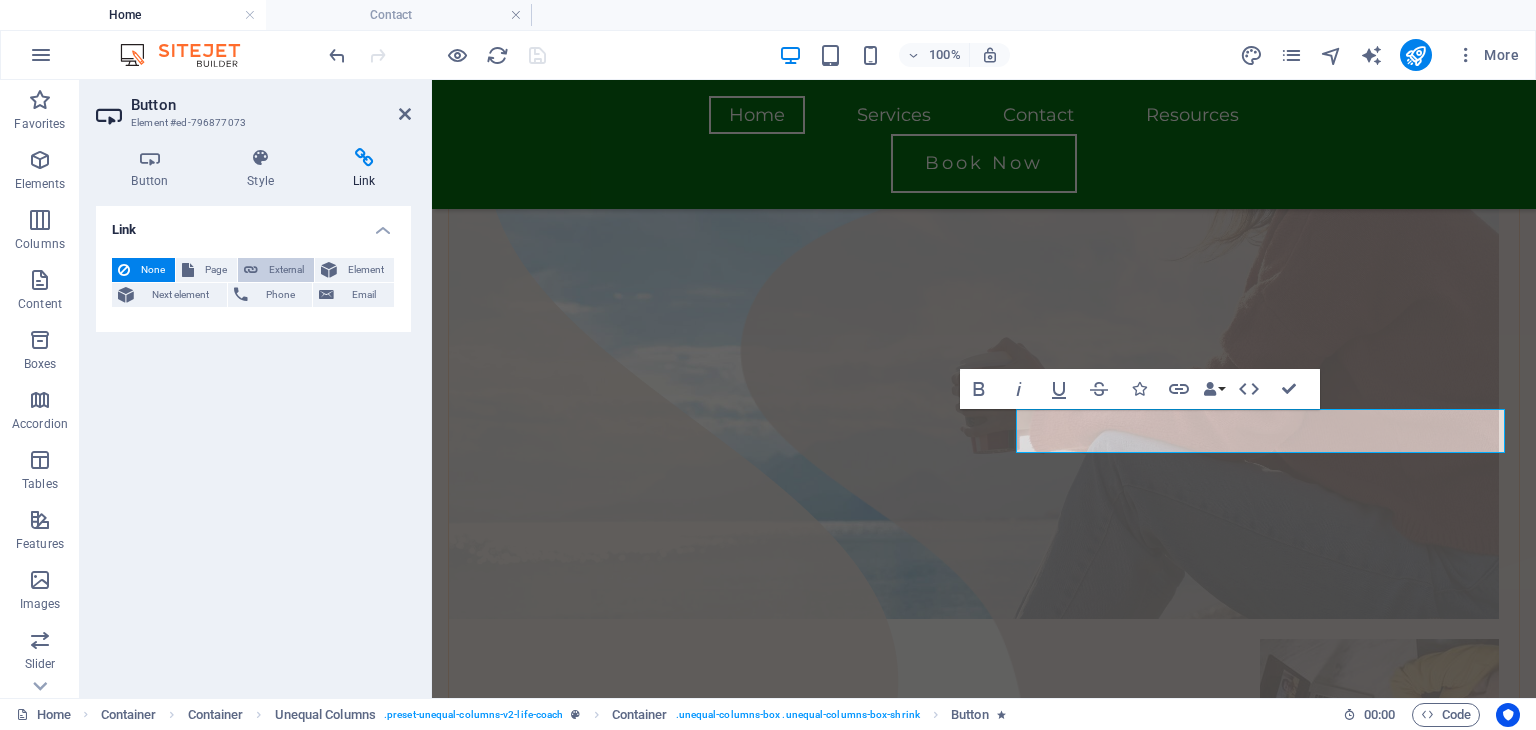 click on "External" at bounding box center (286, 270) 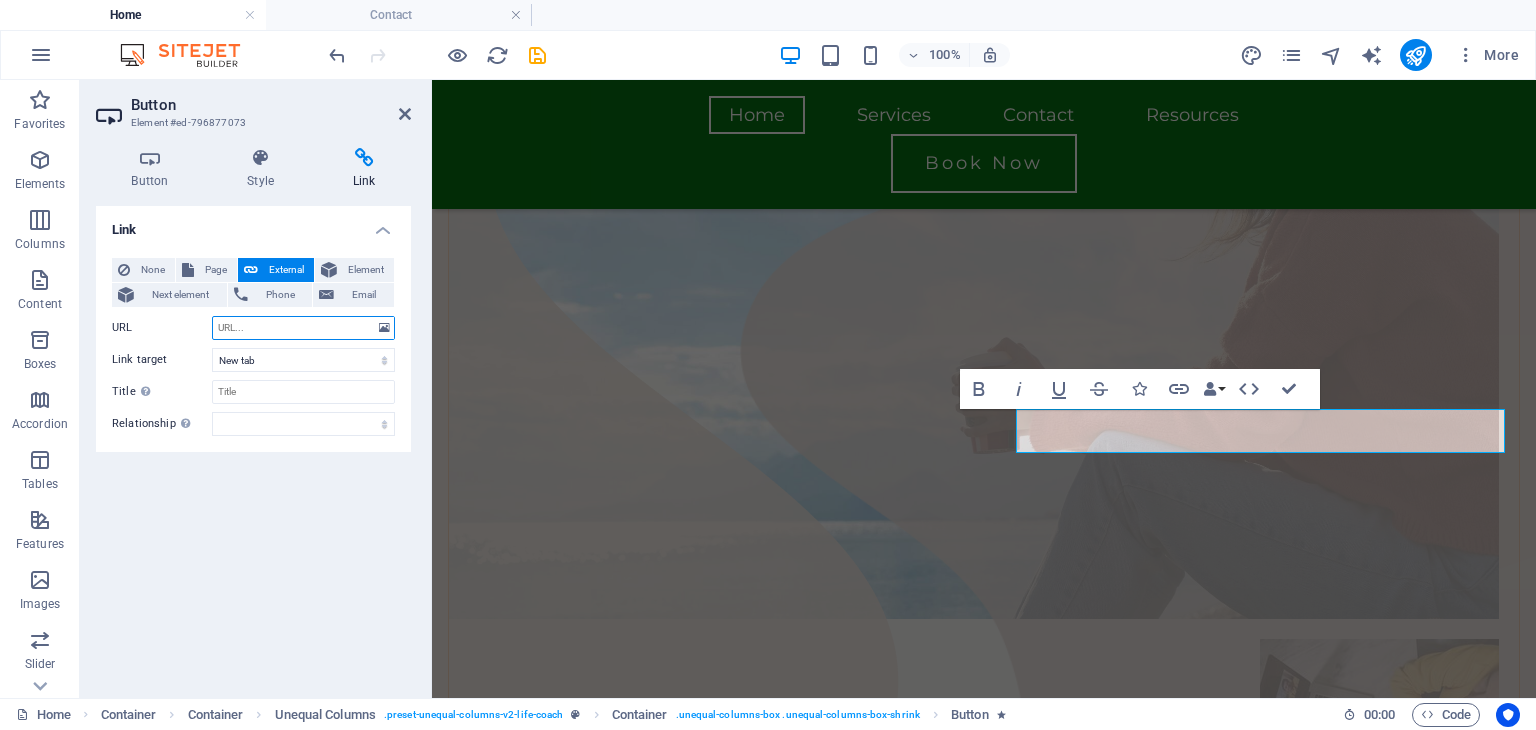 paste on "https://[WEBSITE].clientsecure.me/" 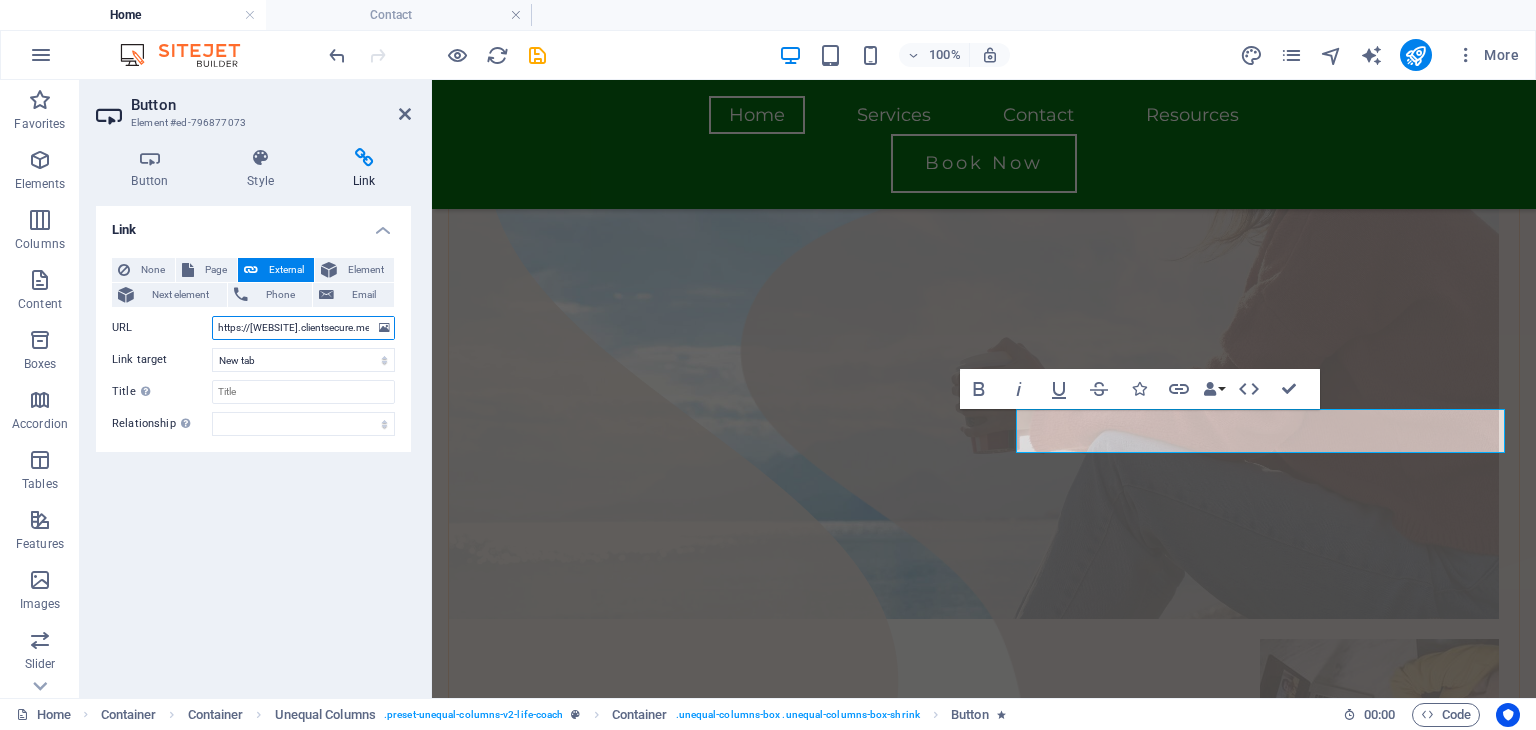scroll, scrollTop: 0, scrollLeft: 36, axis: horizontal 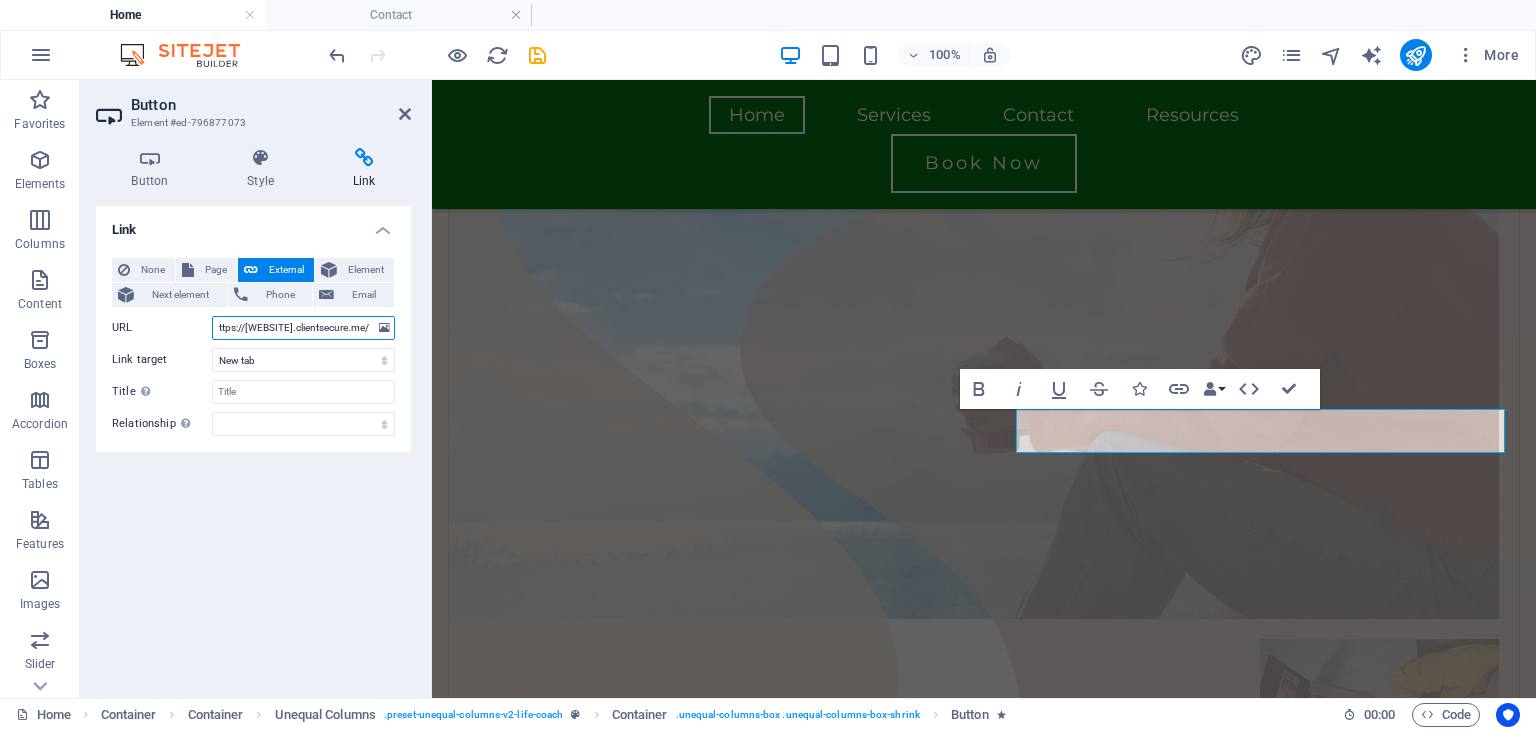 type on "https://[WEBSITE].clientsecure.me/" 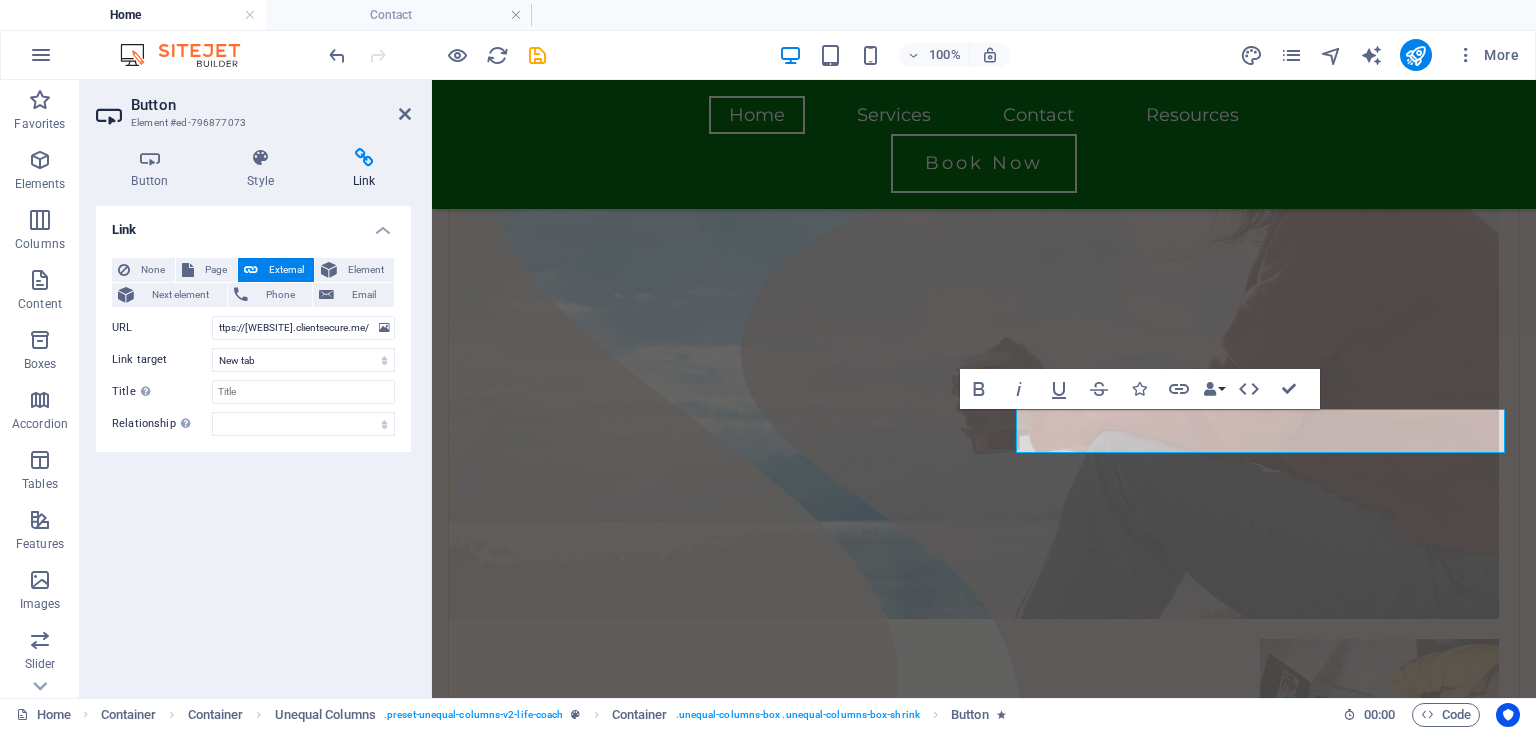 scroll, scrollTop: 0, scrollLeft: 0, axis: both 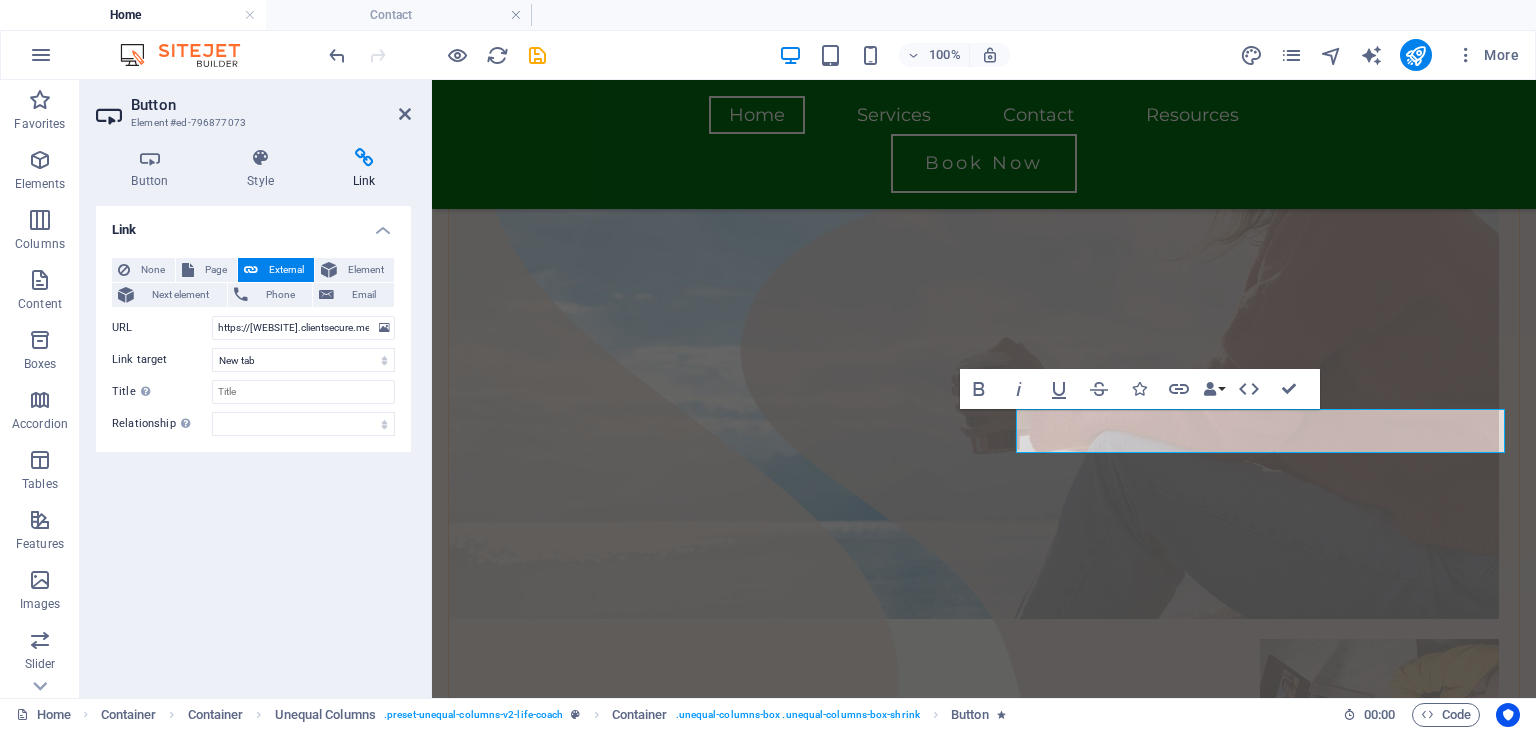 click on "Link None Page External Element Next element Phone Email Page Home Services Contact Resources Element
URL https://reflectiveharmony.clientsecure.me/ Phone Email Link target New tab Same tab Overlay Title Additional link description, should not be the same as the link text. The title is most often shown as a tooltip text when the mouse moves over the element. Leave empty if uncertain. Relationship Sets the  relationship of this link to the link target . For example, the value "nofollow" instructs search engines not to follow the link. Can be left empty. alternate author bookmark external help license next nofollow noreferrer noopener prev search tag" at bounding box center [253, 444] 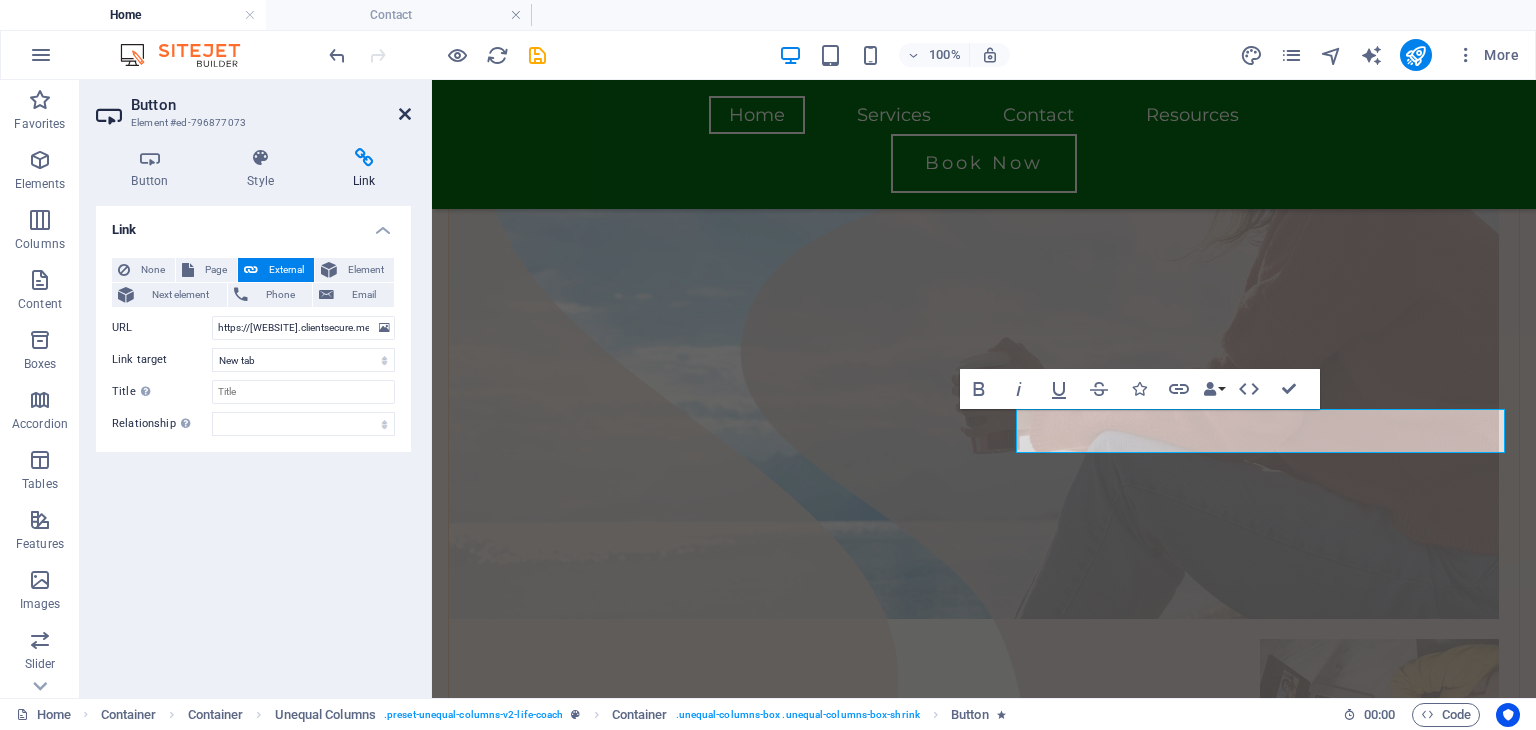 drag, startPoint x: 400, startPoint y: 121, endPoint x: 327, endPoint y: 28, distance: 118.22859 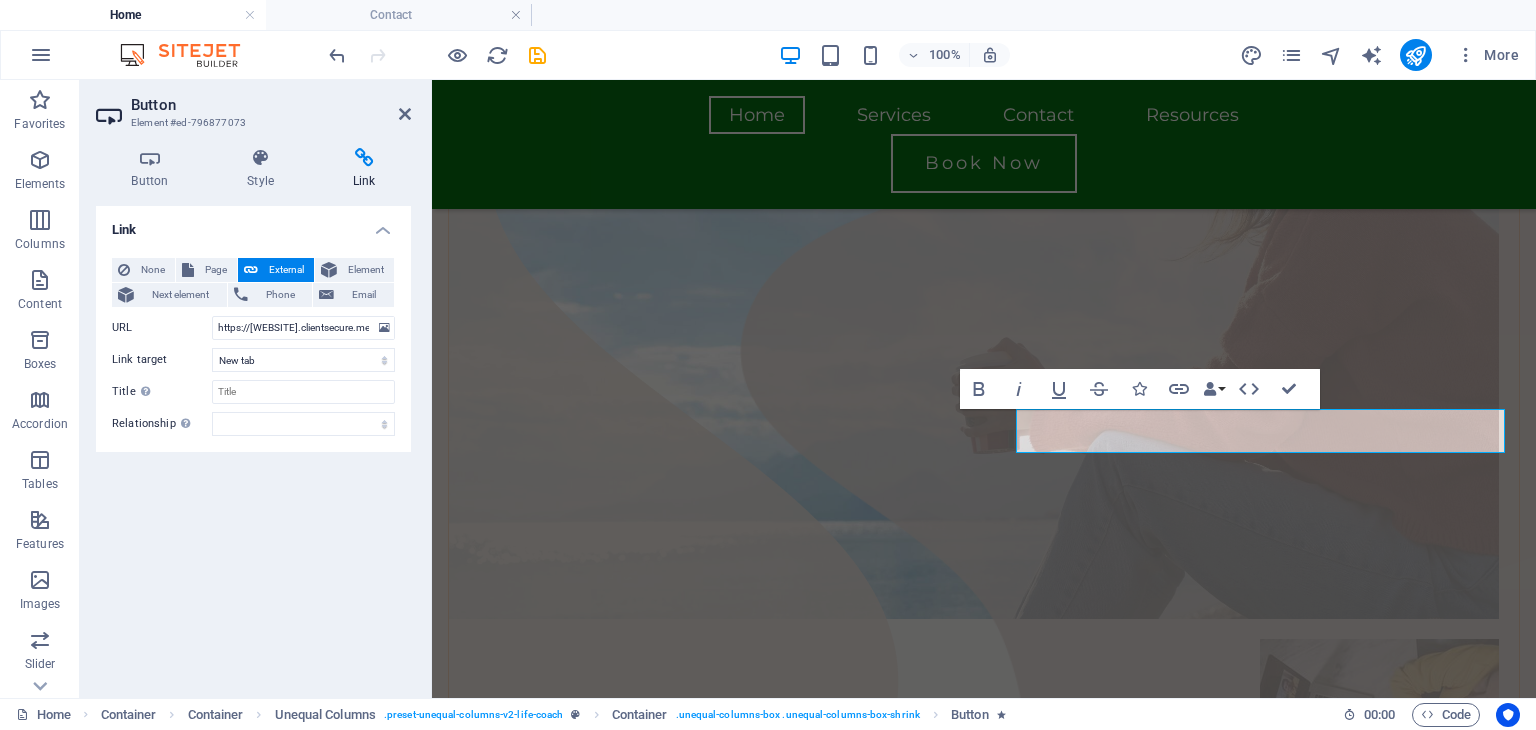 scroll, scrollTop: 648, scrollLeft: 0, axis: vertical 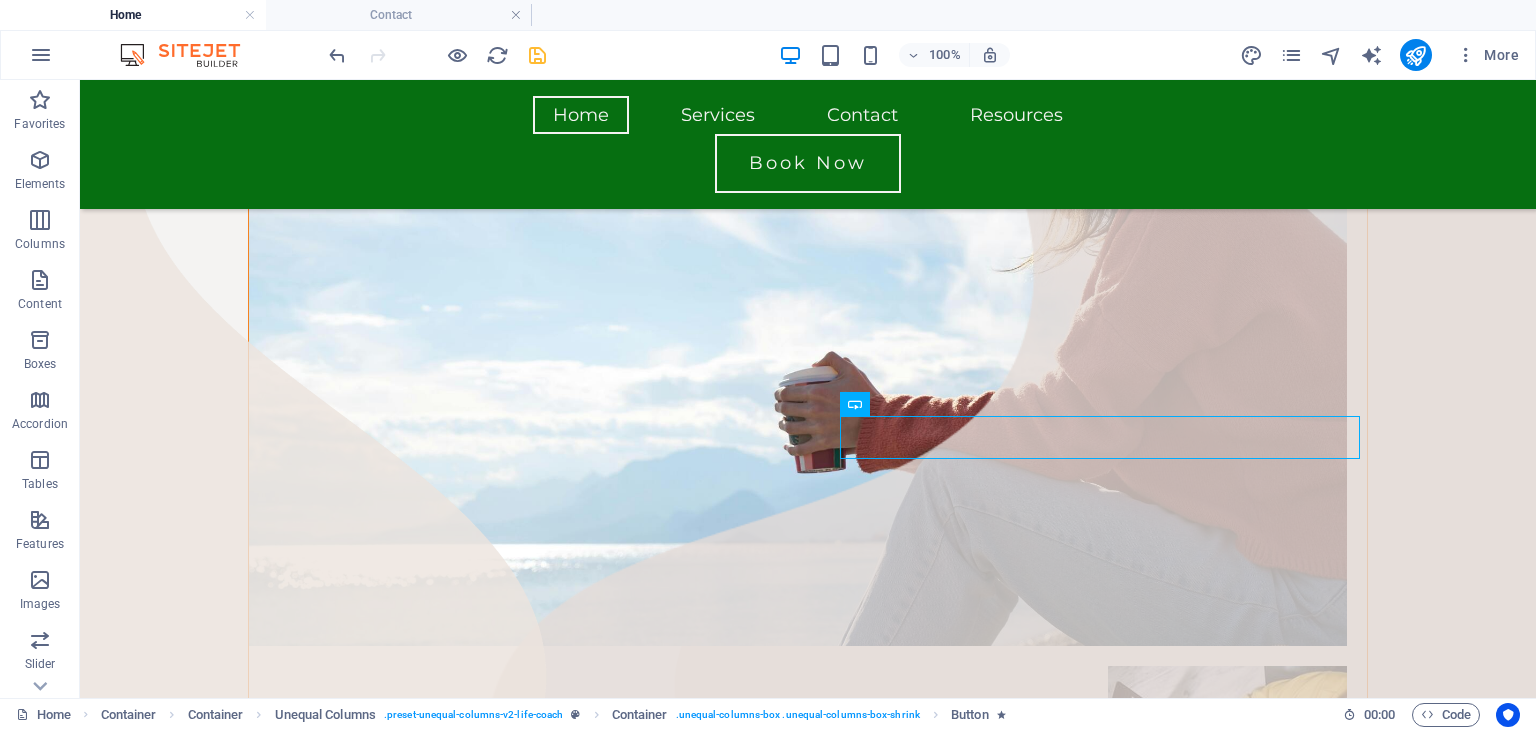 click at bounding box center [537, 55] 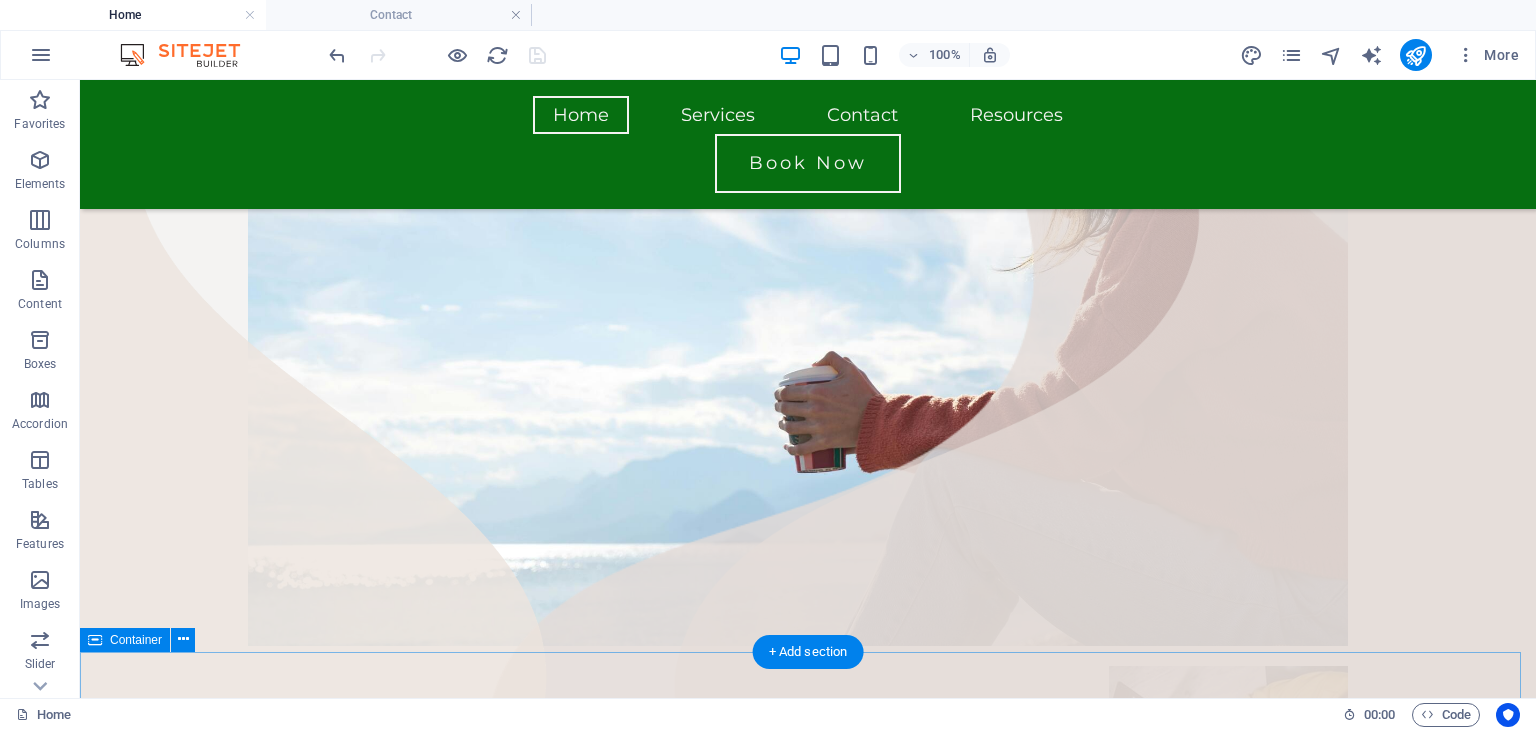 scroll, scrollTop: 644, scrollLeft: 0, axis: vertical 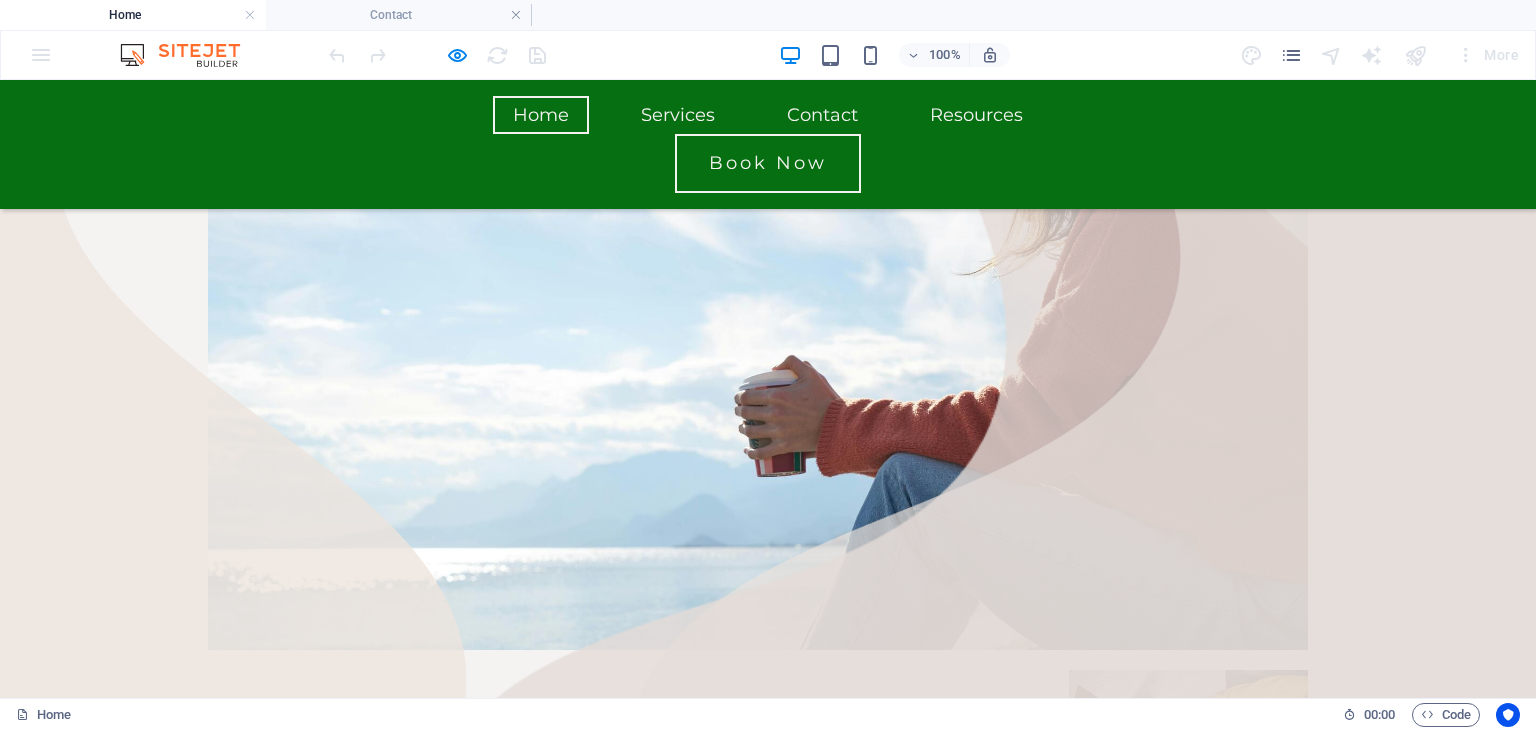 click on "Book Now" at bounding box center (768, 3127) 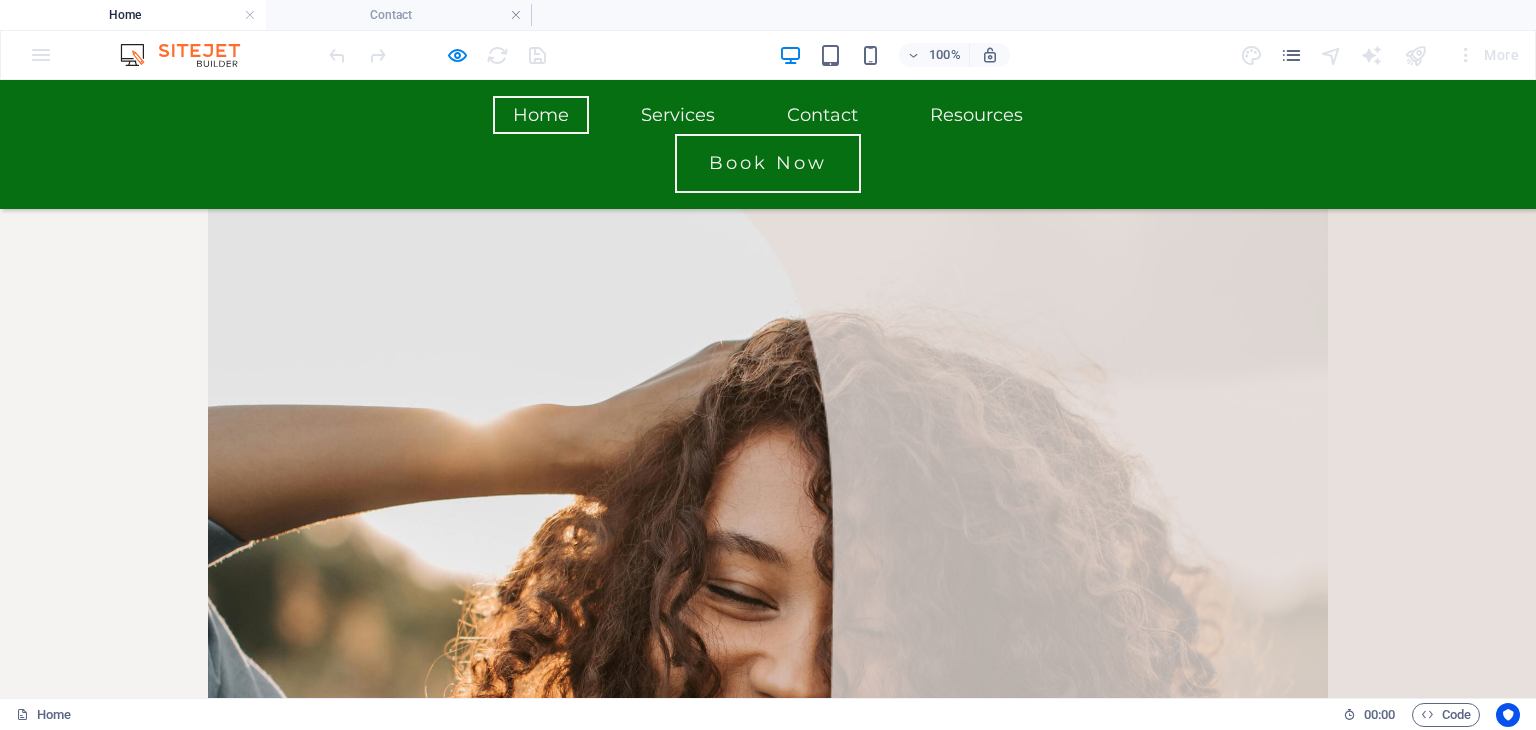 scroll, scrollTop: 1603, scrollLeft: 0, axis: vertical 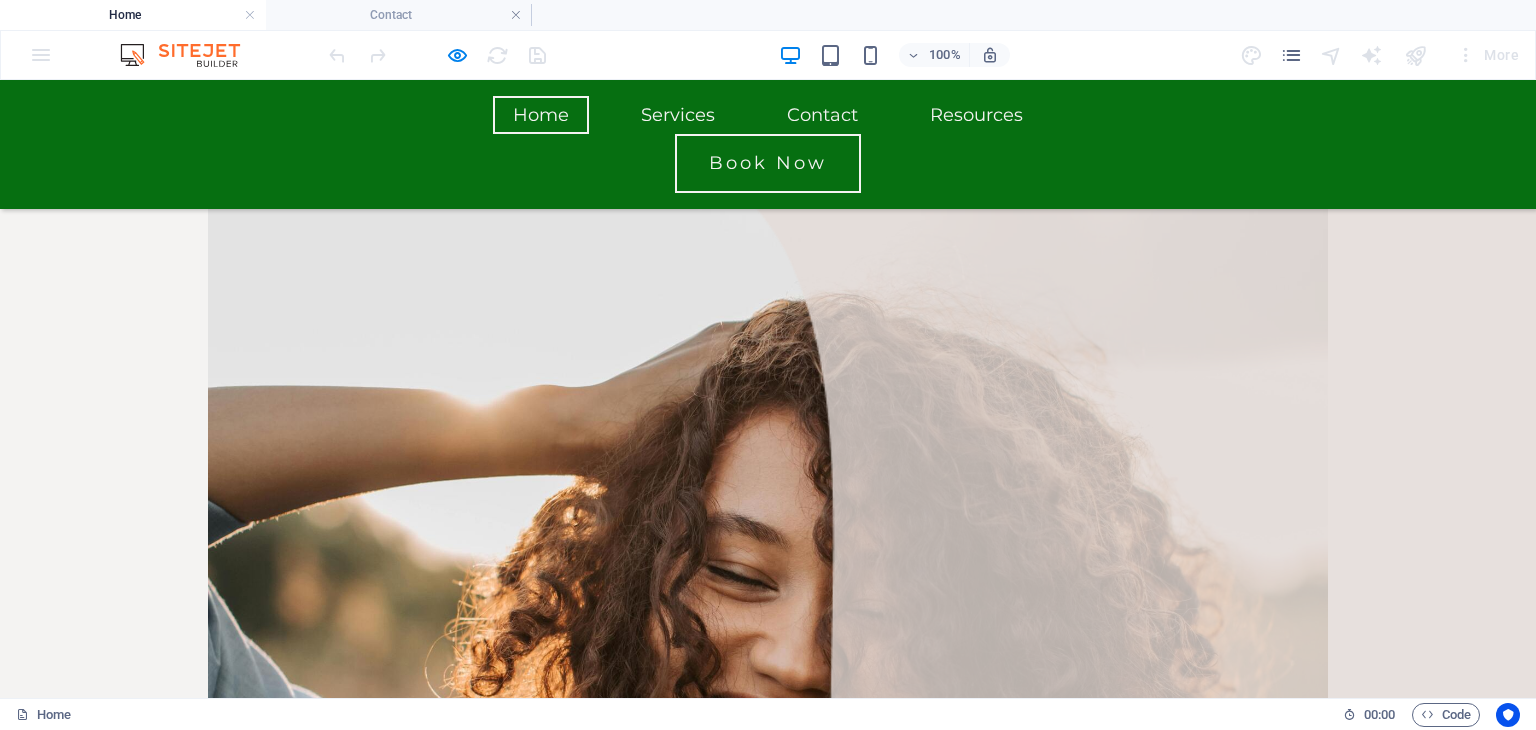 click on "Learn More" at bounding box center [387, 4326] 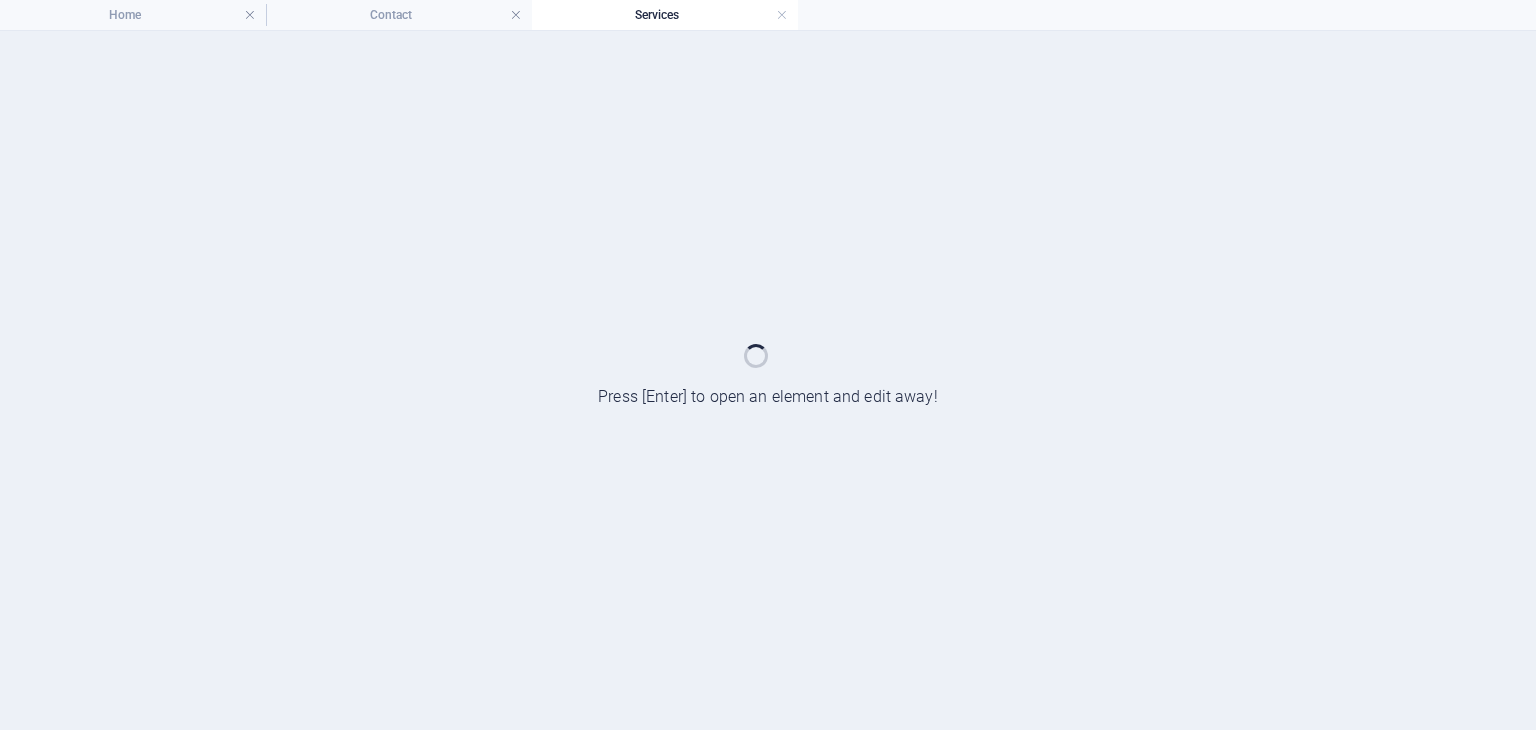 scroll, scrollTop: 0, scrollLeft: 0, axis: both 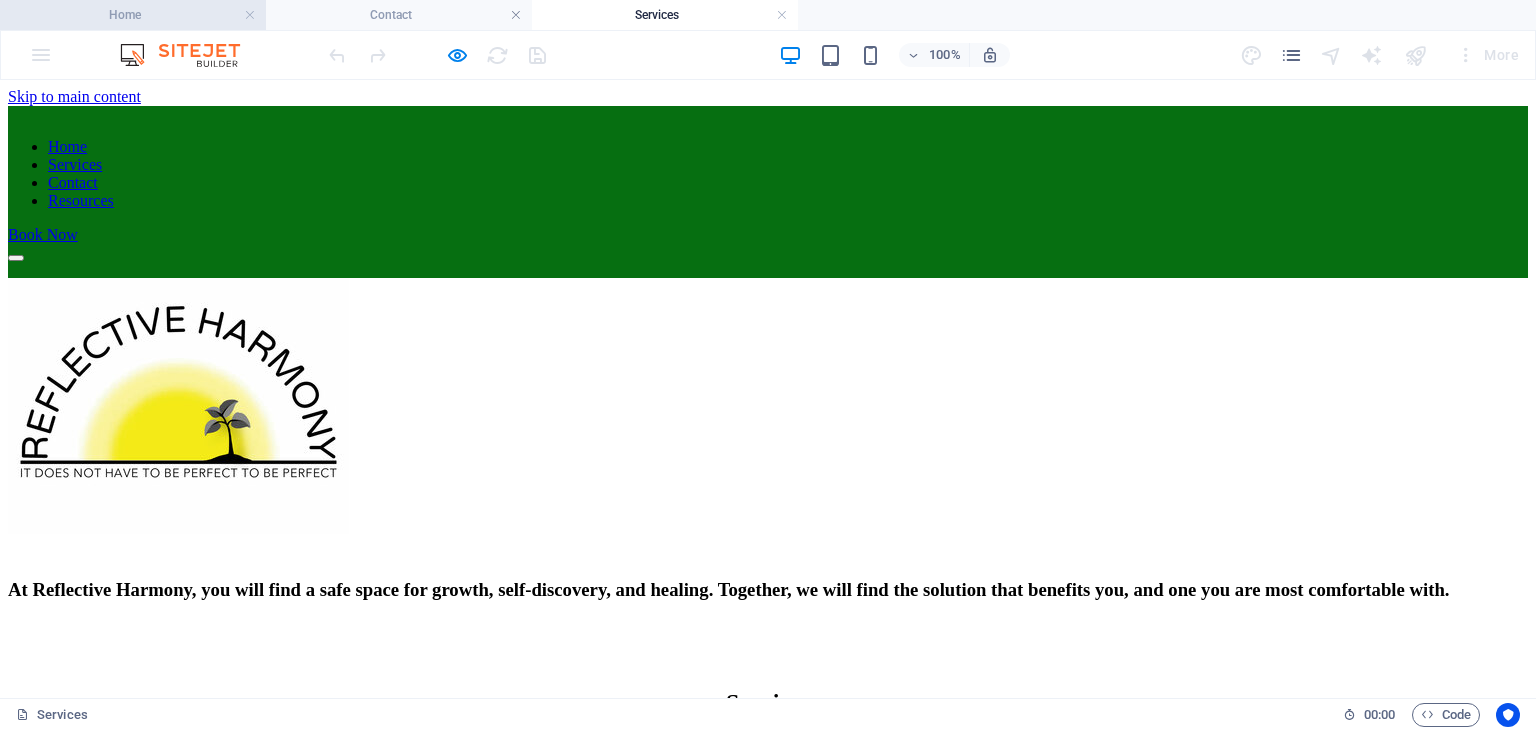click on "Home" at bounding box center [133, 15] 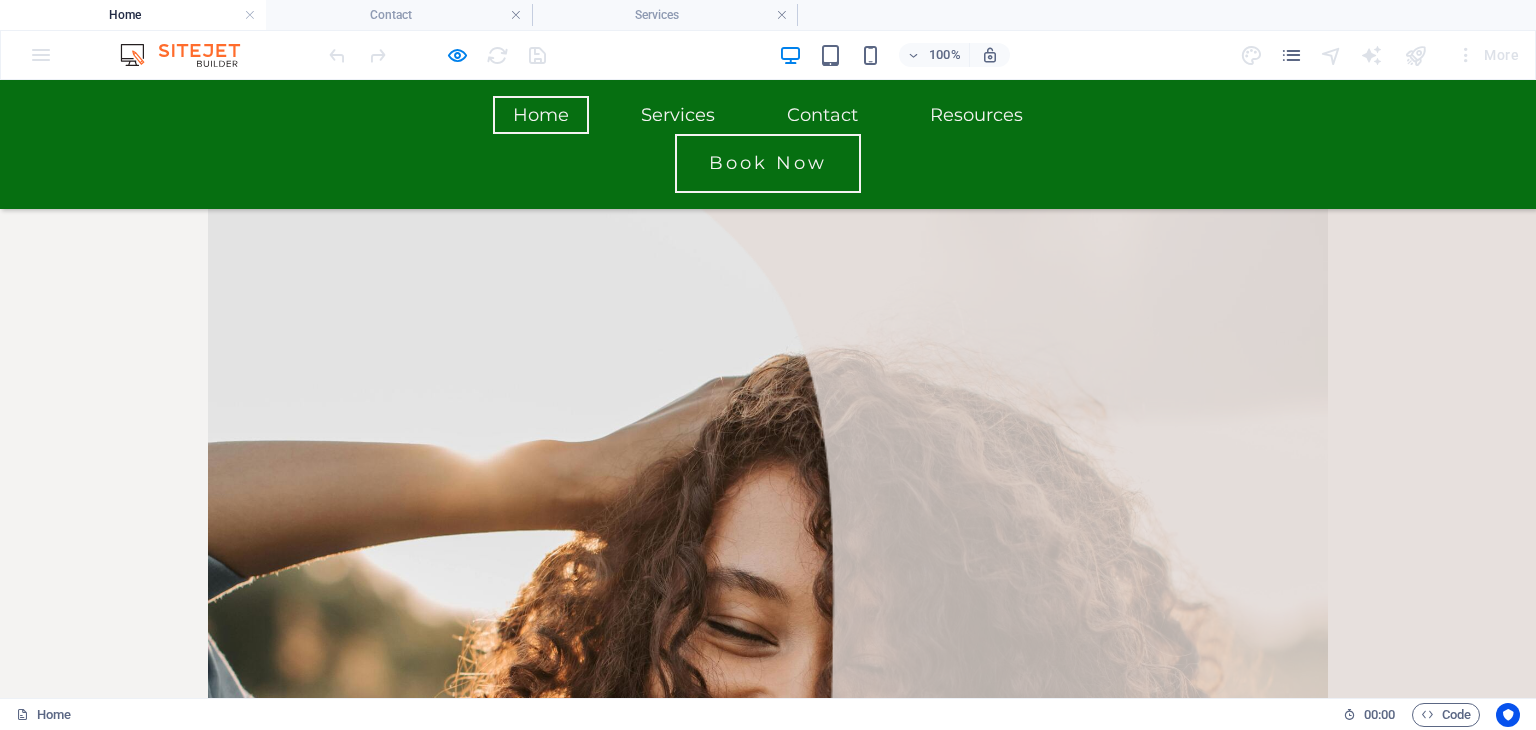 scroll, scrollTop: 1546, scrollLeft: 0, axis: vertical 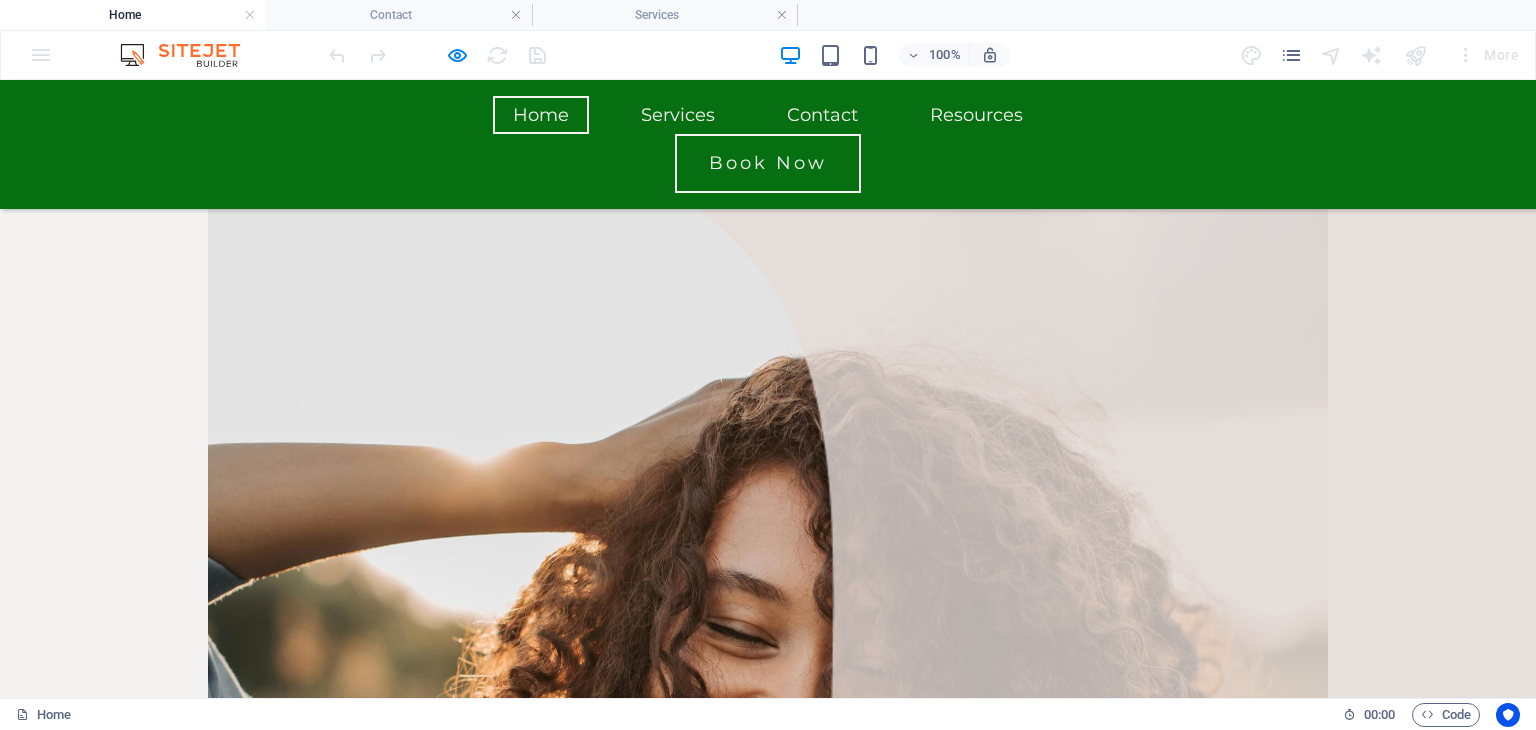 click on "Book Now" at bounding box center (768, 163) 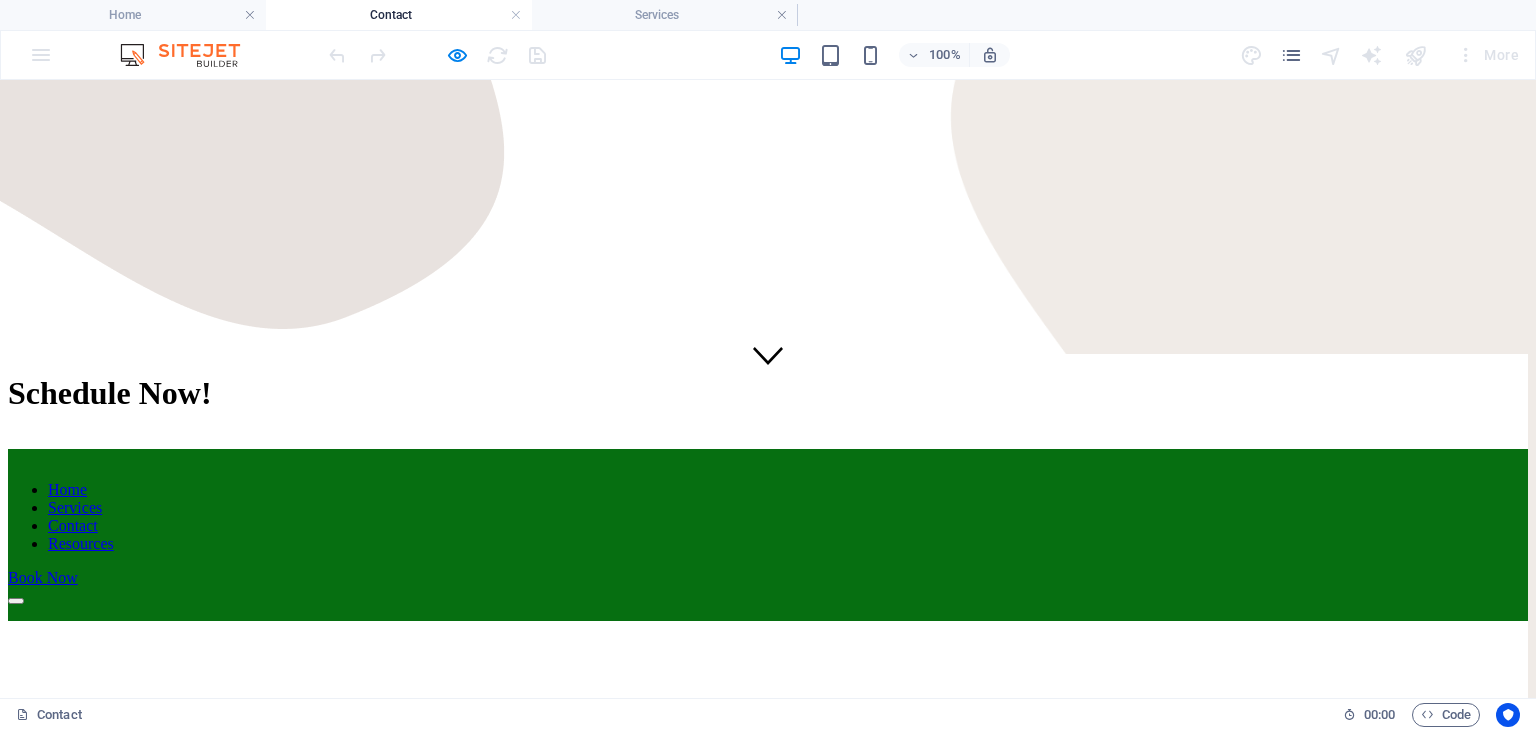 scroll, scrollTop: 310, scrollLeft: 0, axis: vertical 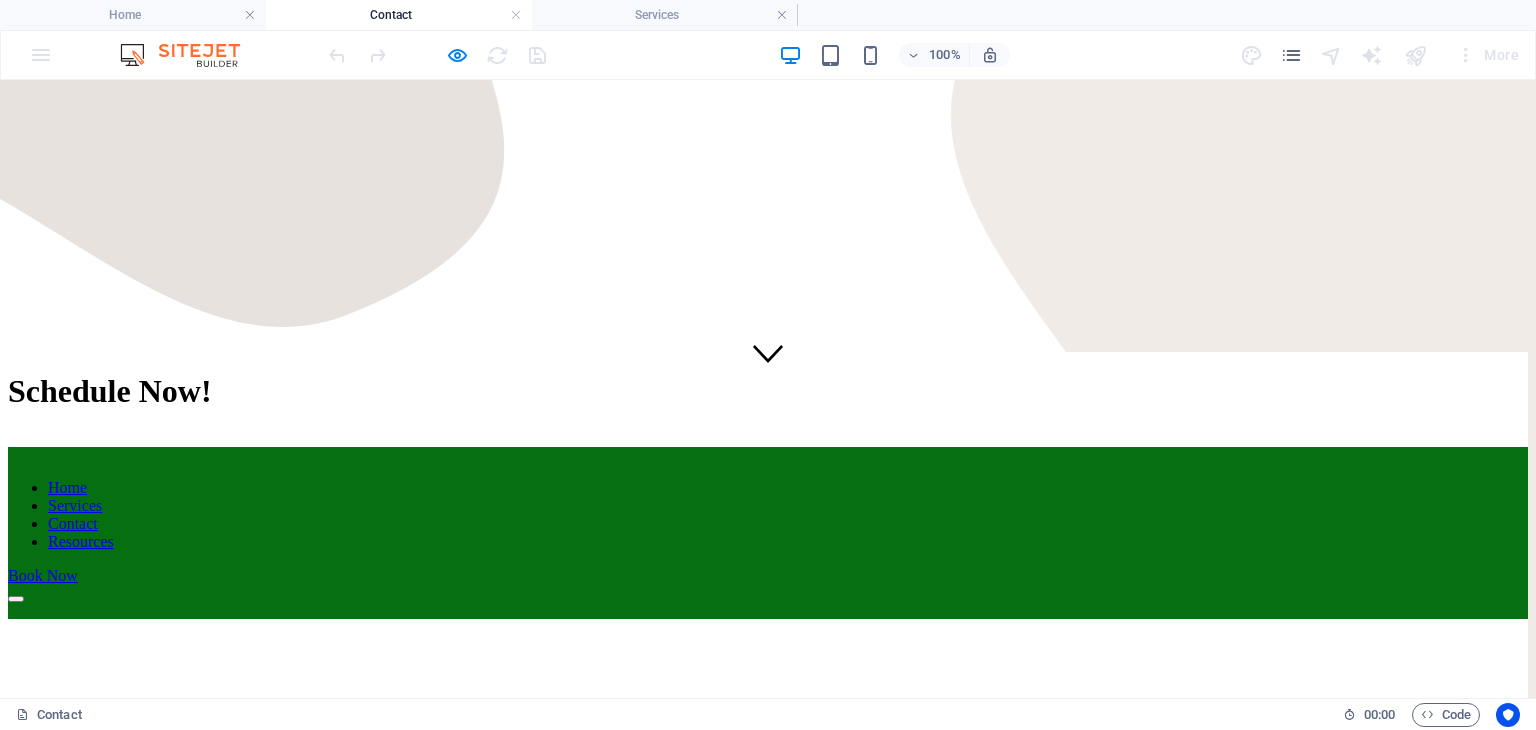 click on "Home" at bounding box center (67, 487) 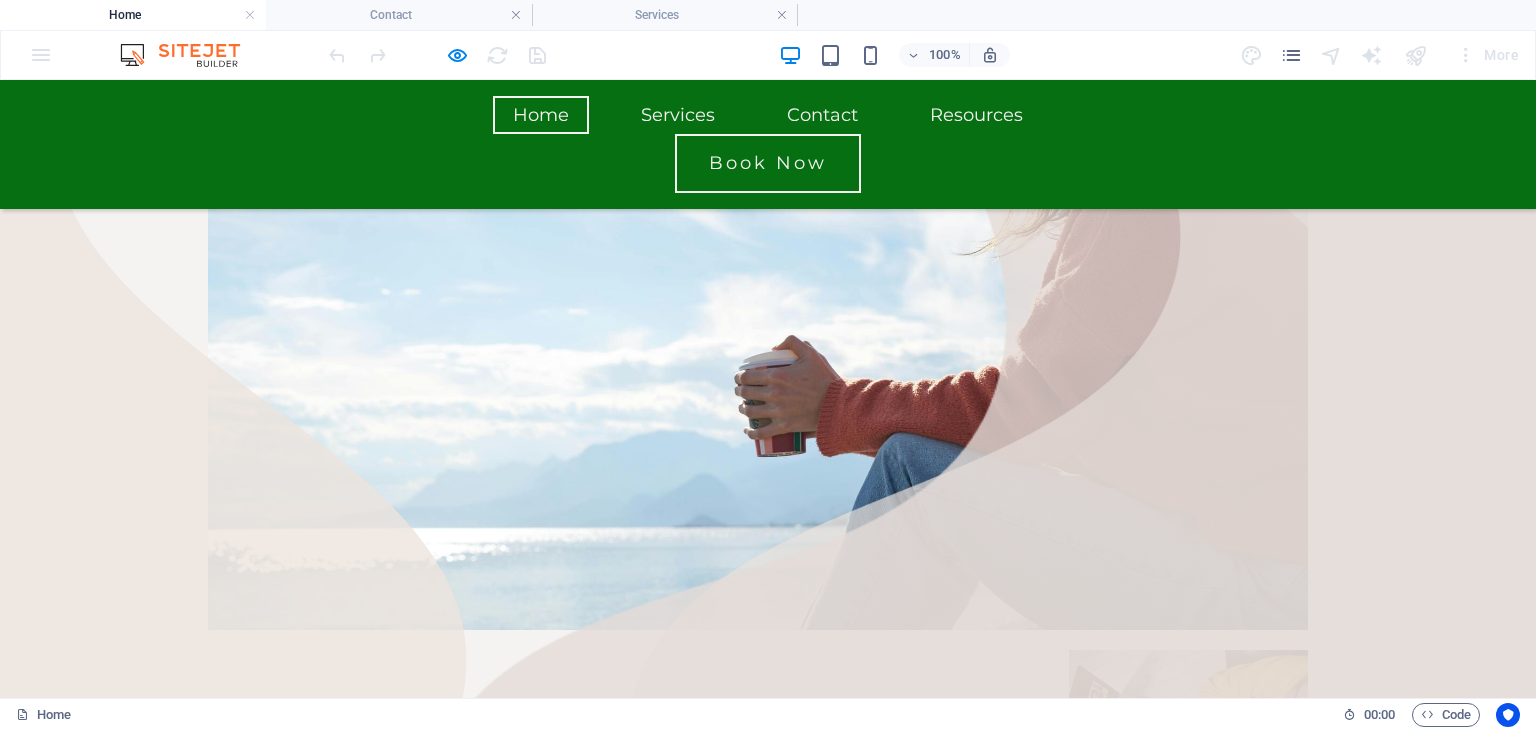 scroll, scrollTop: 588, scrollLeft: 0, axis: vertical 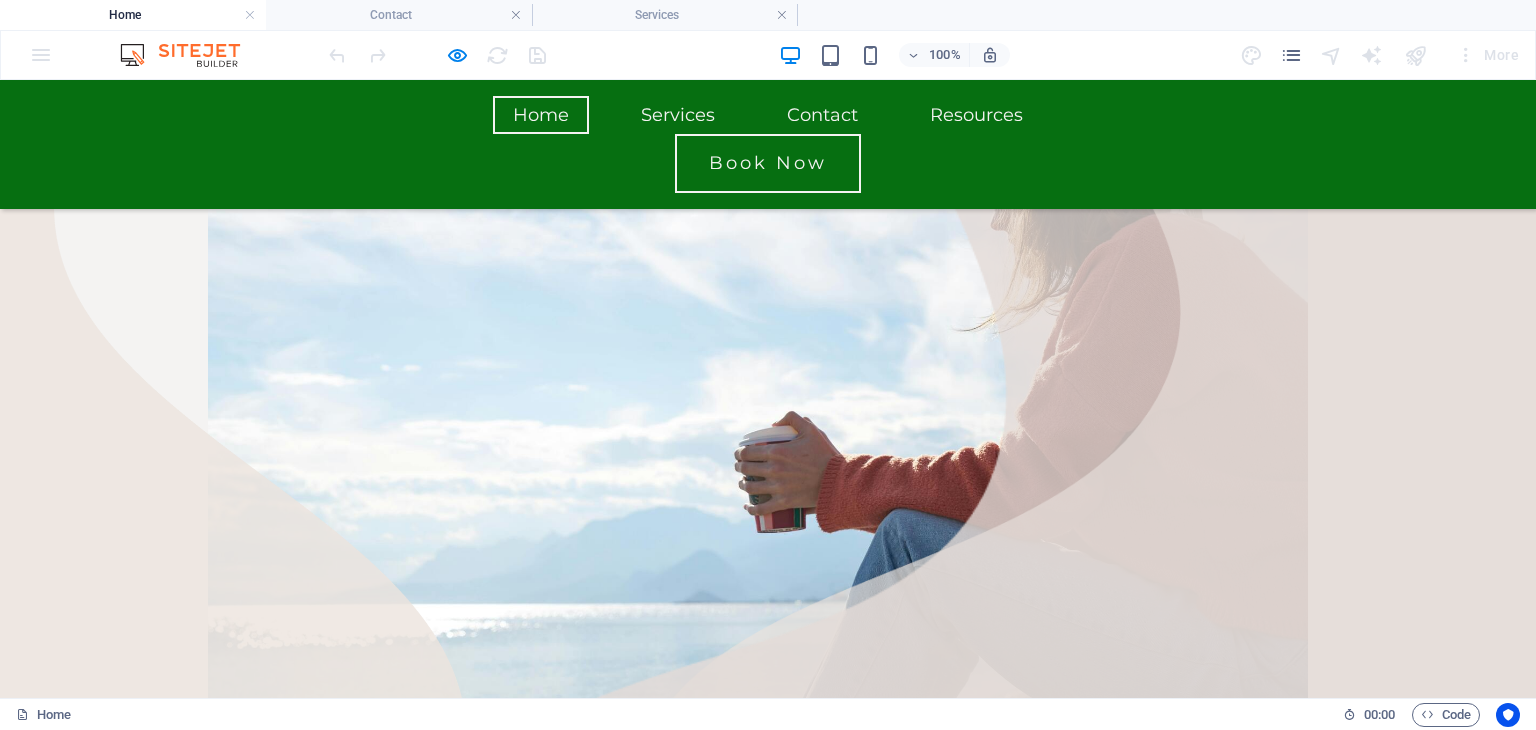 click on "Book Now" at bounding box center [768, 3183] 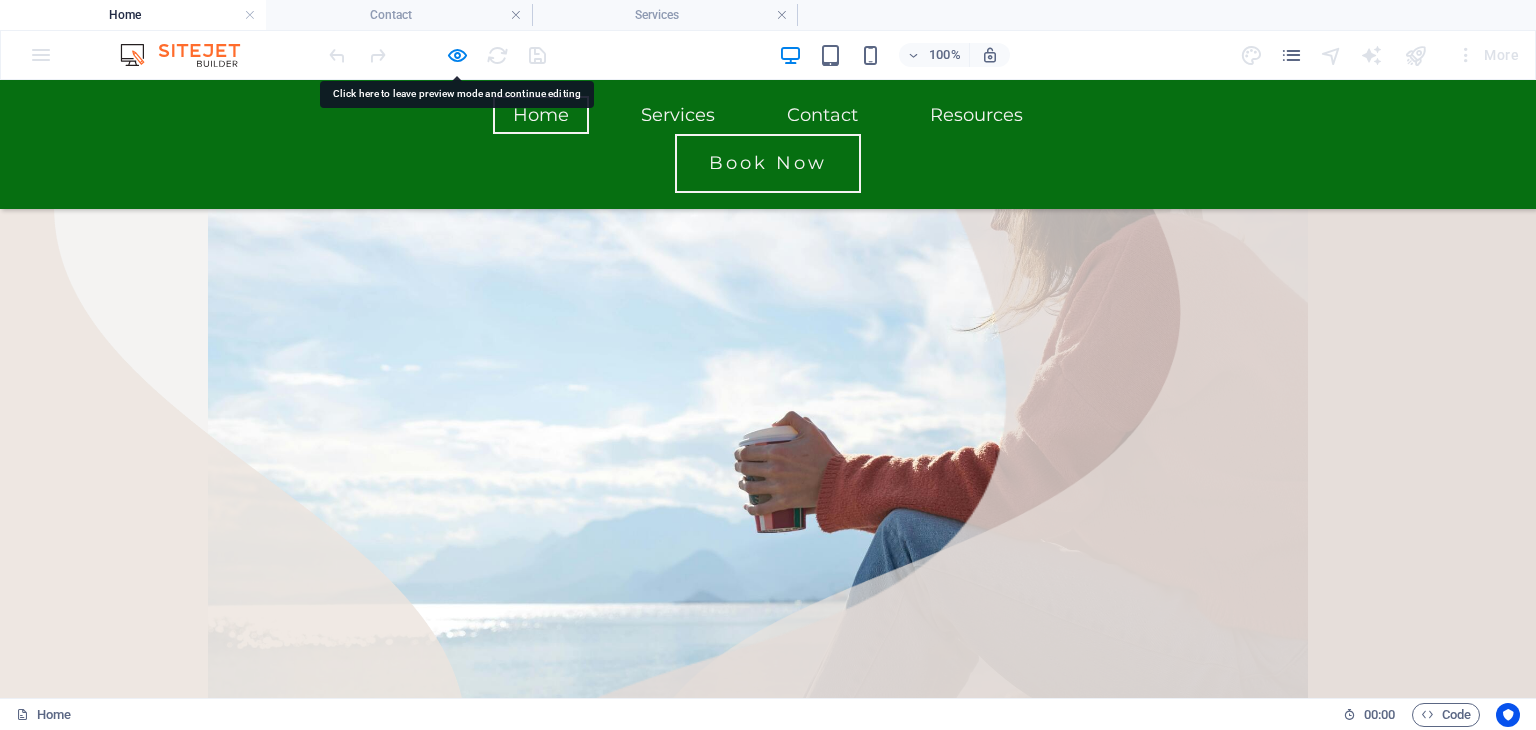 scroll, scrollTop: 592, scrollLeft: 0, axis: vertical 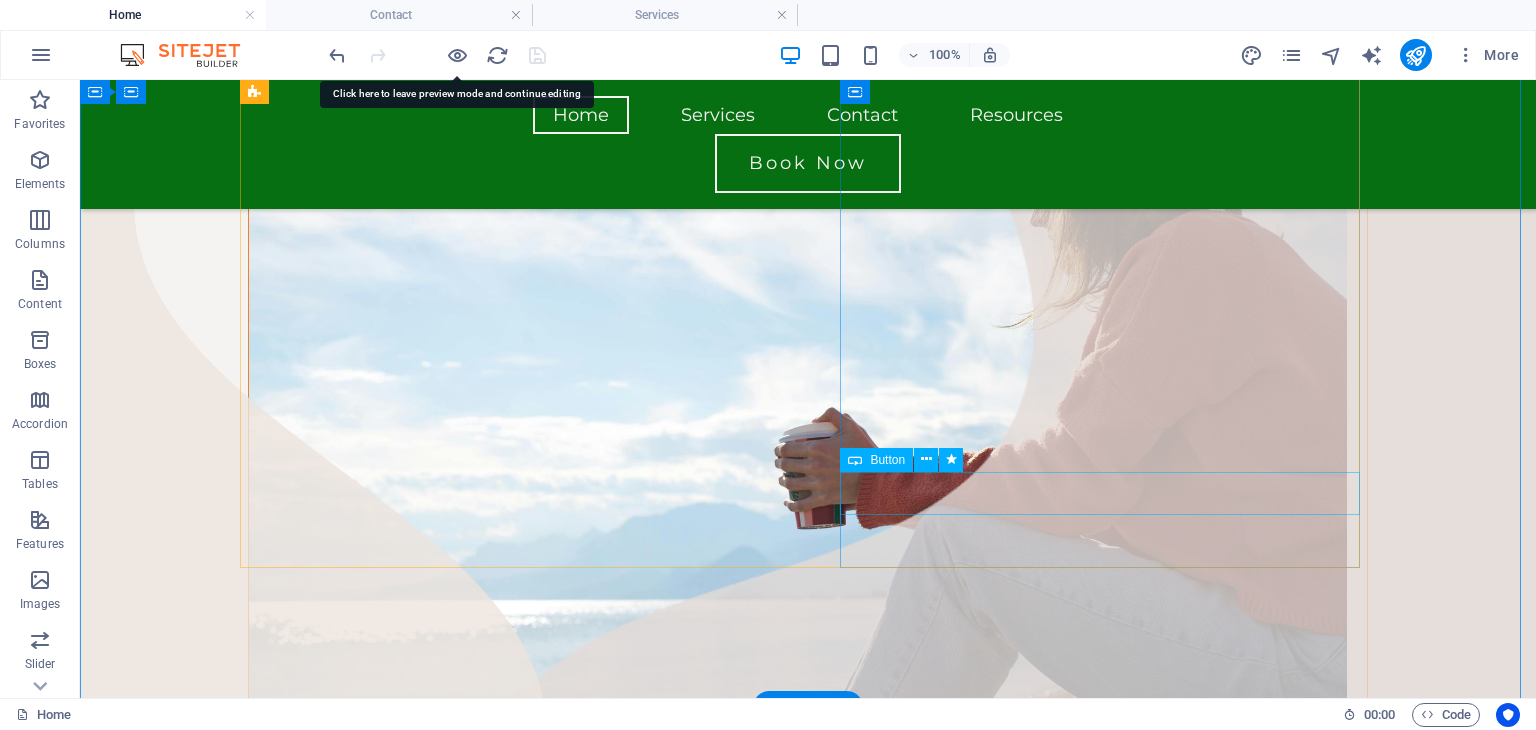 click on "Book Now" at bounding box center [808, 3196] 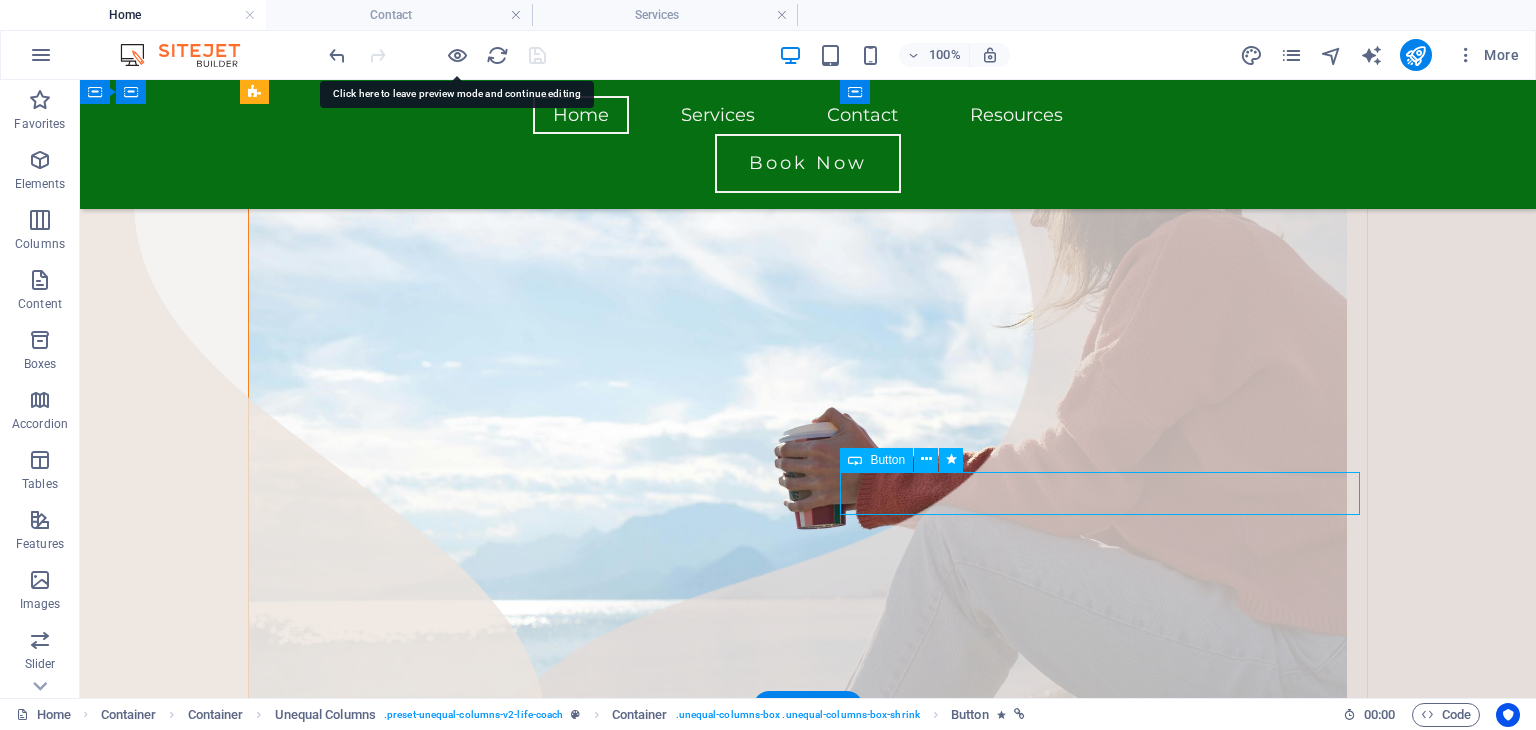 click on "Book Now" at bounding box center [808, 3196] 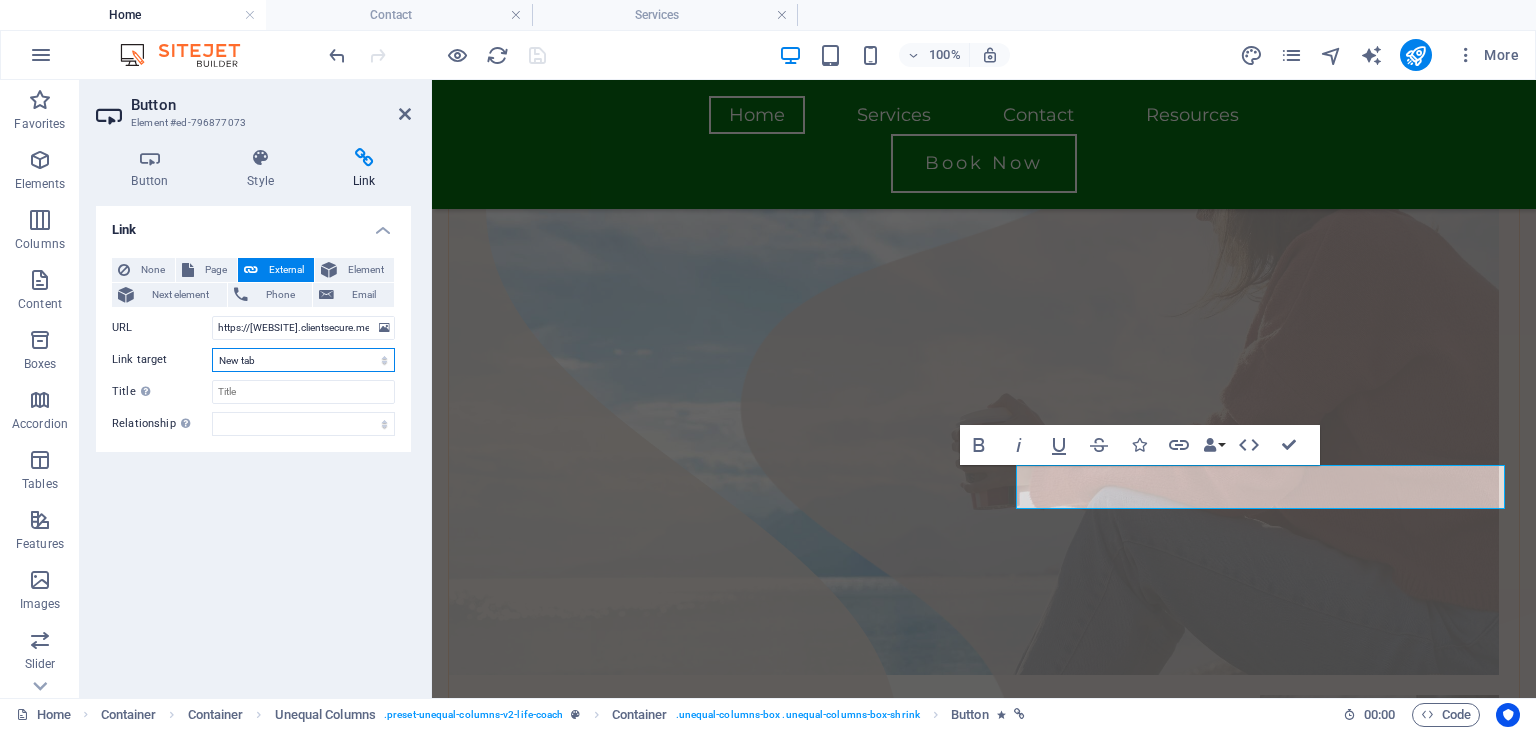 click on "New tab Same tab Overlay" at bounding box center [303, 360] 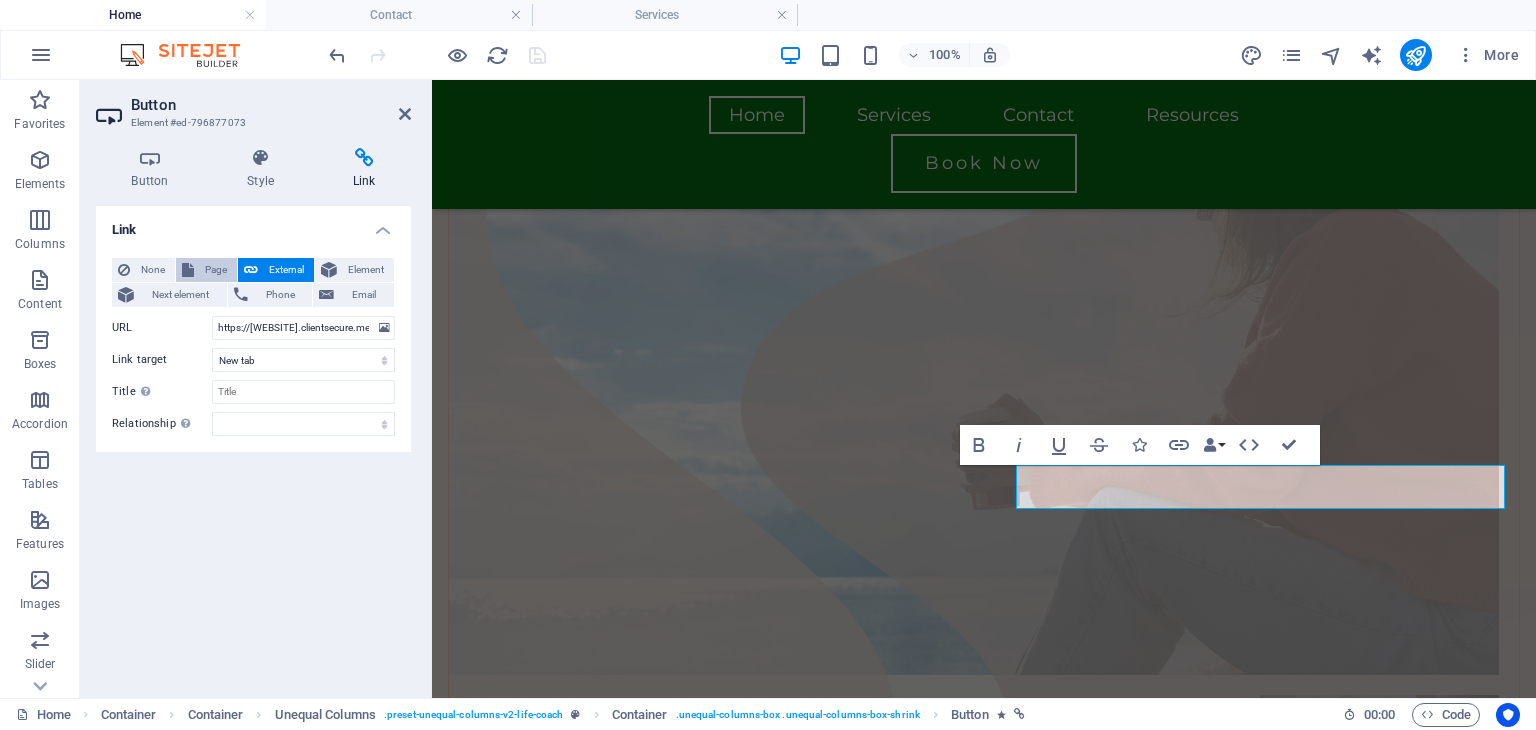 click on "Page" at bounding box center [215, 270] 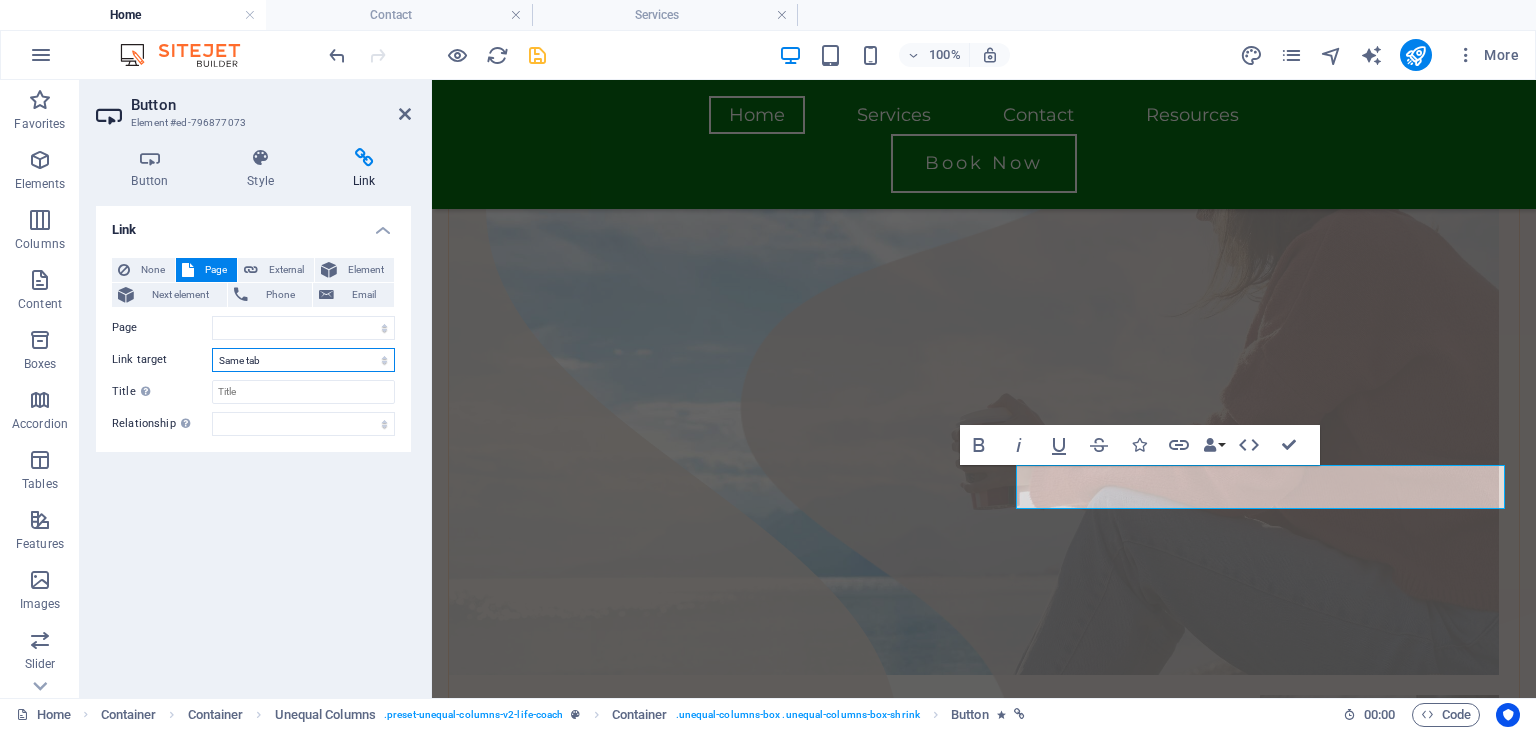 click on "New tab Same tab Overlay" at bounding box center (303, 360) 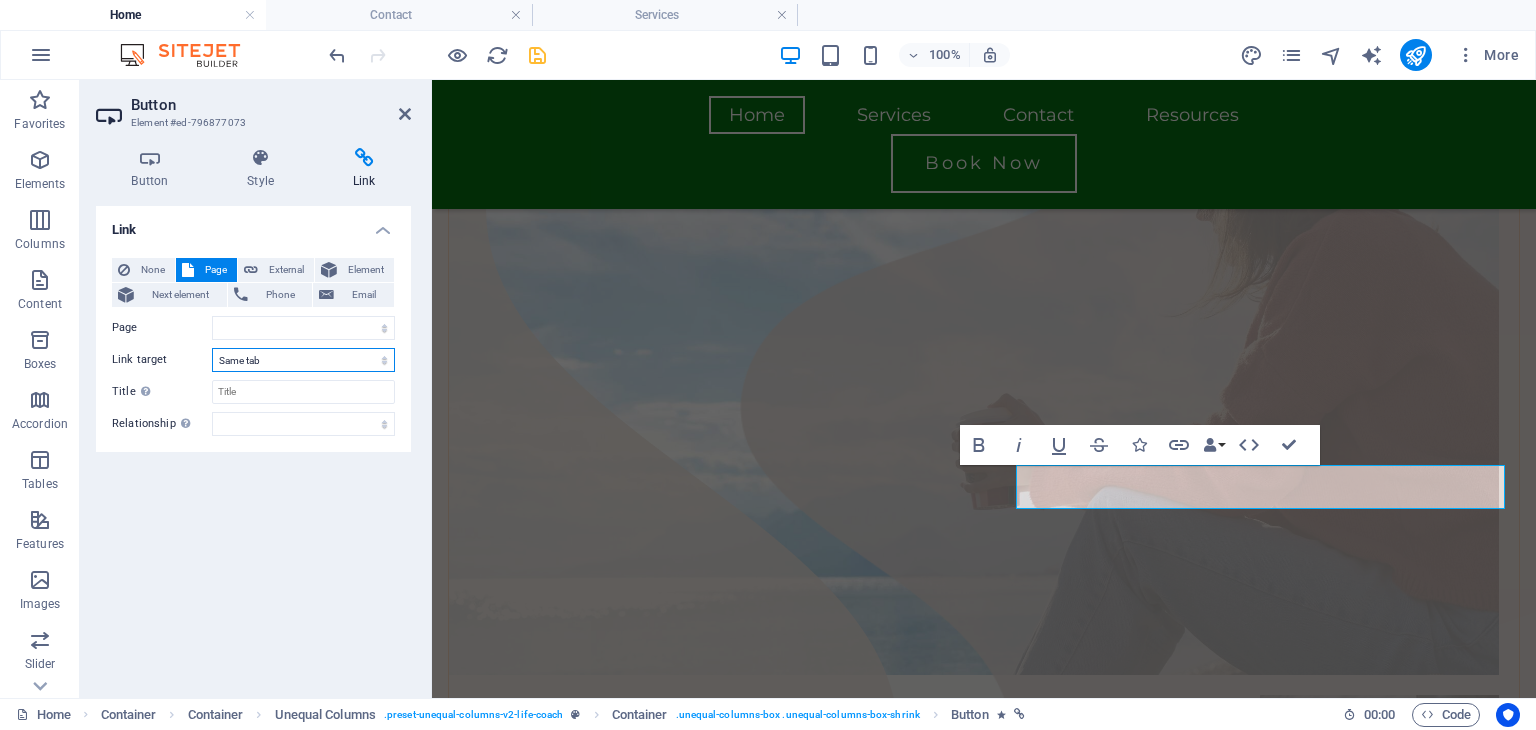 select on "blank" 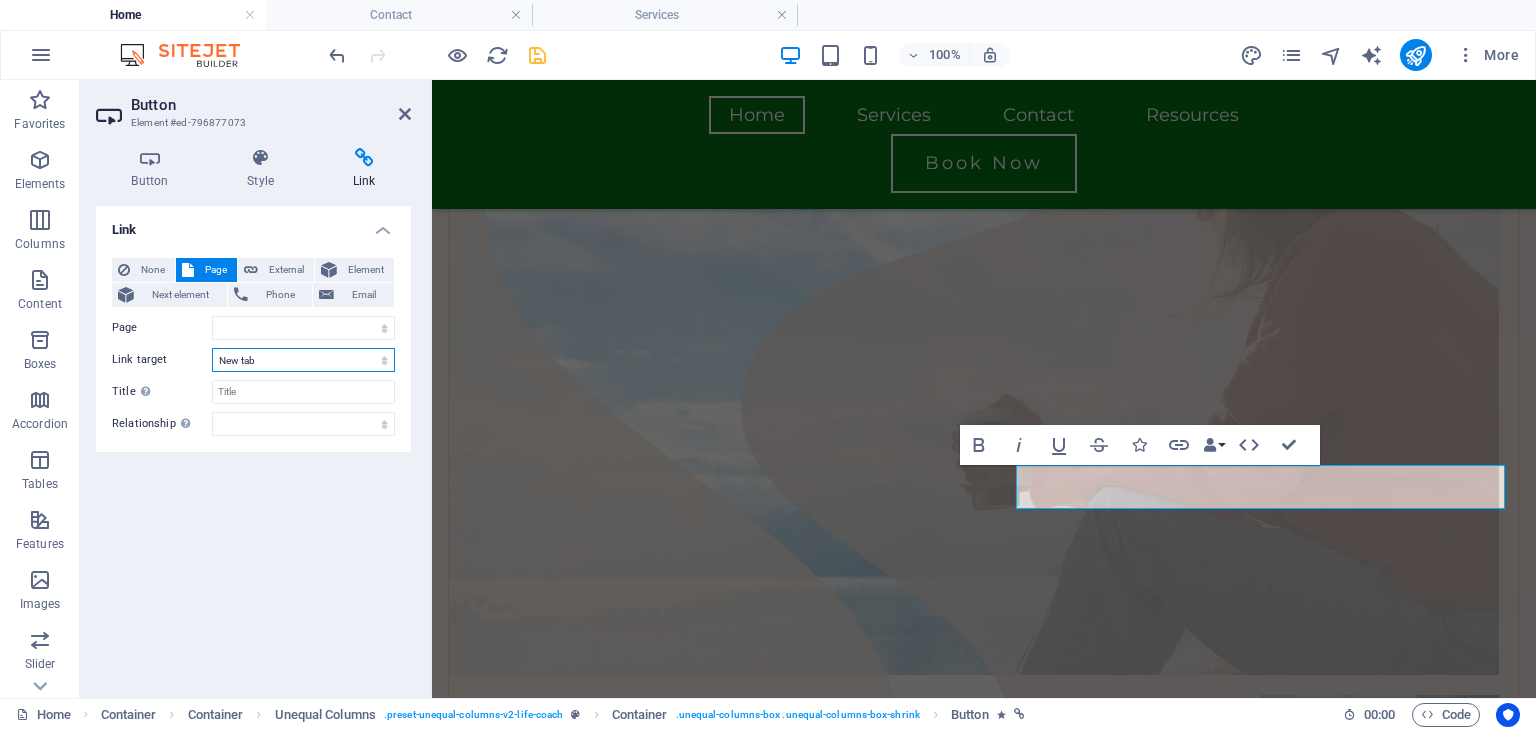 click on "New tab Same tab Overlay" at bounding box center (303, 360) 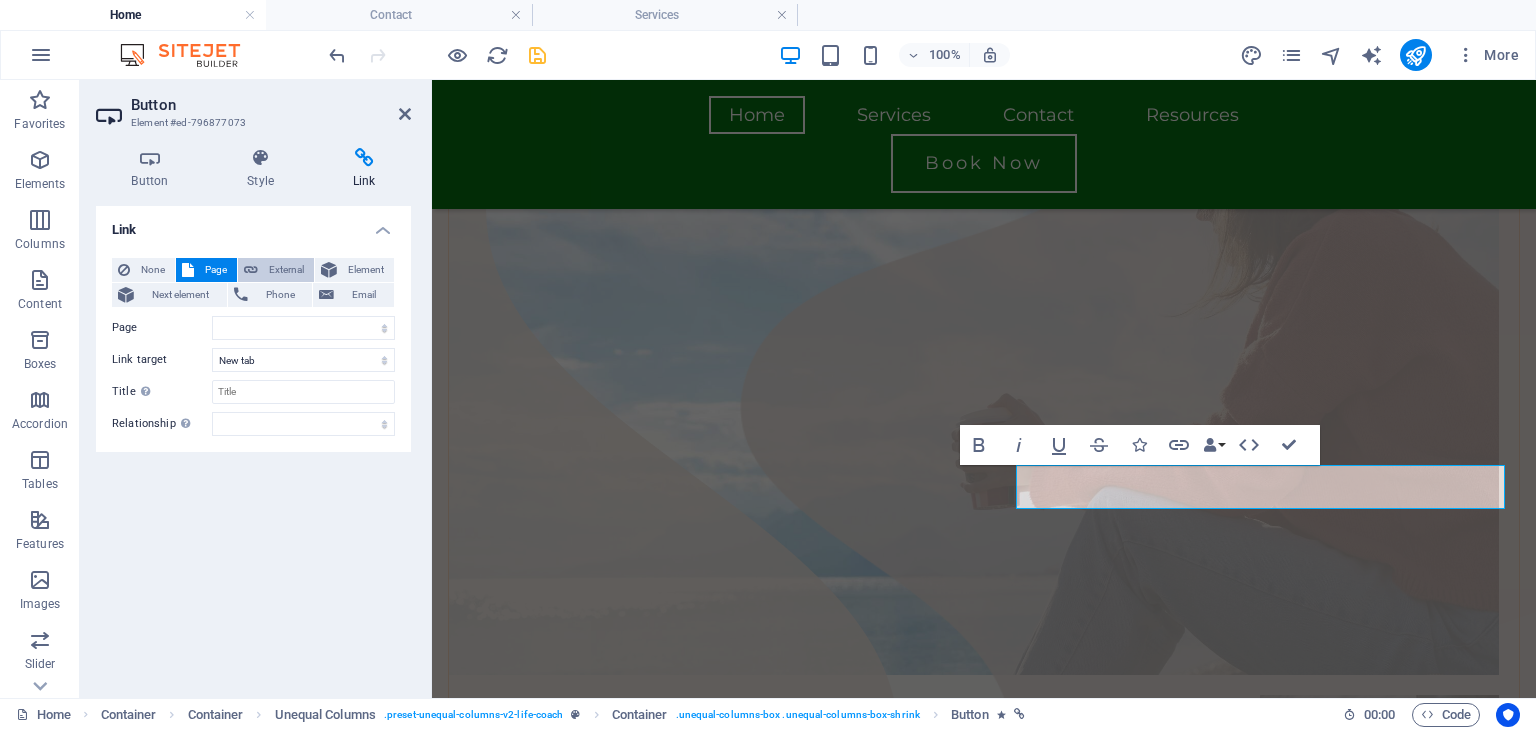 click on "External" at bounding box center (286, 270) 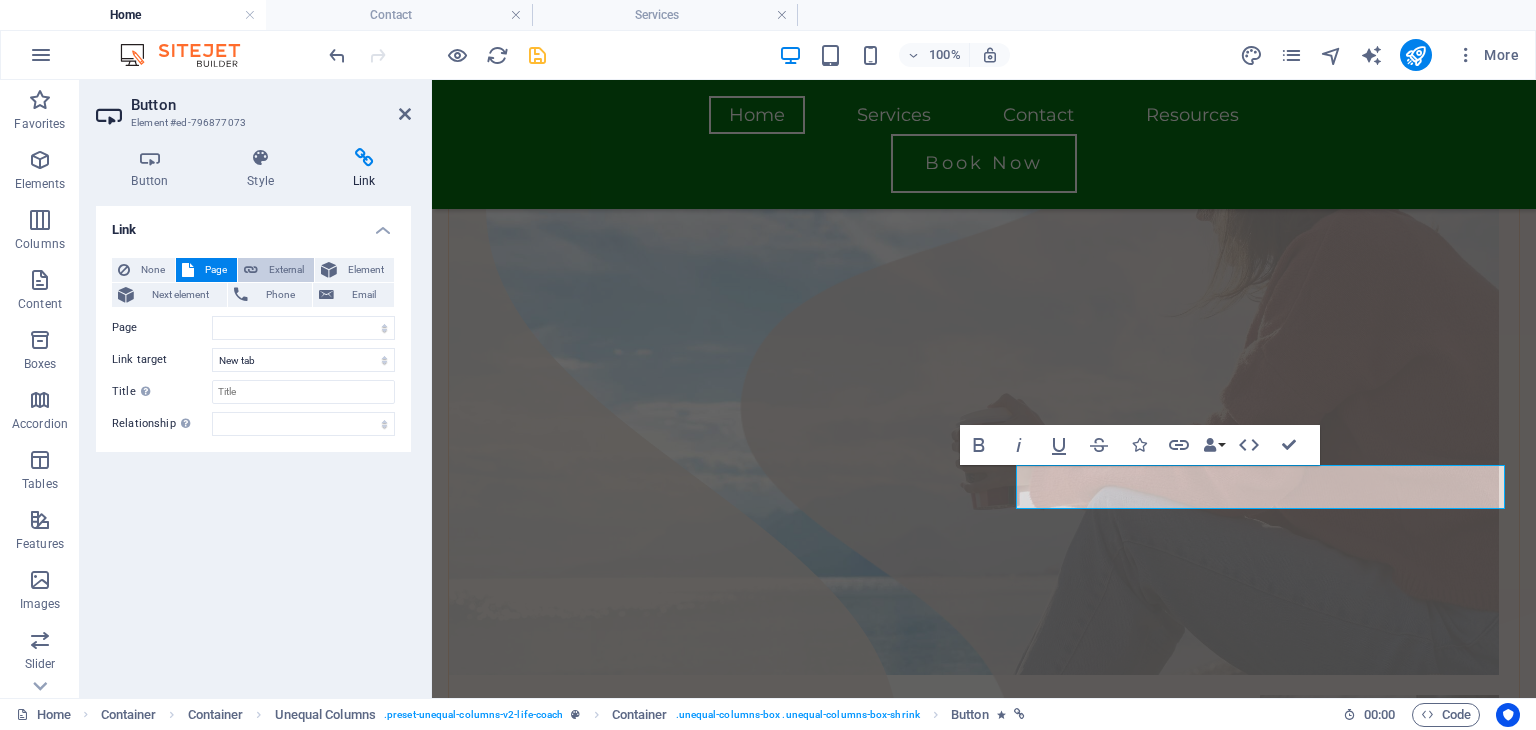 scroll, scrollTop: 0, scrollLeft: 36, axis: horizontal 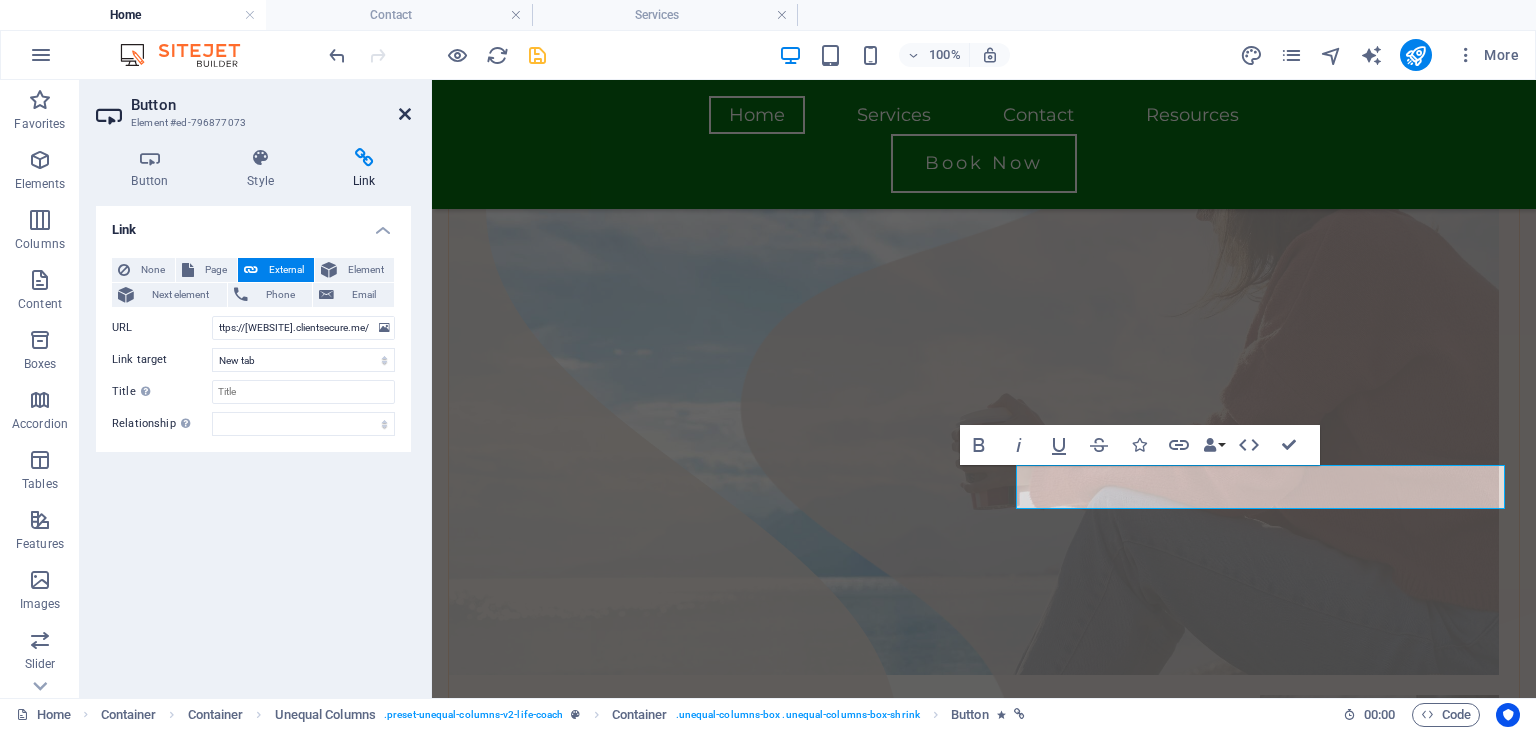 click at bounding box center [405, 114] 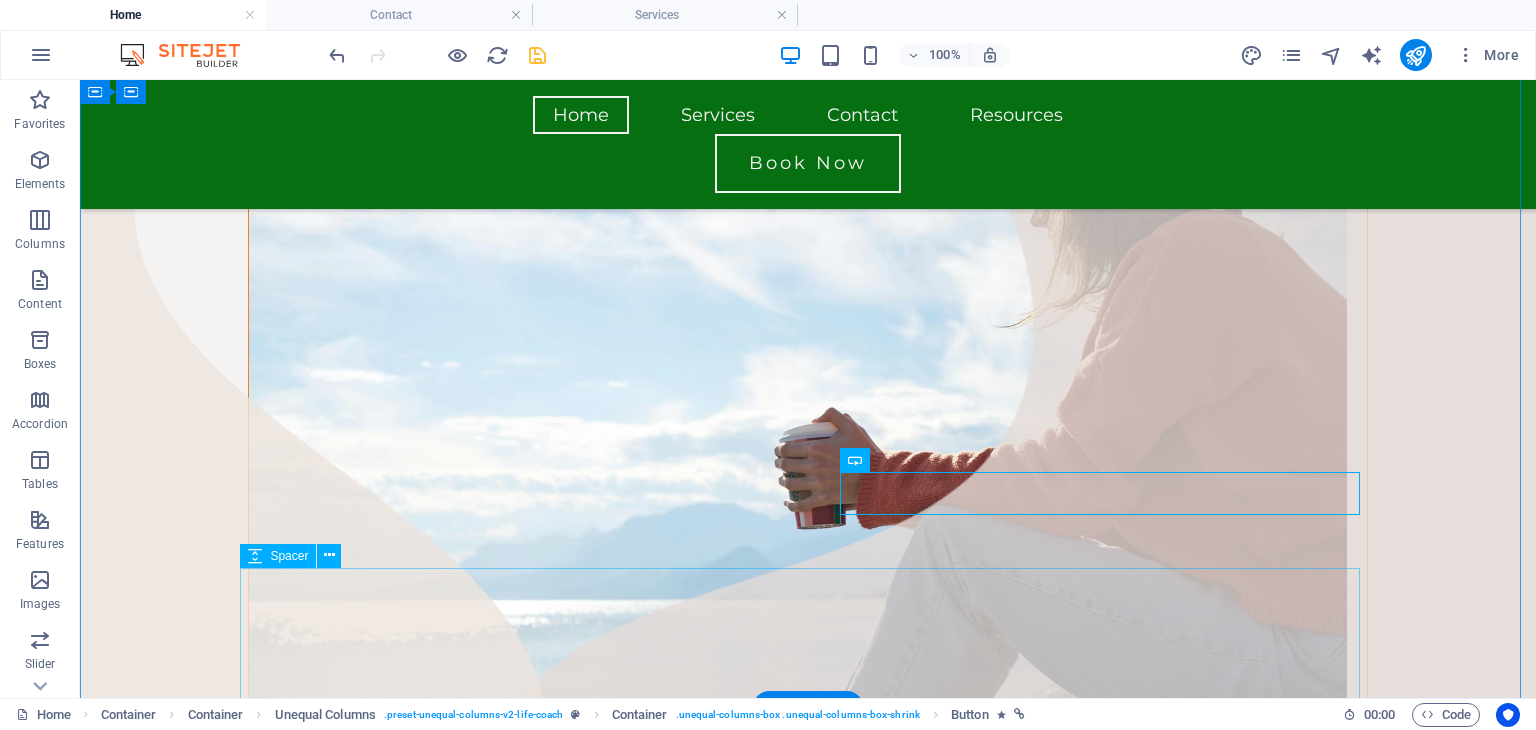scroll, scrollTop: 588, scrollLeft: 0, axis: vertical 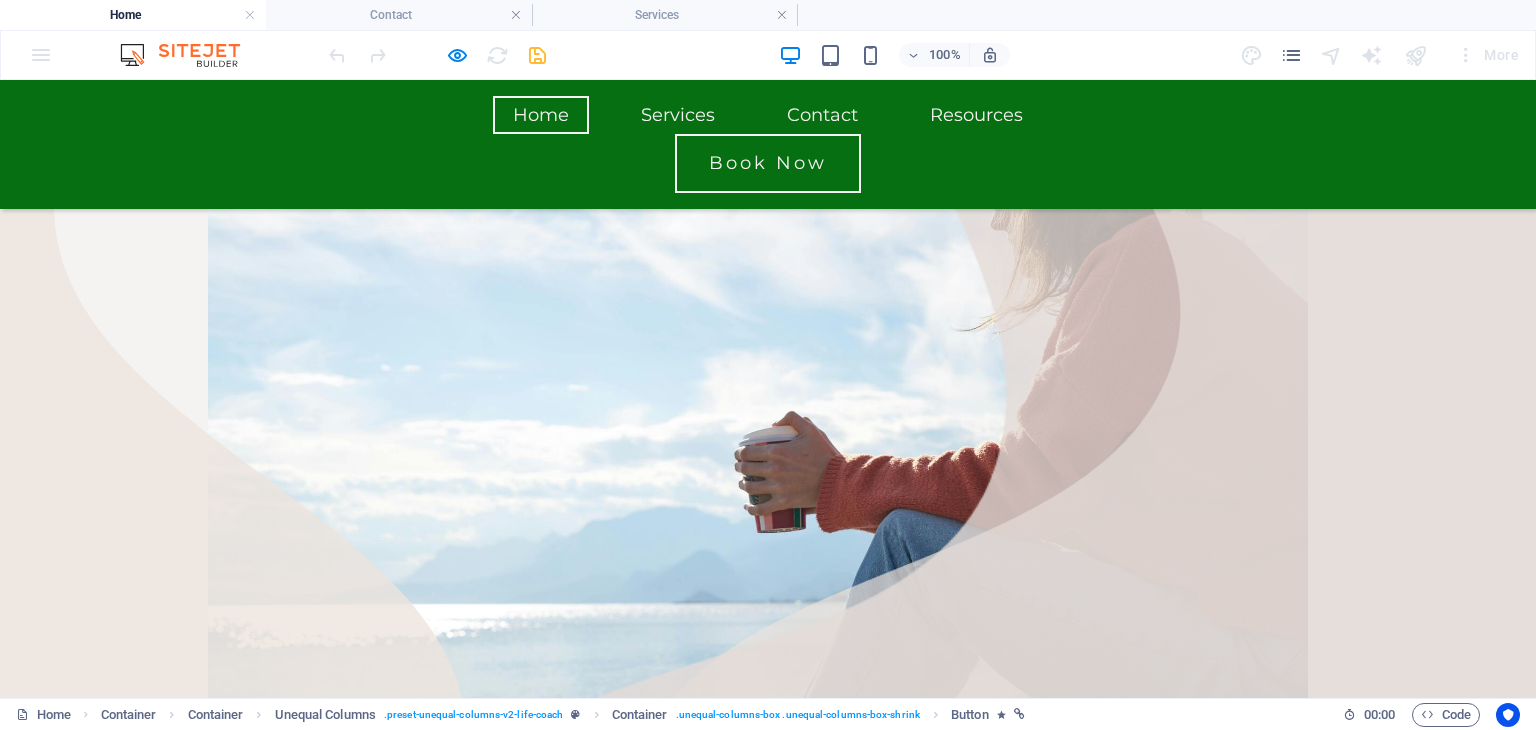 click on "Book Now" at bounding box center [768, 3183] 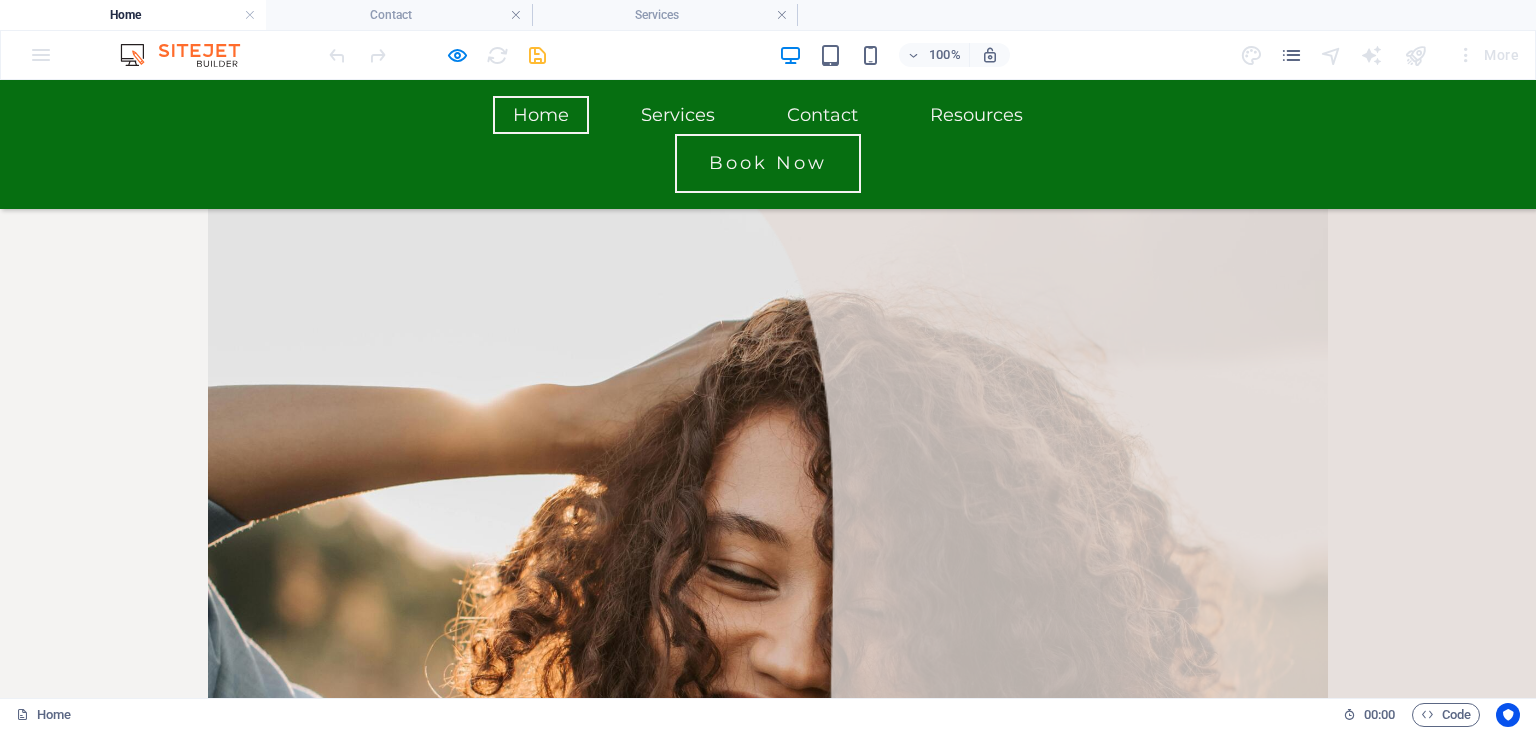 scroll, scrollTop: 1604, scrollLeft: 0, axis: vertical 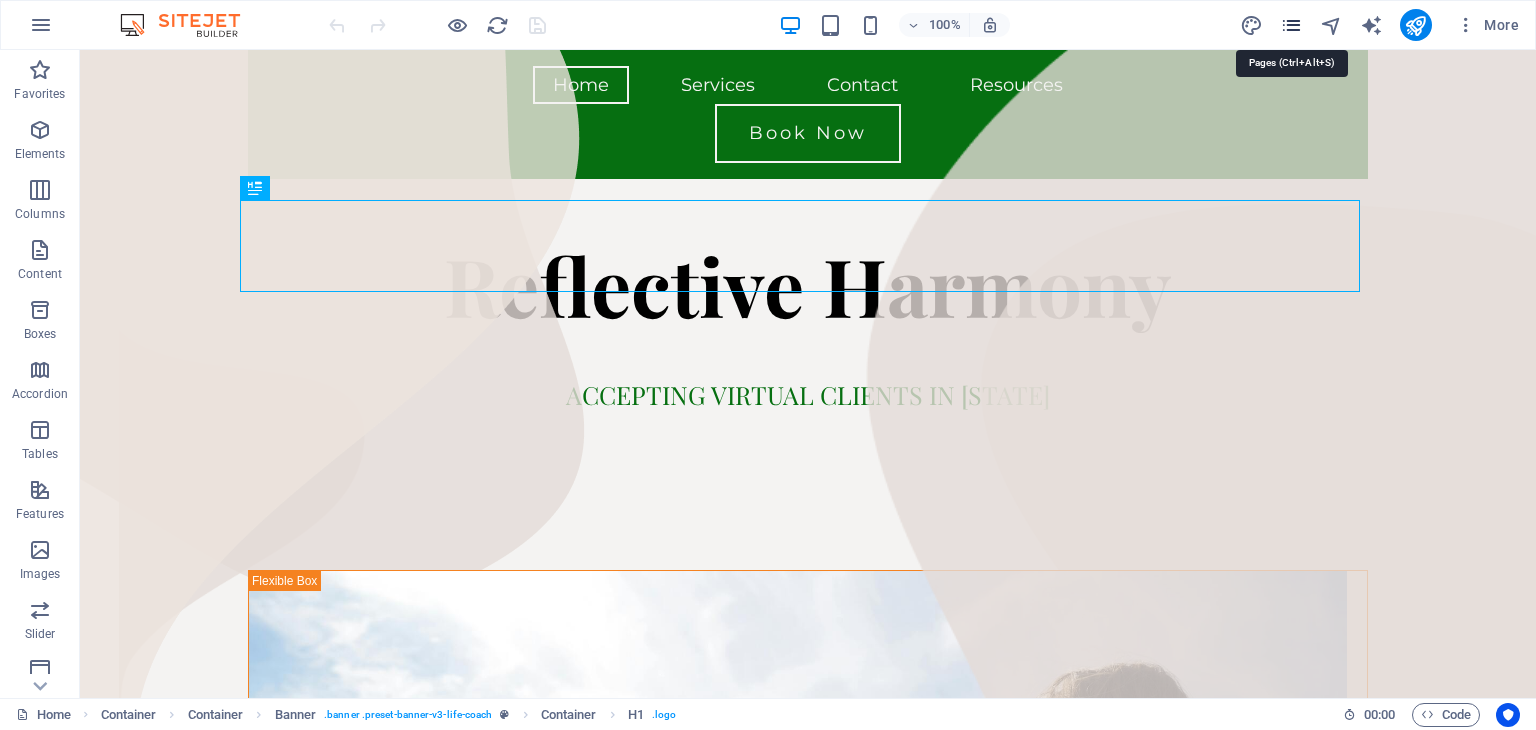 click at bounding box center [1291, 25] 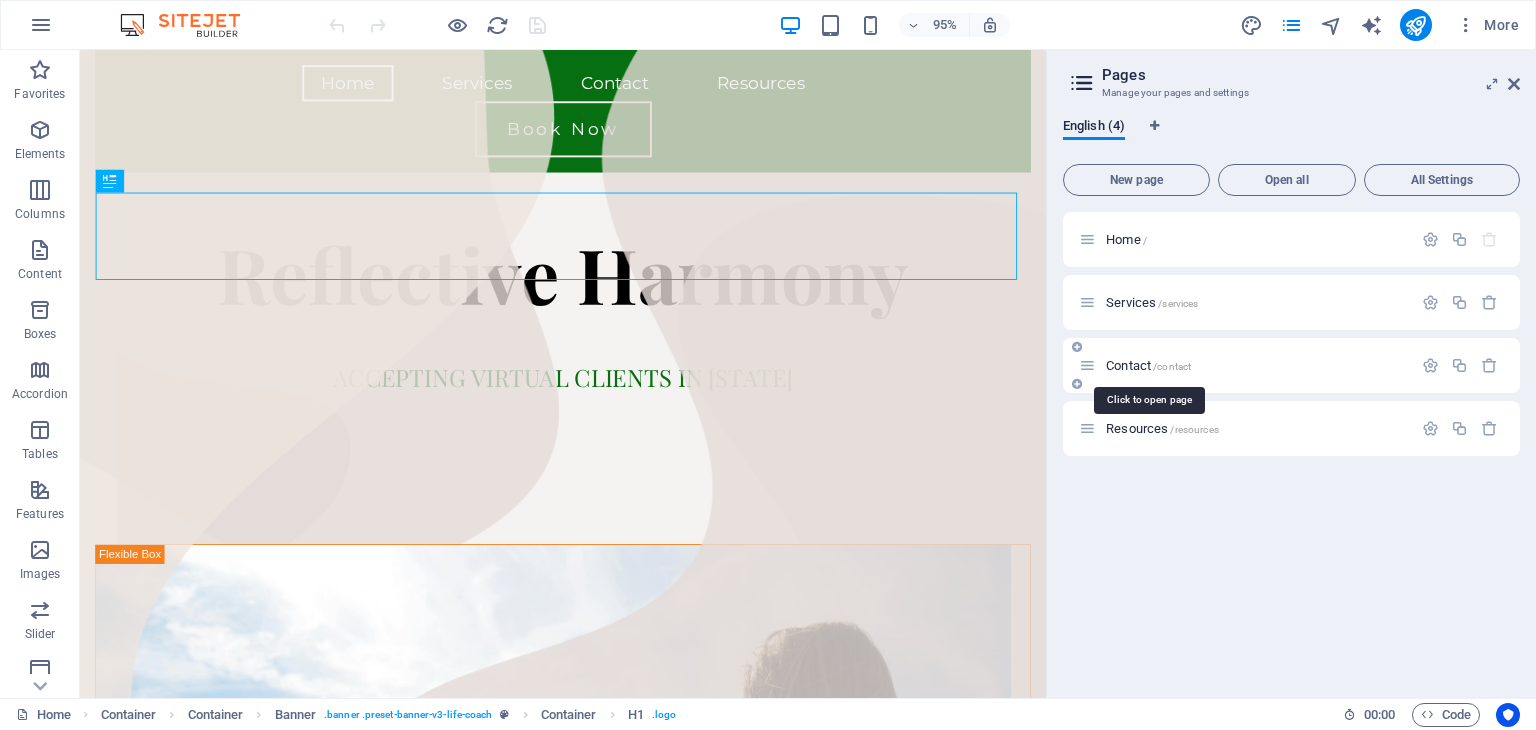 click on "Contact /contact" at bounding box center (1148, 365) 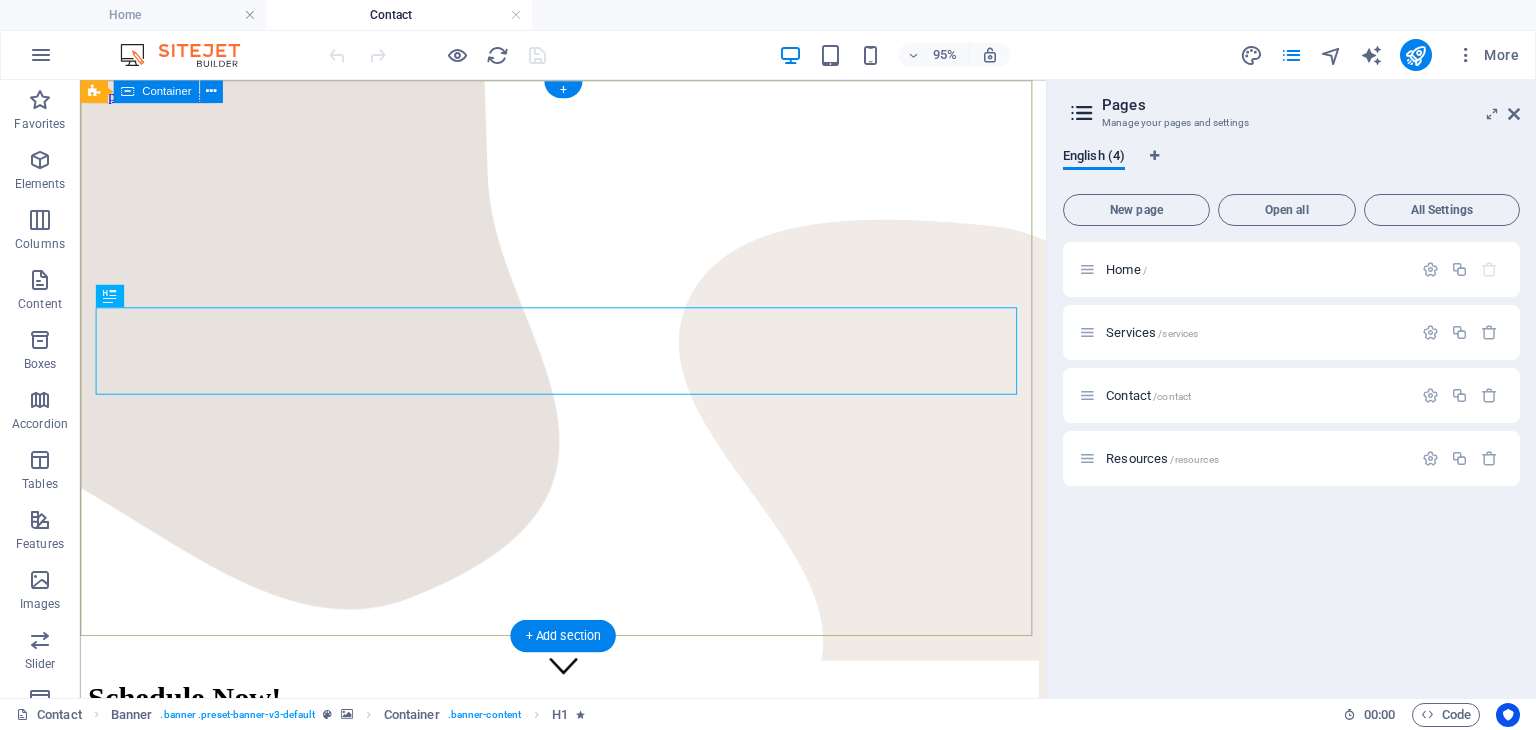 scroll, scrollTop: 0, scrollLeft: 0, axis: both 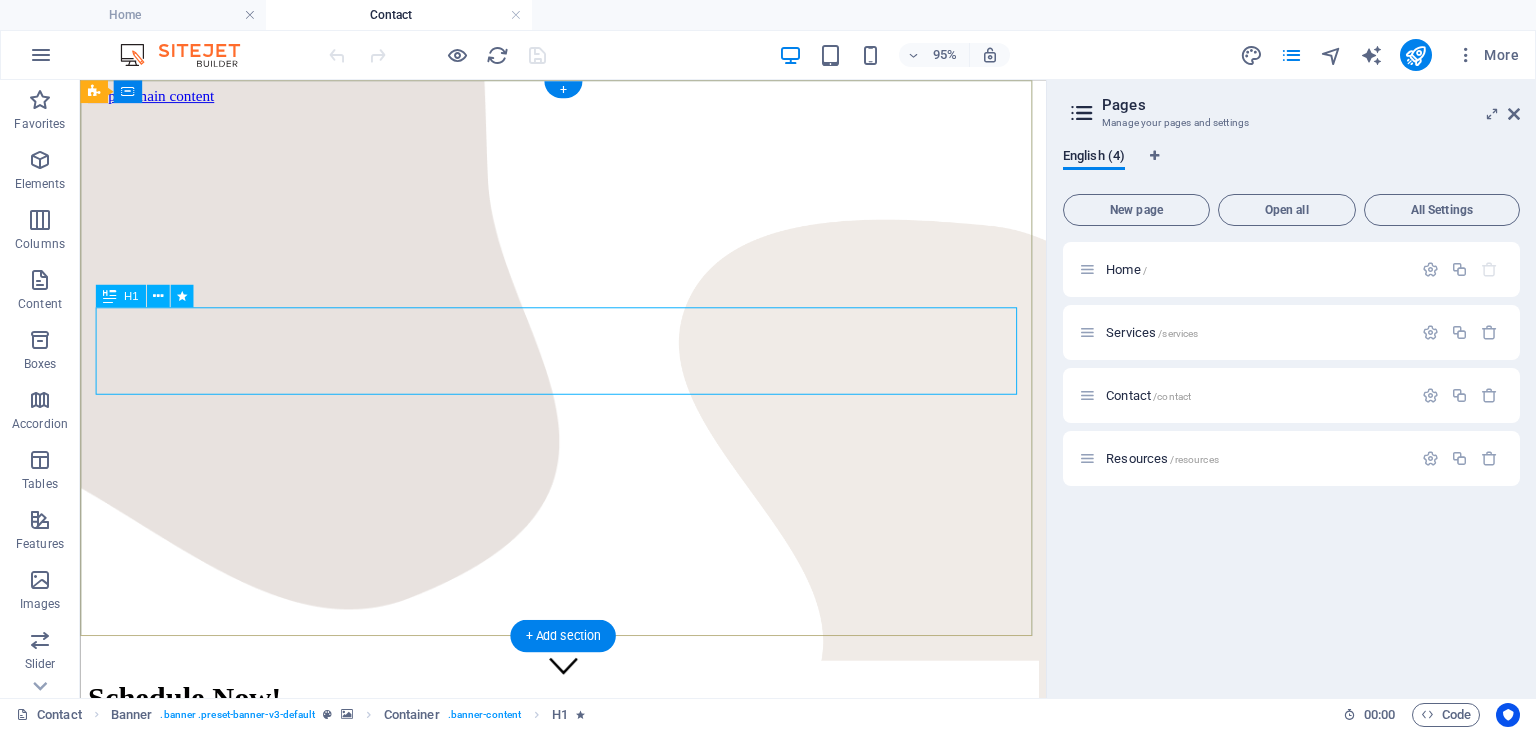 click on "Schedule Now!" at bounding box center [588, 730] 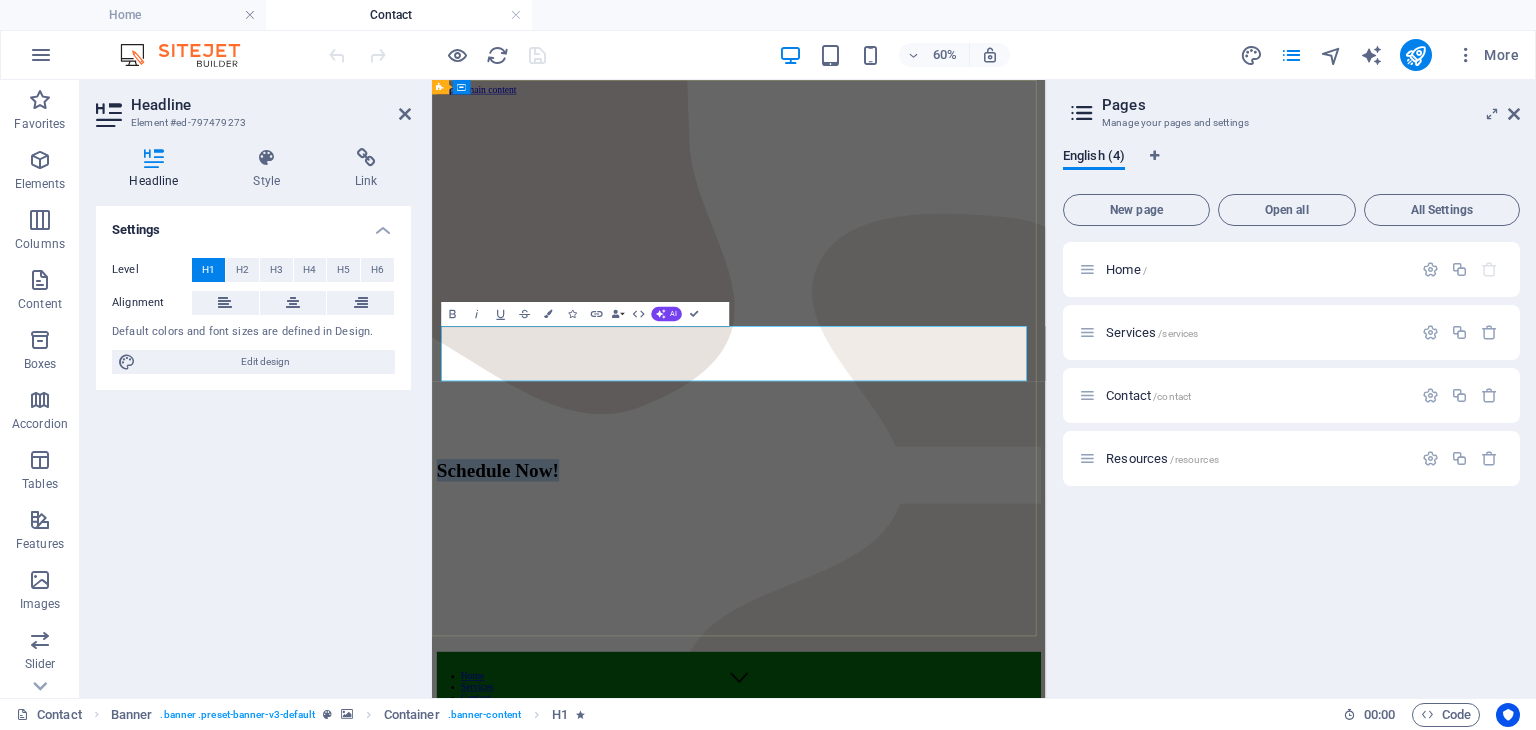 click on "Schedule Now!" at bounding box center (943, 730) 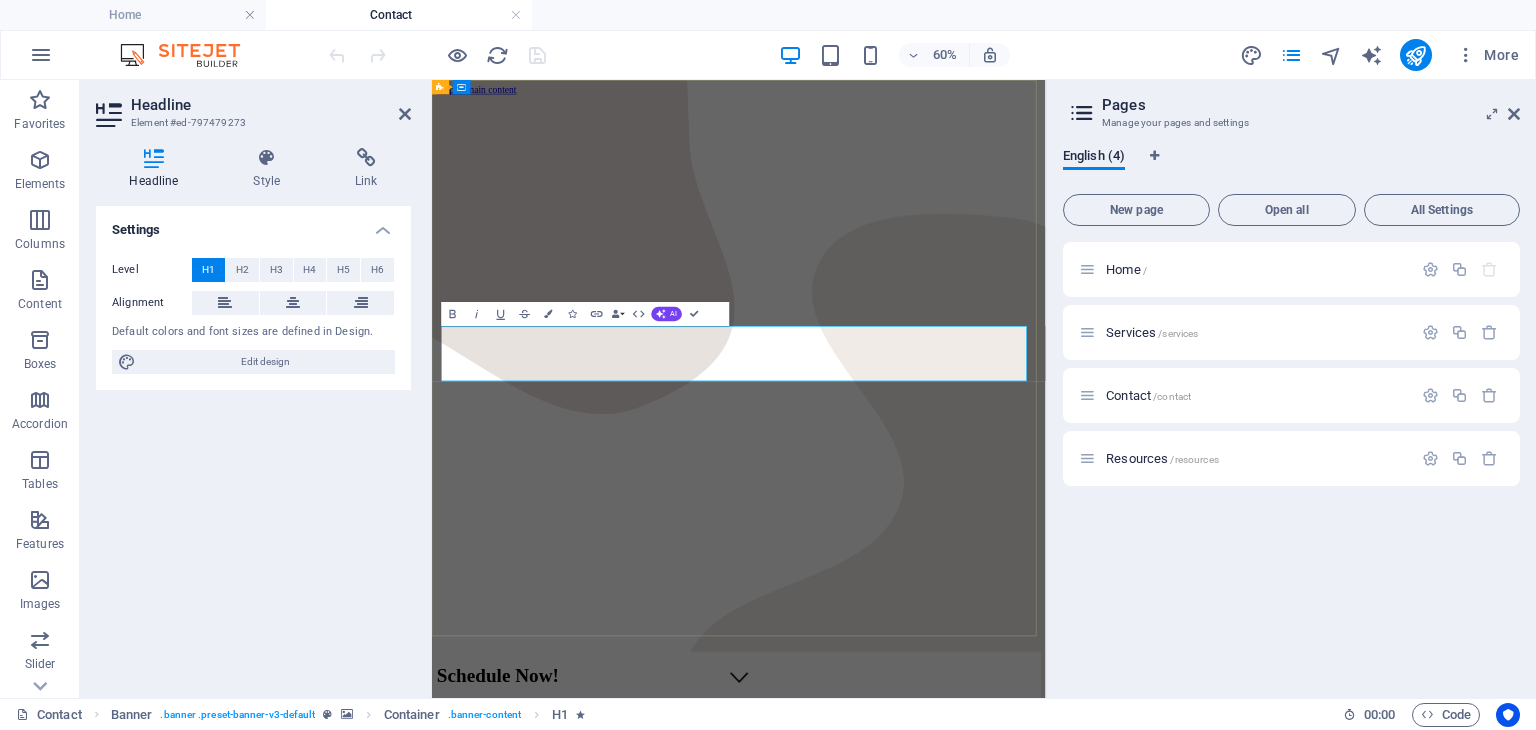 type 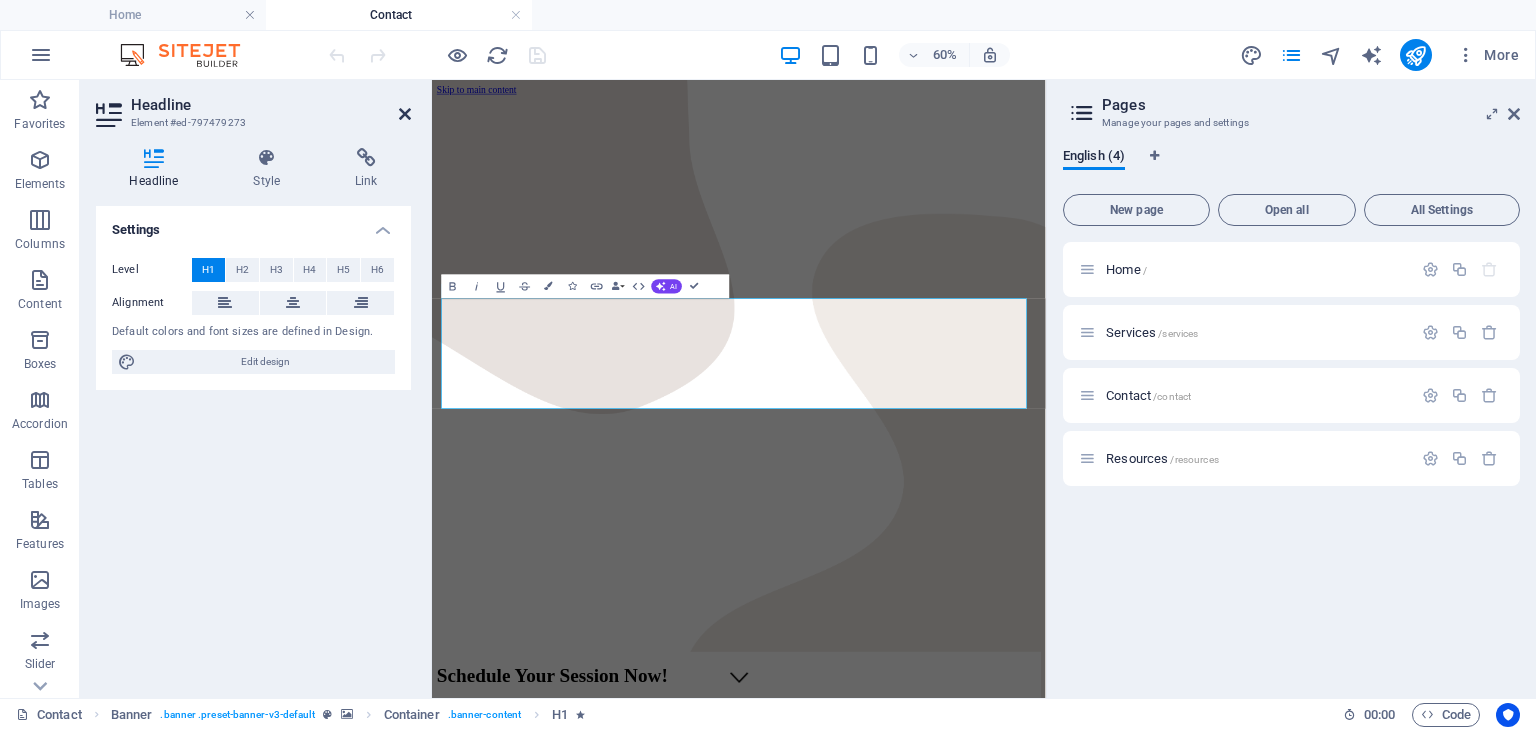 click at bounding box center [405, 114] 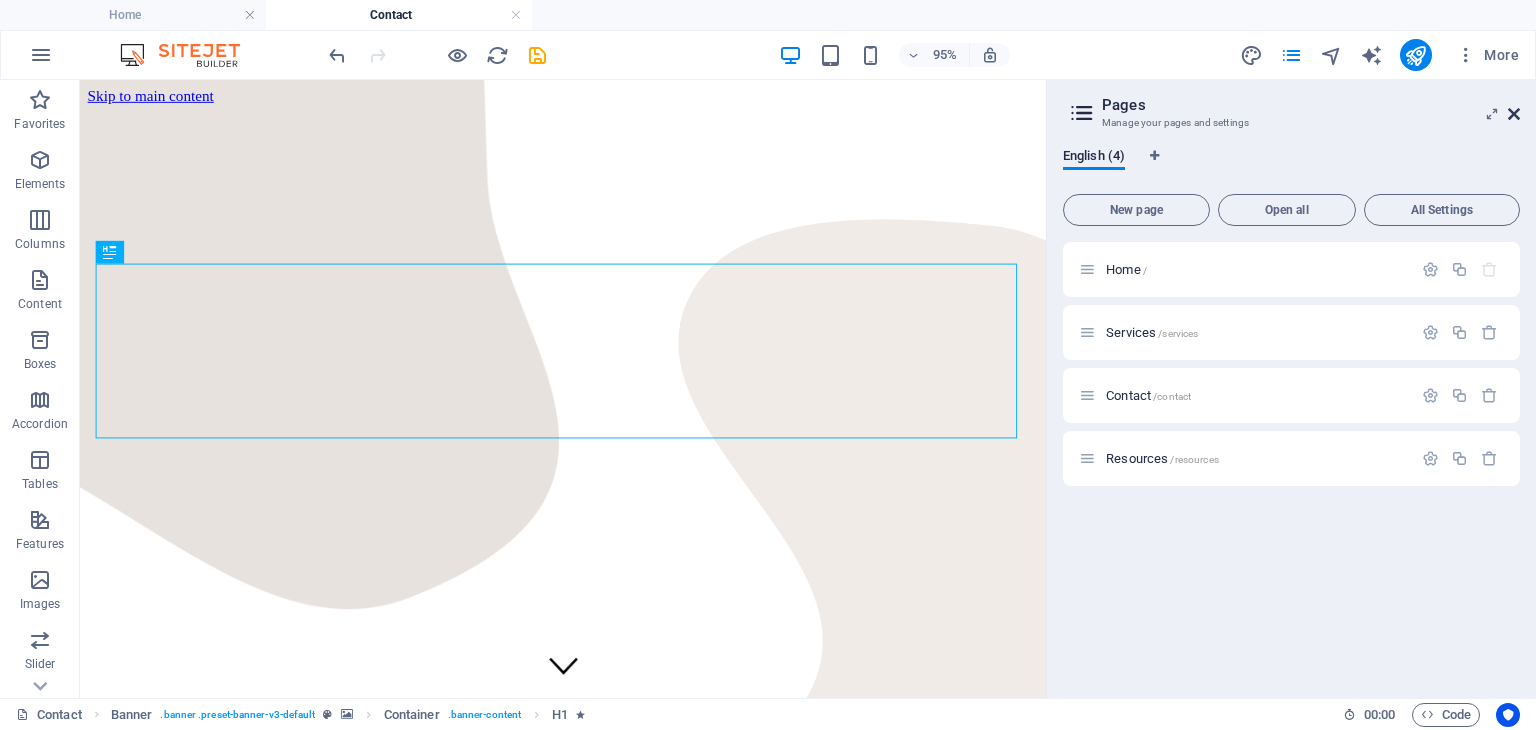 click at bounding box center (1514, 114) 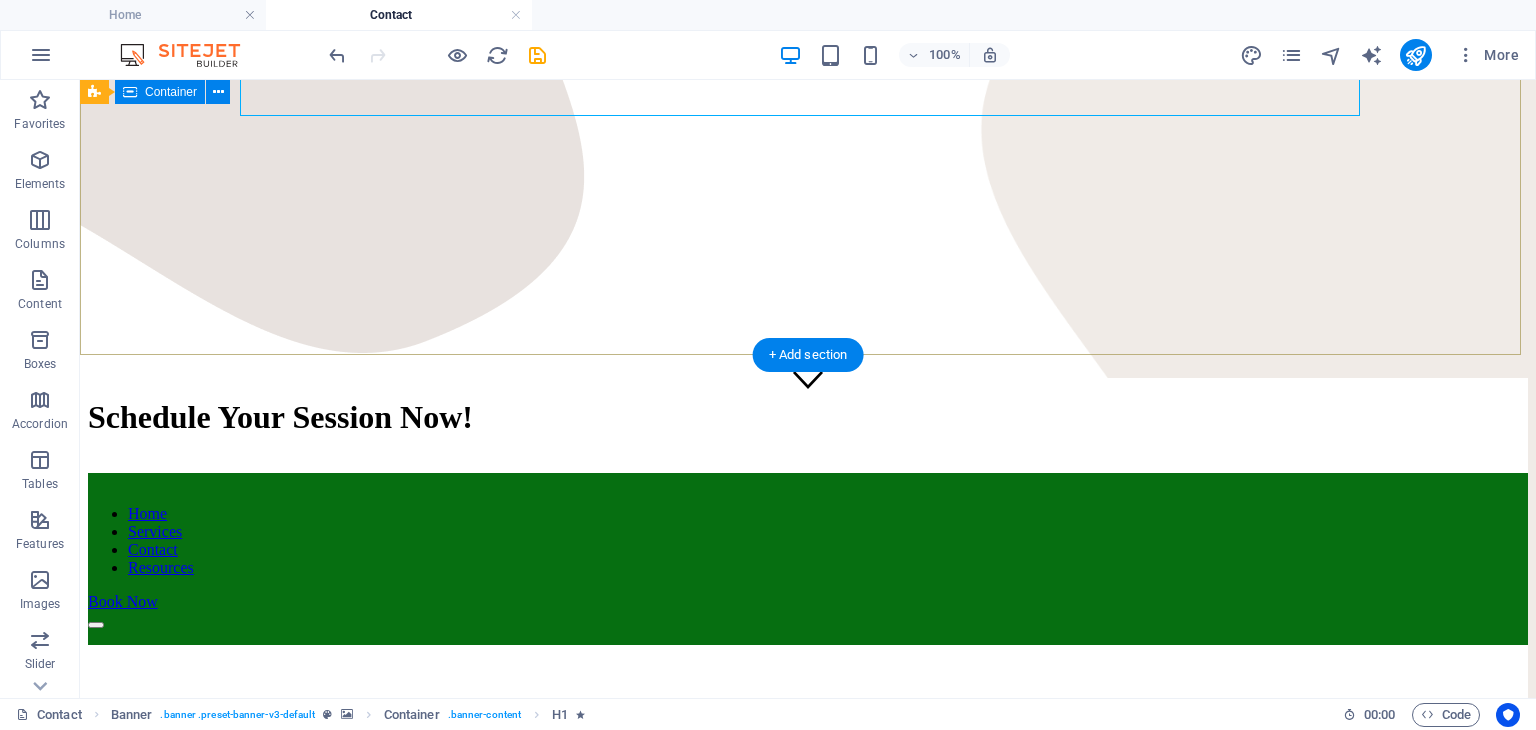 scroll, scrollTop: 280, scrollLeft: 0, axis: vertical 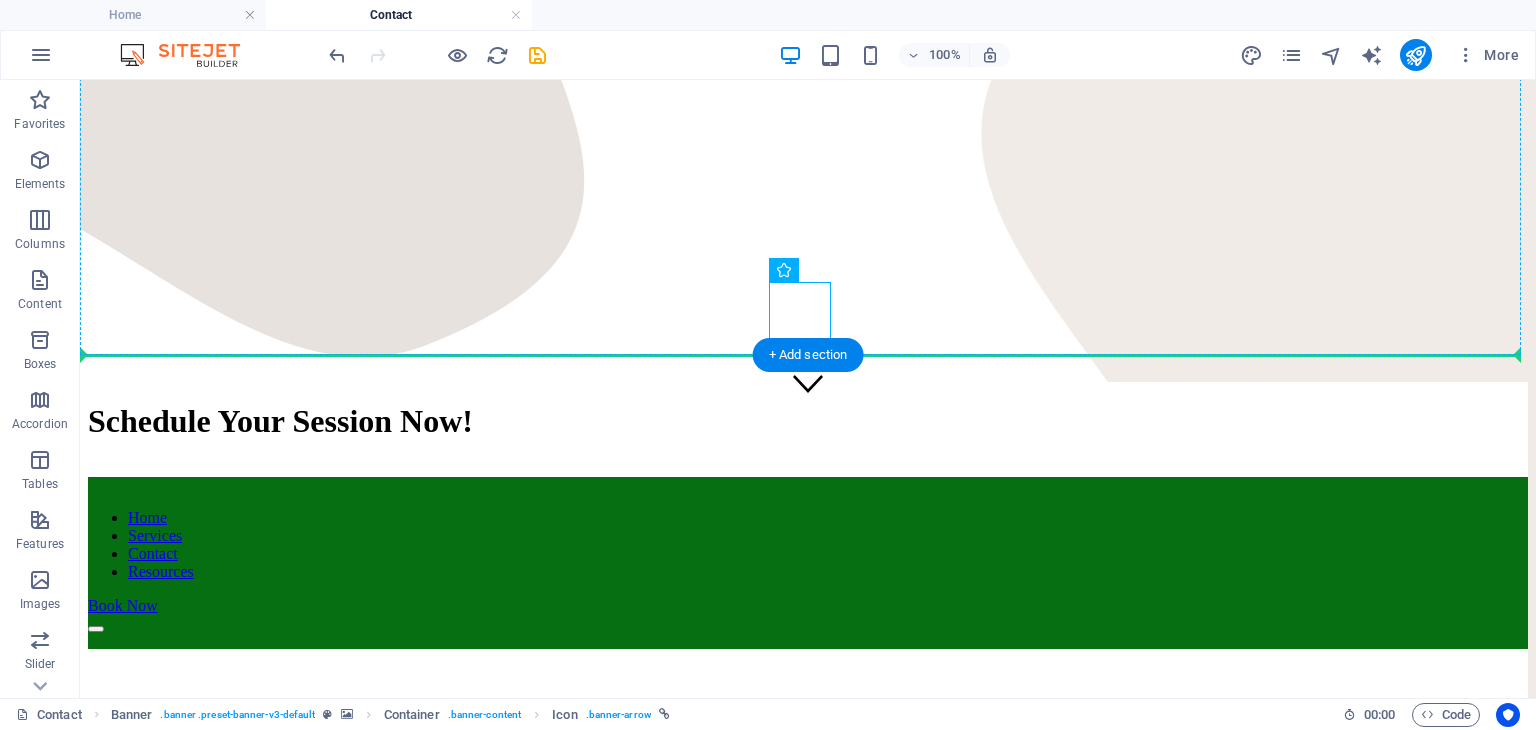 drag, startPoint x: 800, startPoint y: 313, endPoint x: 800, endPoint y: 229, distance: 84 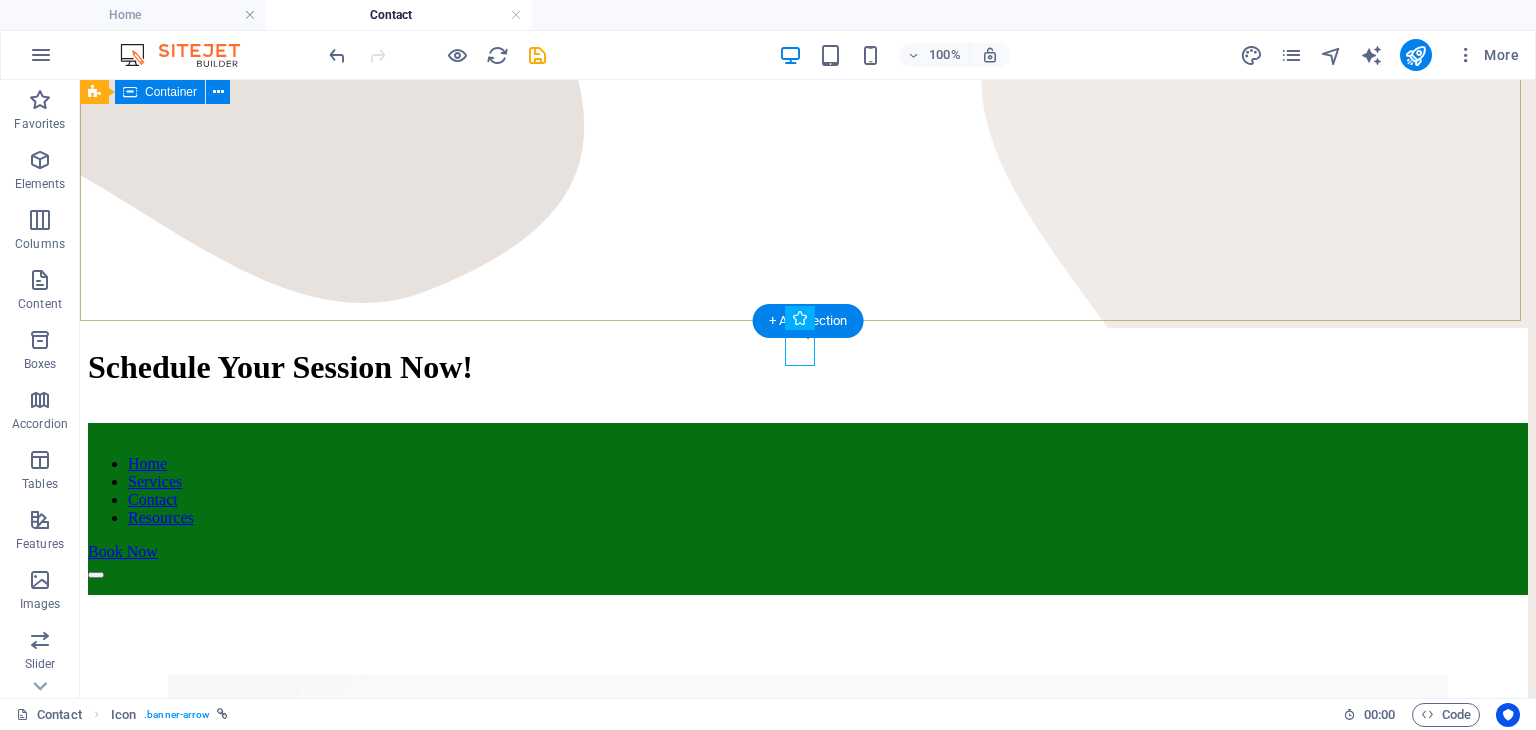 scroll, scrollTop: 334, scrollLeft: 0, axis: vertical 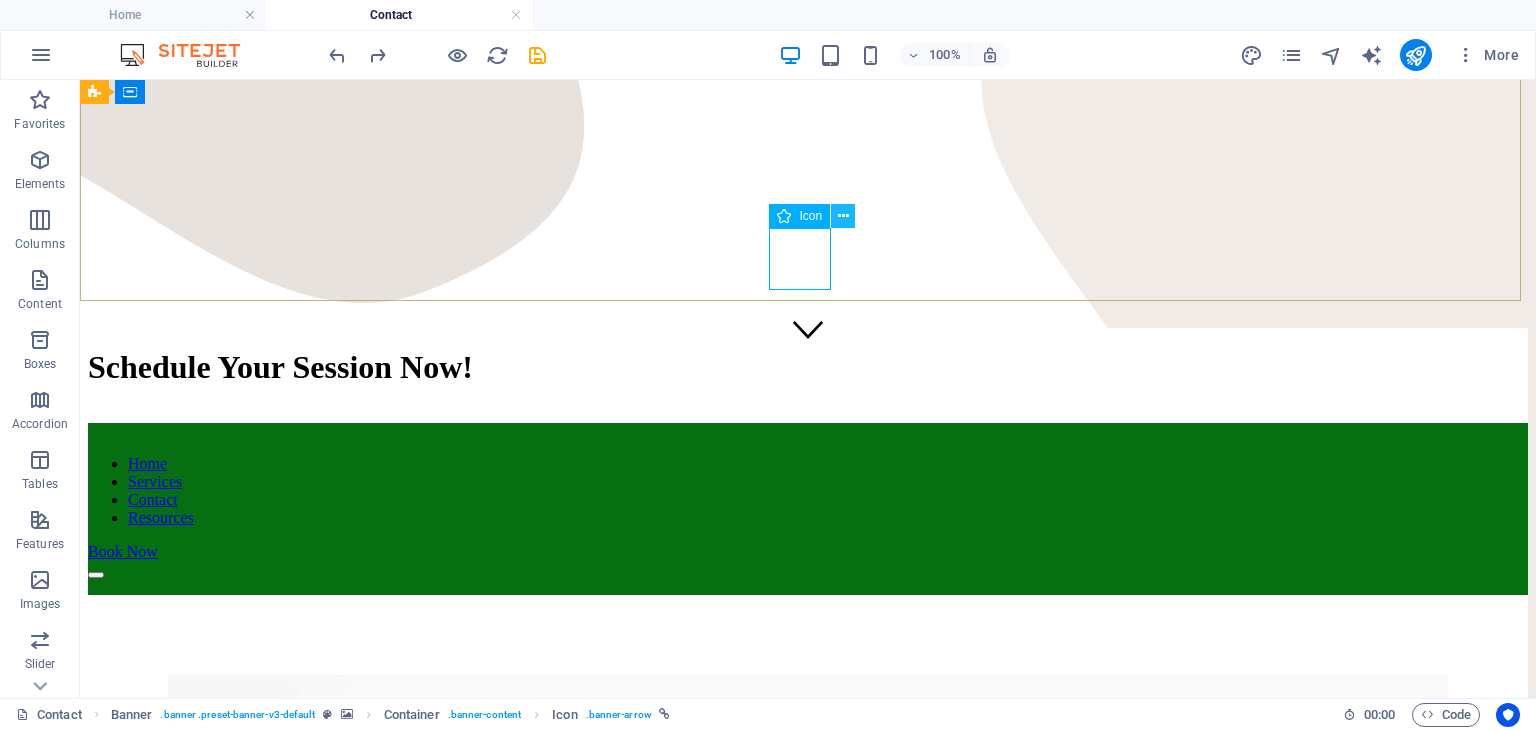 click at bounding box center [843, 216] 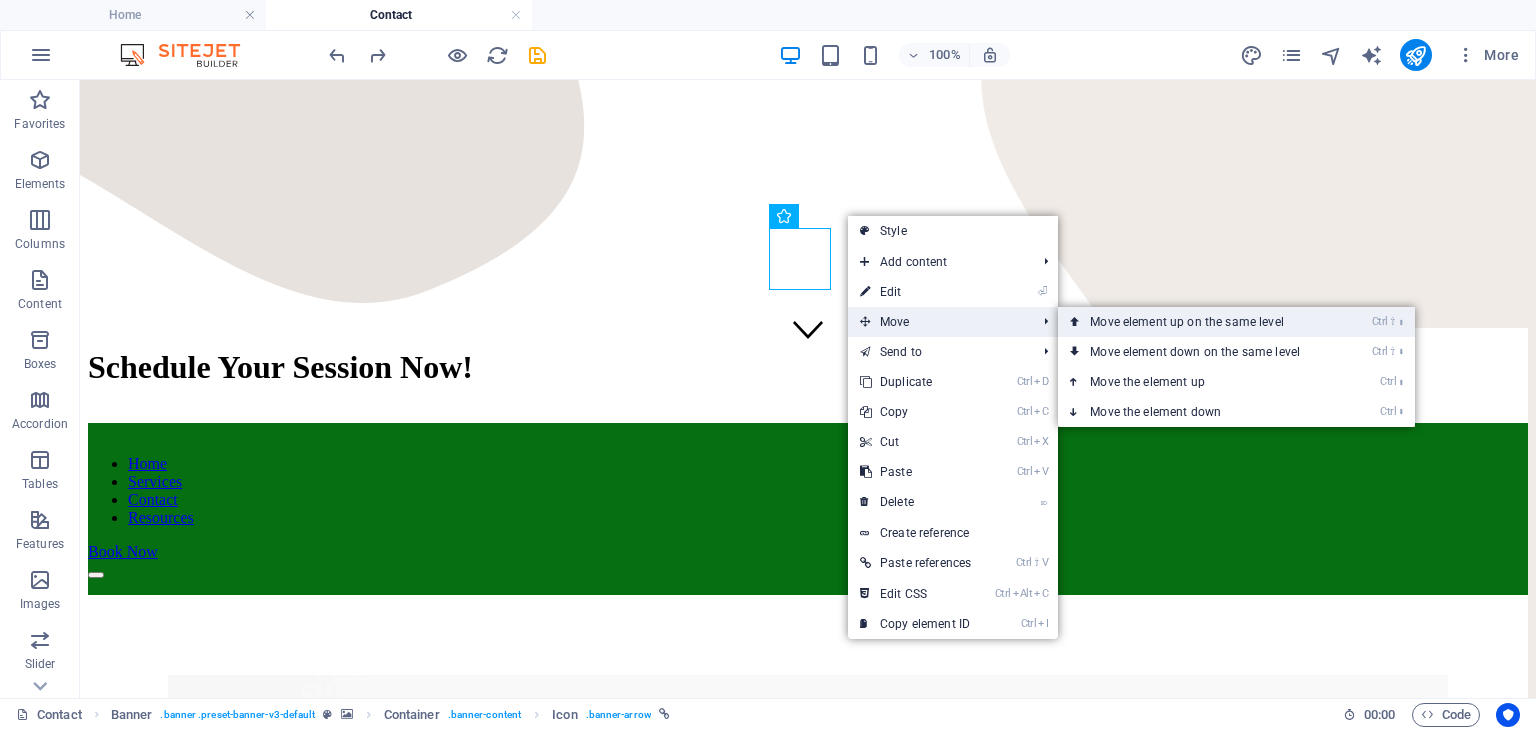 click on "Ctrl ⇧ ⬆  Move element up on the same level" at bounding box center (1199, 322) 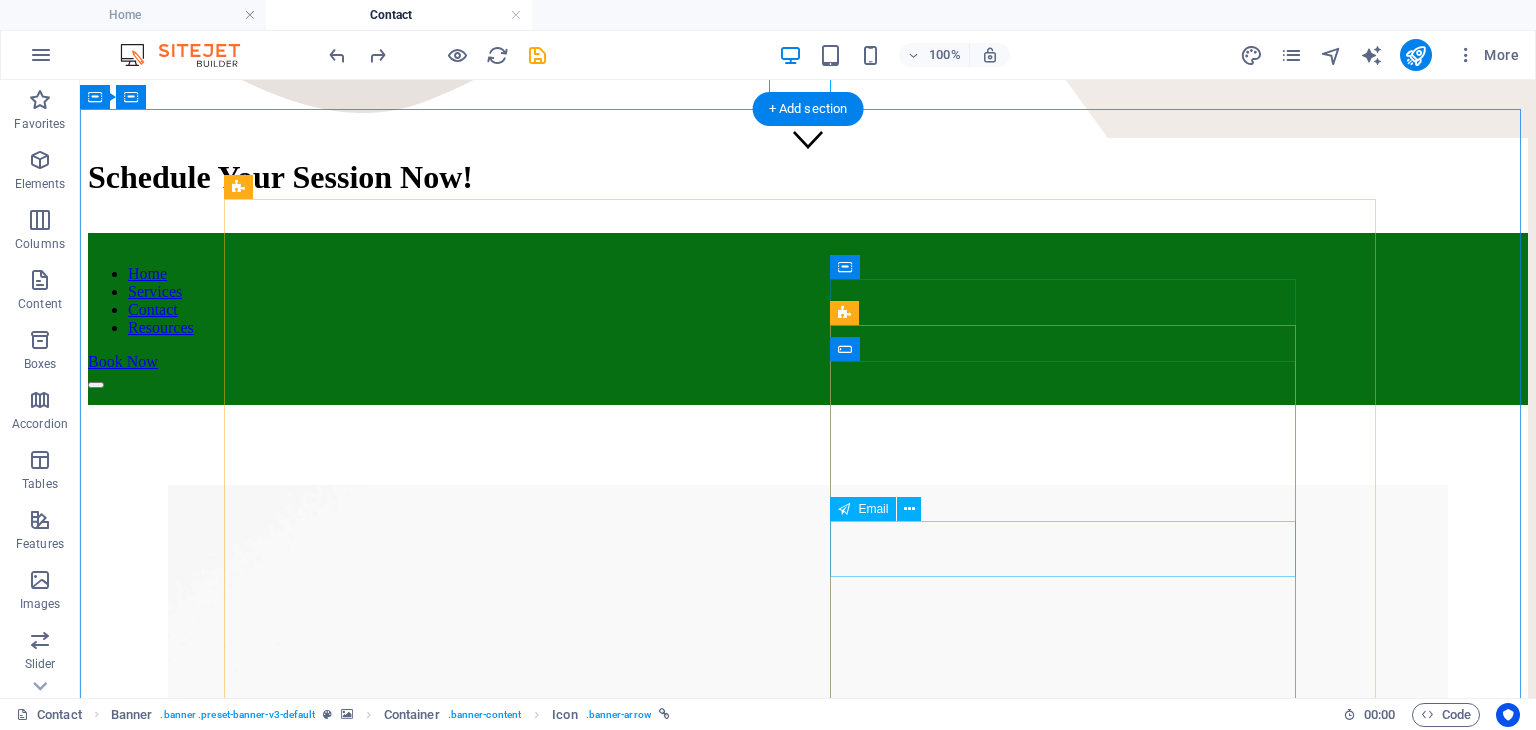 scroll, scrollTop: 526, scrollLeft: 0, axis: vertical 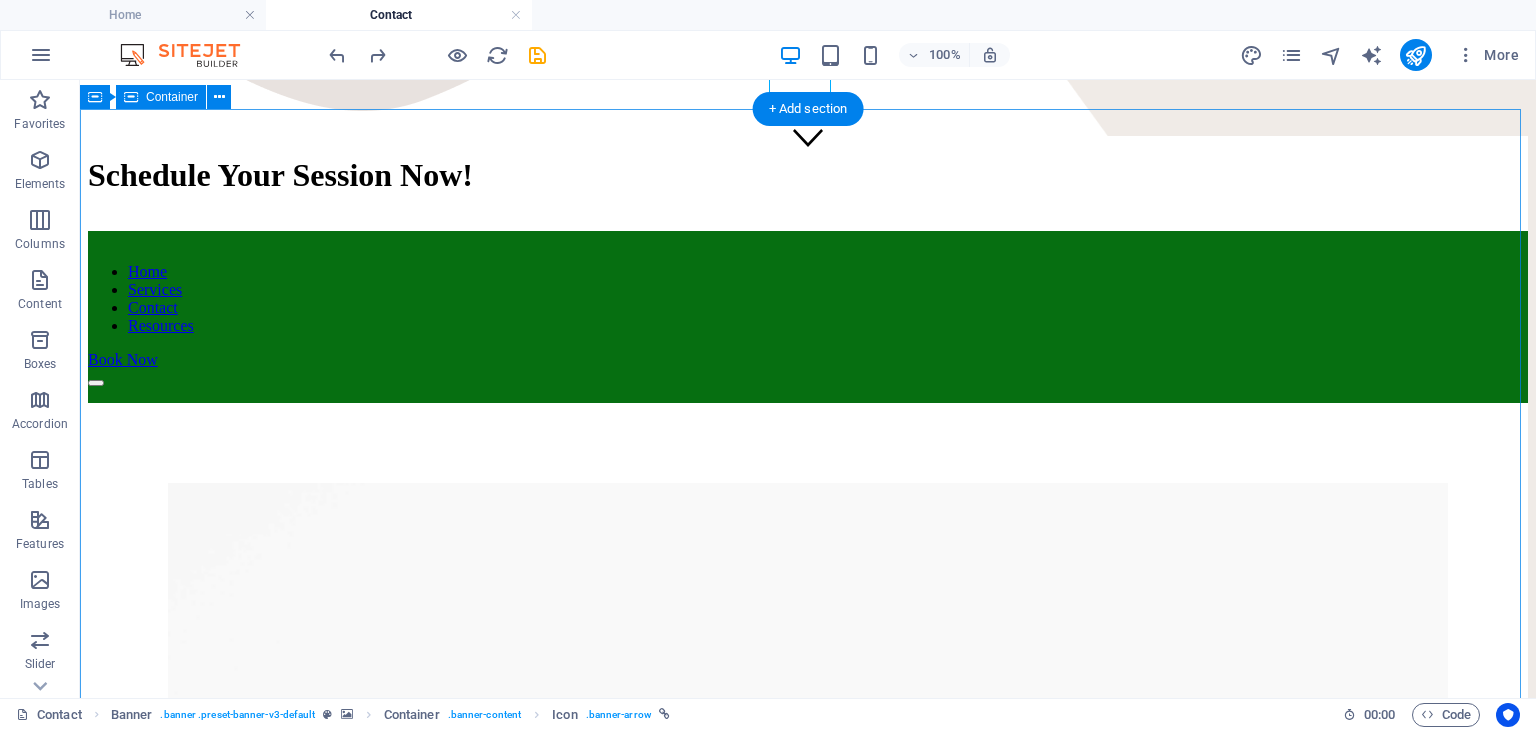 click on "Home Services Contact Resources Book Now Contact Us   I  give permission for Reflective Harmony to contact me by phone or email Unreadable? Load new Send" at bounding box center (808, 1353) 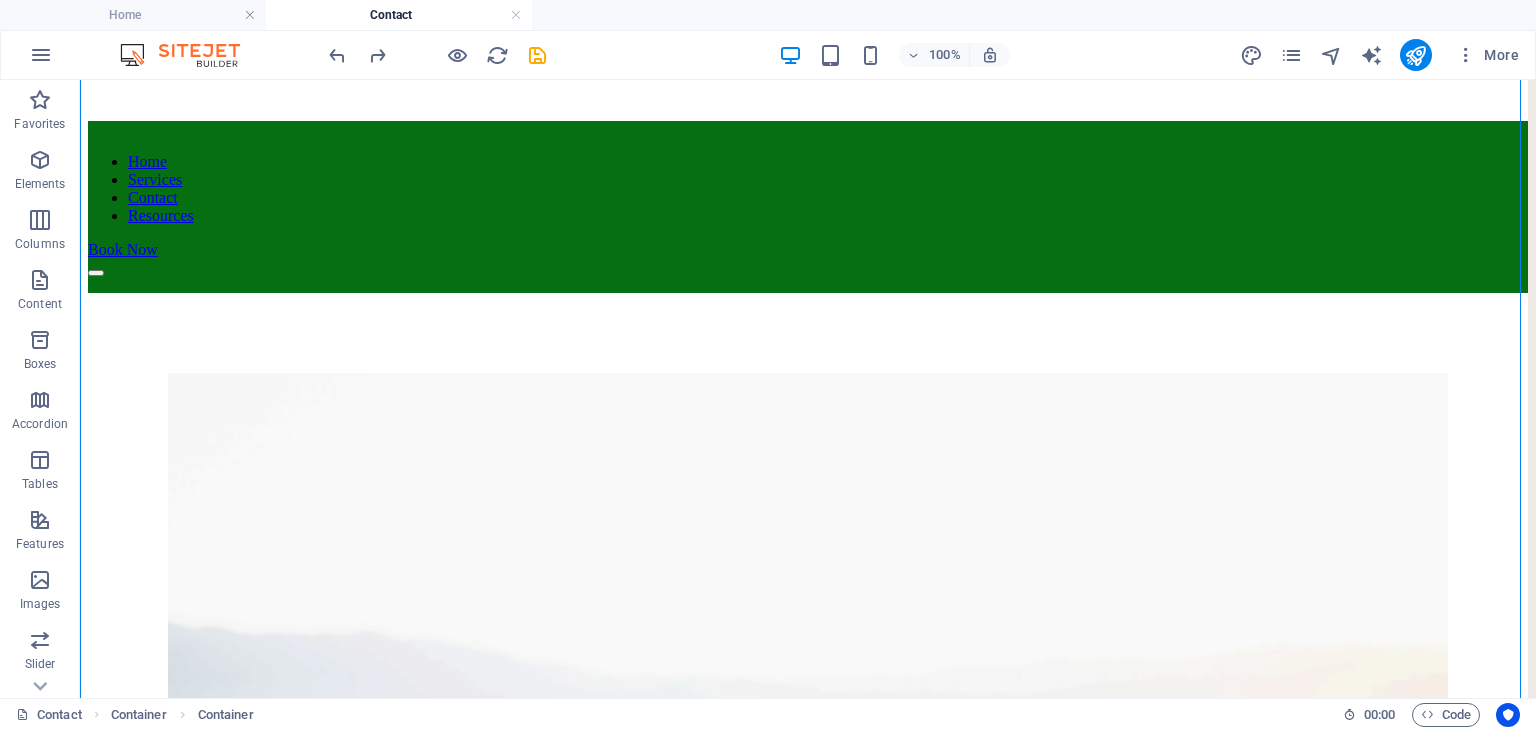 scroll, scrollTop: 0, scrollLeft: 0, axis: both 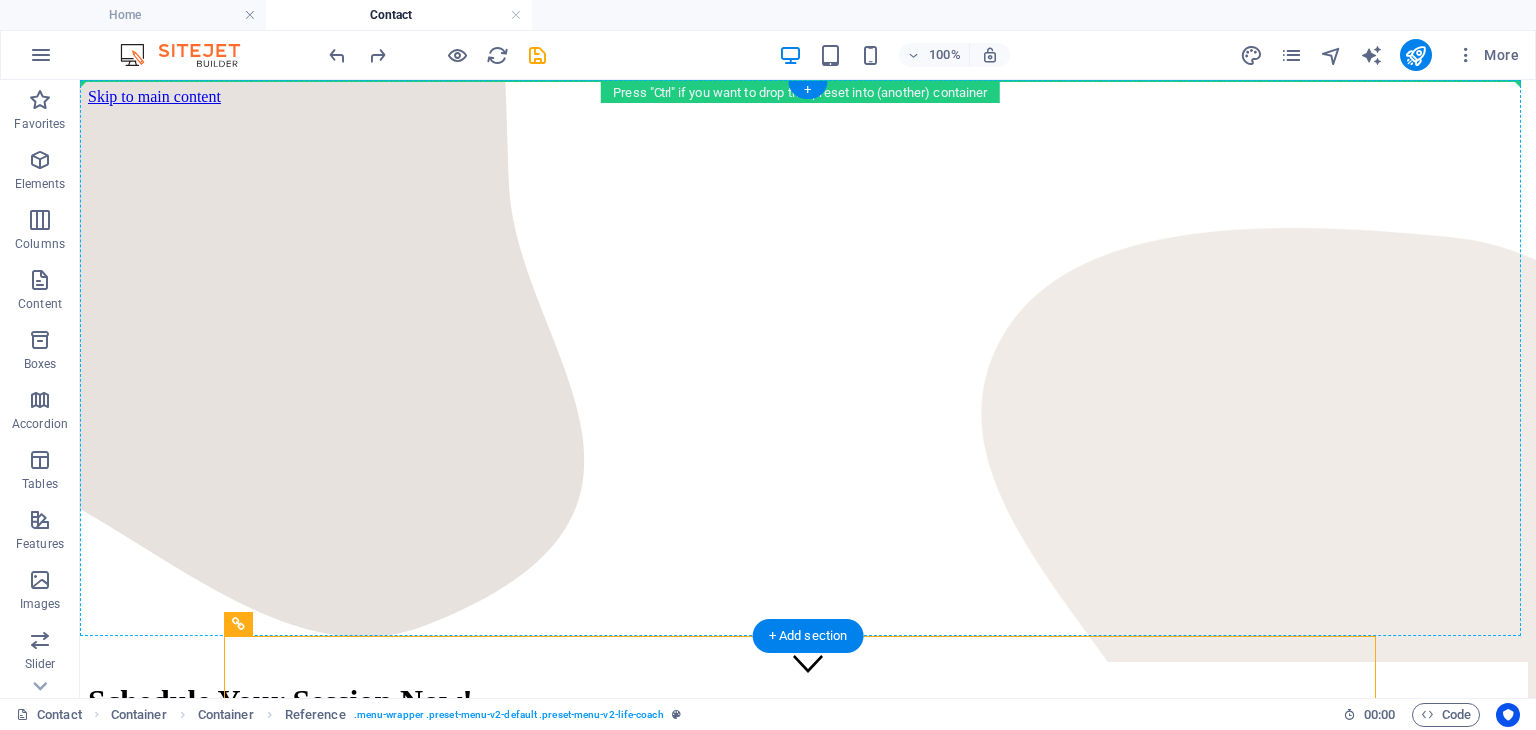 drag, startPoint x: 992, startPoint y: 649, endPoint x: 952, endPoint y: 175, distance: 475.68478 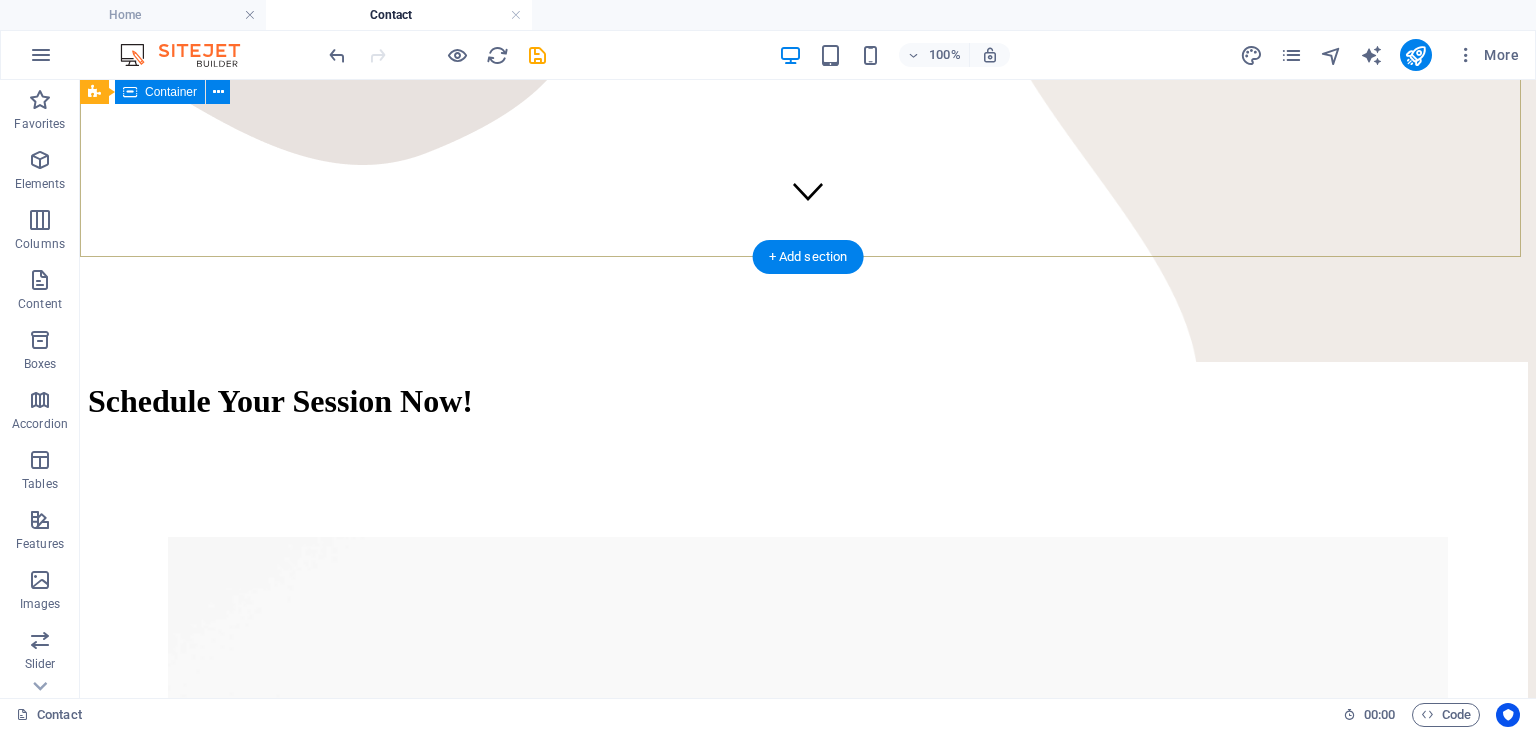 scroll, scrollTop: 468, scrollLeft: 0, axis: vertical 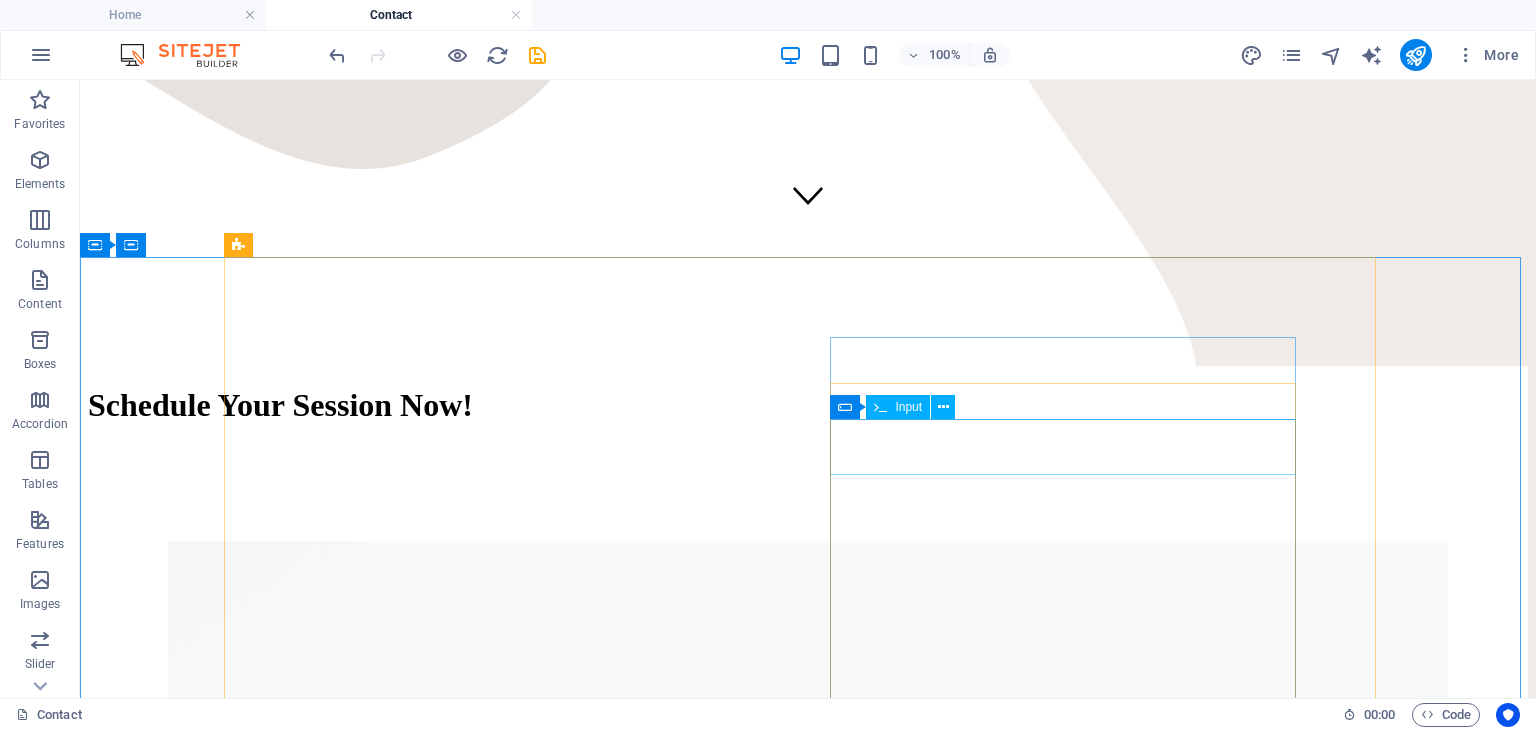 click on "Input" at bounding box center (908, 407) 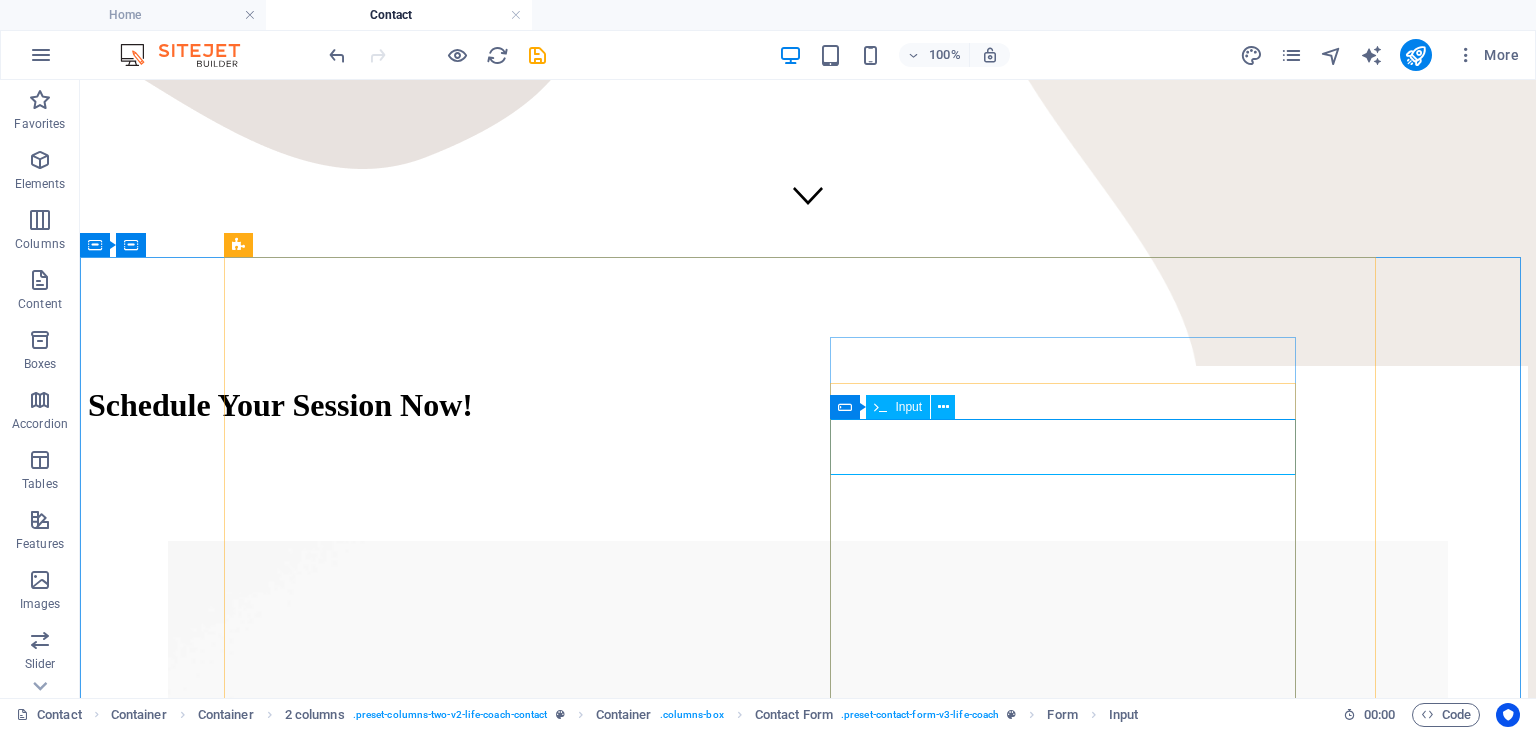 click on "Input" at bounding box center (908, 407) 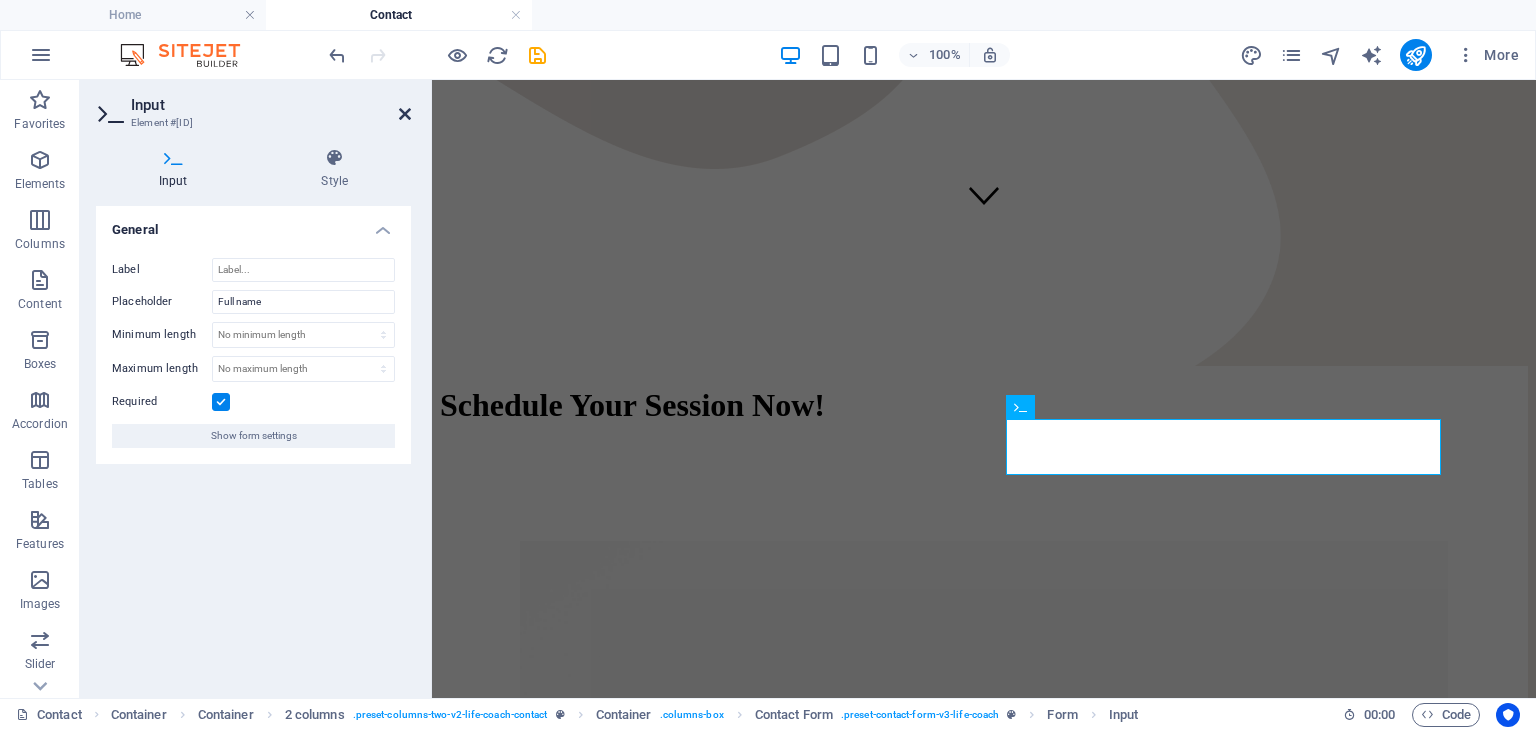 click at bounding box center [405, 114] 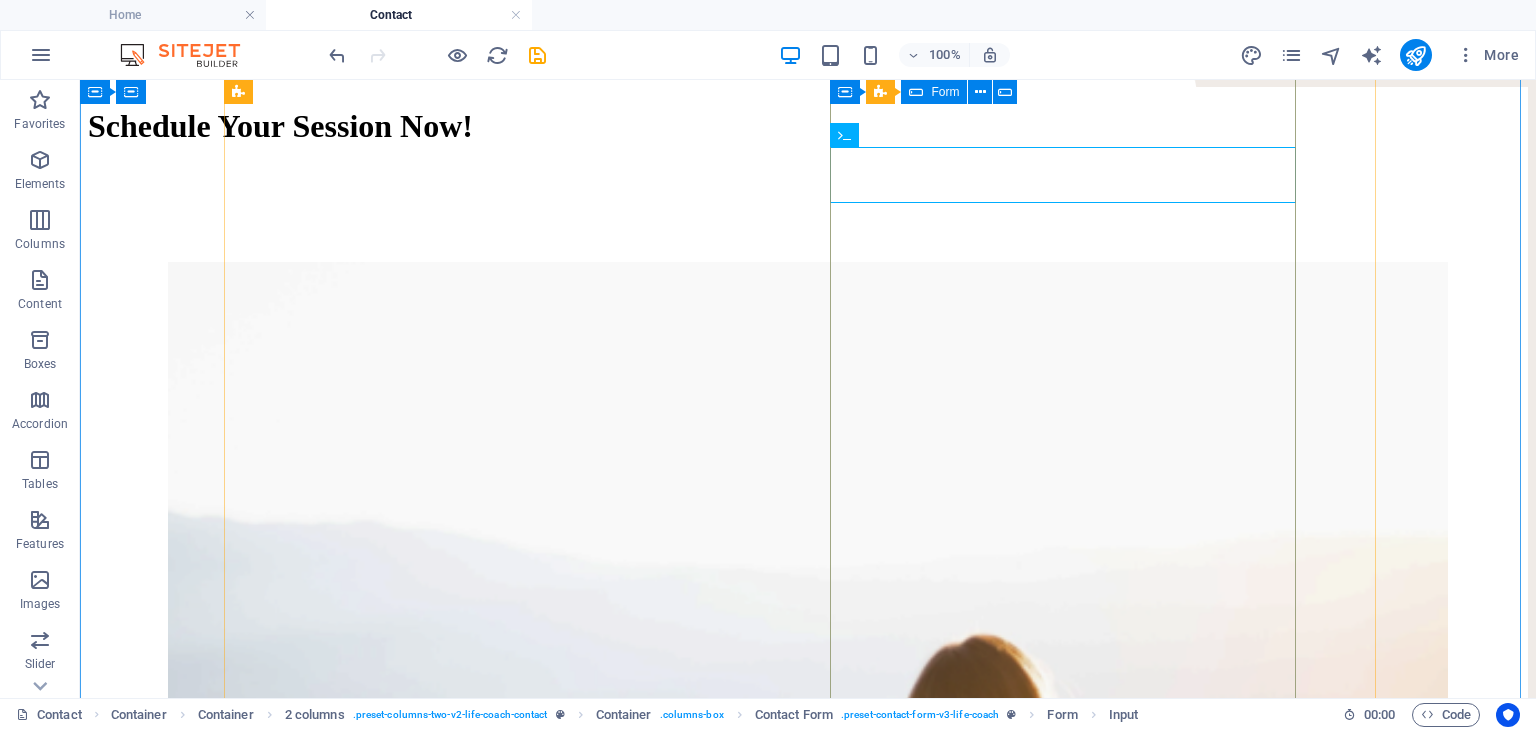 scroll, scrollTop: 750, scrollLeft: 0, axis: vertical 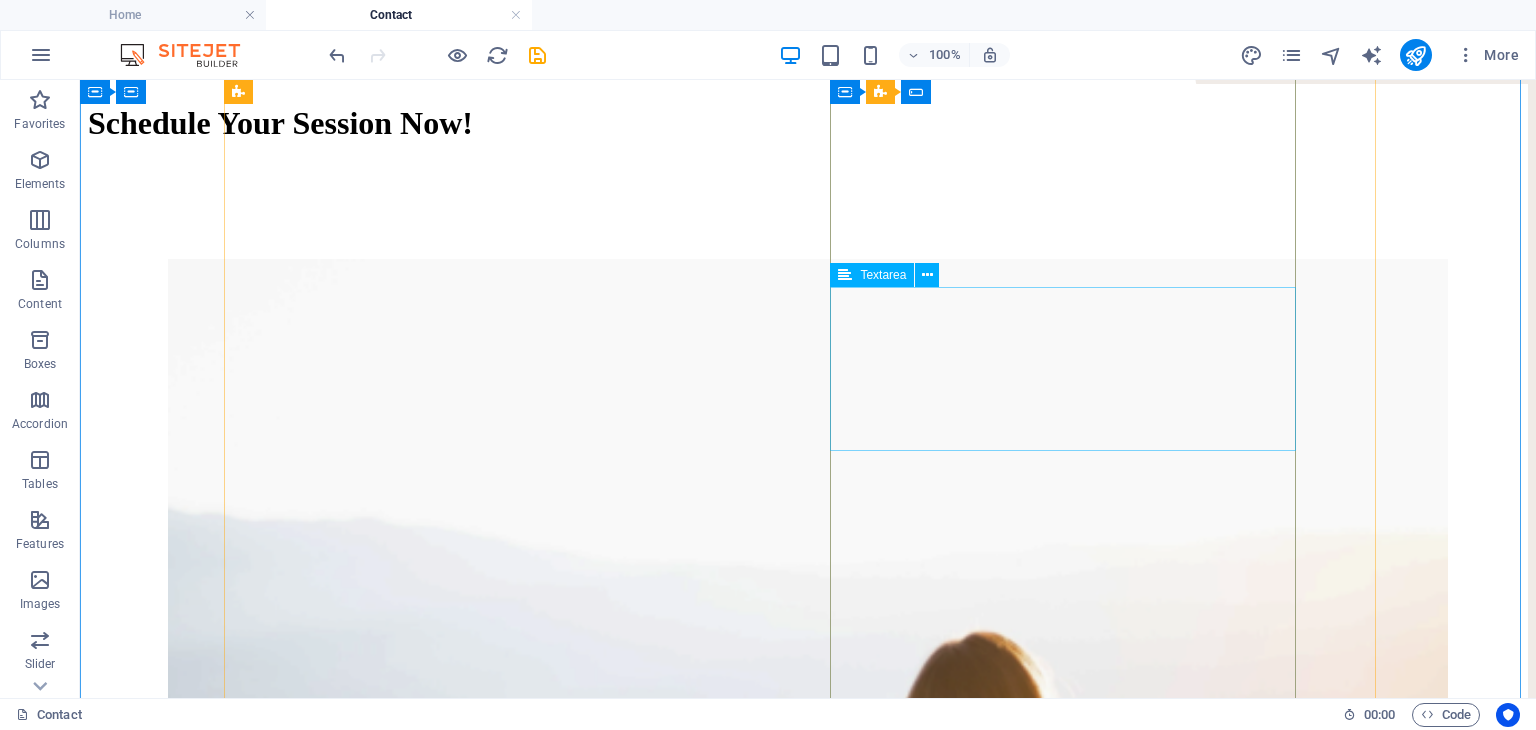 click at bounding box center [808, 1774] 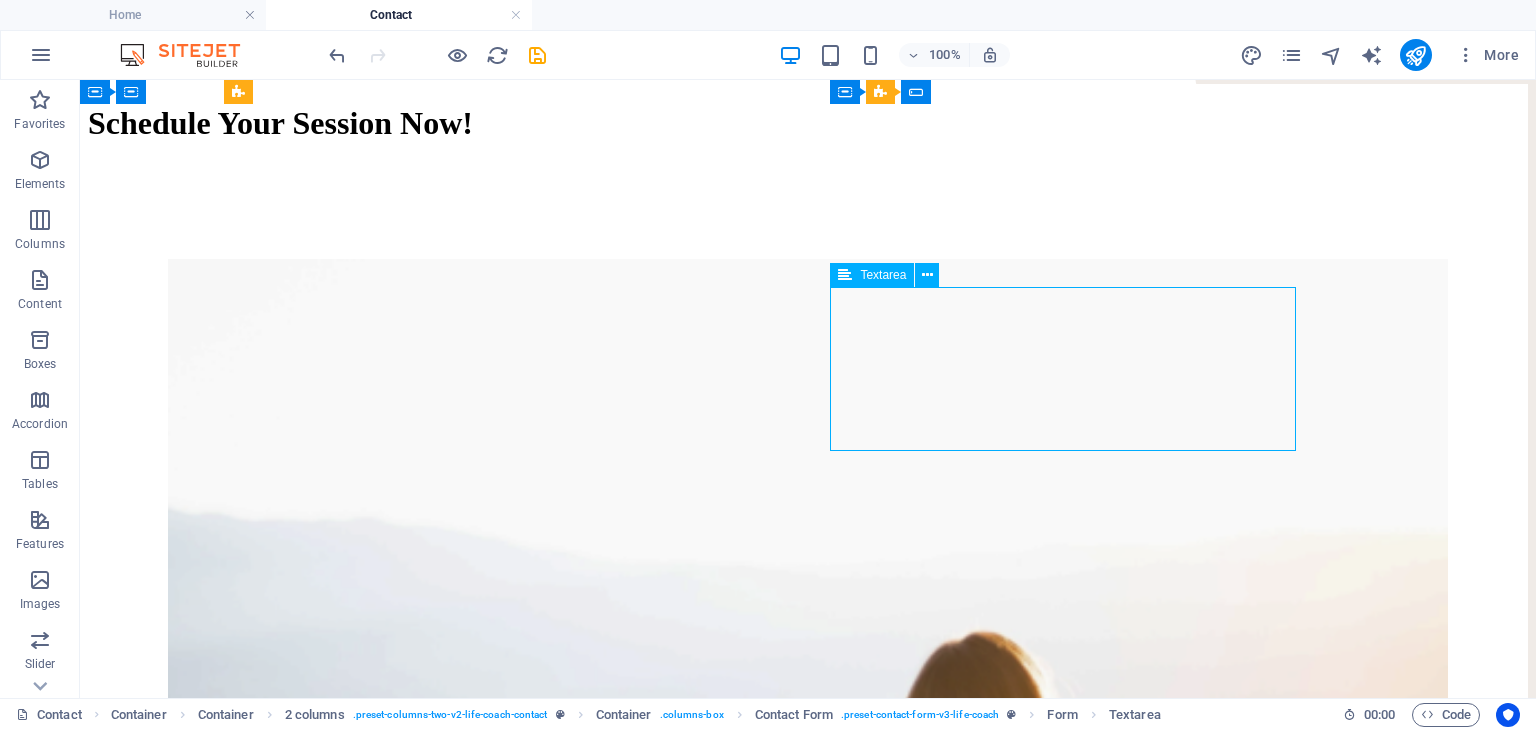 click at bounding box center [808, 1774] 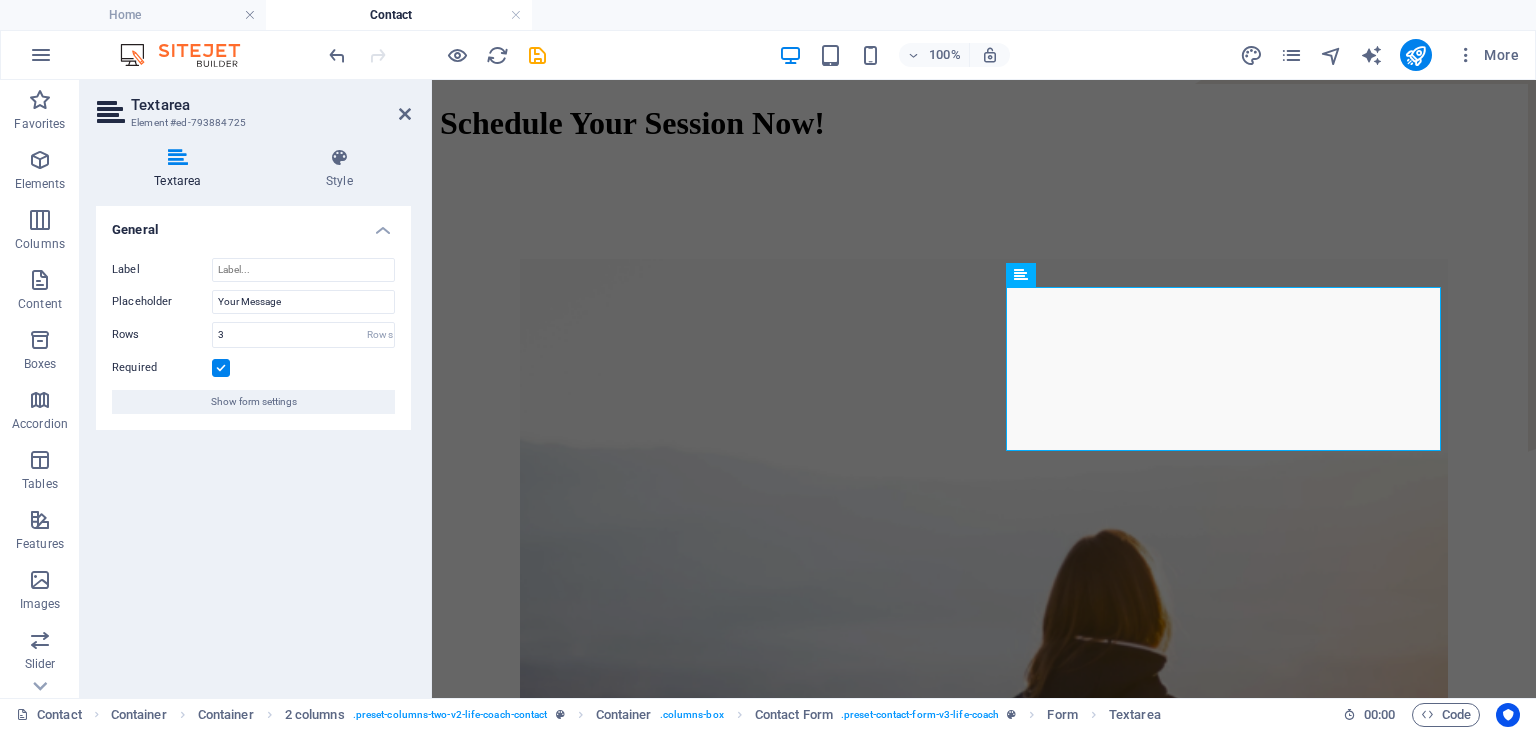 click on "Textarea Element #ed-793884725 Textarea Style General Label Placeholder Your Message Rows 3 Rows Required Show form settings Contact Form Element Layout How this element expands within the layout (Flexbox). Size Default auto px % 1/1 1/2 1/3 1/4 1/5 1/6 1/7 1/8 1/9 1/10 Grow Shrink Order Container layout Visible Visible Opacity 100 % Overflow Spacing Margin Default auto px % rem vw vh Custom Custom auto px % rem vw vh auto px % rem vw vh auto px % rem vw vh auto px % rem vw vh Padding Default px rem % vh vw Custom Custom px rem % vh vw px rem % vh vw px rem % vh vw px rem % vh vw Border Style              - Width 1 auto px rem % vh vw Custom Custom 1 auto px rem % vh vw 1 auto px rem % vh vw 1 auto px rem % vh vw 1 auto px rem % vh vw  - Color Round corners Default px rem % vh vw Custom Custom px rem % vh vw px rem % vh vw px rem % vh vw px rem % vh vw Shadow Default None Outside Inside Color X offset 0 px rem vh vw Y offset 0 px rem vh vw Blur 0 px rem % vh vw Spread 0 px rem vh vw Text Shadow None" at bounding box center [256, 389] 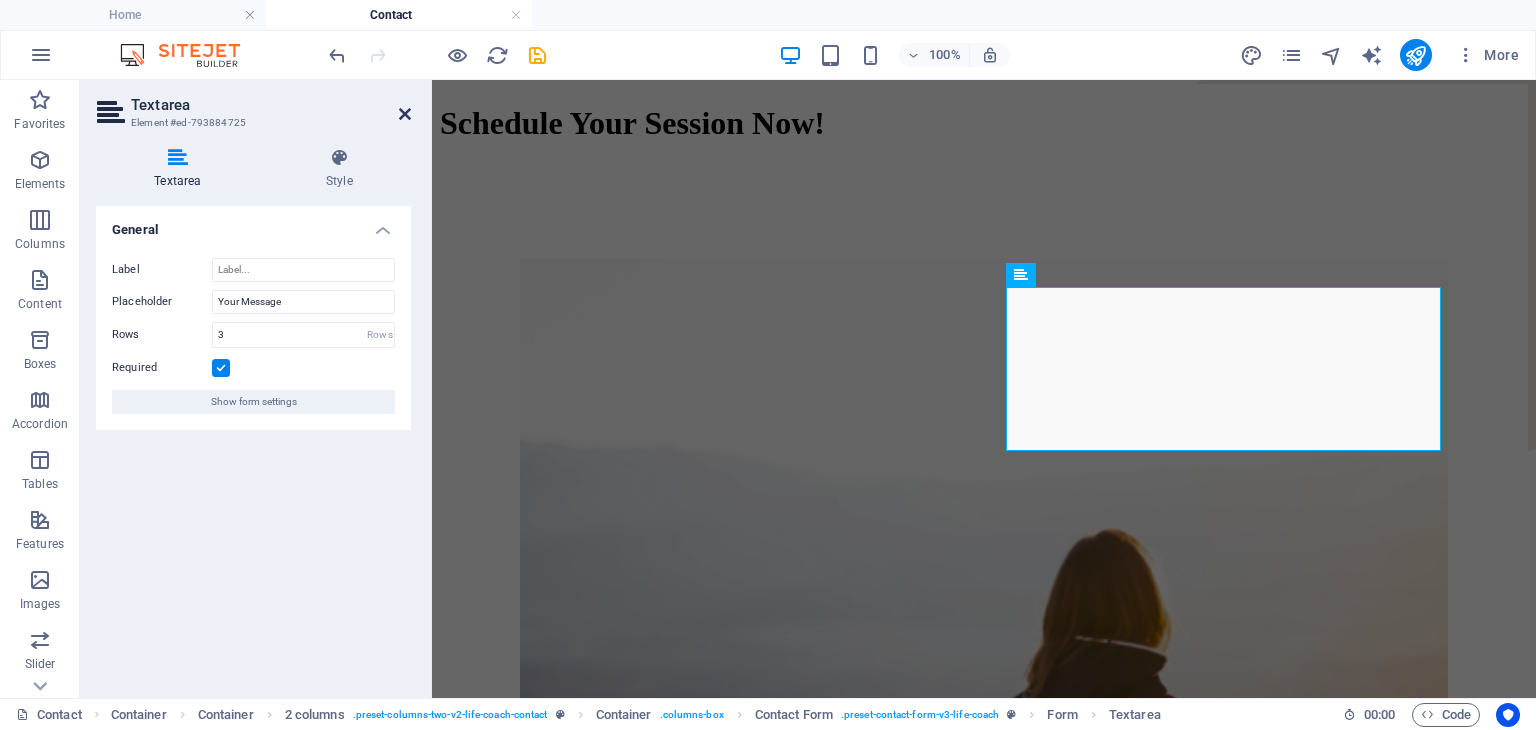click at bounding box center (405, 114) 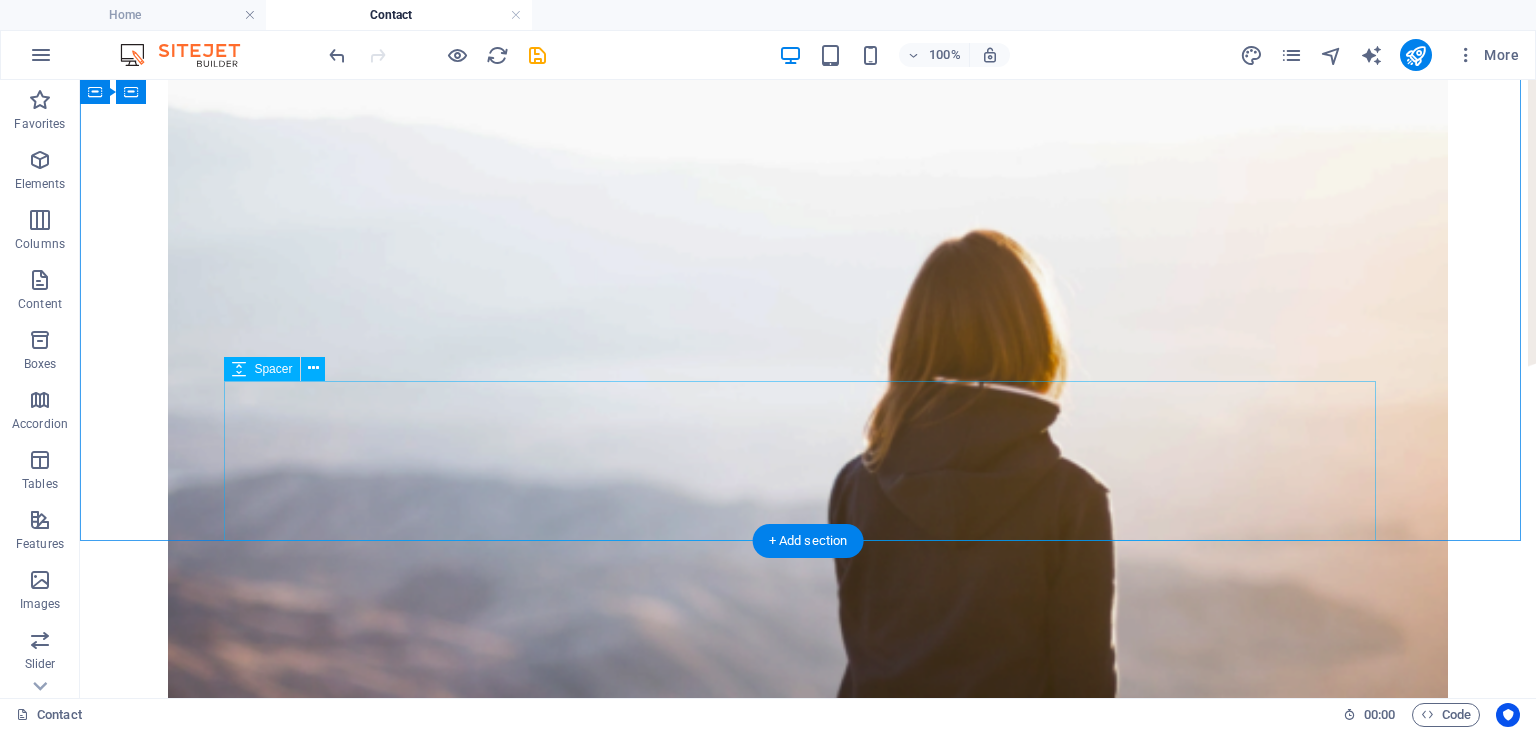 scroll, scrollTop: 1152, scrollLeft: 0, axis: vertical 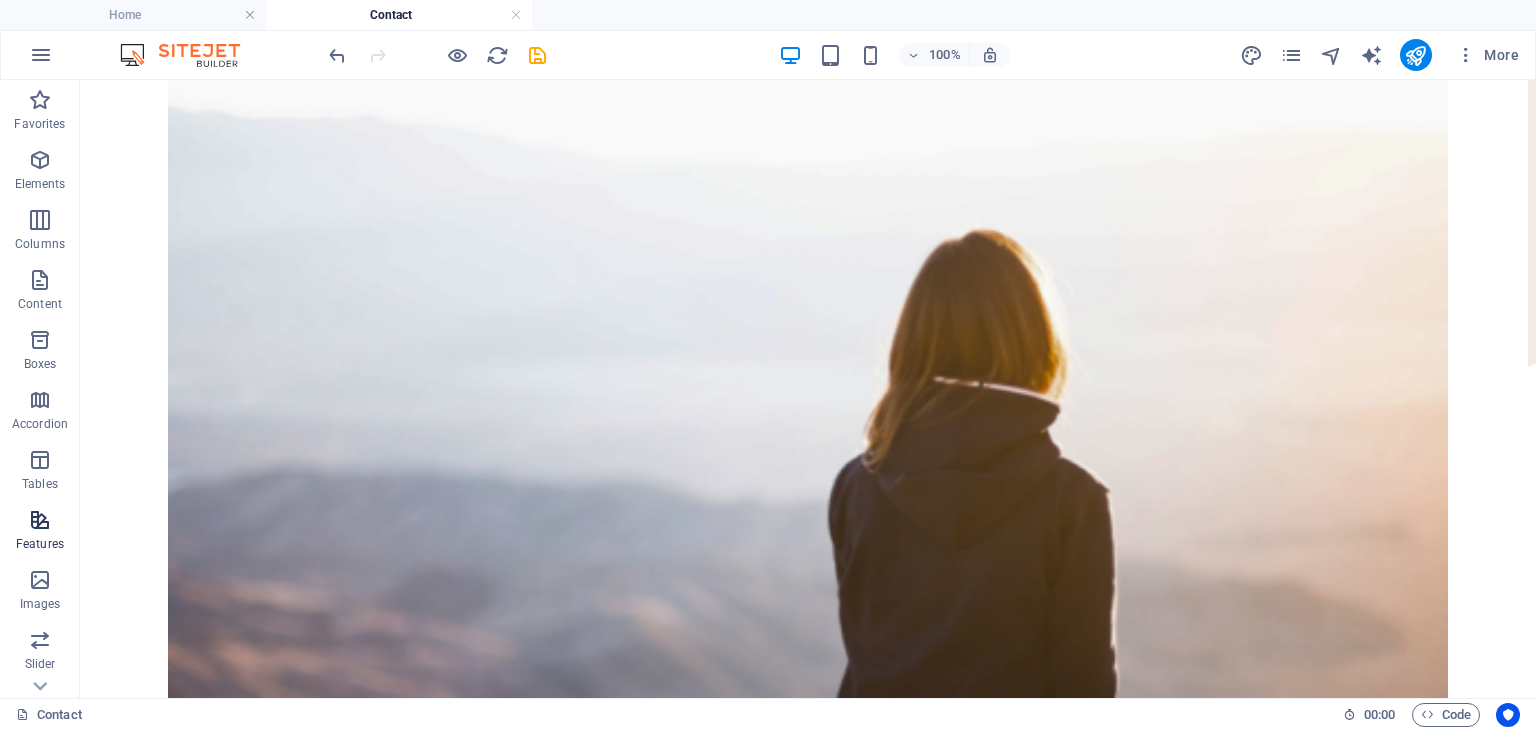 click at bounding box center (40, 520) 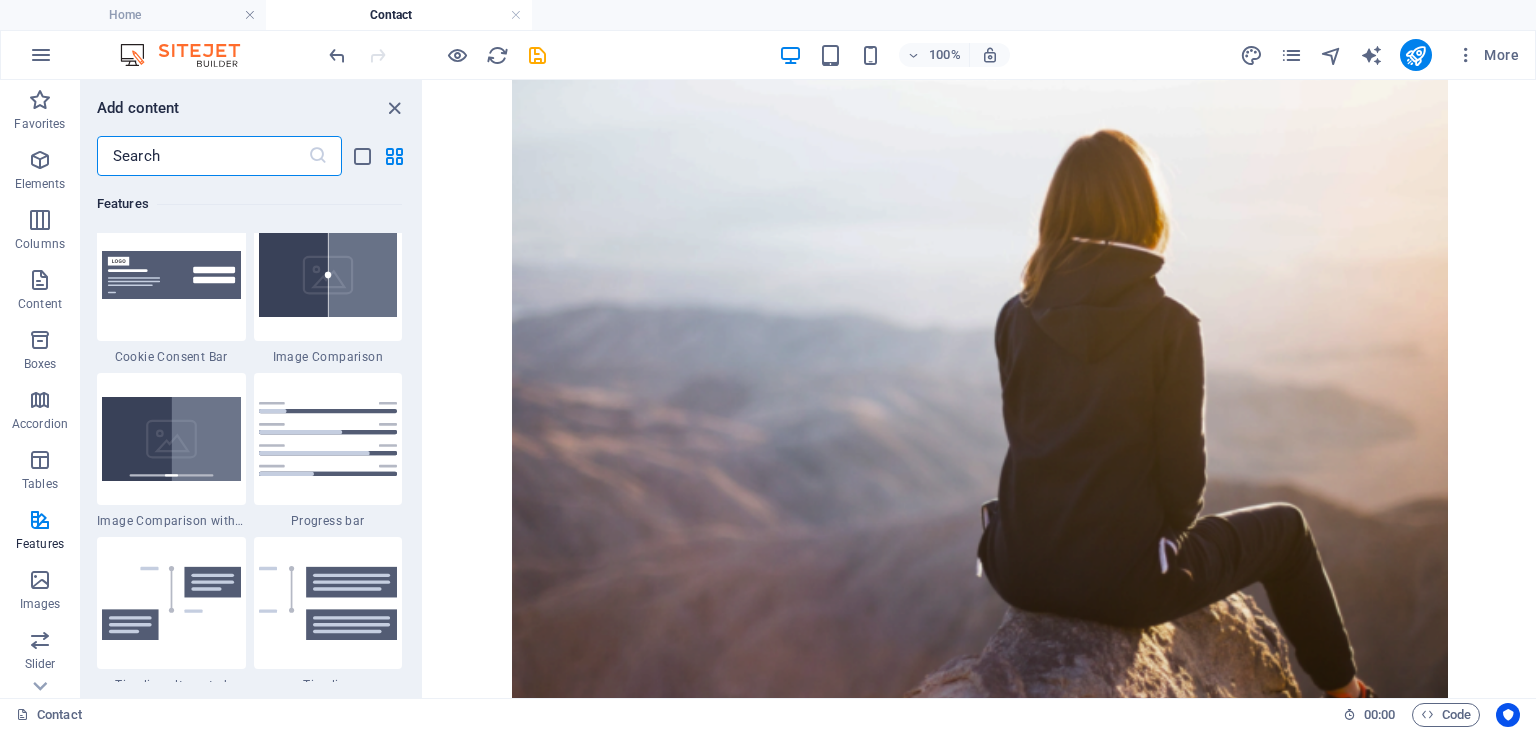 scroll, scrollTop: 8201, scrollLeft: 0, axis: vertical 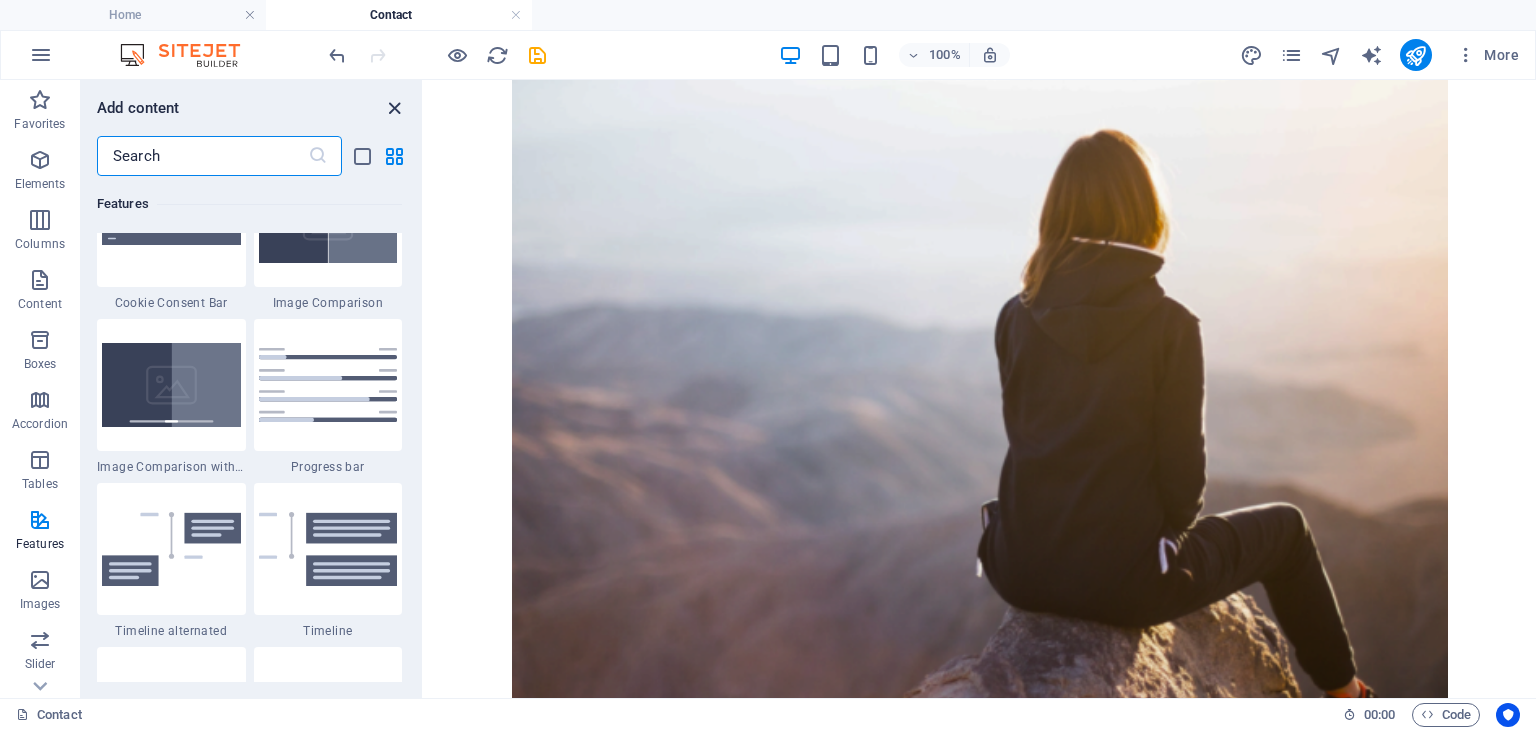 click at bounding box center (394, 108) 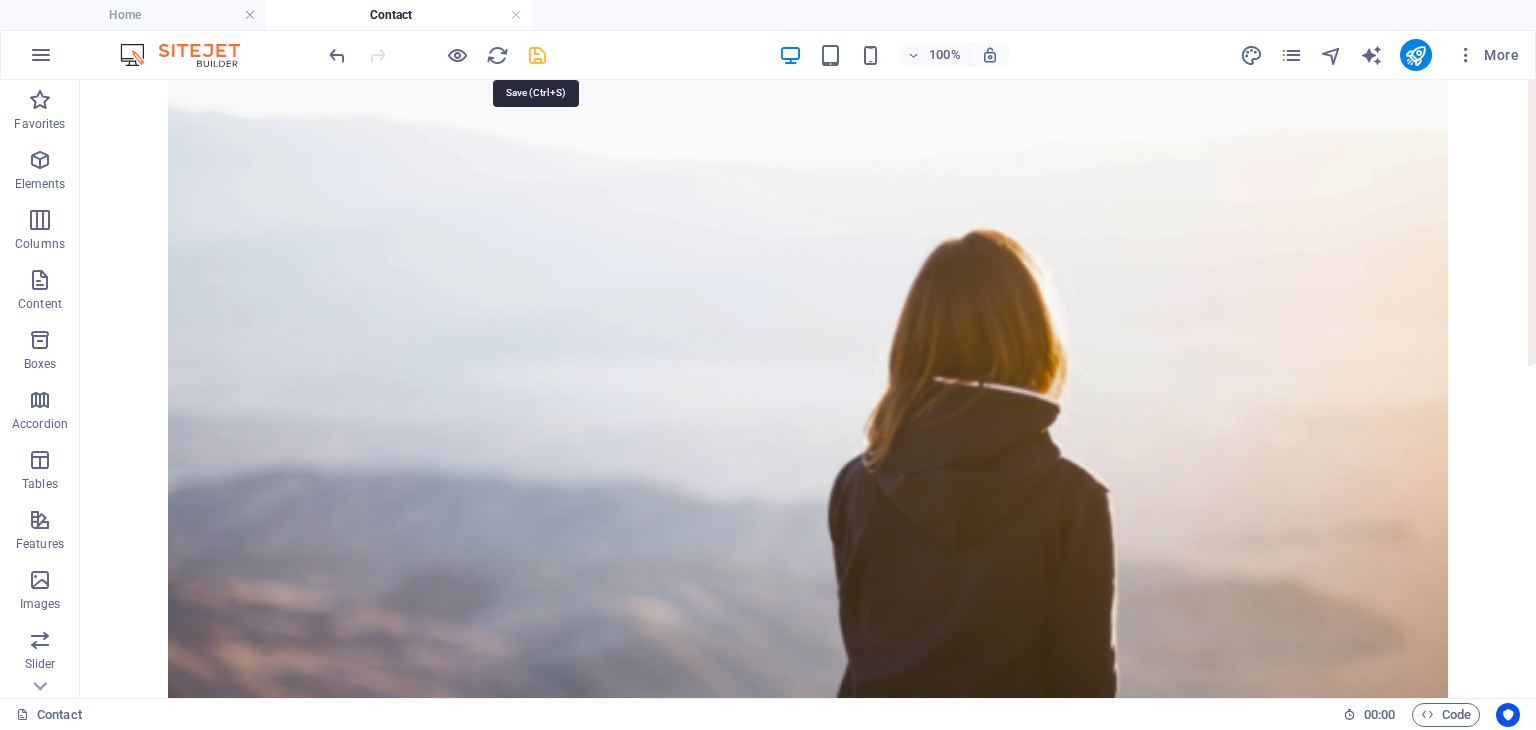 click at bounding box center [537, 55] 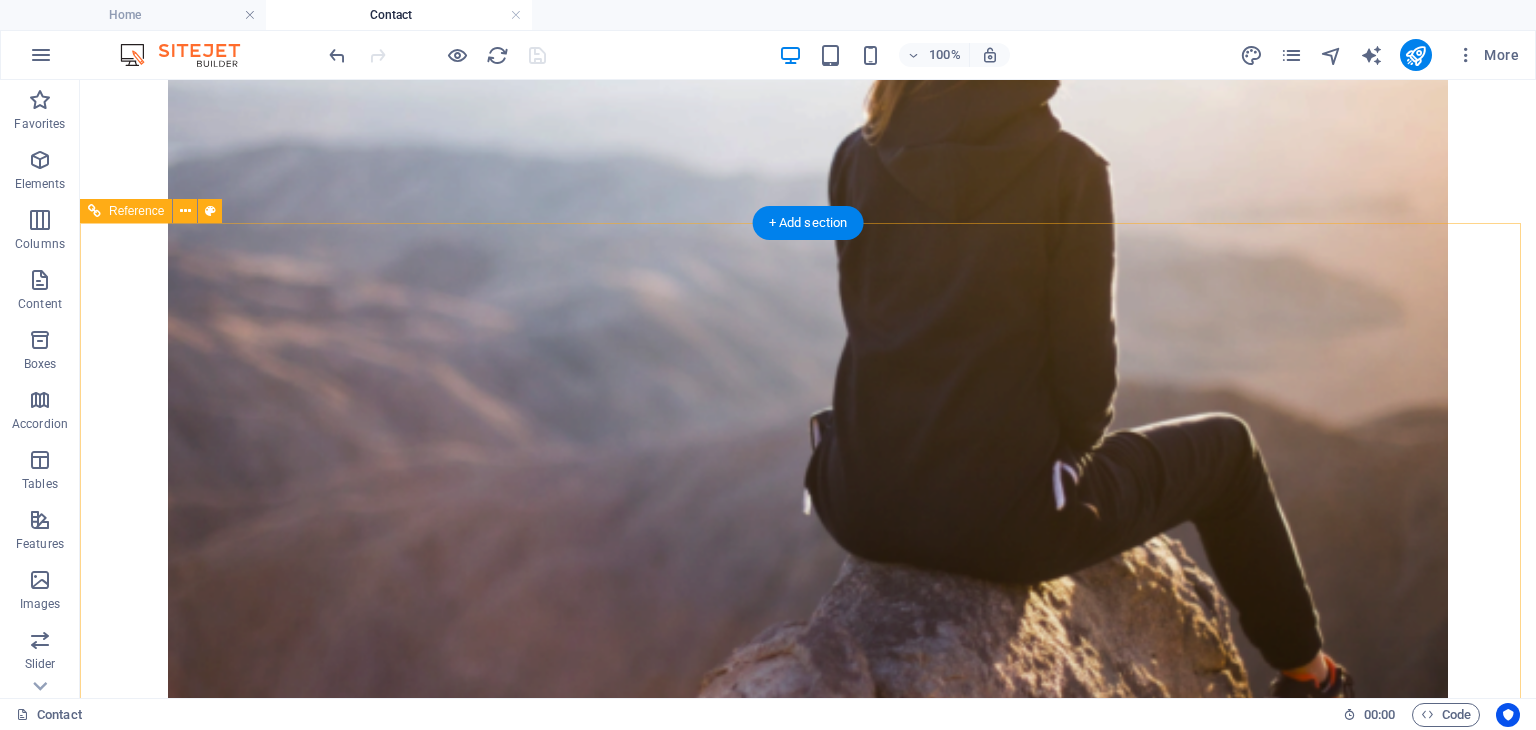 scroll, scrollTop: 1480, scrollLeft: 0, axis: vertical 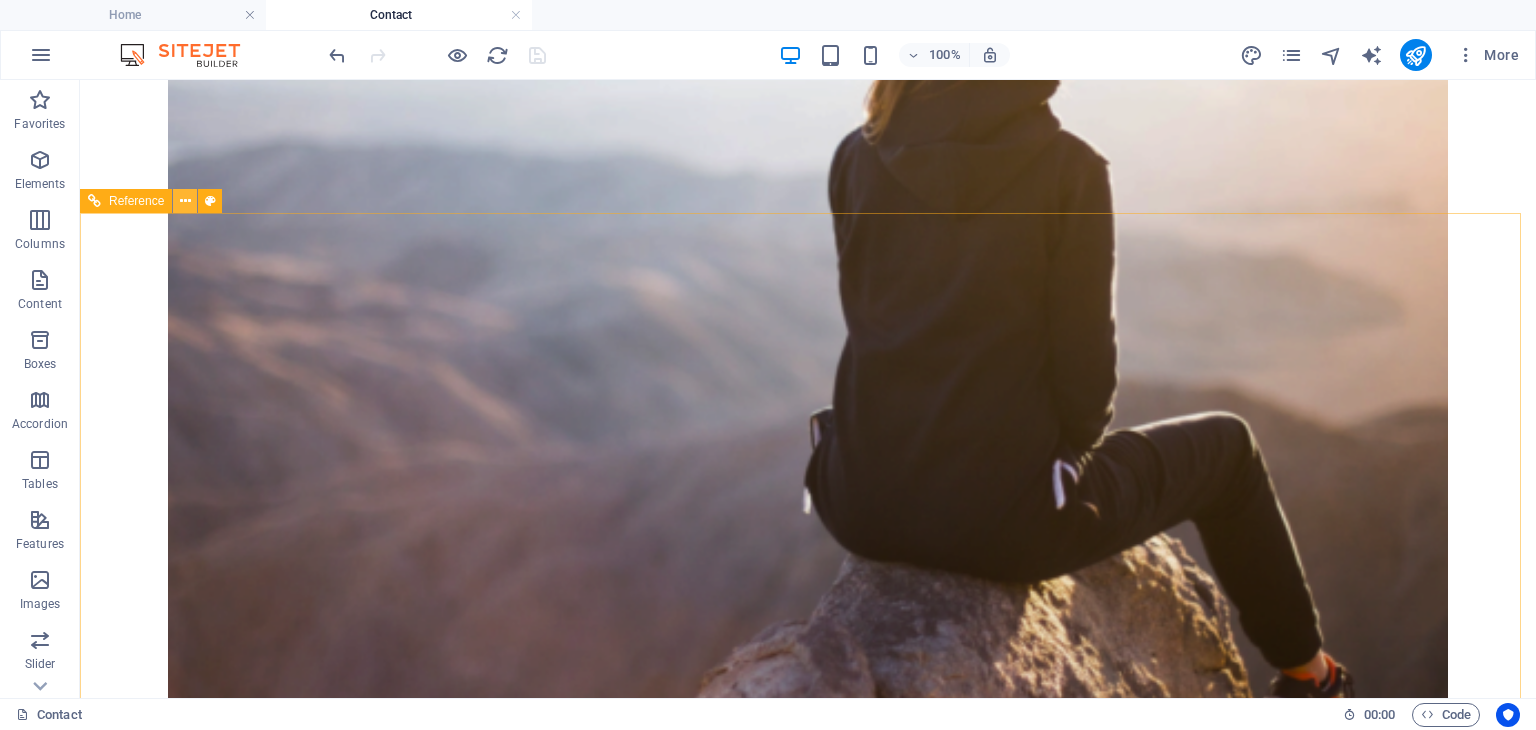 click at bounding box center (185, 201) 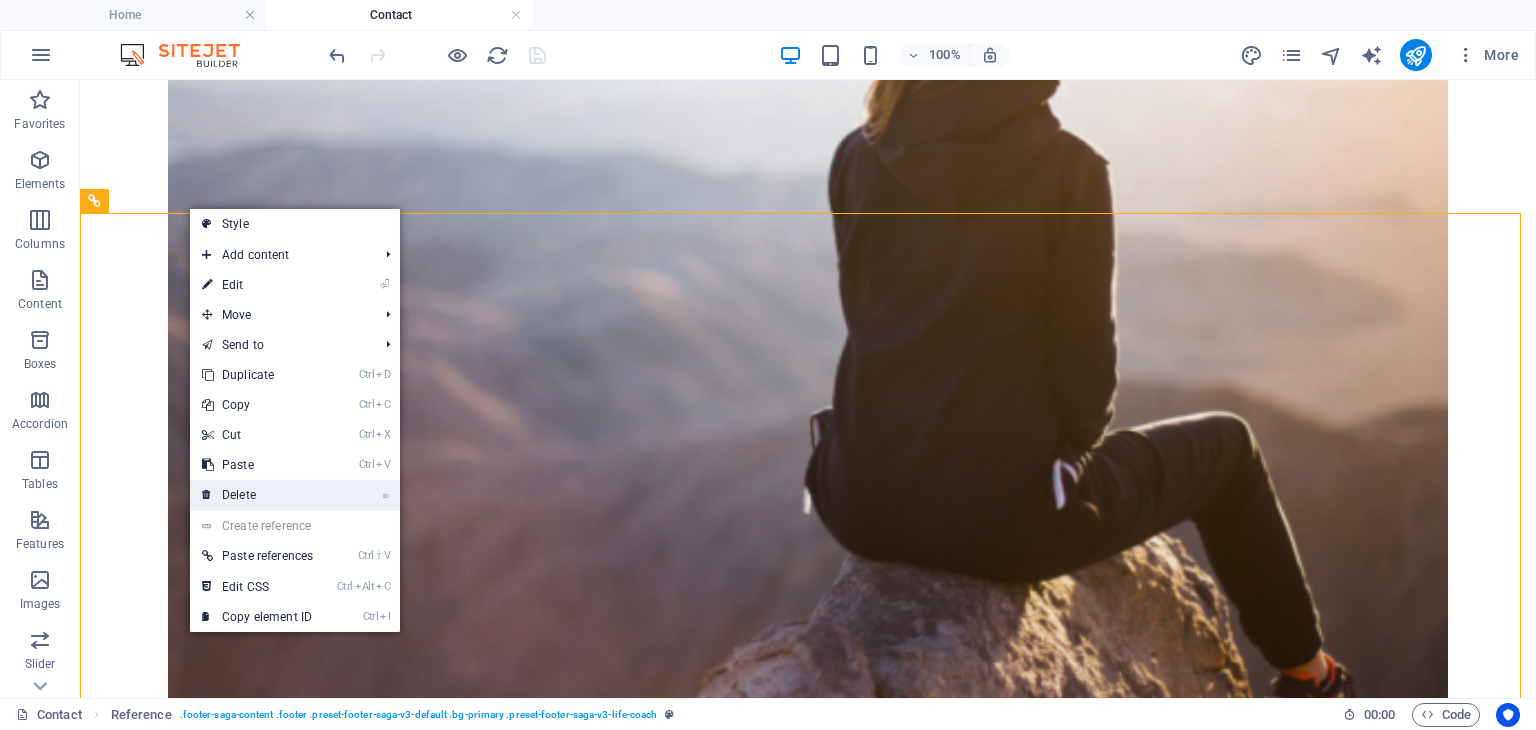 click on "⌦  Delete" at bounding box center (257, 495) 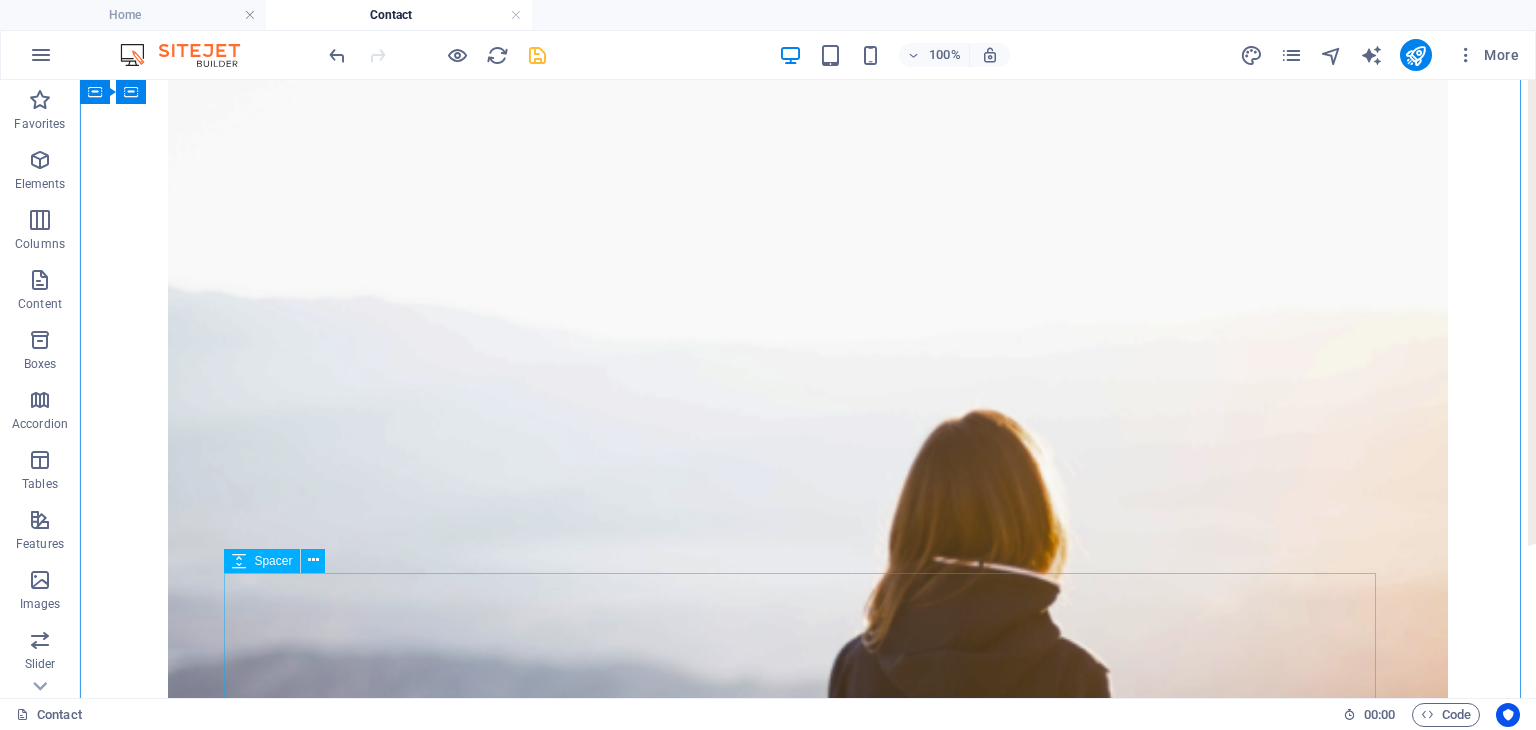 scroll, scrollTop: 974, scrollLeft: 0, axis: vertical 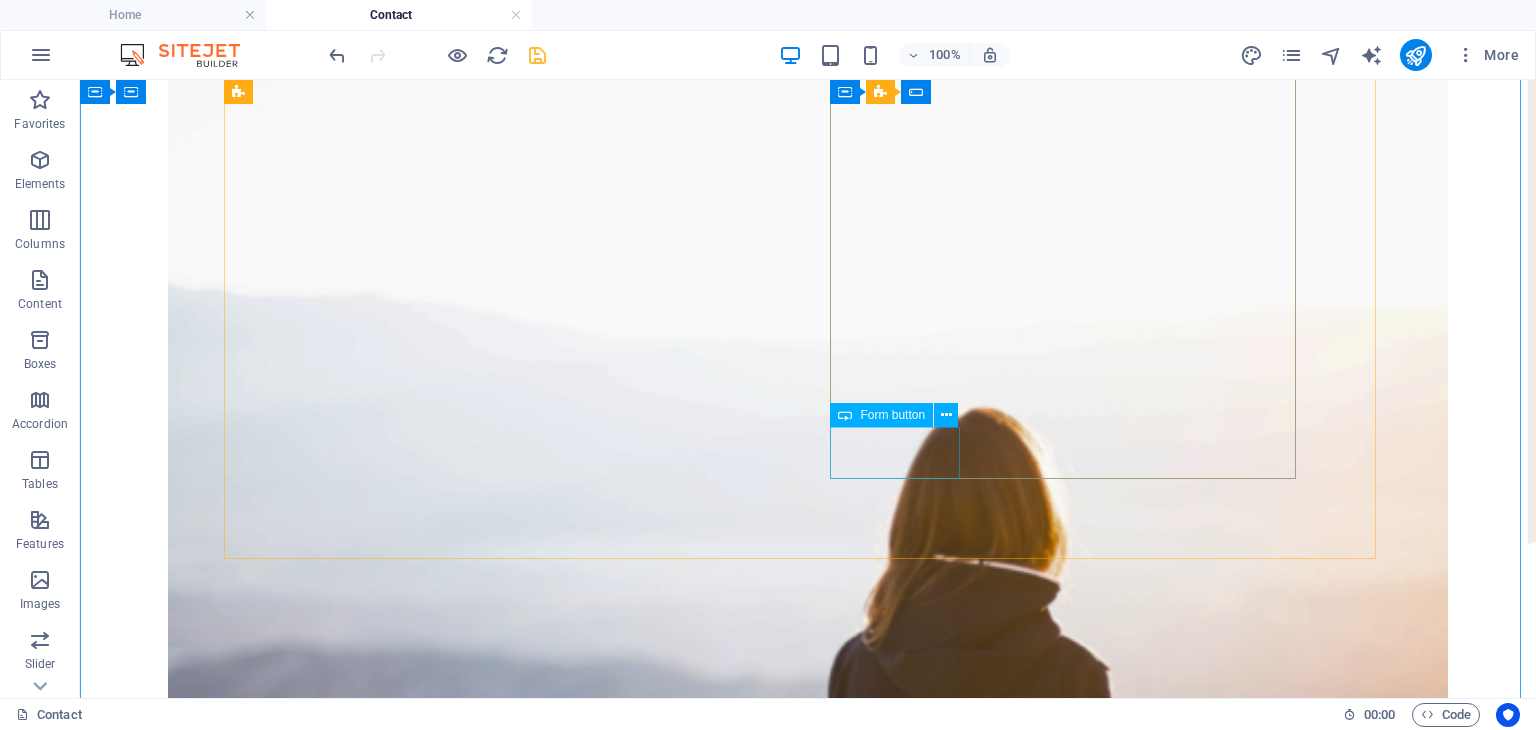 click on "Send" at bounding box center [808, 1768] 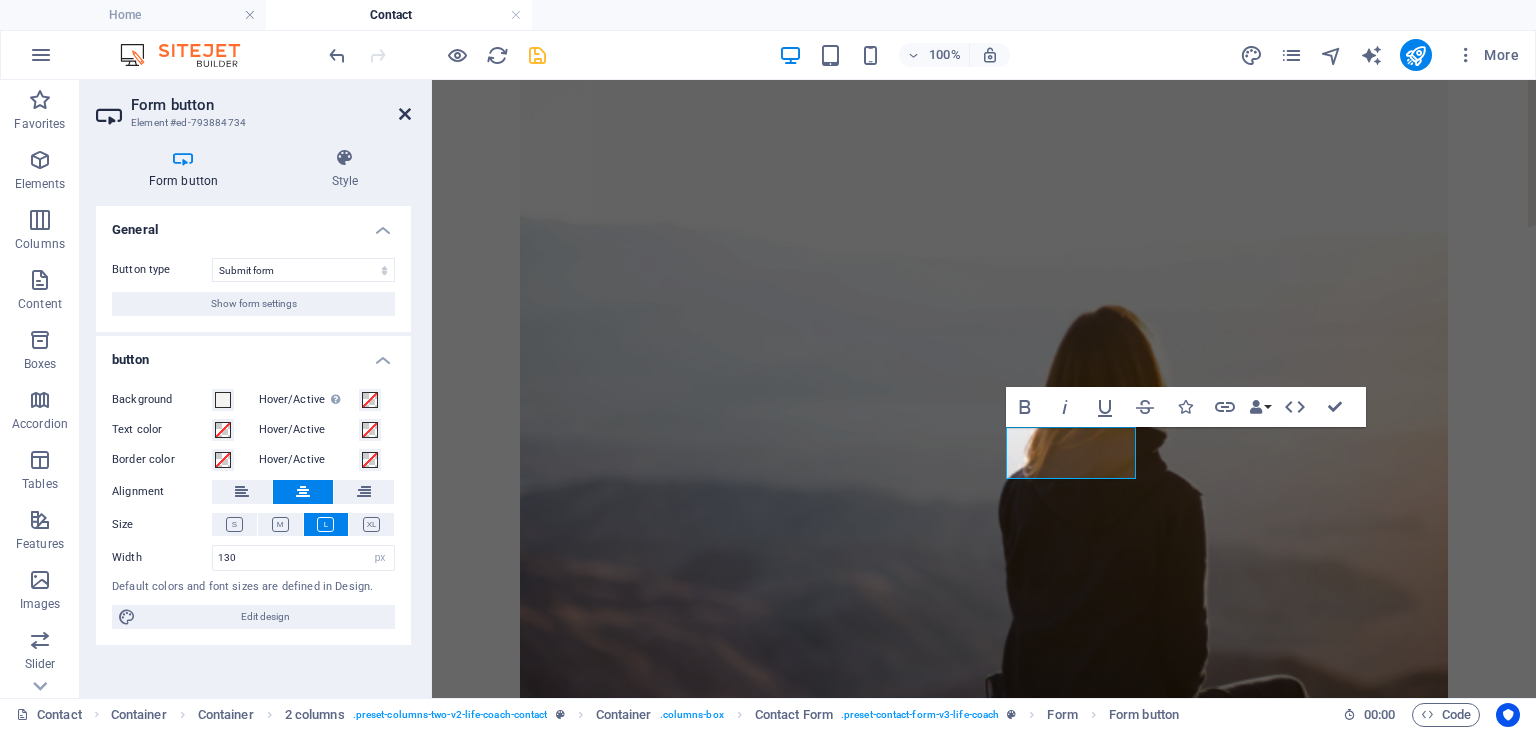 click at bounding box center [405, 114] 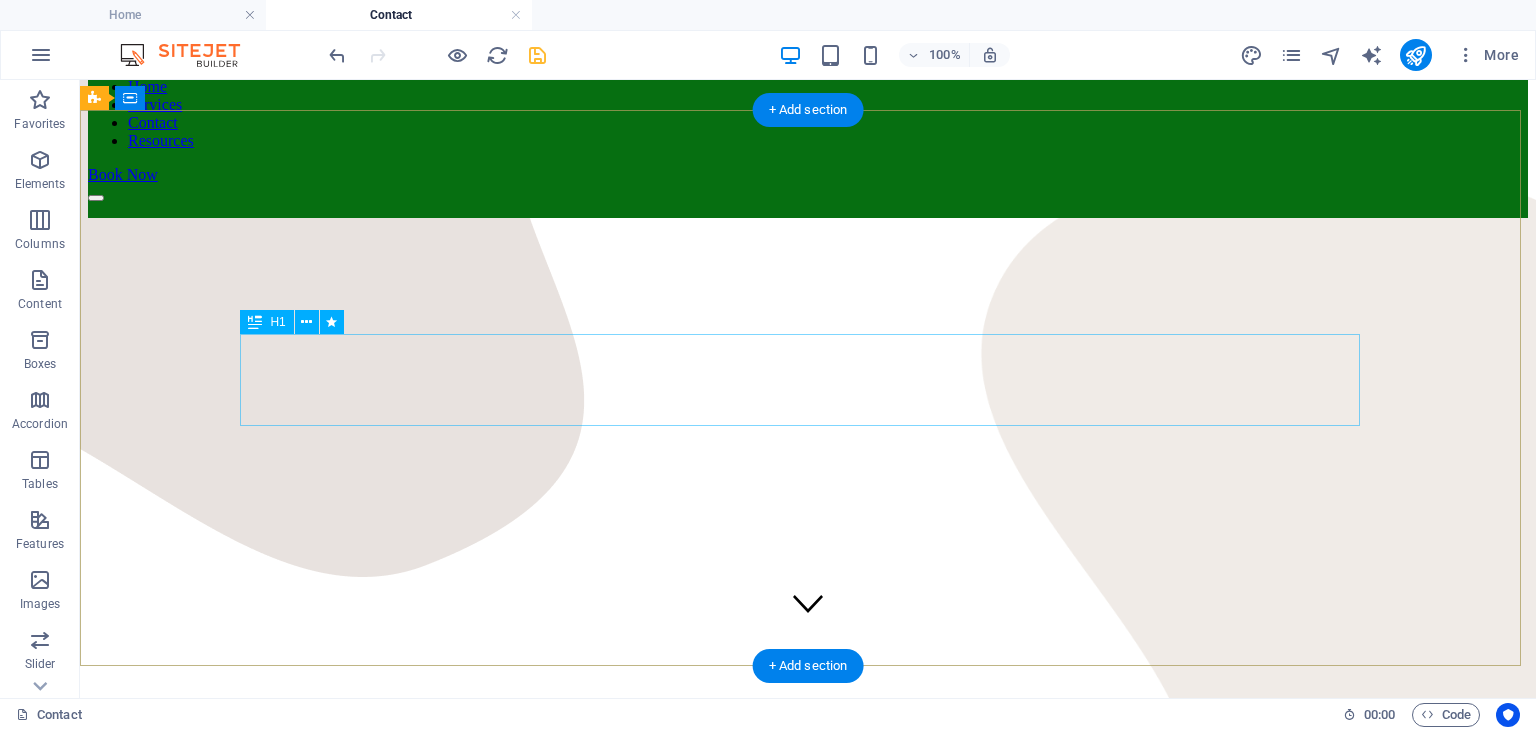 scroll, scrollTop: 0, scrollLeft: 0, axis: both 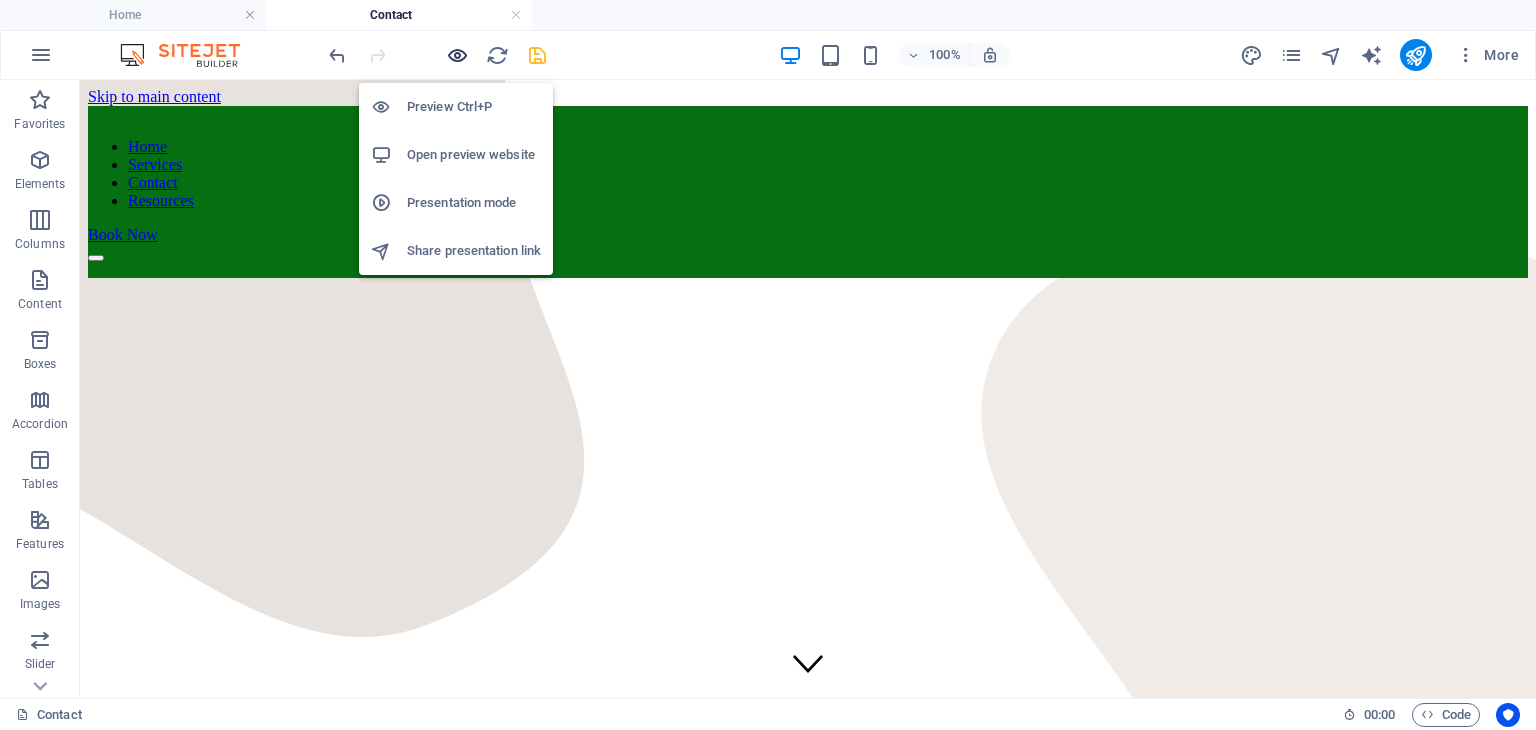 click at bounding box center [457, 55] 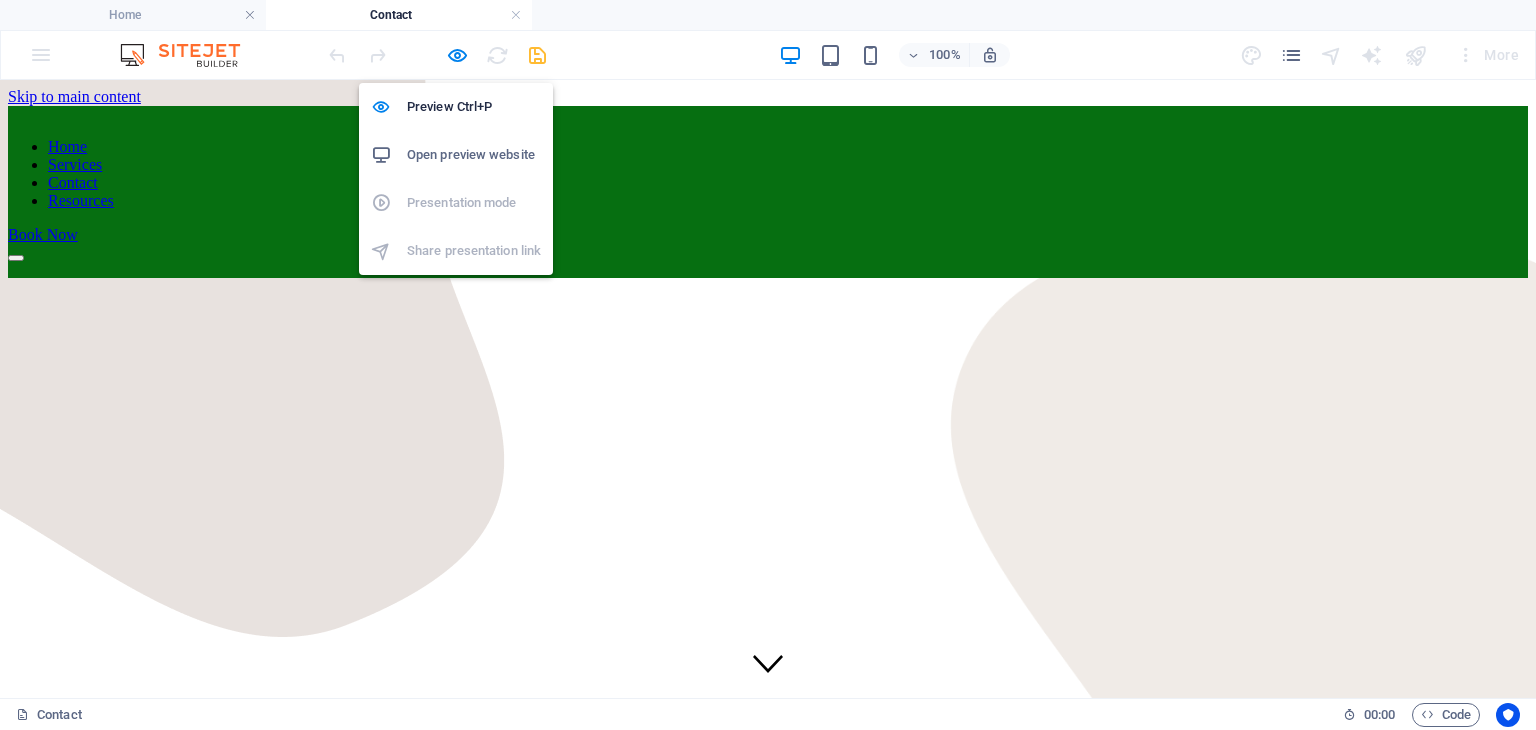 click on "Open preview website" at bounding box center [474, 155] 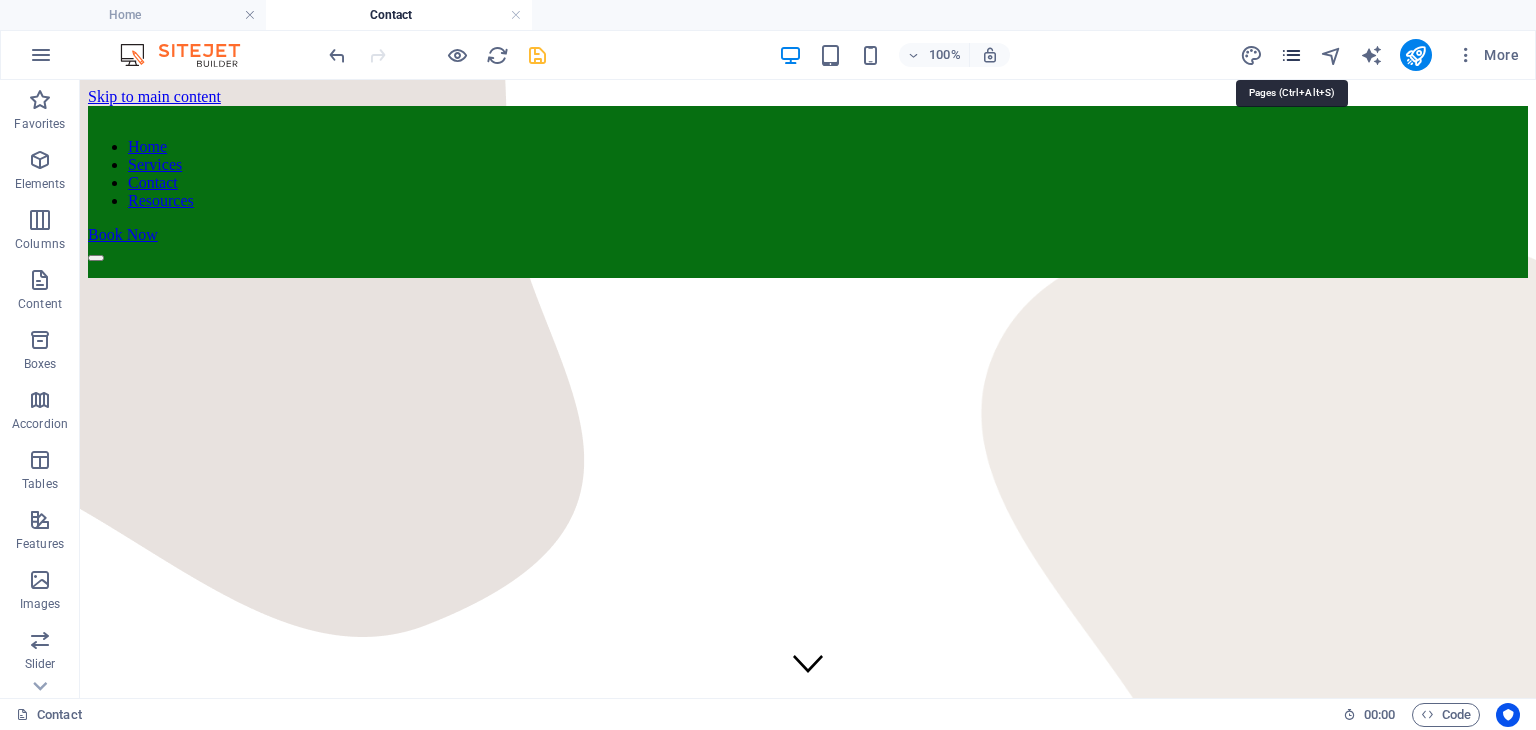 click at bounding box center (1291, 55) 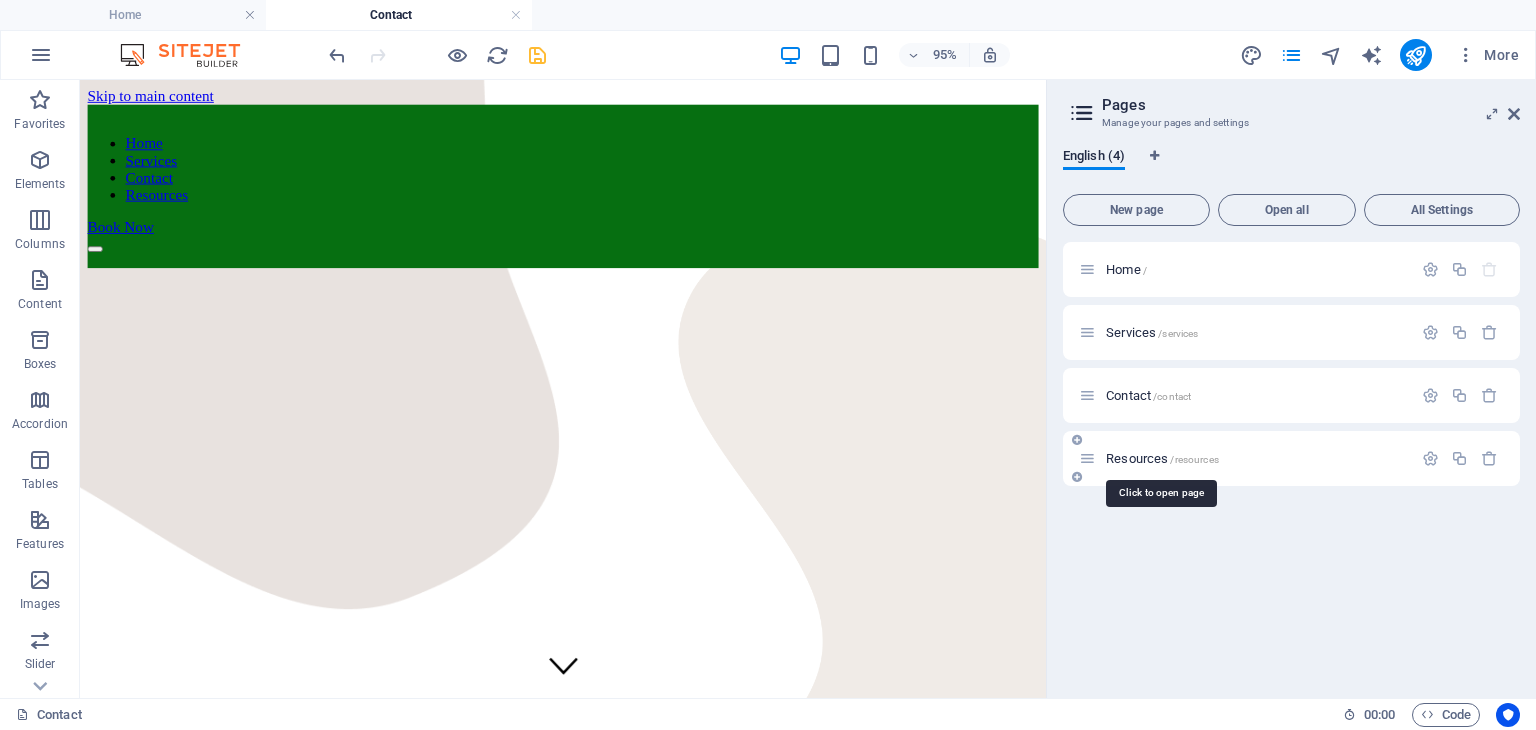 click on "Resources /resources" at bounding box center [1162, 458] 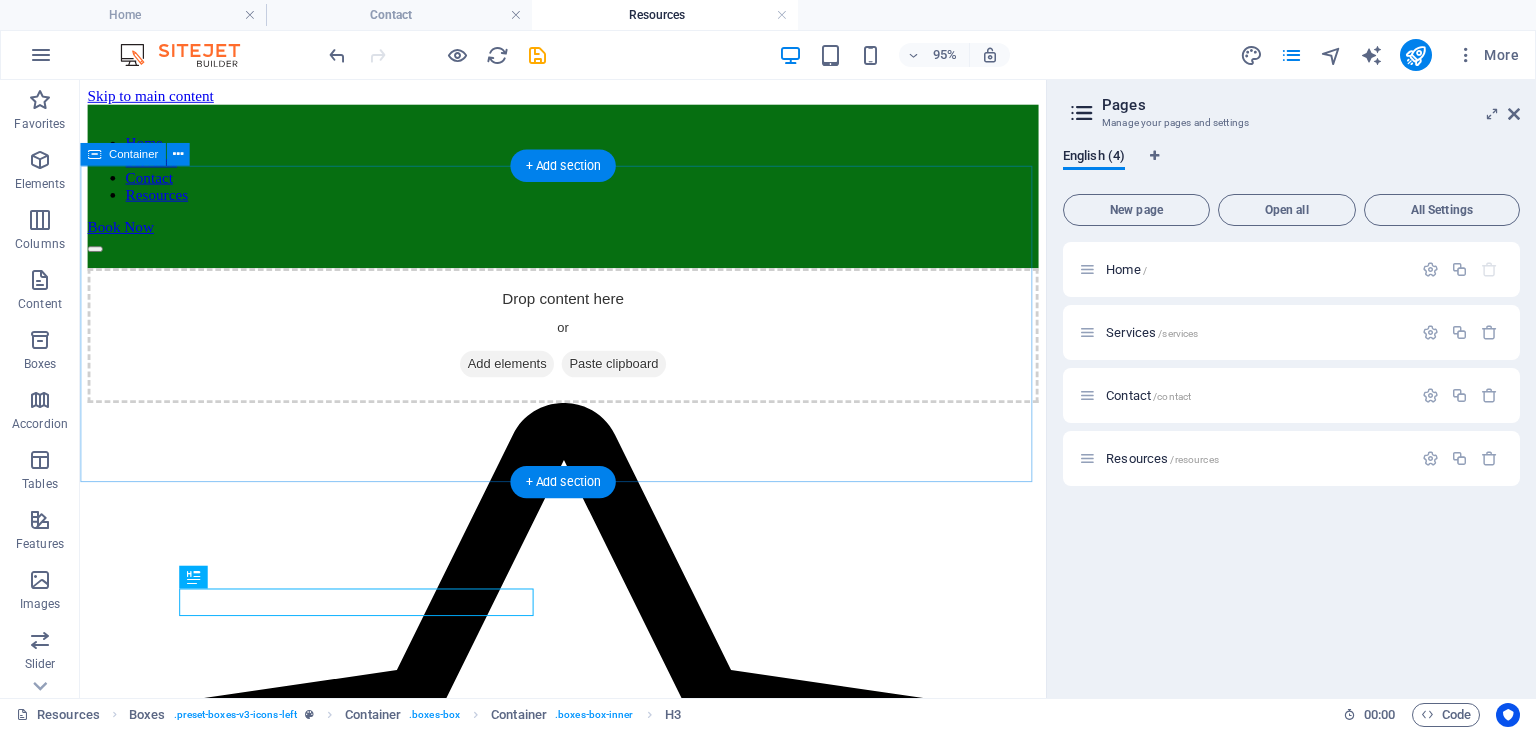 scroll, scrollTop: 0, scrollLeft: 0, axis: both 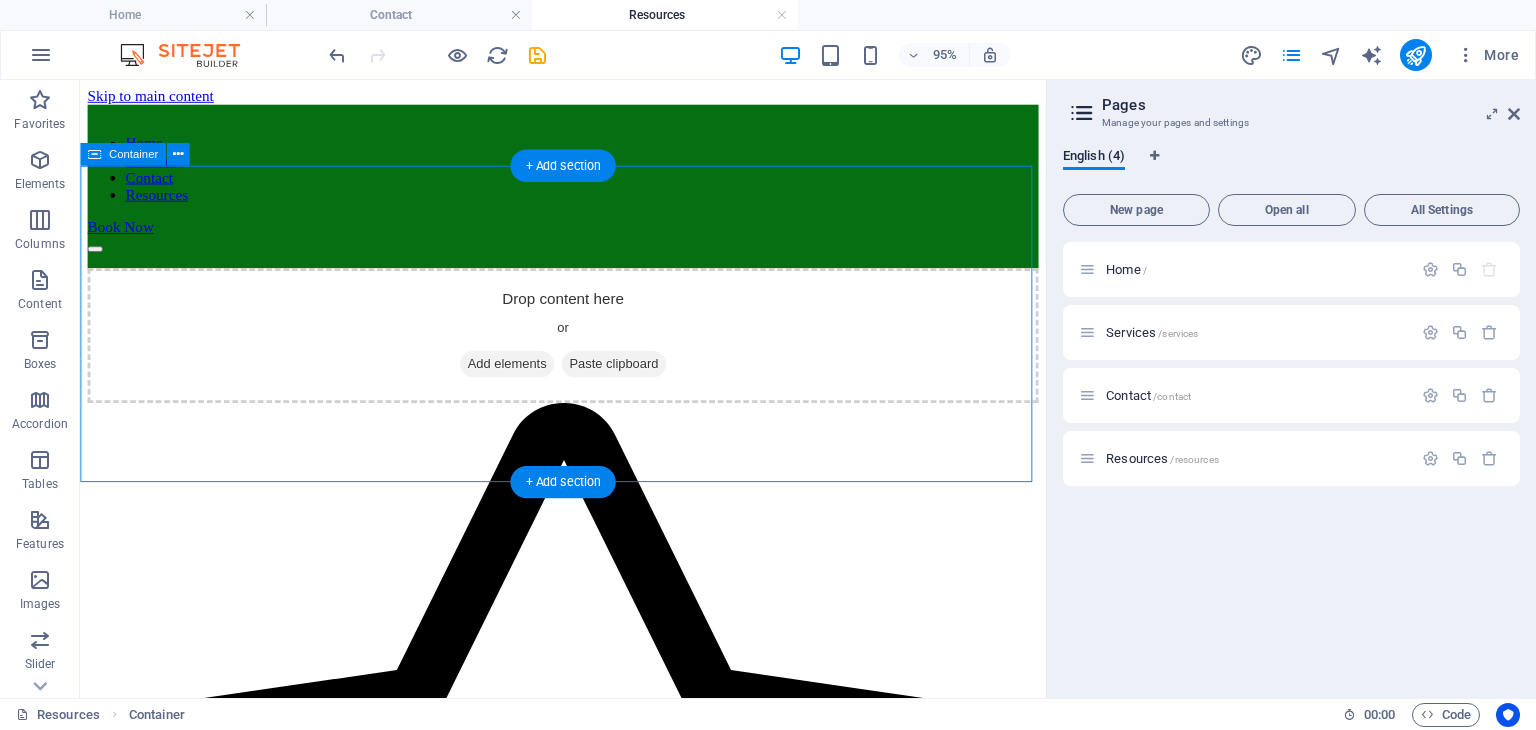 click on "Drop content here or  Add elements  Paste clipboard" at bounding box center (588, 349) 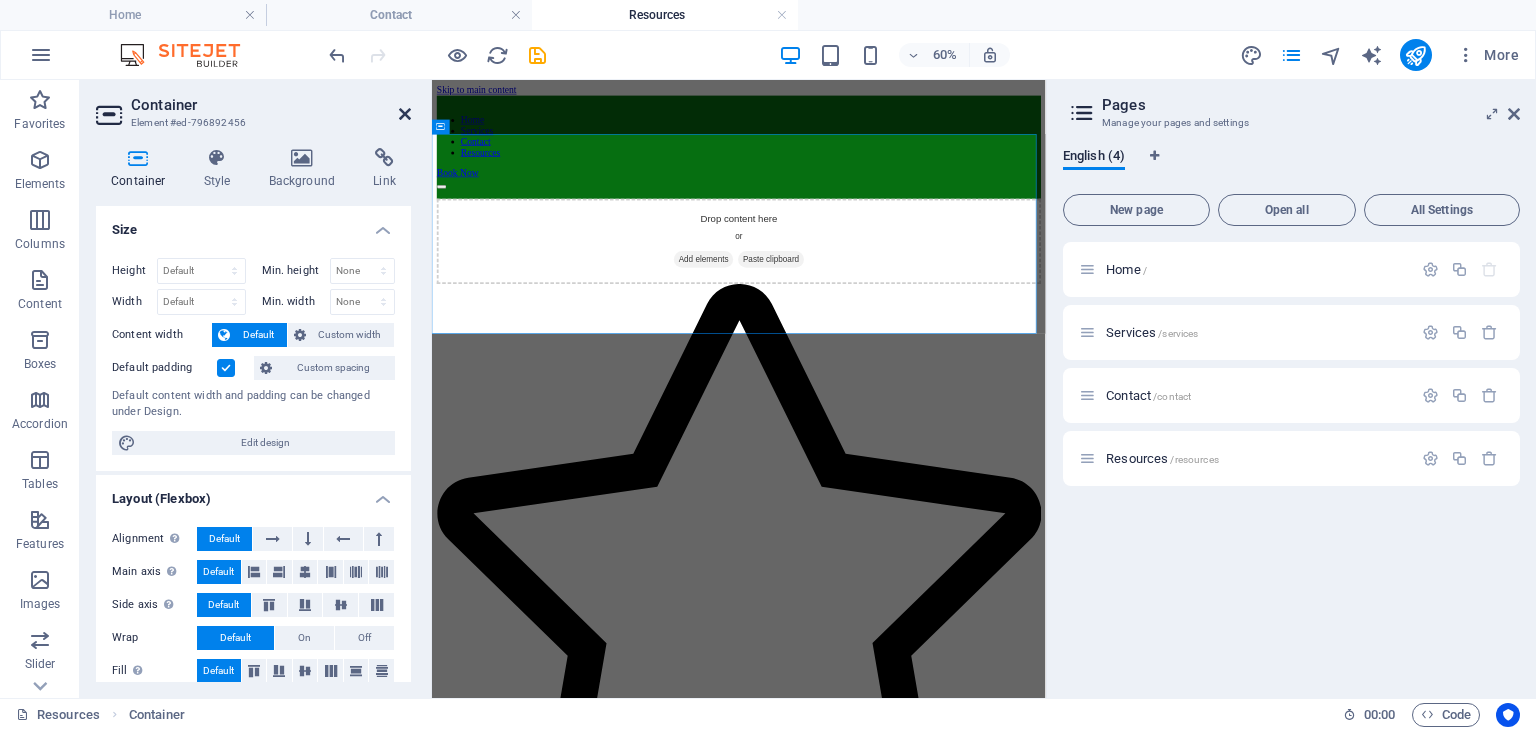 click at bounding box center (405, 114) 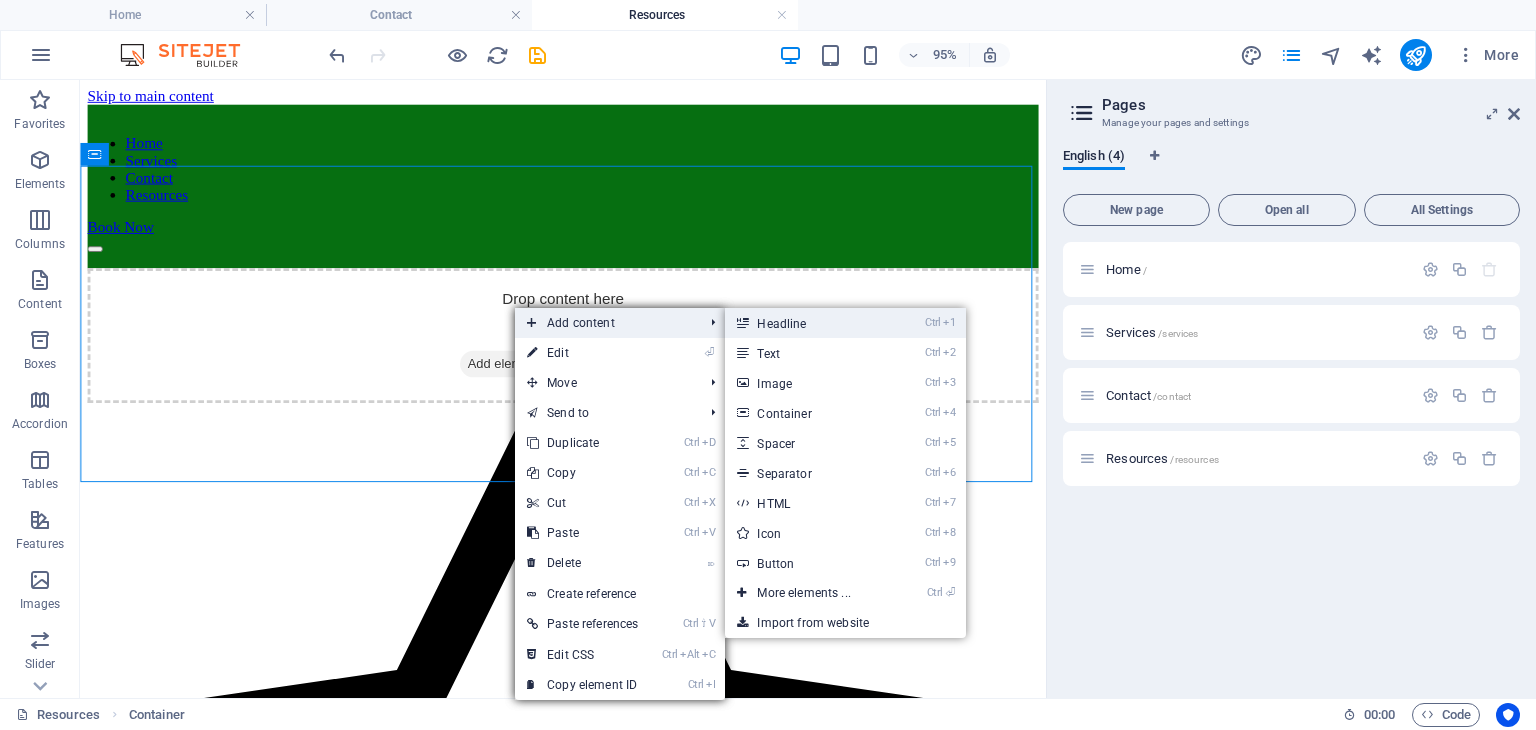 click on "Ctrl 1  Headline" at bounding box center [807, 323] 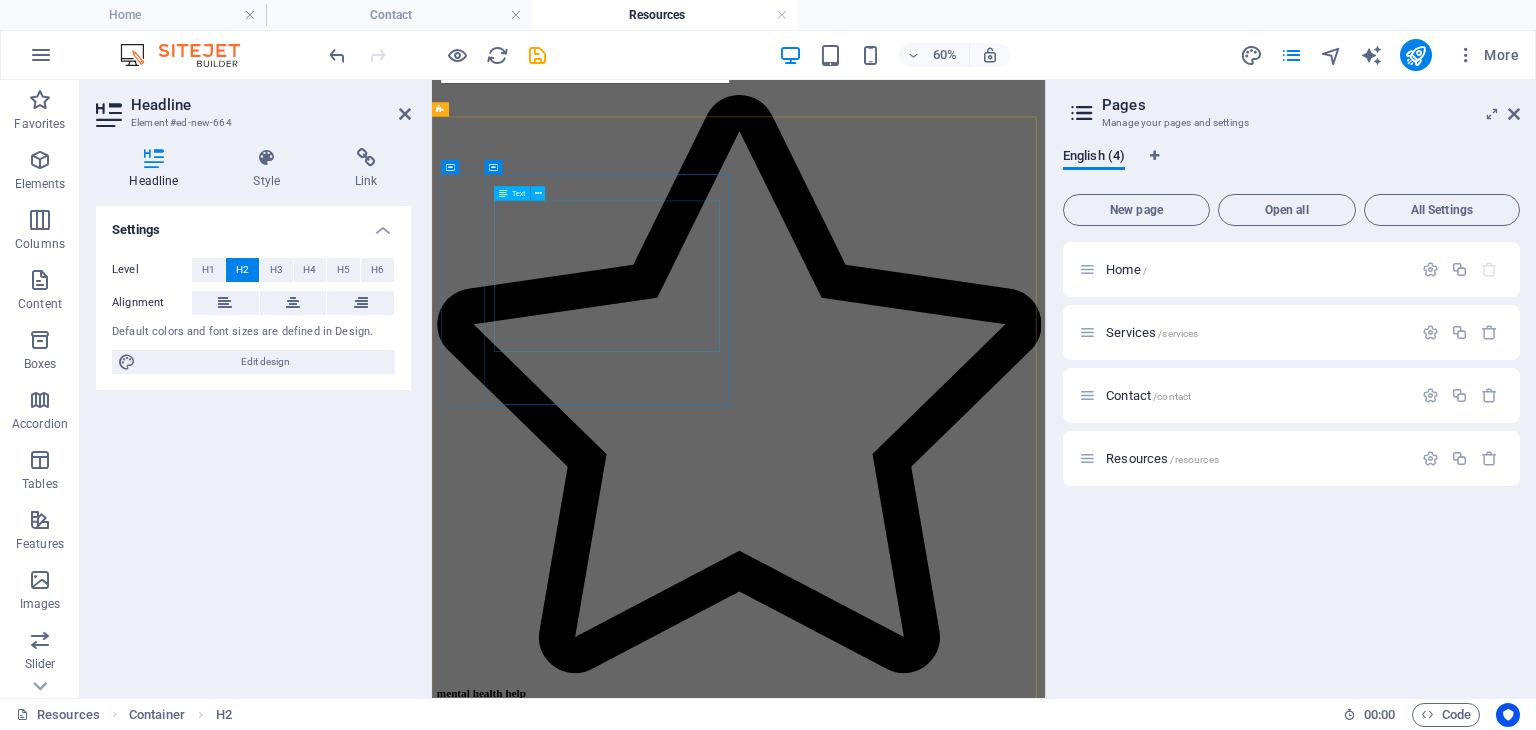 scroll, scrollTop: 0, scrollLeft: 0, axis: both 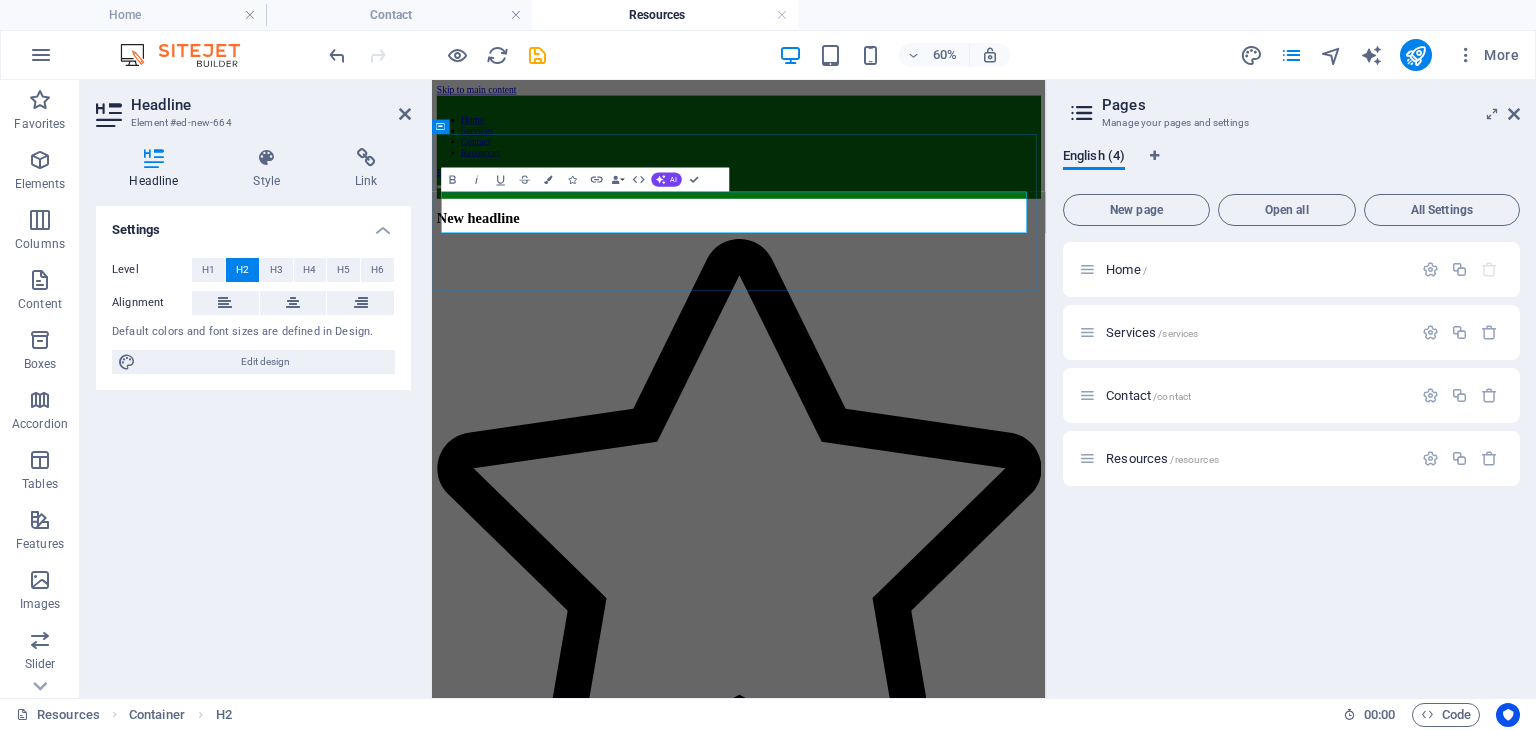 click on "New headline" at bounding box center (943, 311) 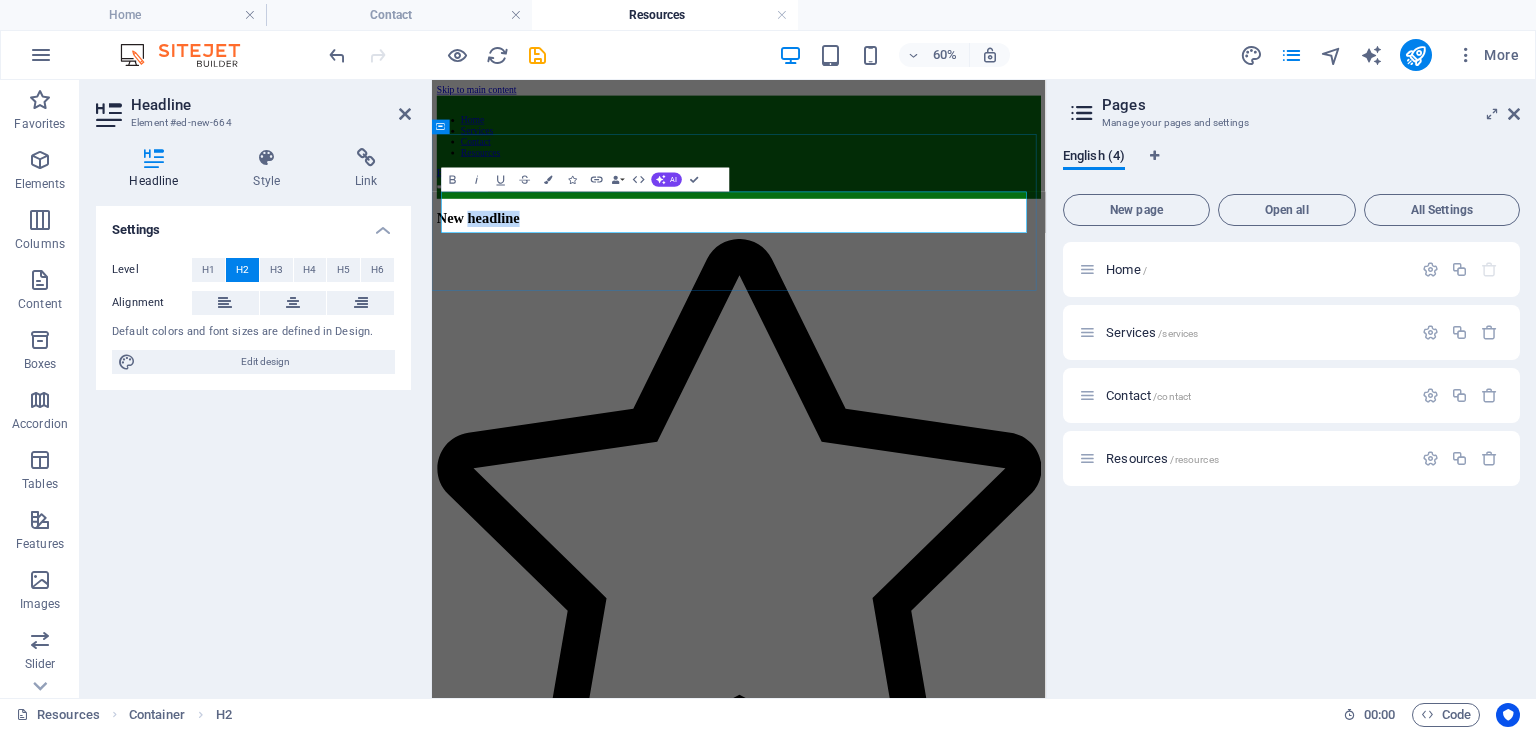 click on "New headline" at bounding box center [943, 311] 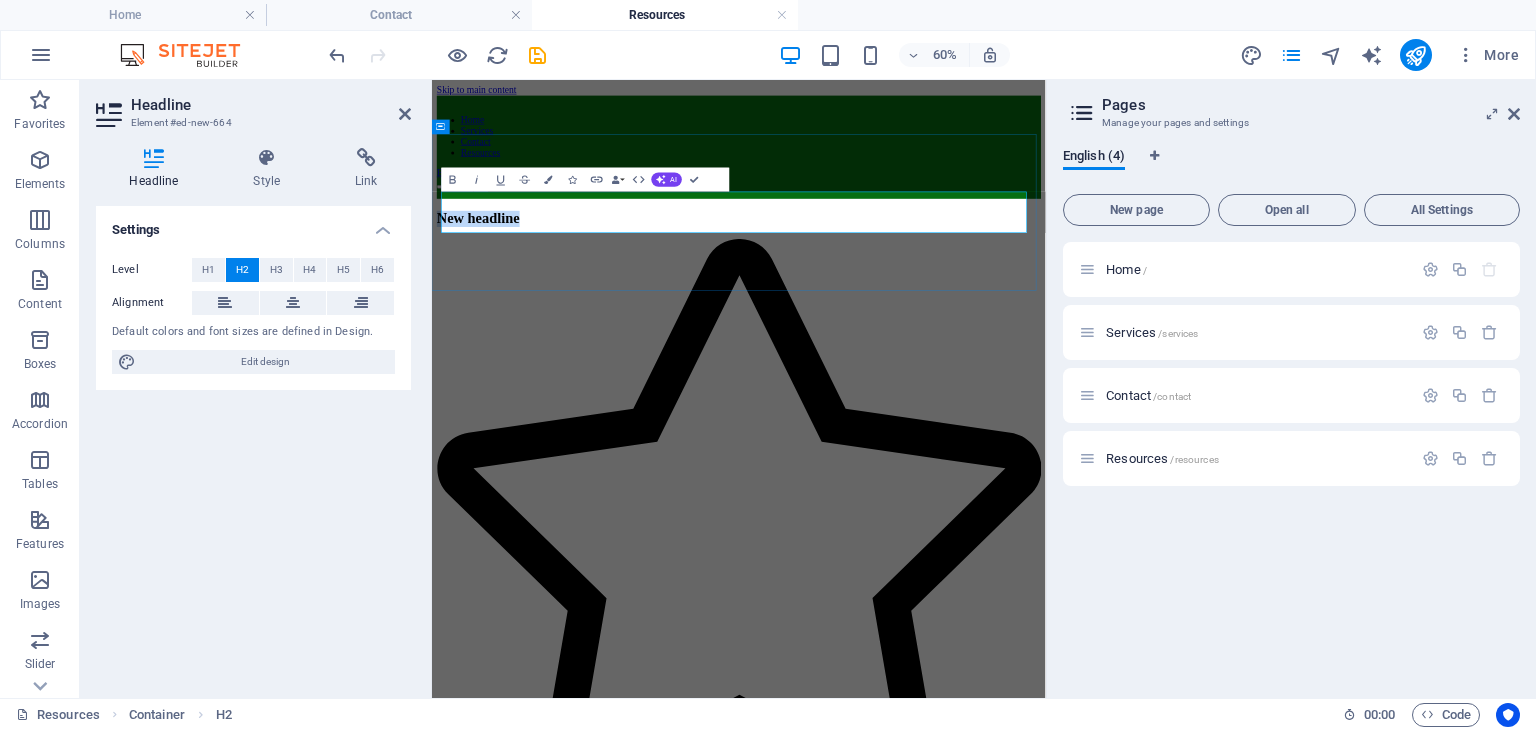type 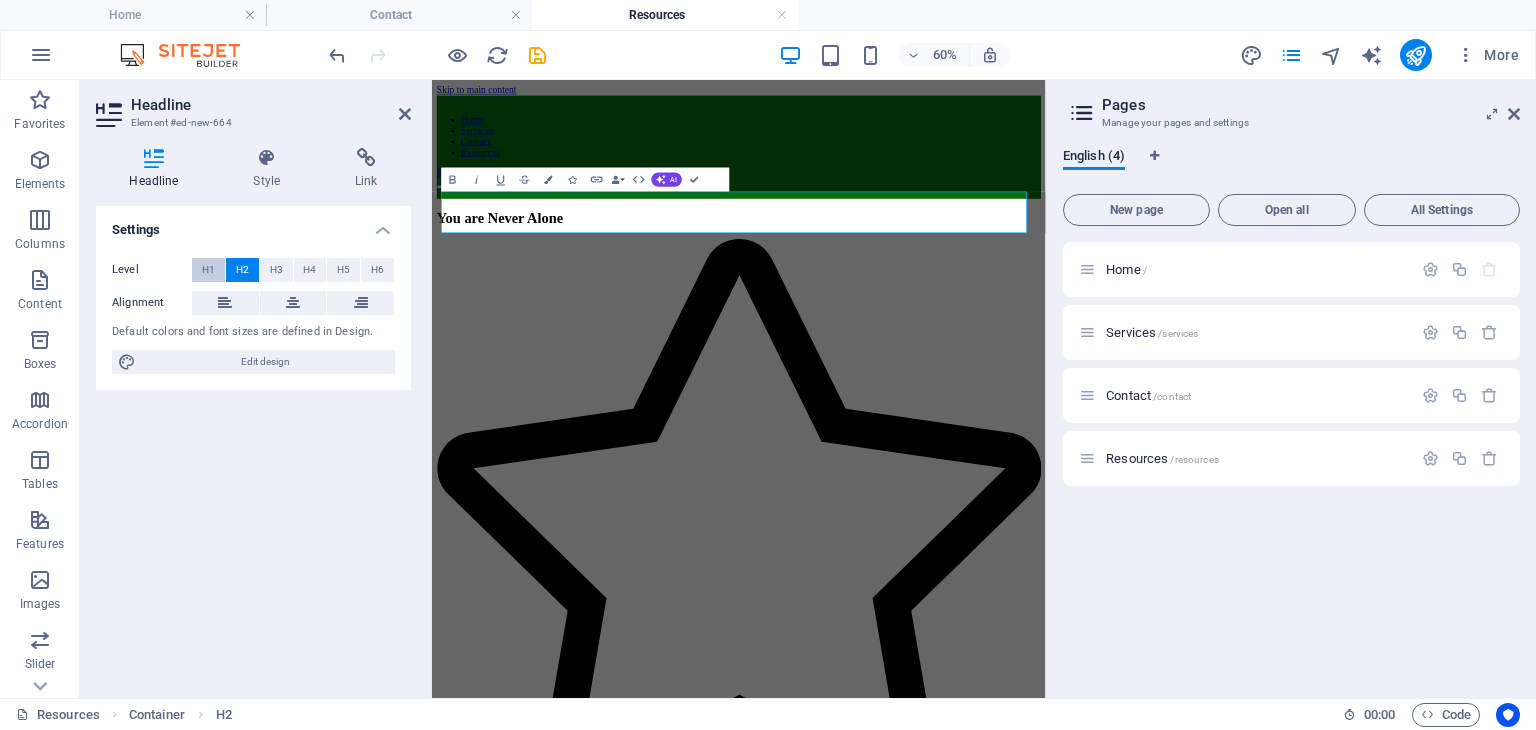 click on "H1" at bounding box center (208, 270) 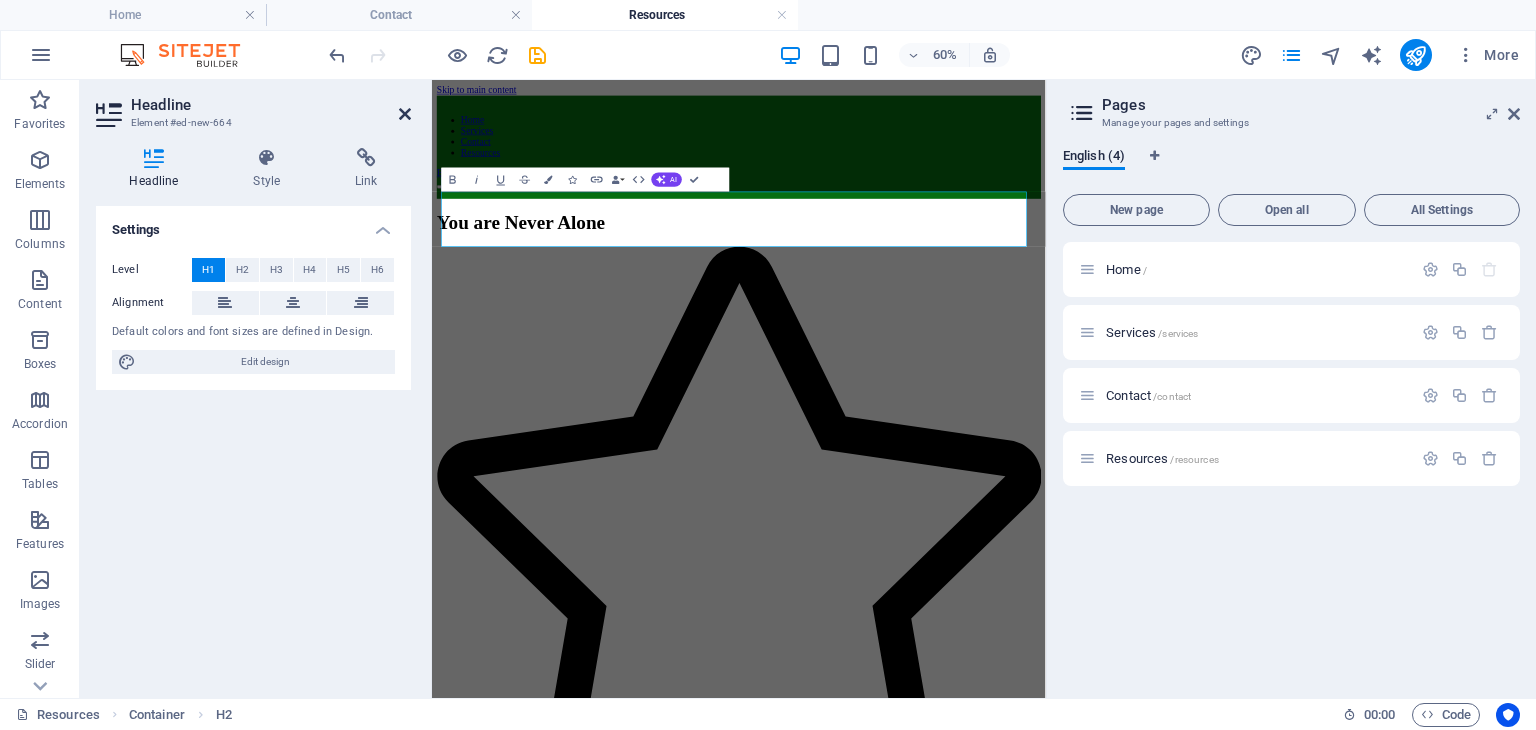 click at bounding box center (405, 114) 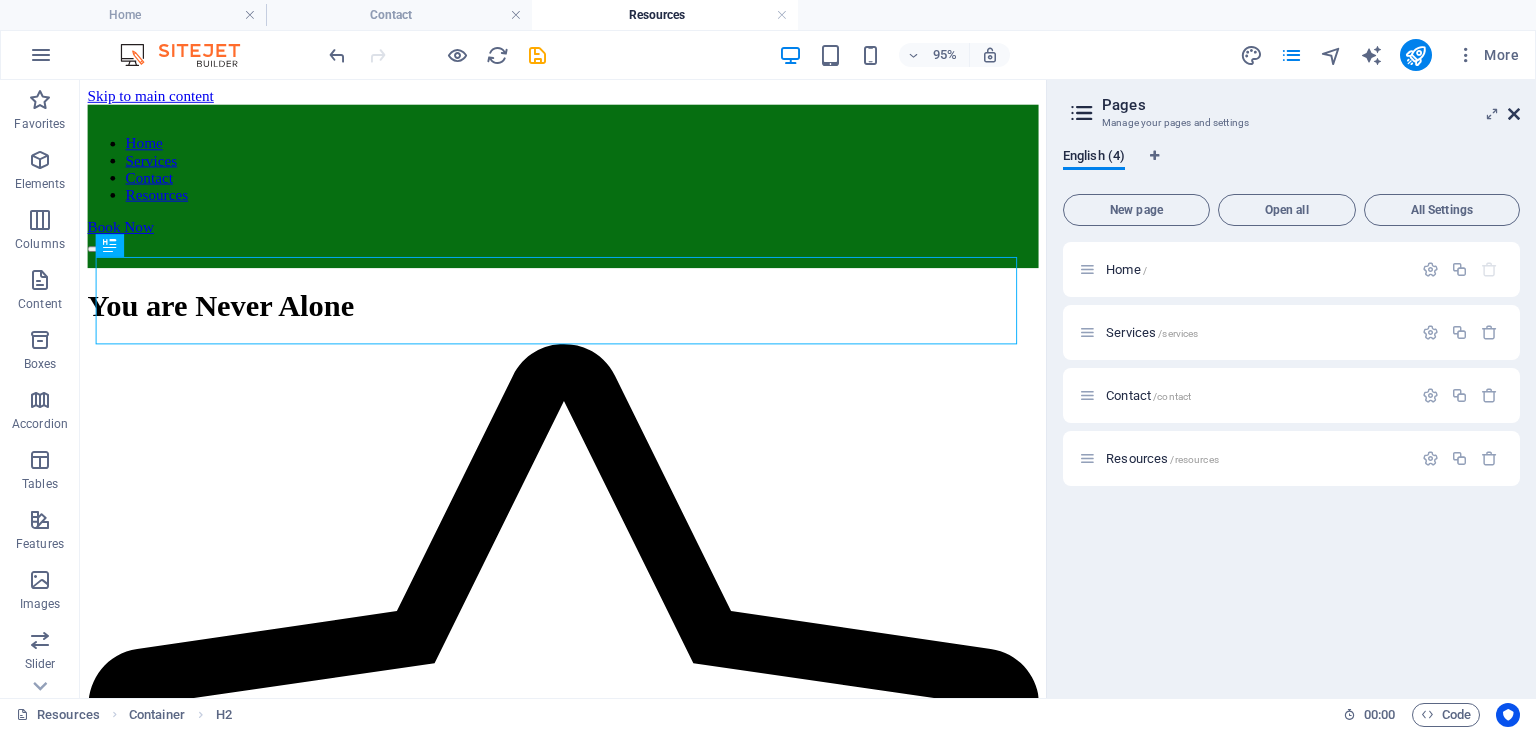 click at bounding box center (1514, 114) 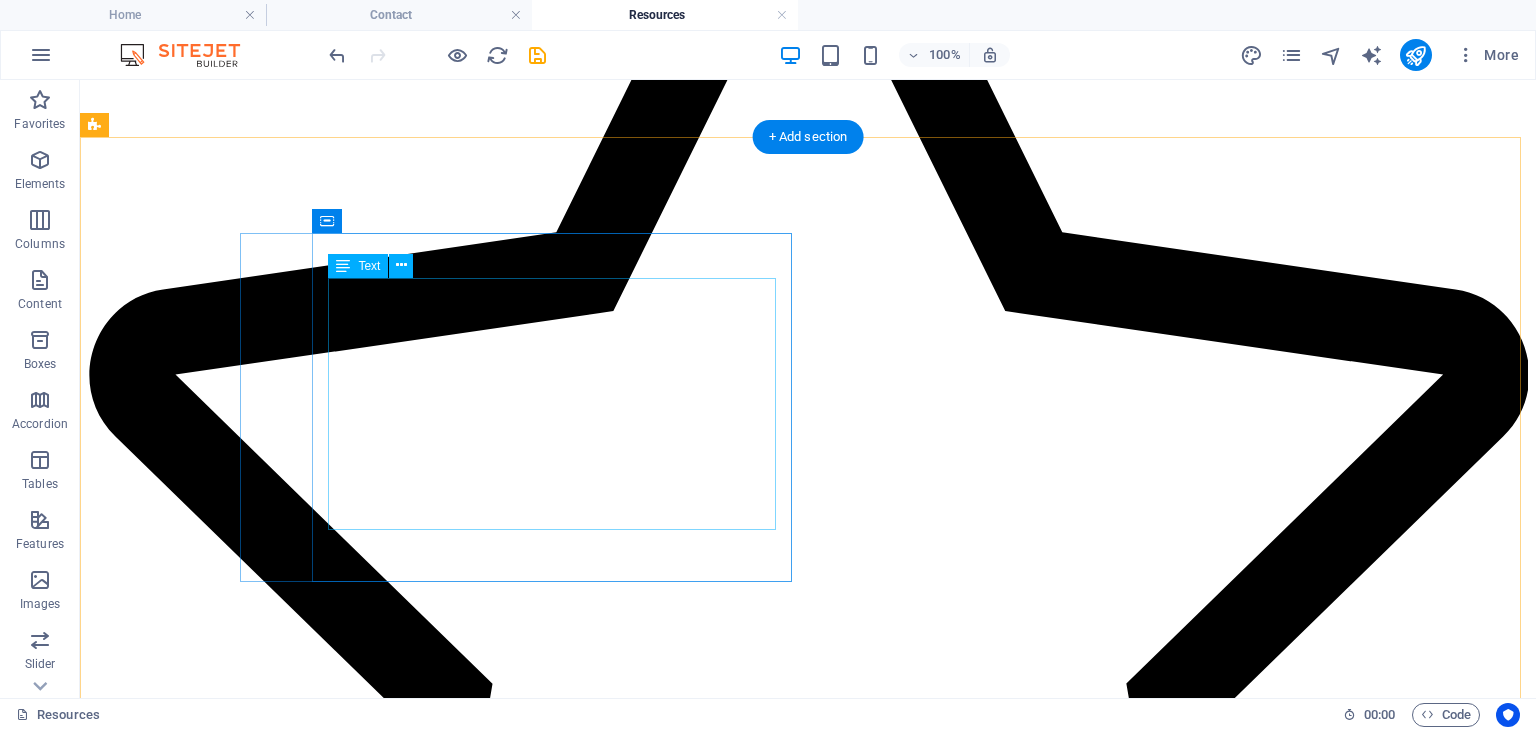 scroll, scrollTop: 236, scrollLeft: 0, axis: vertical 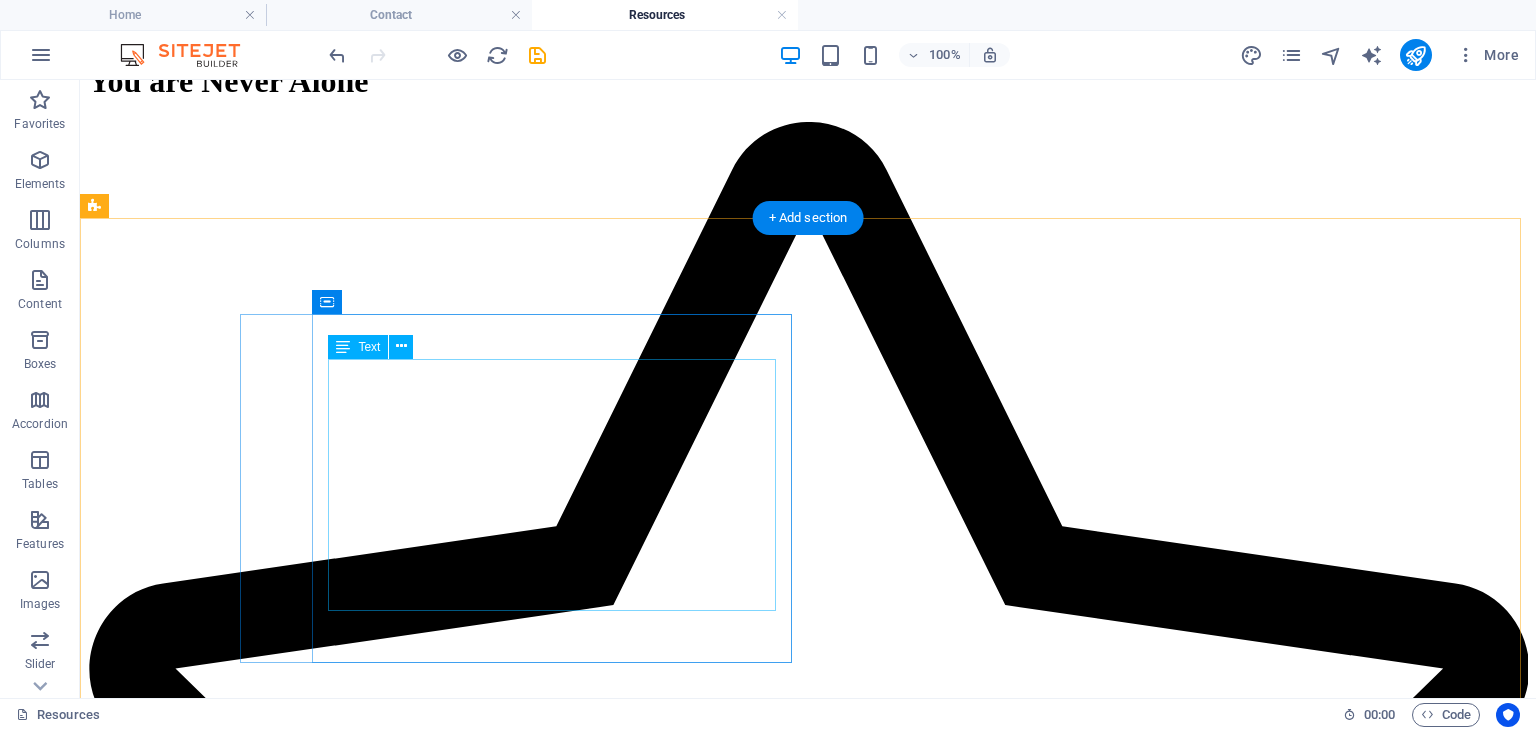 click on "Dial or Text [PHONE] for the Suicide & Crisis Hotline Text HOME to [PHONE] or visit crisistextline.org Text NAMI to [PHONE] or Call [PHONE] for the National Alliance on Mental Health" at bounding box center (808, 1590) 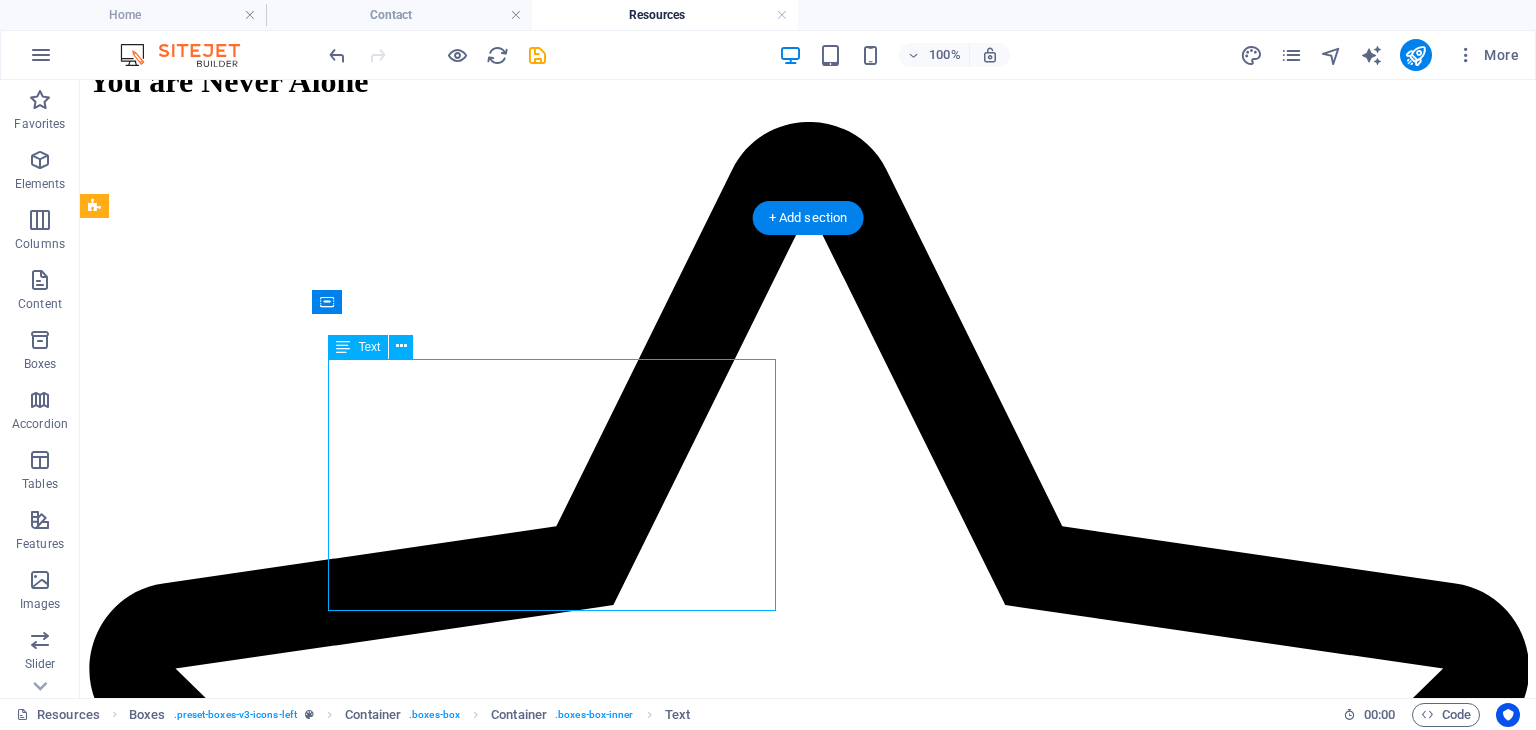 click on "Dial or Text [PHONE] for the Suicide & Crisis Hotline Text HOME to [PHONE] or visit crisistextline.org Text NAMI to [PHONE] or Call [PHONE] for the National Alliance on Mental Health" at bounding box center [808, 1590] 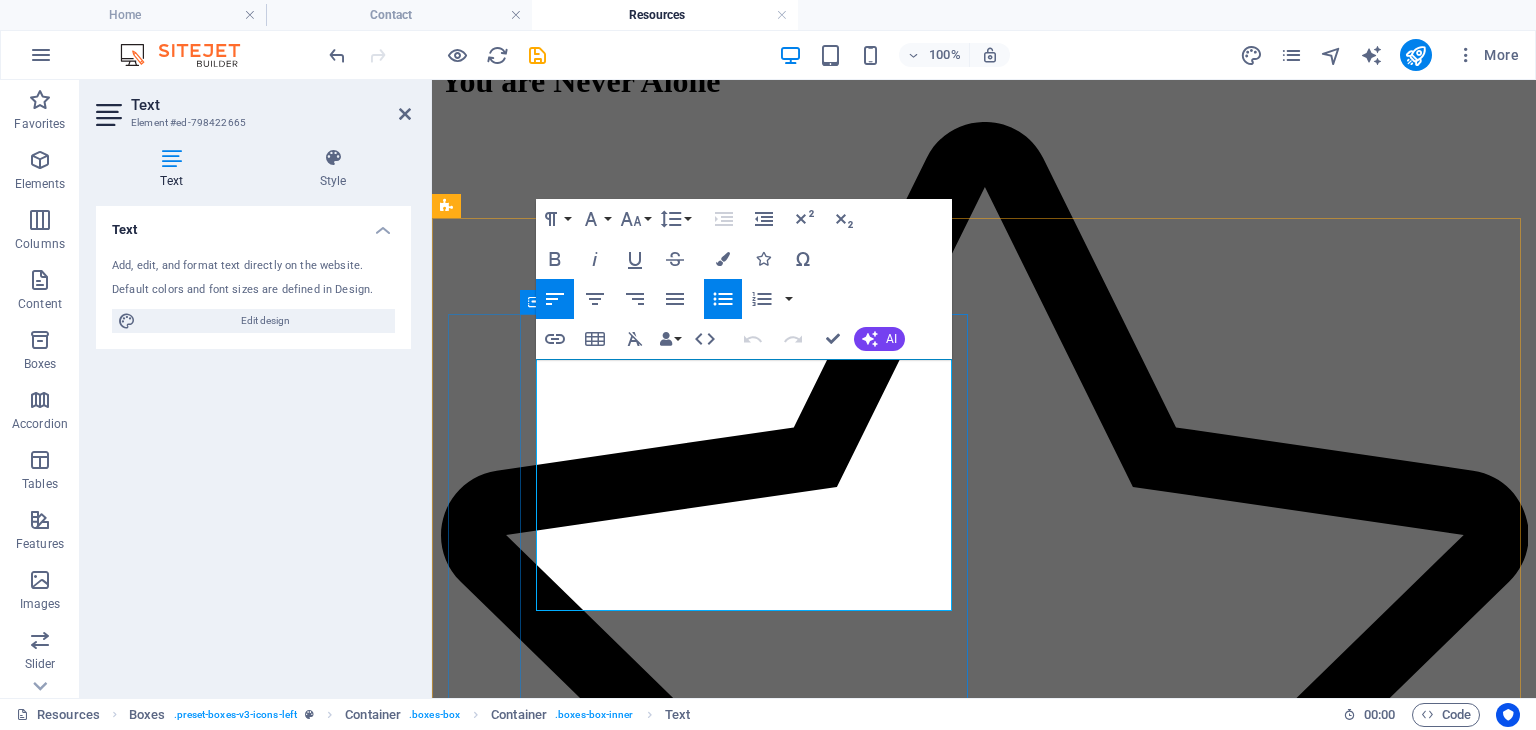 click on "Dial or Text 988 for the  Suicide & Crisis Hotline" at bounding box center [1004, 1236] 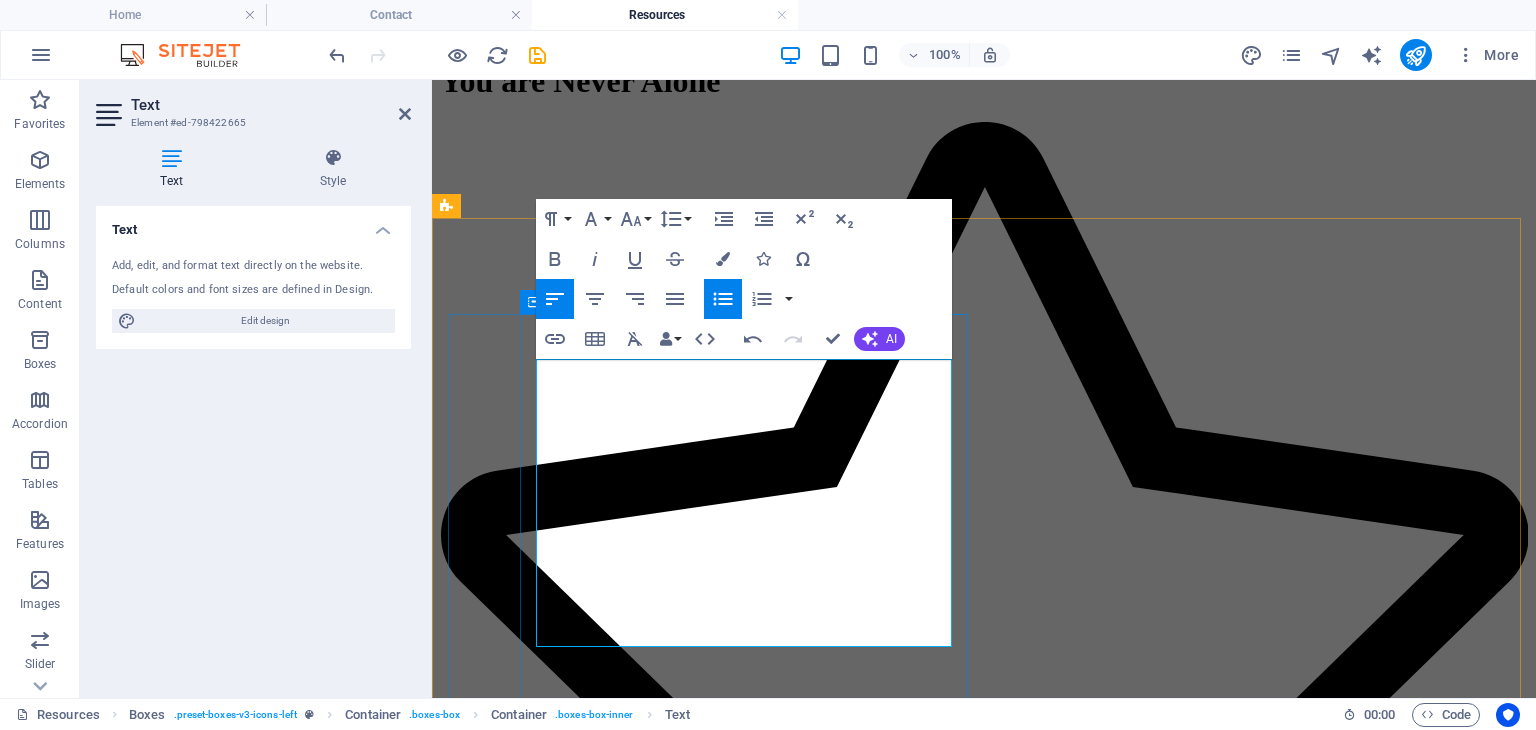 click at bounding box center [1004, 1236] 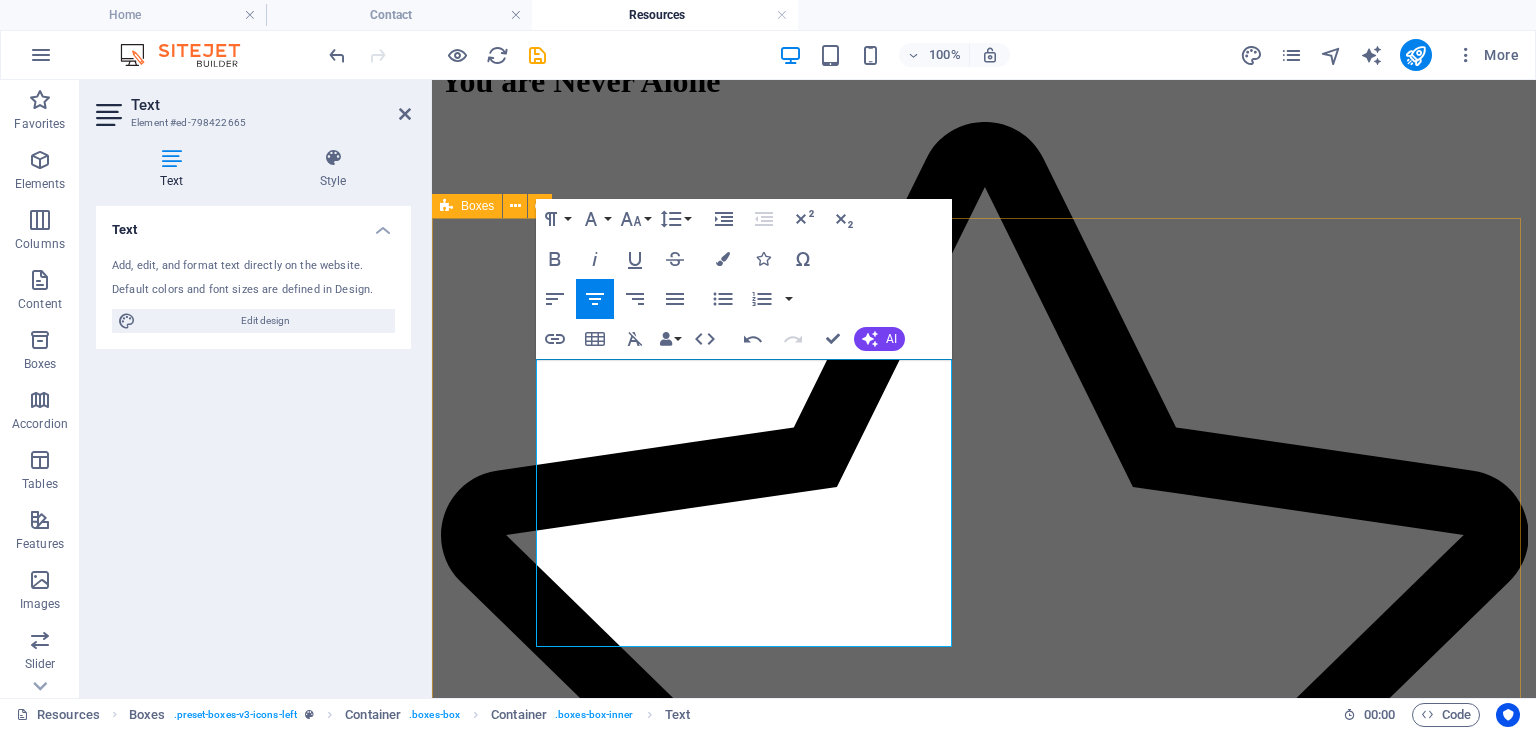 click on "Tips & Tricks Track Gratitude and Achievement: Journal 3 things you are grateful for and 3 daily accomplishments. Work your Strengths: Build self confidence by doing something you excel at. Optimal Sleep Temperature: Aim for 60 °- 67 ° for better rest. Creative Expression: Try a new recipe, write, paint, or explore a Pinterest project. Exercise: Move your body for at least 30 minutes daily to boost overall mental clarity. For more tips, visit  Mental Health America ." at bounding box center [984, 1955] 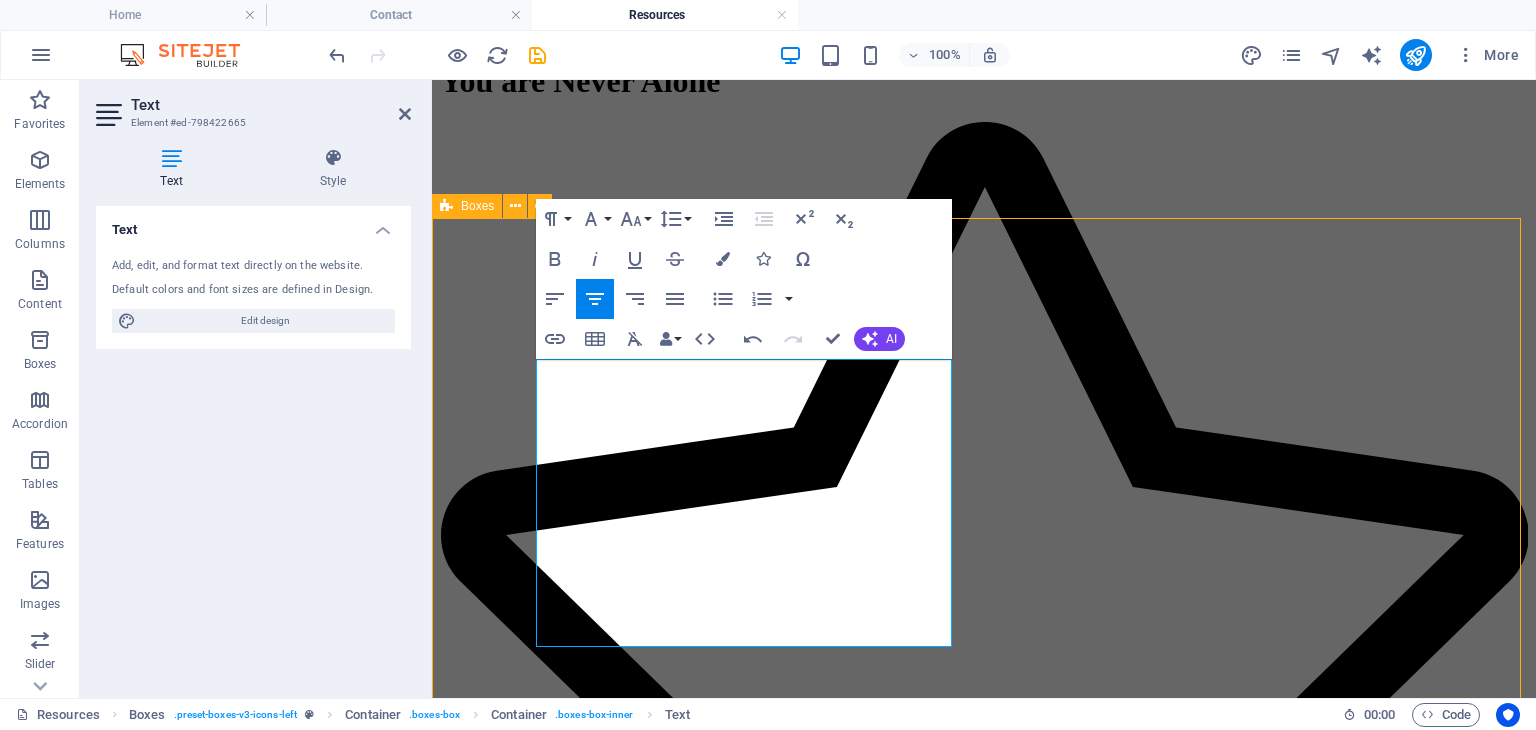 click on "Tips & Tricks Track Gratitude and Achievement: Journal 3 things you are grateful for and 3 daily accomplishments. Work your Strengths: Build self confidence by doing something you excel at. Optimal Sleep Temperature: Aim for 60 °- 67 ° for better rest. Creative Expression: Try a new recipe, write, paint, or explore a Pinterest project. Exercise: Move your body for at least 30 minutes daily to boost overall mental clarity. For more tips, visit  Mental Health America ." at bounding box center (984, 1955) 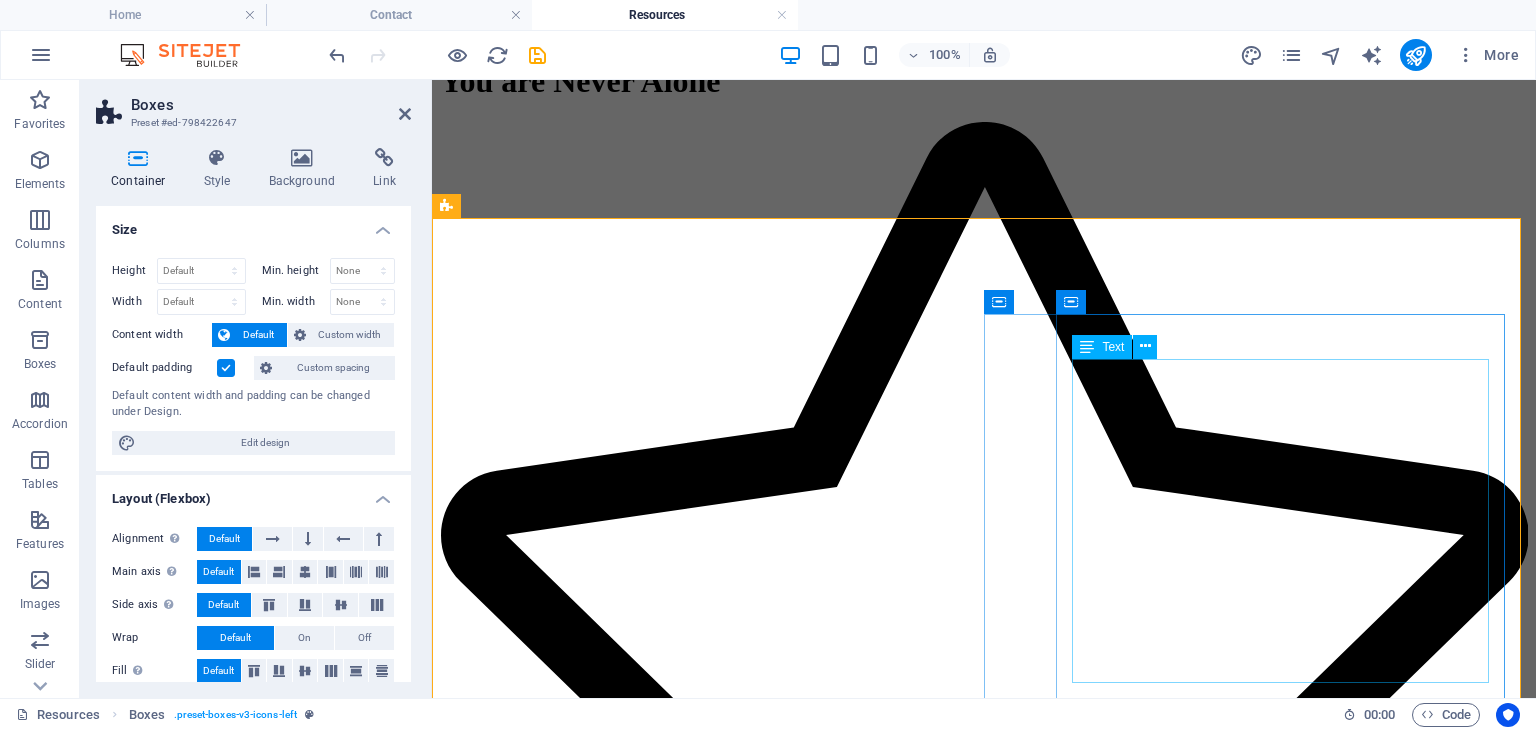 click on "National Institute of Mental Health (NIMH):  A reliable resource for mental health information and treatment options.  Mental Health America :  Offers 31 practical tips to boost mental health, including gratitude journaling and self-care strategies." at bounding box center [984, 2470] 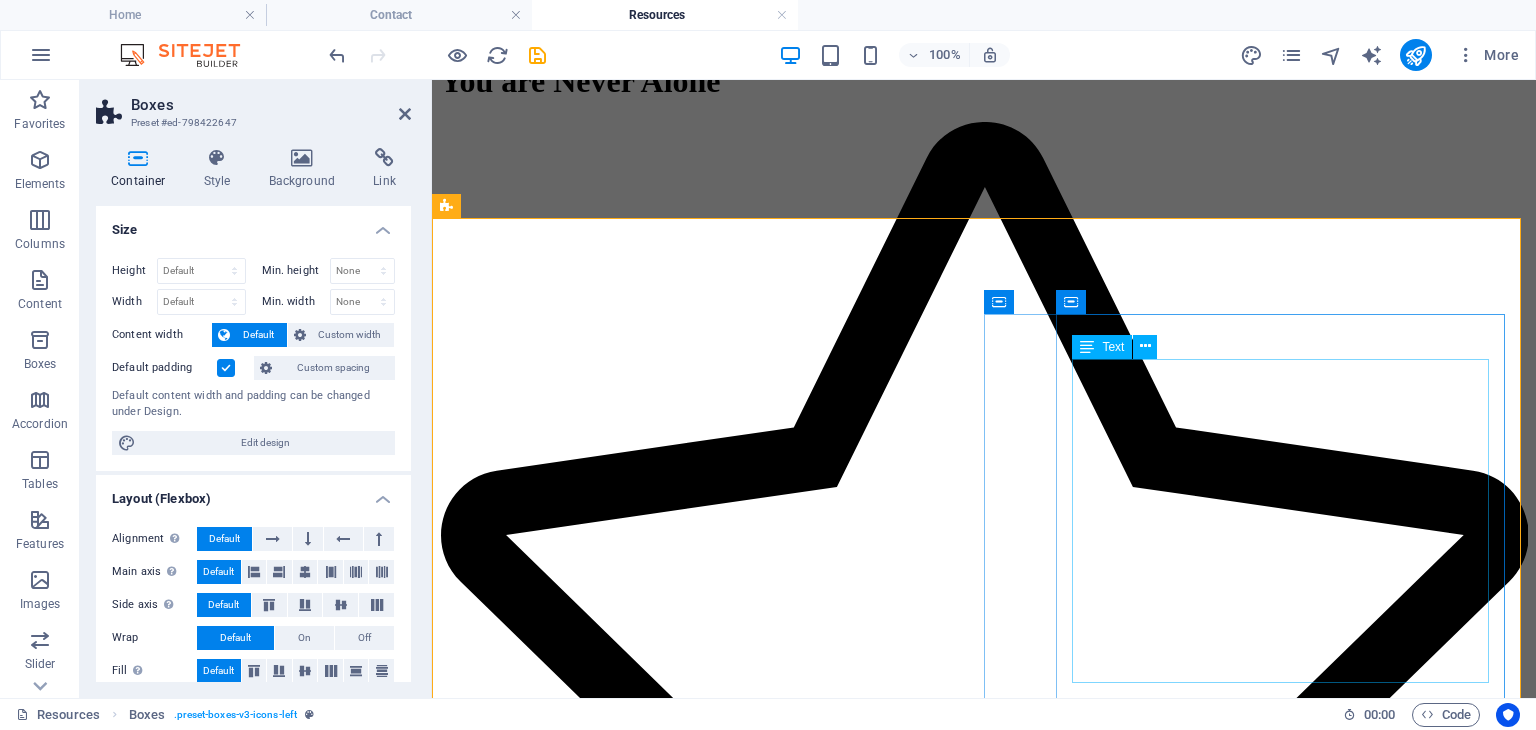 click on "National Institute of Mental Health (NIMH):  A reliable resource for mental health information and treatment options.  Mental Health America :  Offers 31 practical tips to boost mental health, including gratitude journaling and self-care strategies." at bounding box center [984, 2470] 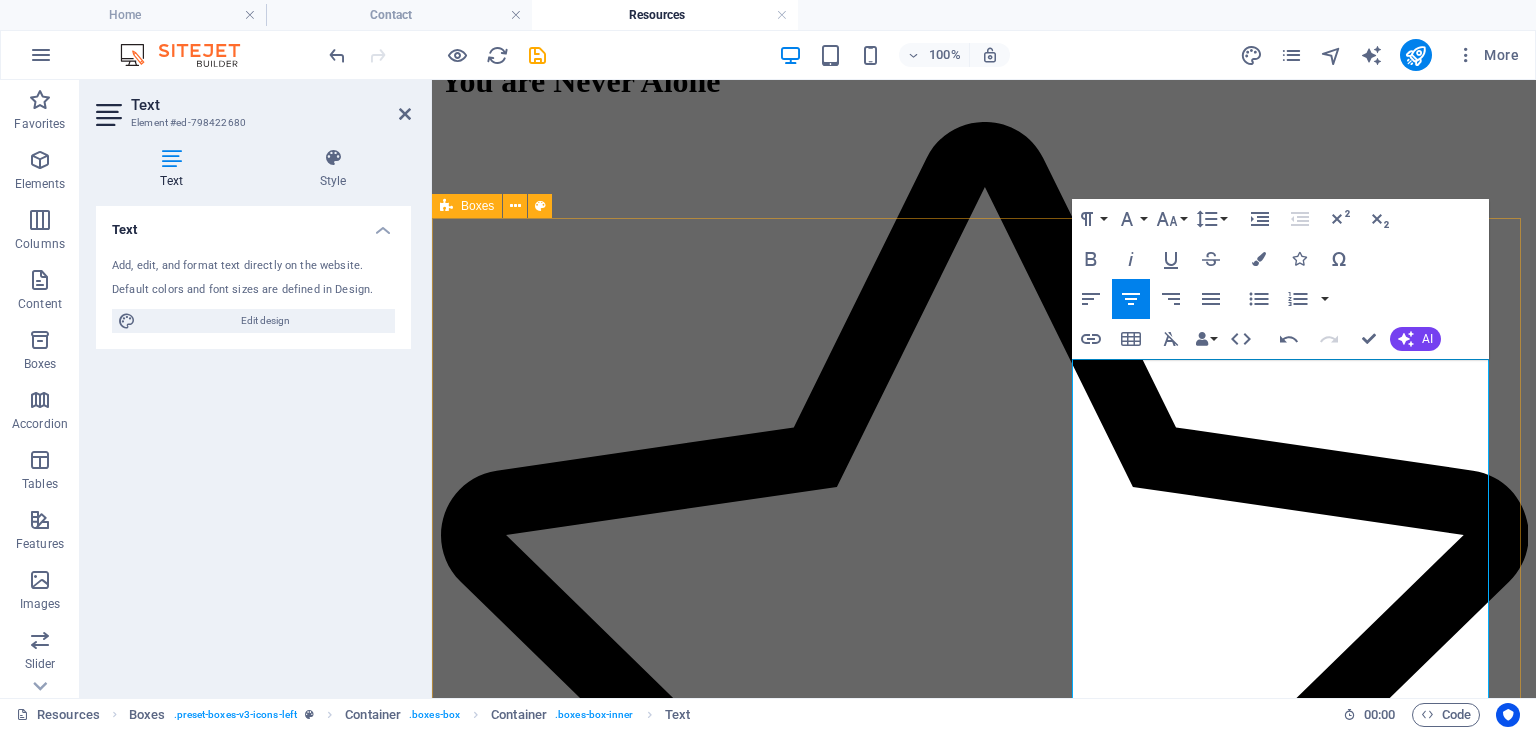 click on "Tips & Tricks Track Gratitude and Achievement: Journal 3 things you are grateful for and 3 daily accomplishments. Work your Strengths: Build self confidence by doing something you excel at. Optimal Sleep Temperature: Aim for 60 °- 67 ° for better rest. Creative Expression: Try a new recipe, write, paint, or explore a Pinterest project. Exercise: Move your body for at least 30 minutes daily to boost overall mental clarity. For more tips, visit  Mental Health America ." at bounding box center [984, 1972] 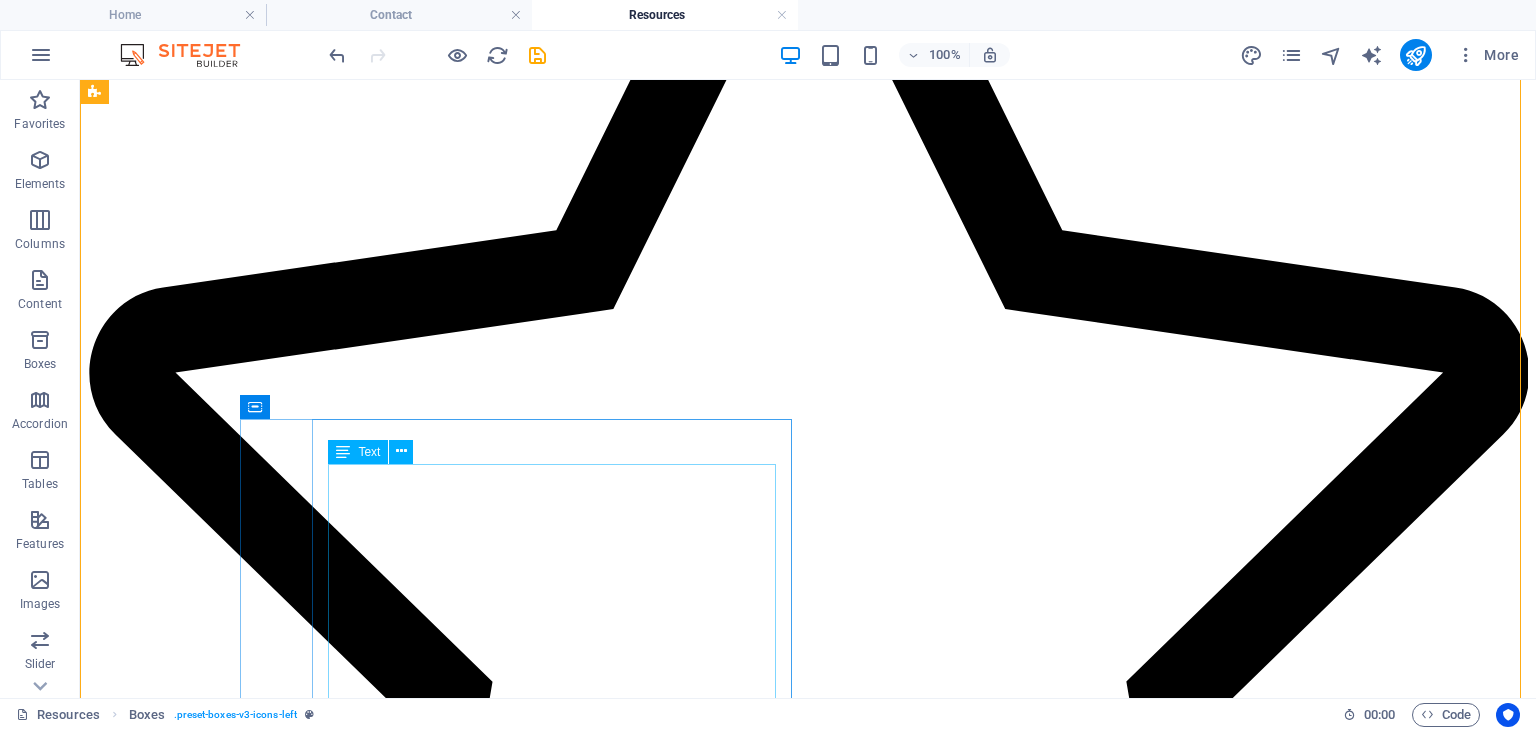 click on "Tips & Tricks Track Gratitude and Achievement: Journal 3 things you are grateful for and 3 daily accomplishments. Work your Strengths: Build self confidence by doing something you excel at. Optimal Sleep Temperature: Aim for 60 °-  67 °  for better rest.  Creative Expression: Try a new recipe, write, paint, or explore a Pinterest project.  Exercise: Move your body for at least 30 minutes daily to boost overall mental clarity.  For more tips, visit  Mental Health America ." at bounding box center (808, 4447) 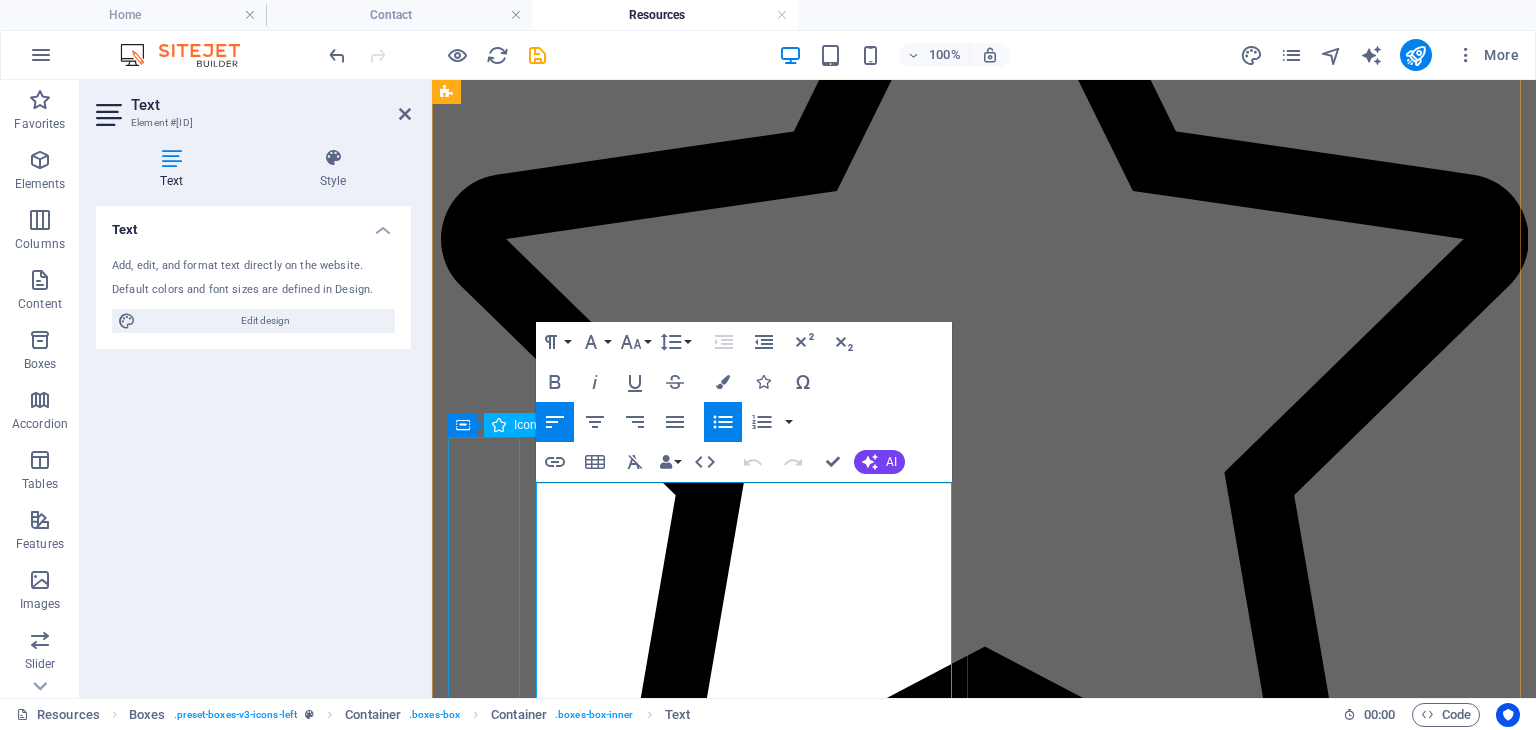 scroll, scrollTop: 549, scrollLeft: 0, axis: vertical 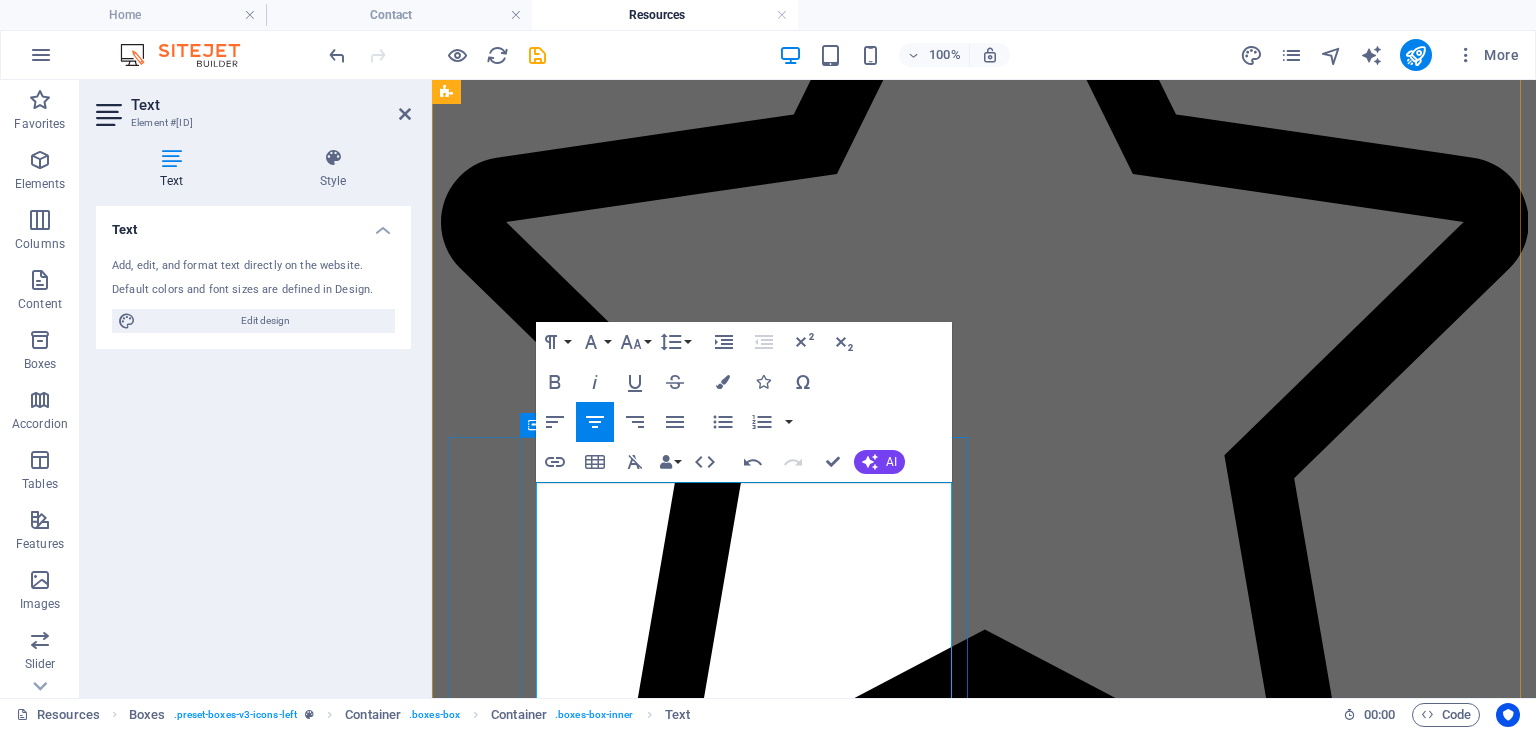 click on "Track Gratitude and Achievement: Journal 3 things you are grateful for and 3 daily accomplishments." at bounding box center [1004, 3390] 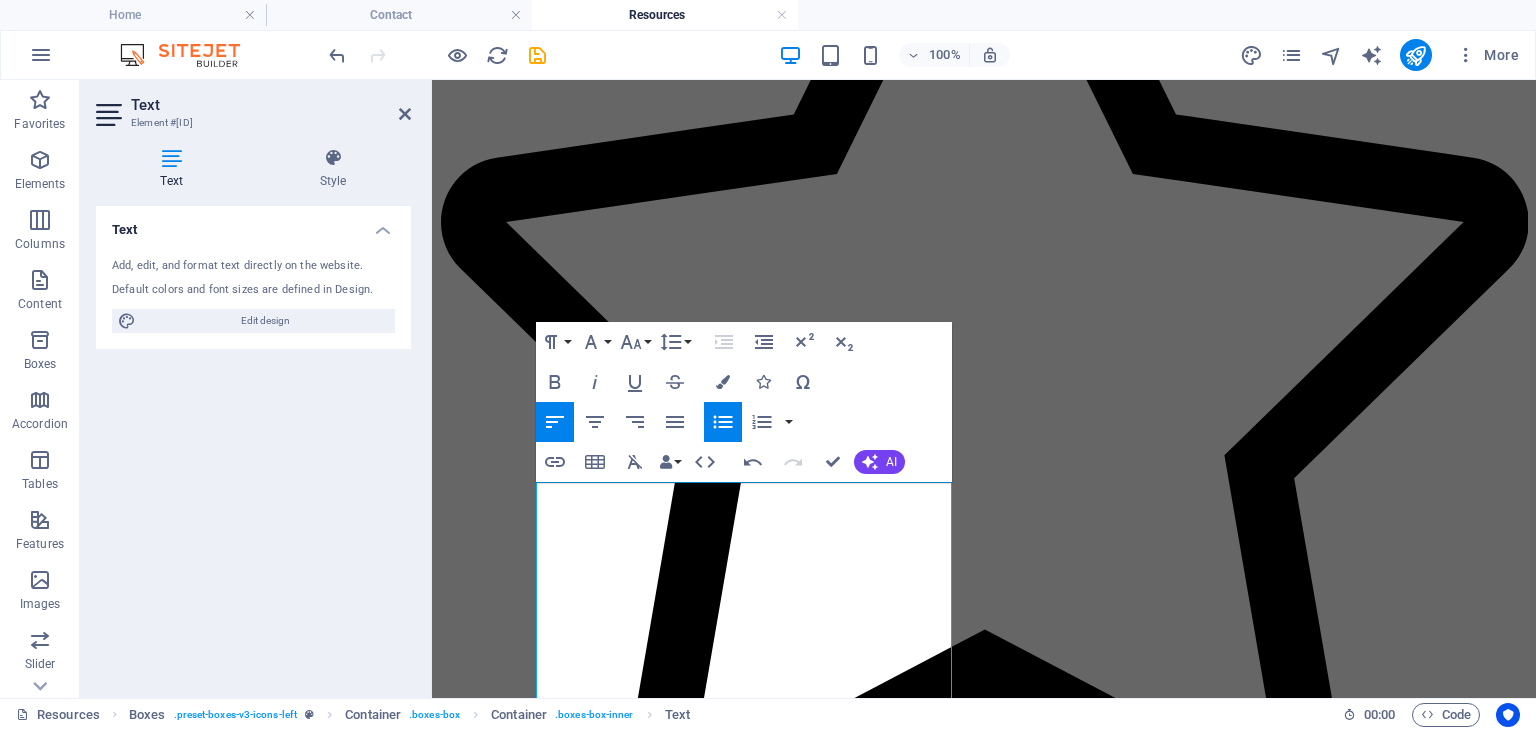 click on "Paragraph Format Normal Heading 1 Heading 2 Heading 3 Heading 4 Heading 5 Heading 6 Code Font Family Arial Georgia Impact Tahoma Times New Roman Verdana Montserrat Playfair Display Font Size 8 9 10 11 12 14 18 24 30 36 48 60 72 96 Line Height Default Single 1.15 1.5 Double Increase Indent Decrease Indent Superscript Subscript Bold Italic Underline Strikethrough Colors Icons Special Characters Align Left Align Center Align Right Align Justify Unordered List   Default Circle Disc Square    Ordered List   Default Lower Alpha Lower Greek Lower Roman Upper Alpha Upper Roman    Insert Link Insert Table Clear Formatting Data Bindings Company First name Last name Street ZIP code City Email Phone Mobile Fax Custom field 1 Custom field 2 Custom field 3 Custom field 4 Custom field 5 Custom field 6 HTML Undo Redo Confirm (Ctrl+⏎) AI Improve Make shorter Make longer Fix spelling & grammar Translate to English Generate text" at bounding box center (744, 402) 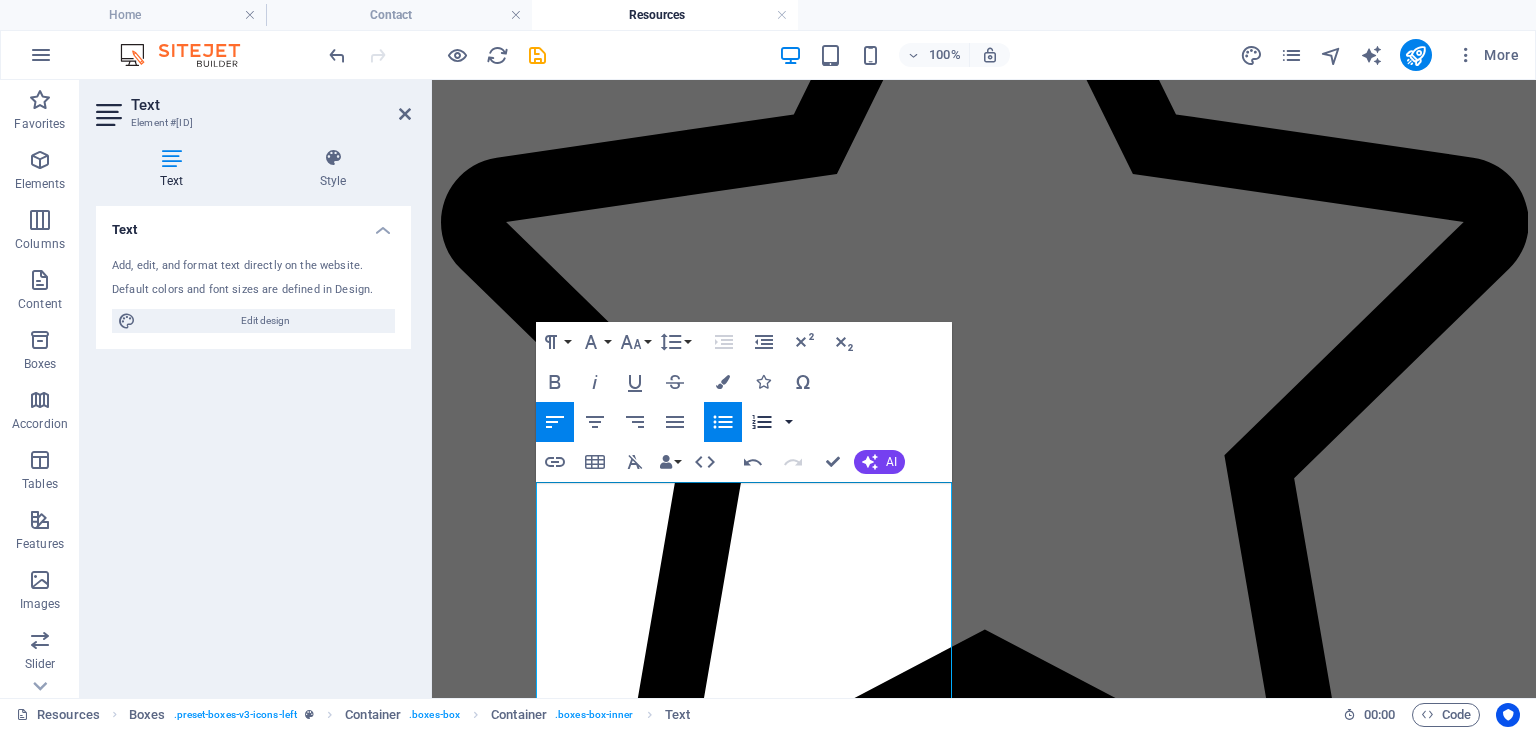 click at bounding box center [789, 422] 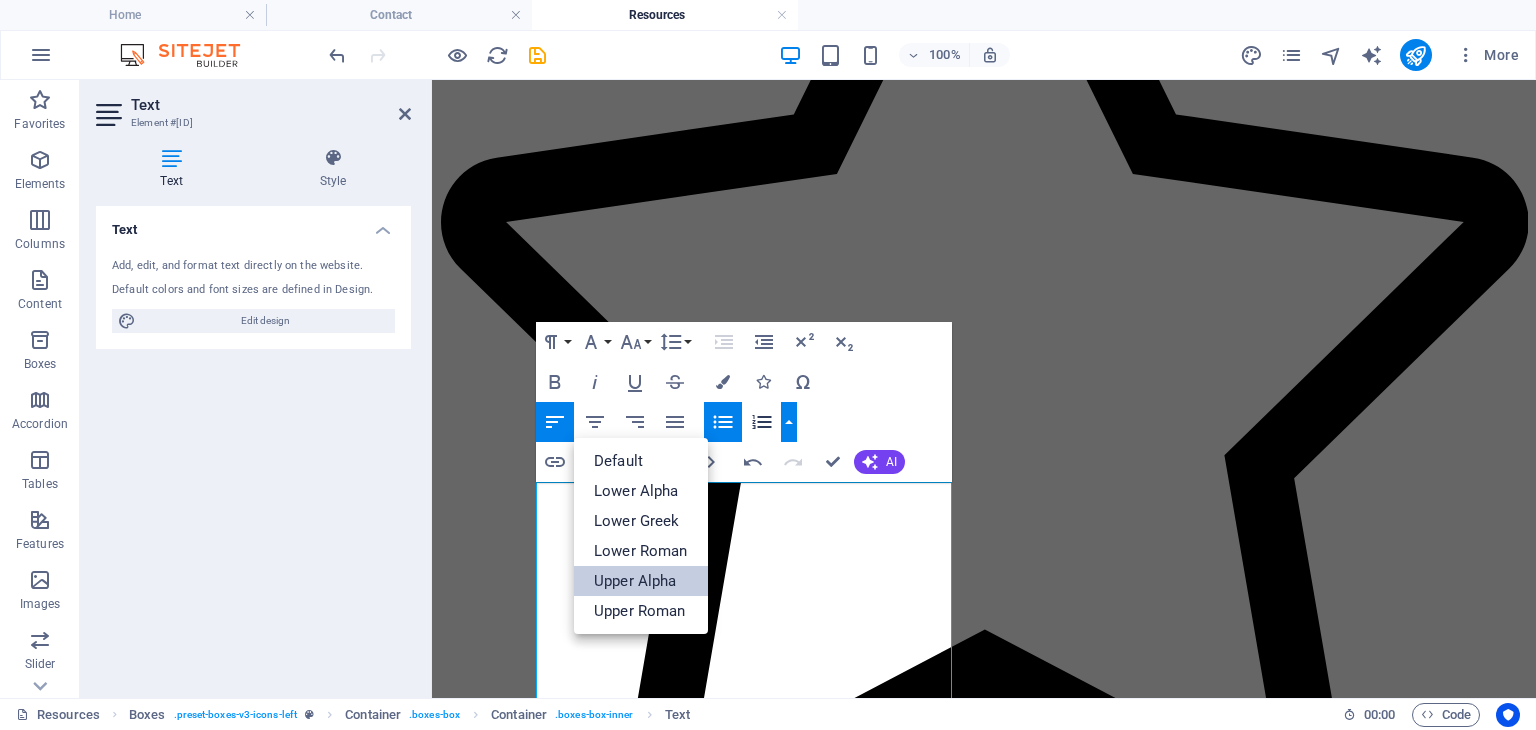click on "Upper Alpha" at bounding box center [641, 581] 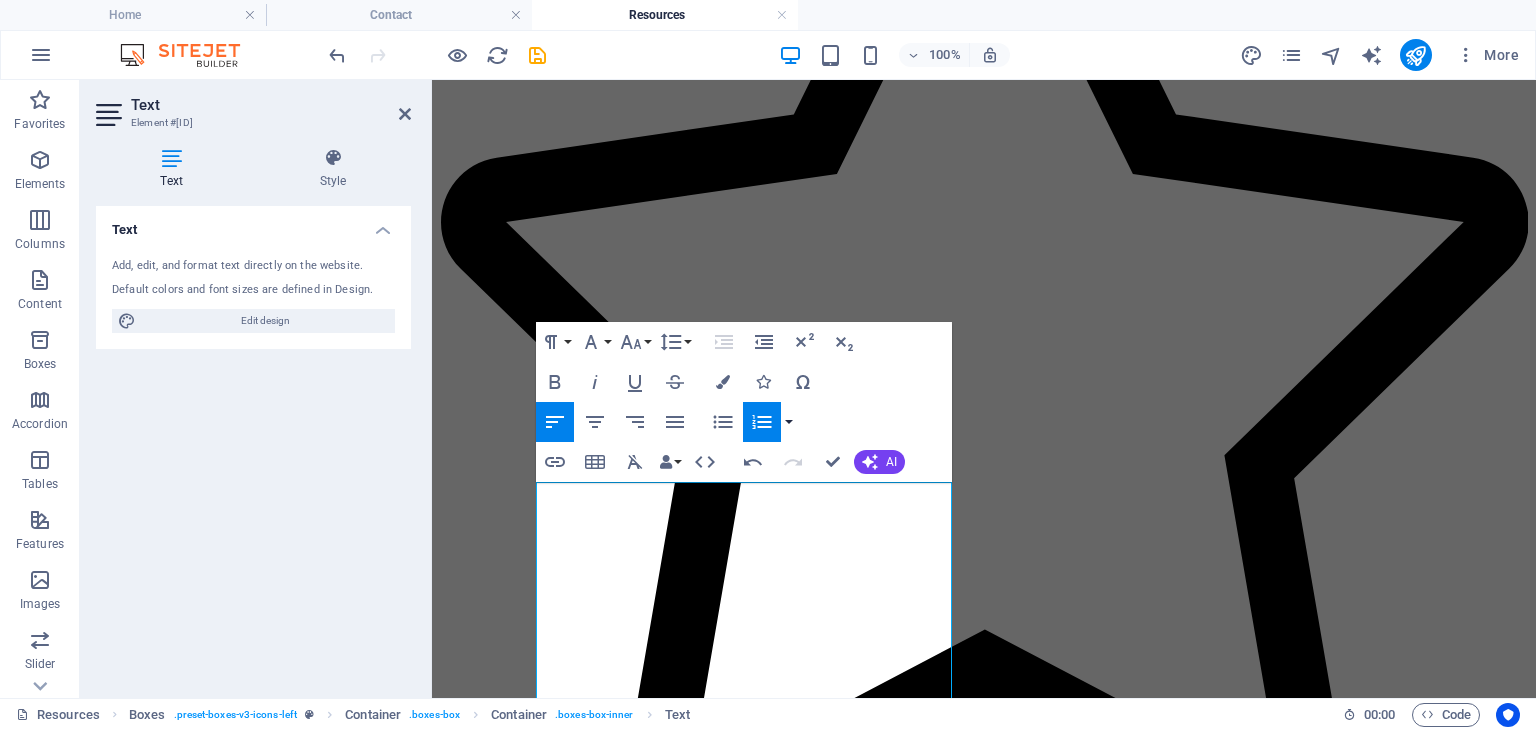 click at bounding box center [789, 422] 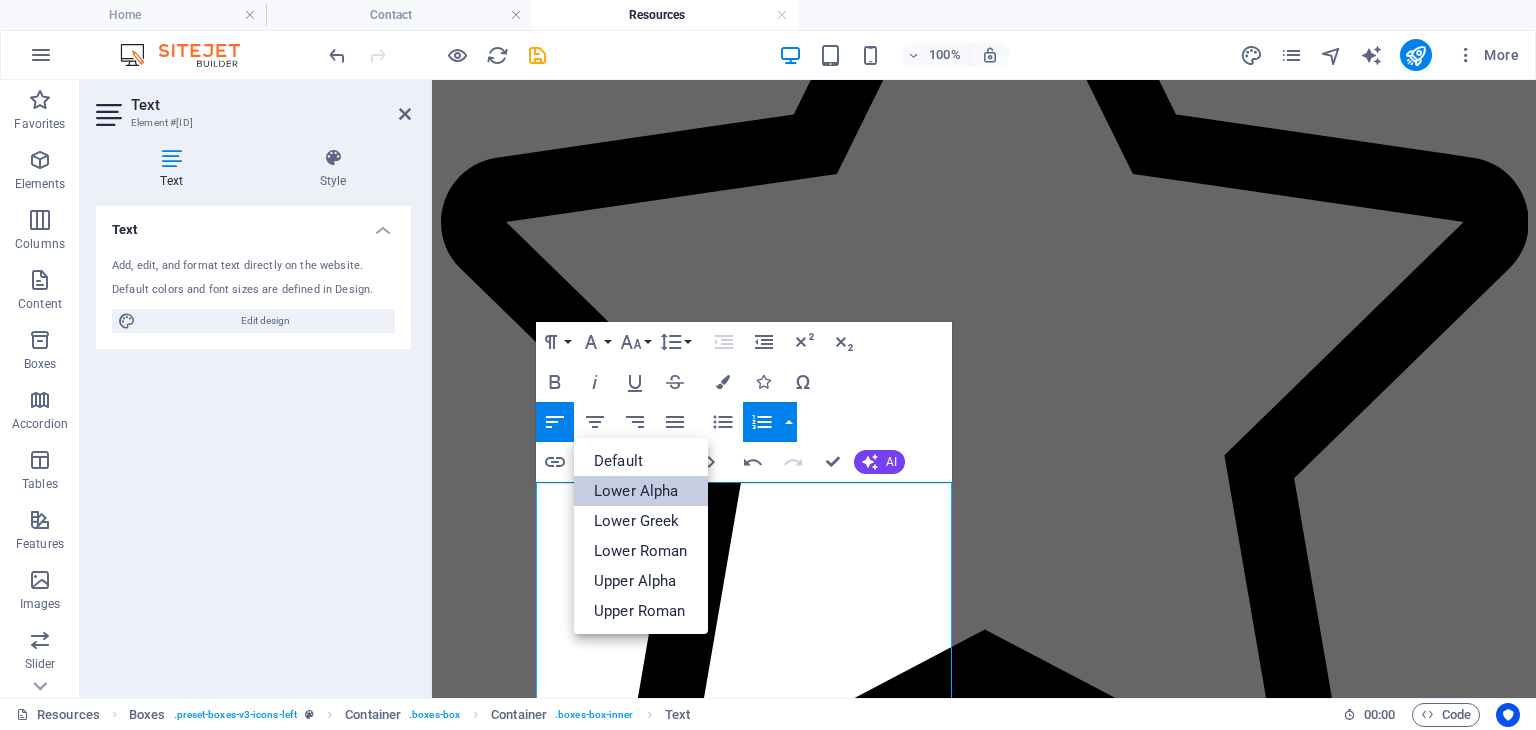 click on "Lower Alpha" at bounding box center [641, 491] 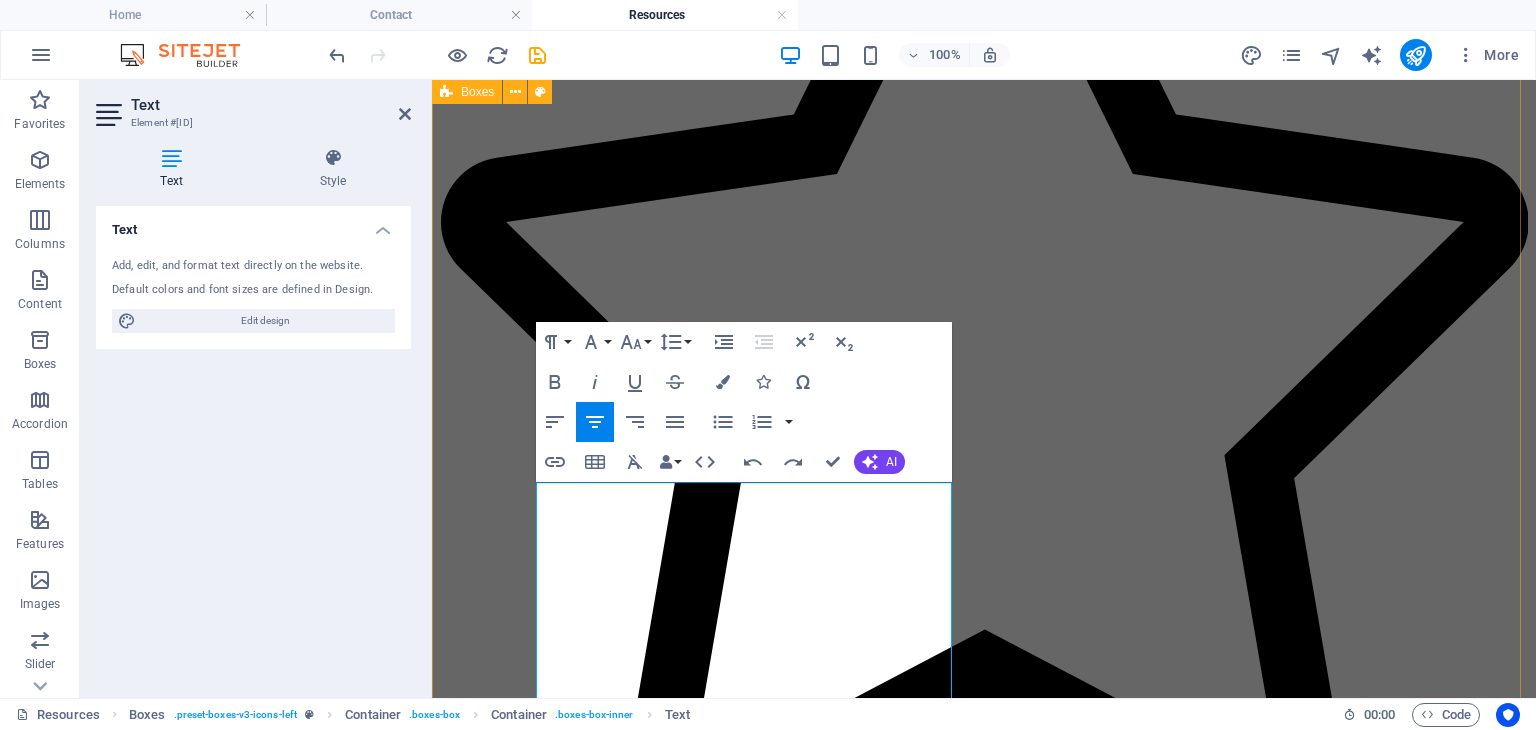 click on "Tips & Tricks Track Gratitude and Achievement: Journal 3 things you are grateful for and 3 daily accomplishments. Work your Strengths: Build self confidence by doing something you excel at. Optimal Sleep Temperature: Aim for 60 °- 67 ° for better rest. Creative Expression: Try a new recipe, write, paint, or explore a Pinterest project. Exercise: Move your body for at least 30 minutes daily to boost overall mental clarity. For more tips, visit  Mental Health America ." at bounding box center [984, 1676] 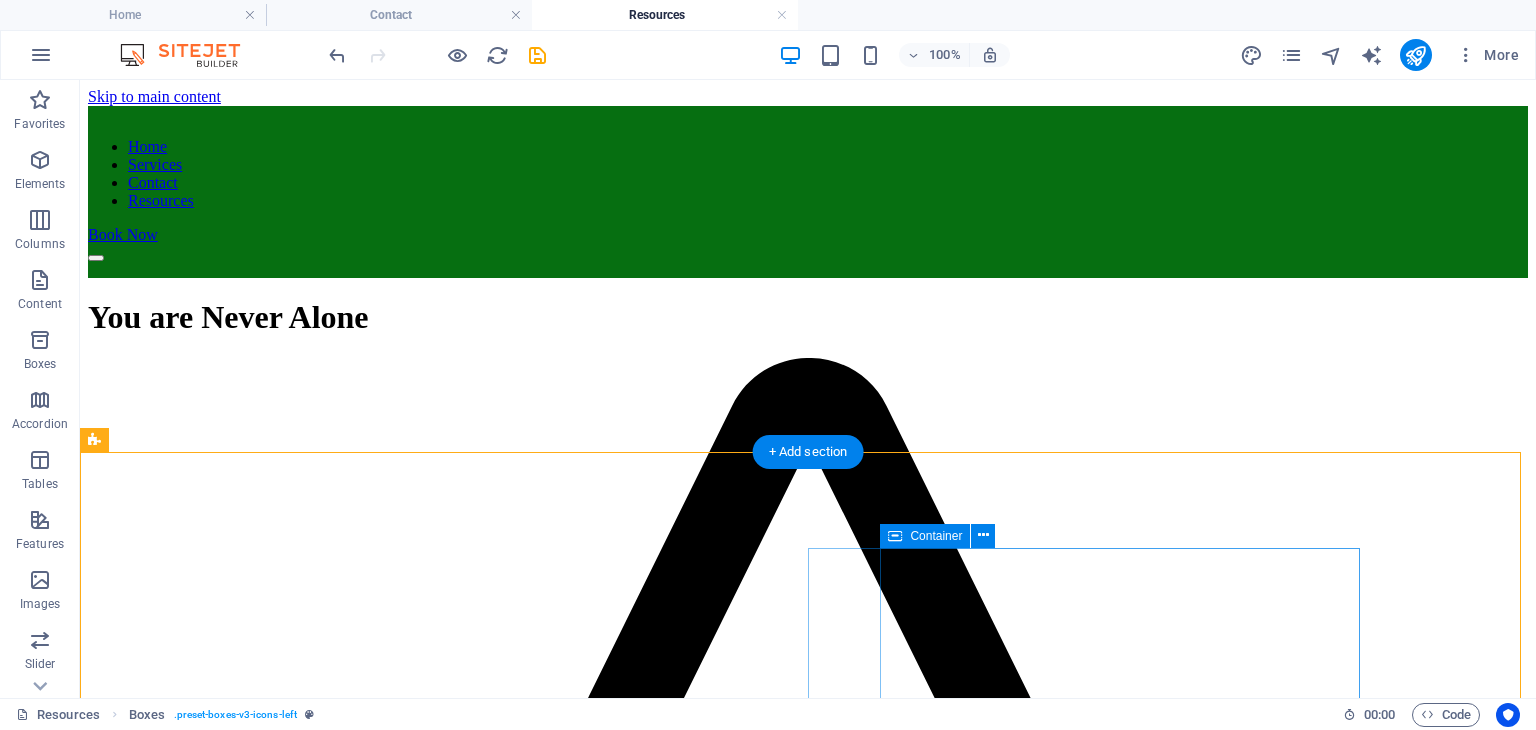scroll, scrollTop: 3, scrollLeft: 0, axis: vertical 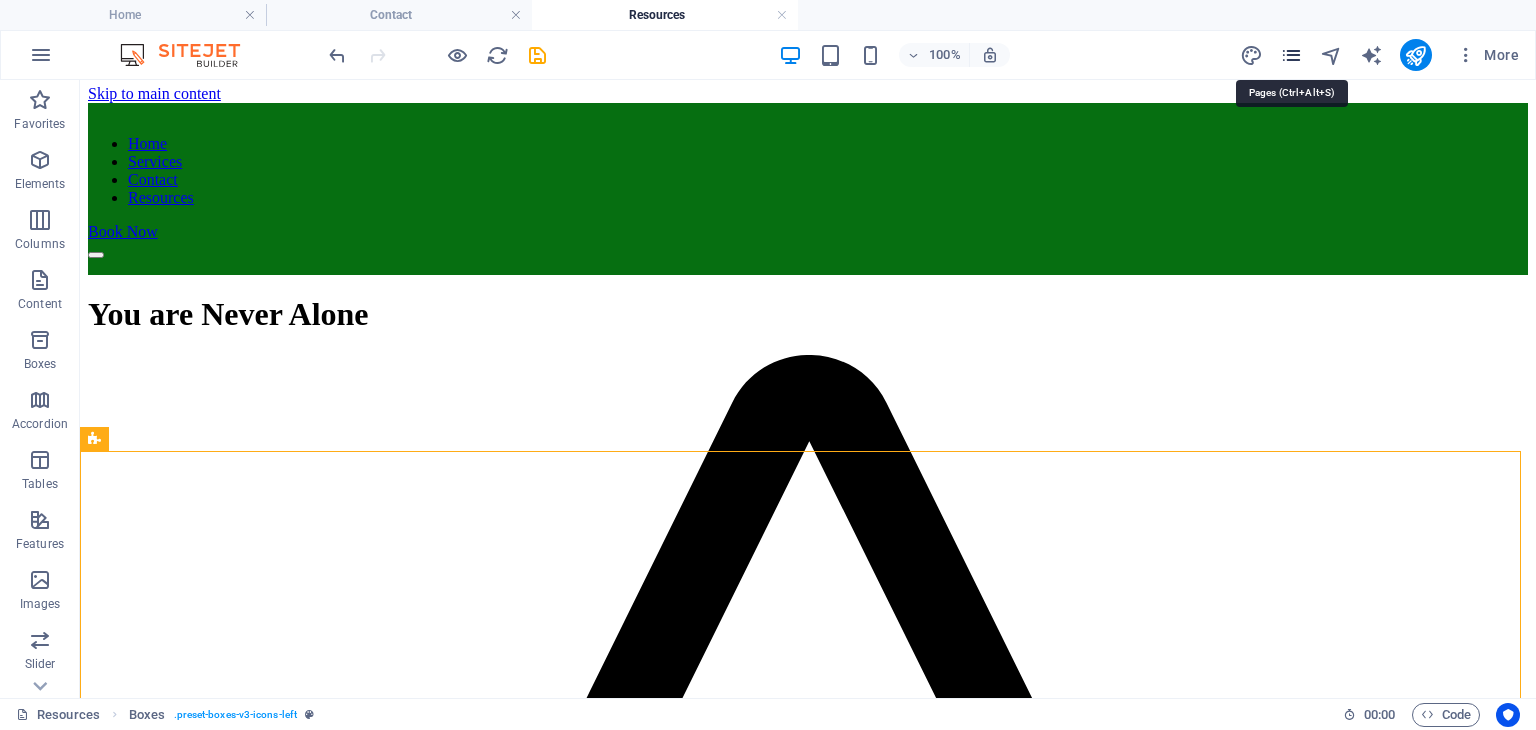 click at bounding box center [1291, 55] 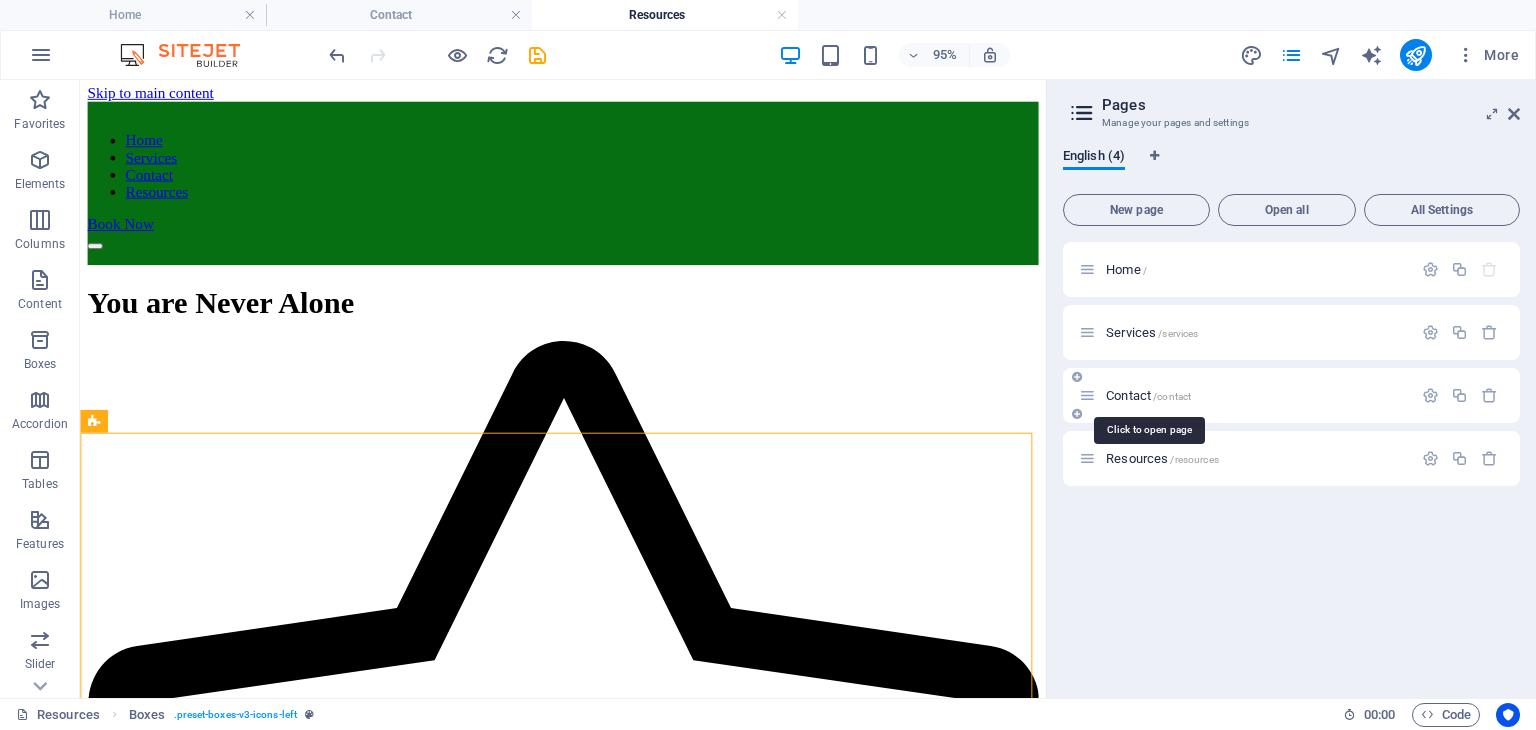 click on "Contact /contact" at bounding box center [1148, 395] 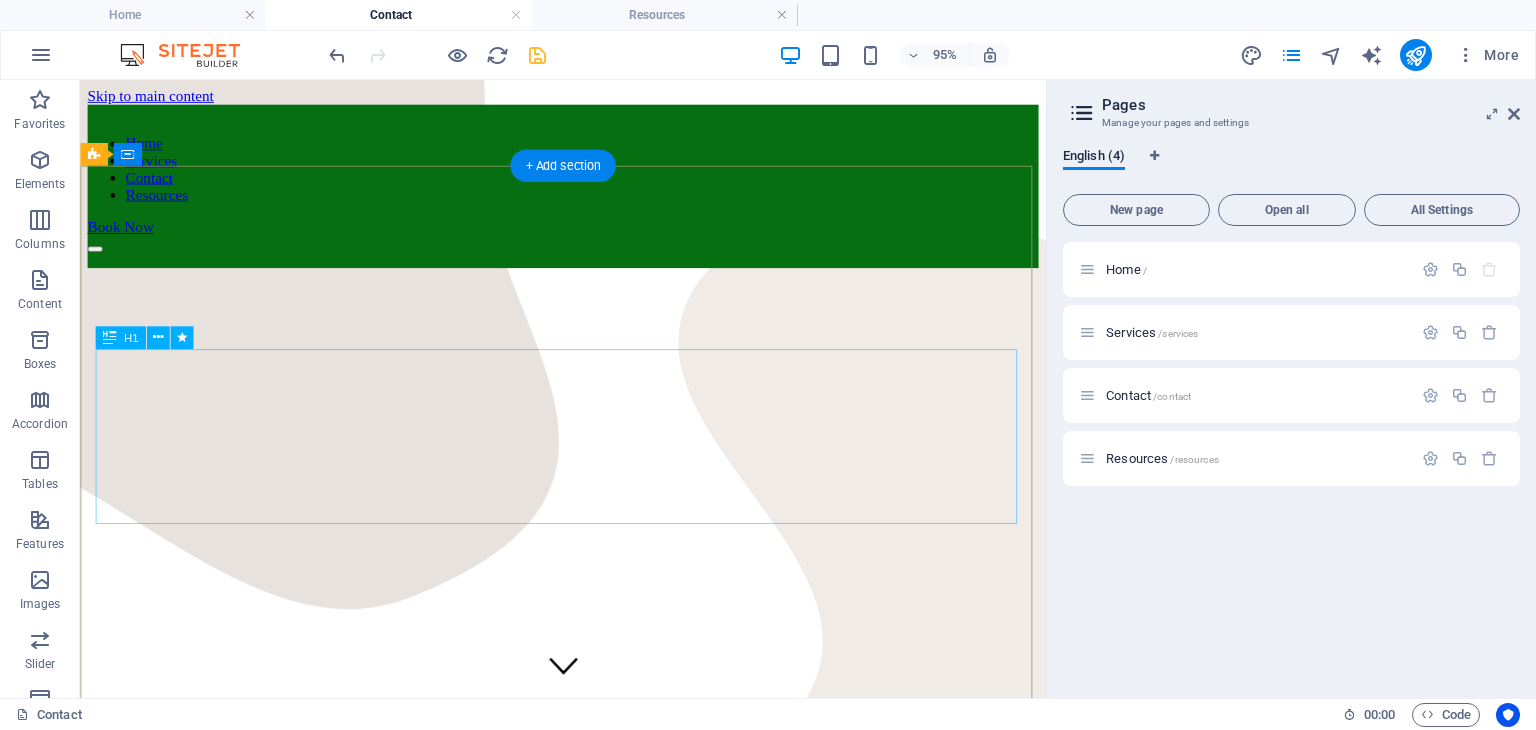 click on "Schedule Your Session Now!" at bounding box center [588, 873] 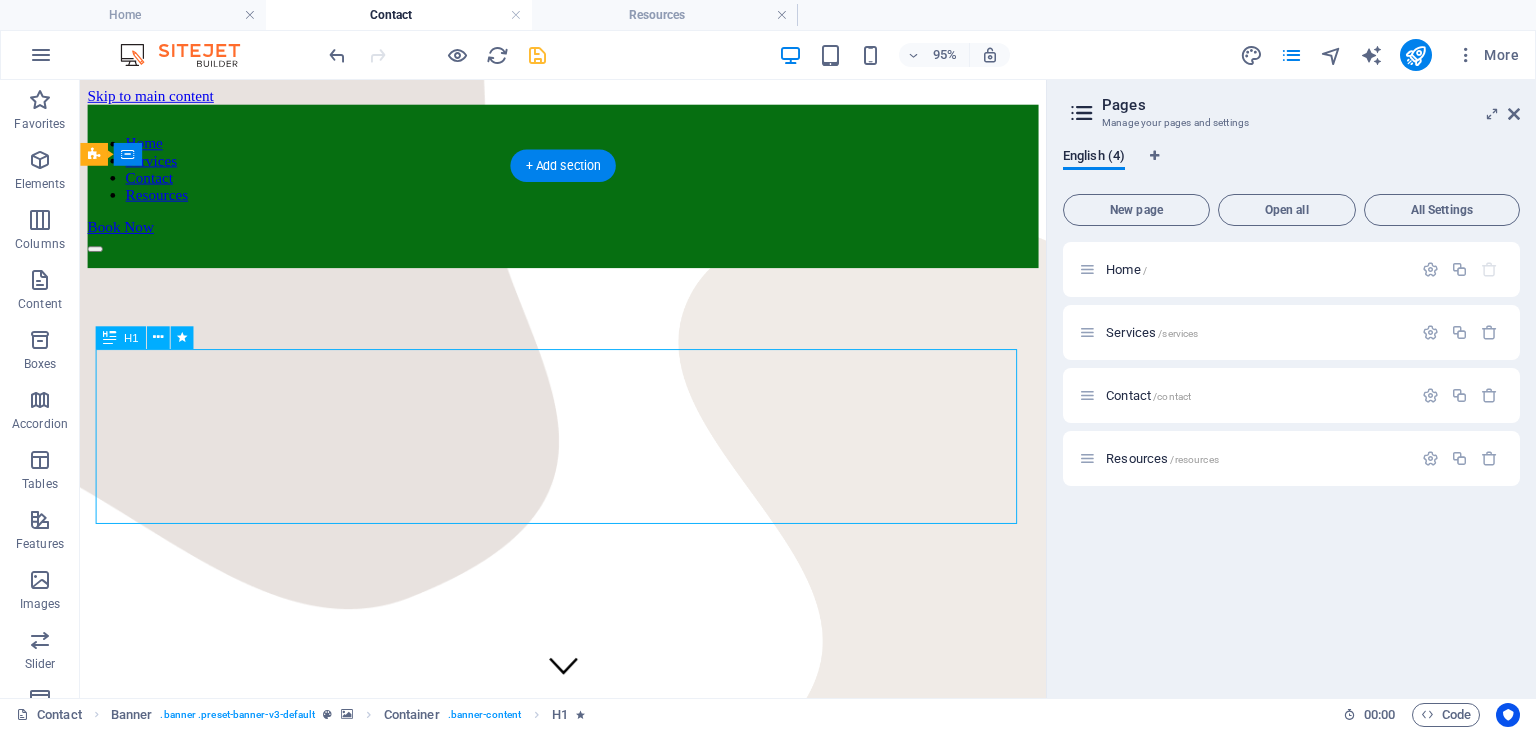 click on "Schedule Your Session Now!" at bounding box center [588, 873] 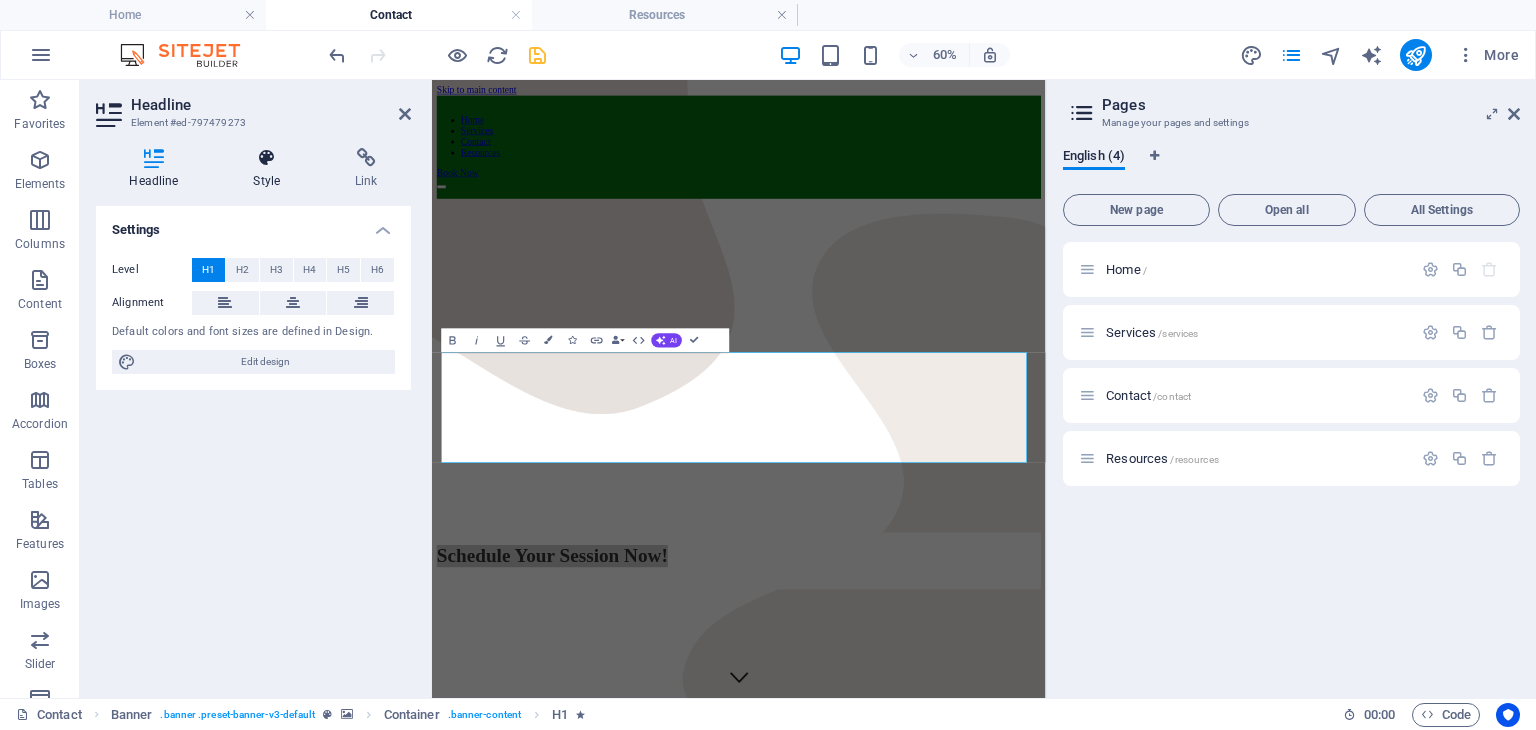 click at bounding box center (267, 158) 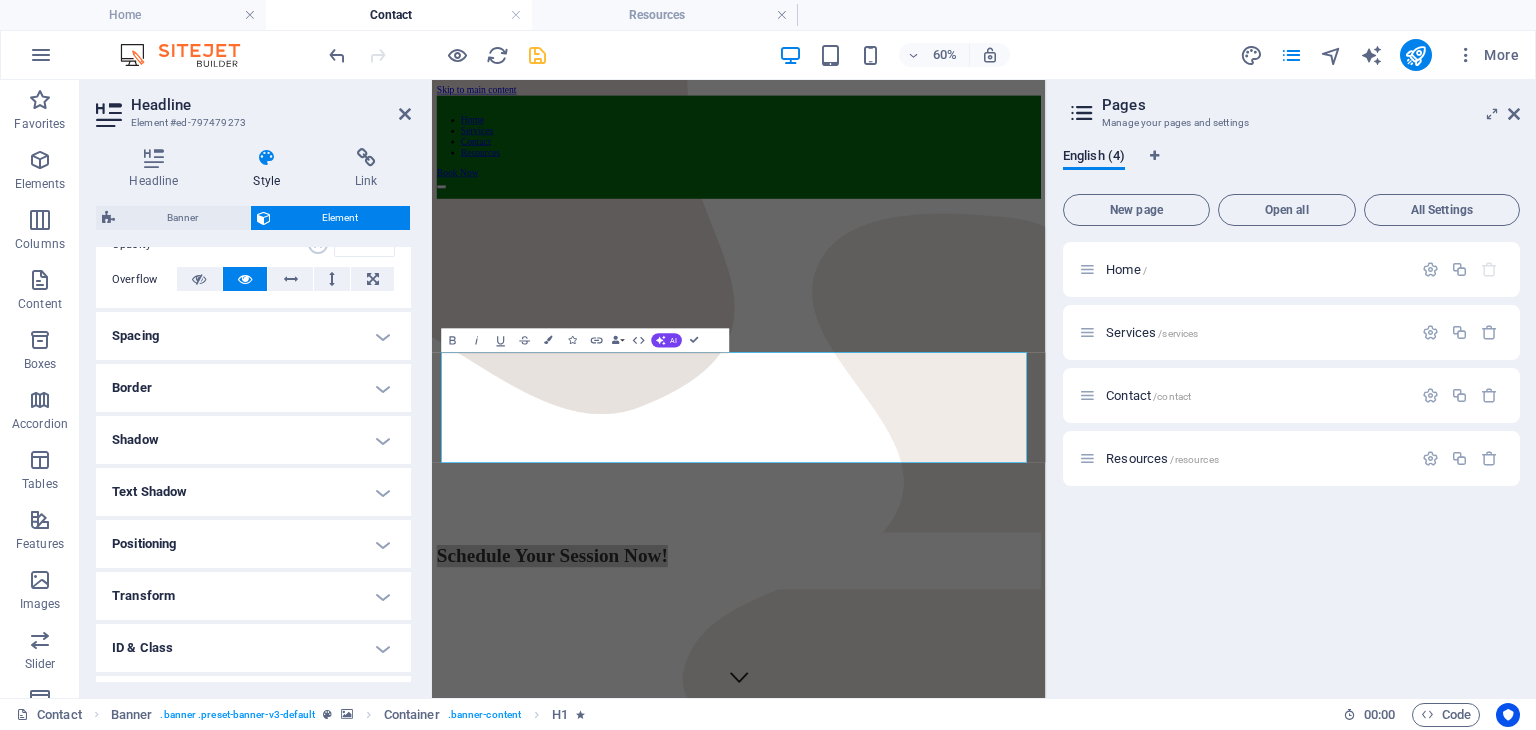scroll, scrollTop: 409, scrollLeft: 0, axis: vertical 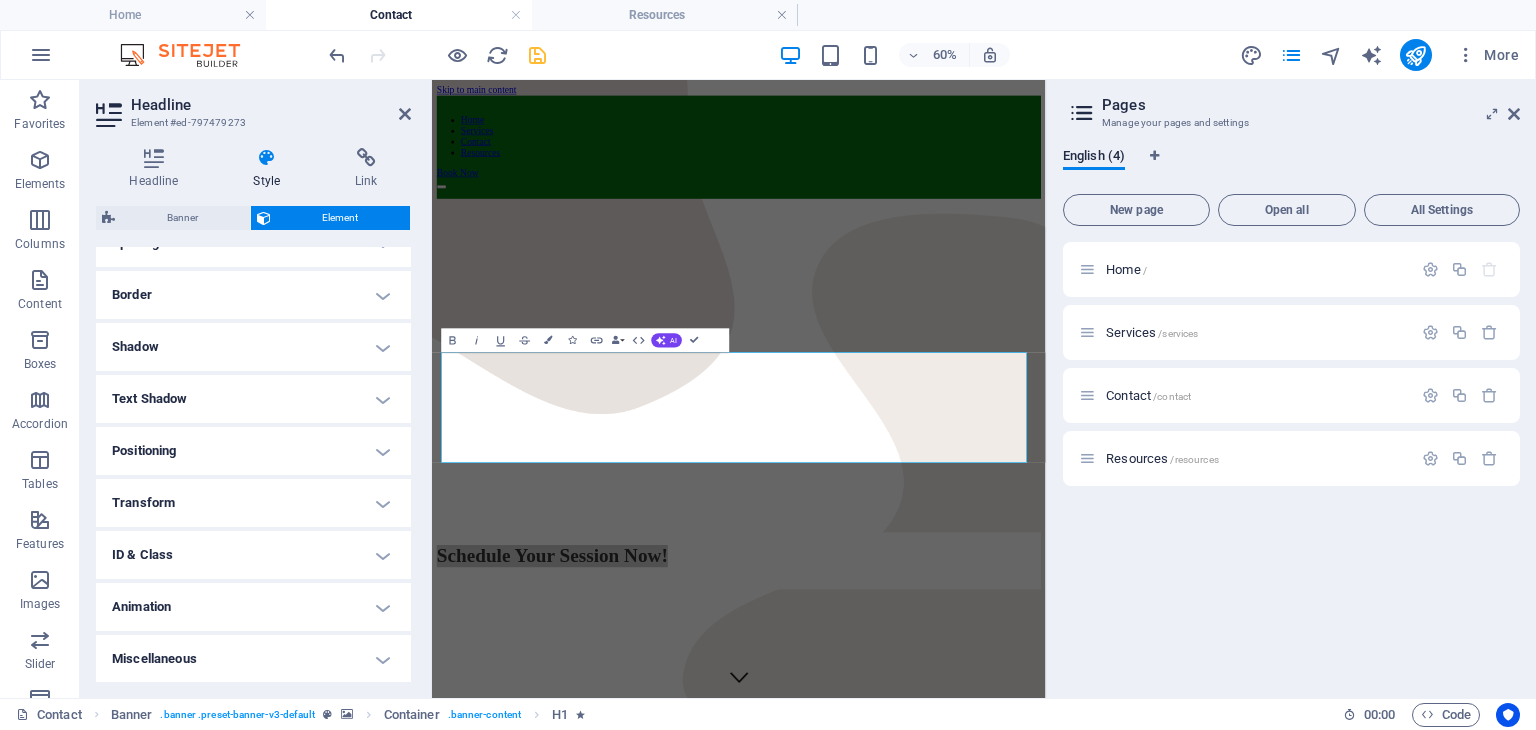 click on "Animation" at bounding box center [253, 607] 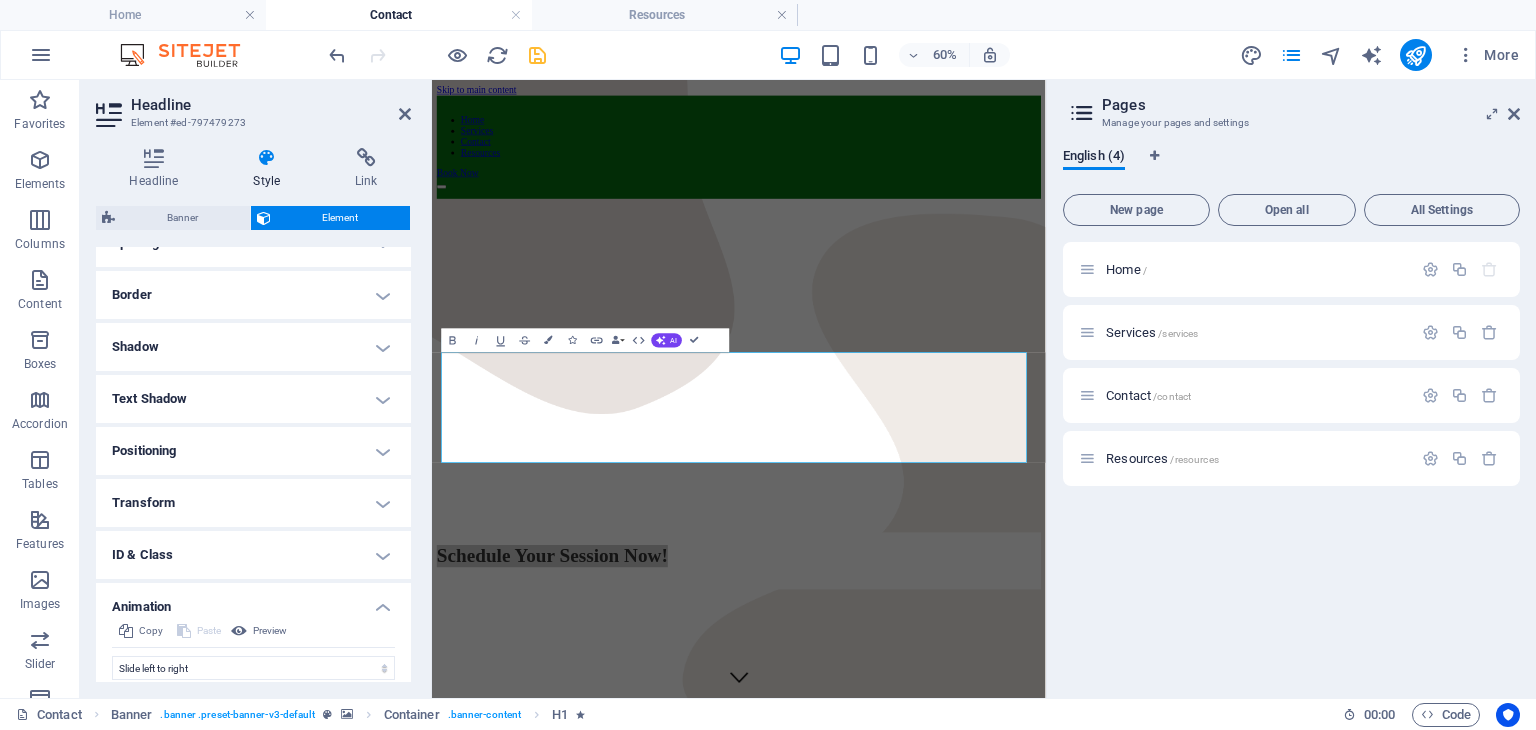 scroll, scrollTop: 615, scrollLeft: 0, axis: vertical 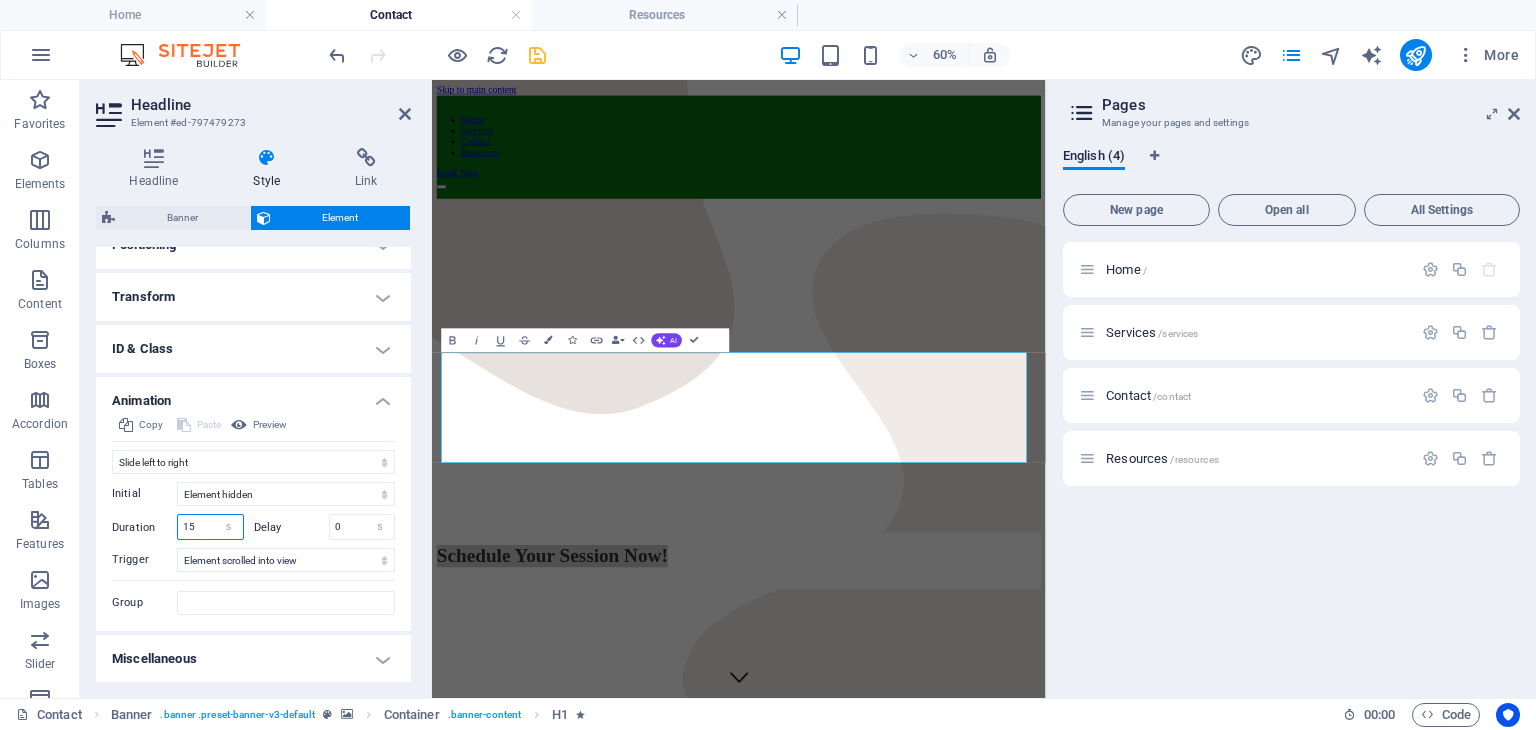 click on "15" at bounding box center [210, 527] 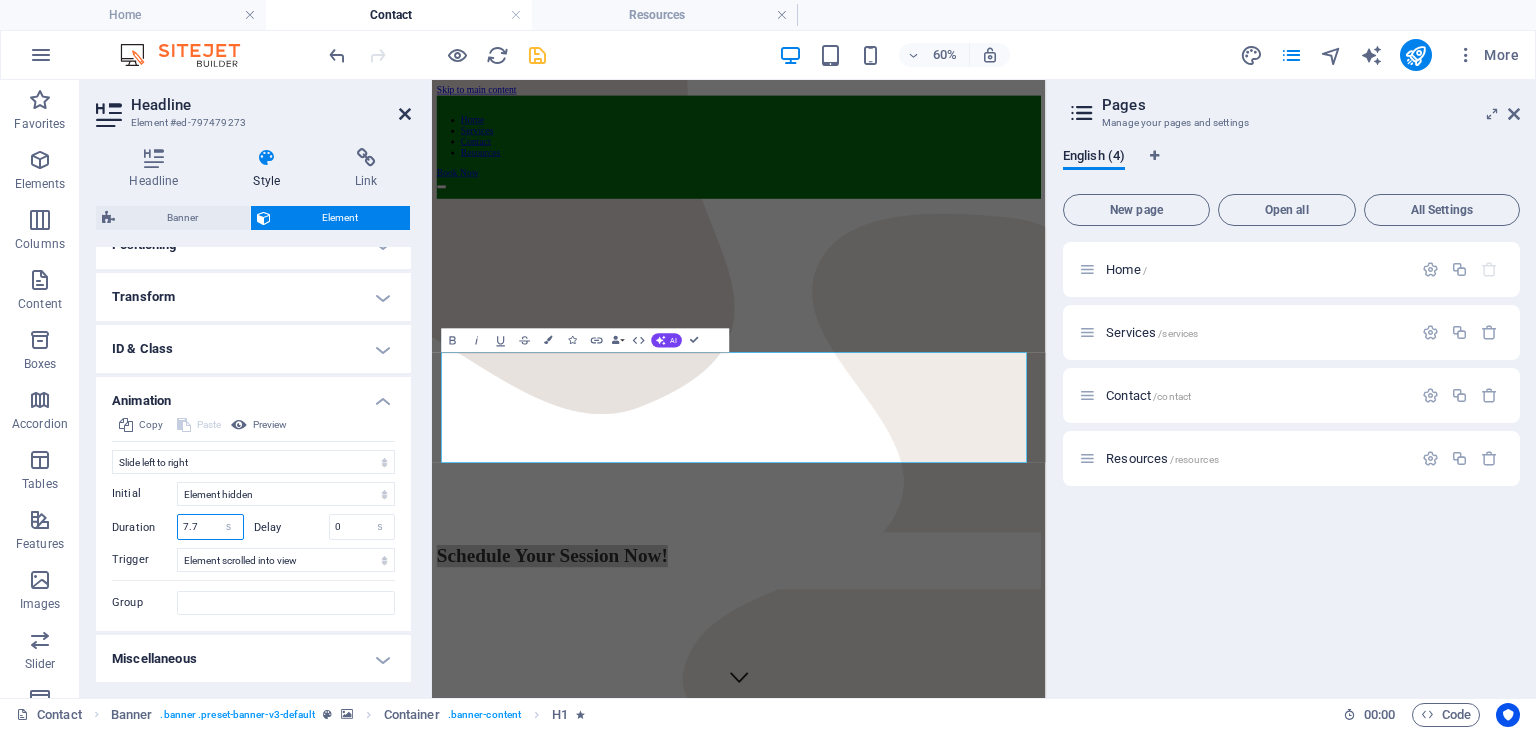 type on "7.7" 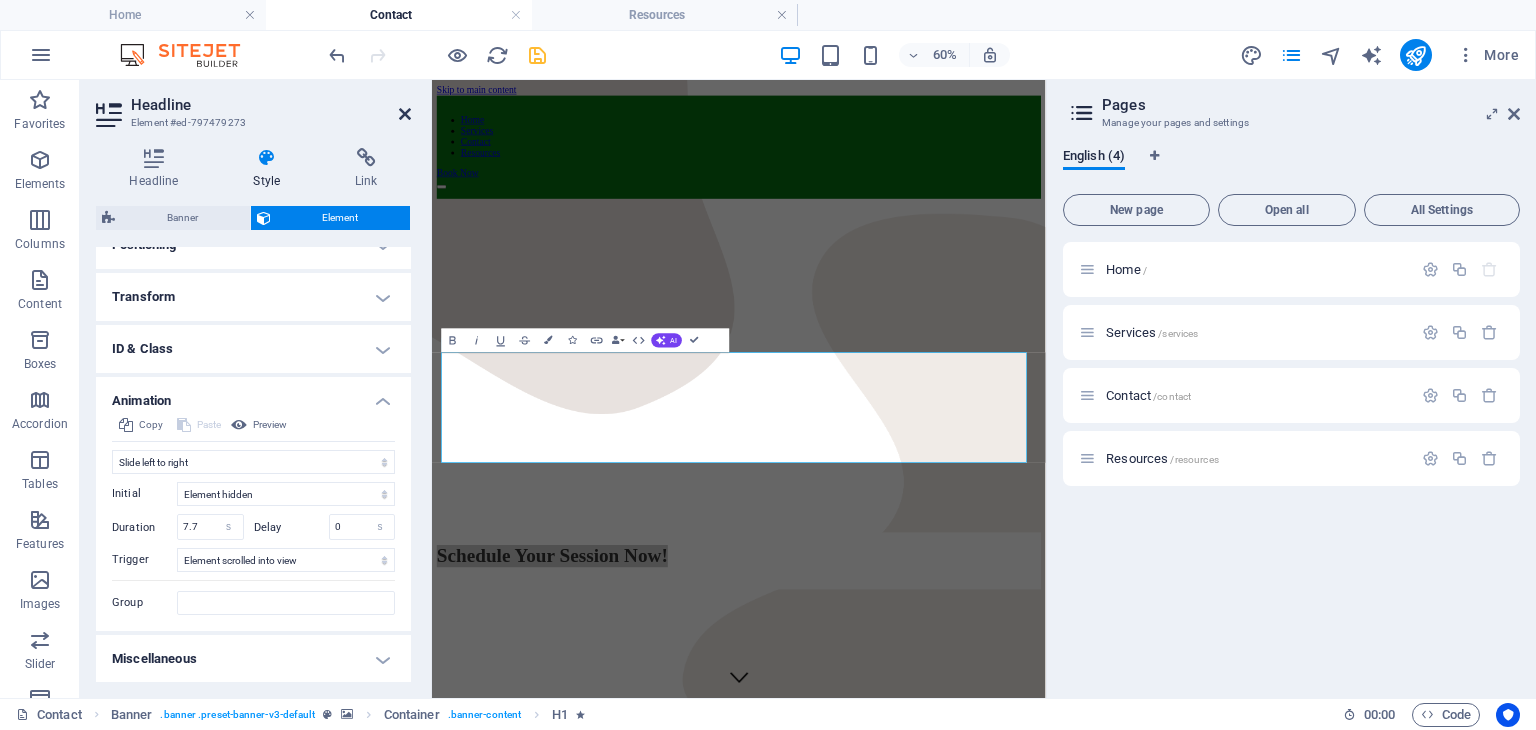 click at bounding box center (405, 114) 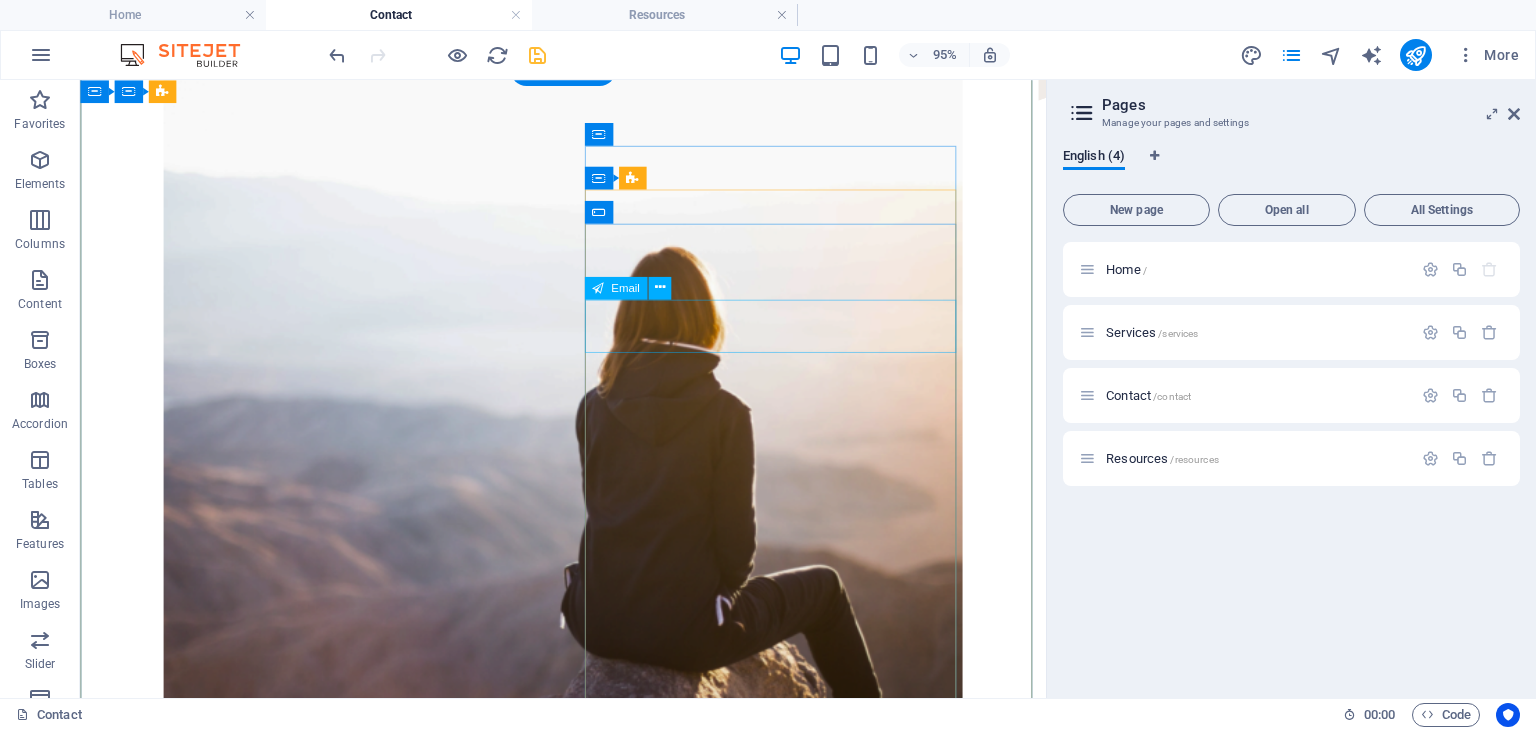 scroll, scrollTop: 0, scrollLeft: 0, axis: both 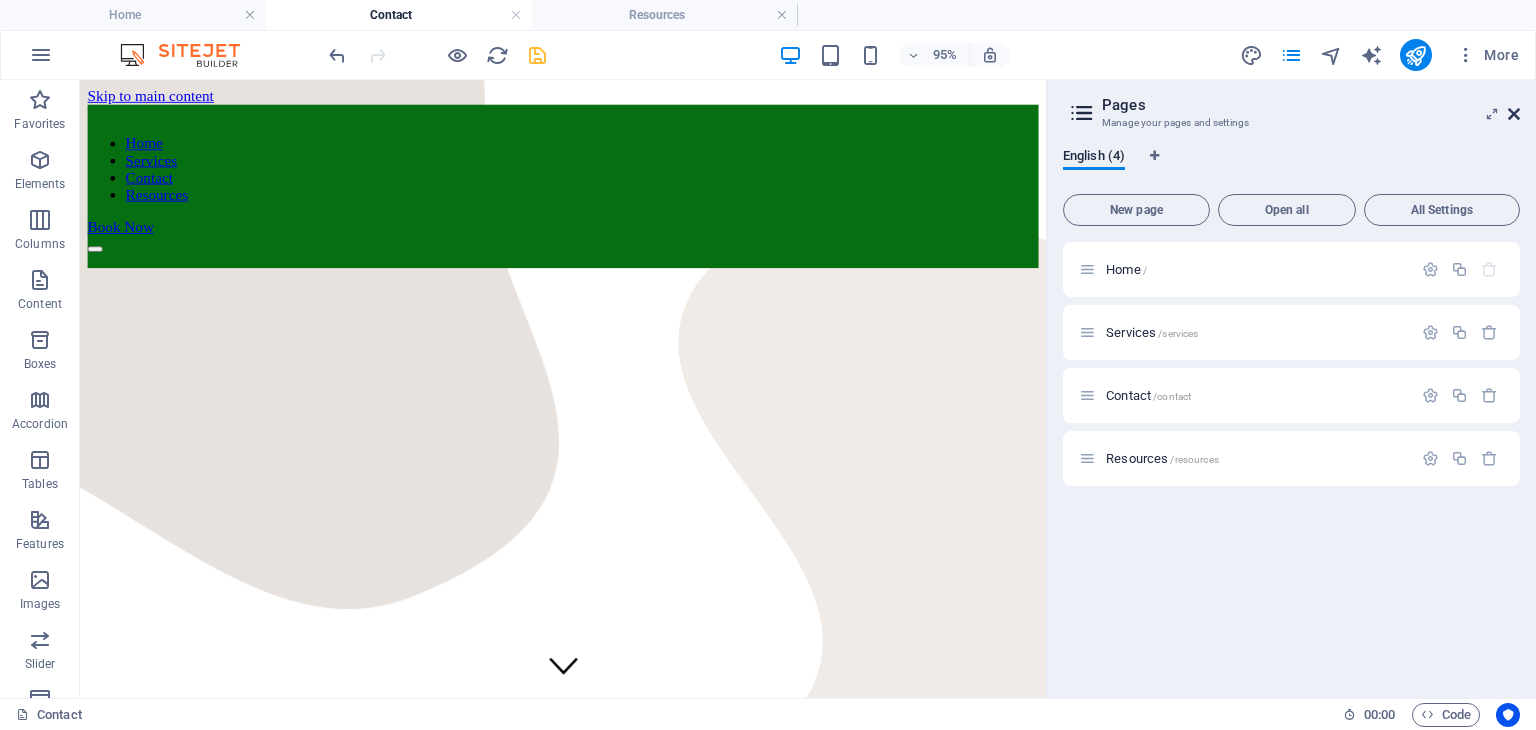 click at bounding box center (1514, 114) 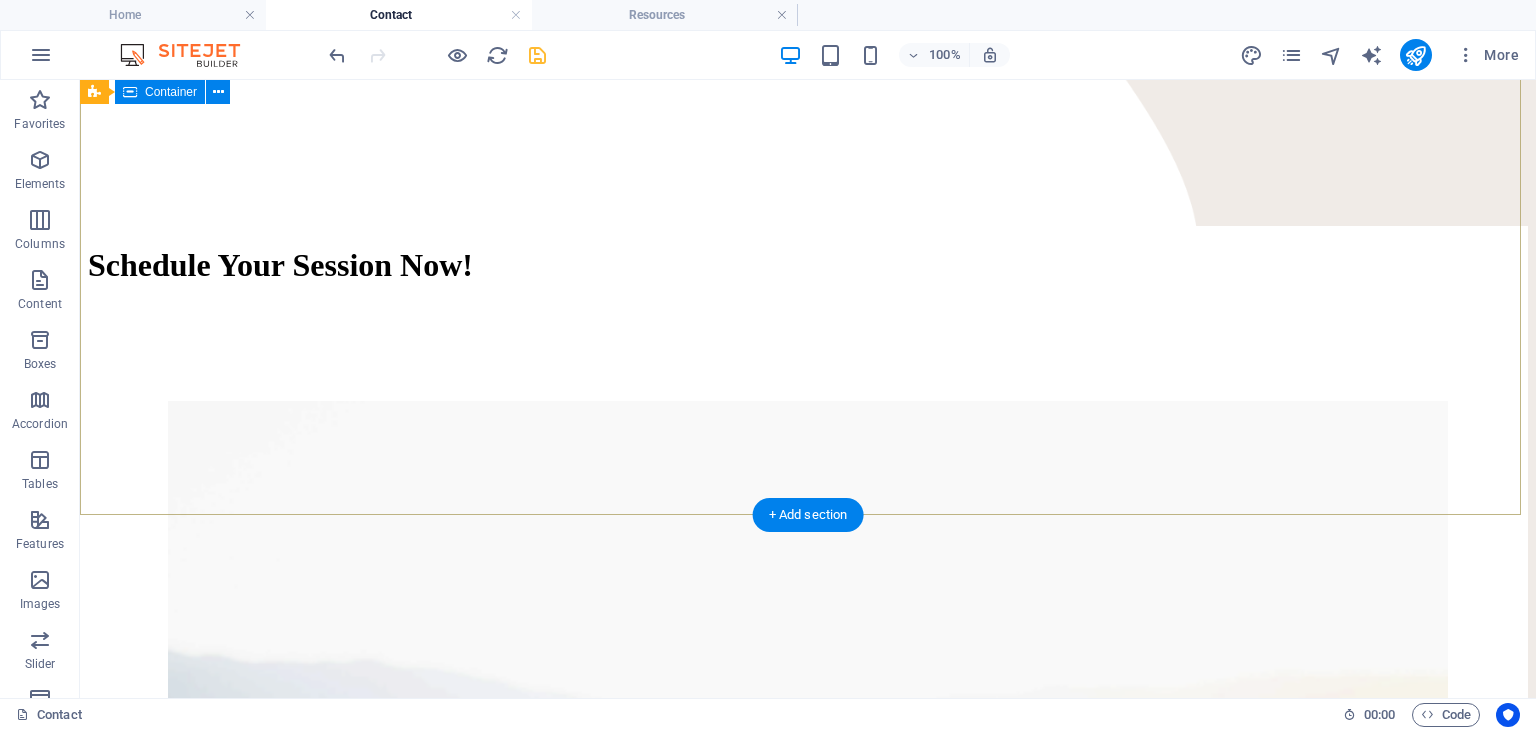 scroll, scrollTop: 0, scrollLeft: 0, axis: both 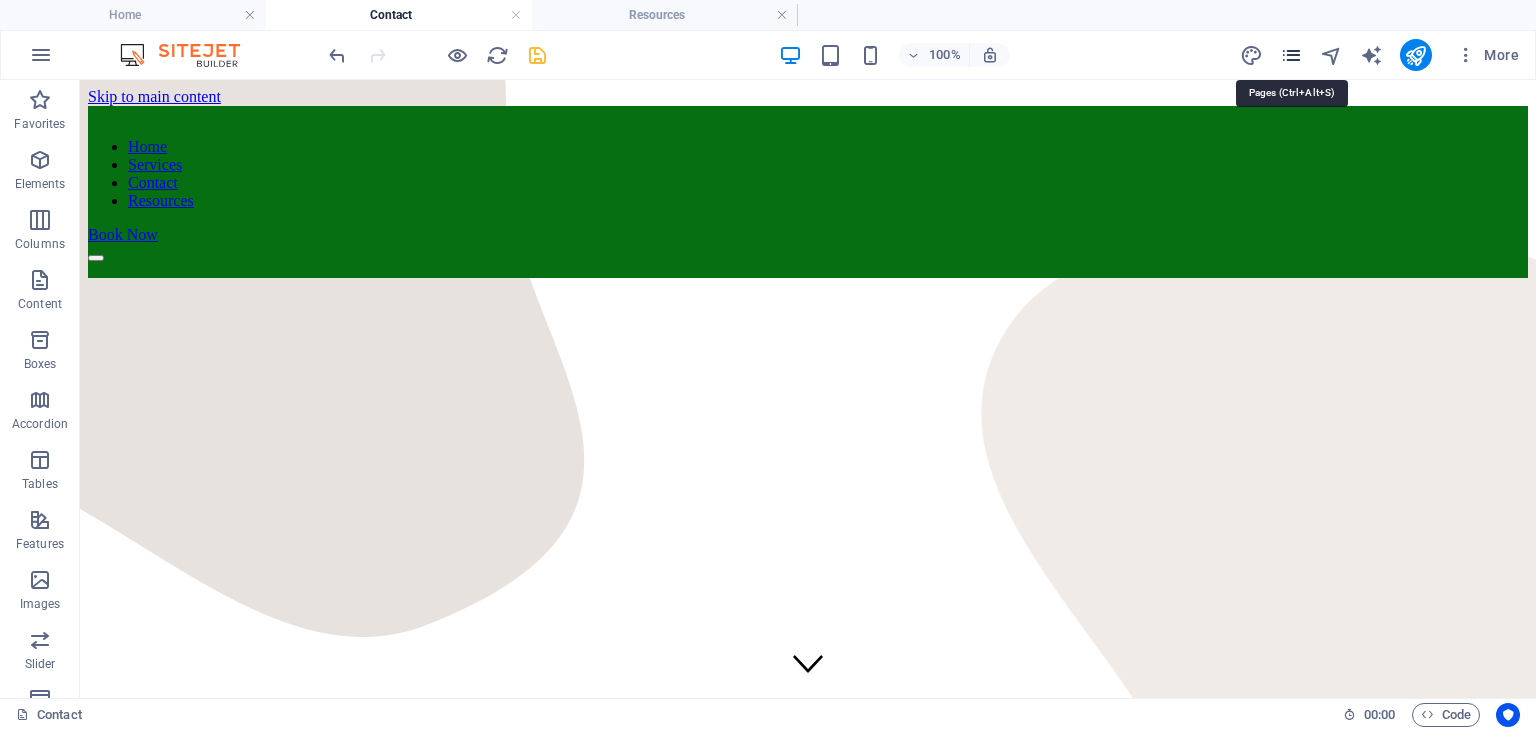 click at bounding box center [1291, 55] 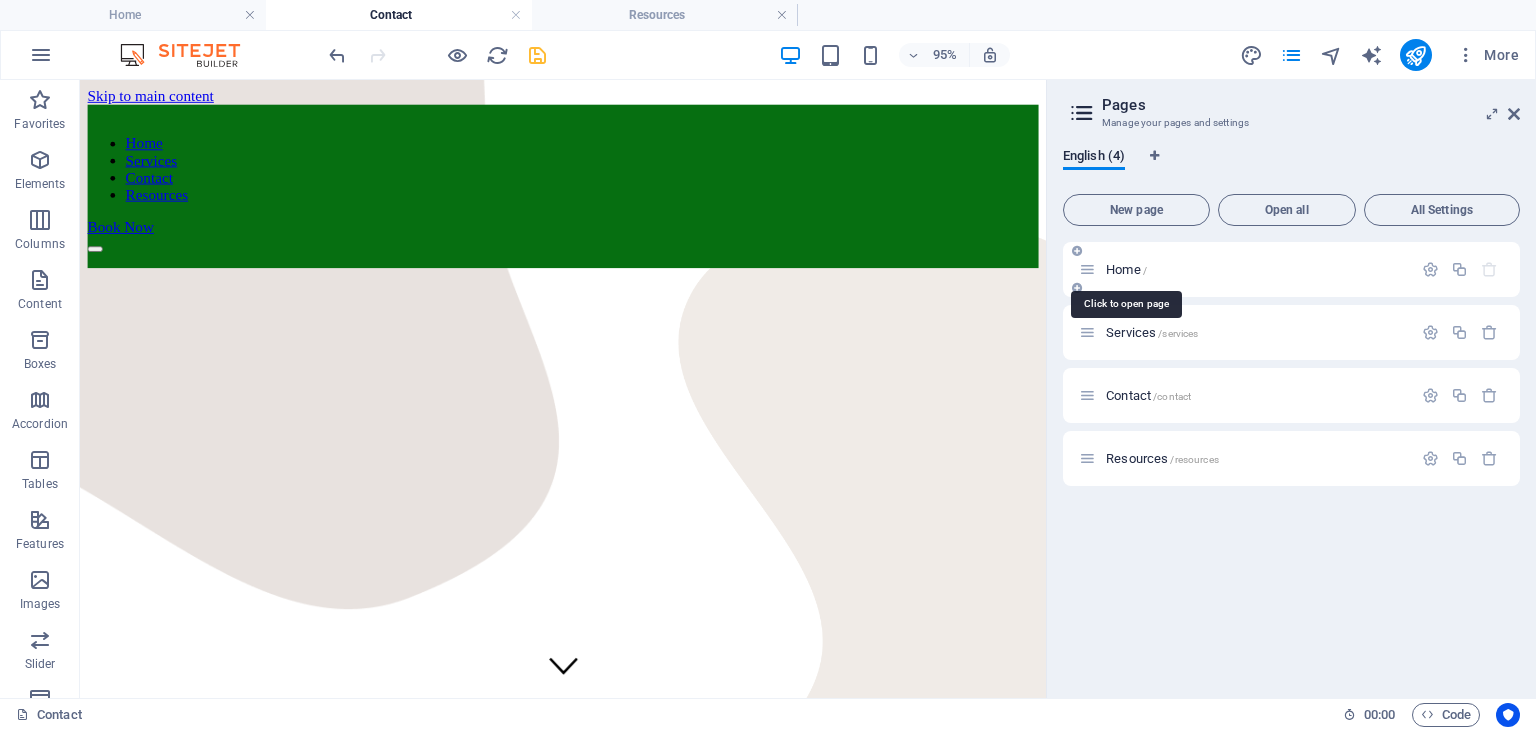 click on "Home /" at bounding box center (1126, 269) 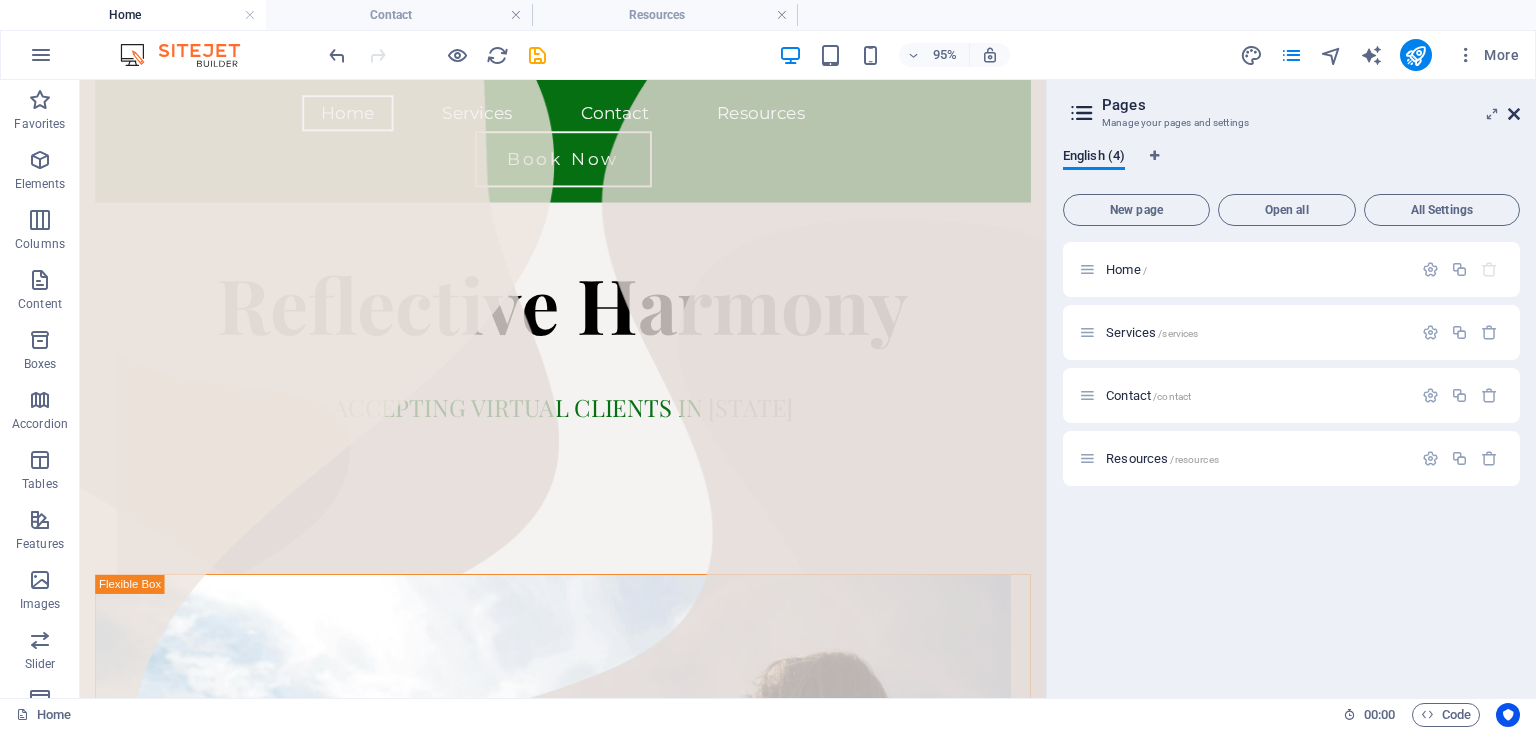 click at bounding box center (1514, 114) 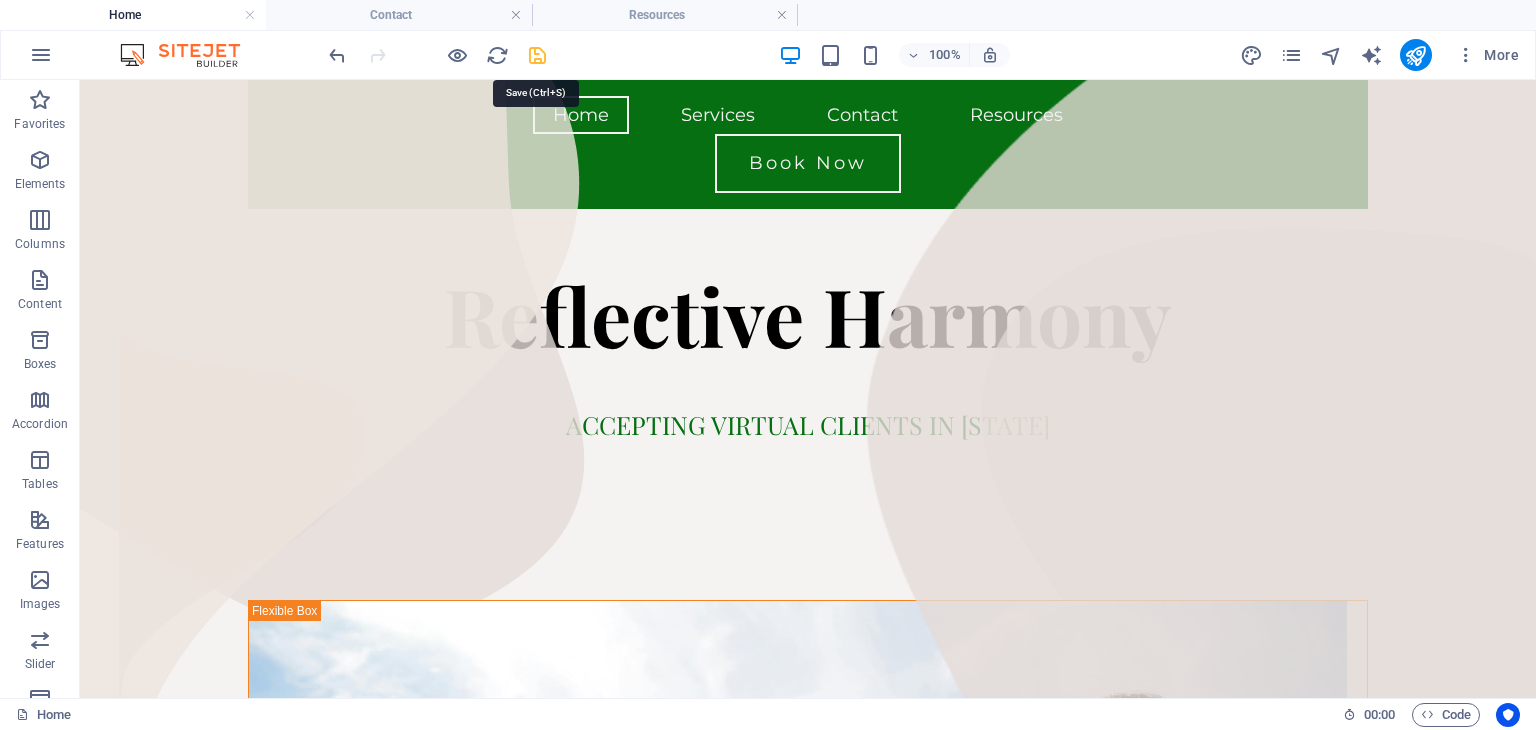 click at bounding box center [537, 55] 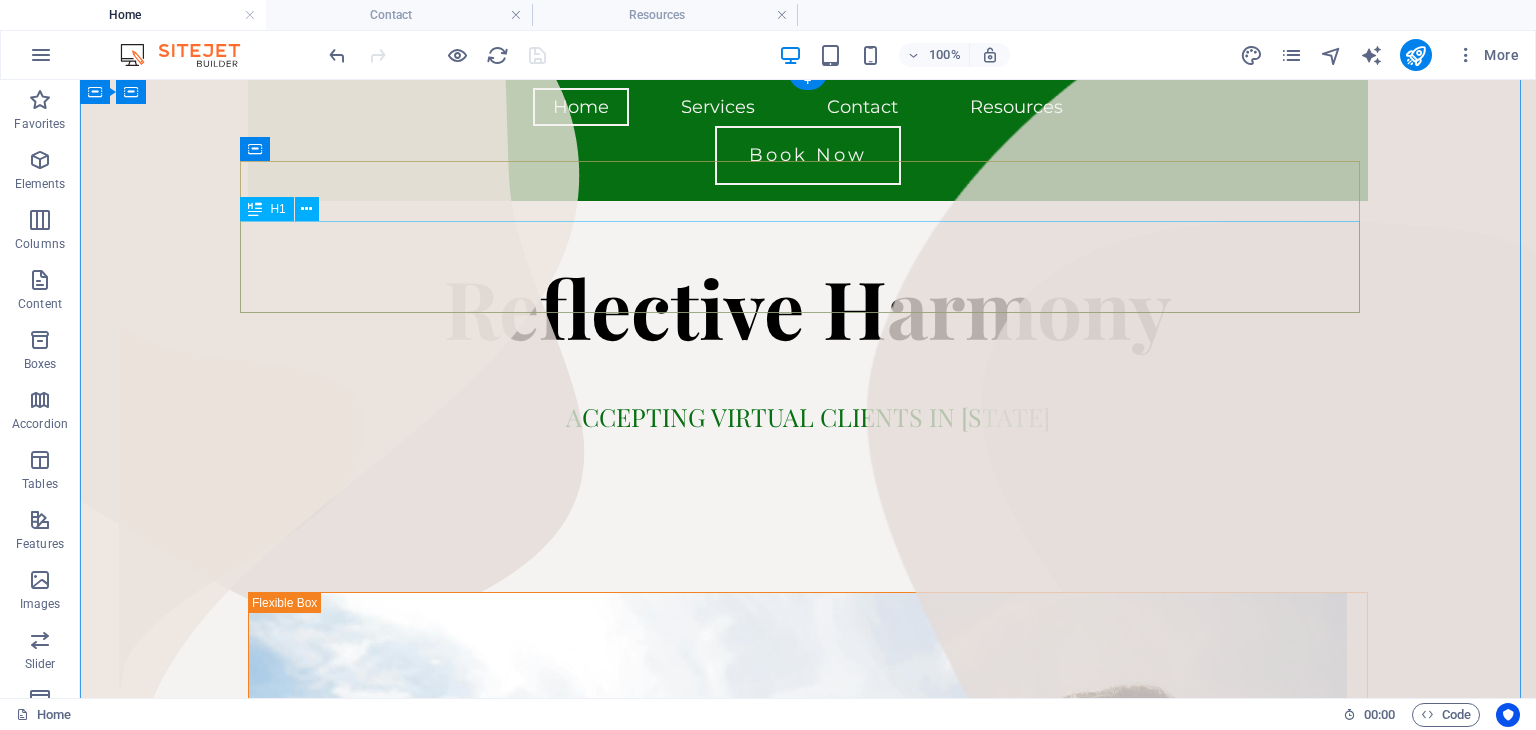 scroll, scrollTop: 0, scrollLeft: 0, axis: both 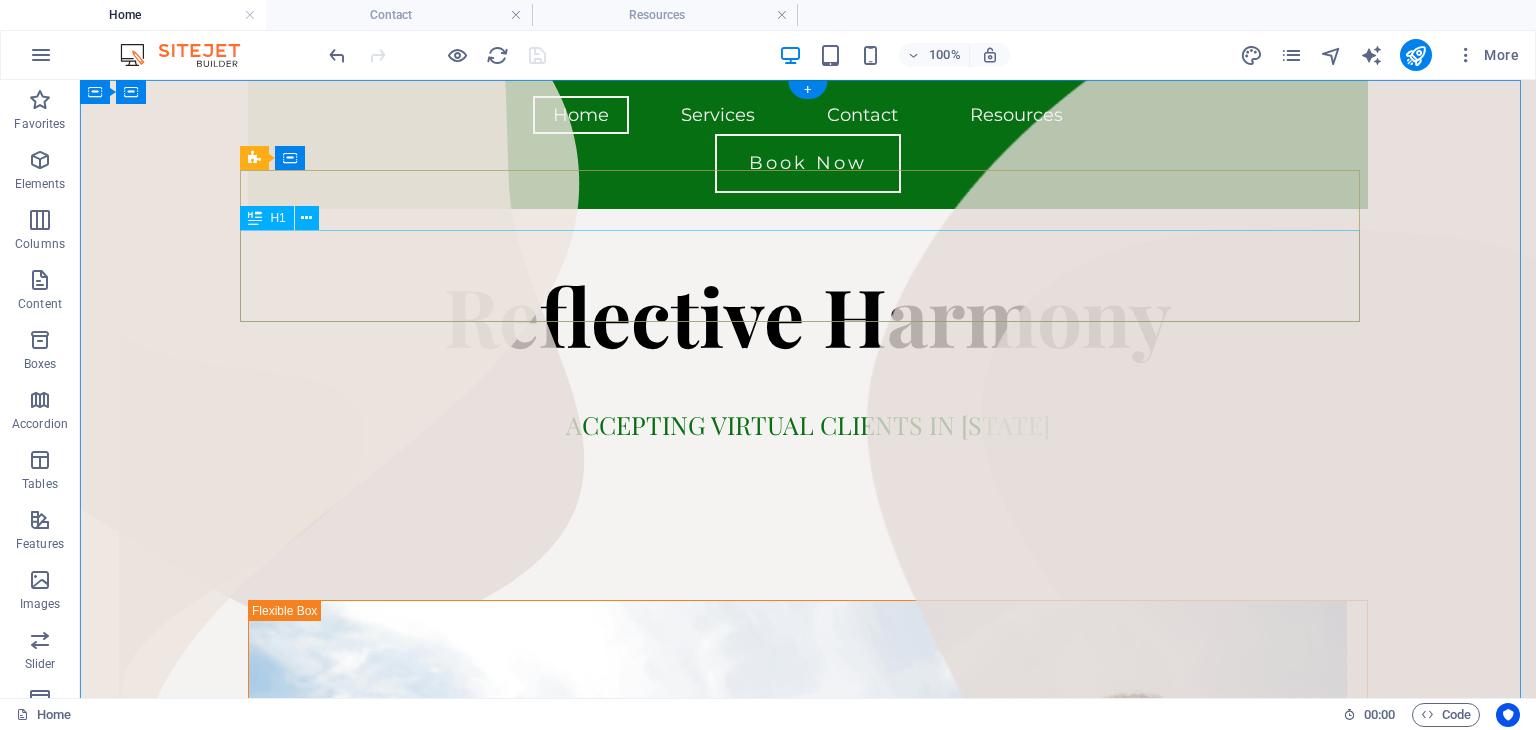 click on "Reflective Harmony" at bounding box center [808, 315] 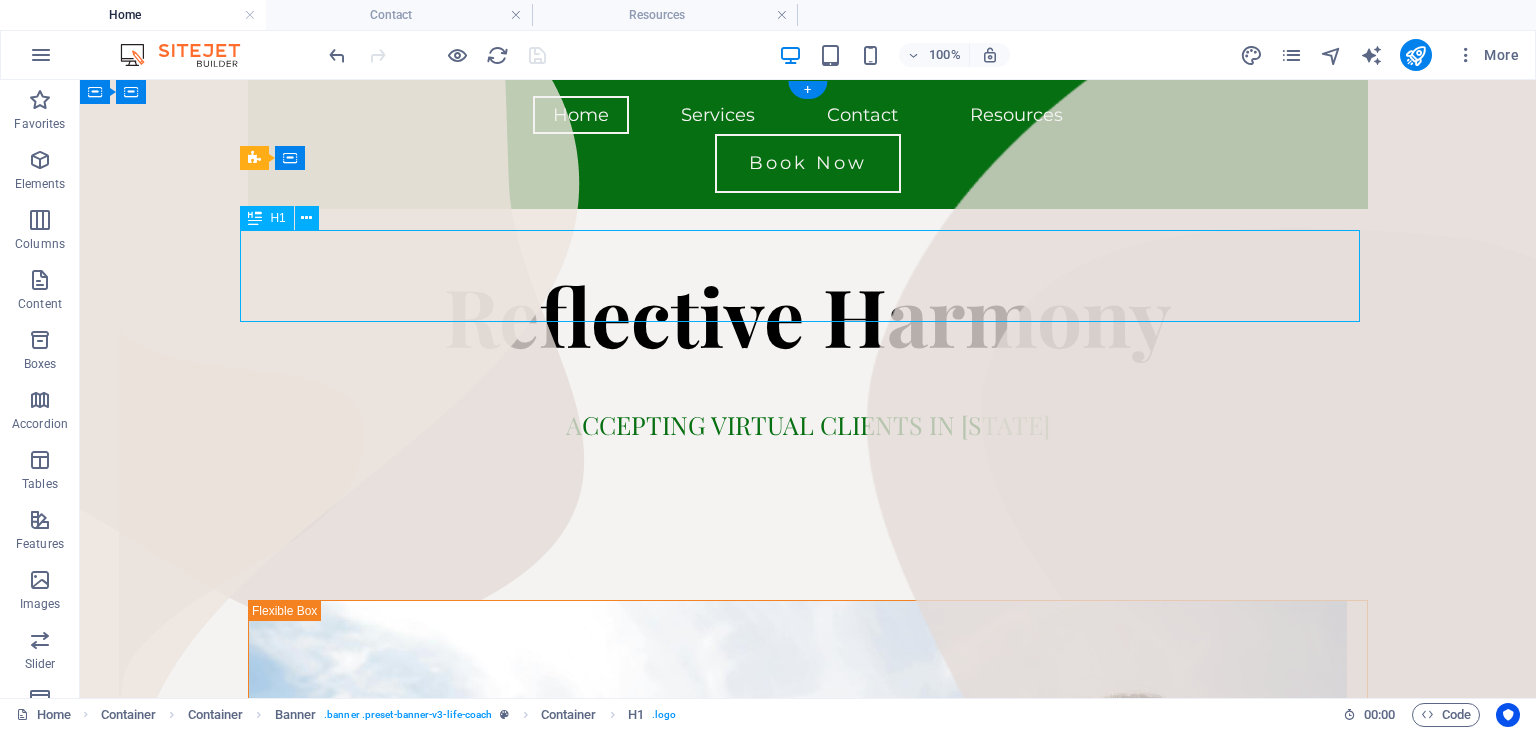 click on "Reflective Harmony" at bounding box center (808, 315) 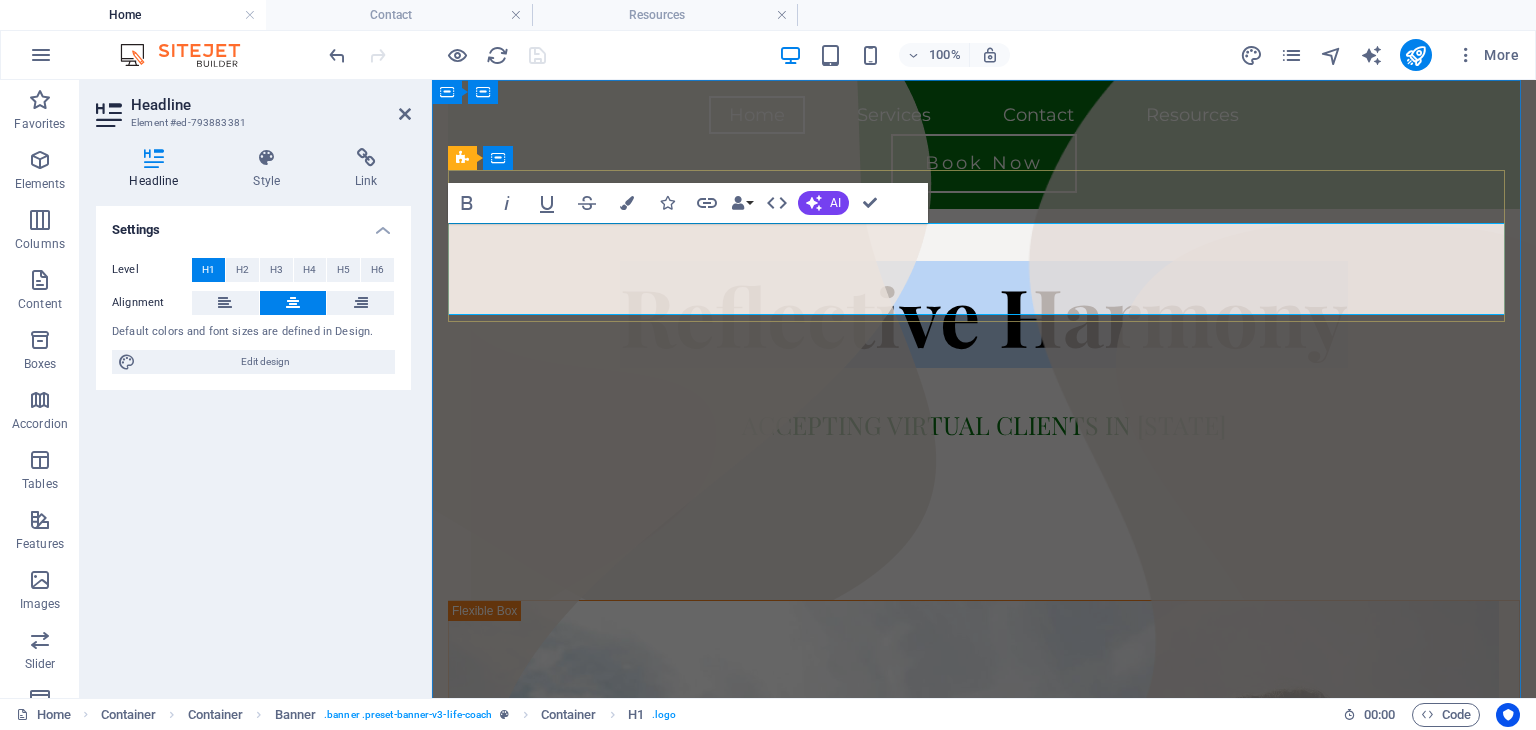 scroll, scrollTop: 7, scrollLeft: 0, axis: vertical 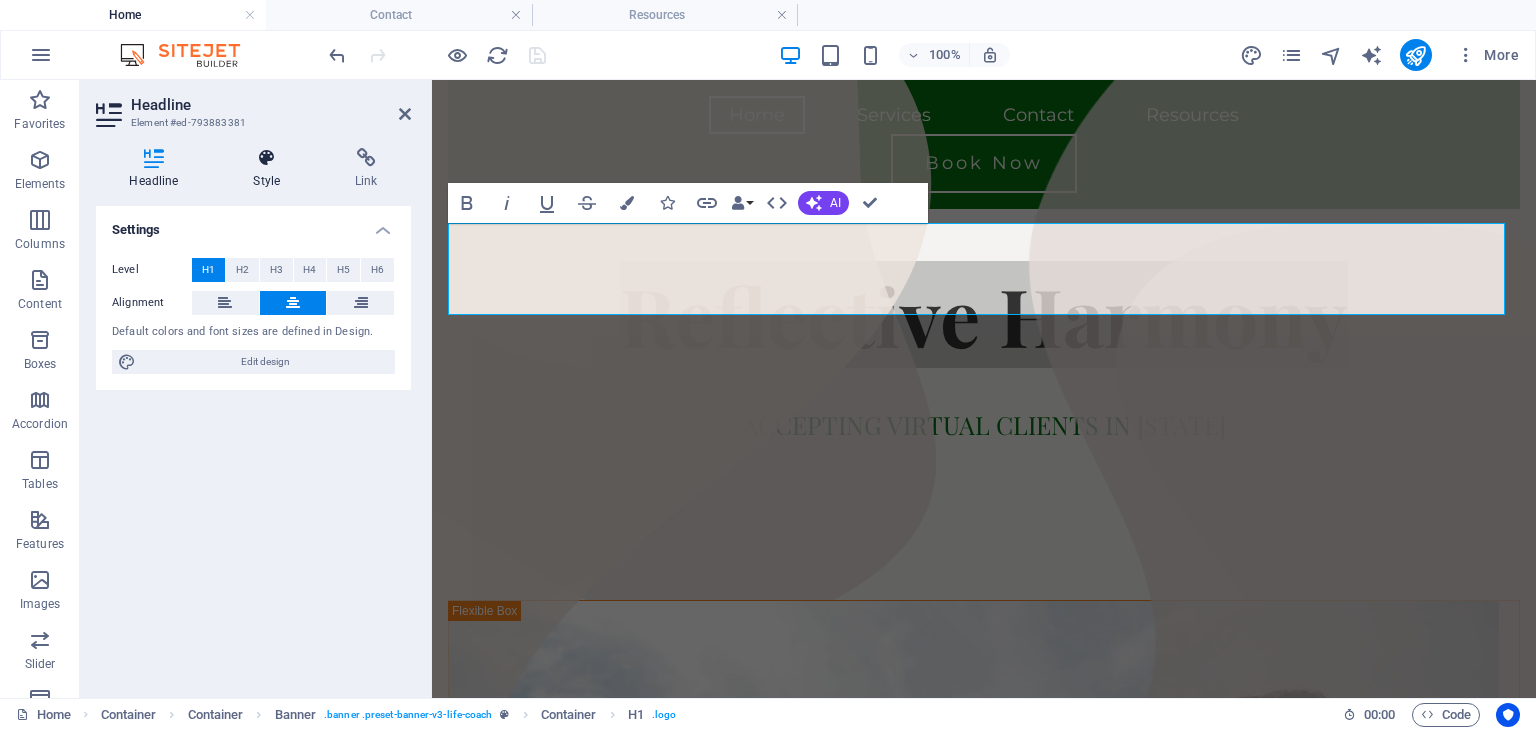 click on "Style" at bounding box center (271, 169) 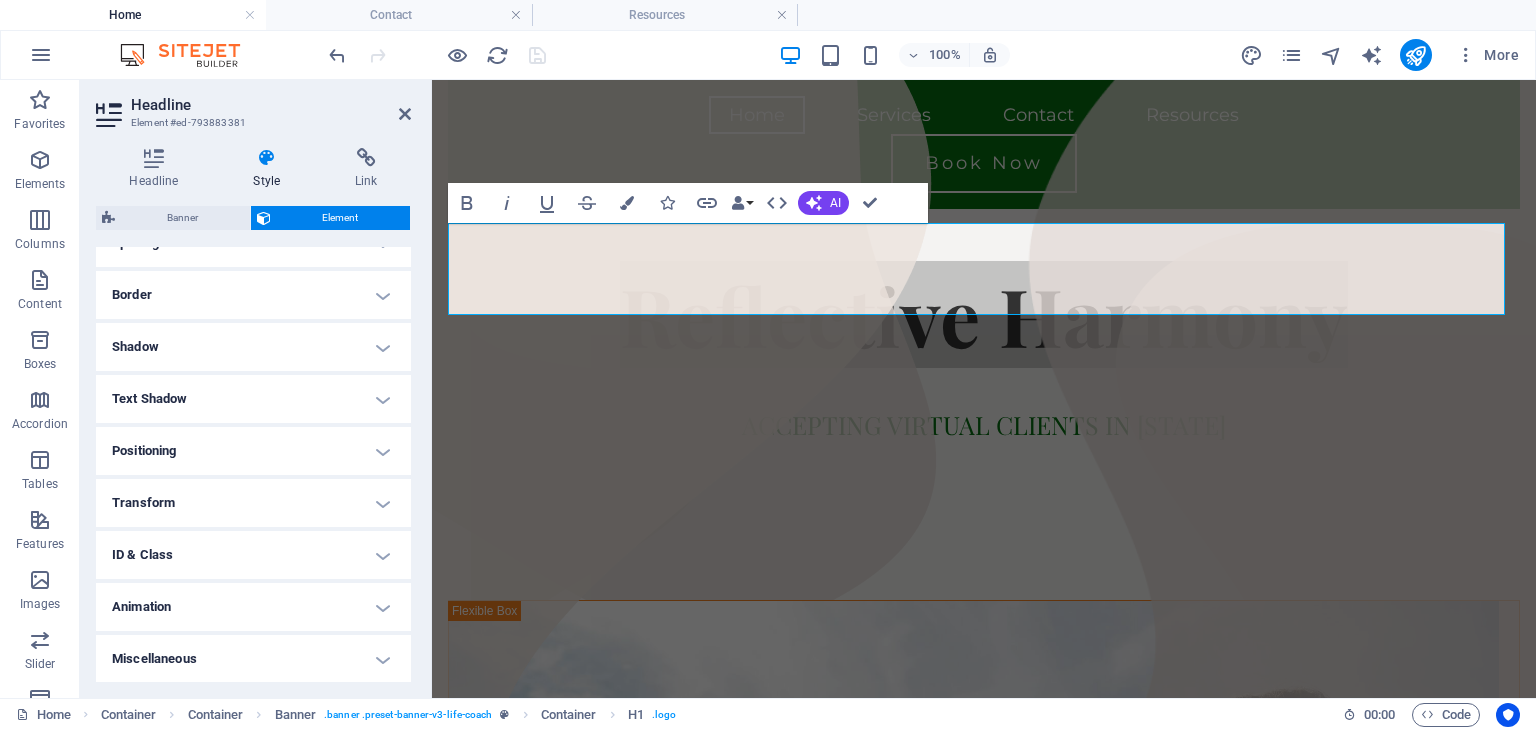 scroll, scrollTop: 0, scrollLeft: 0, axis: both 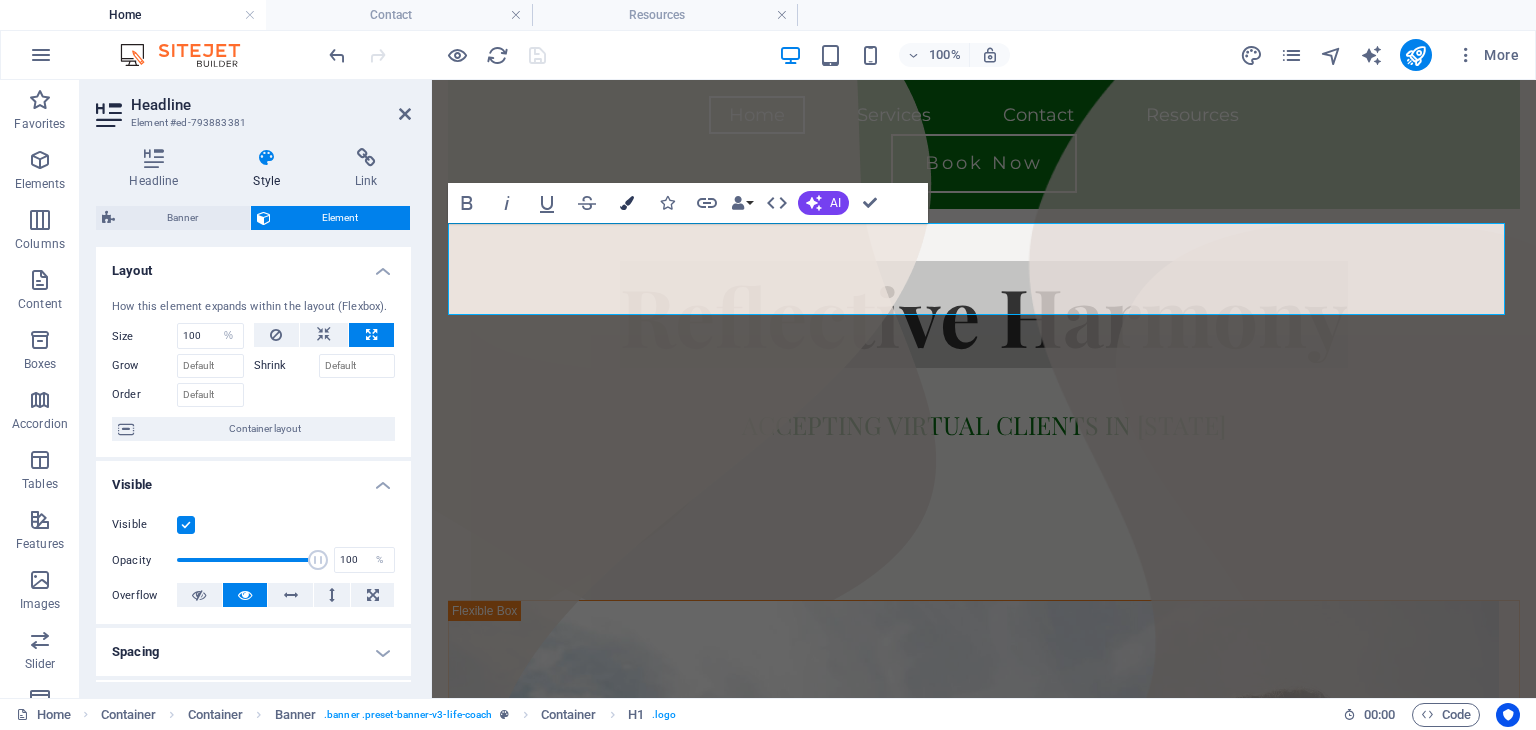 click at bounding box center [627, 203] 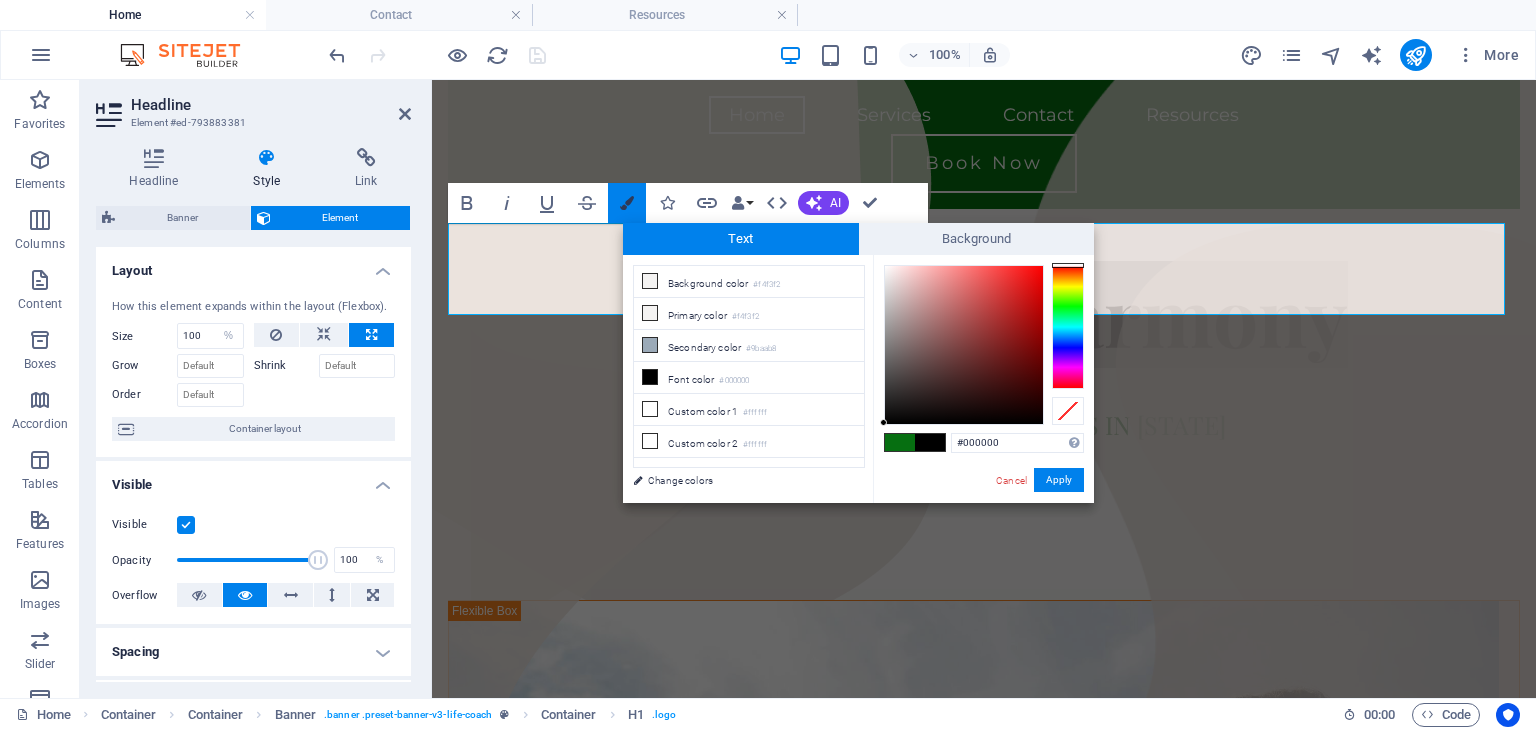 click at bounding box center (627, 203) 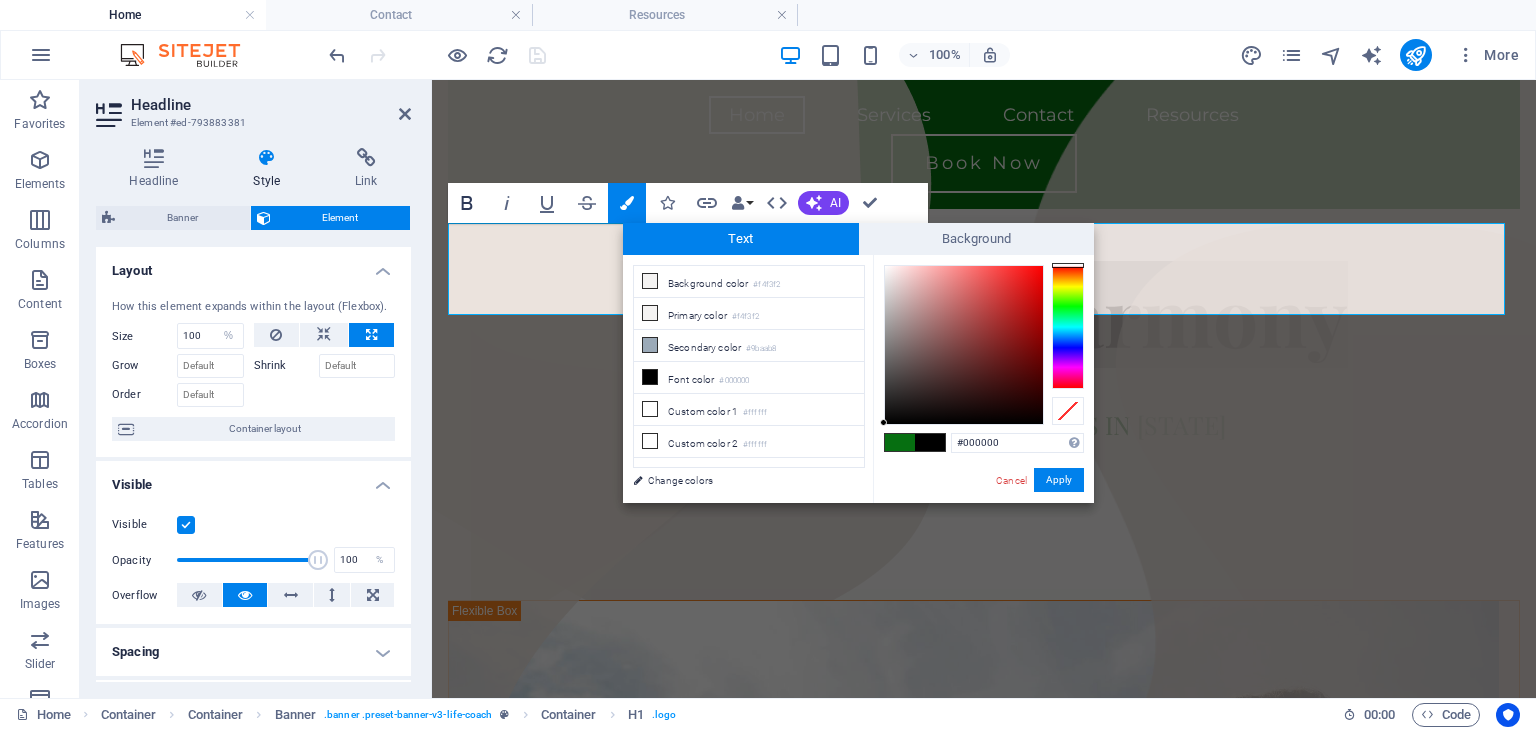 click 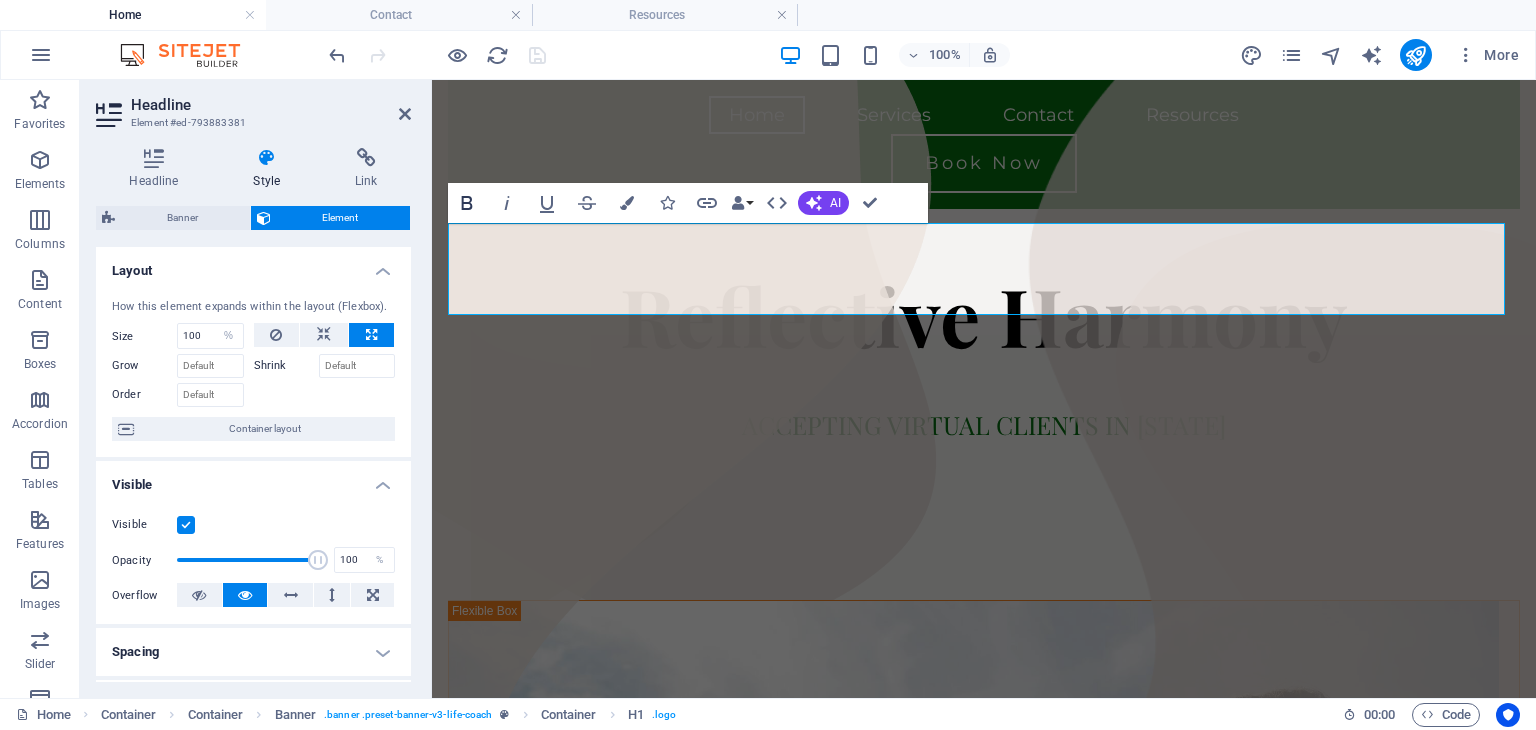 click 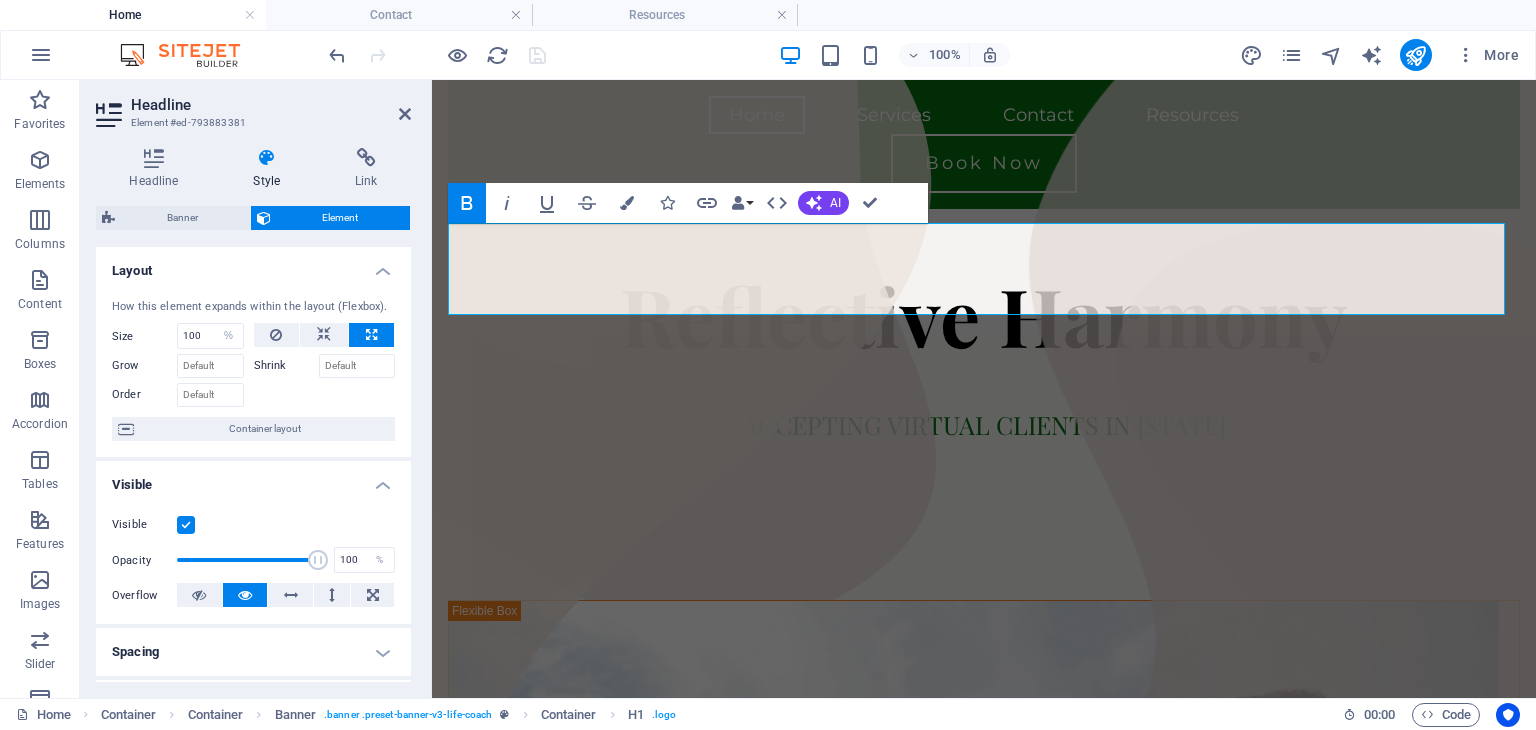 click 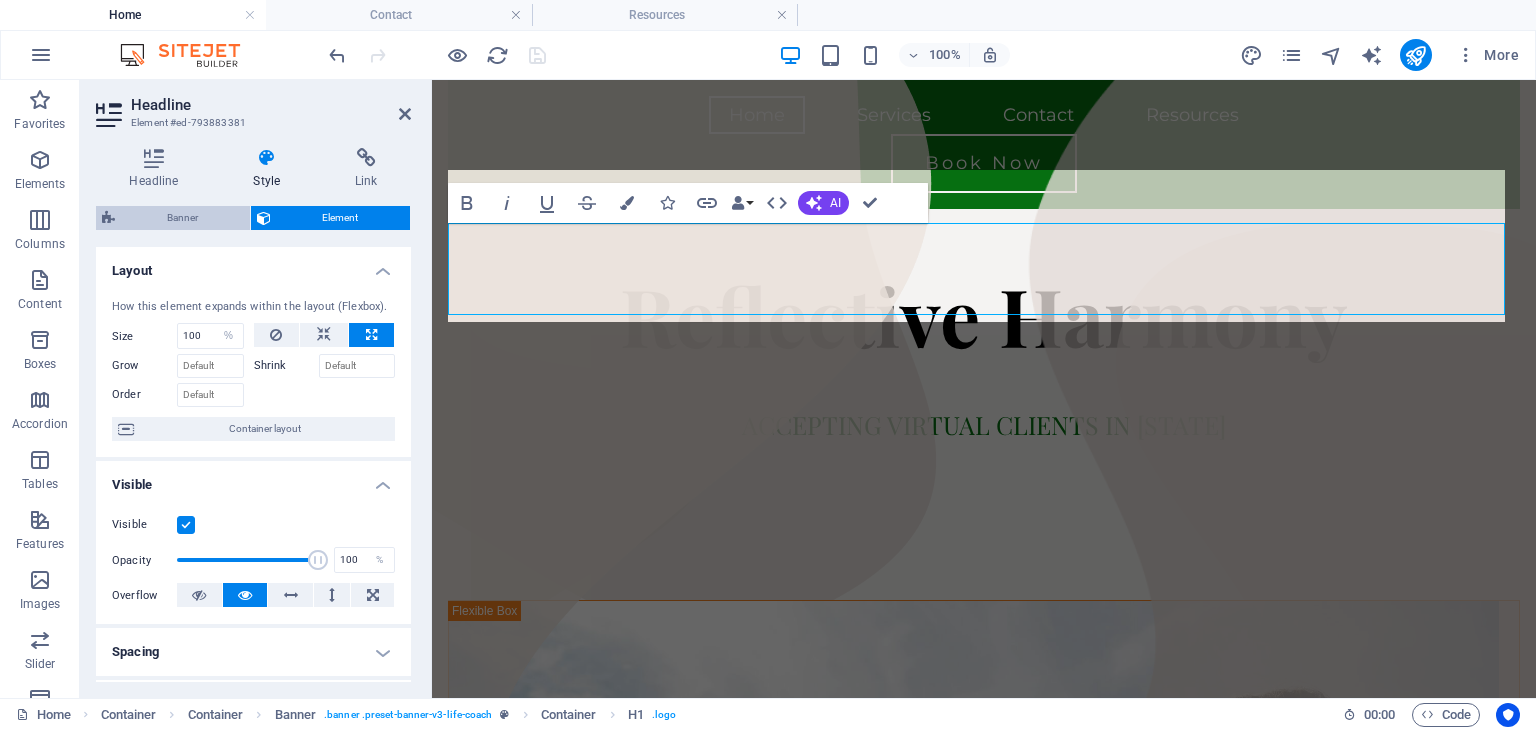 click on "Banner" at bounding box center [182, 218] 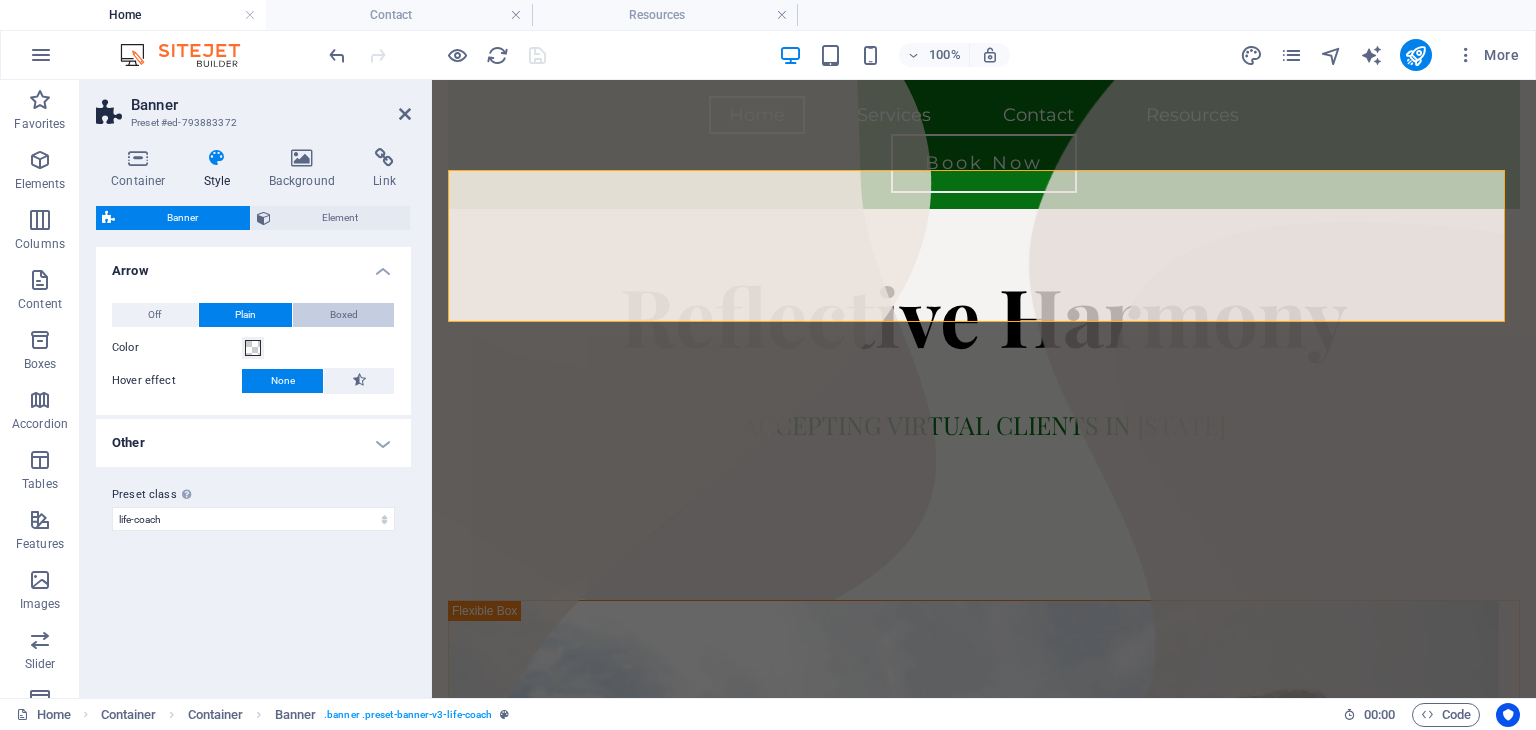 click on "Boxed" at bounding box center (344, 315) 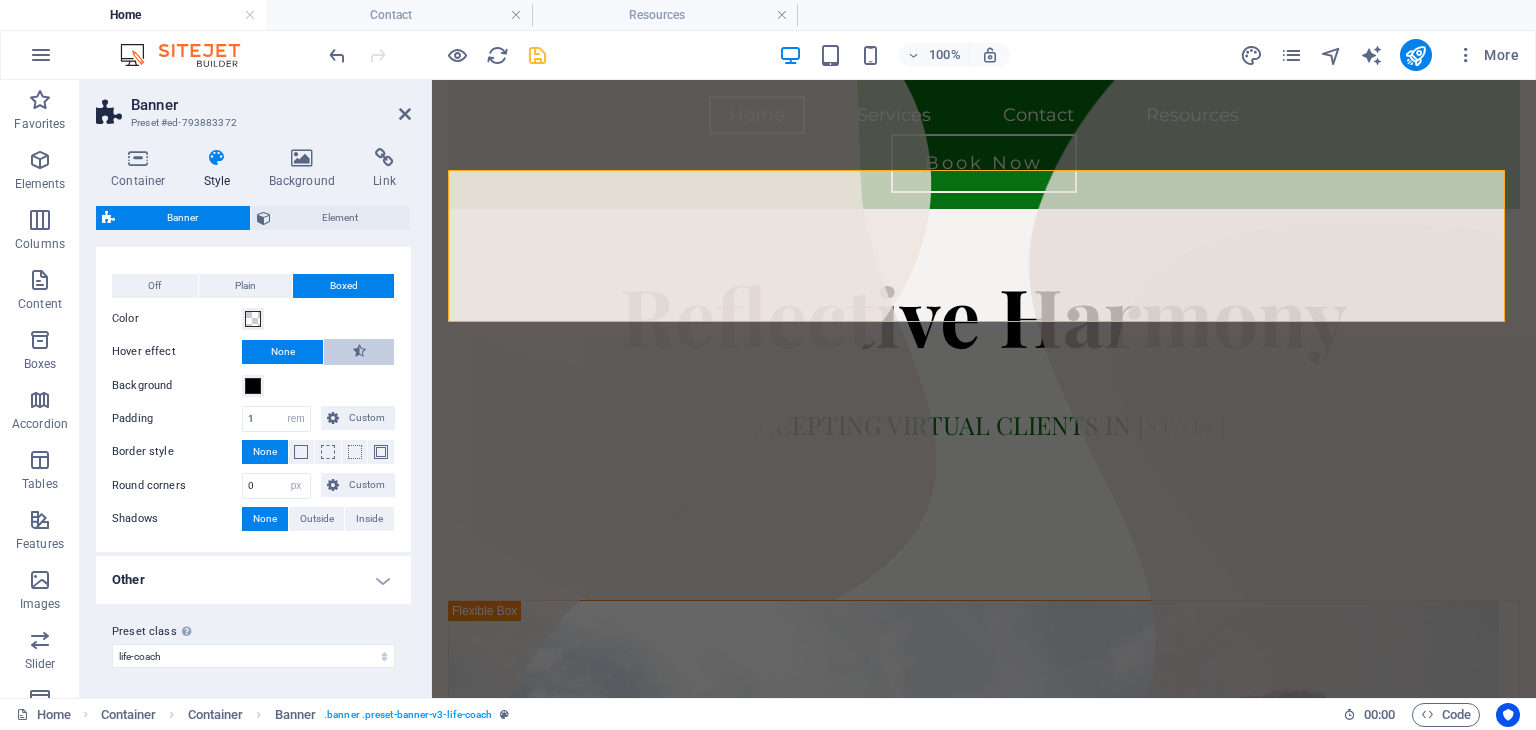 scroll, scrollTop: 0, scrollLeft: 0, axis: both 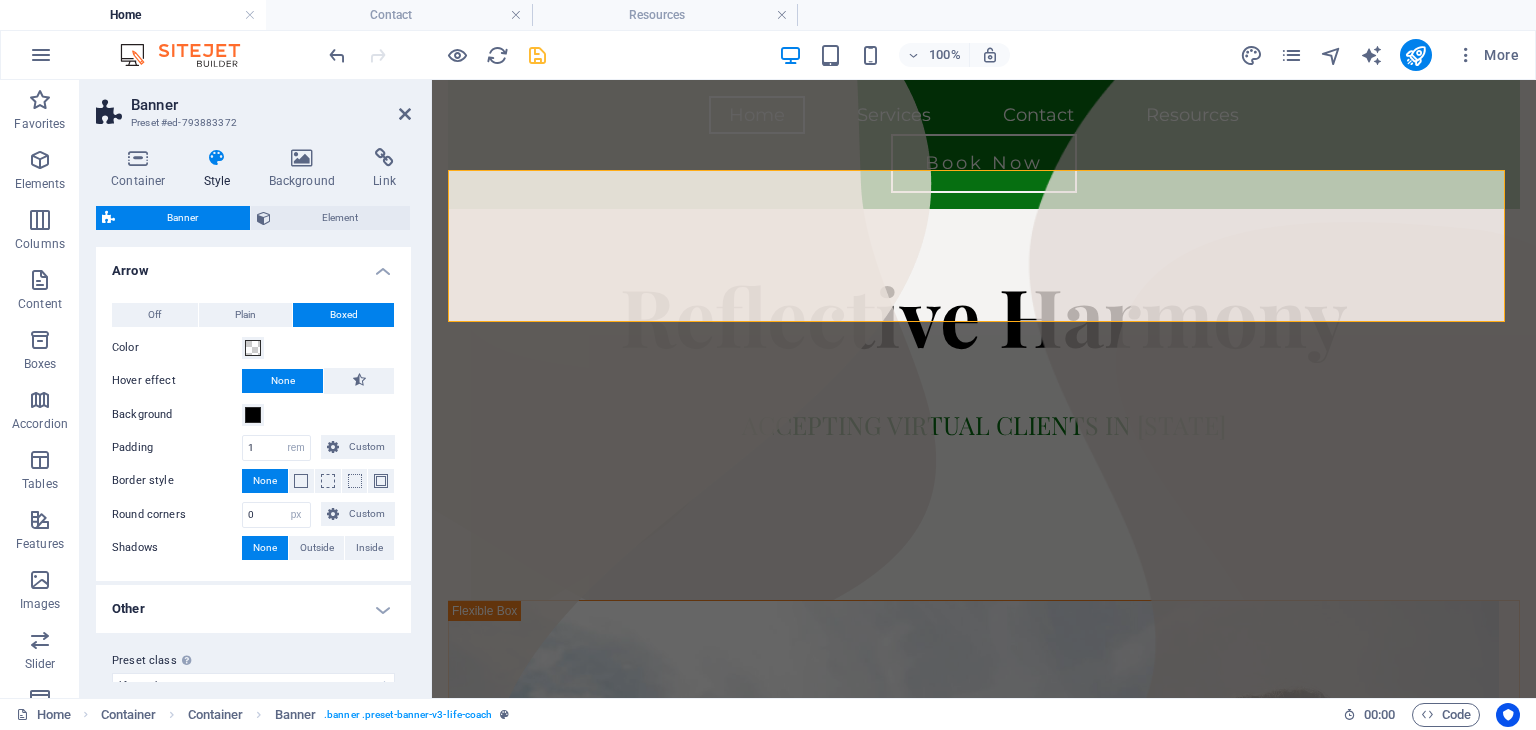 click on "Off Plain Boxed Color Hover effect None Background Padding 1 px rem % vh vw Custom Custom 1 px rem % vh vw 1 px rem % vh vw 1 px rem % vh vw 1 px rem % vh vw Border style None              - Width 1 px rem vh vw Custom Custom 1 px rem vh vw 1 px rem vh vw 1 px rem vh vw 1 px rem vh vw  - Color Round corners 0 px rem % vh vw Custom Custom 0 px rem % vh vw 0 px rem % vh vw 0 px rem % vh vw 0 px rem % vh vw Shadows None Outside Inside Color X offset 0 px rem vh vw Y offset 0 px rem vh vw Blur 0 px rem % vh vw Spread 0 px rem vh vw" at bounding box center (253, 432) 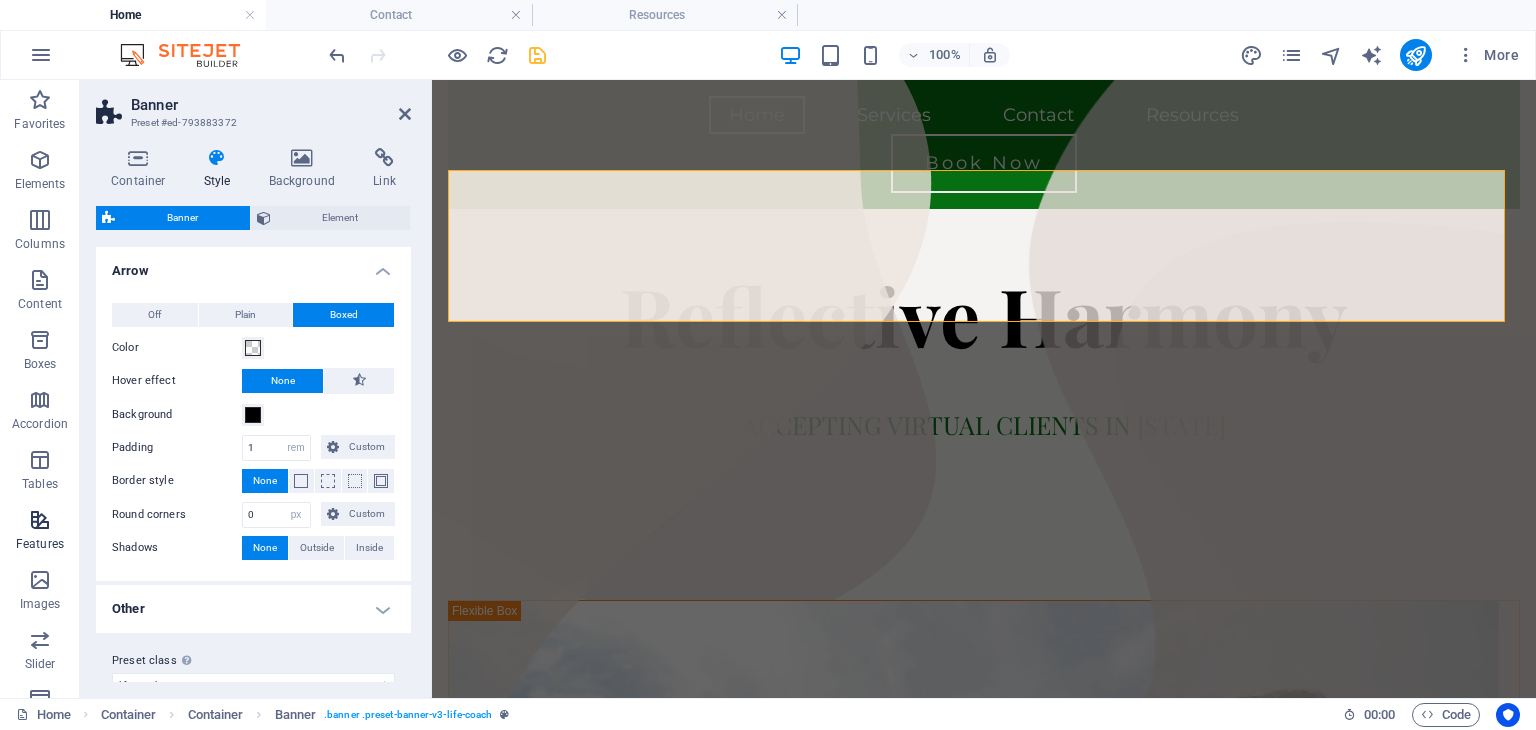 click on "Features" at bounding box center [40, 530] 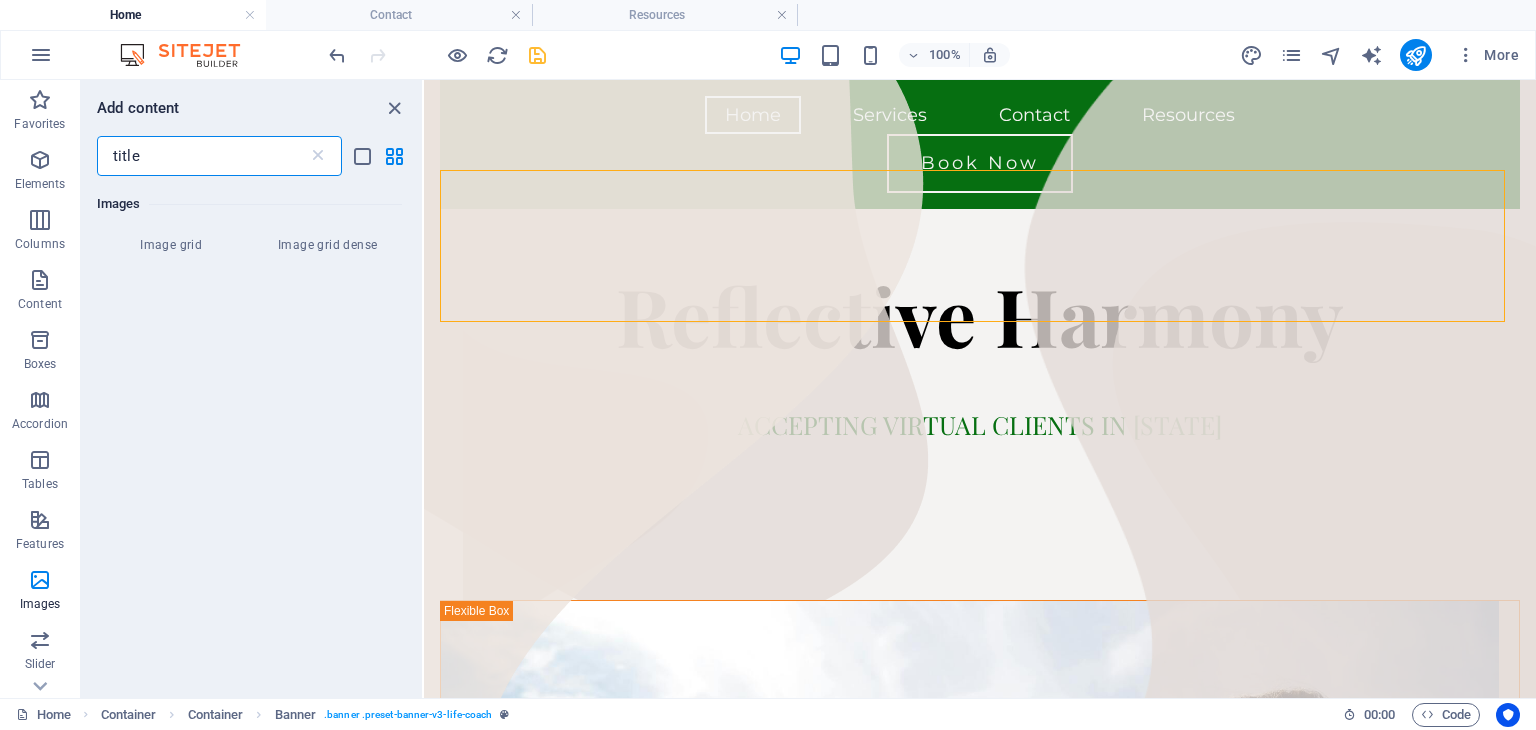 scroll, scrollTop: 0, scrollLeft: 0, axis: both 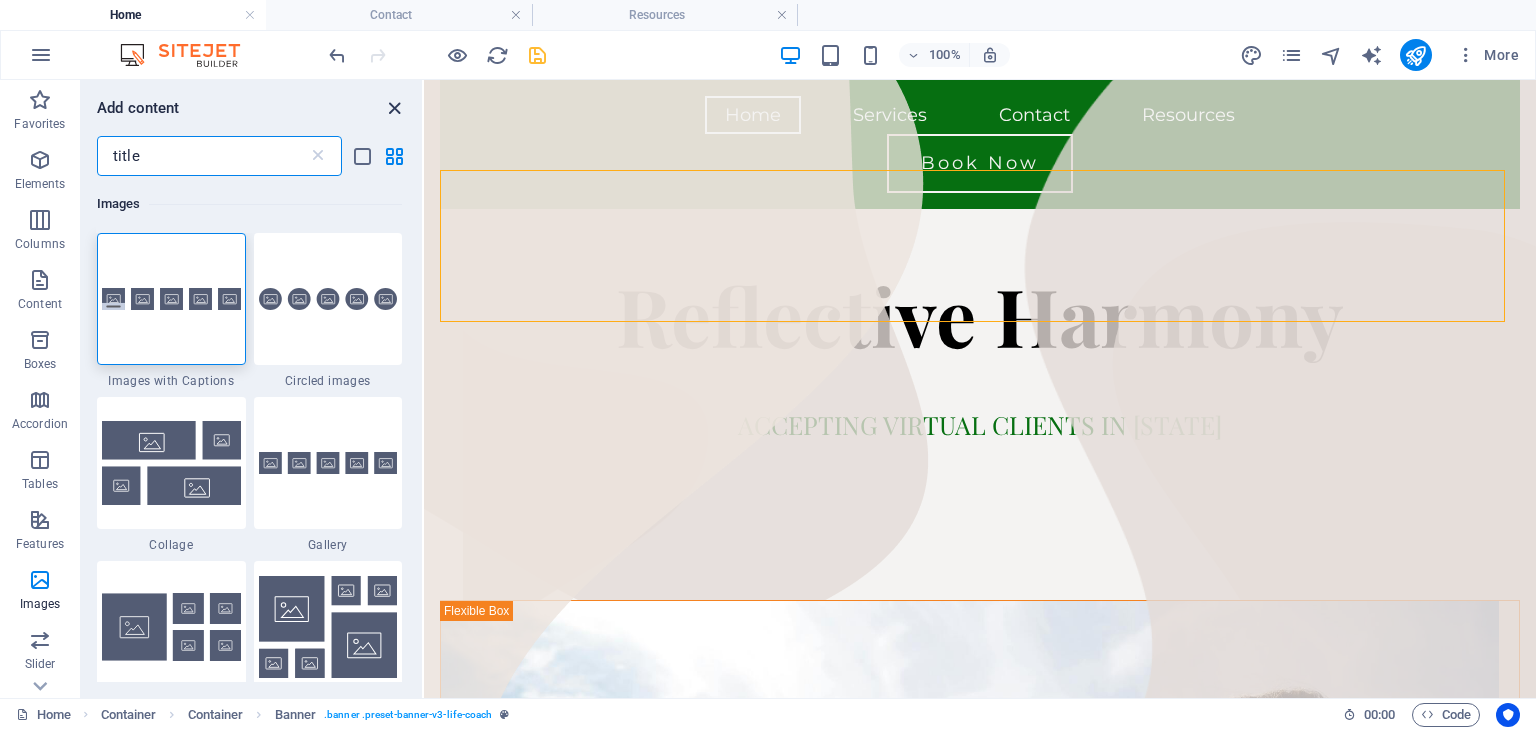 type on "title" 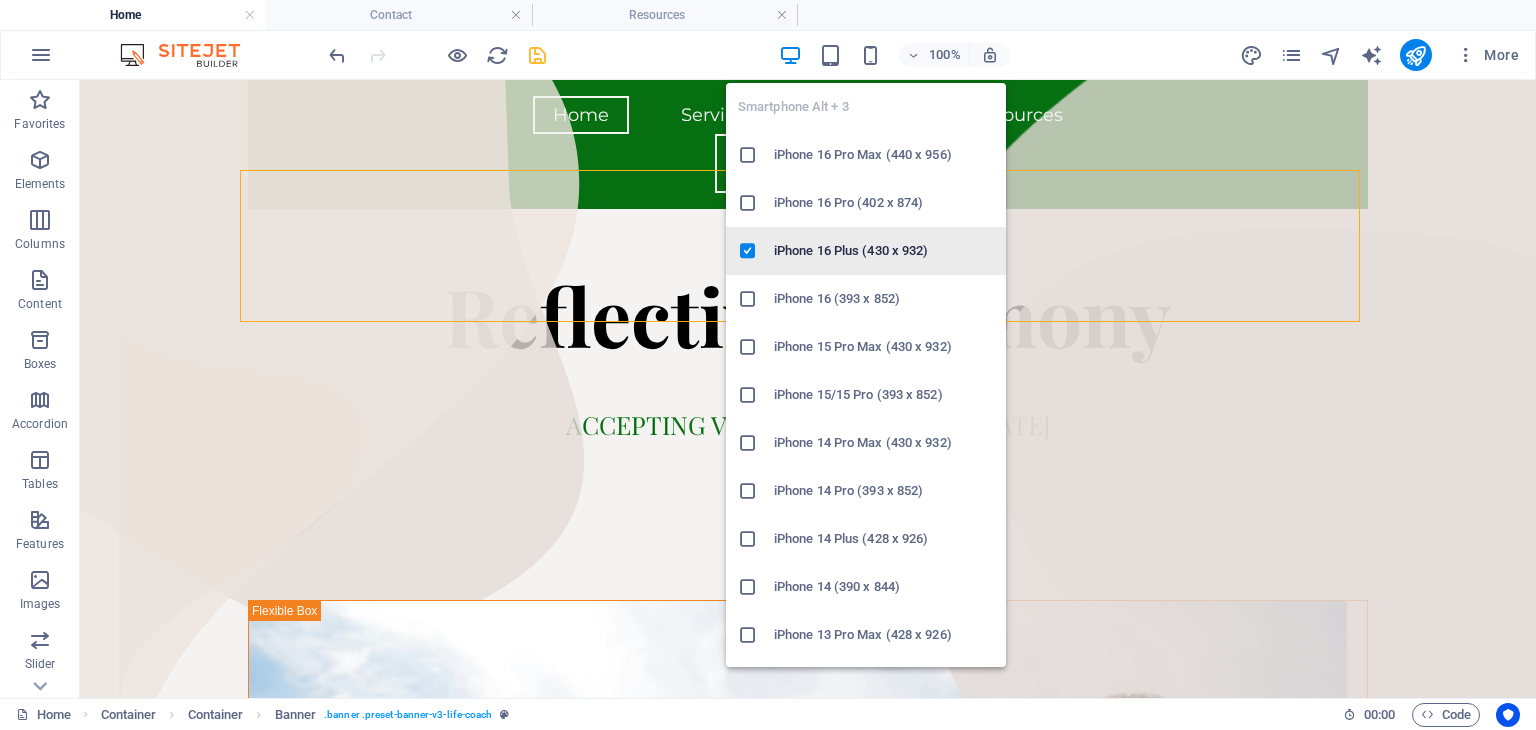 click on "iPhone 16 Plus (430 x 932)" at bounding box center [884, 251] 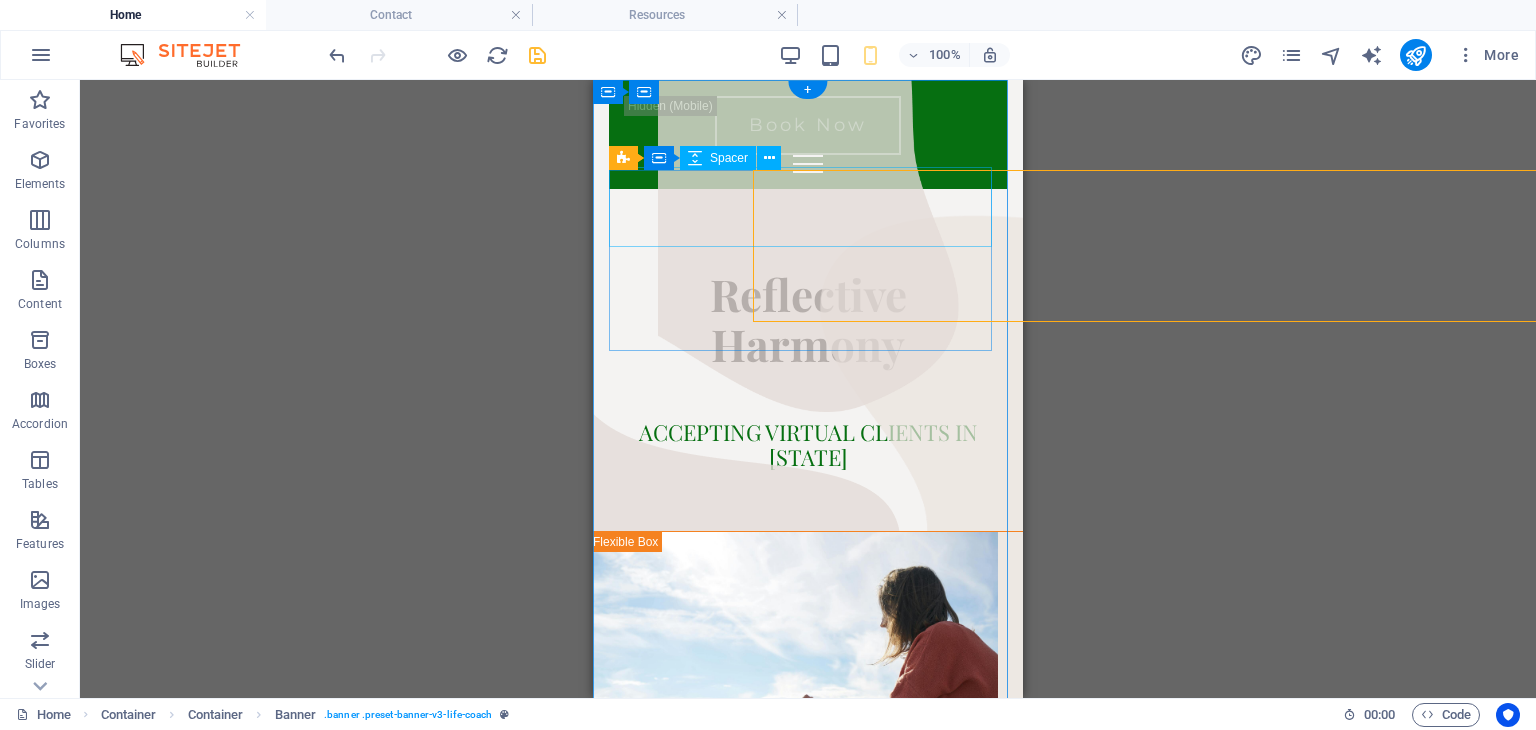scroll, scrollTop: 3, scrollLeft: 0, axis: vertical 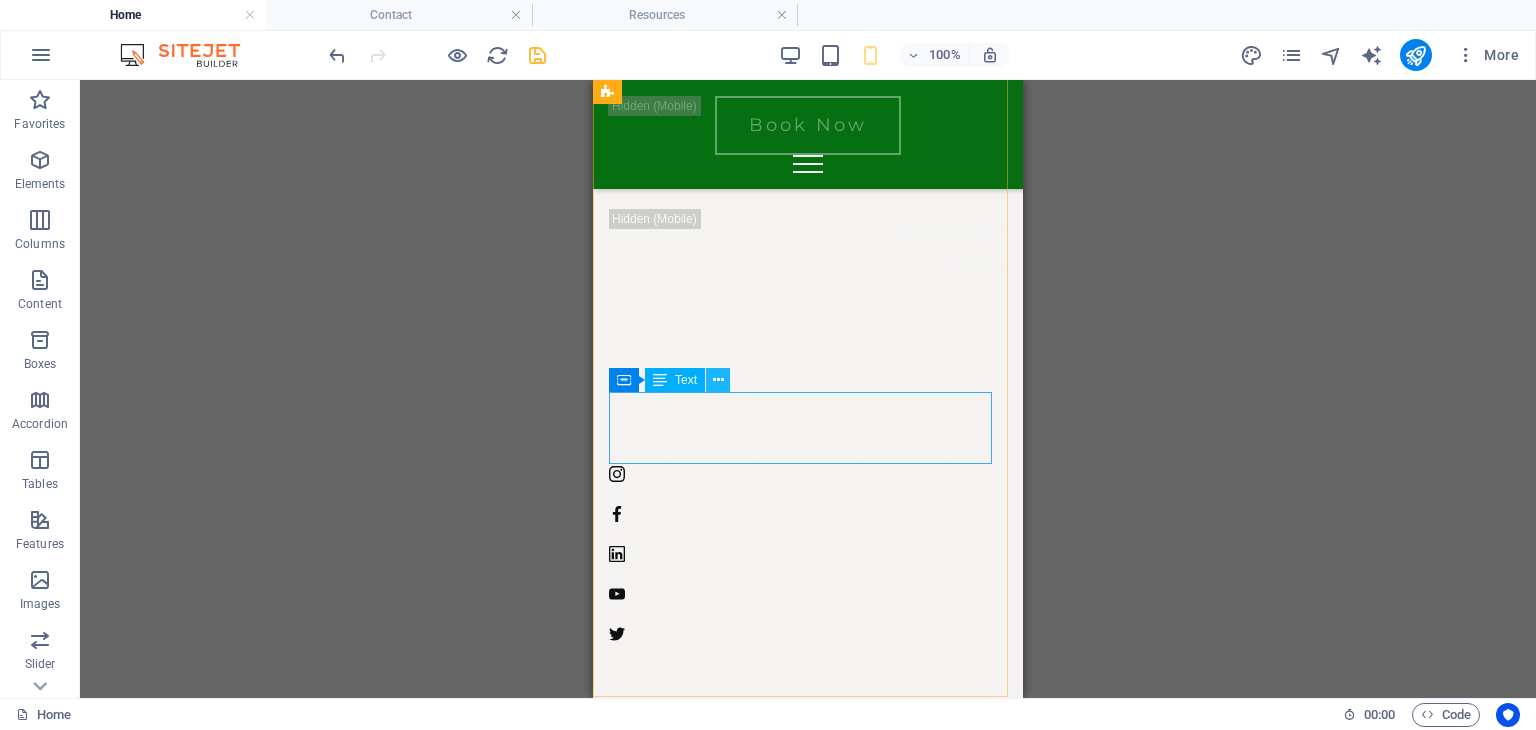 click at bounding box center (718, 380) 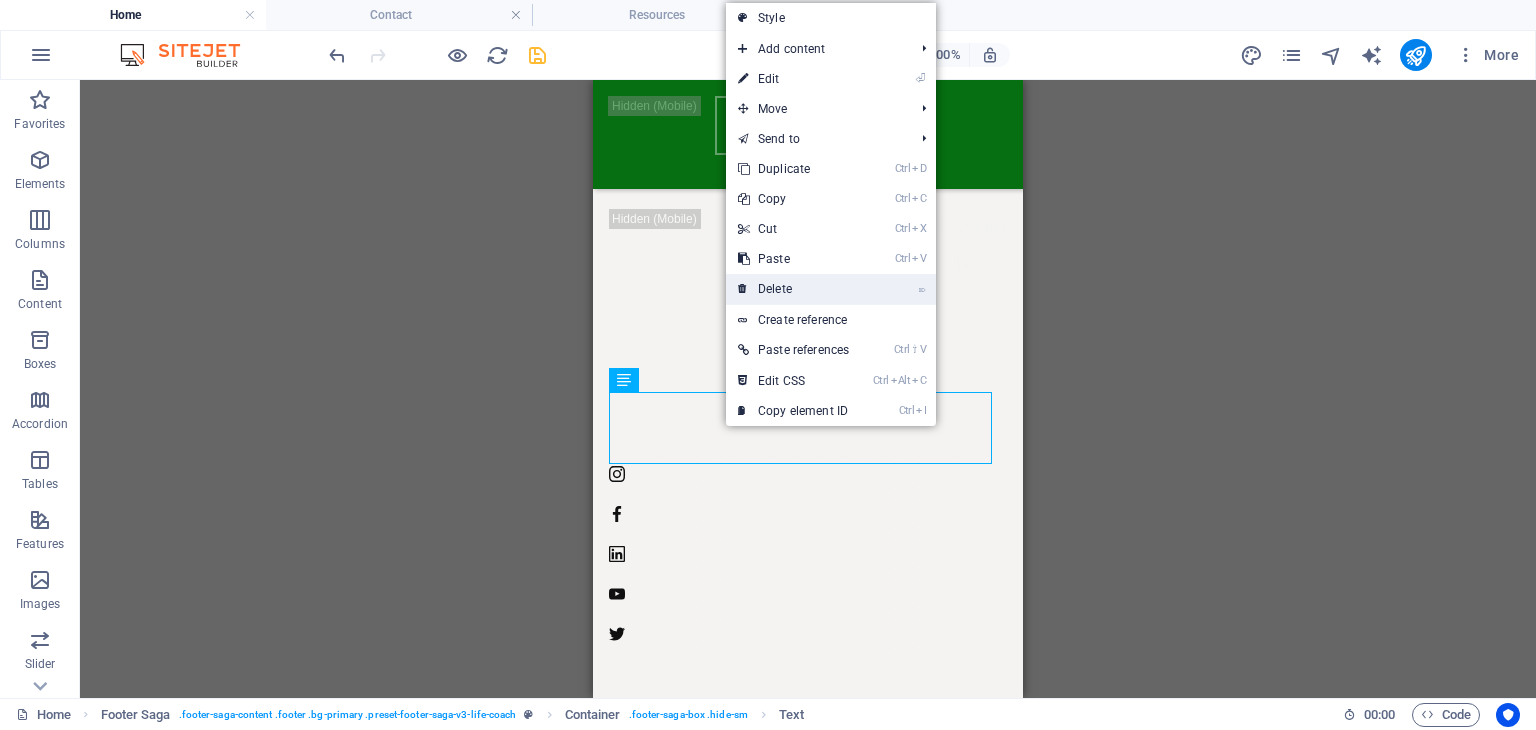 click on "⌦  Delete" at bounding box center (793, 289) 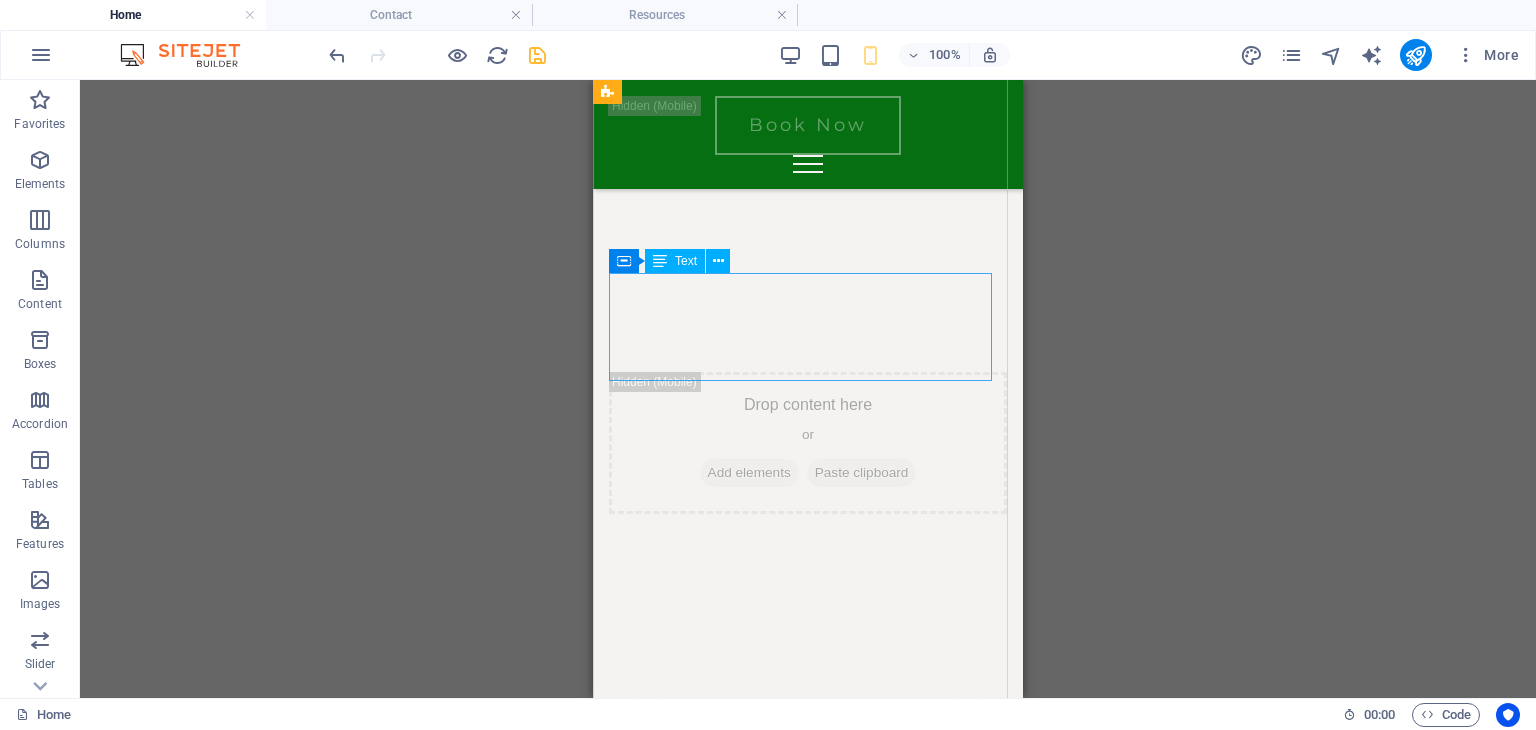 scroll, scrollTop: 11165, scrollLeft: 0, axis: vertical 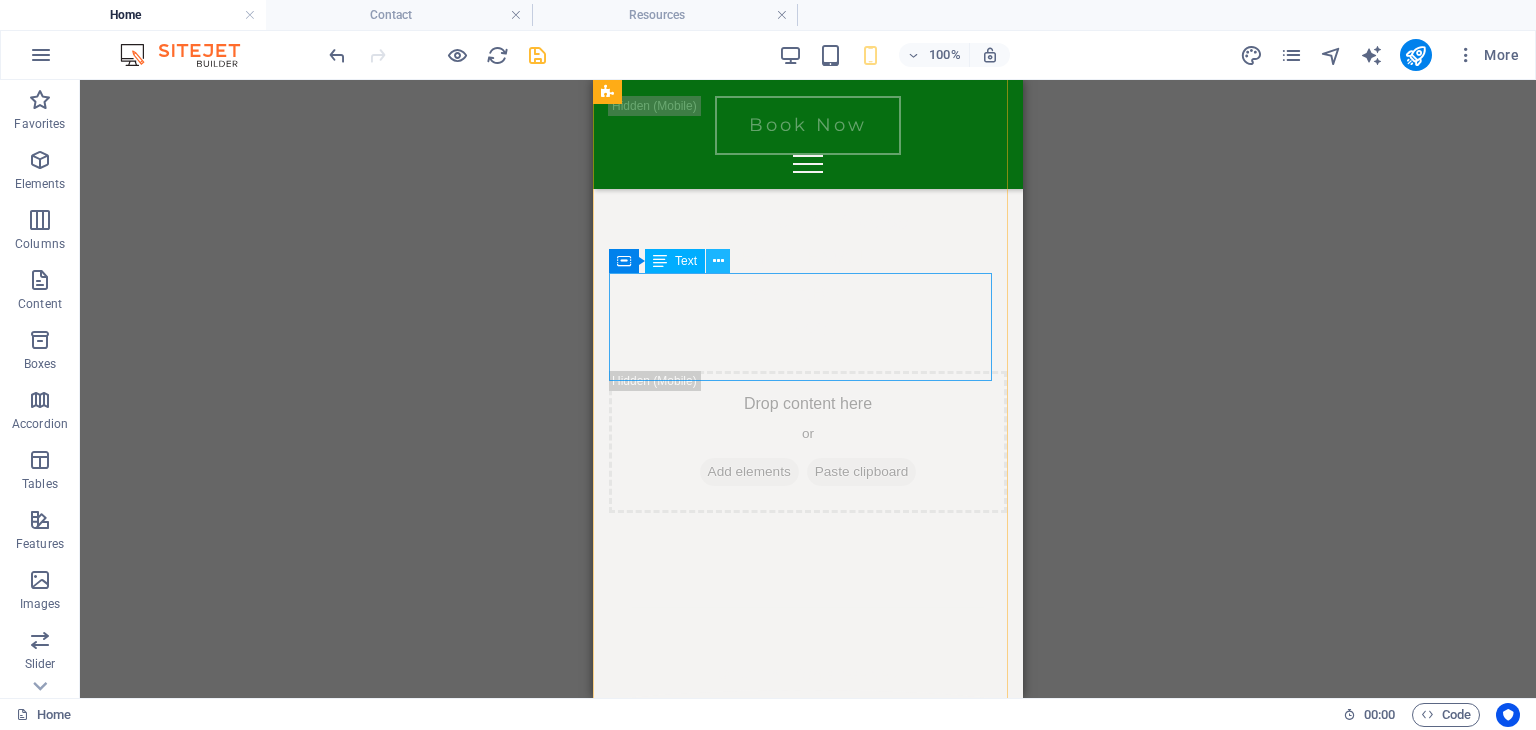 click at bounding box center [718, 261] 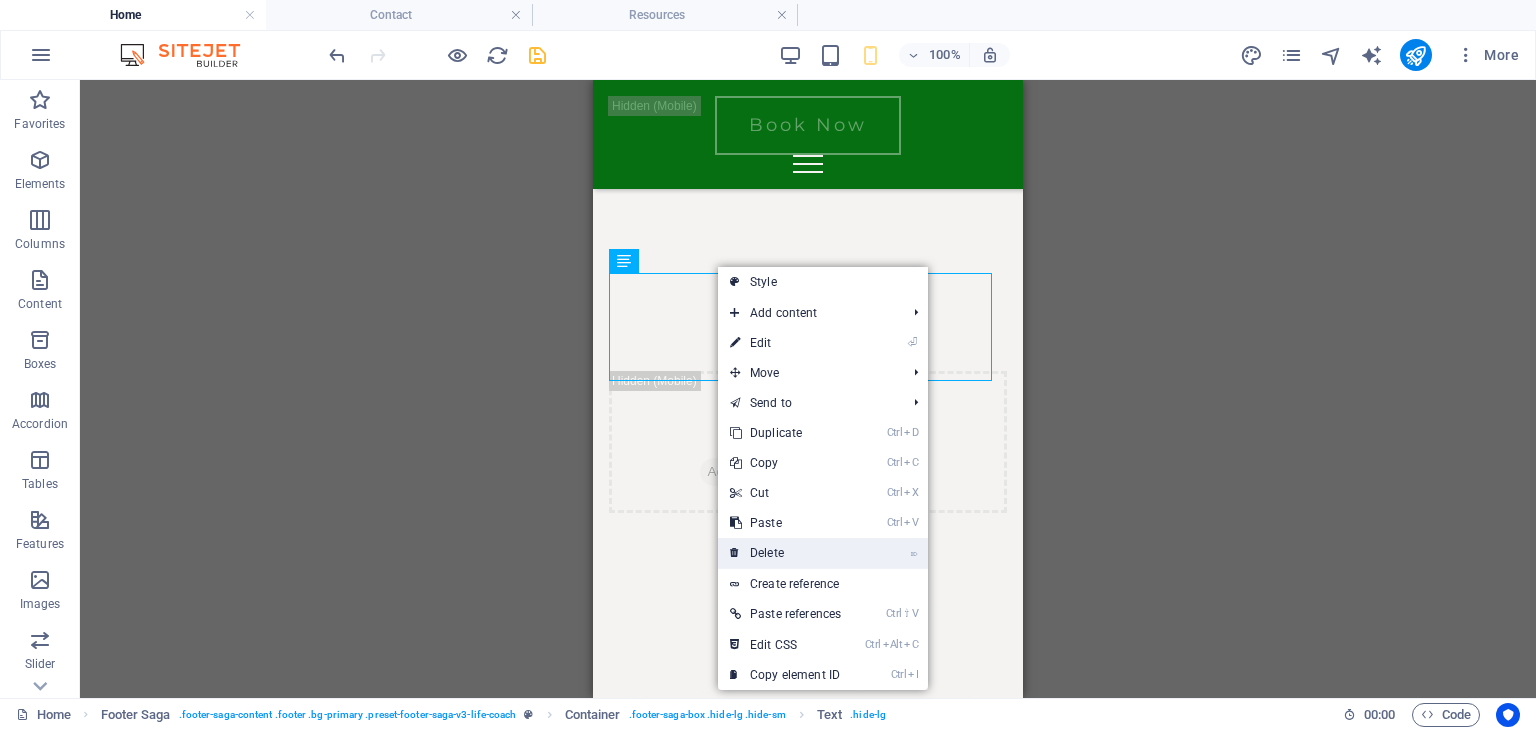click on "⌦  Delete" at bounding box center [785, 553] 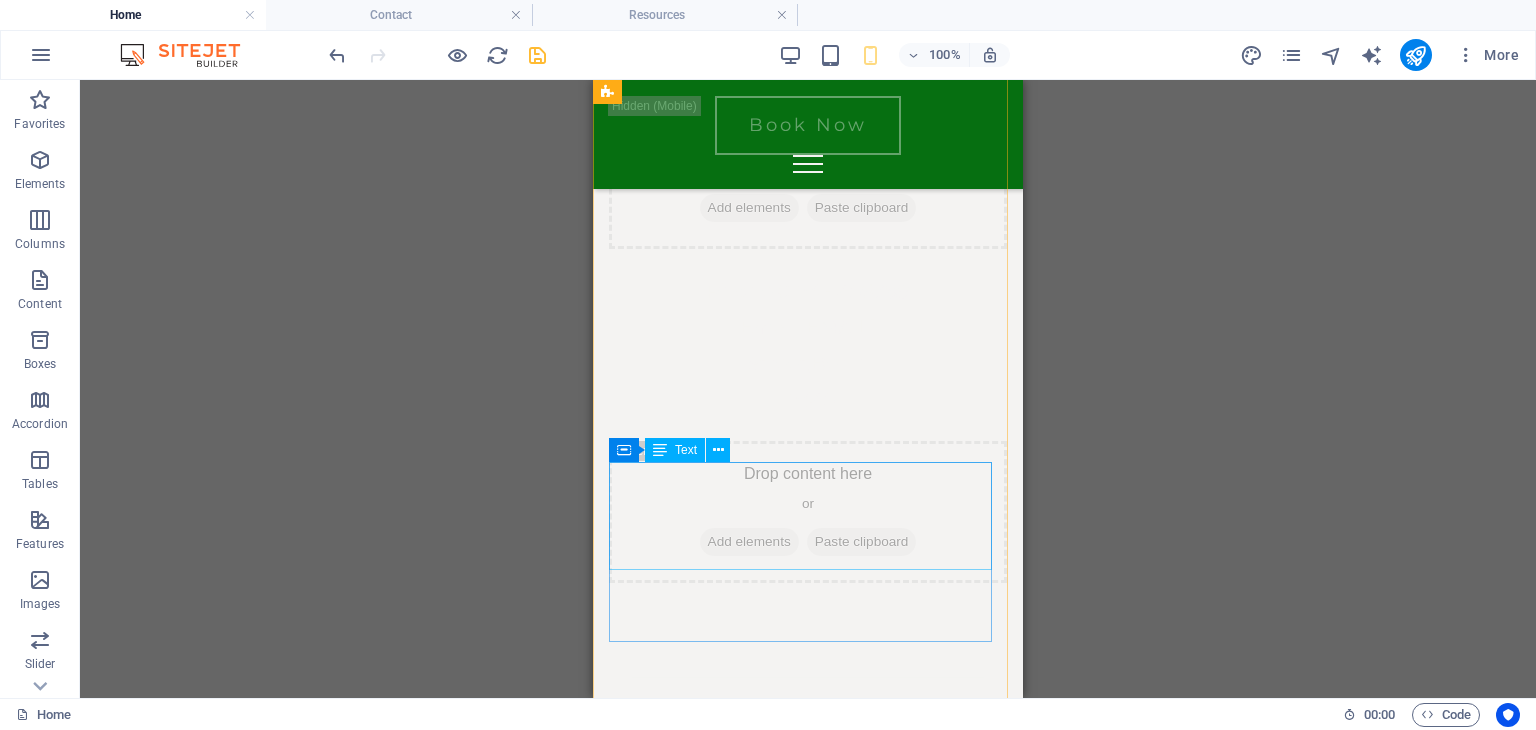 scroll, scrollTop: 11053, scrollLeft: 0, axis: vertical 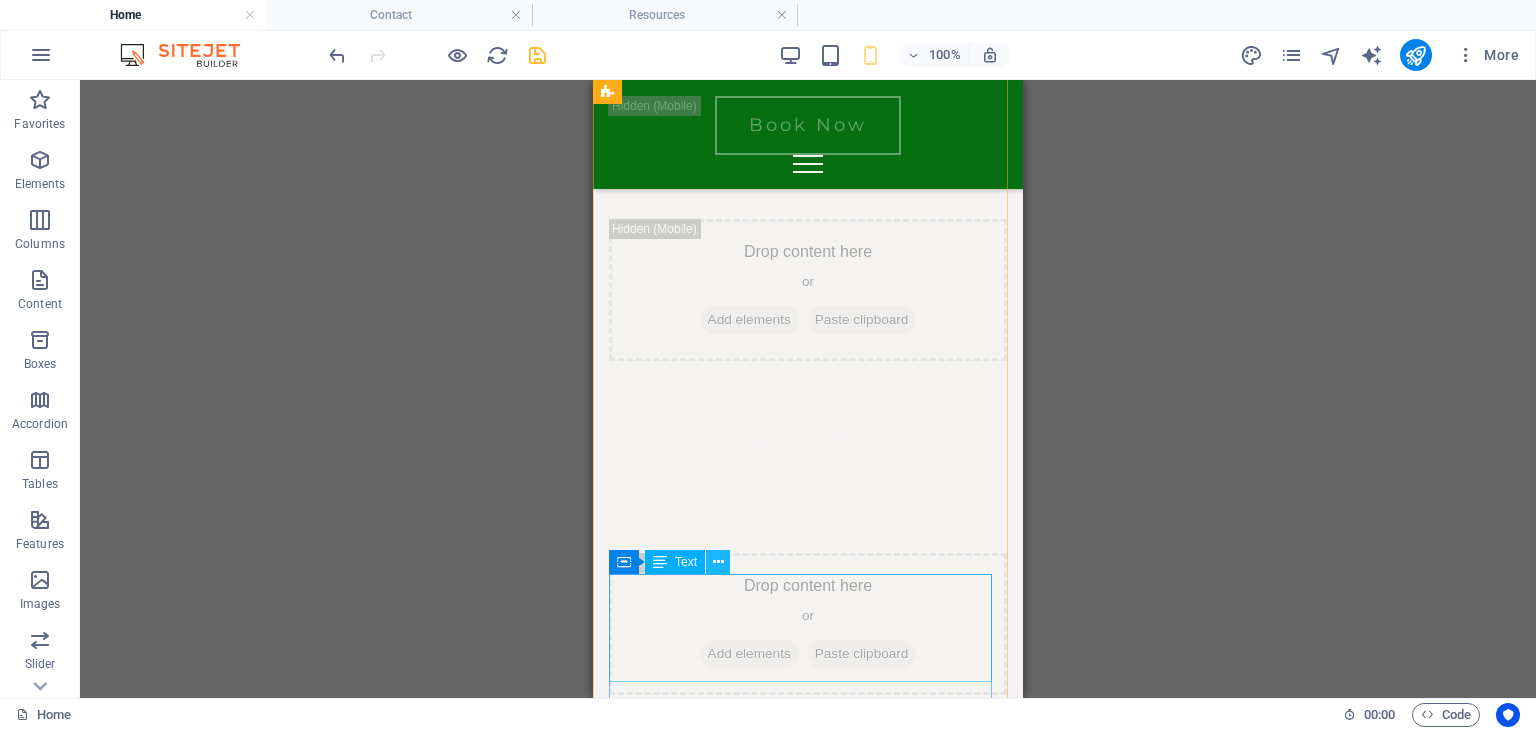 click at bounding box center [718, 562] 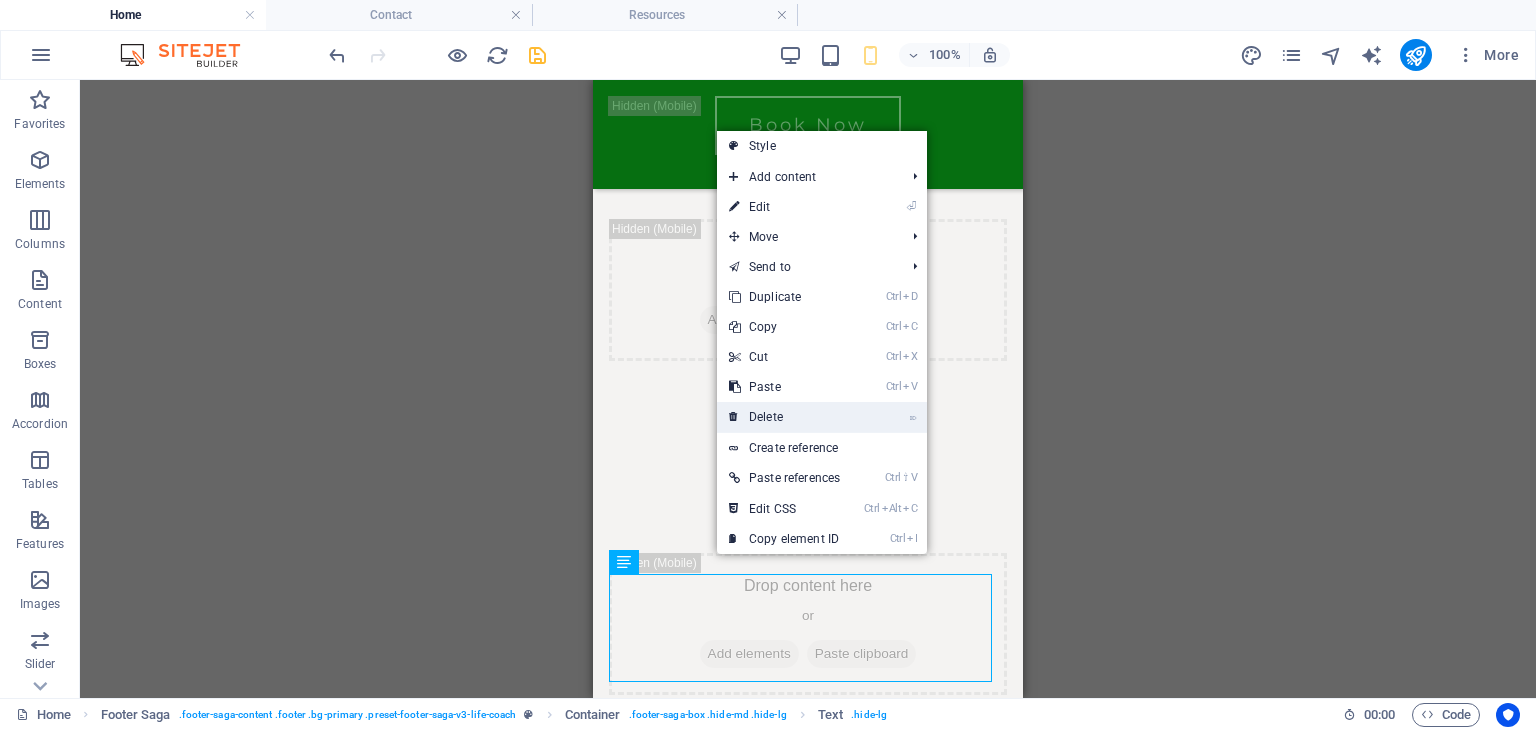 click on "⌦  Delete" at bounding box center (784, 417) 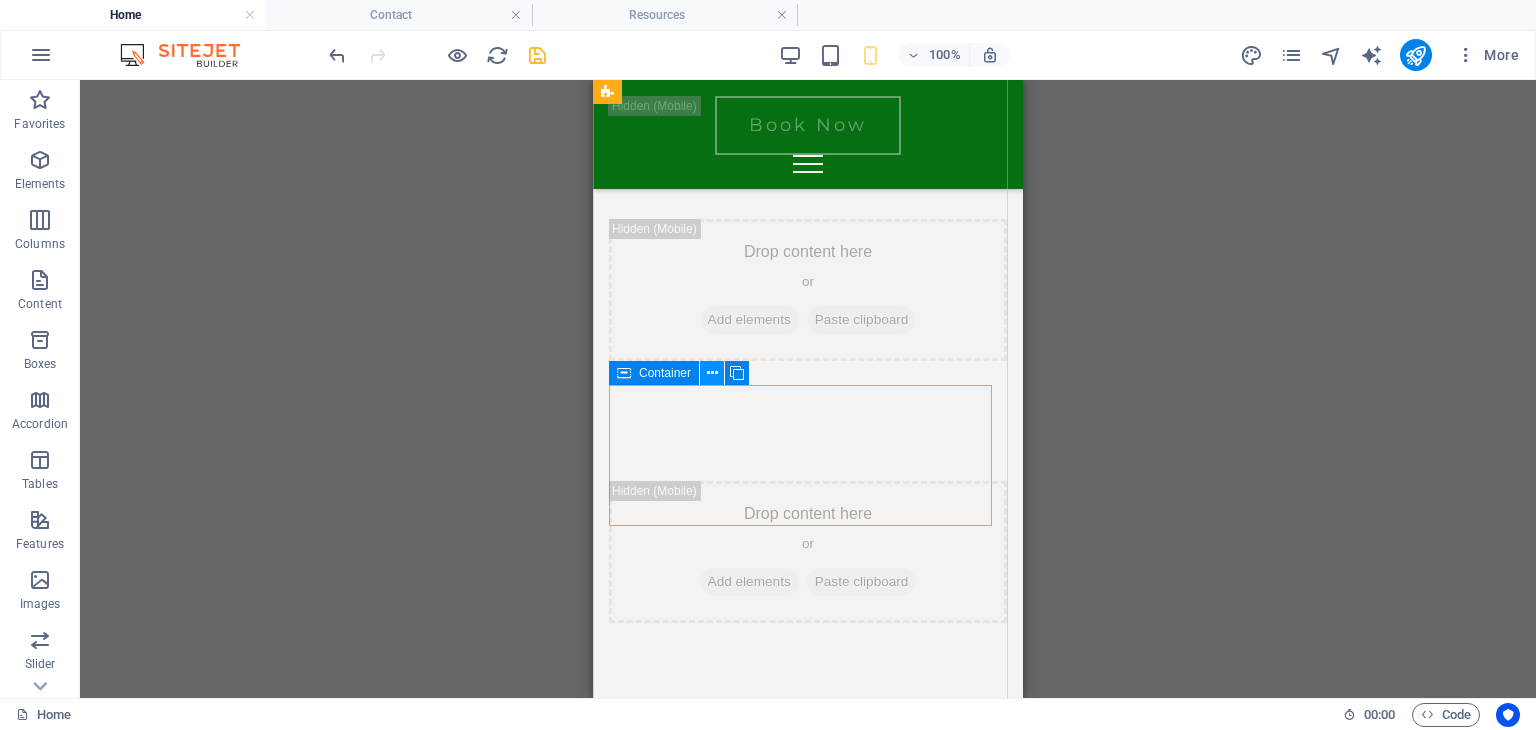 click at bounding box center [712, 373] 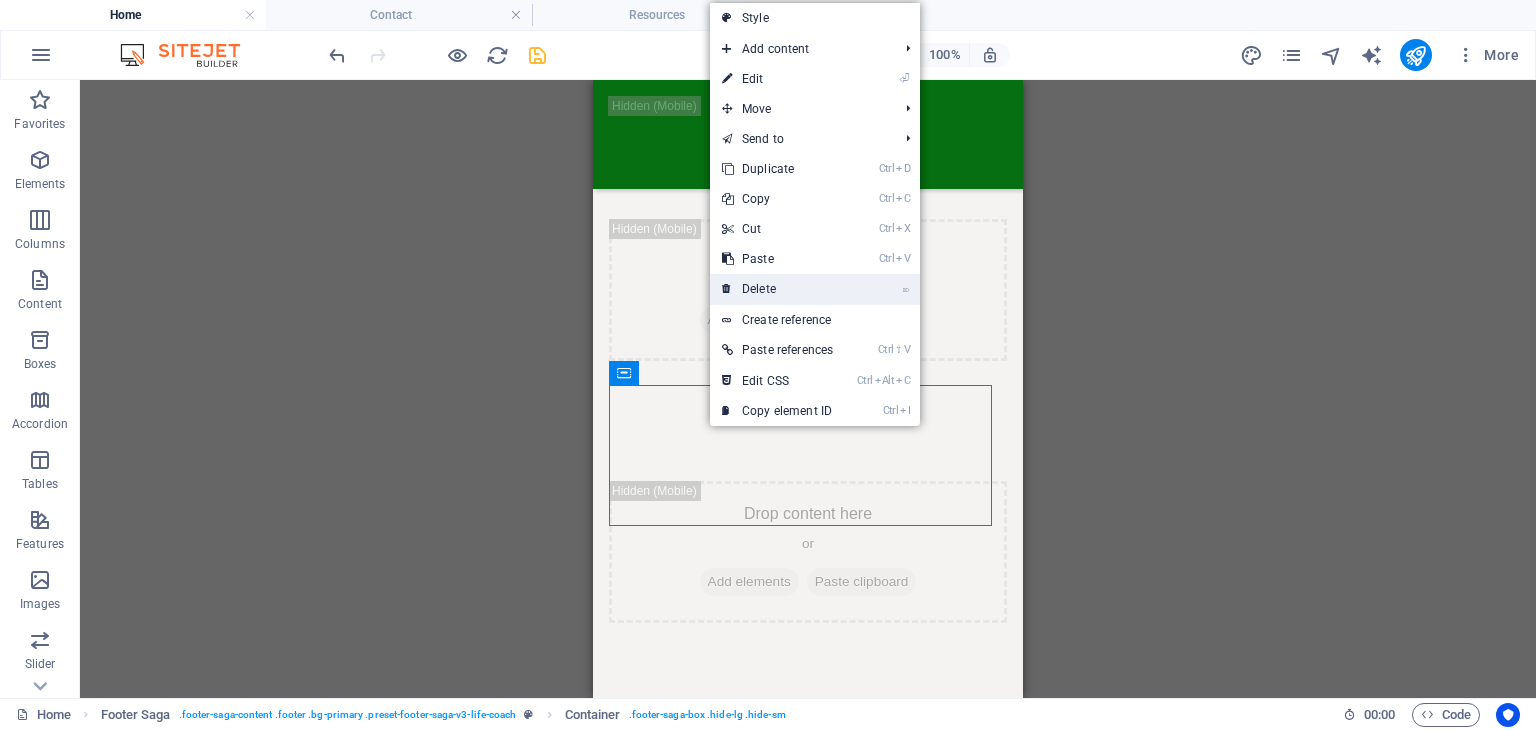 click on "⌦  Delete" at bounding box center [777, 289] 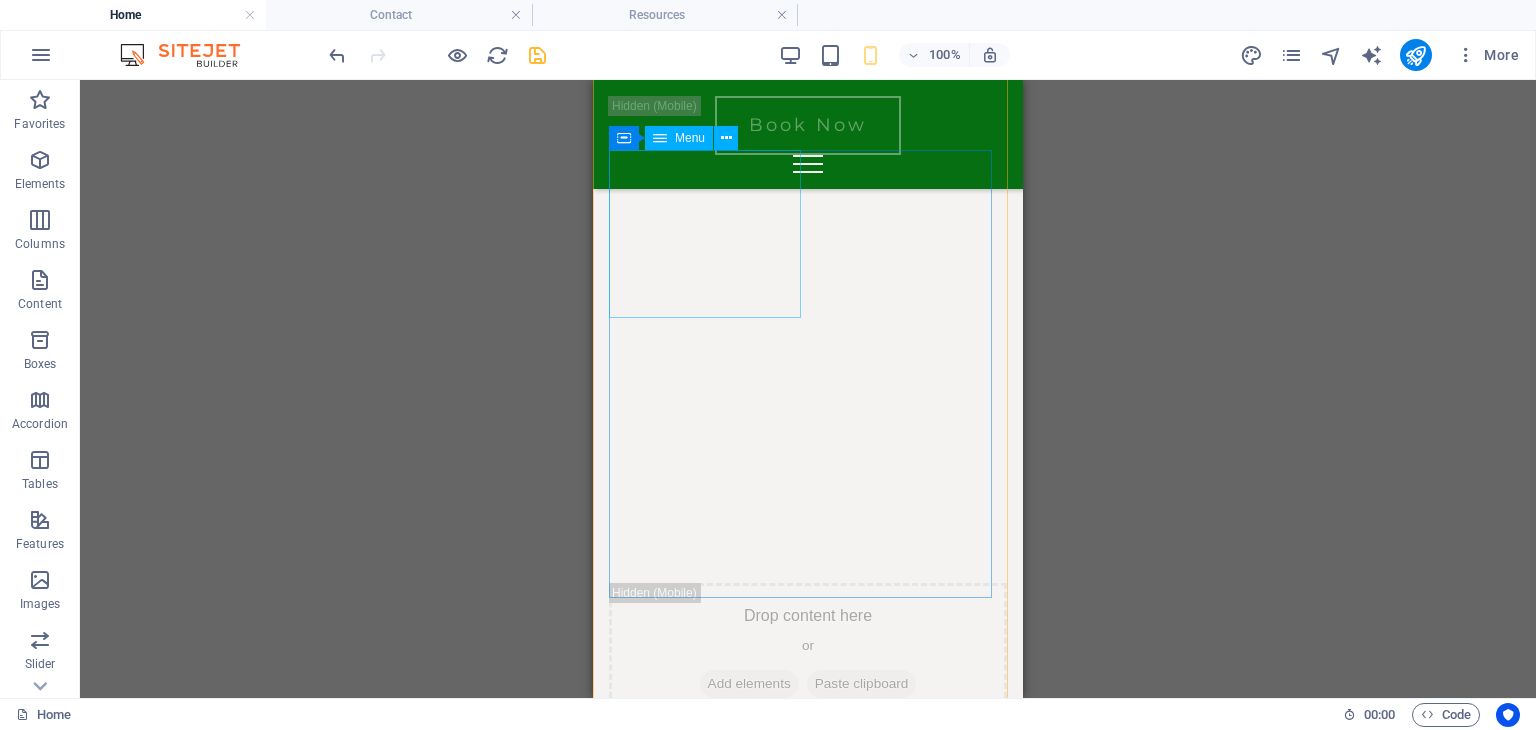 scroll, scrollTop: 10778, scrollLeft: 0, axis: vertical 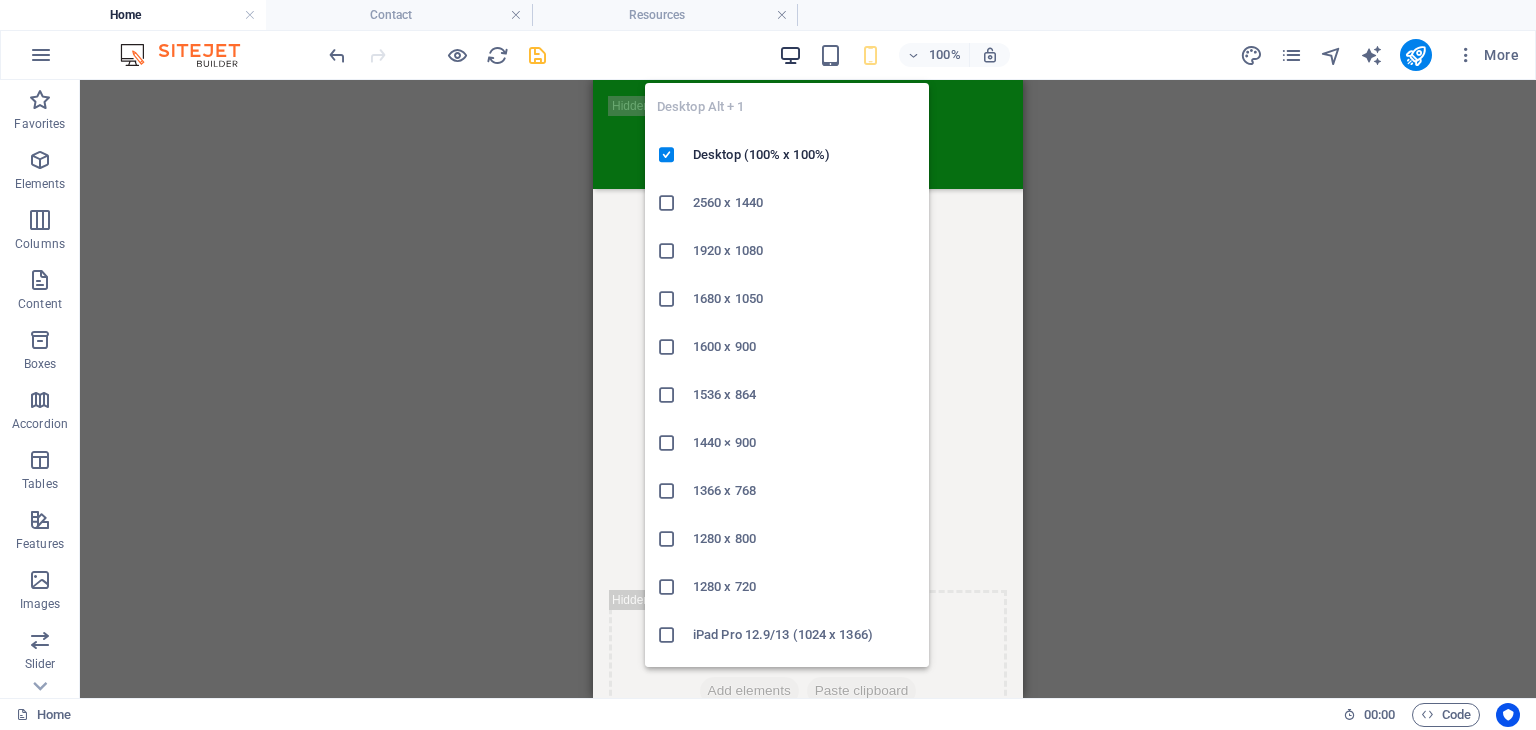 click at bounding box center [790, 55] 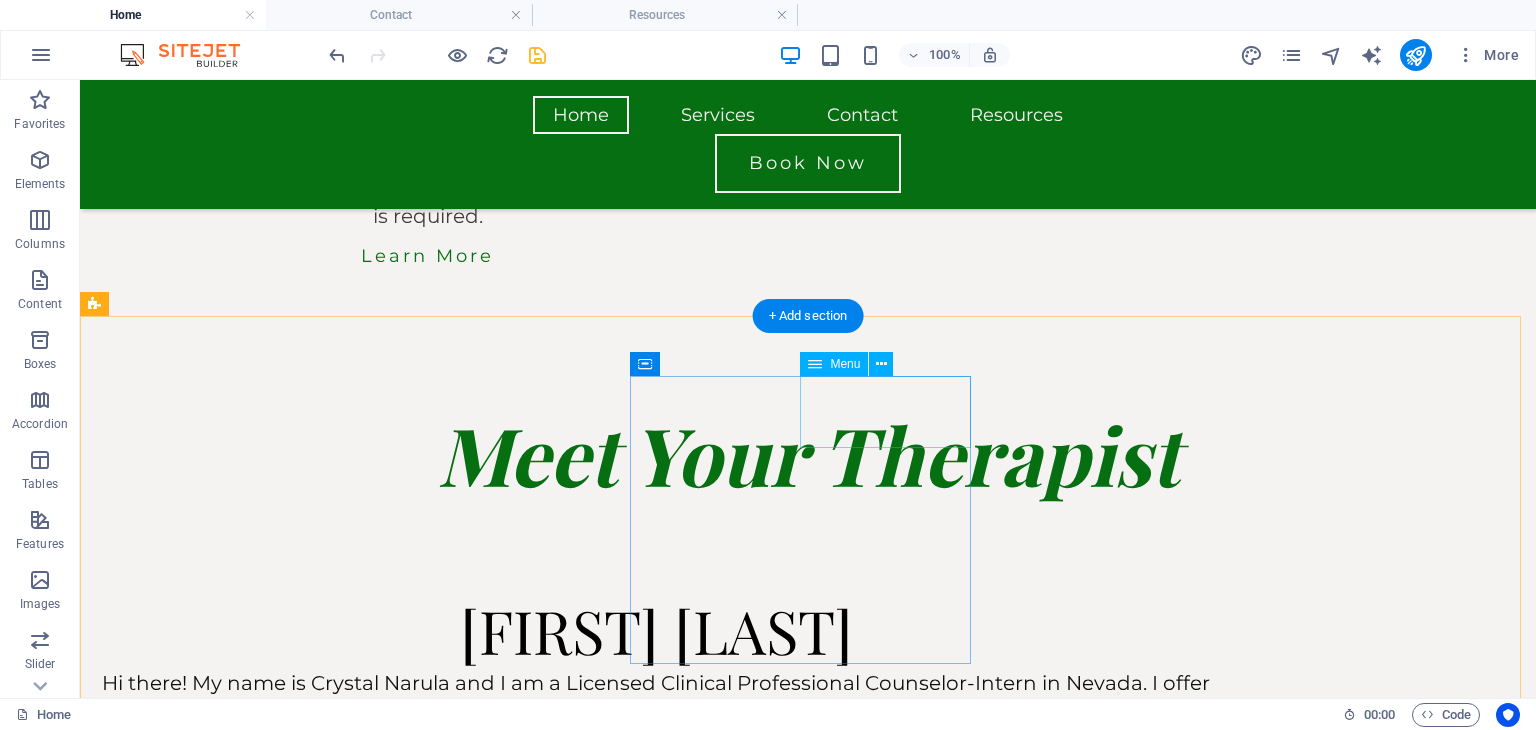 scroll, scrollTop: 5679, scrollLeft: 0, axis: vertical 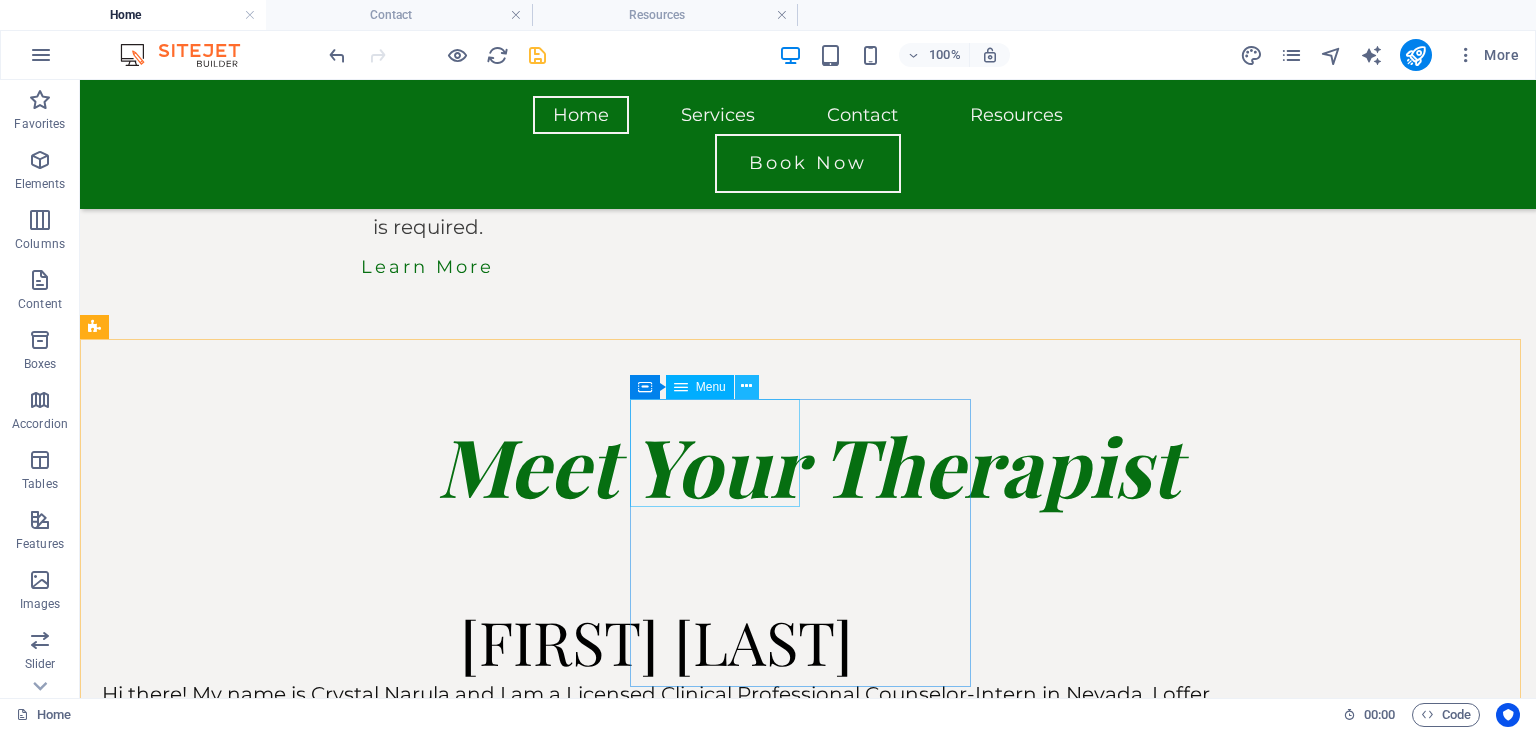 click at bounding box center [746, 386] 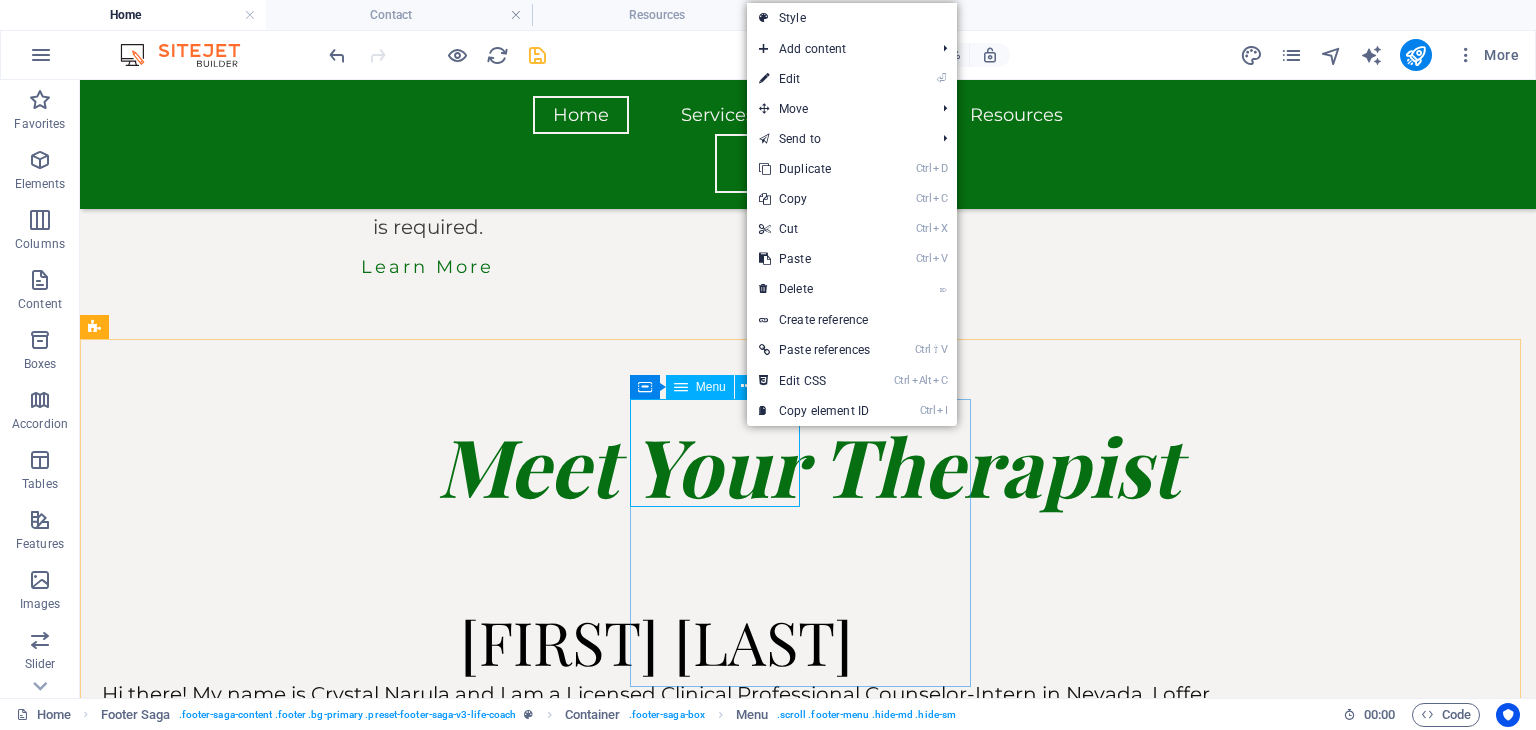 click on "Home About Courses" at bounding box center (266, 7713) 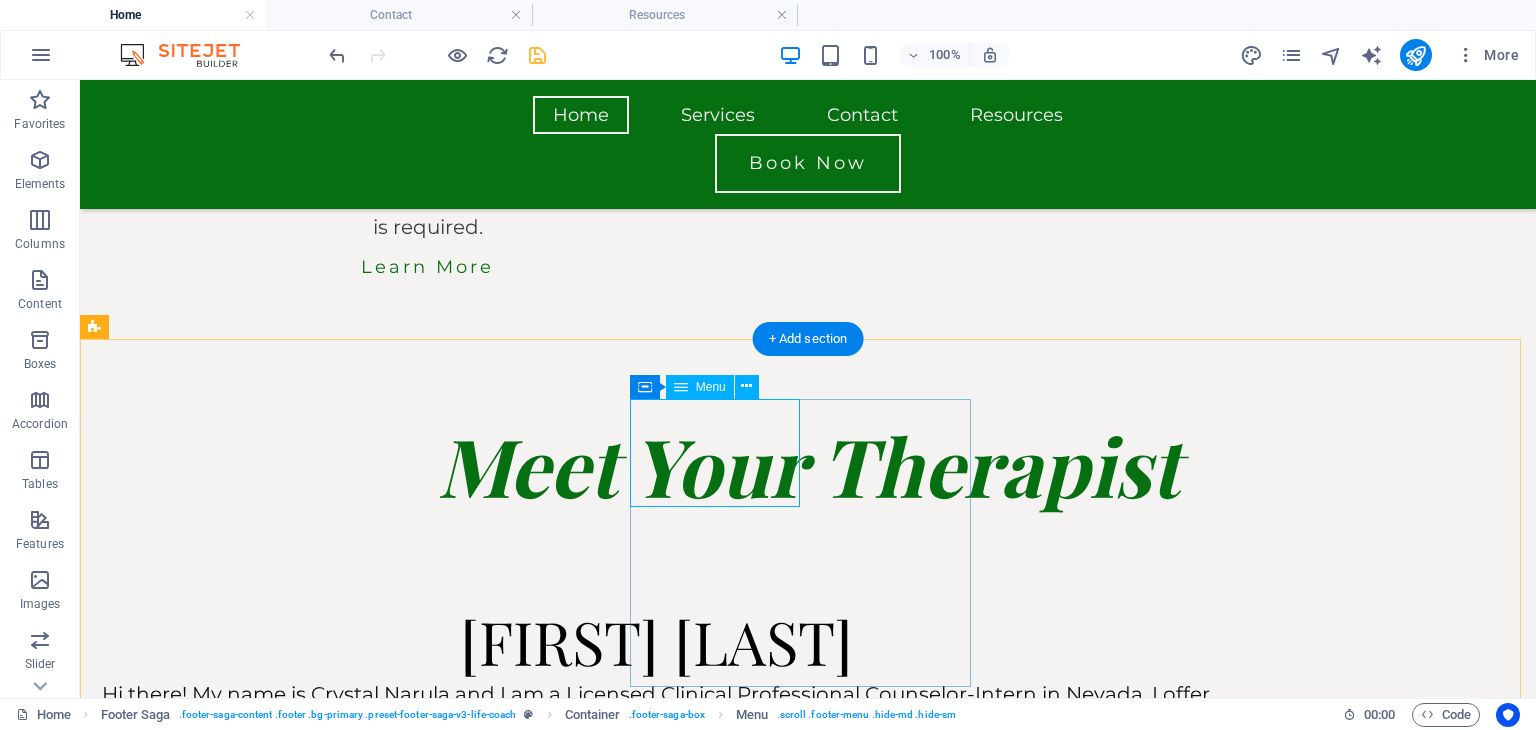 click on "Home About Courses" at bounding box center (266, 7713) 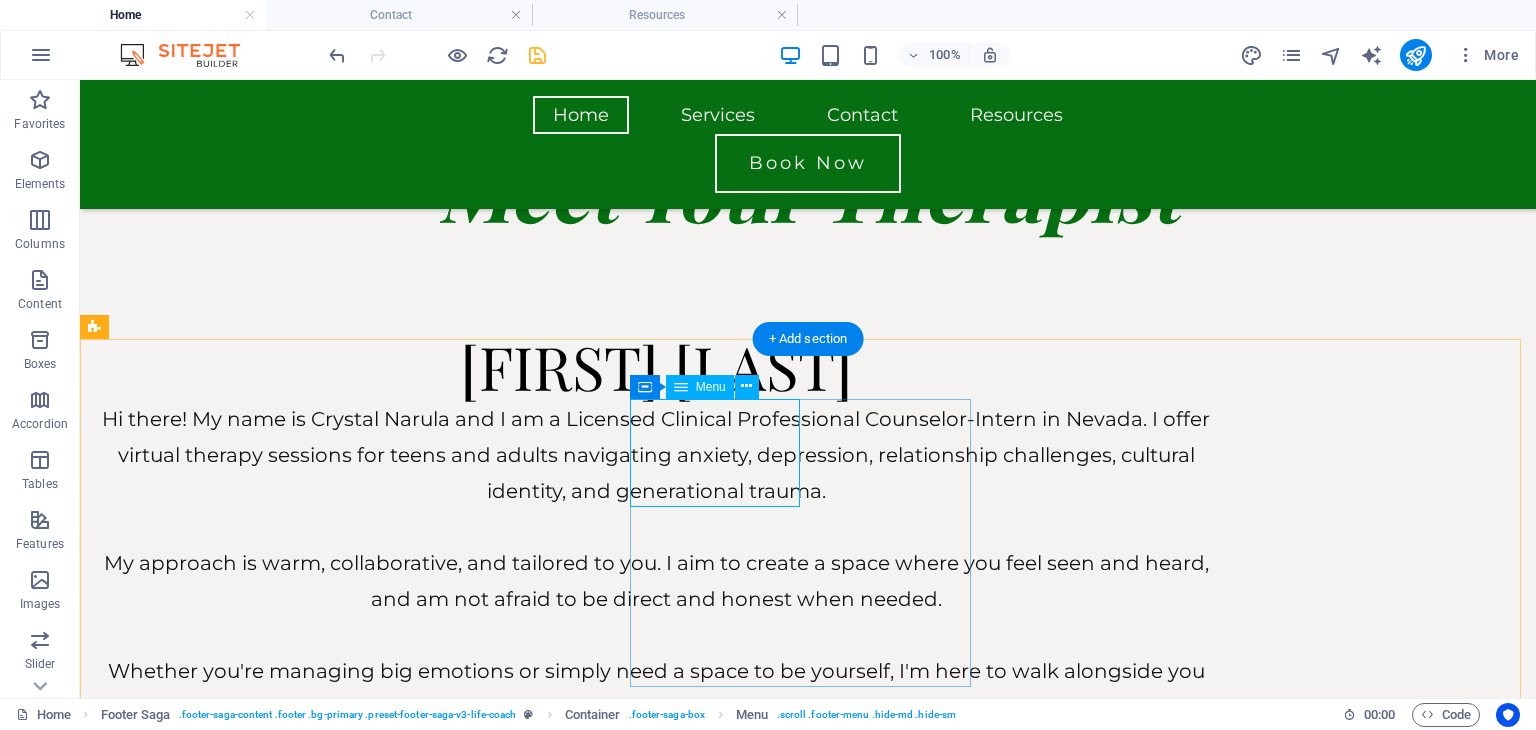 select 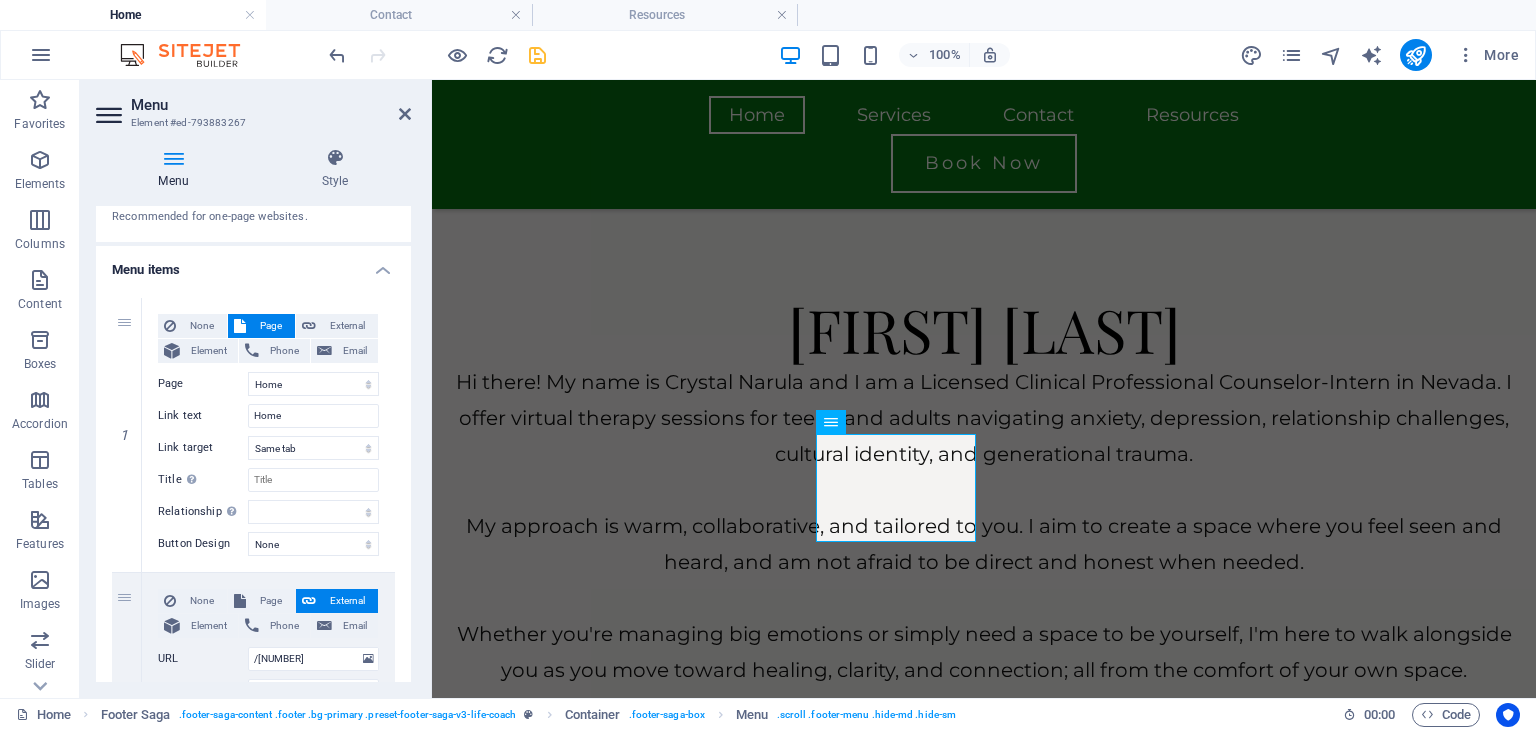 scroll, scrollTop: 0, scrollLeft: 0, axis: both 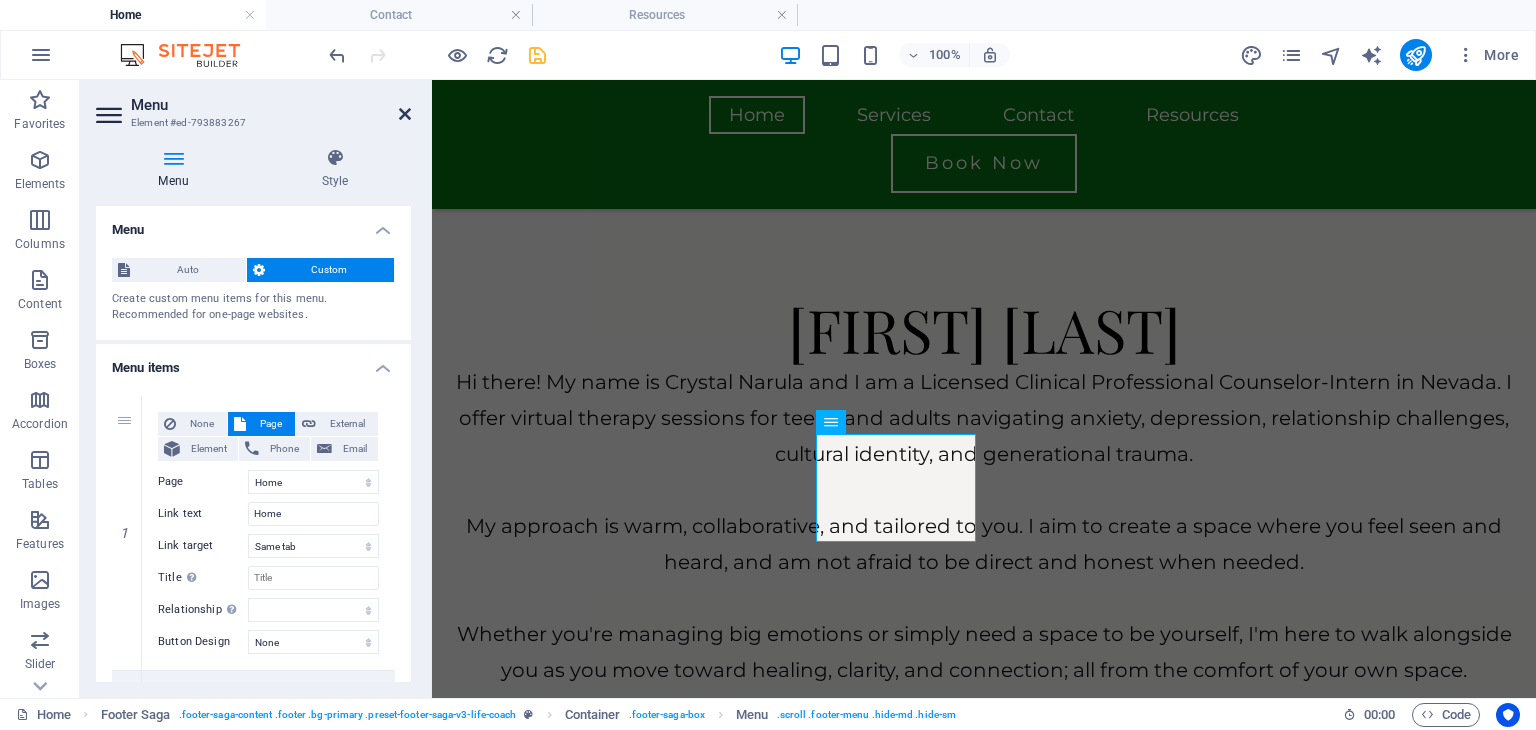 click at bounding box center (405, 114) 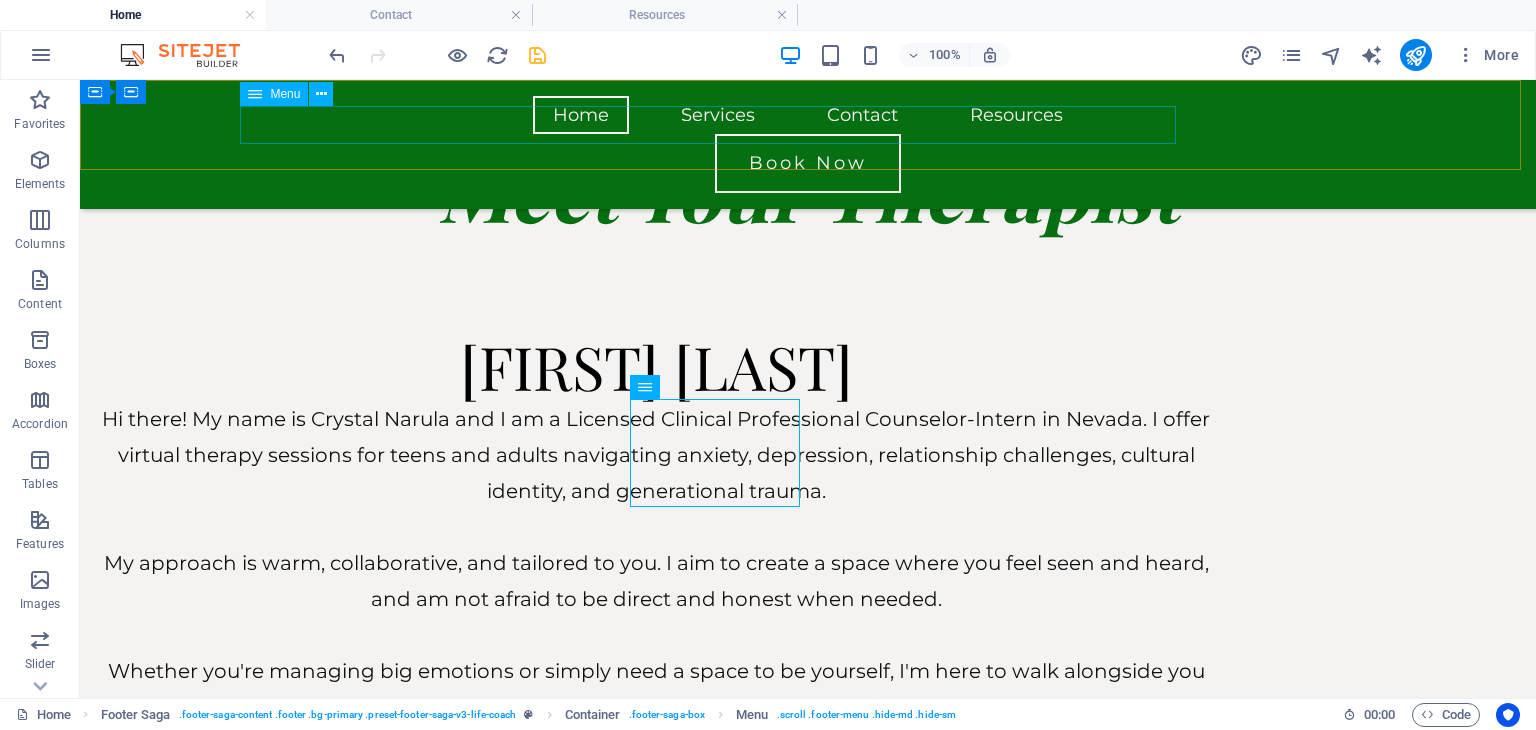 scroll, scrollTop: 5679, scrollLeft: 0, axis: vertical 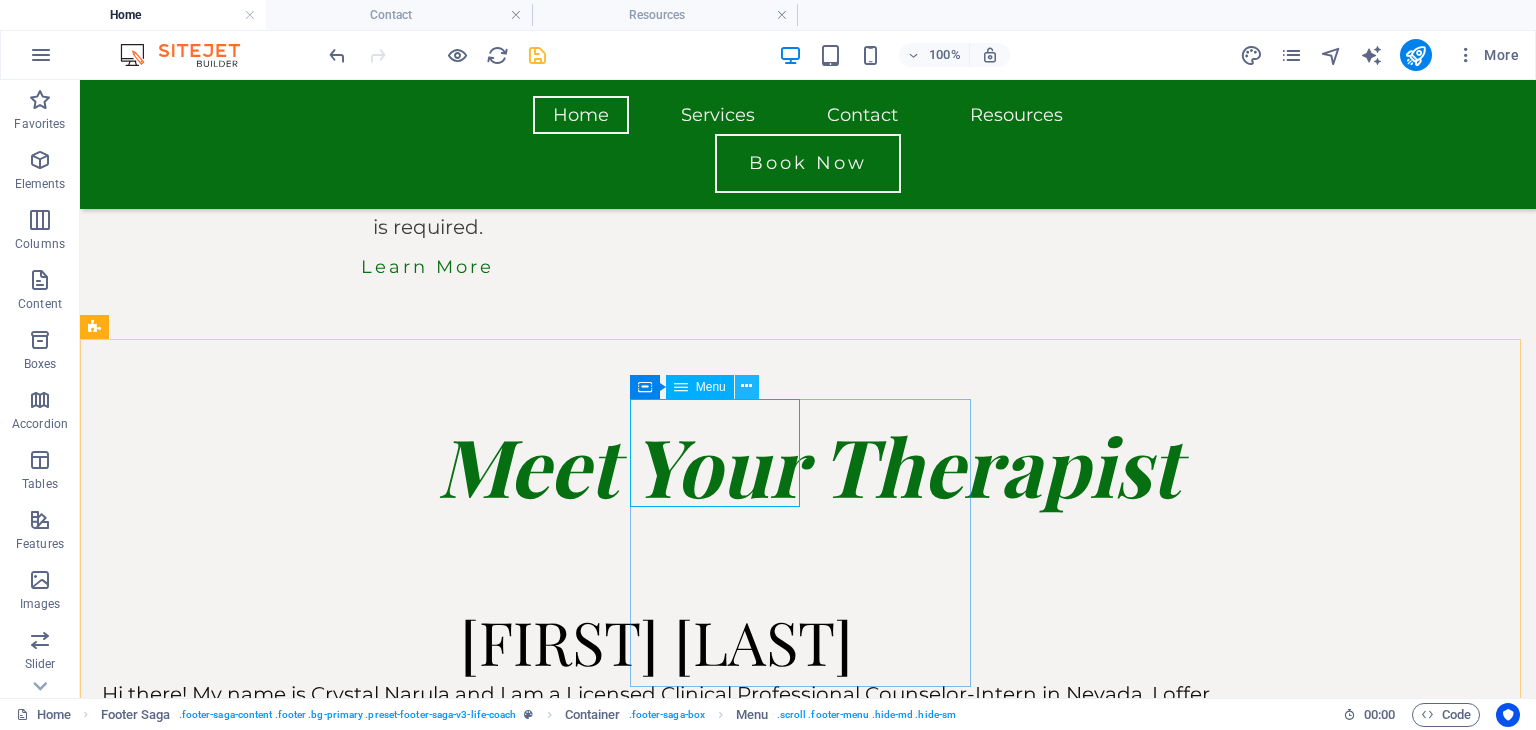 click at bounding box center [746, 386] 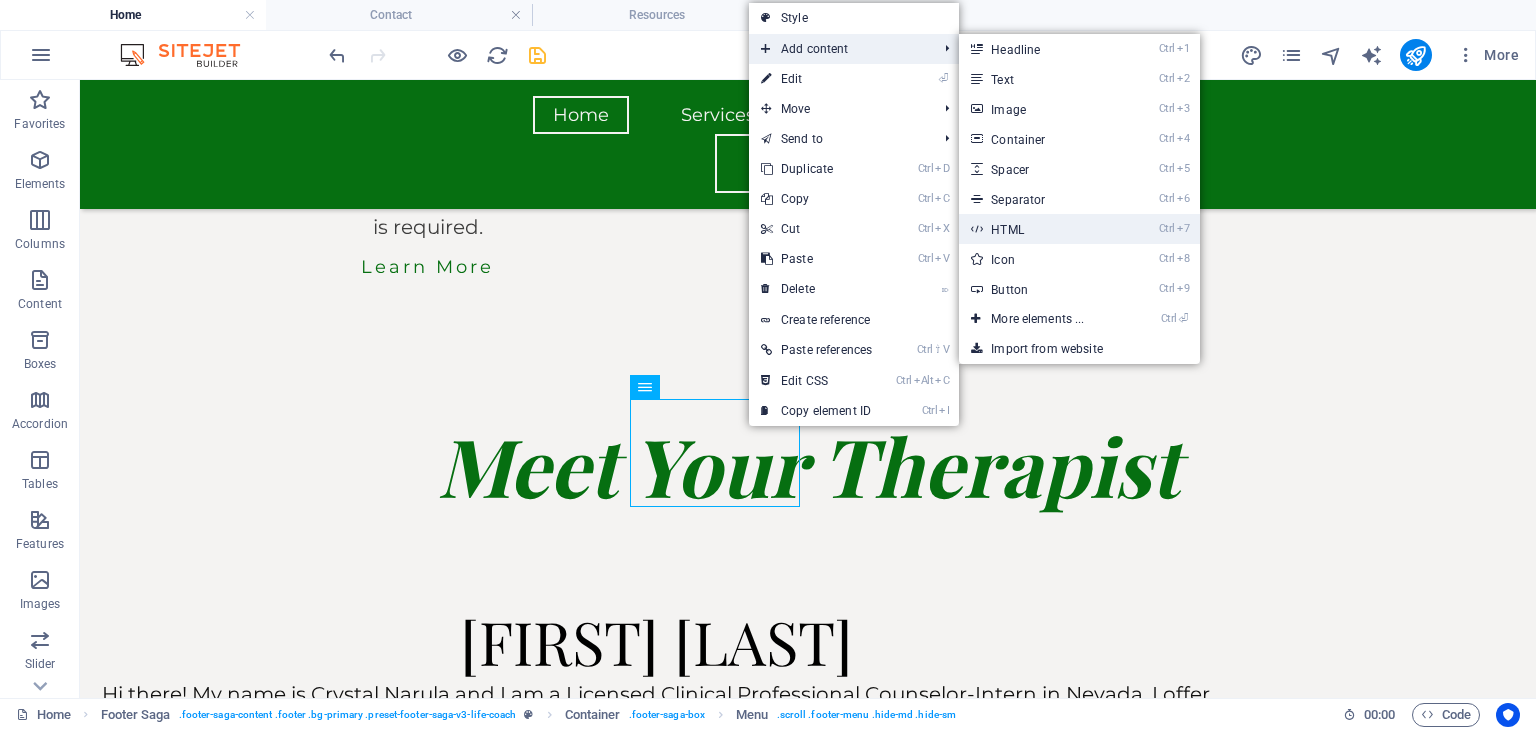 click on "Ctrl 7  HTML" at bounding box center (1041, 229) 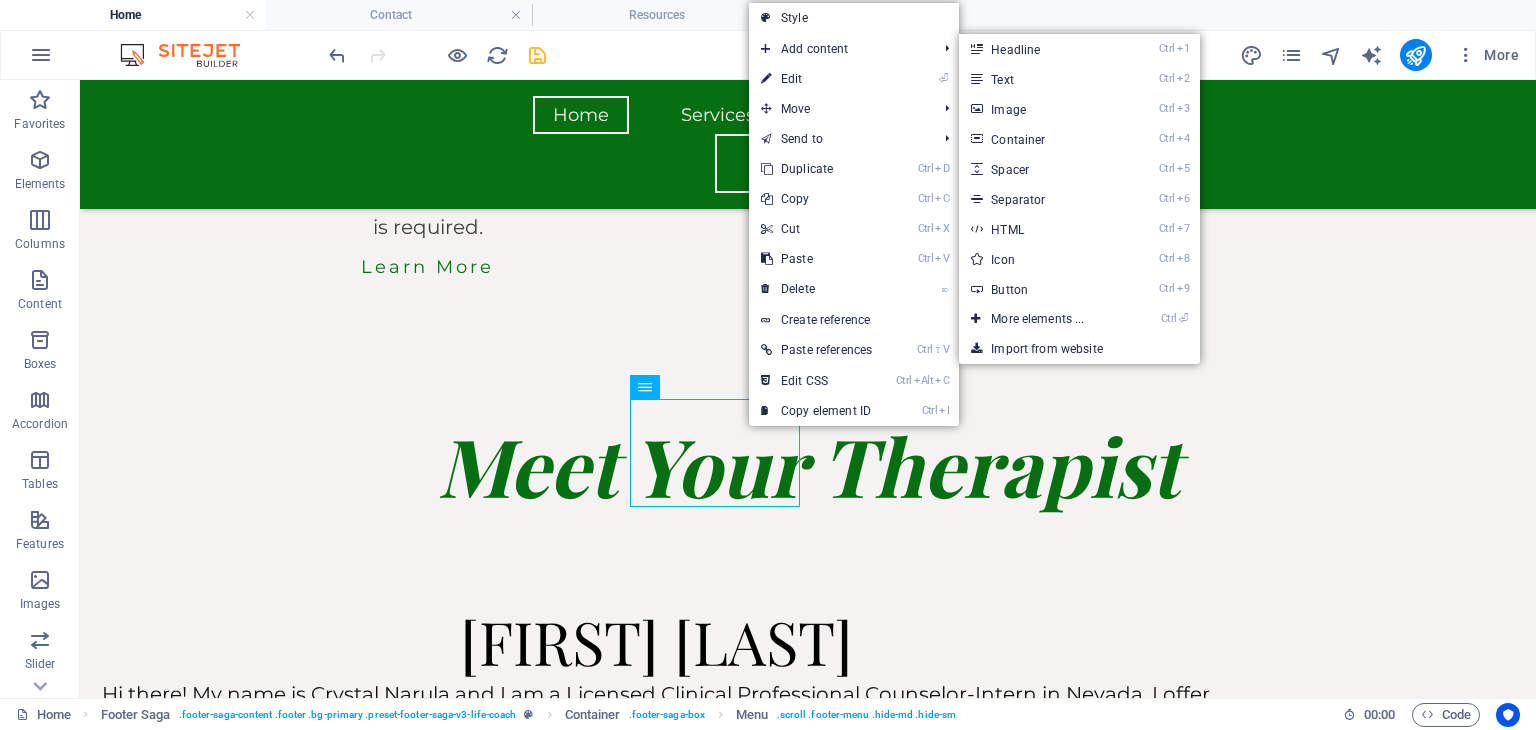 scroll, scrollTop: 6207, scrollLeft: 0, axis: vertical 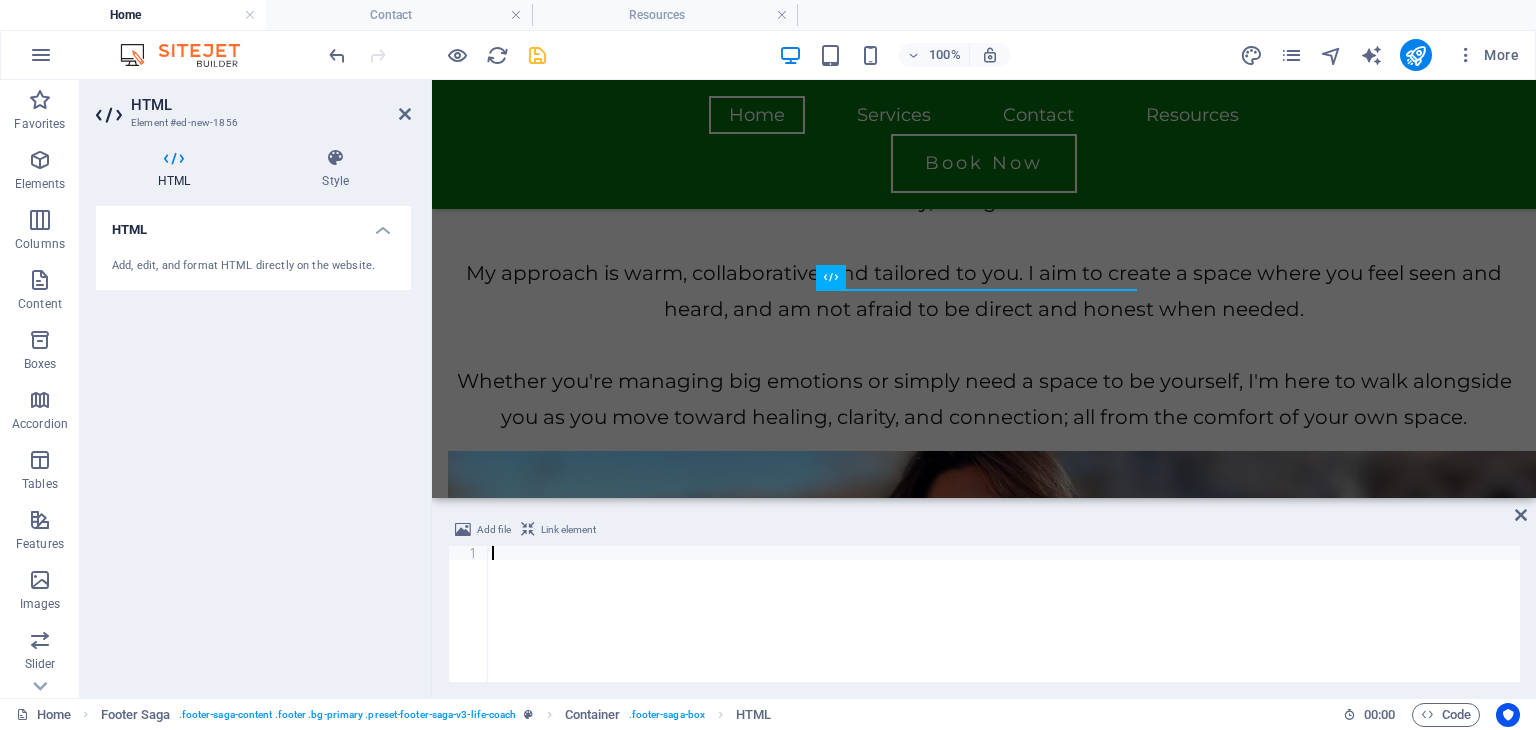 click on "HTML" at bounding box center [253, 224] 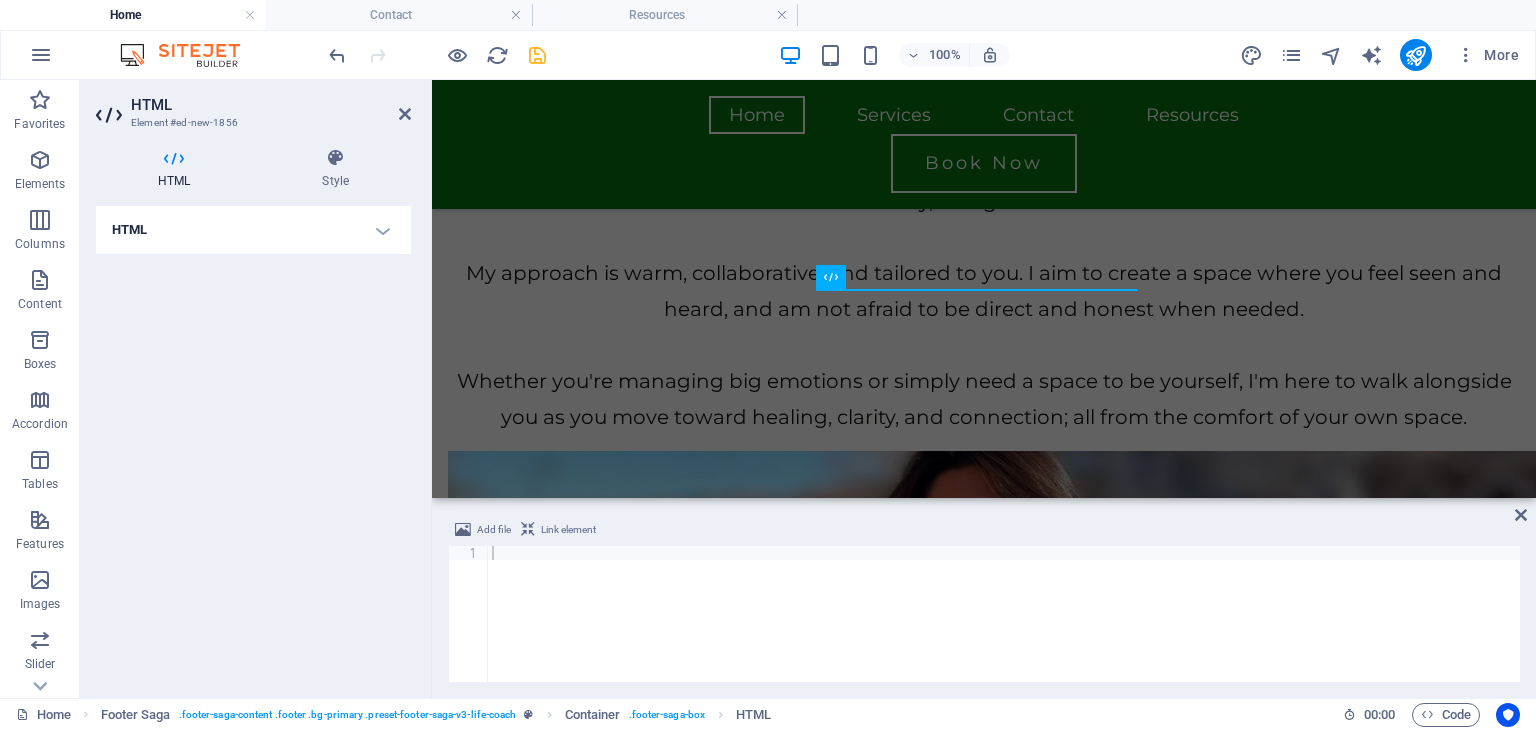 click at bounding box center (1004, 628) 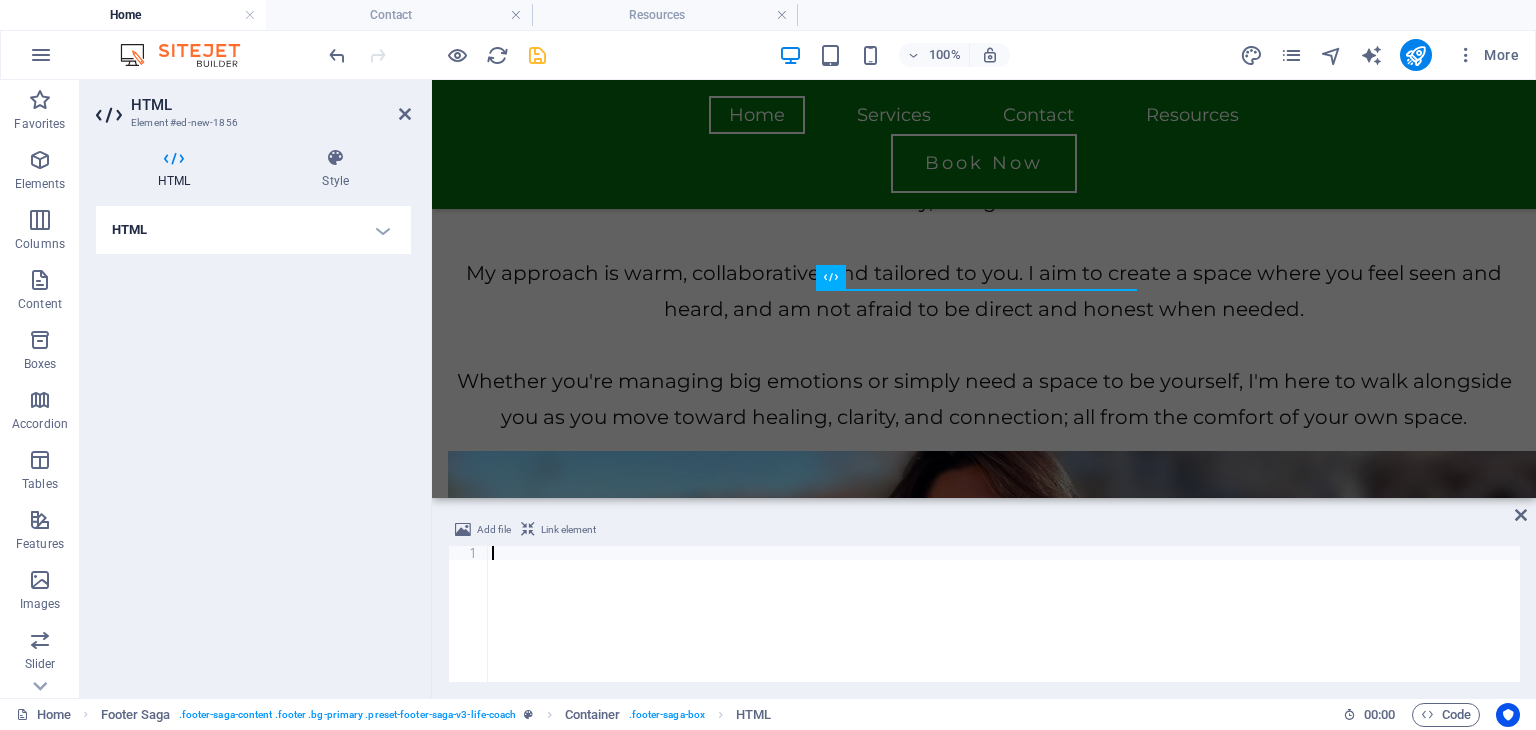 paste on "https://www.psychologytoday.com/profile/1150839" 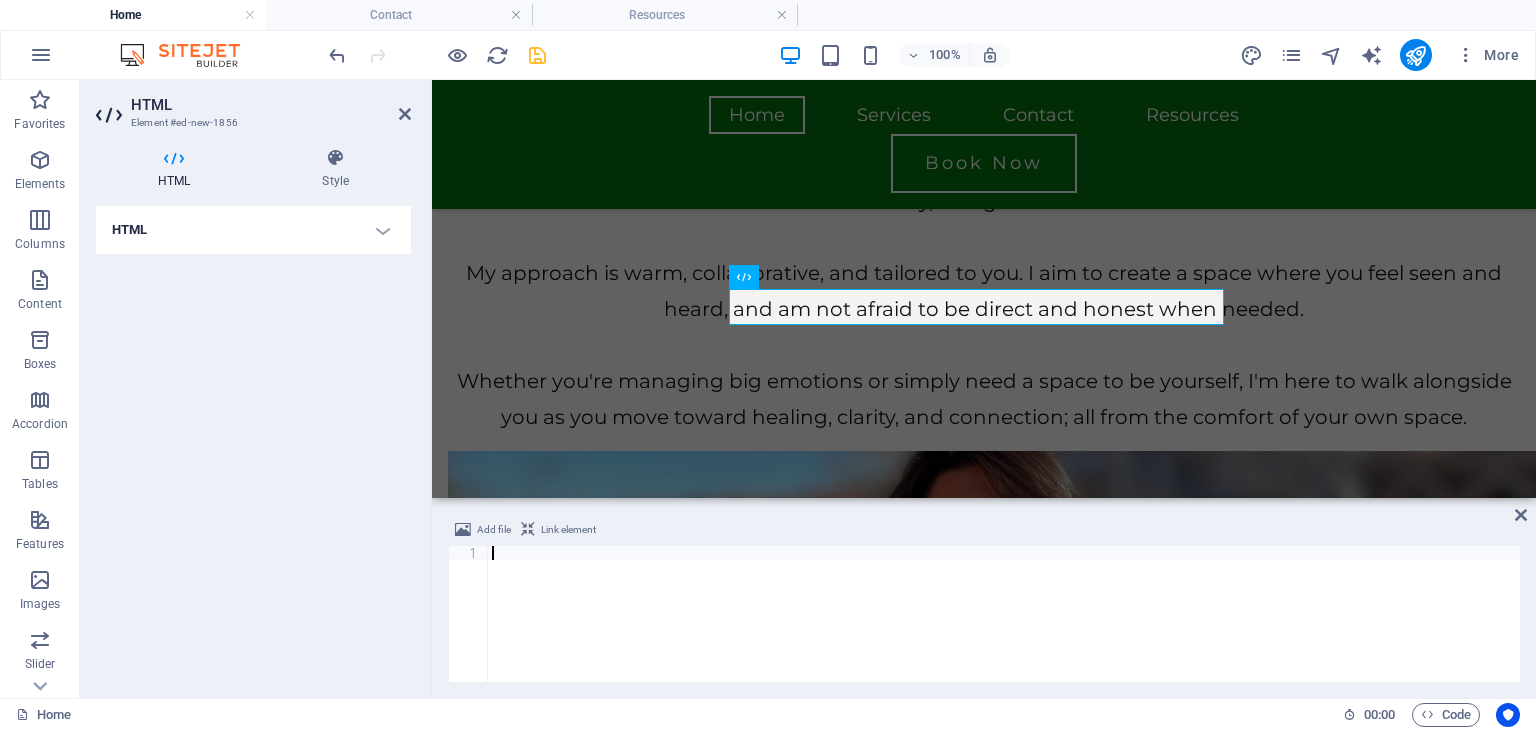 paste on "<!-- End Verification -->" 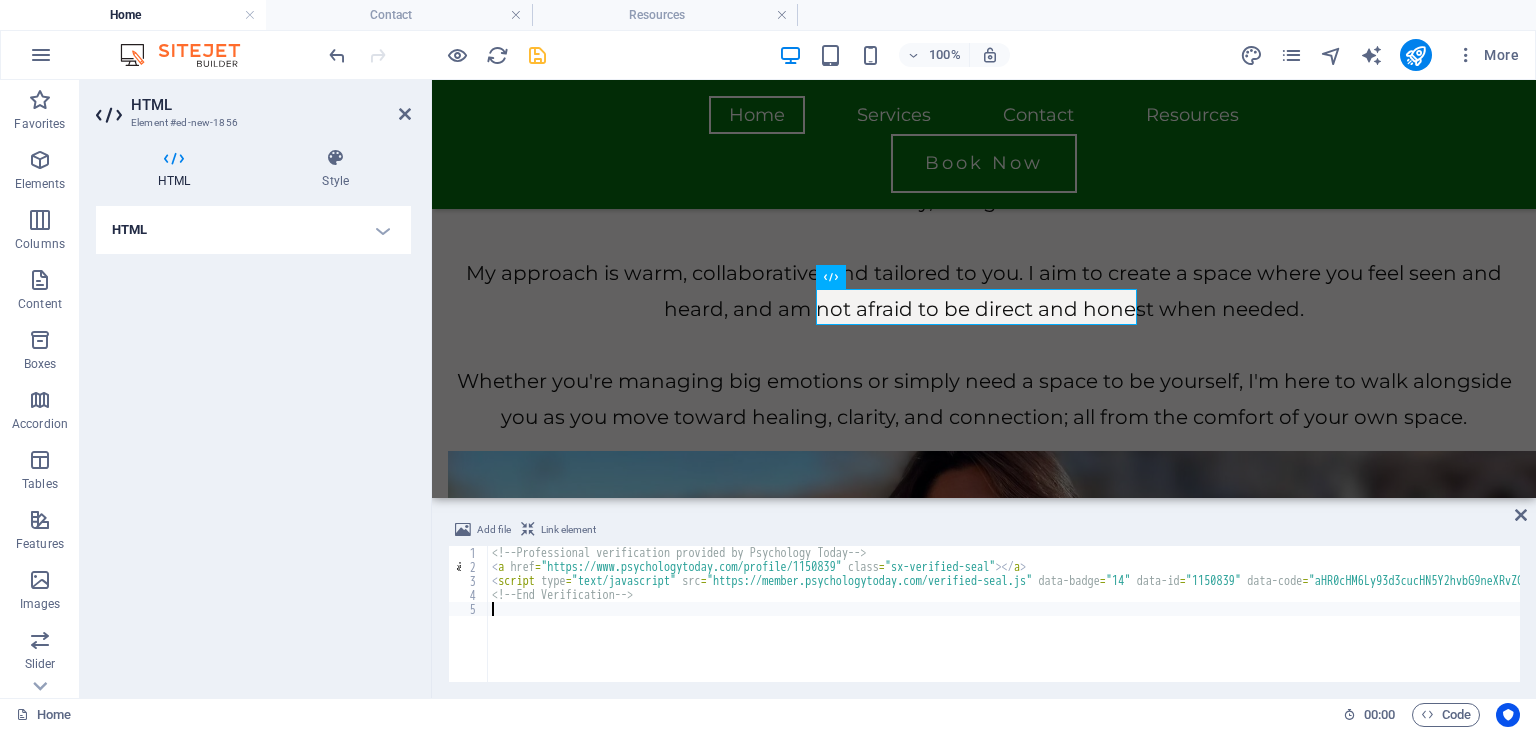 type on "<!-- End Verification -->" 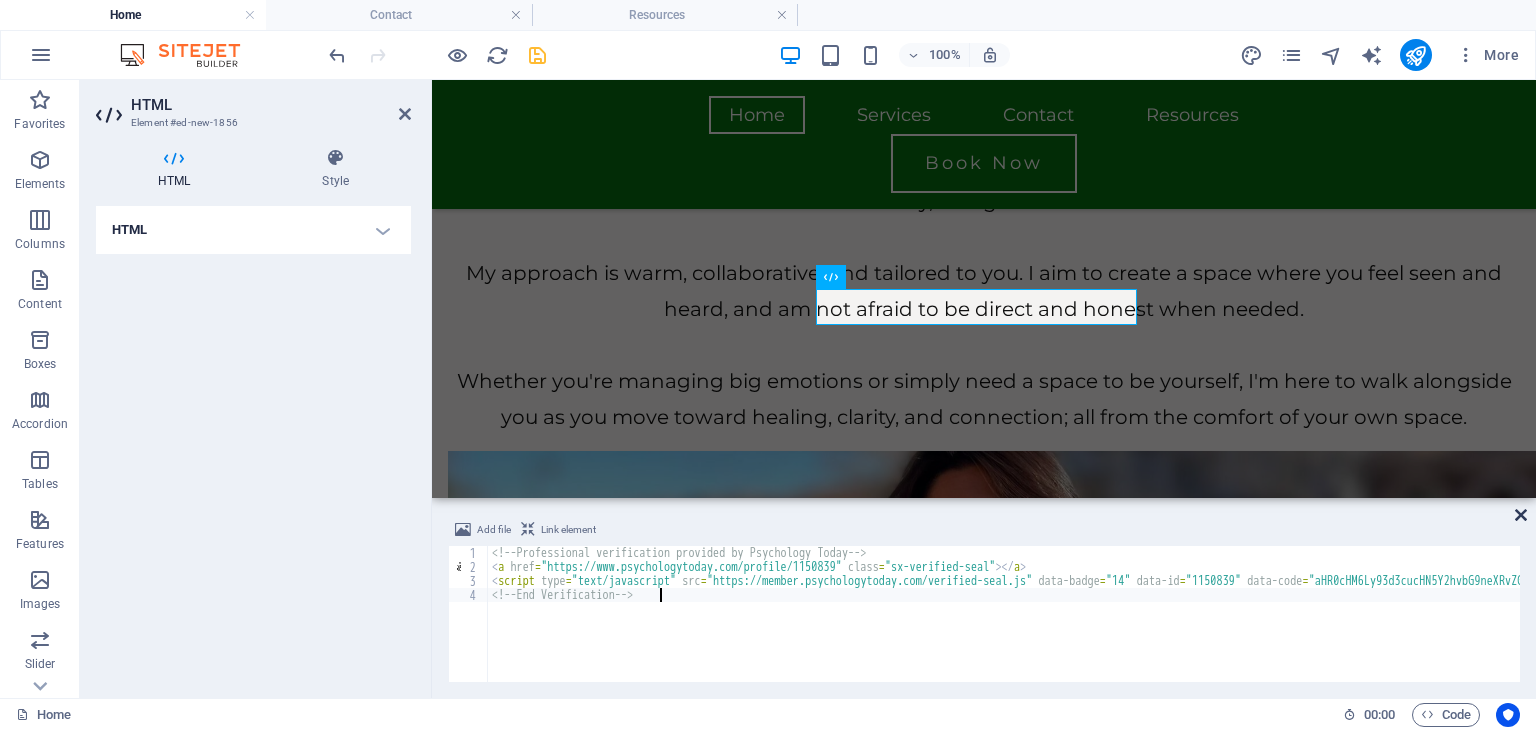 click at bounding box center [1521, 515] 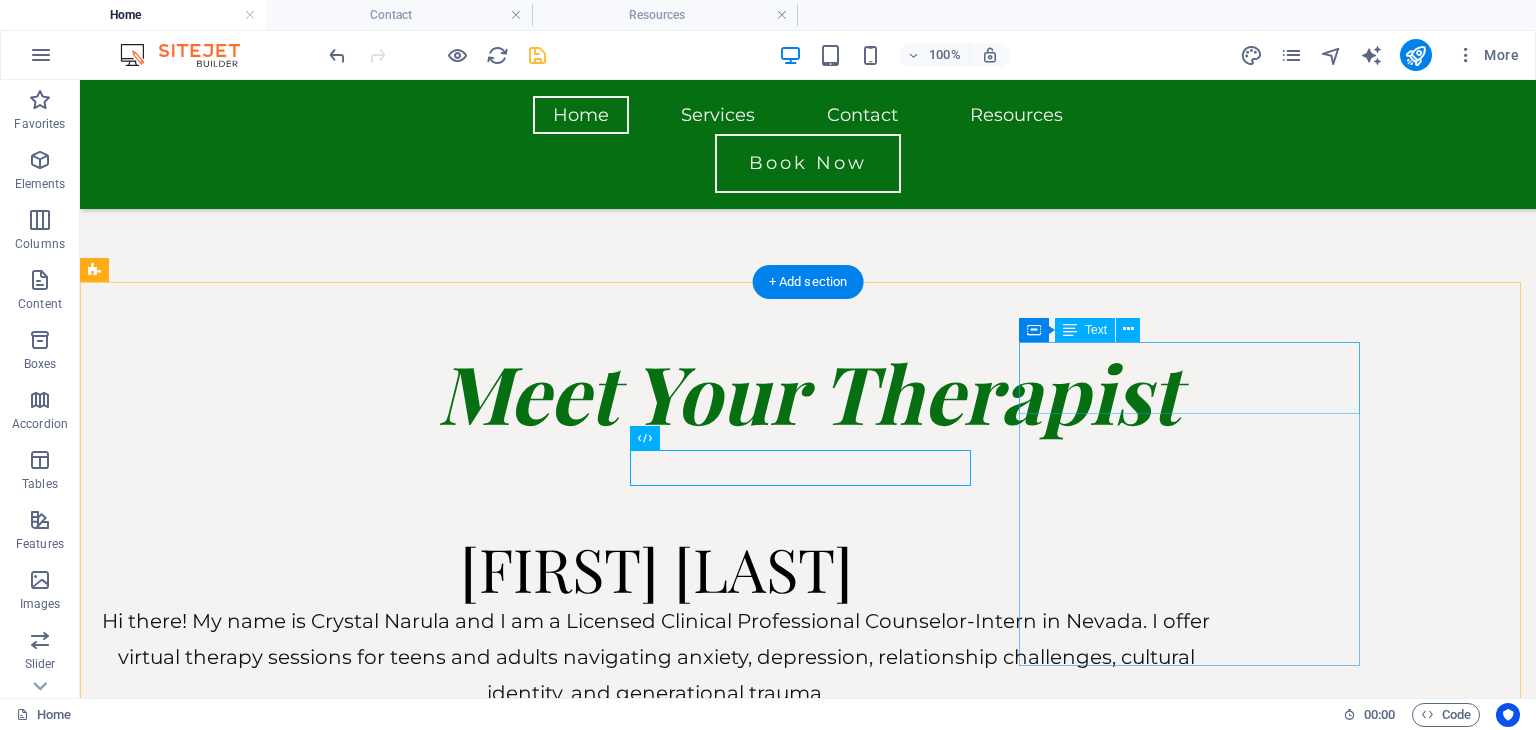 scroll, scrollTop: 5720, scrollLeft: 0, axis: vertical 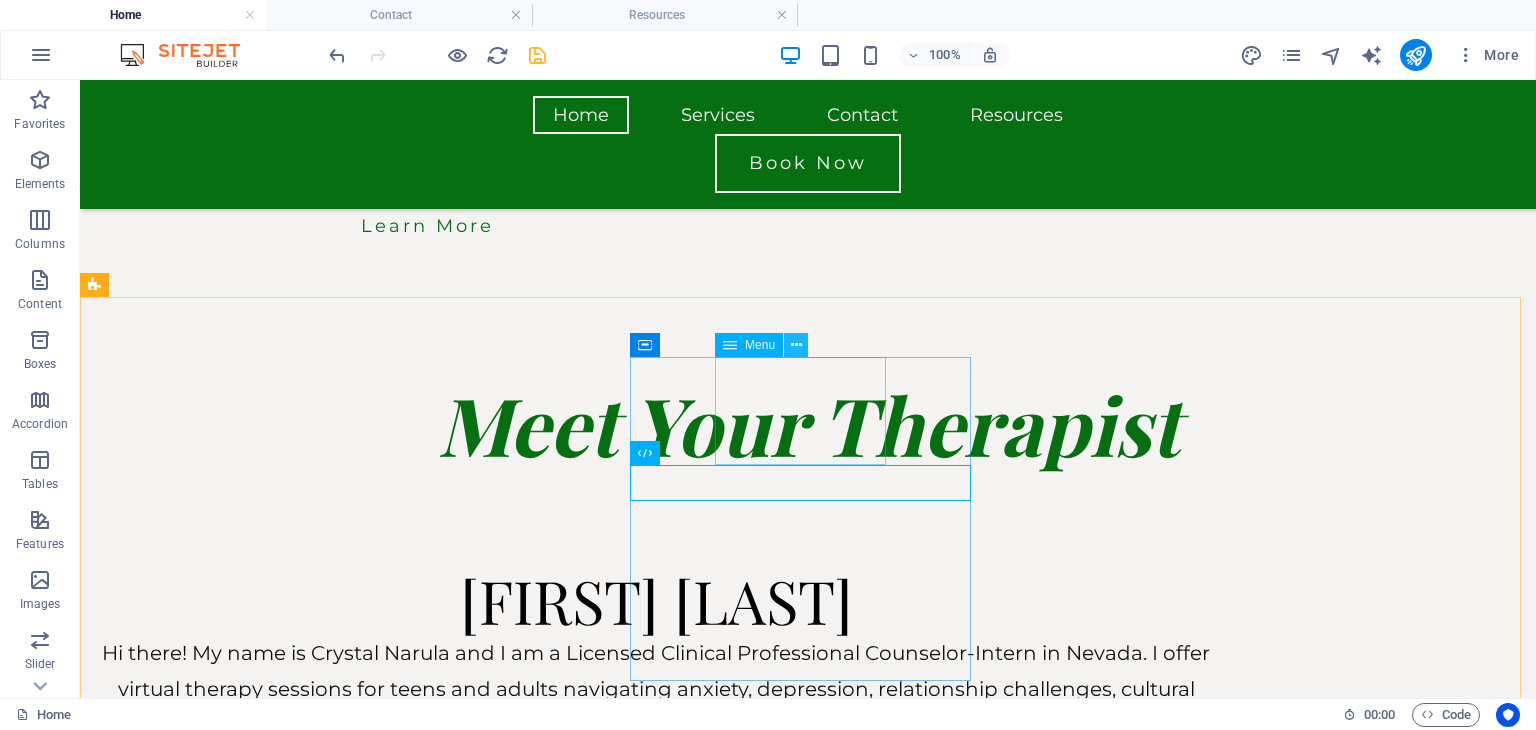 click at bounding box center [796, 345] 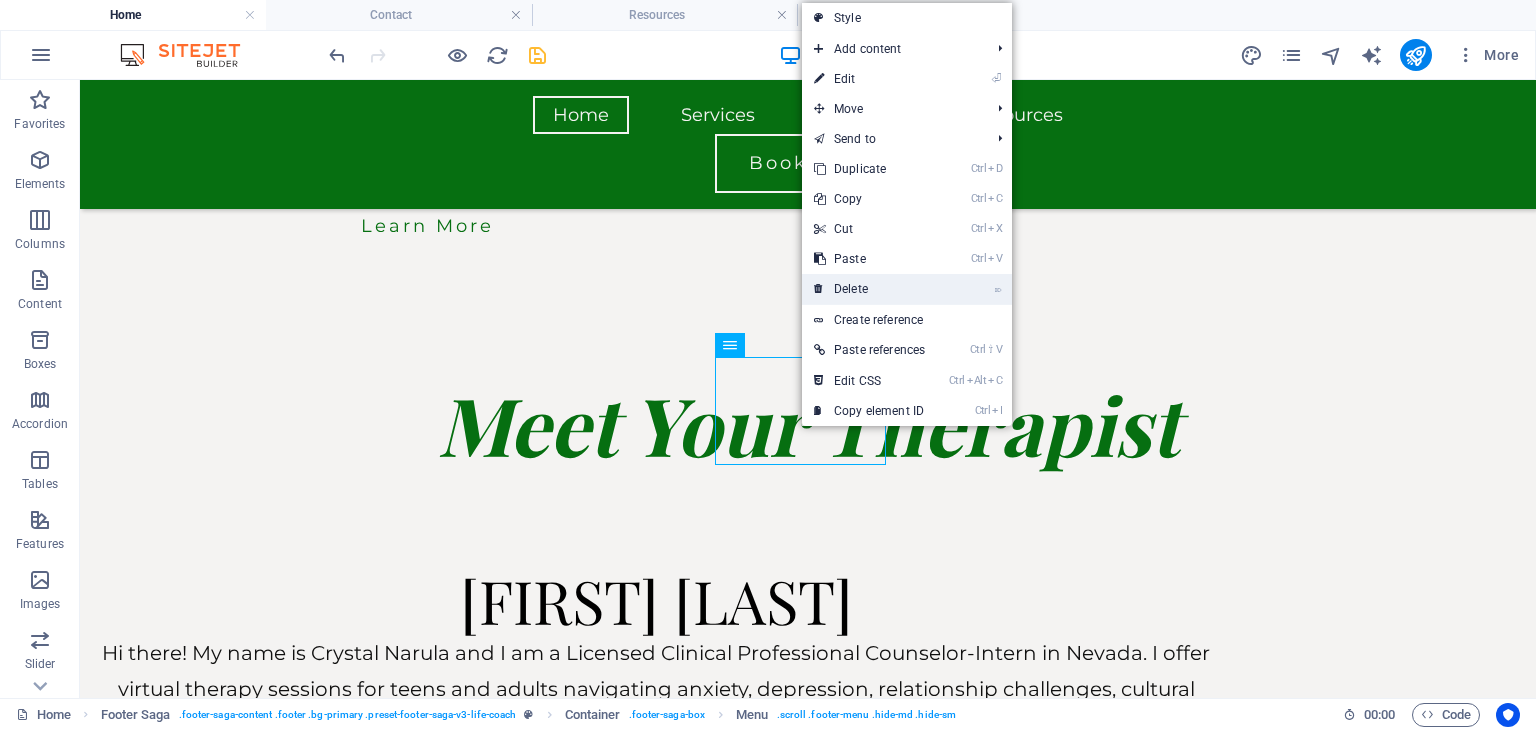 click on "⌦  Delete" at bounding box center (869, 289) 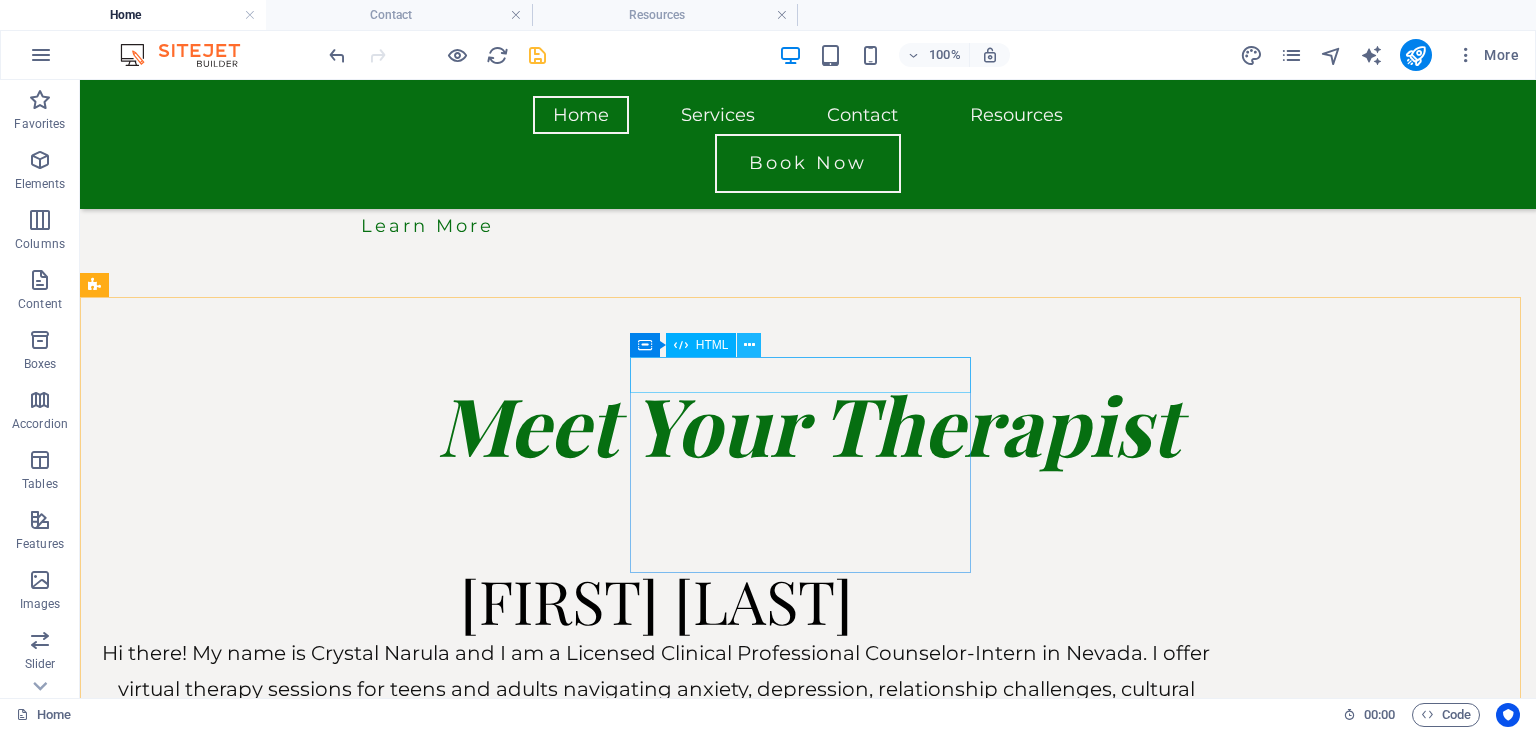 click at bounding box center [749, 345] 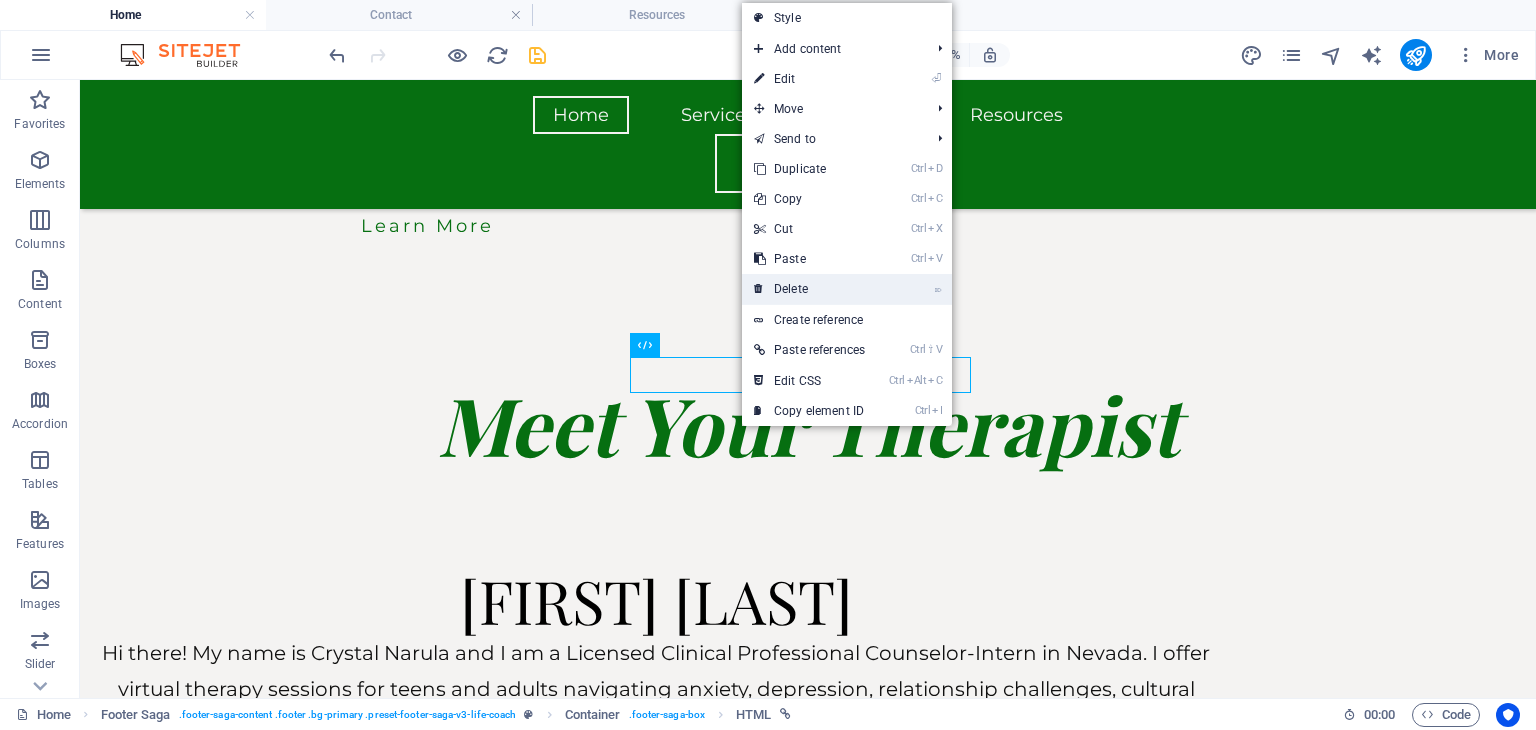 click on "⌦  Delete" at bounding box center (809, 289) 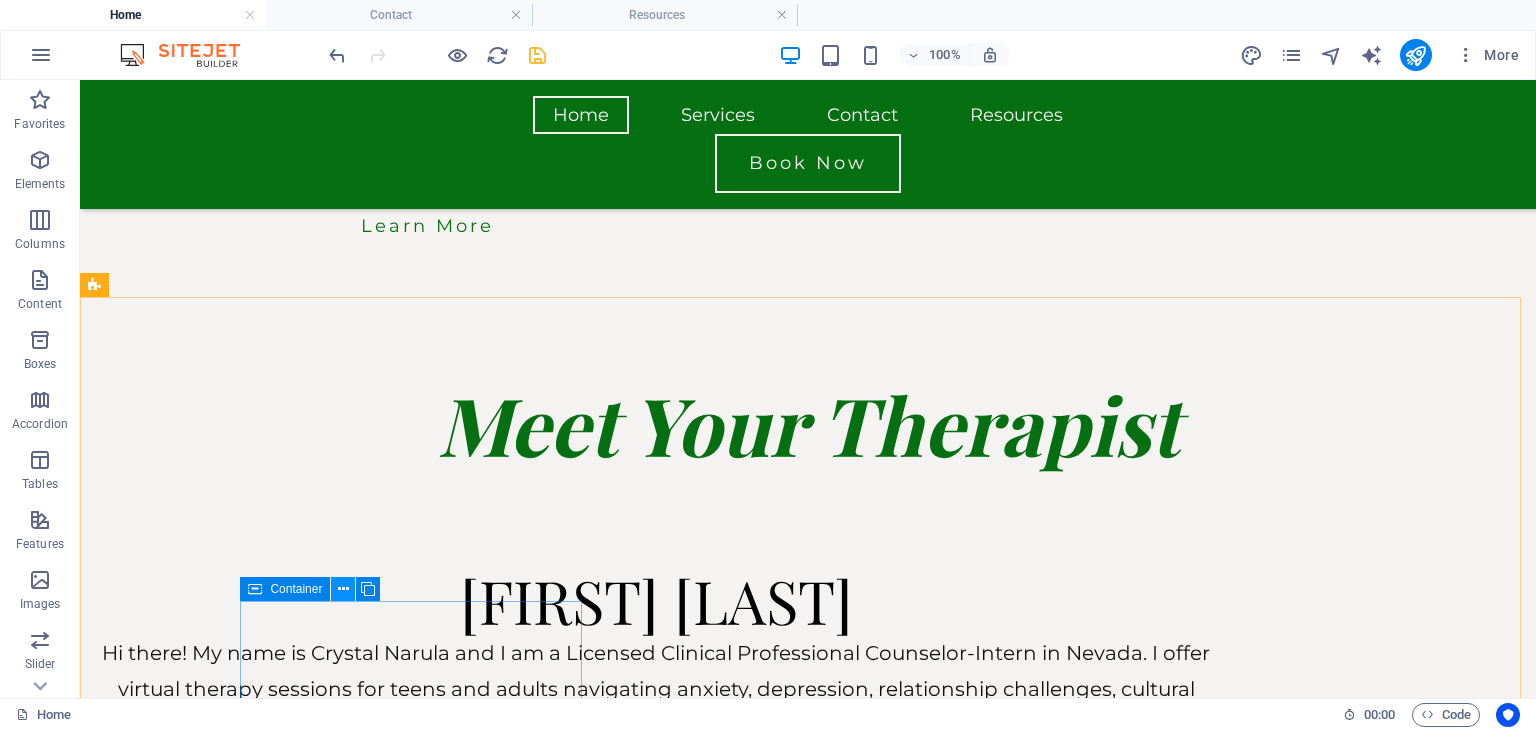 click at bounding box center [343, 589] 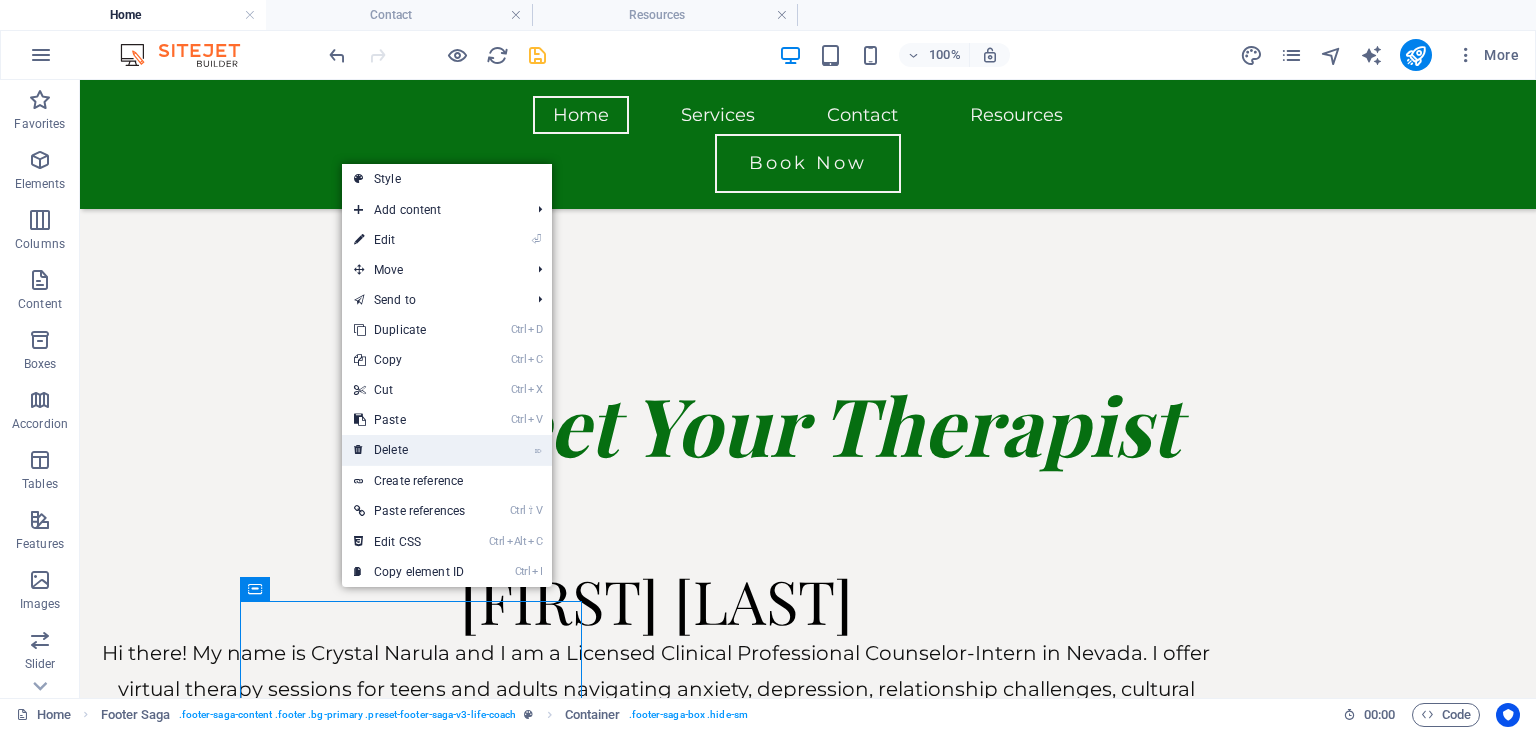 click on "⌦  Delete" at bounding box center (409, 450) 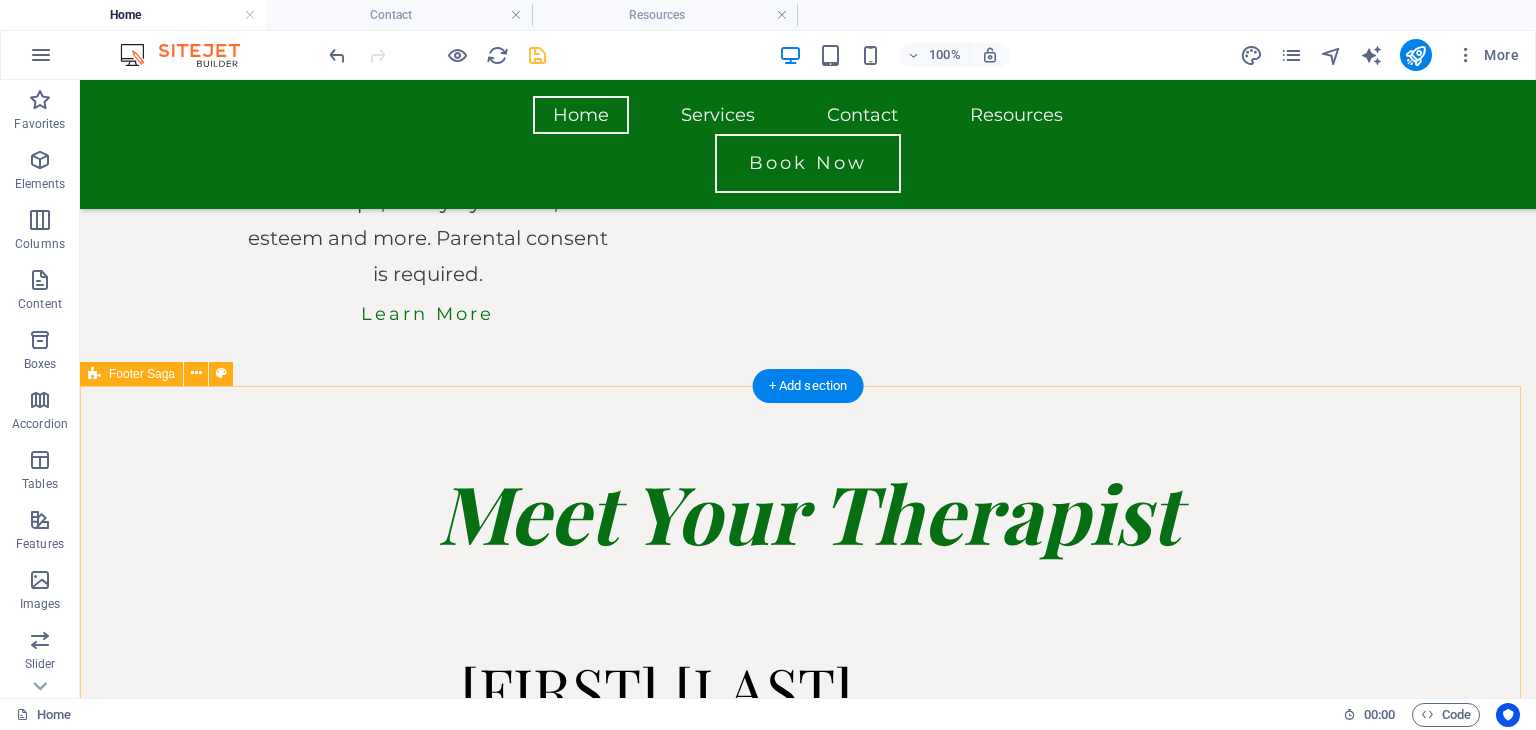 scroll, scrollTop: 5631, scrollLeft: 0, axis: vertical 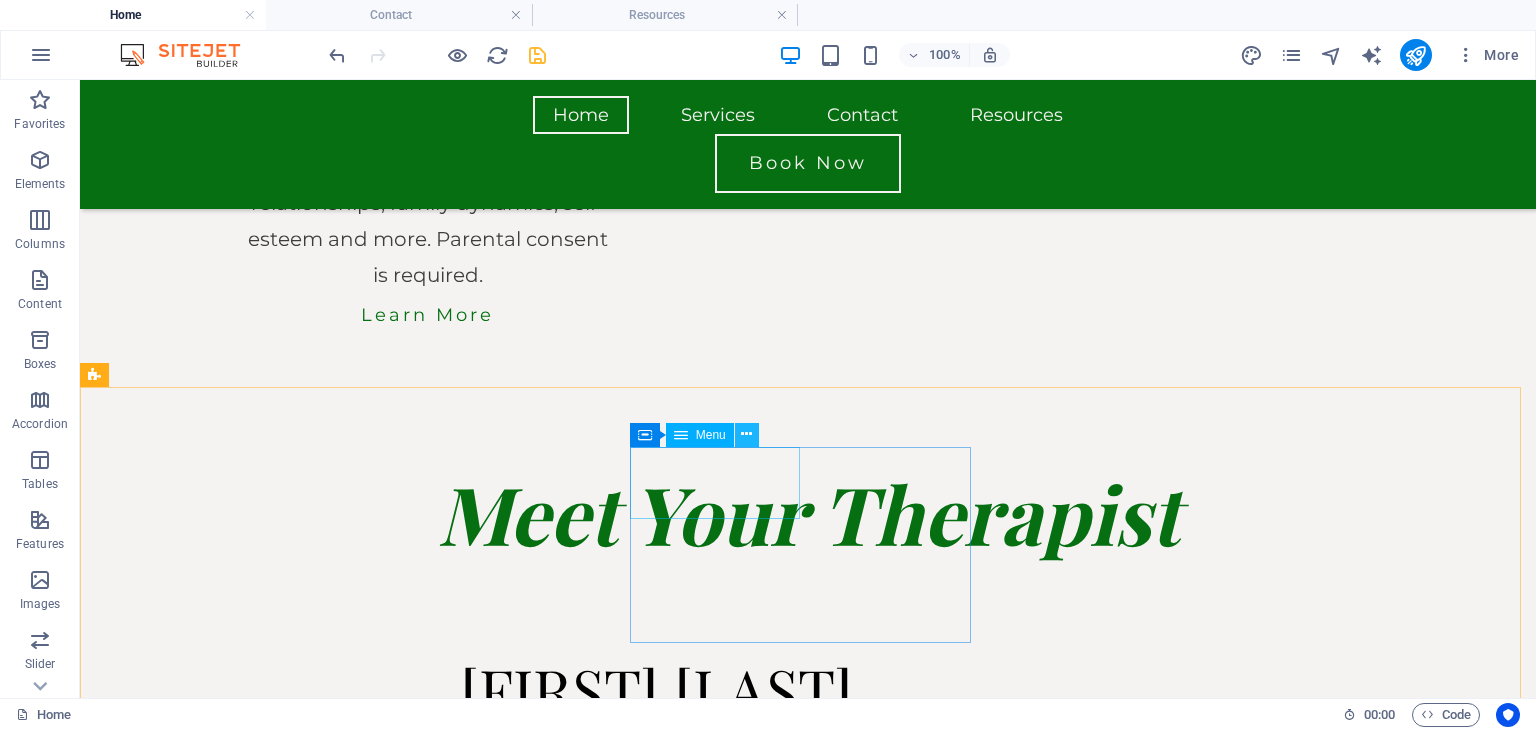 click at bounding box center [746, 434] 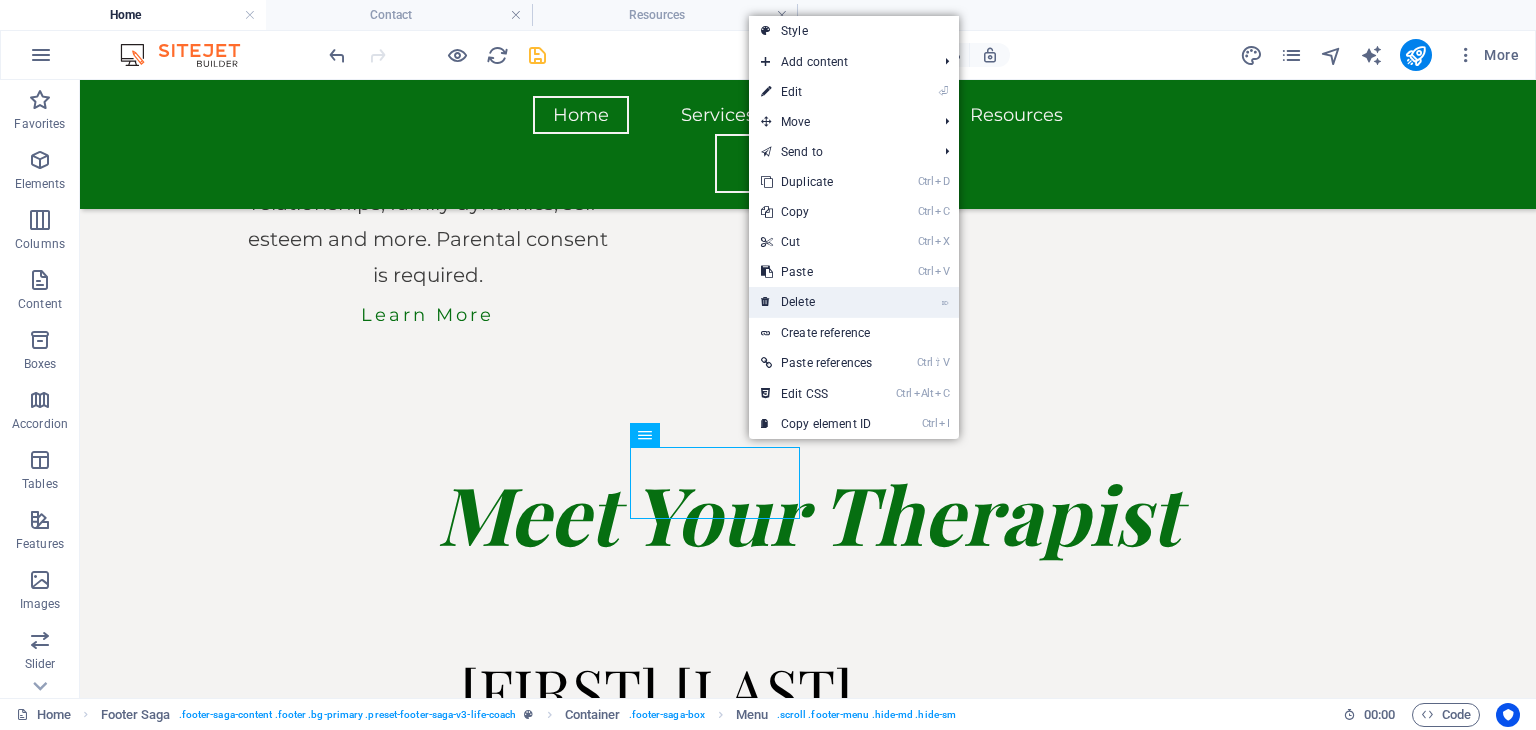 click on "⌦  Delete" at bounding box center (816, 302) 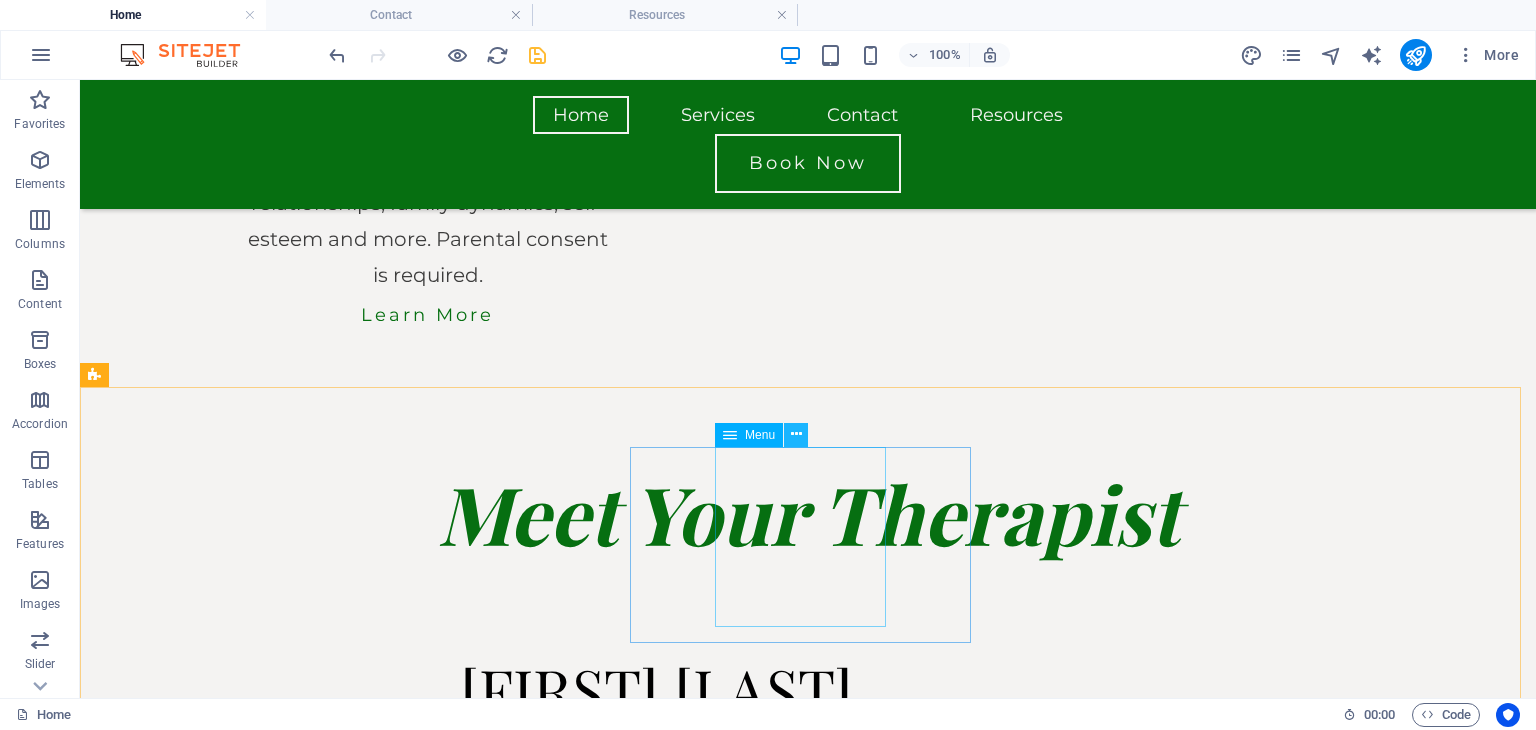 click at bounding box center (796, 434) 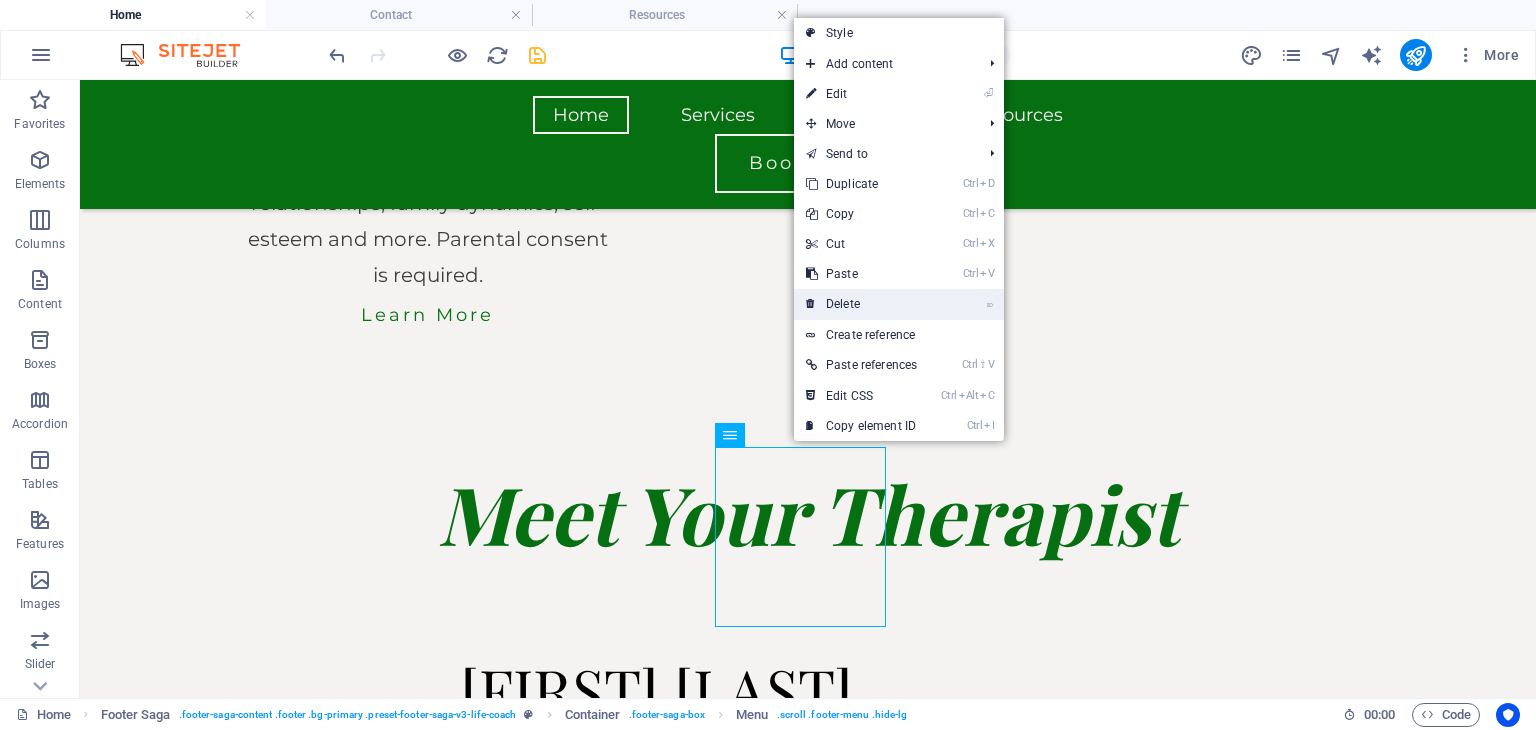 click on "⌦  Delete" at bounding box center [861, 304] 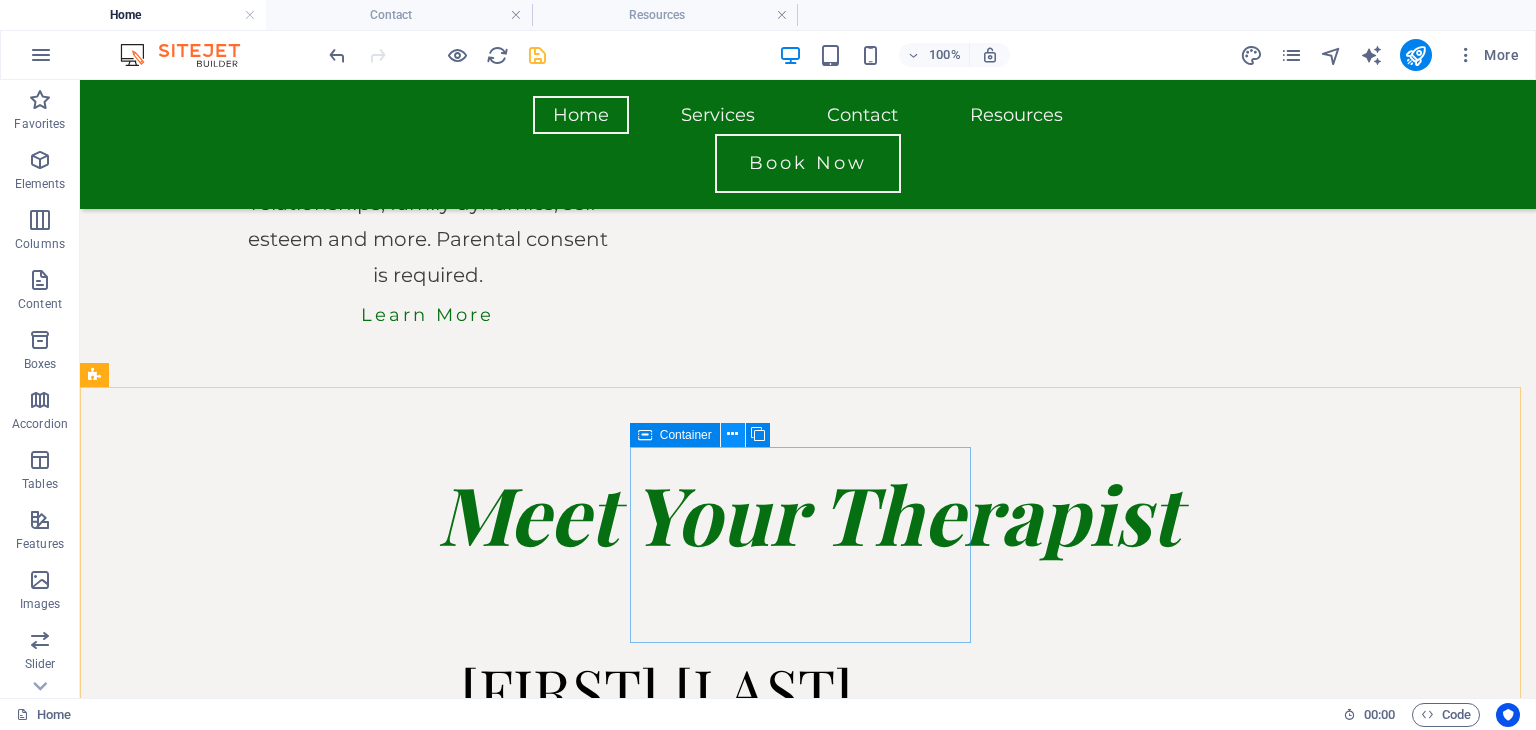 click at bounding box center [732, 434] 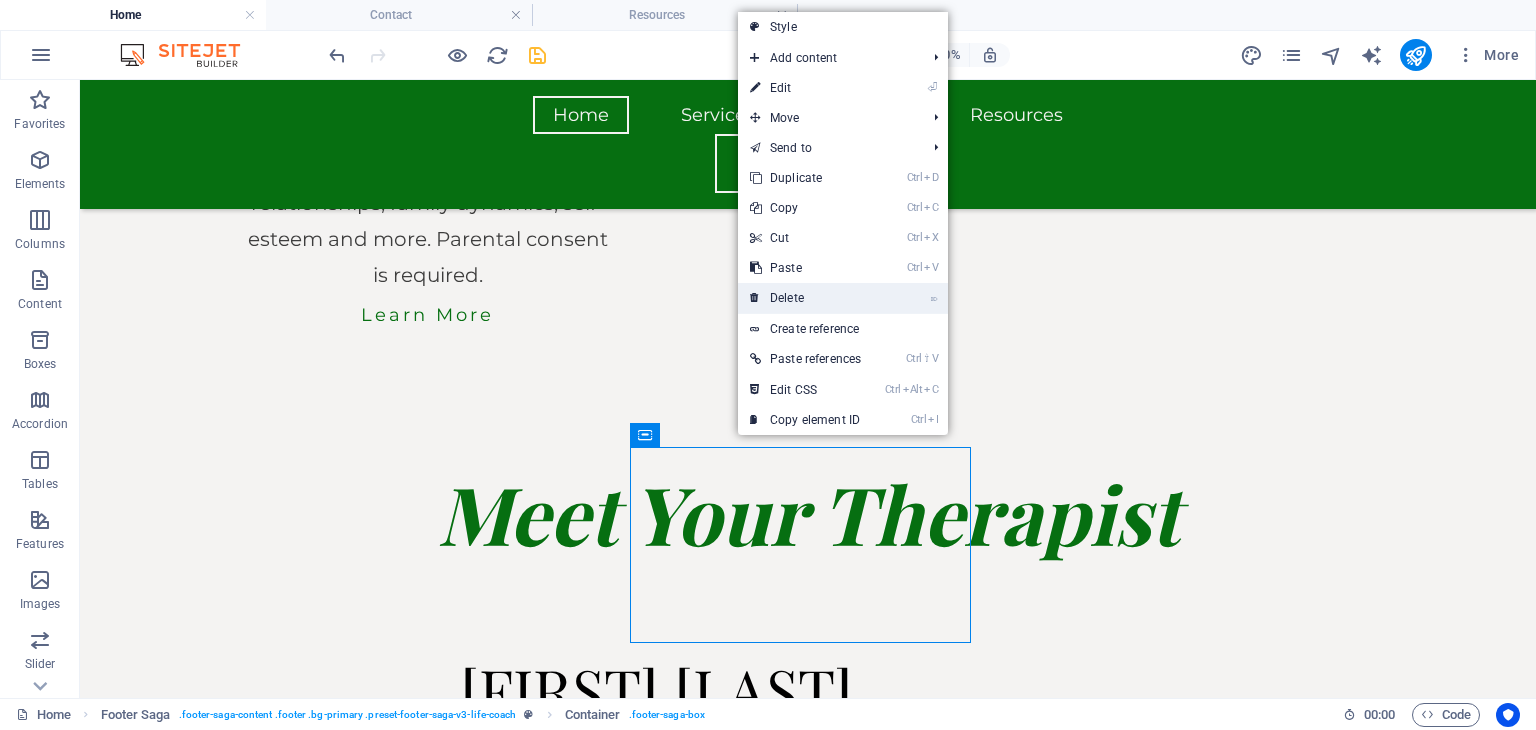 click on "⌦  Delete" at bounding box center [805, 298] 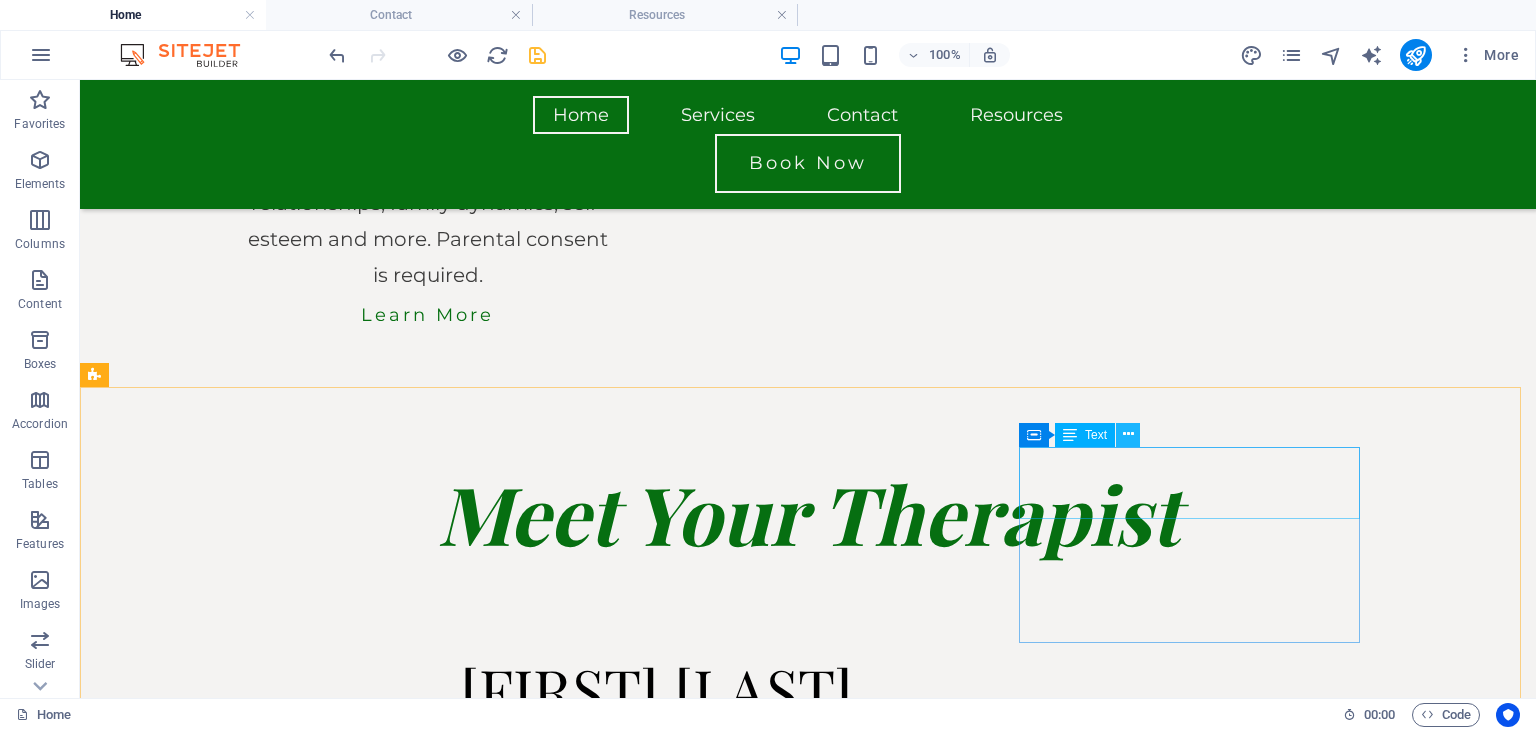 click at bounding box center (1128, 434) 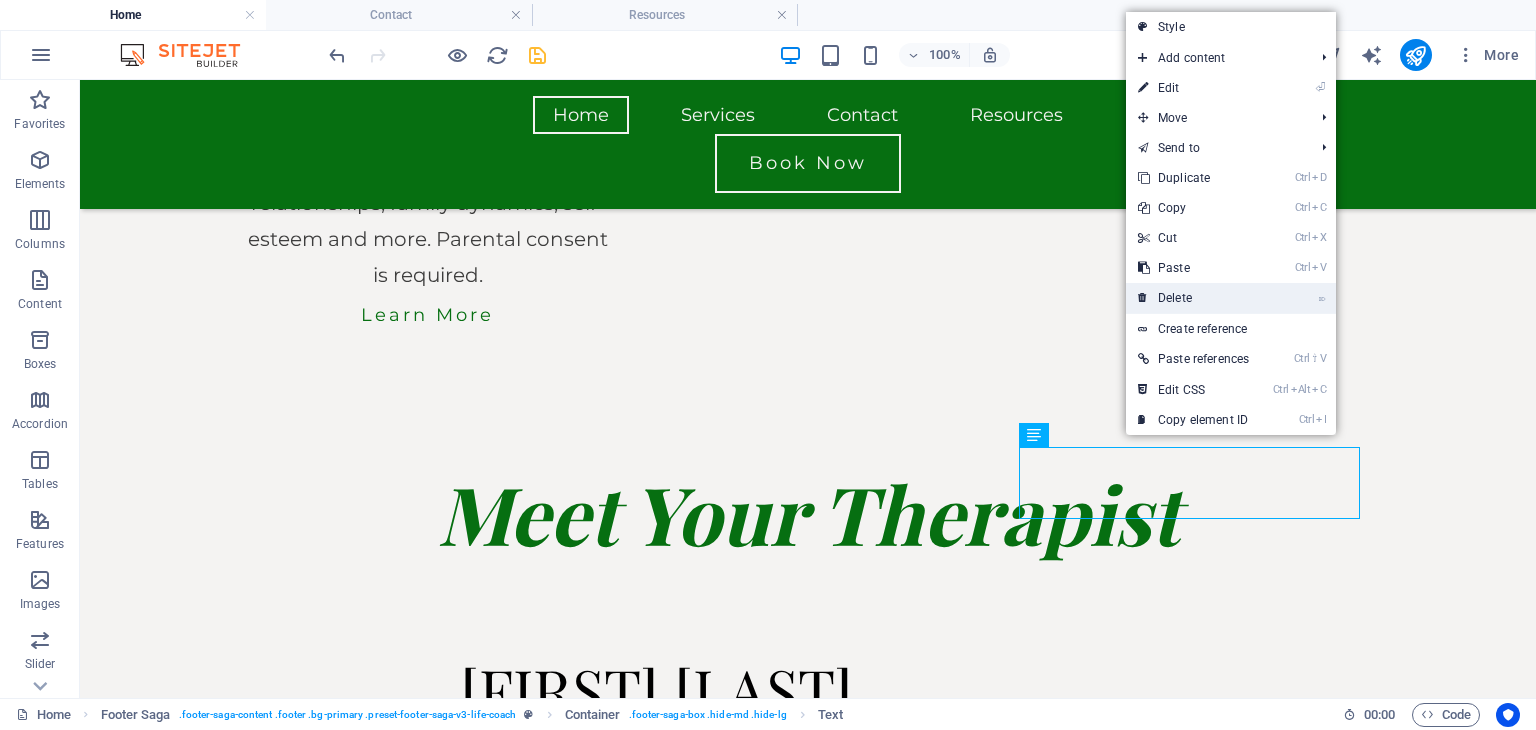 click on "⌦  Delete" at bounding box center (1193, 298) 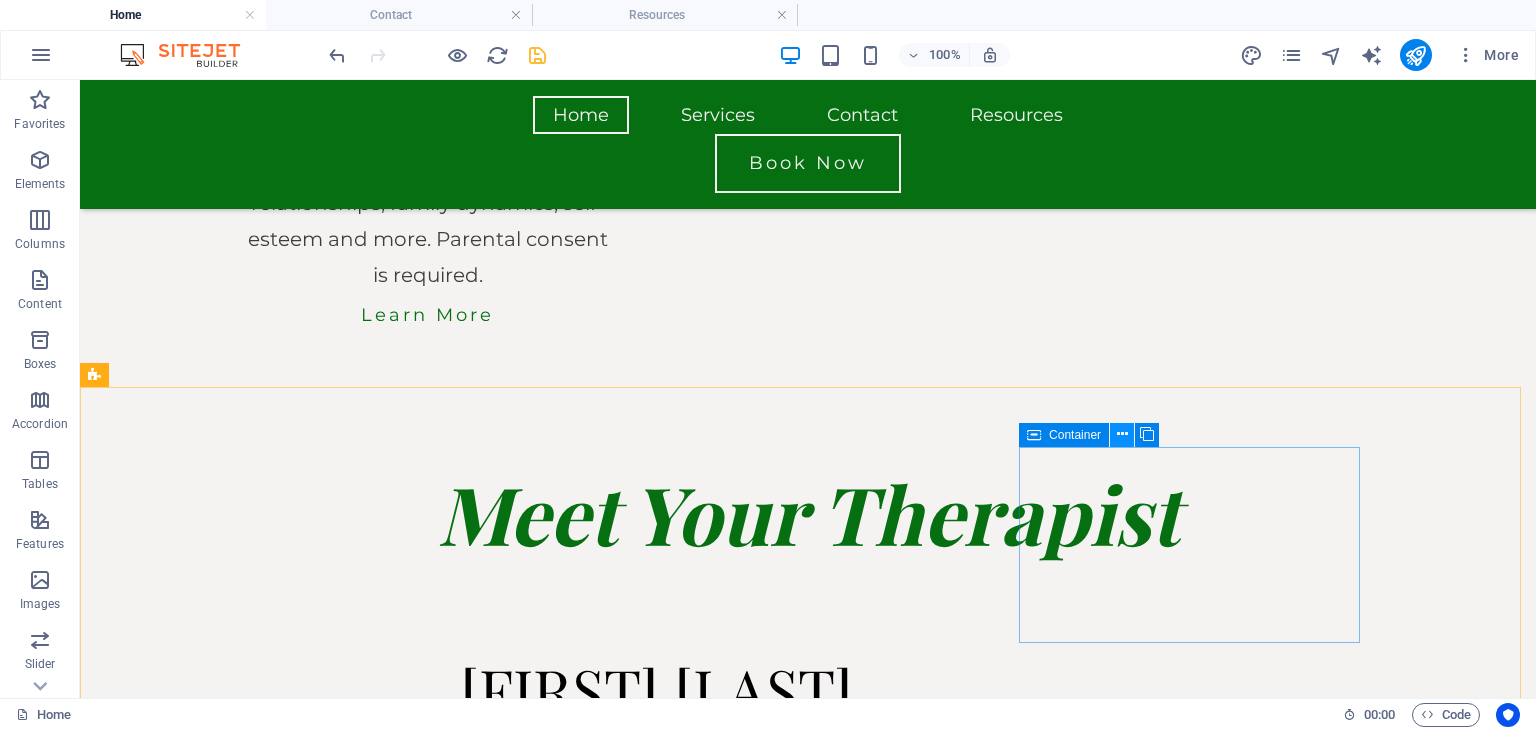 click at bounding box center [1122, 434] 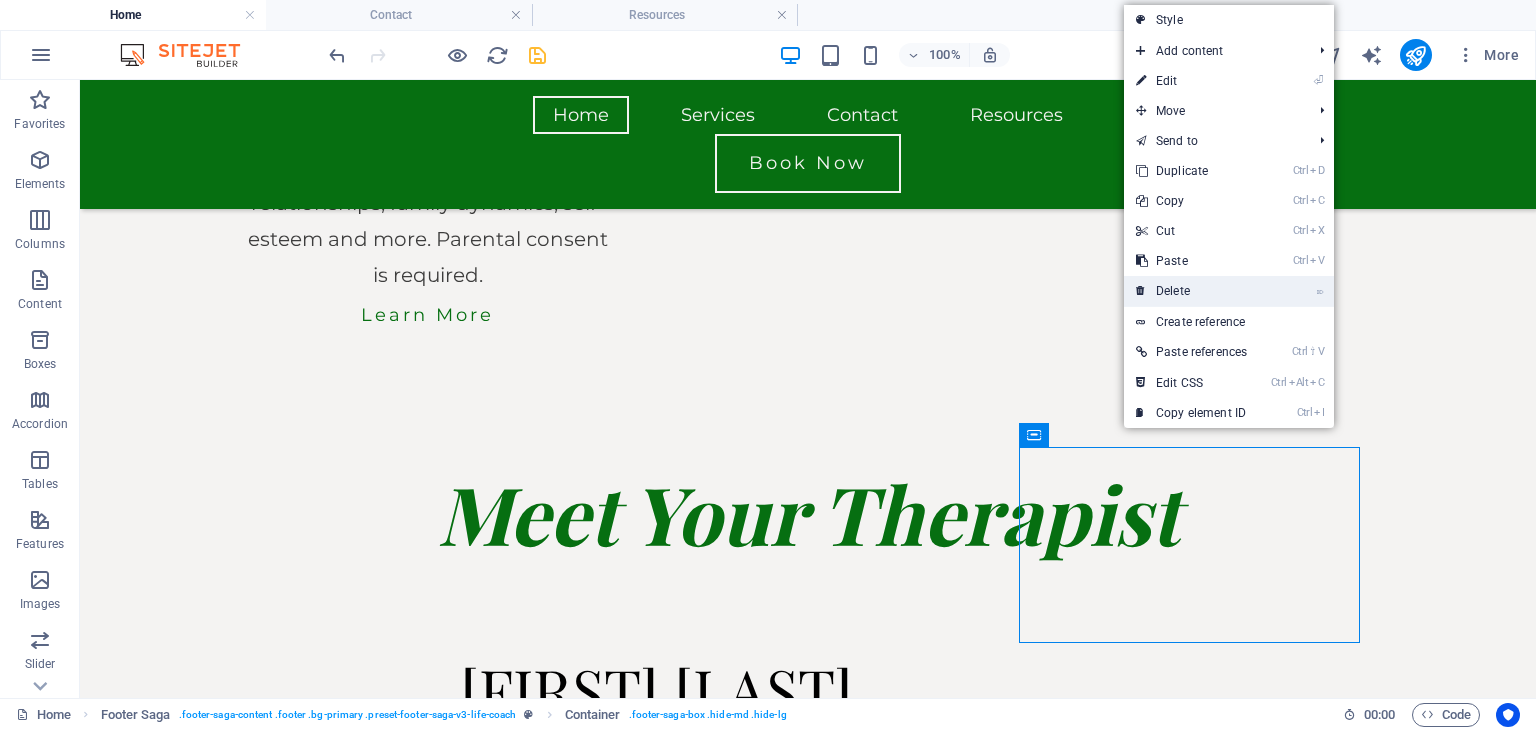 click on "⌦  Delete" at bounding box center [1191, 291] 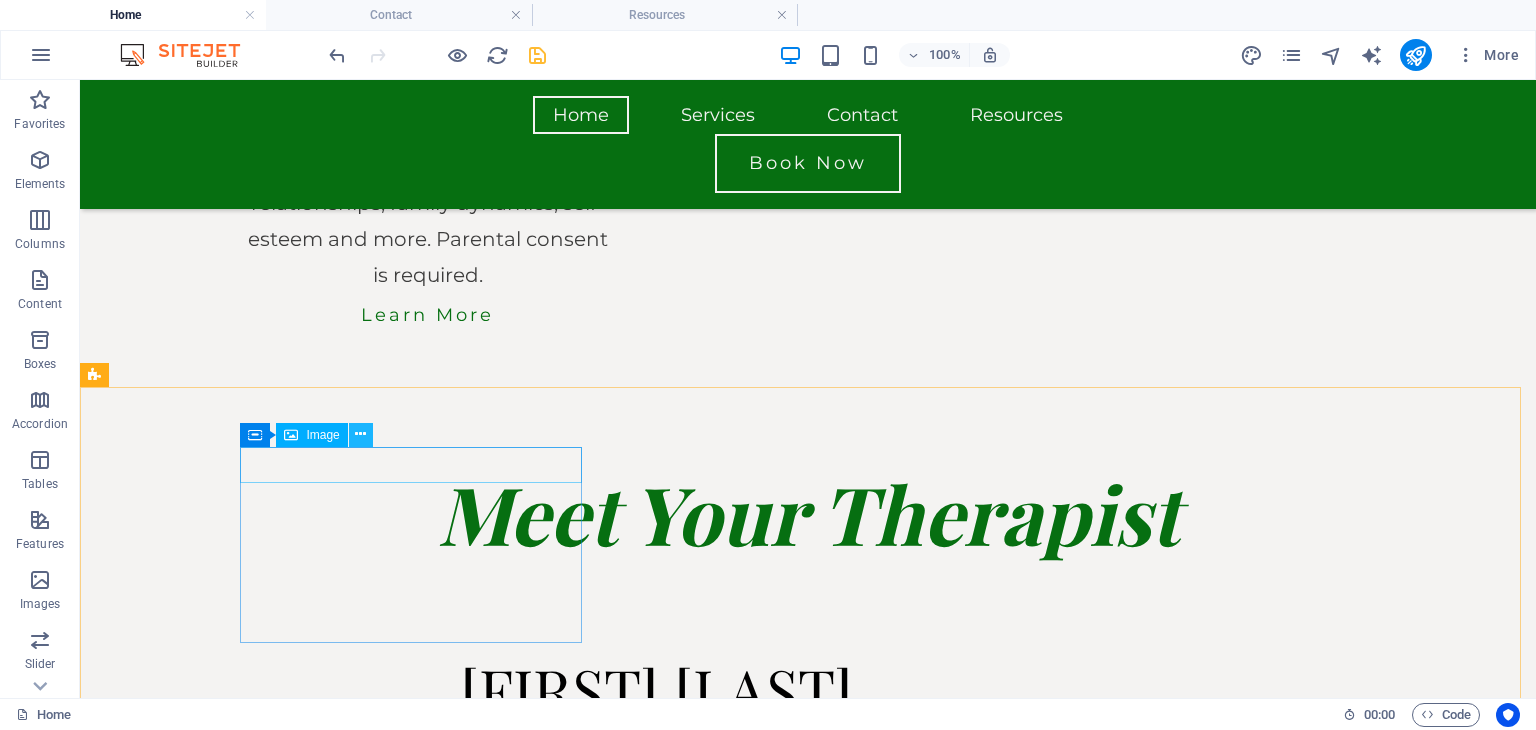 click at bounding box center [360, 434] 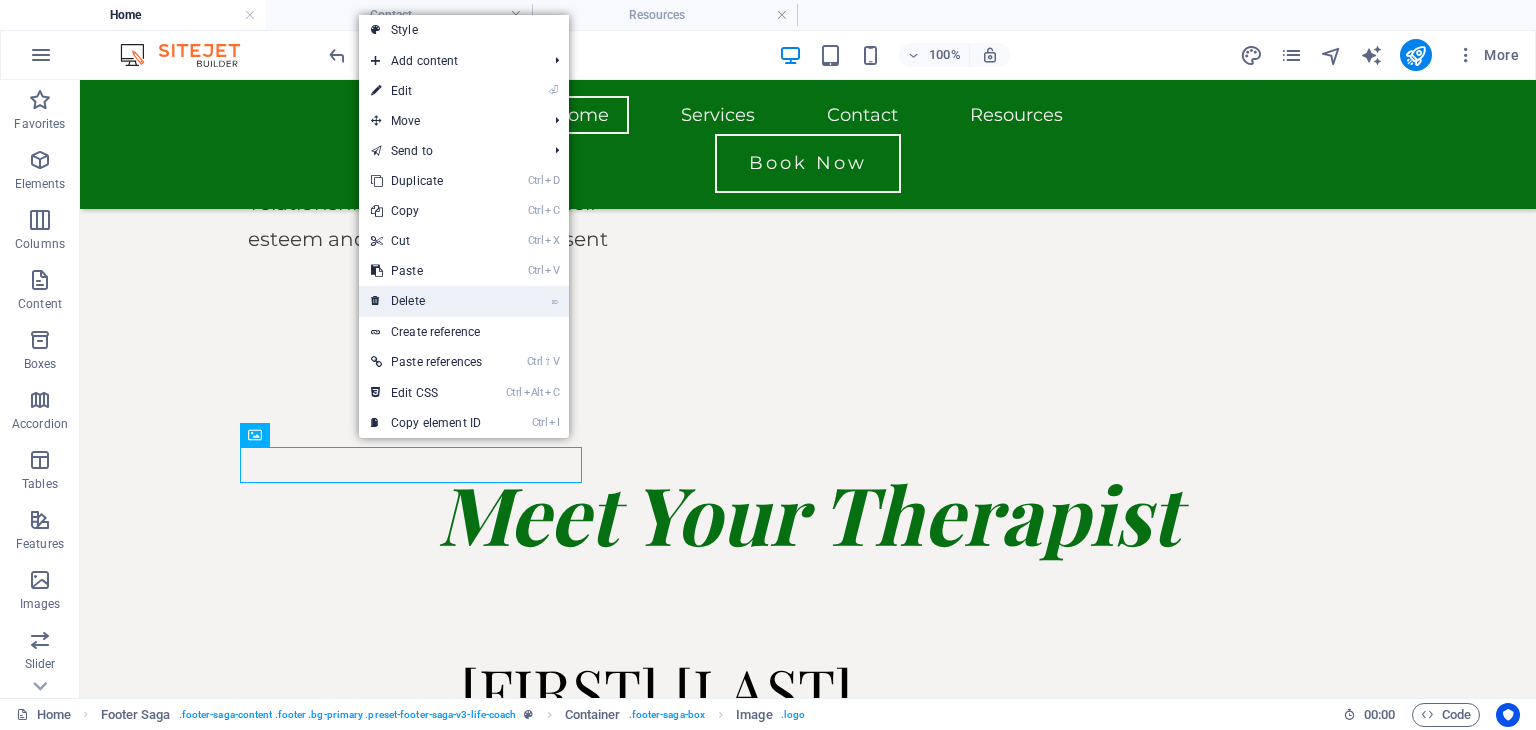 click on "⌦  Delete" at bounding box center [426, 301] 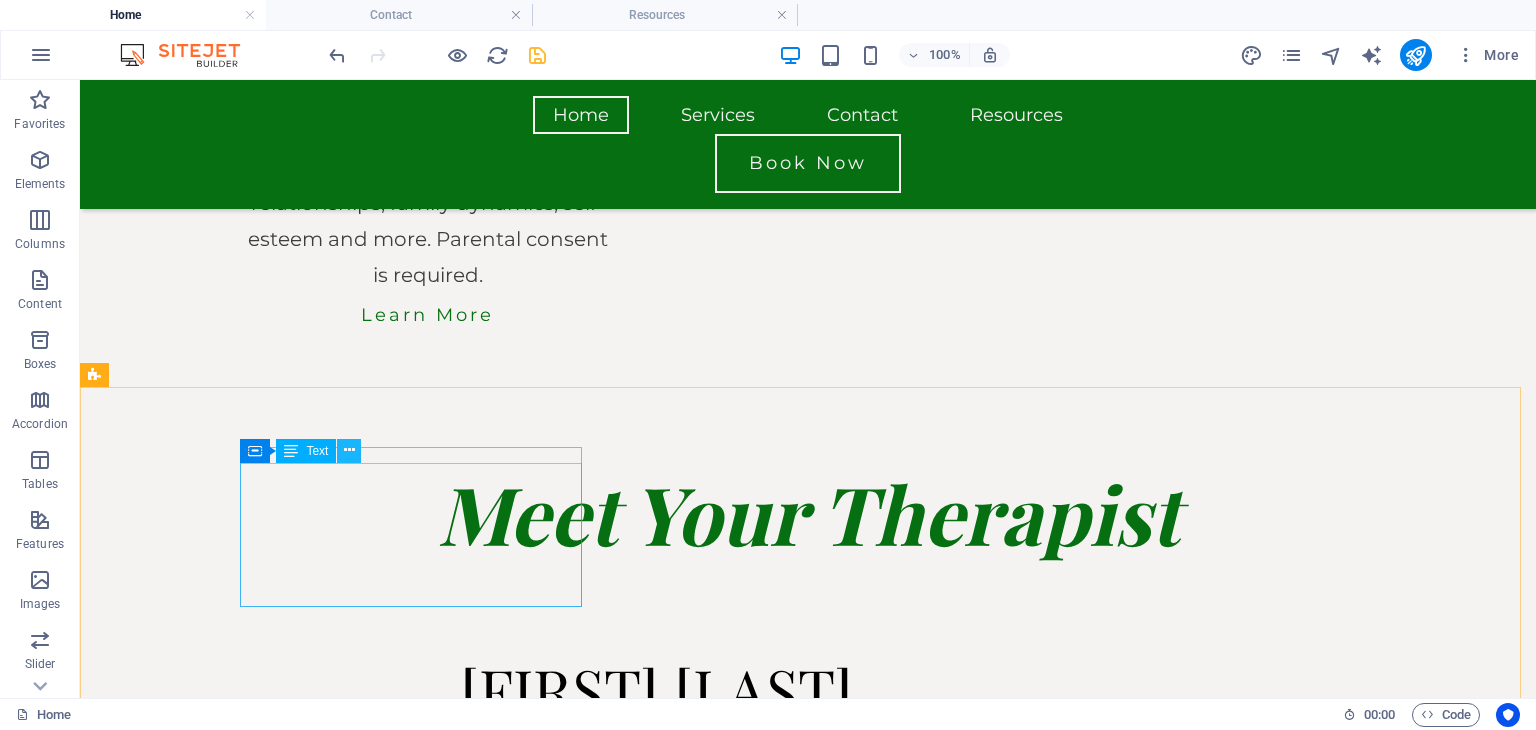 click at bounding box center (349, 450) 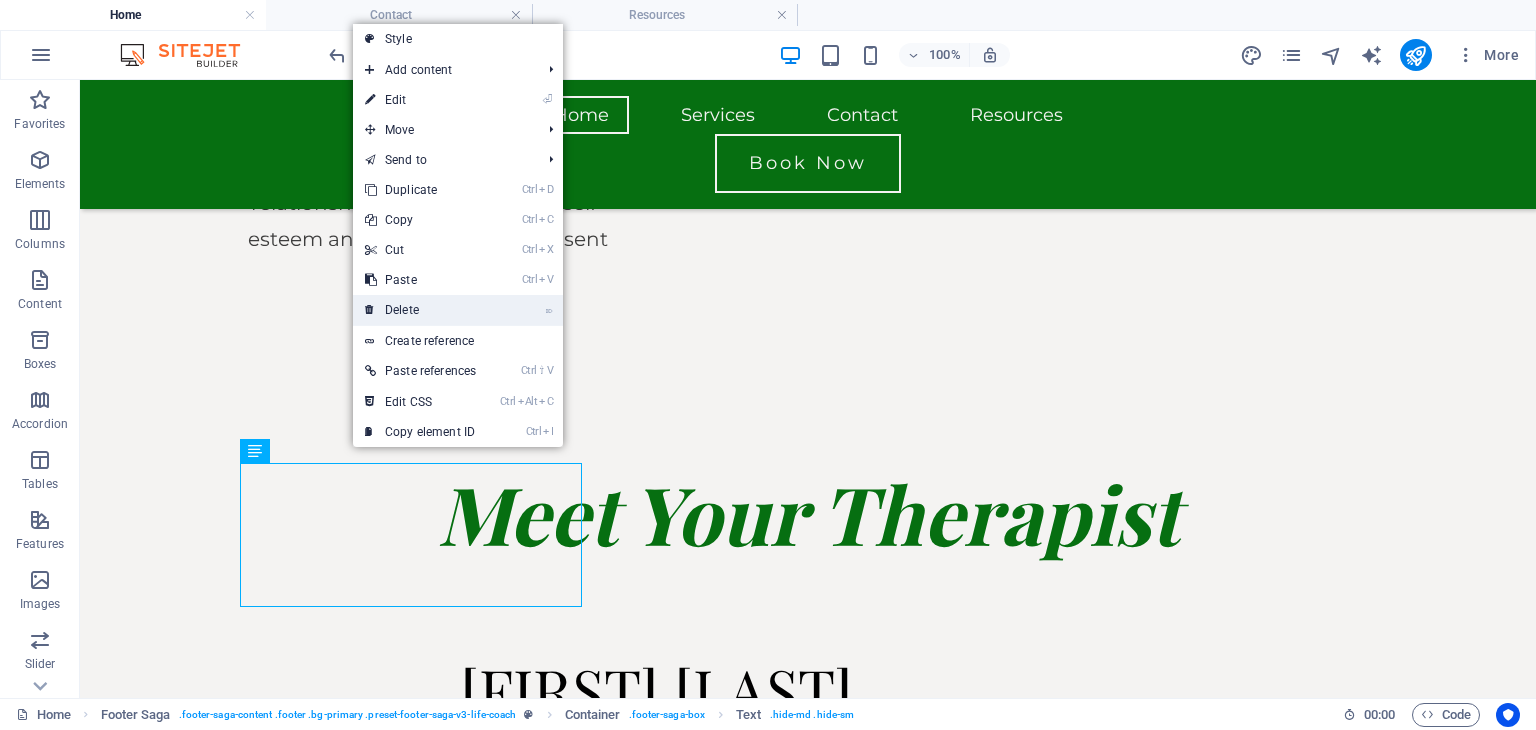 click on "⌦  Delete" at bounding box center (420, 310) 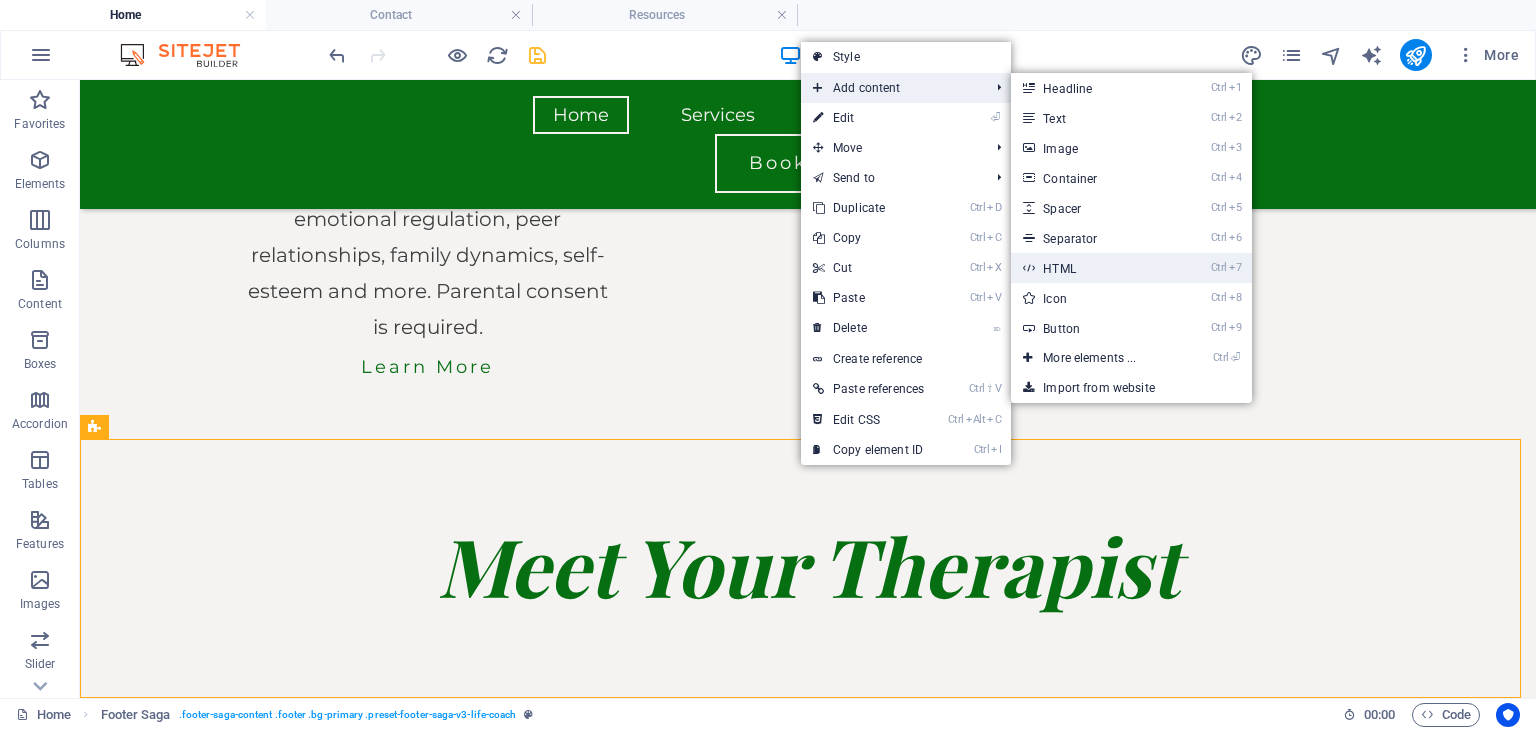 click on "Ctrl 7  HTML" at bounding box center [1093, 268] 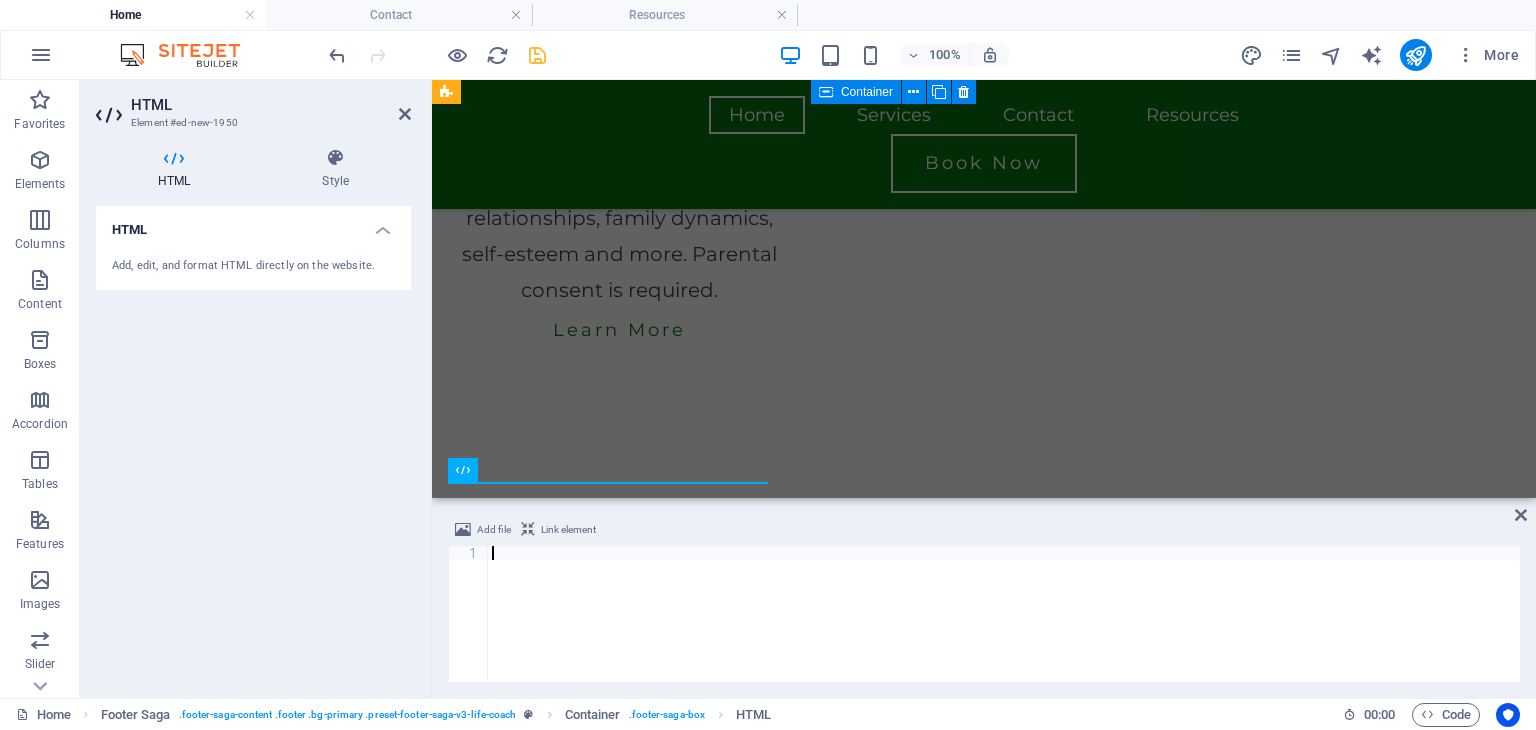 scroll, scrollTop: 5906, scrollLeft: 0, axis: vertical 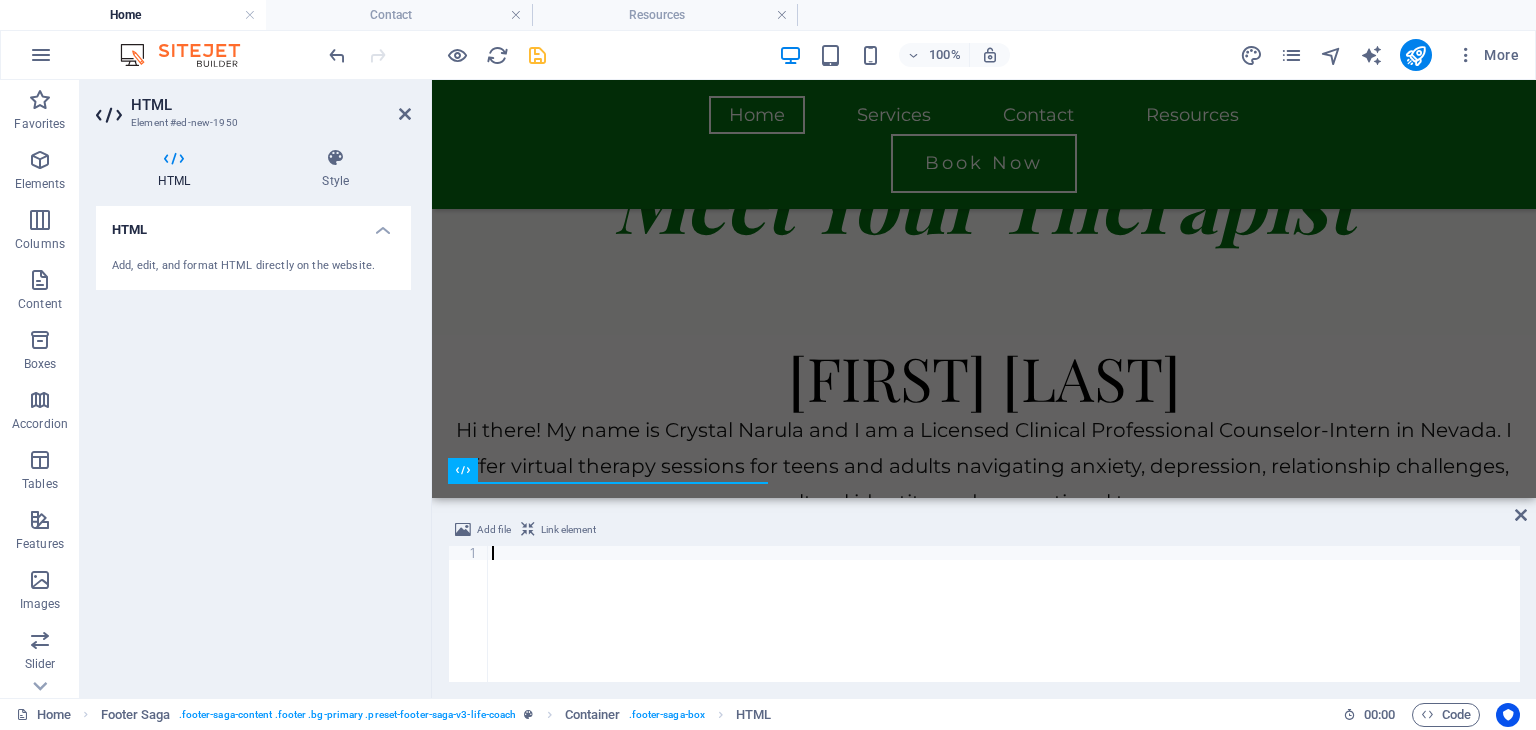 type on "<!-- End Verification -->" 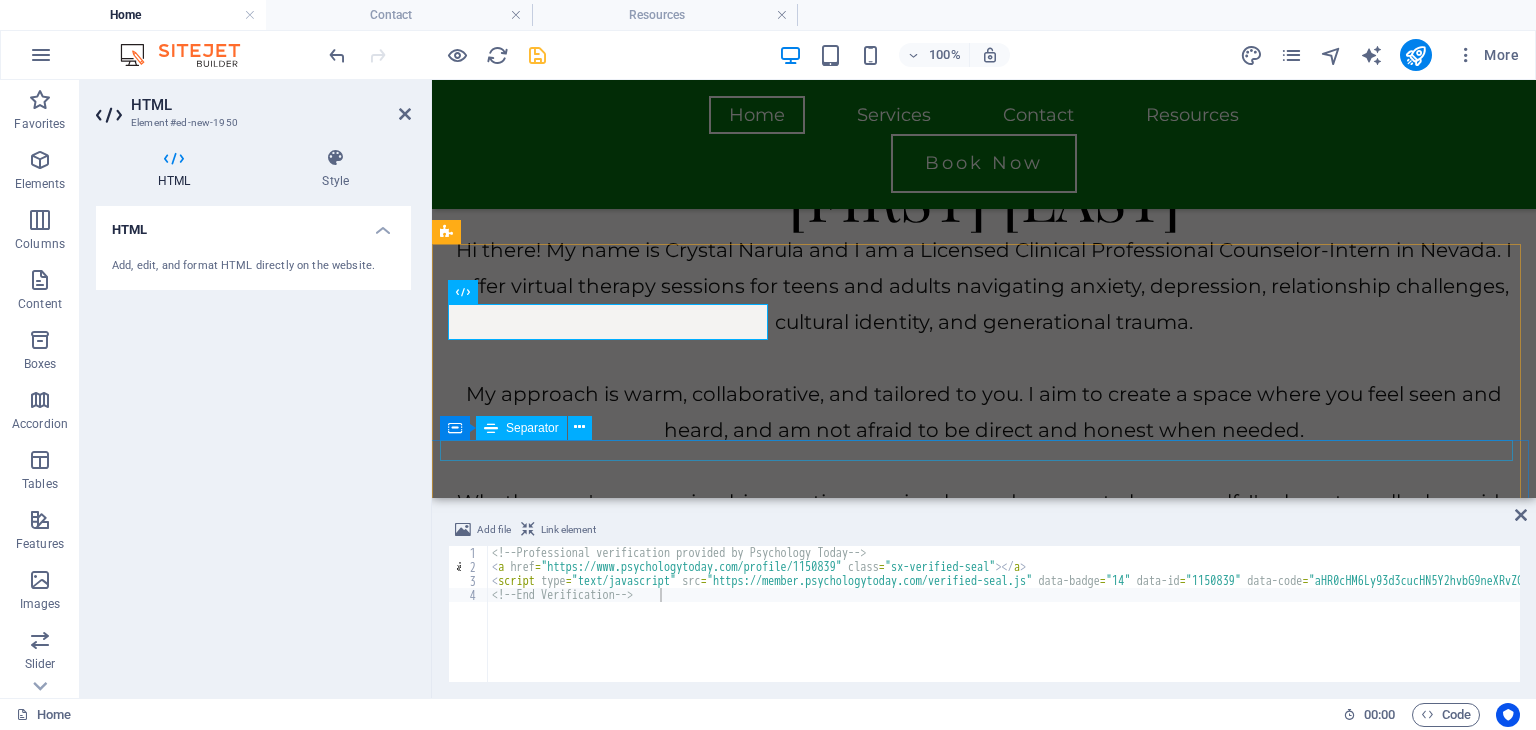 scroll, scrollTop: 6080, scrollLeft: 0, axis: vertical 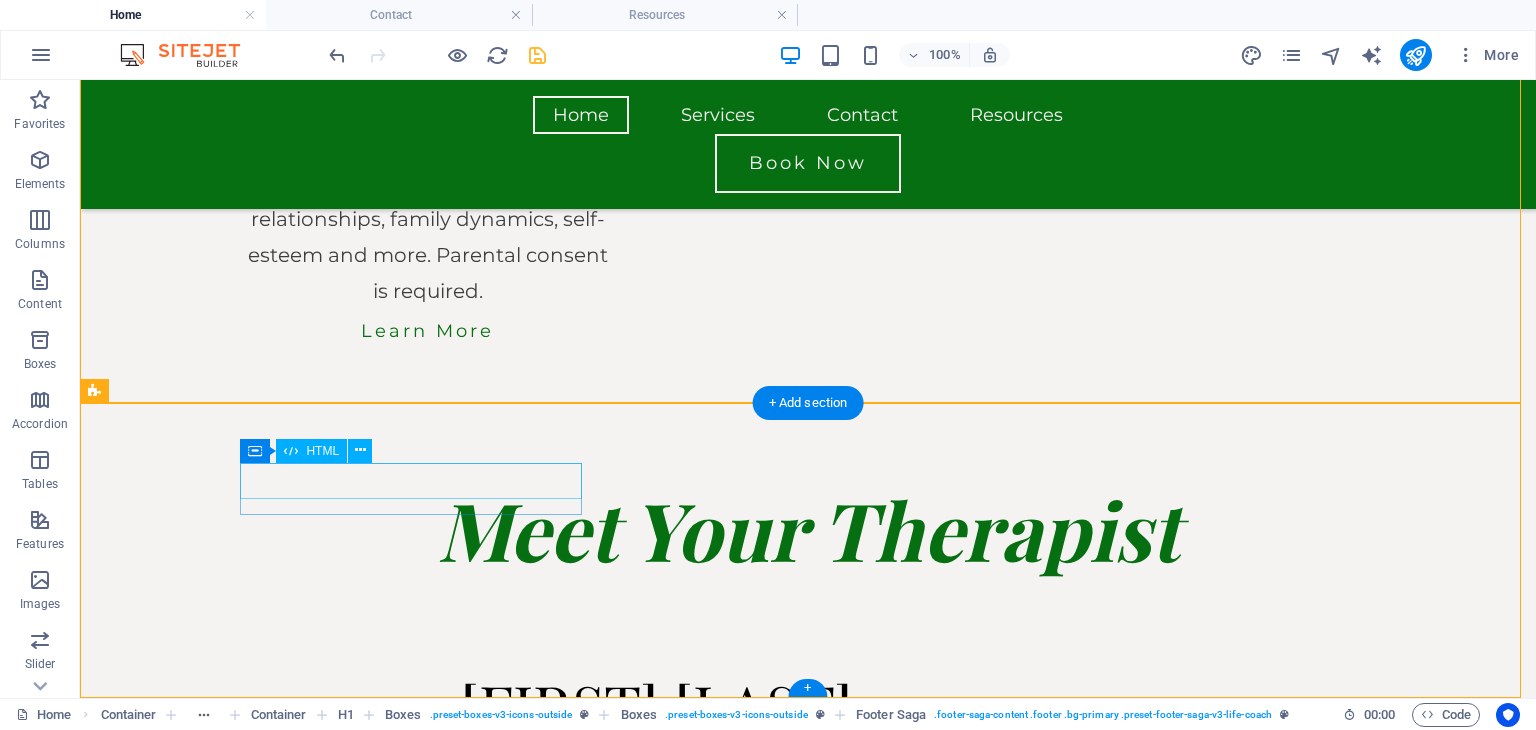 click at bounding box center [266, 7521] 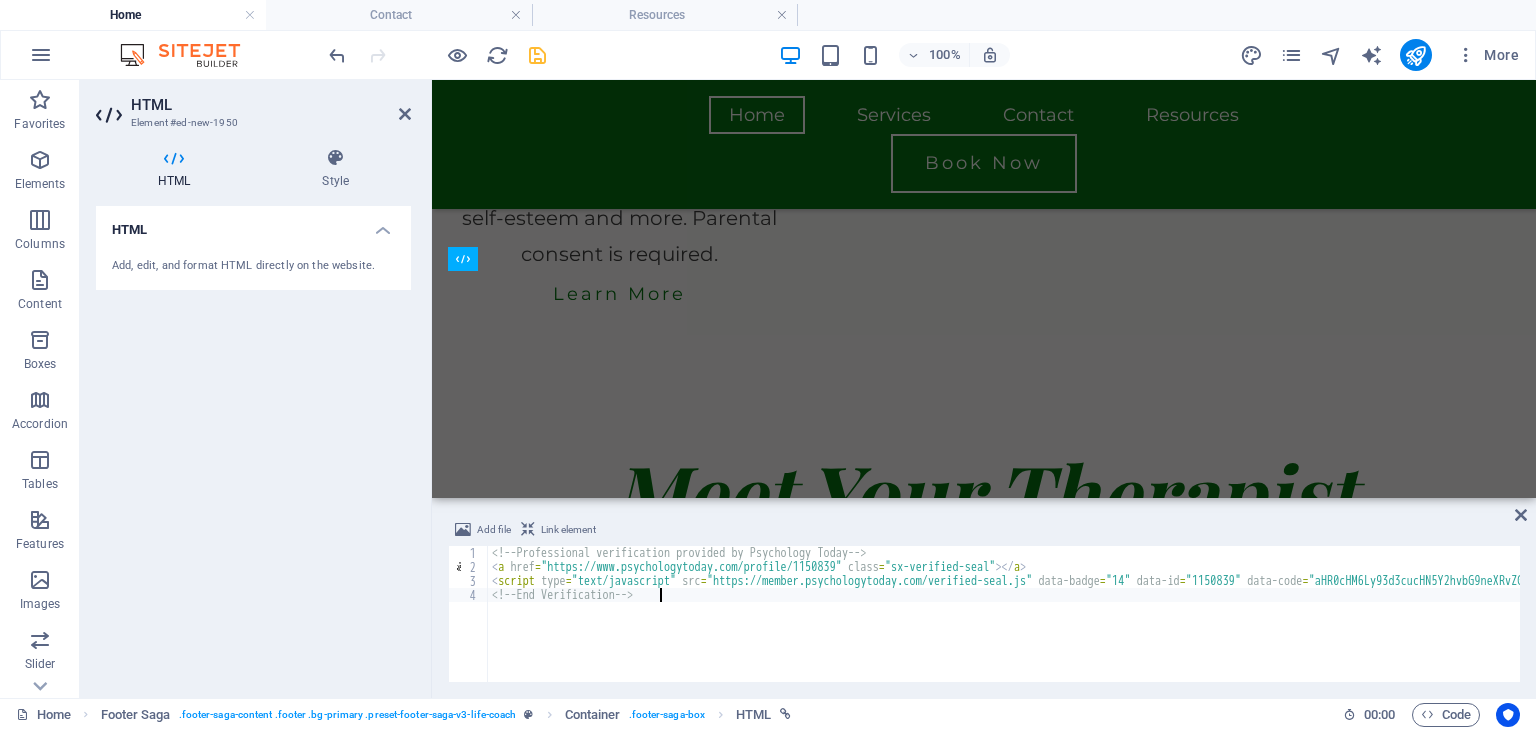 scroll, scrollTop: 6117, scrollLeft: 0, axis: vertical 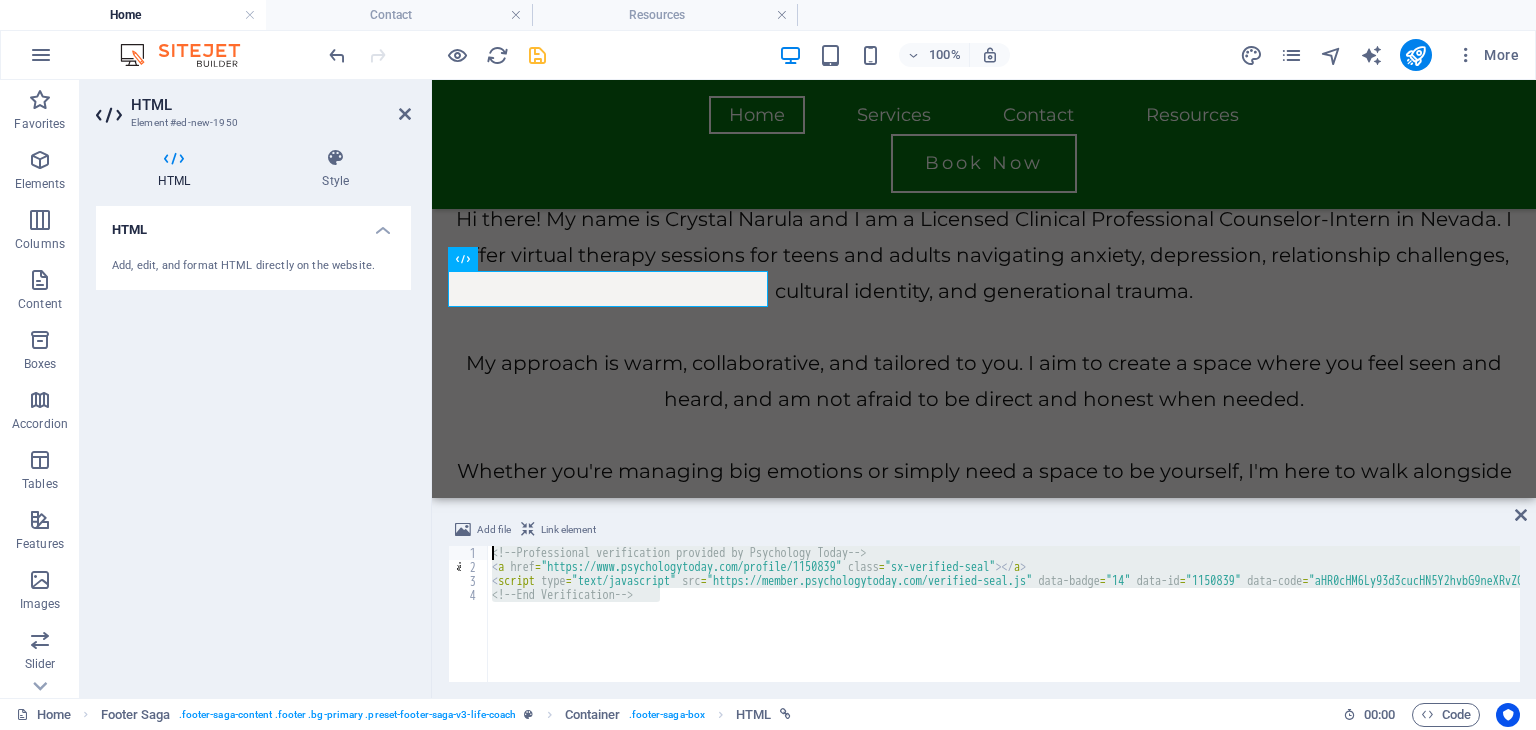 drag, startPoint x: 699, startPoint y: 595, endPoint x: 424, endPoint y: 521, distance: 284.78238 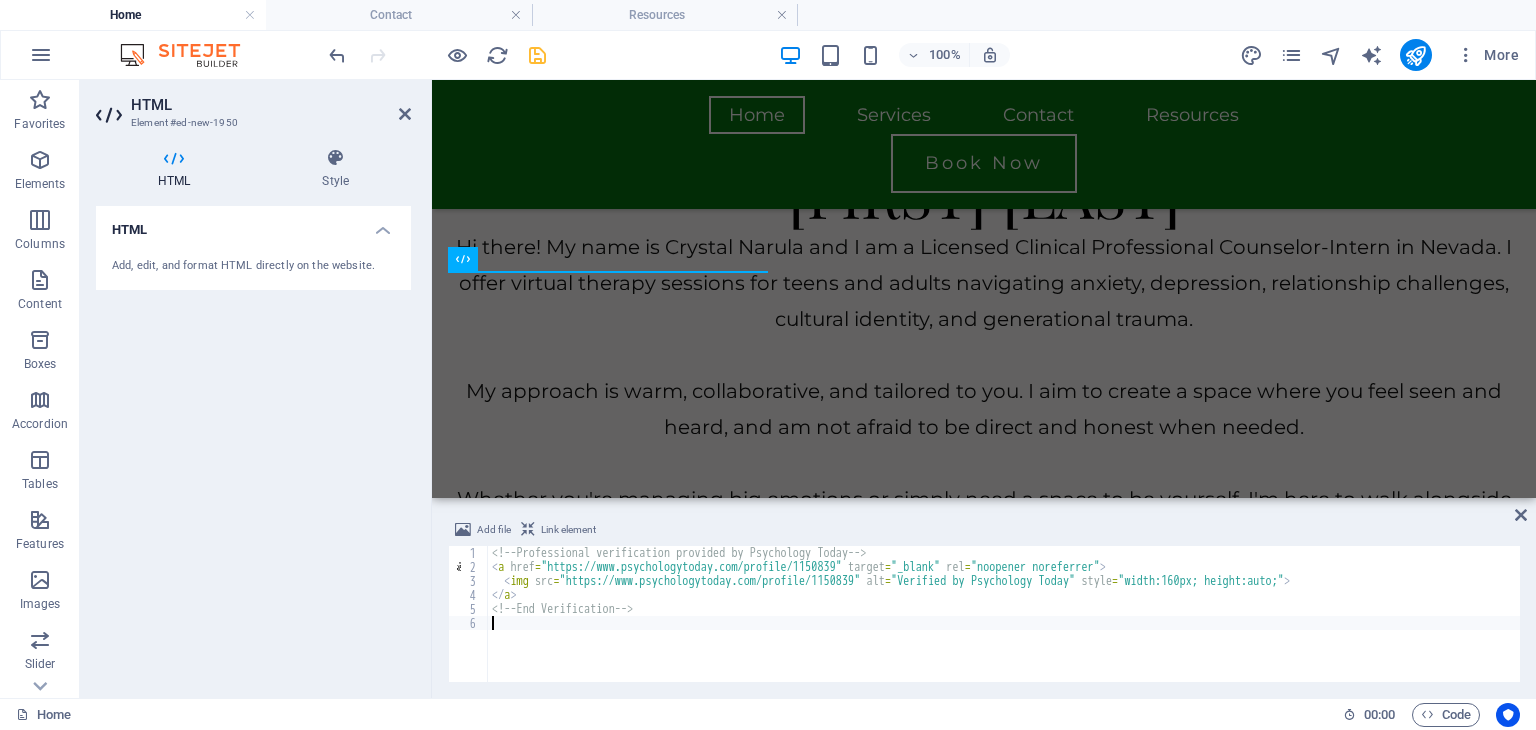 scroll, scrollTop: 6117, scrollLeft: 0, axis: vertical 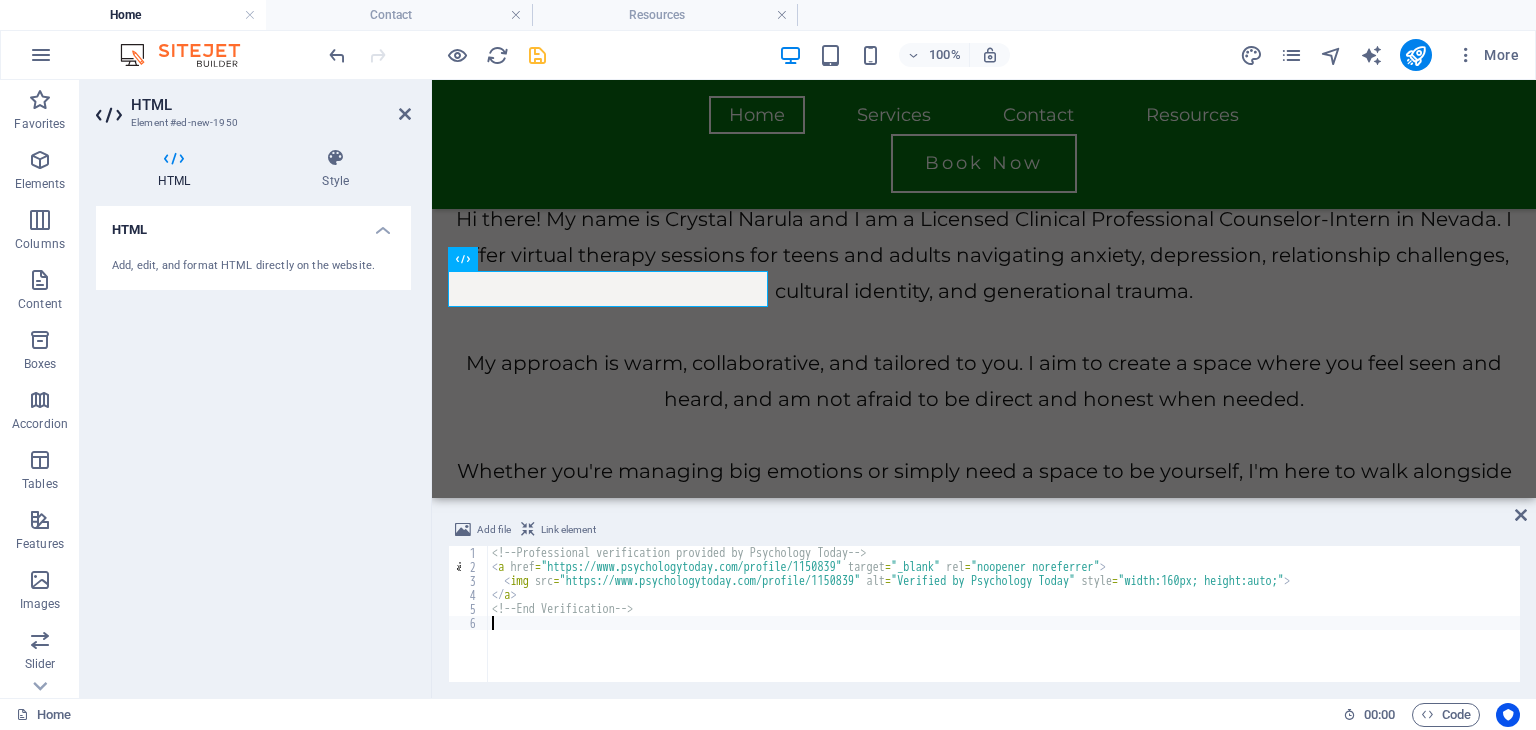 type on "<!-- End Verification -->" 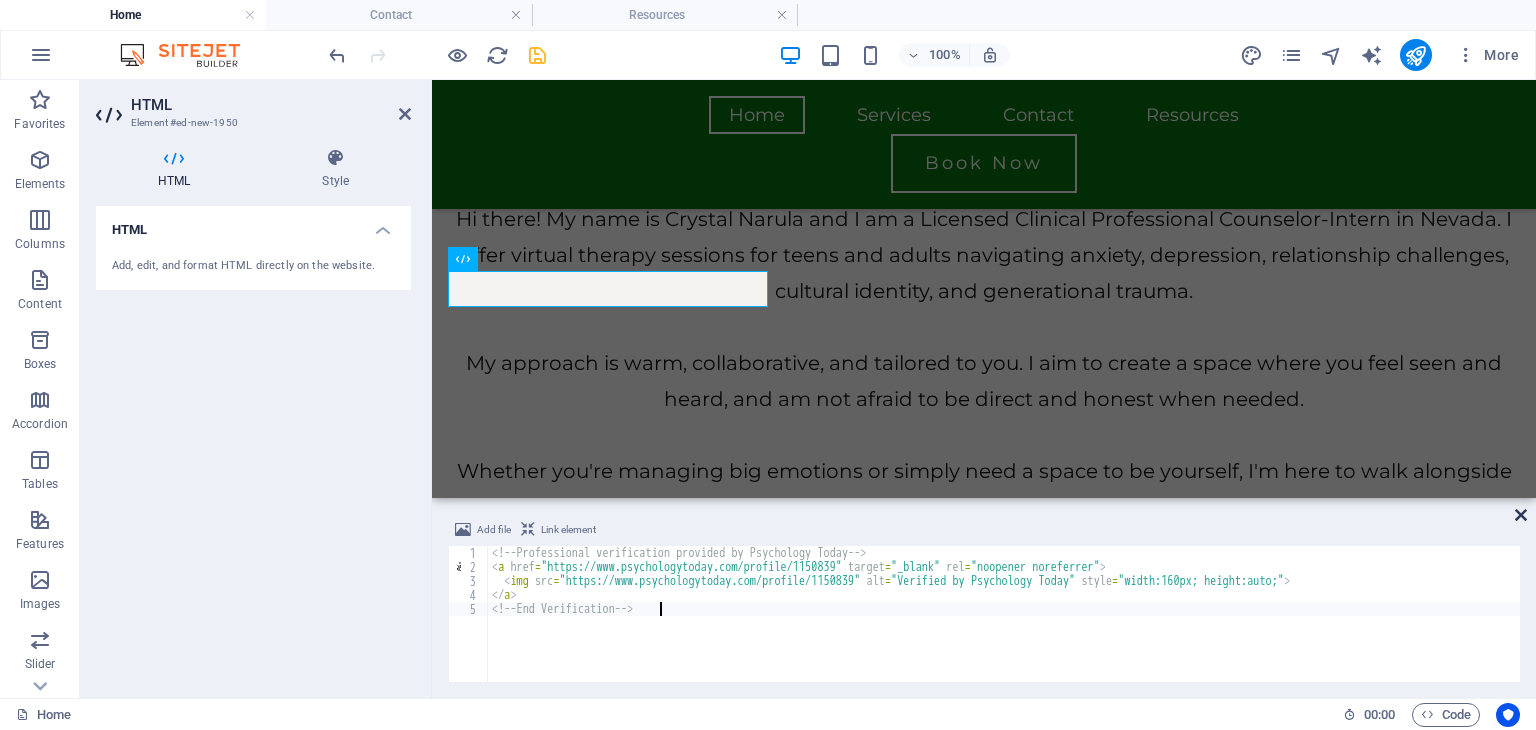 click at bounding box center (1521, 515) 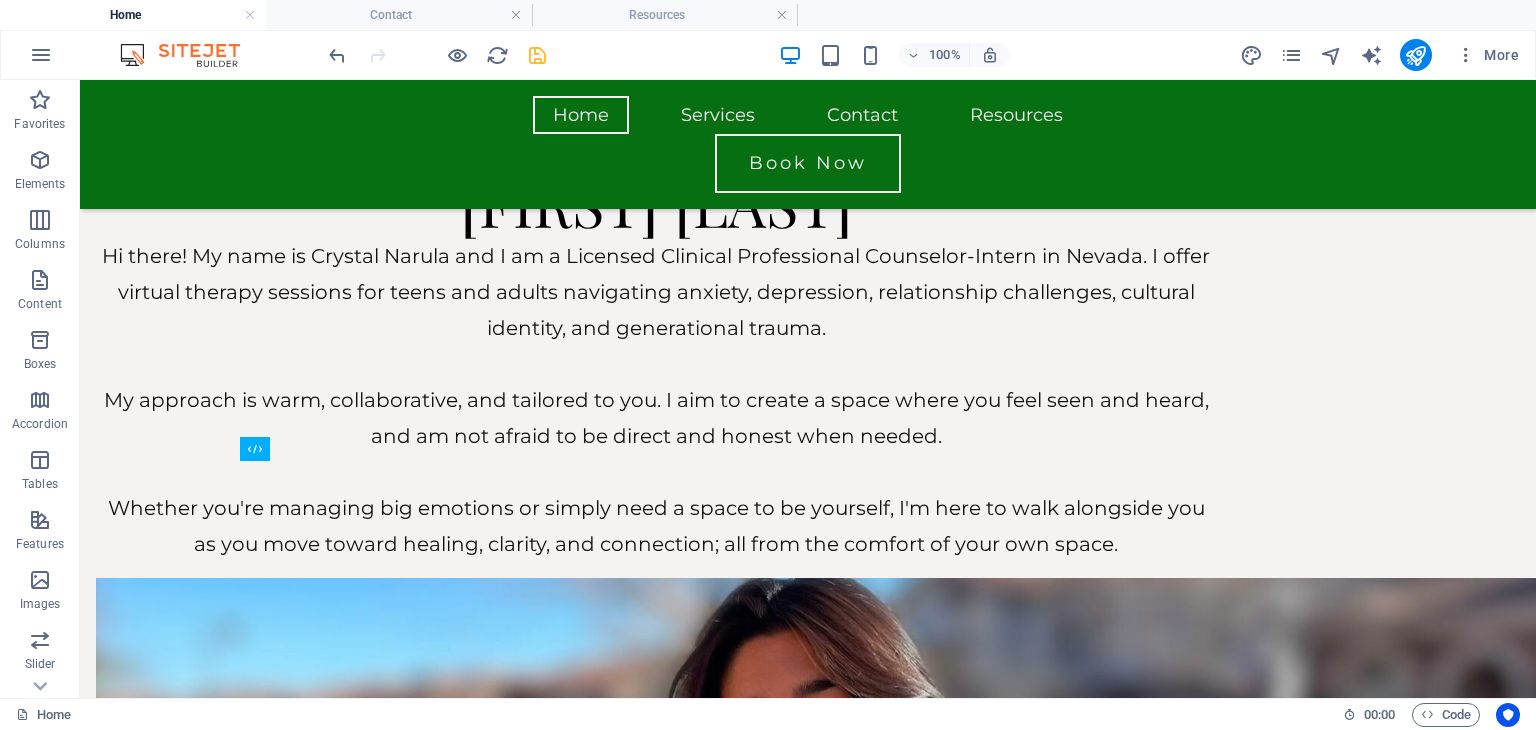 scroll, scrollTop: 5616, scrollLeft: 0, axis: vertical 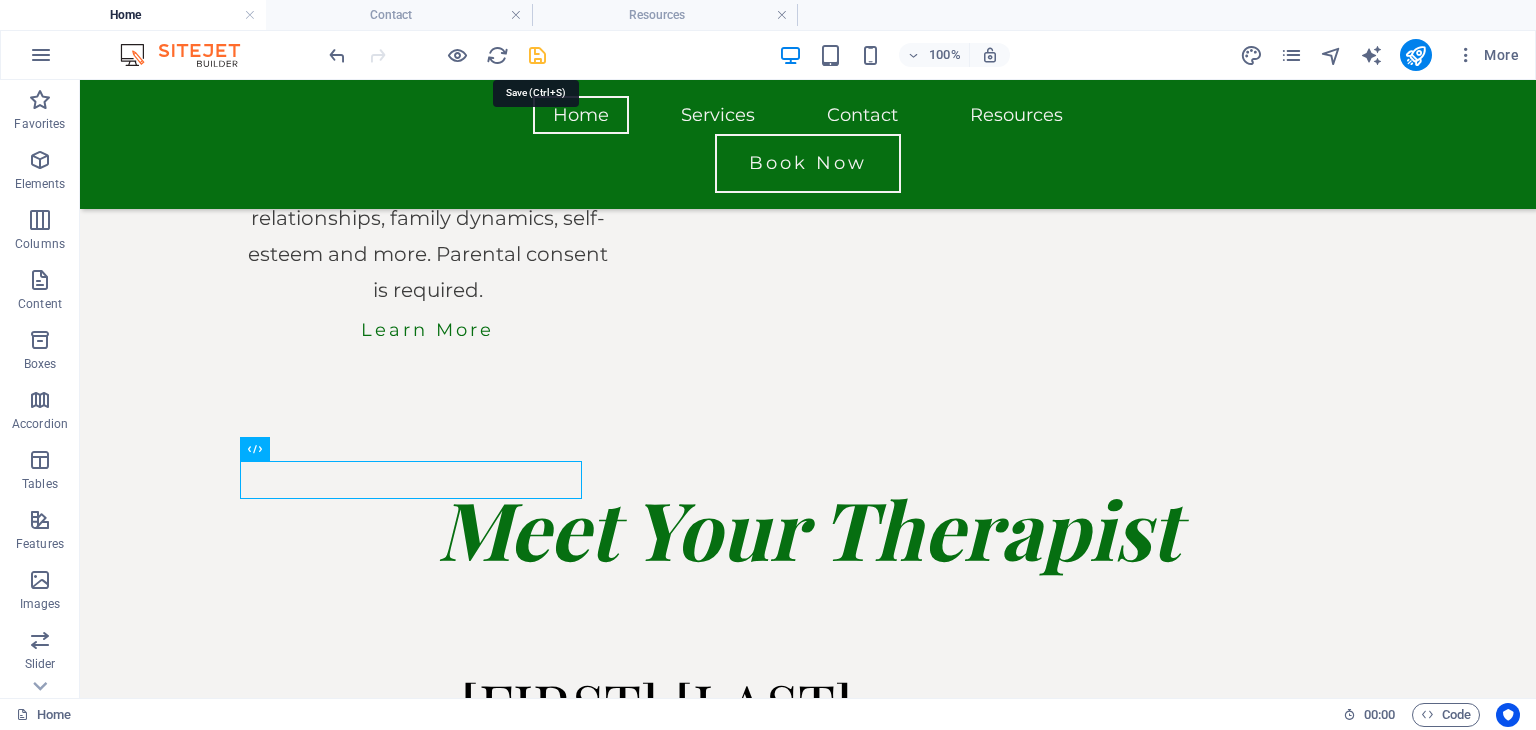 click at bounding box center [537, 55] 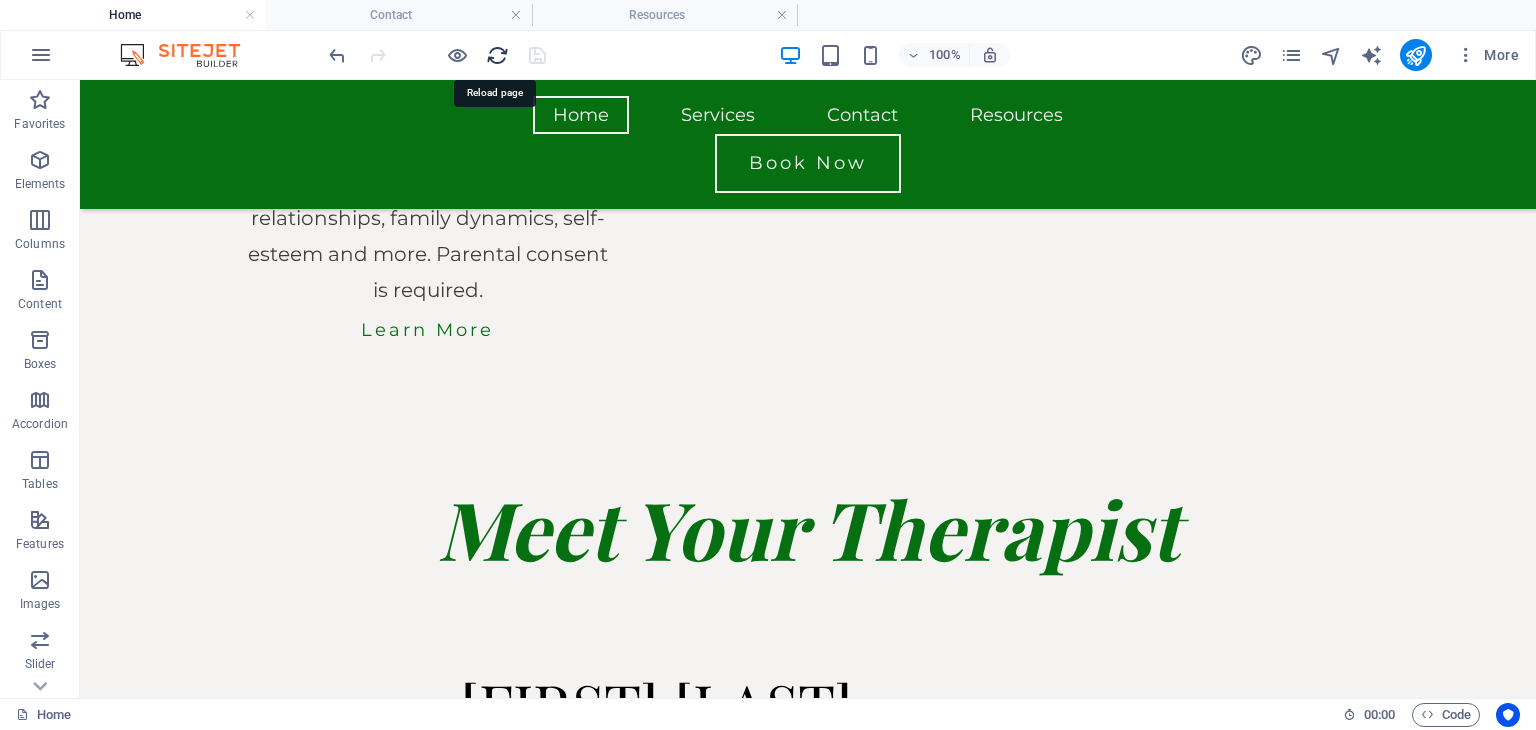 click at bounding box center [497, 55] 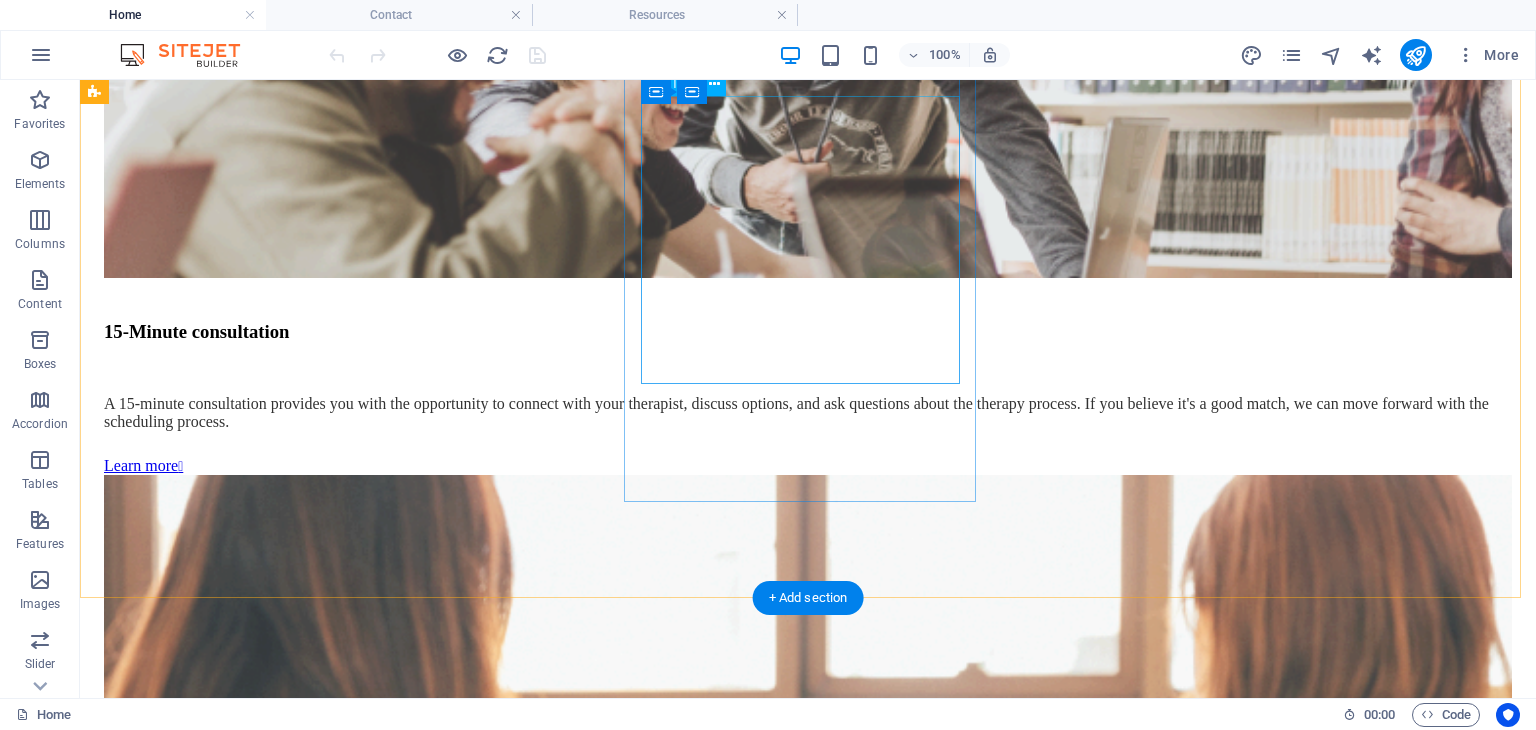 scroll, scrollTop: 5616, scrollLeft: 0, axis: vertical 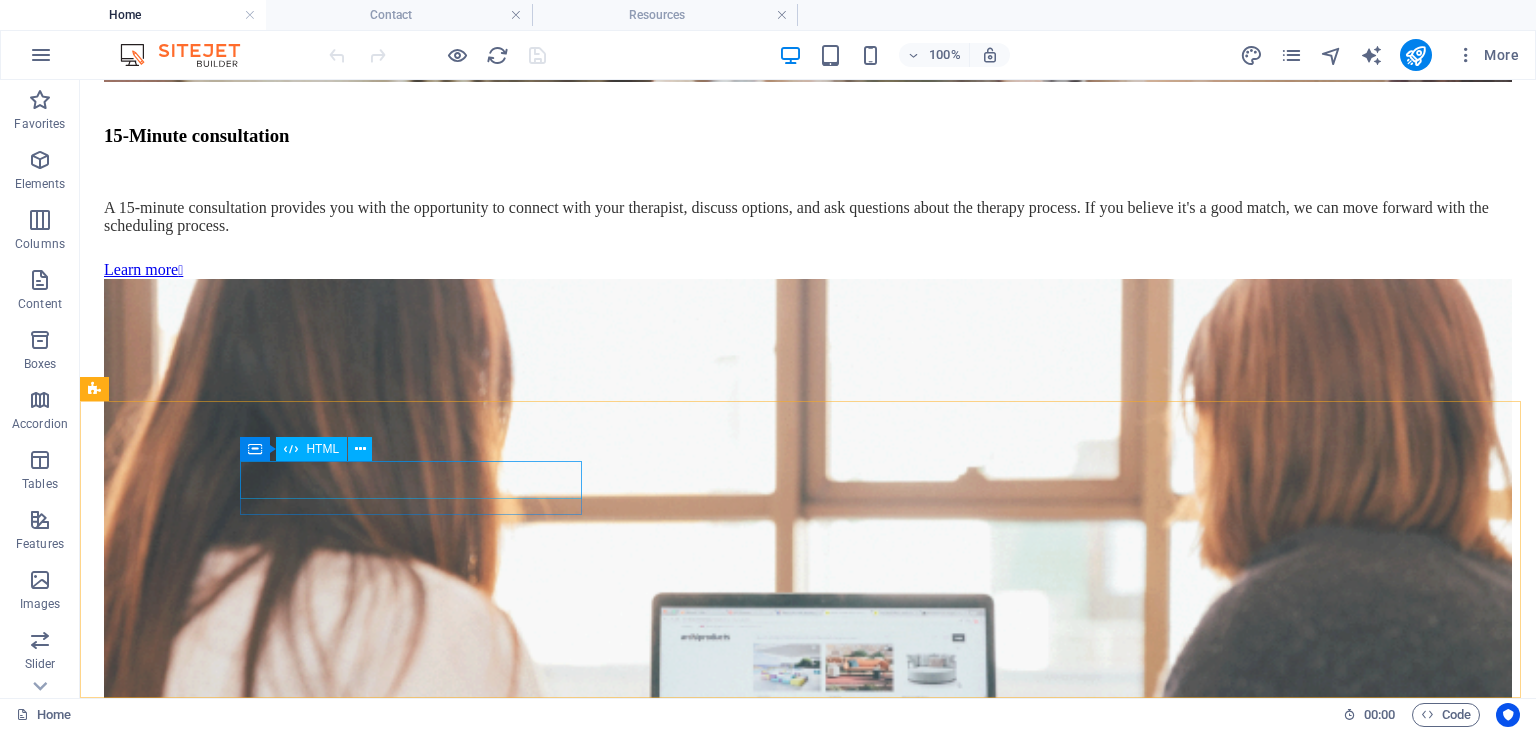click on "HTML" at bounding box center (322, 449) 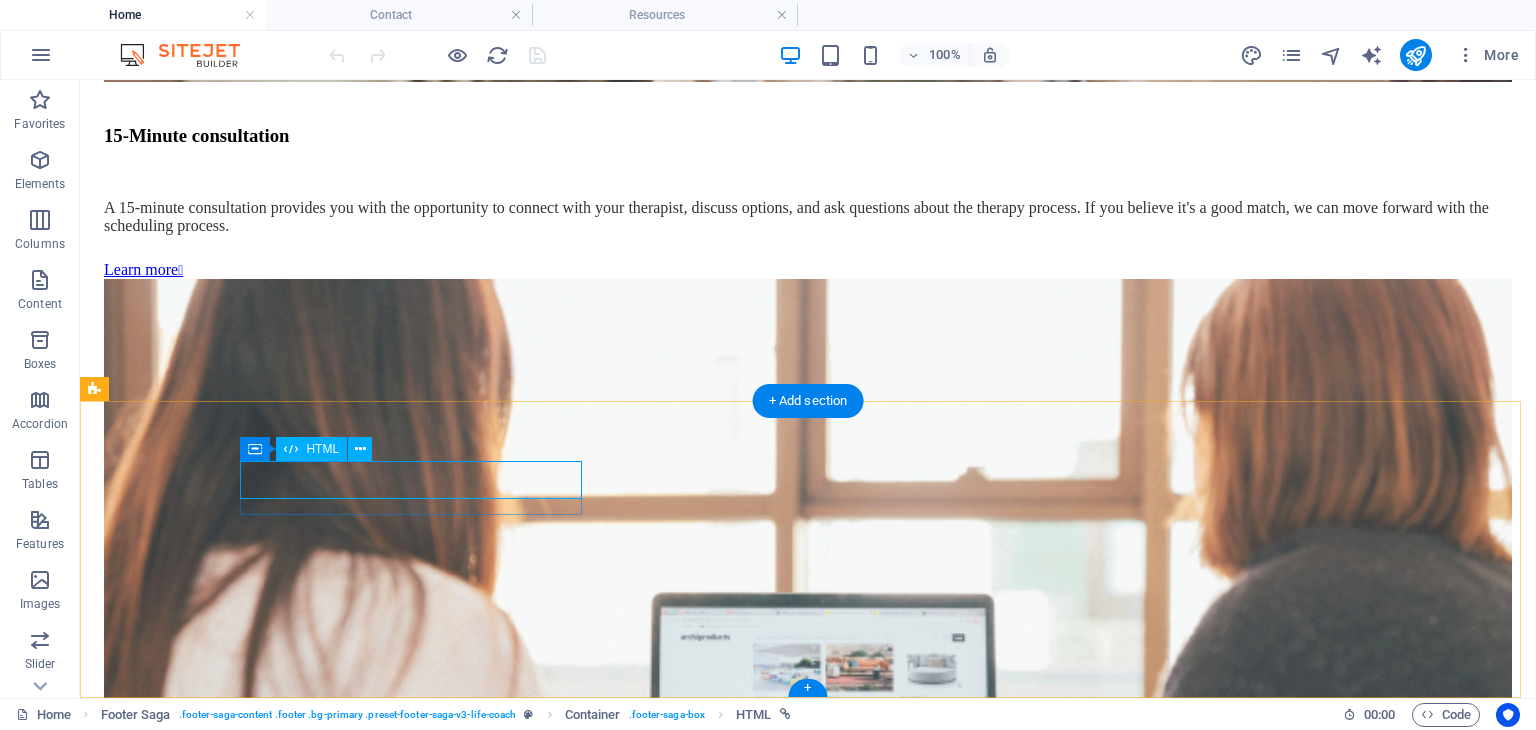 click at bounding box center (808, 11504) 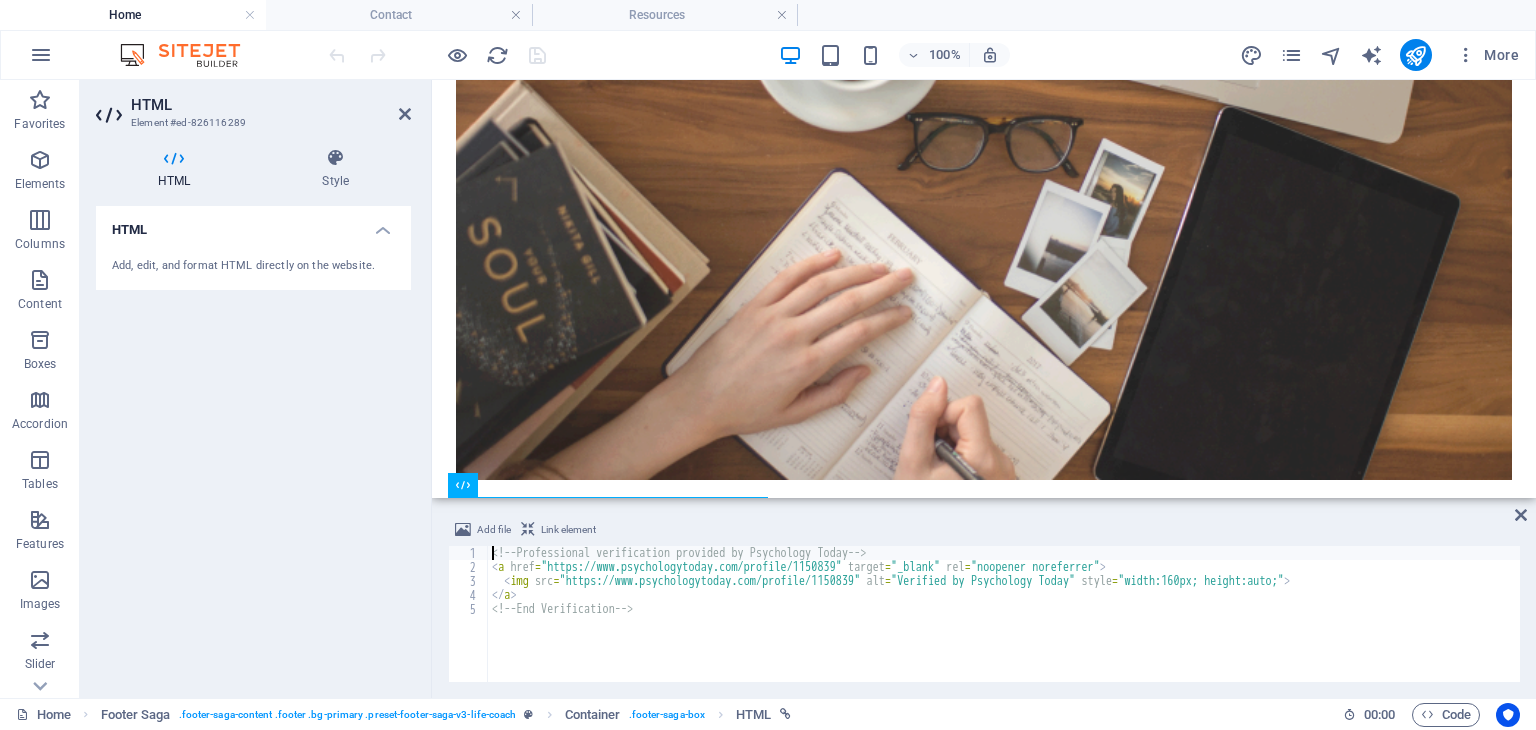 scroll, scrollTop: 5892, scrollLeft: 0, axis: vertical 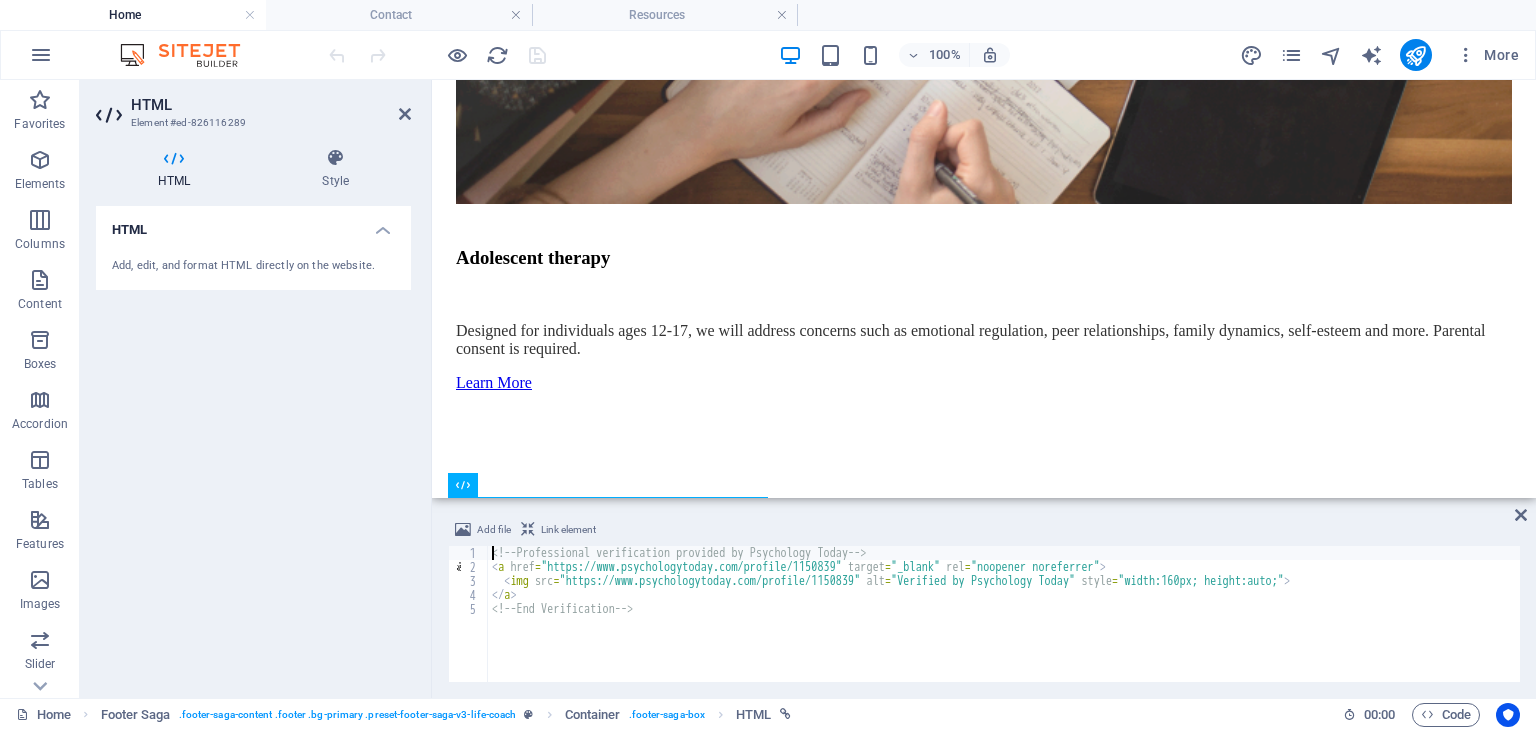 click on "Link element" at bounding box center (568, 530) 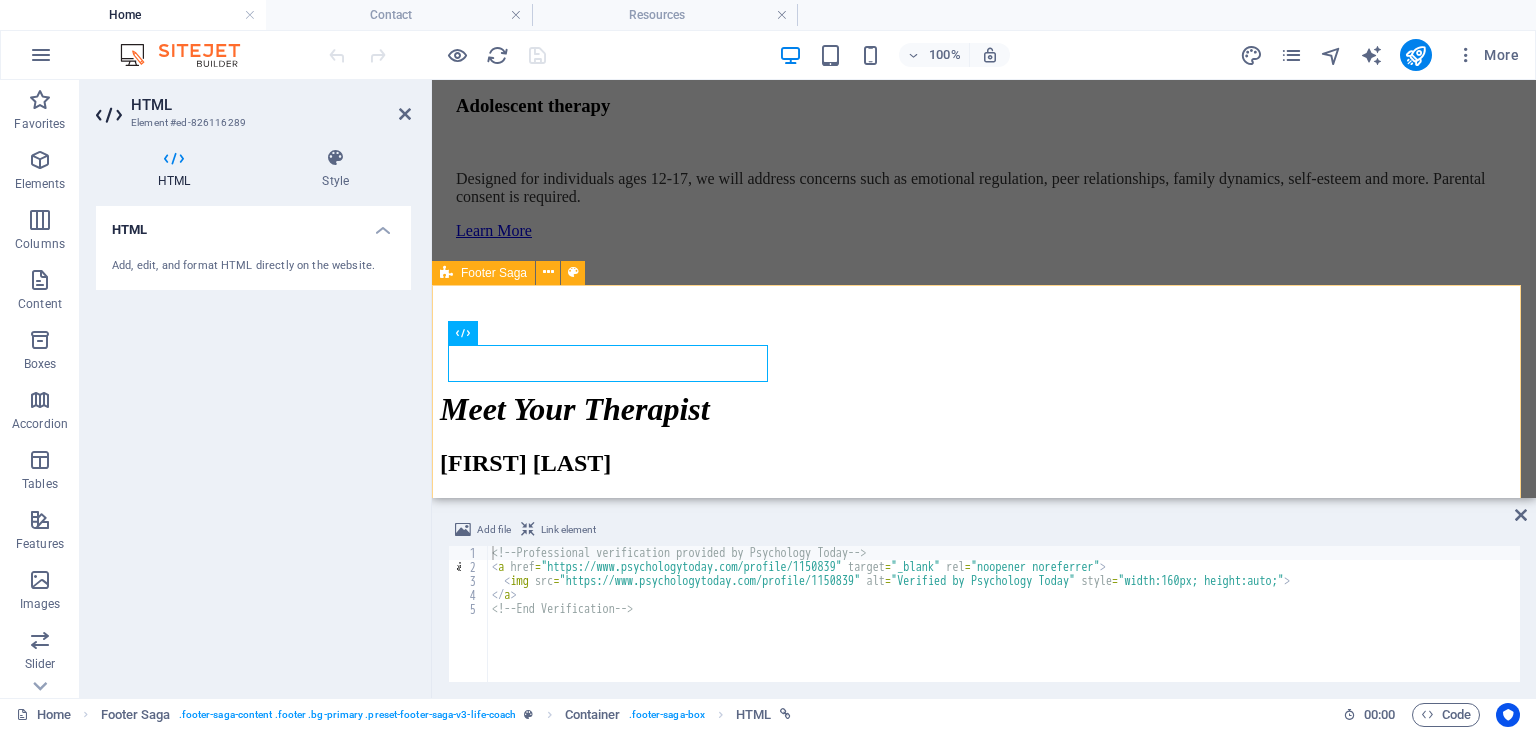 scroll, scrollTop: 6043, scrollLeft: 0, axis: vertical 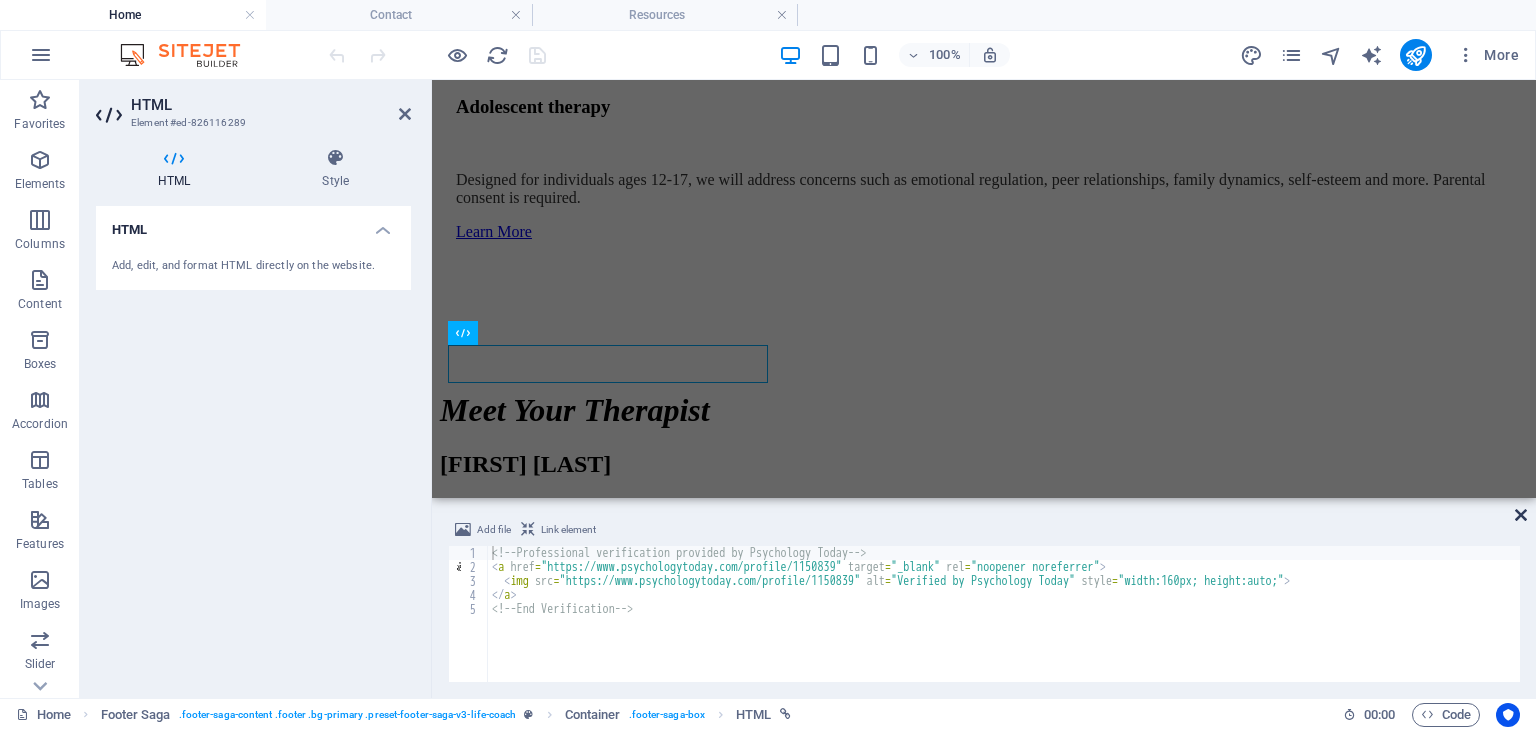 click at bounding box center [1521, 515] 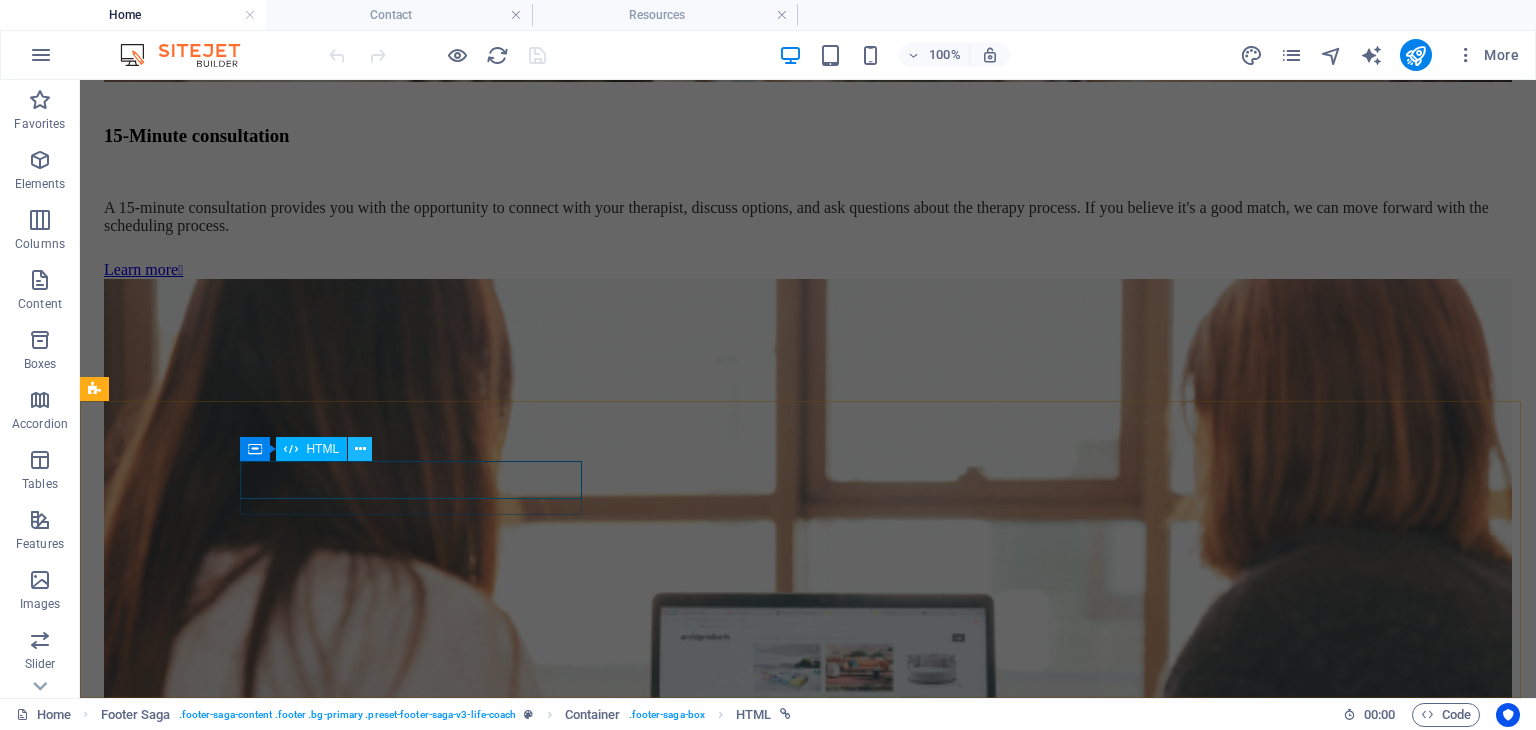 click at bounding box center (360, 449) 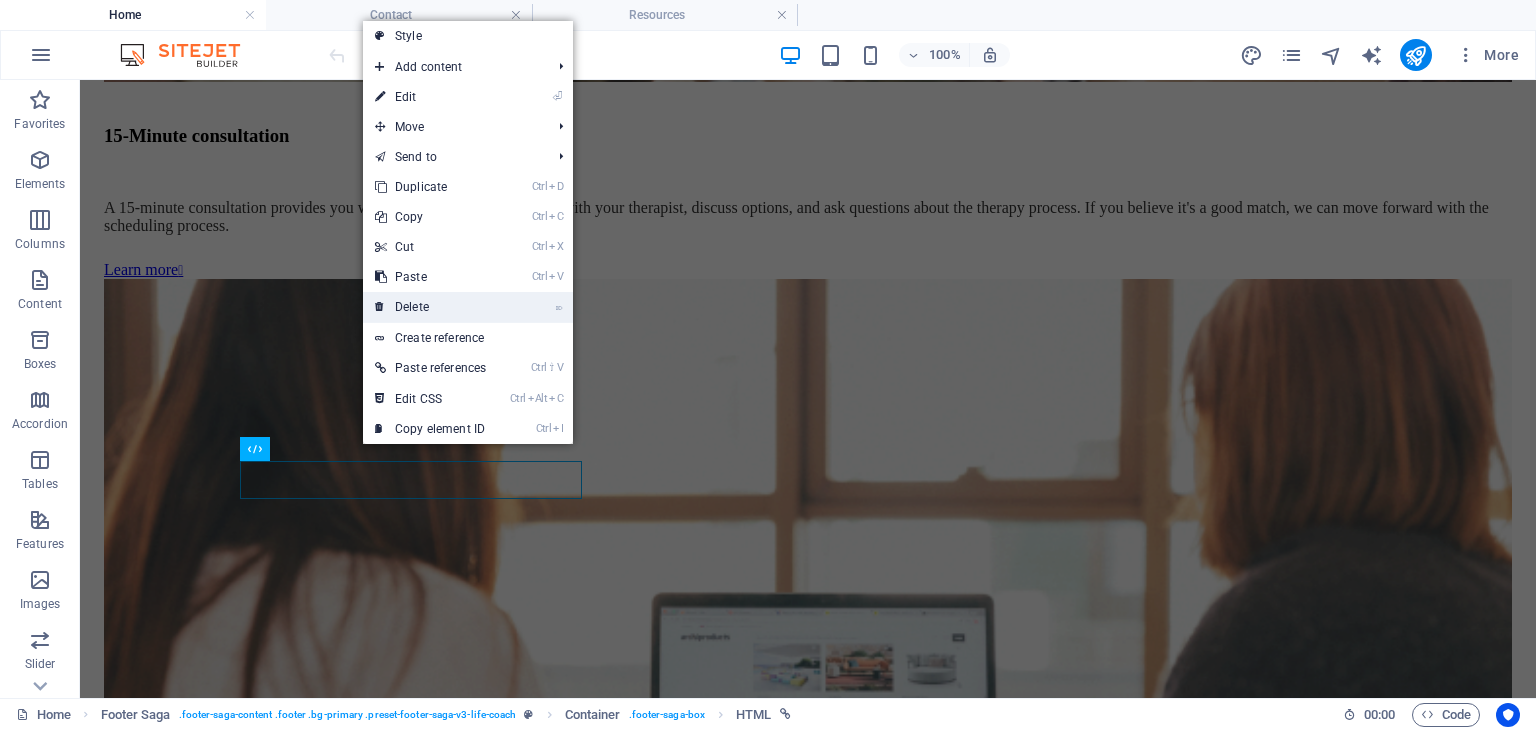 click on "⌦  Delete" at bounding box center [430, 307] 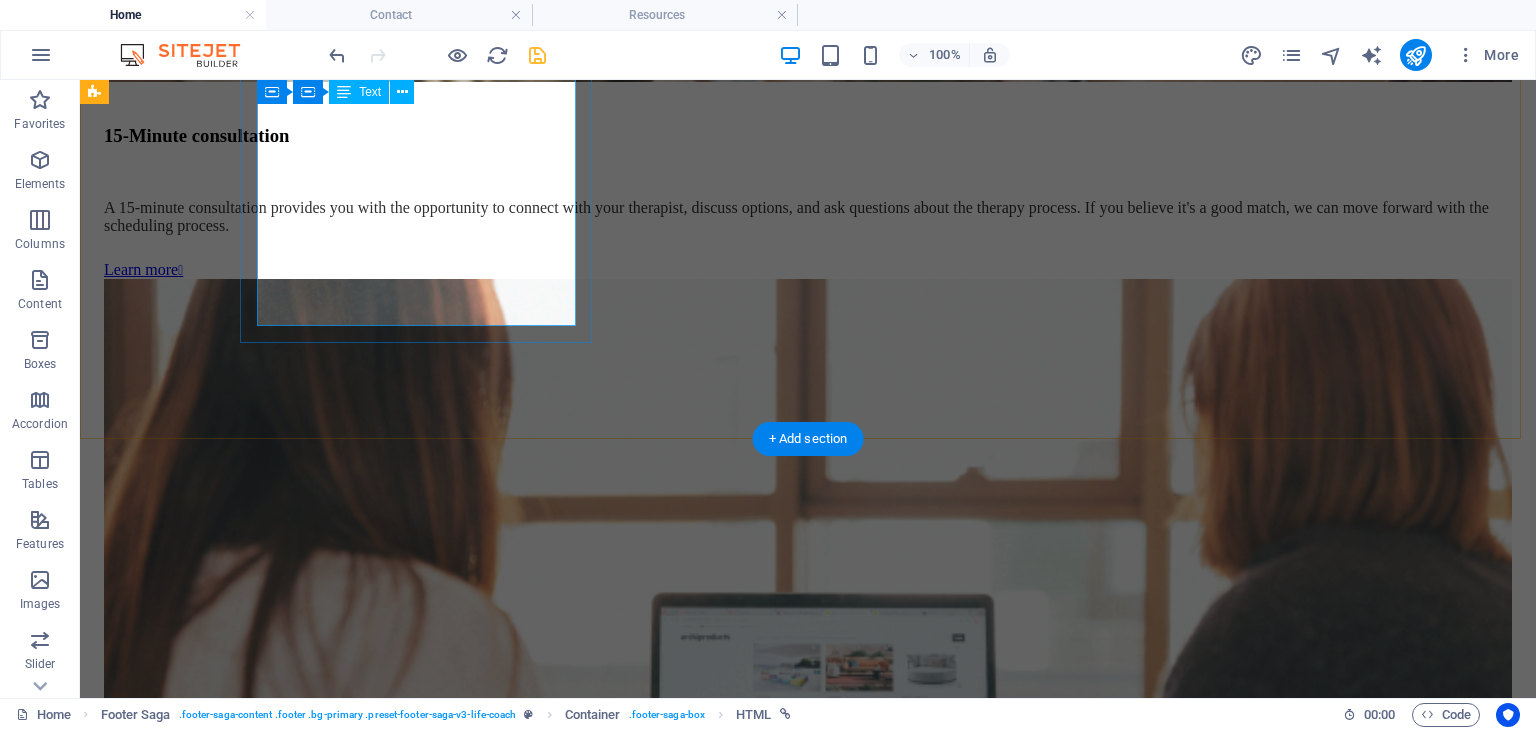 scroll, scrollTop: 5579, scrollLeft: 0, axis: vertical 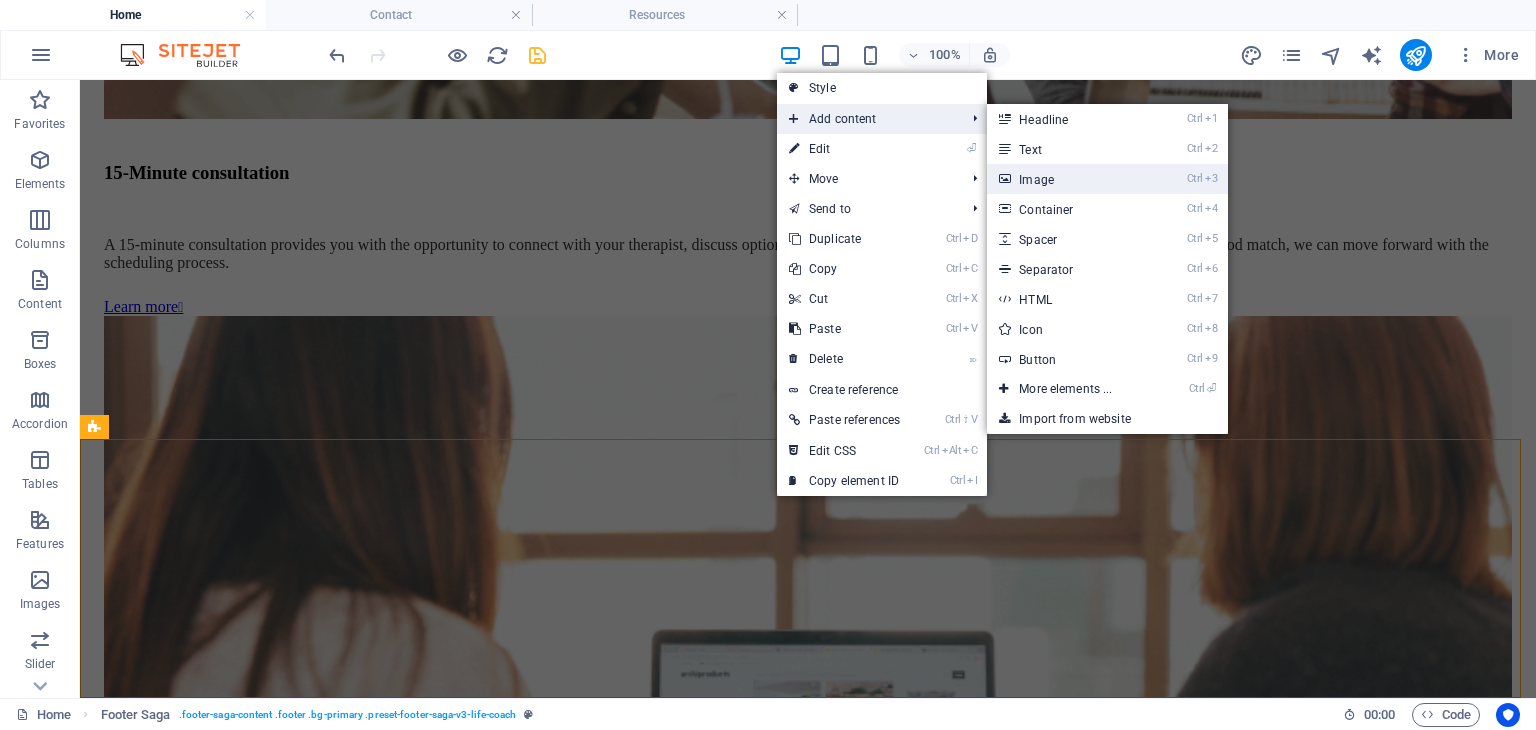 click on "Ctrl 3  Image" at bounding box center [1069, 179] 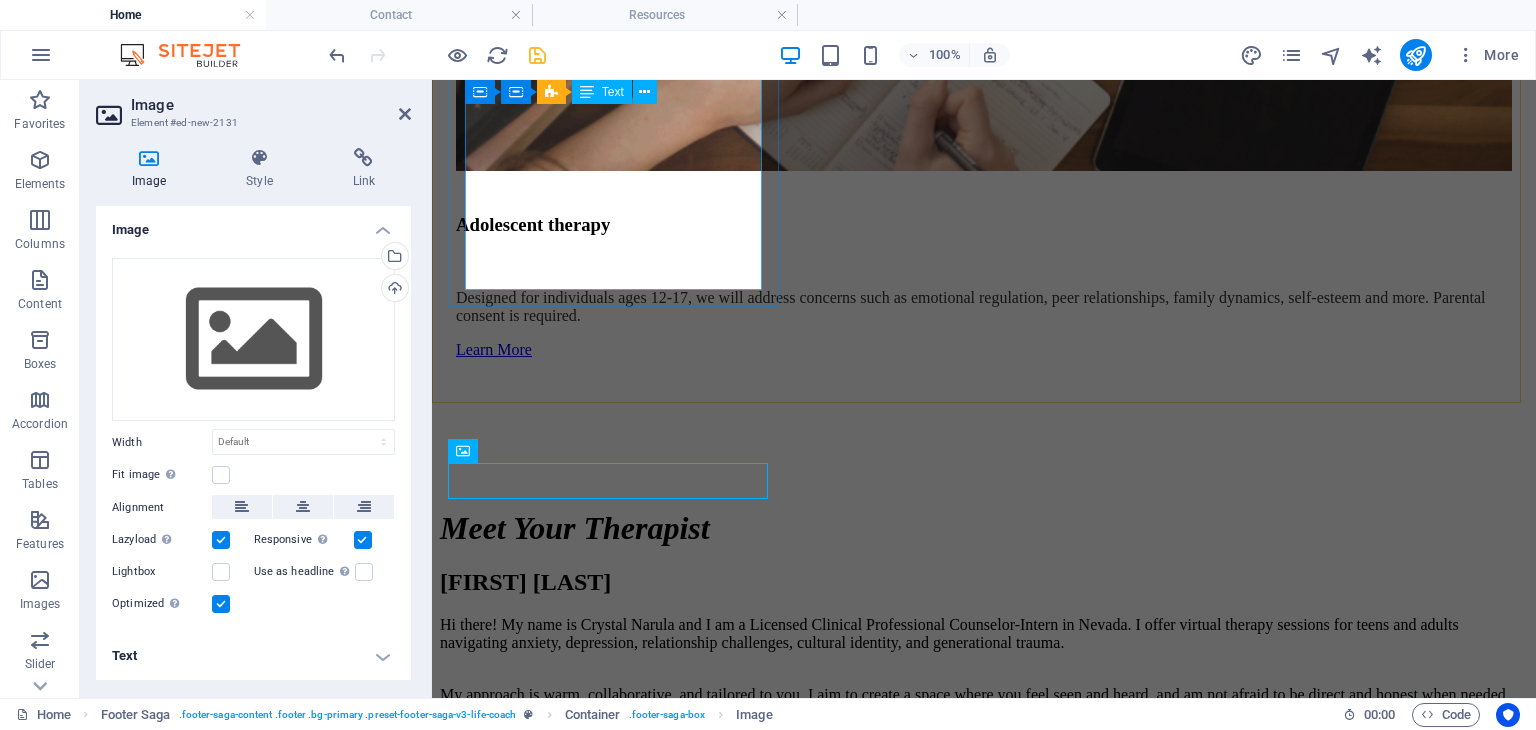scroll, scrollTop: 6002, scrollLeft: 0, axis: vertical 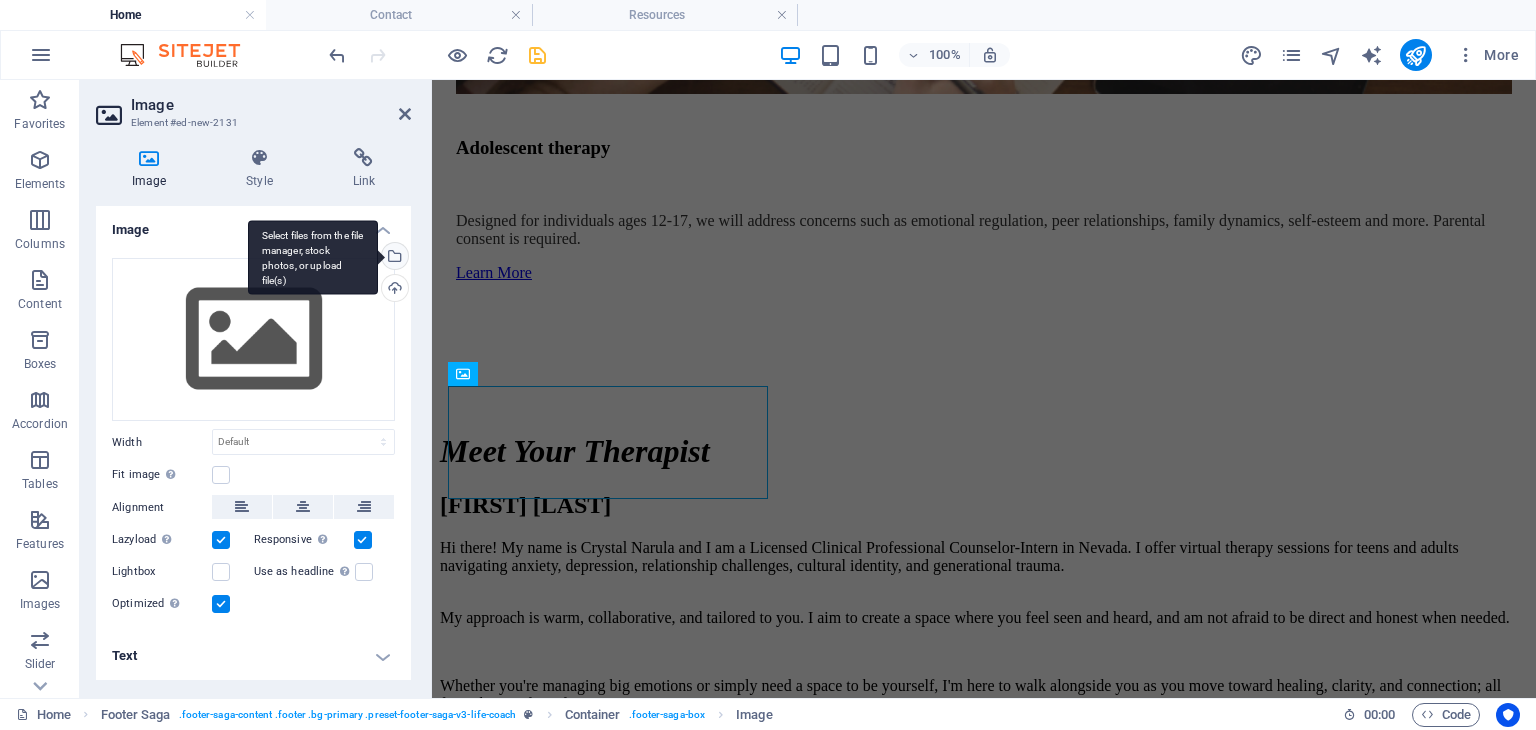 click on "Select files from the file manager, stock photos, or upload file(s)" at bounding box center [313, 257] 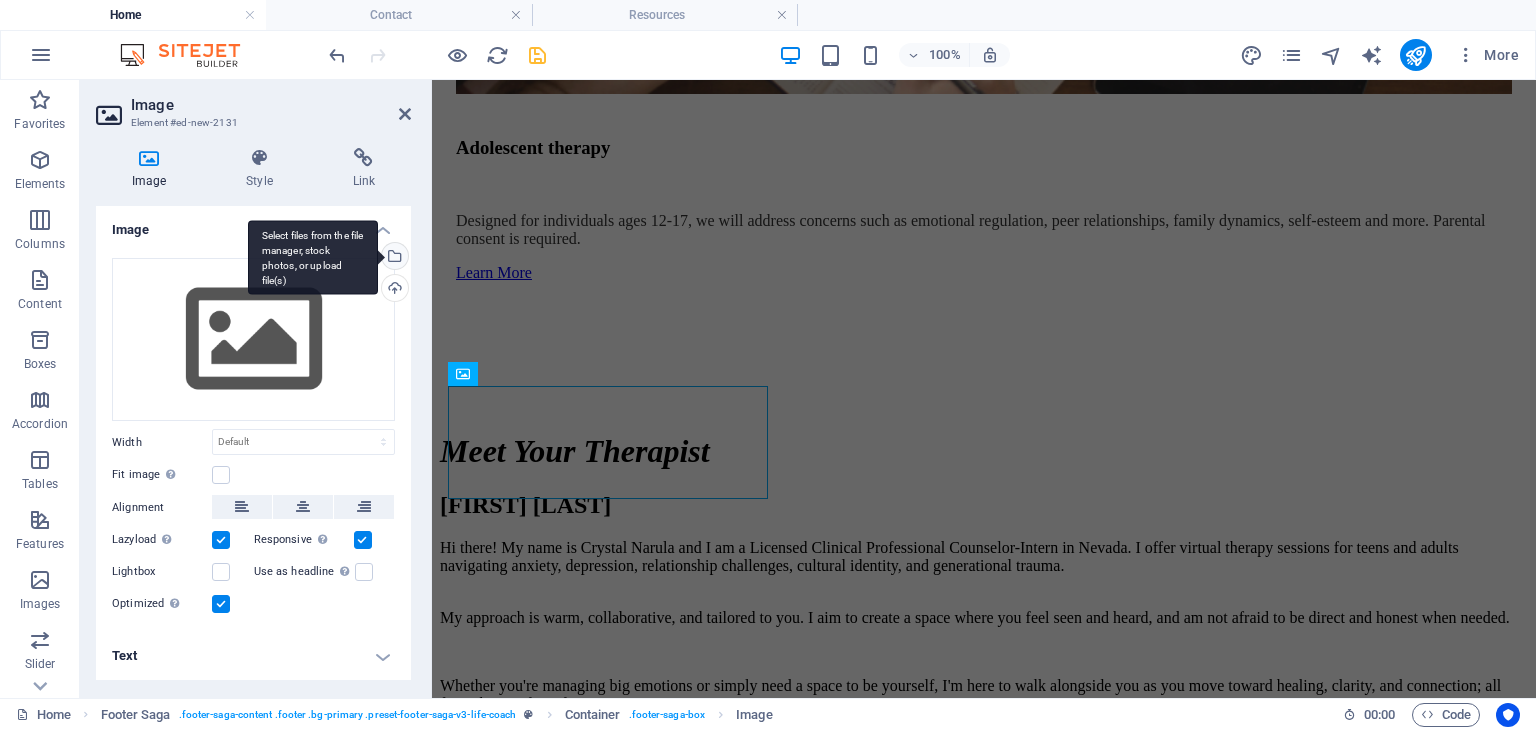 scroll, scrollTop: 5764, scrollLeft: 0, axis: vertical 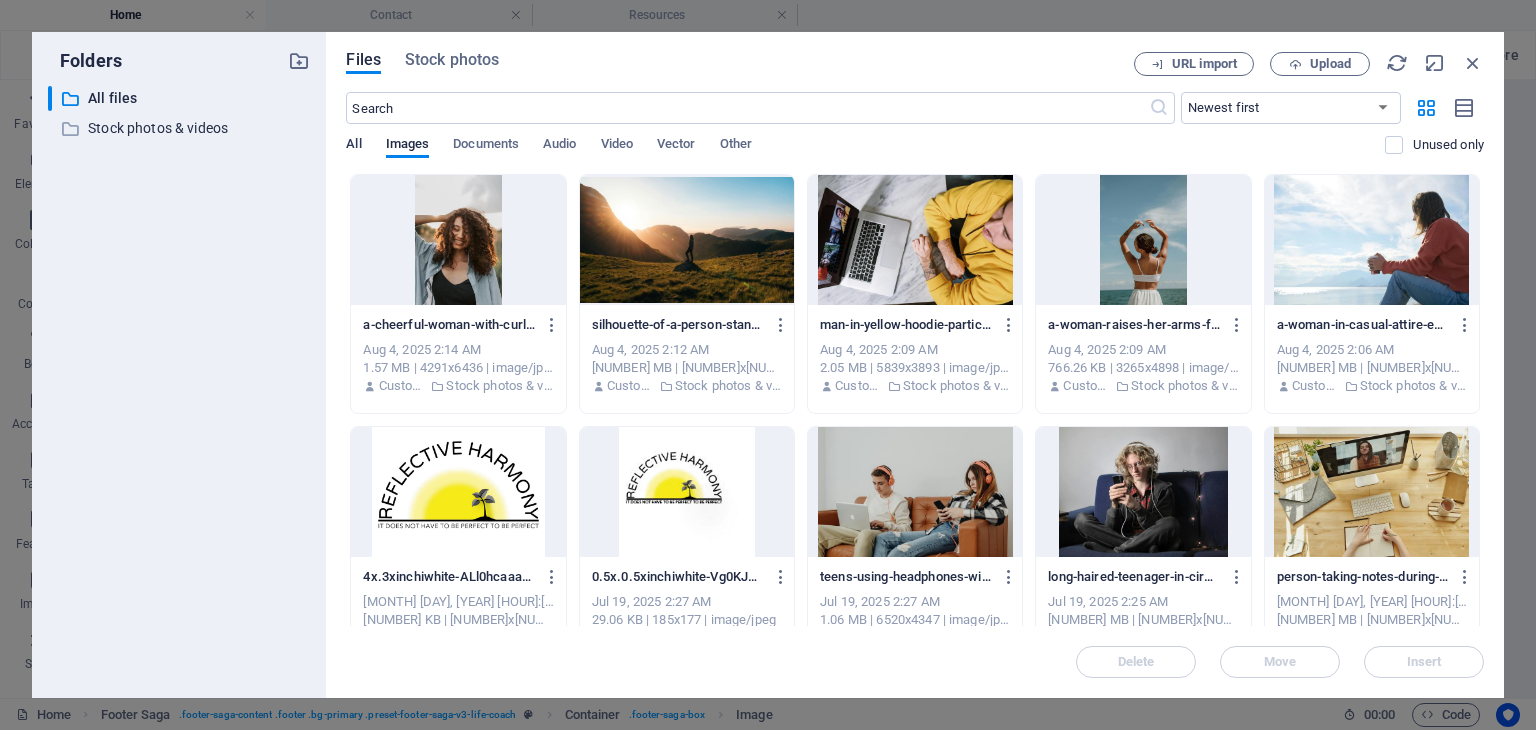 click on "All" at bounding box center (353, 146) 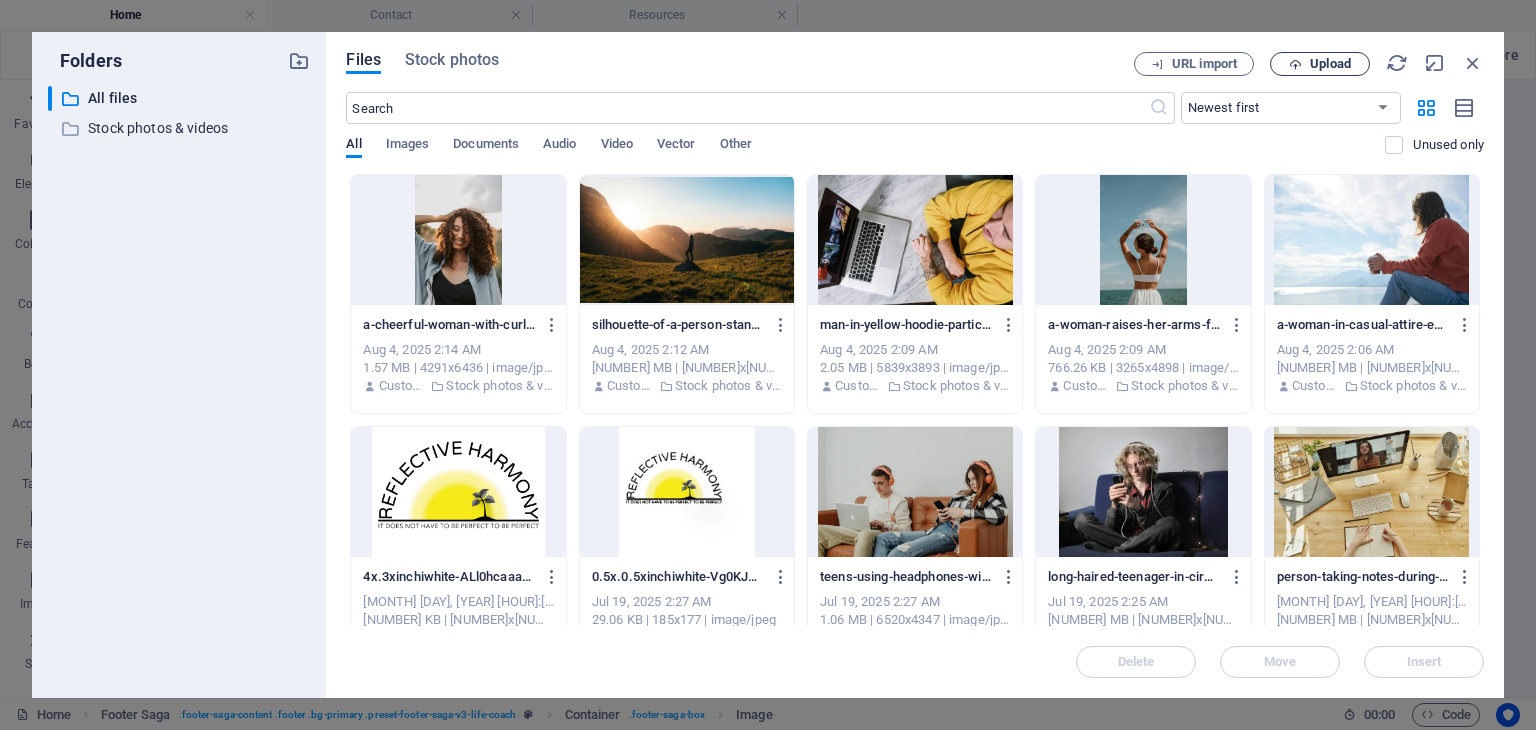 click on "Upload" at bounding box center [1330, 64] 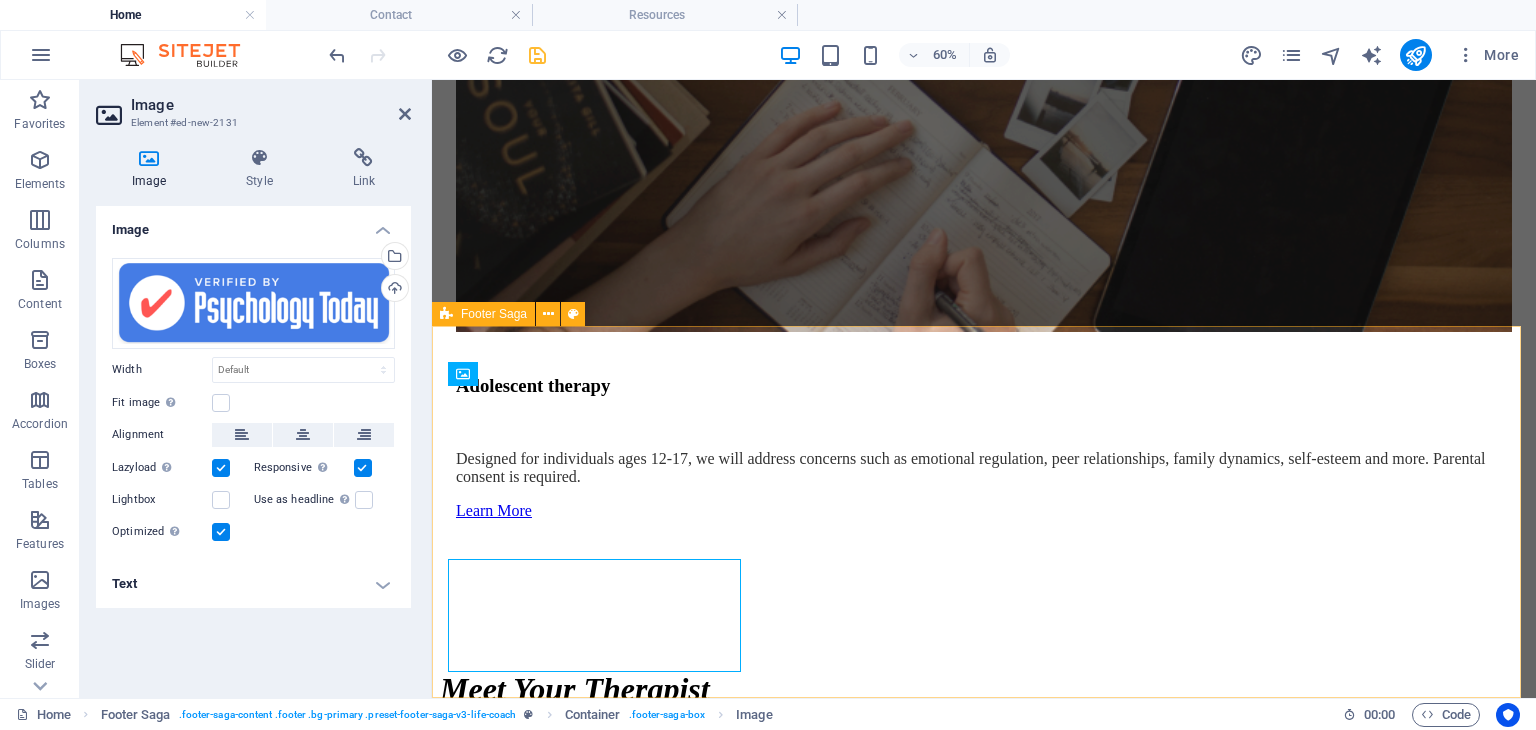 scroll, scrollTop: 6043, scrollLeft: 0, axis: vertical 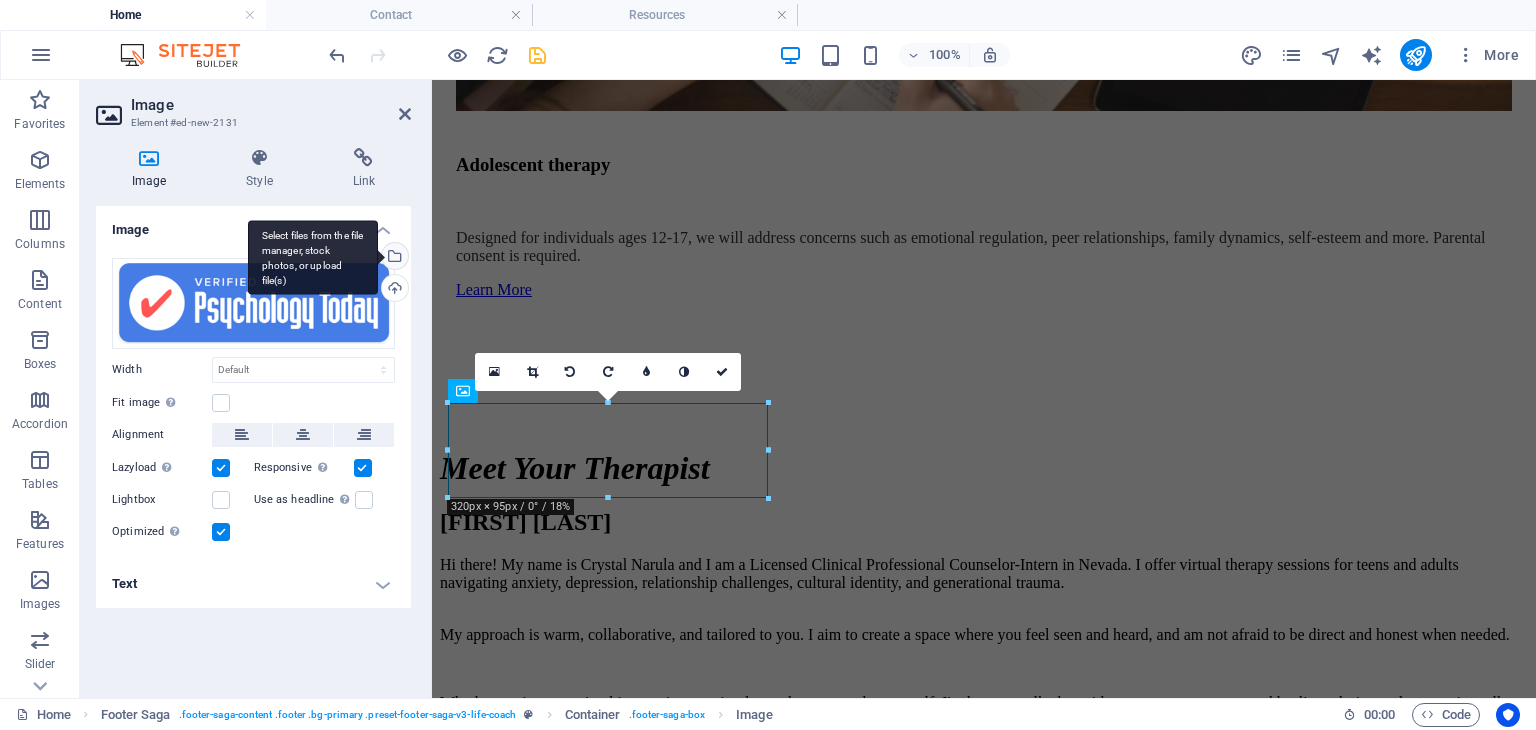 click on "Select files from the file manager, stock photos, or upload file(s)" at bounding box center (313, 257) 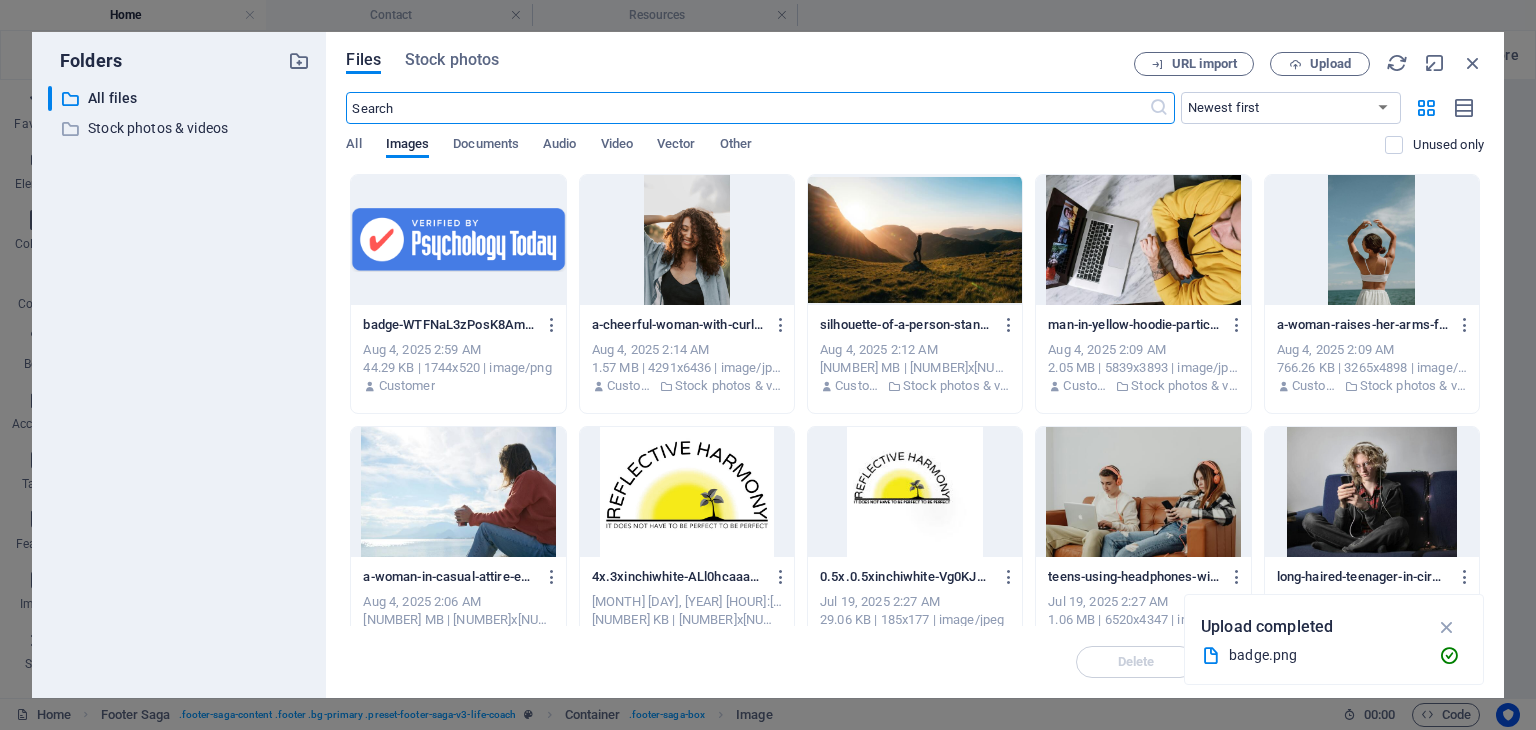 scroll, scrollTop: 5738, scrollLeft: 0, axis: vertical 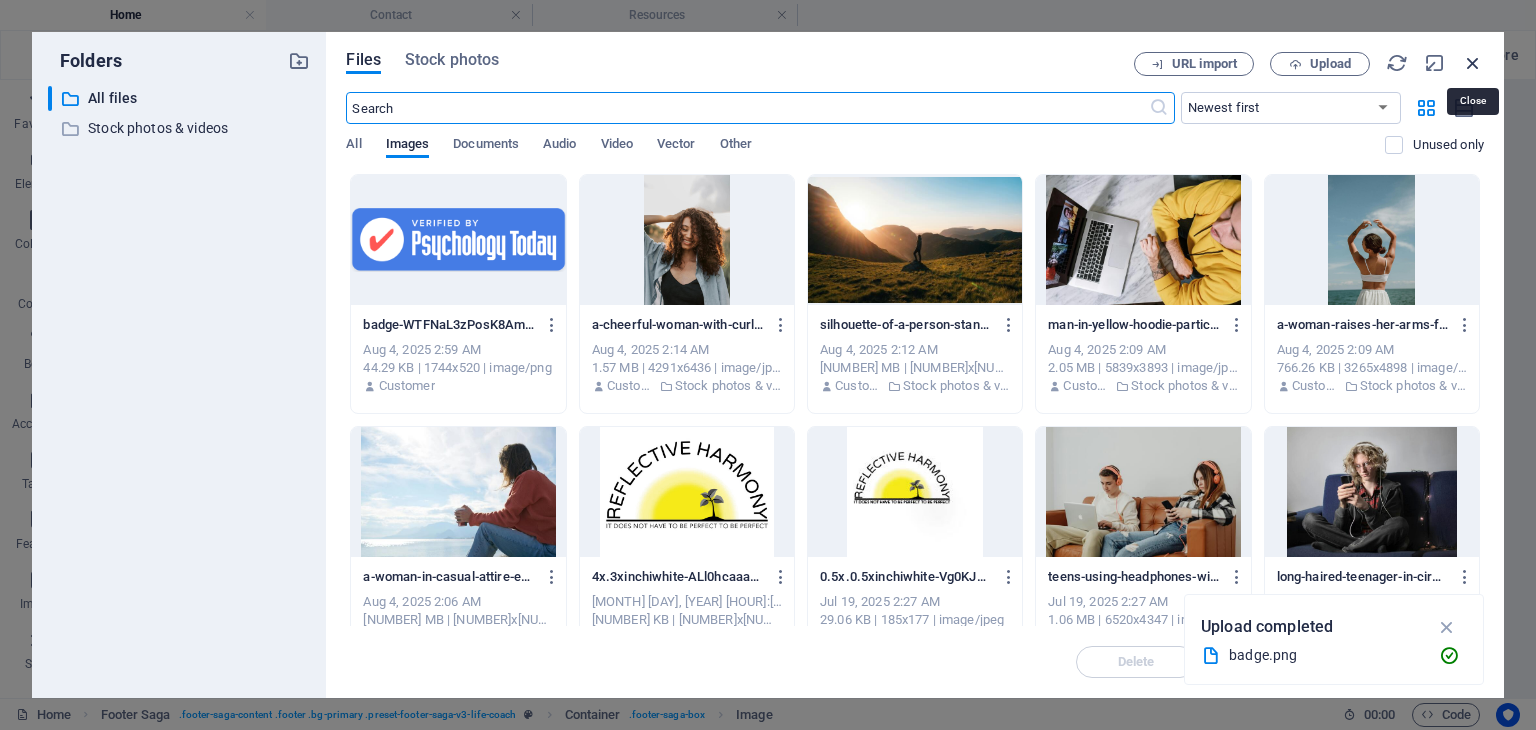 click at bounding box center (1473, 63) 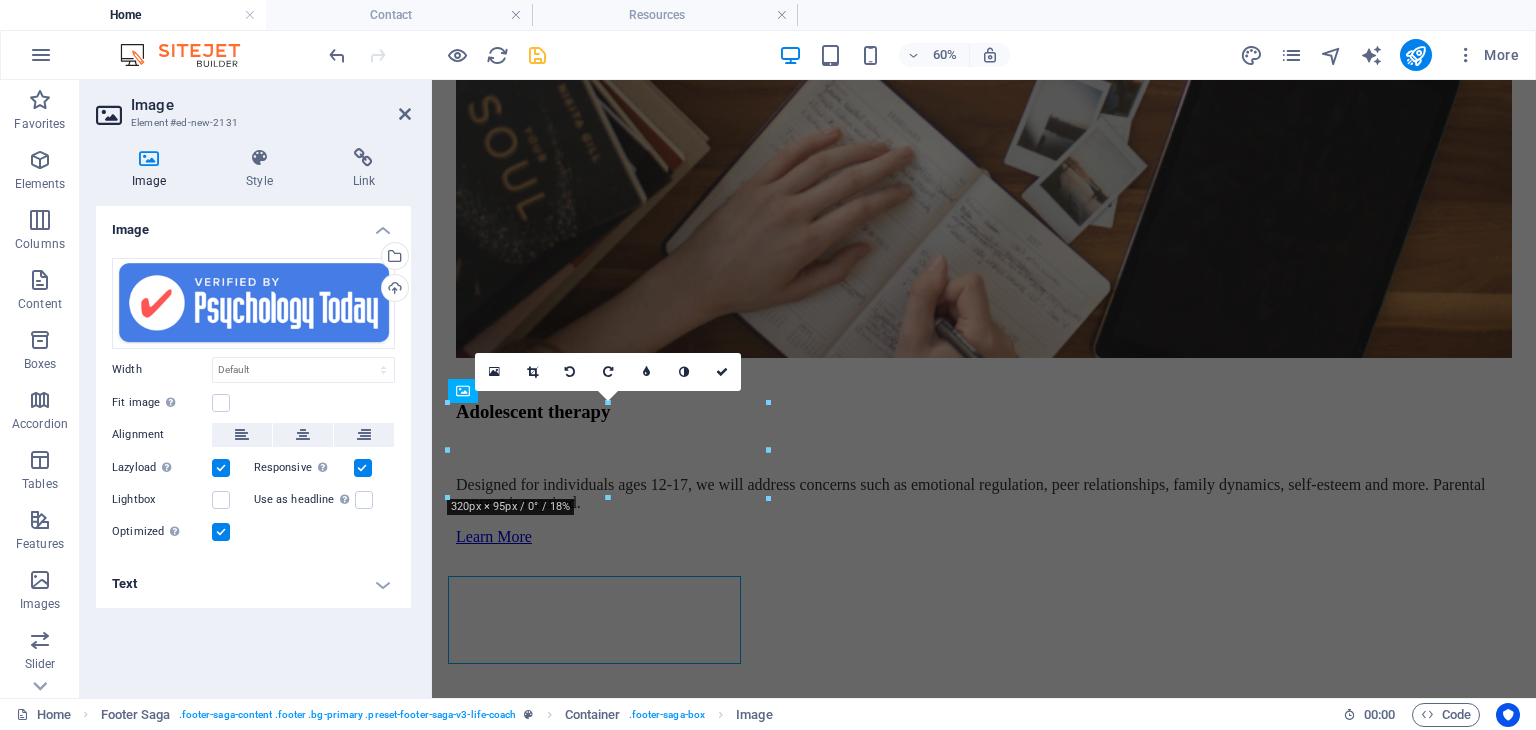 scroll, scrollTop: 5985, scrollLeft: 0, axis: vertical 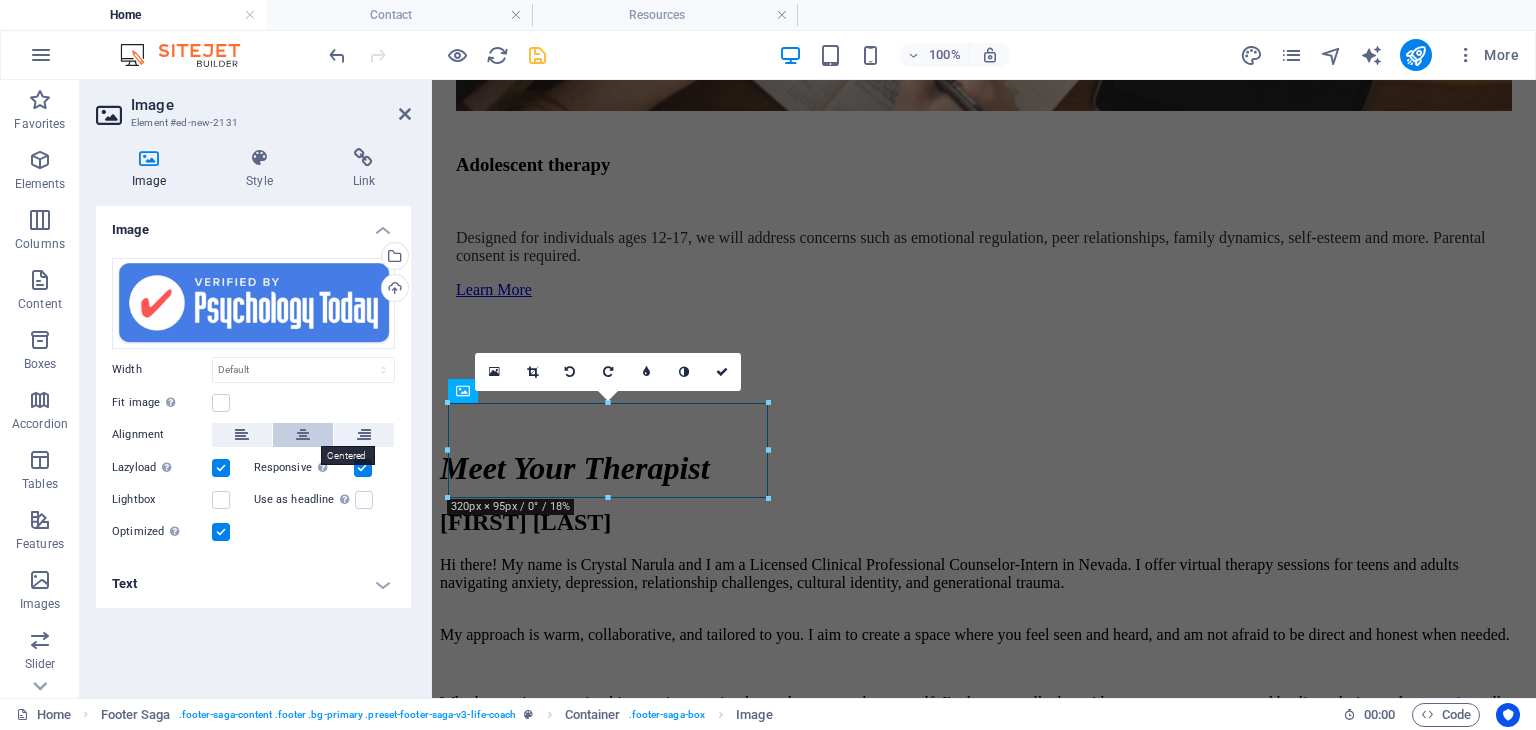 click at bounding box center (303, 435) 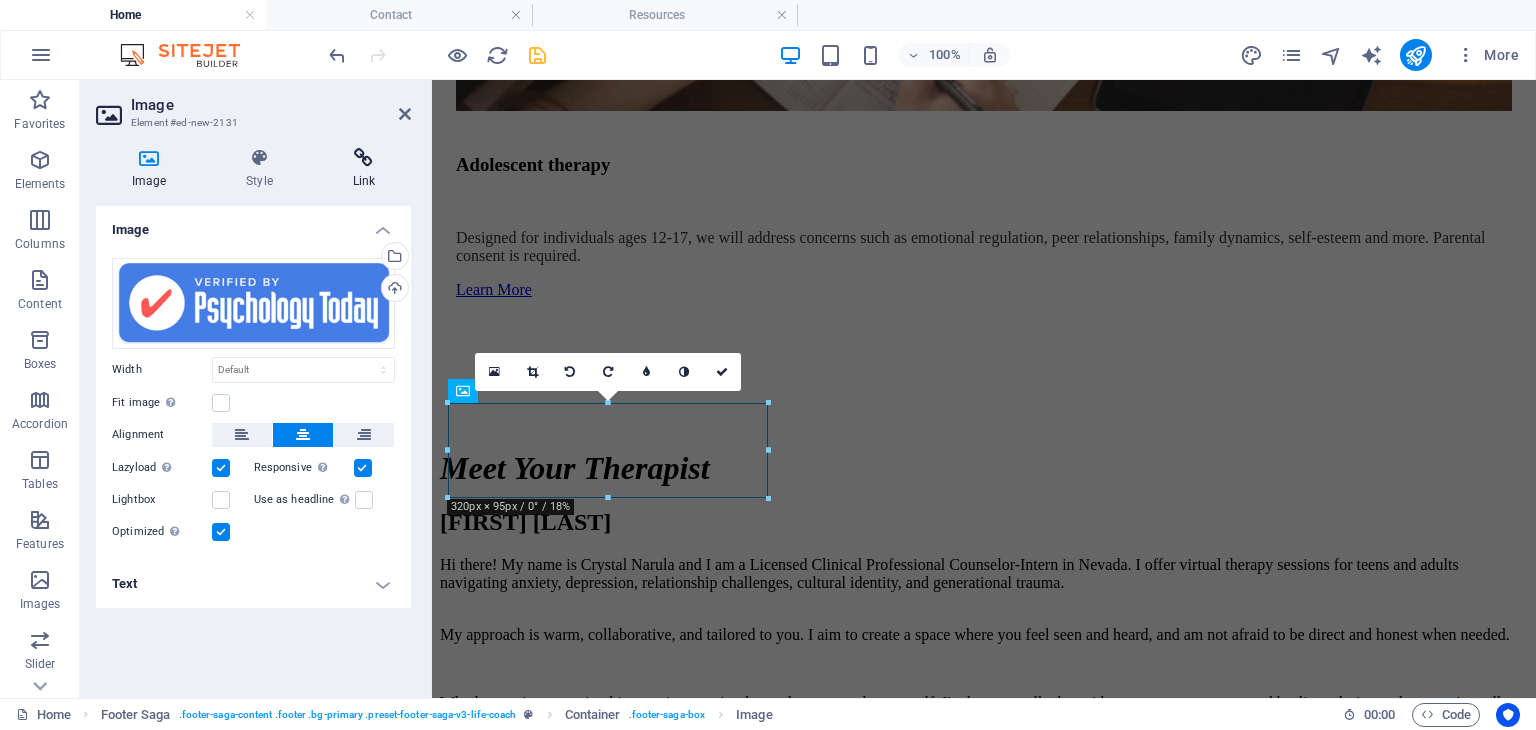 click at bounding box center (364, 158) 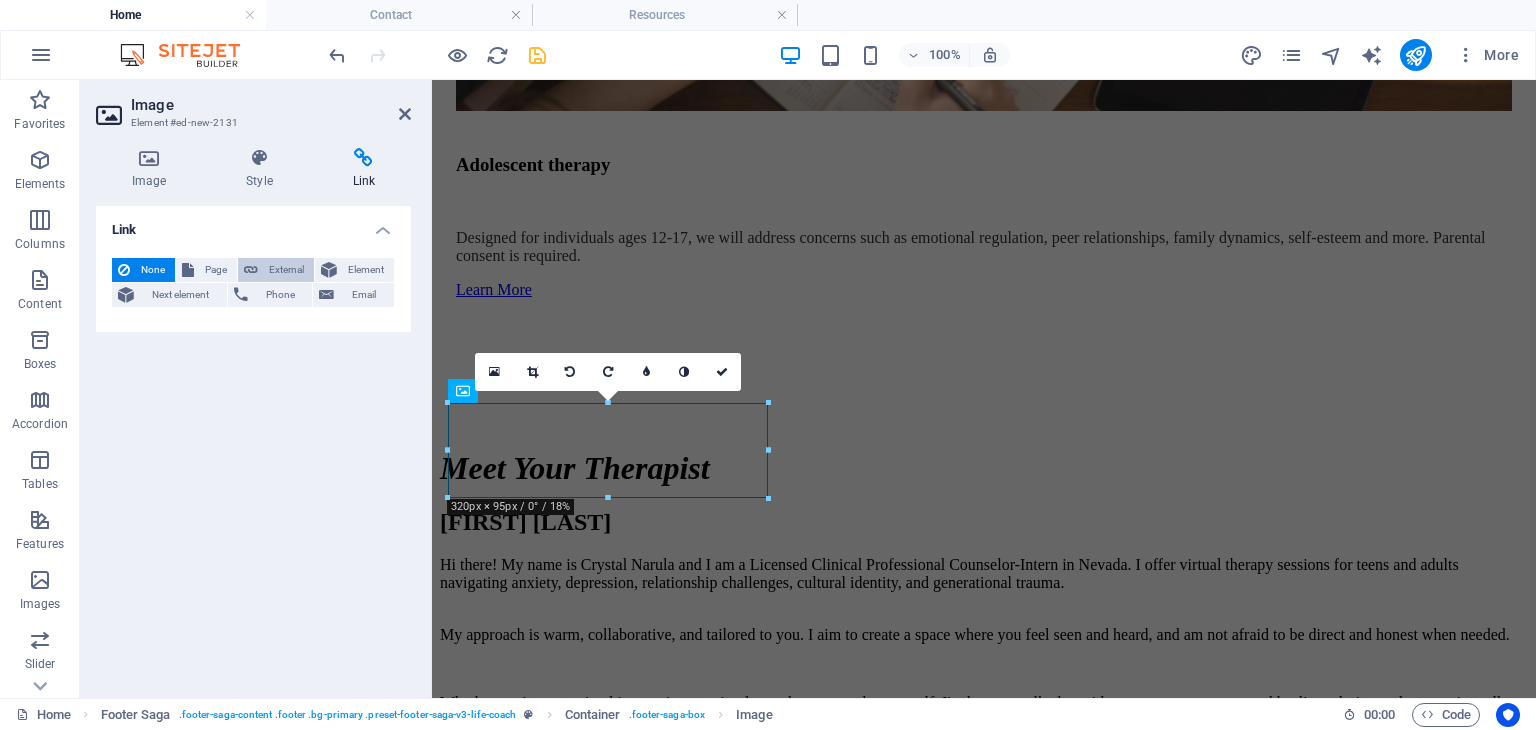 click on "External" at bounding box center [276, 270] 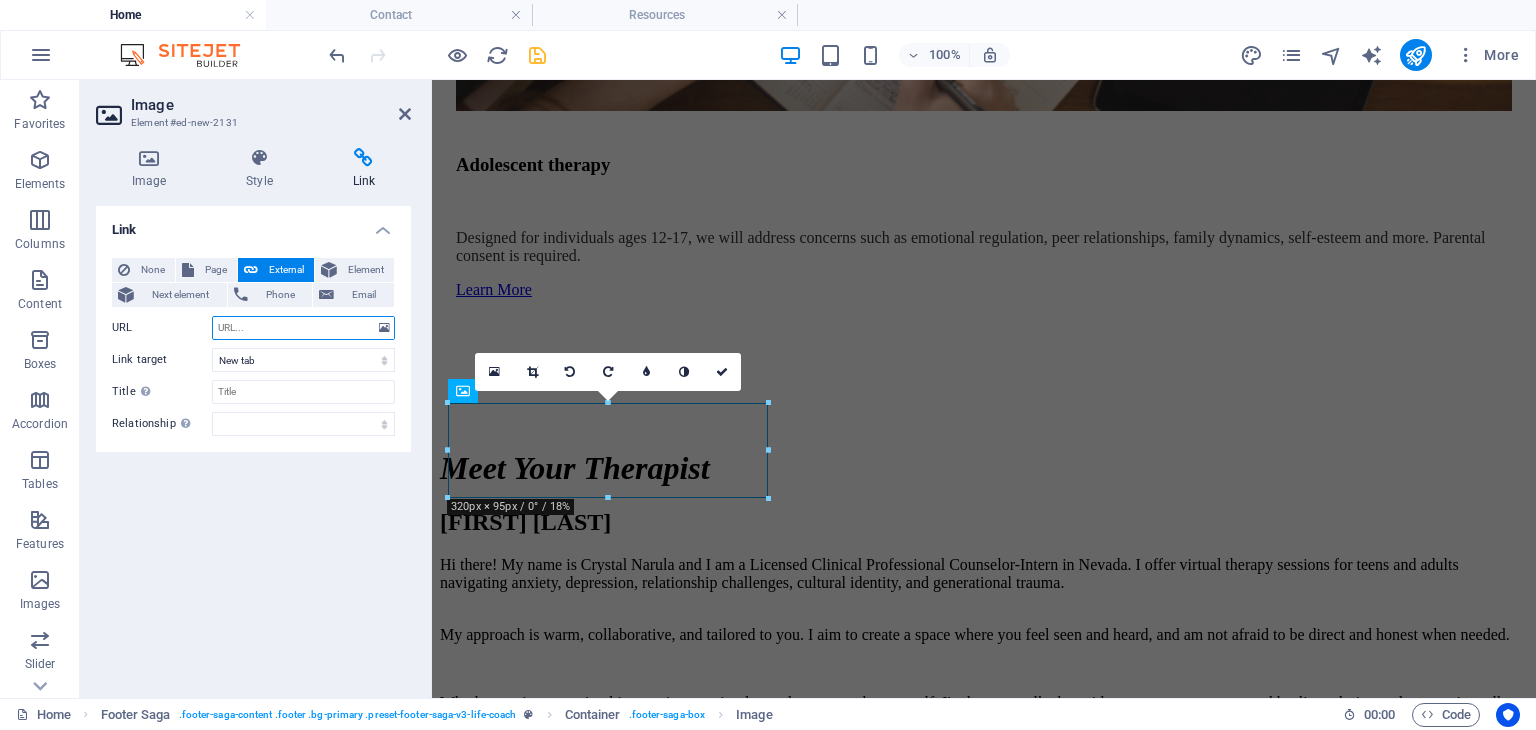 paste on "https://www.psychologytoday.com/profile/1150839" 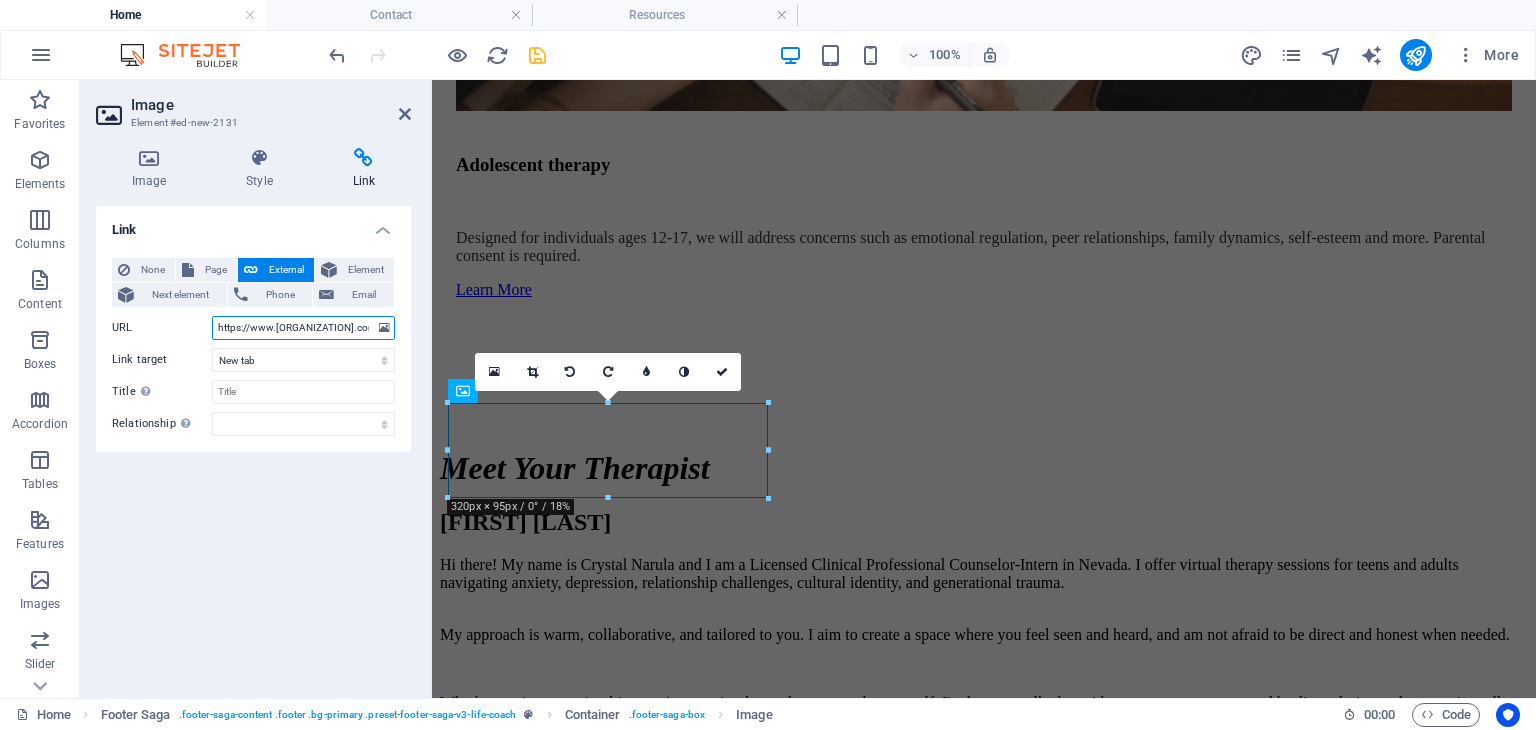 scroll, scrollTop: 0, scrollLeft: 77, axis: horizontal 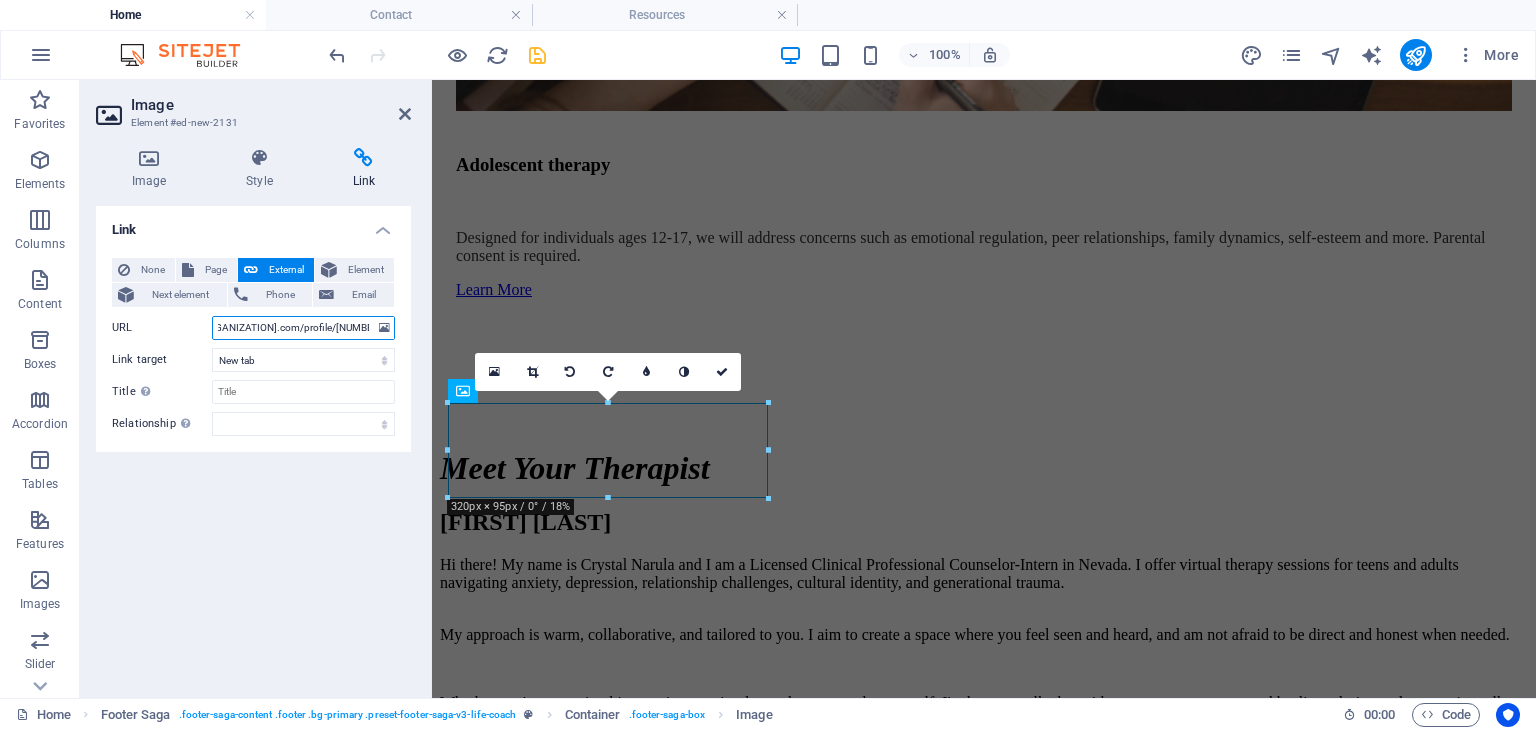 click on "https://www.psychologytoday.com/profile/1150839" at bounding box center (303, 328) 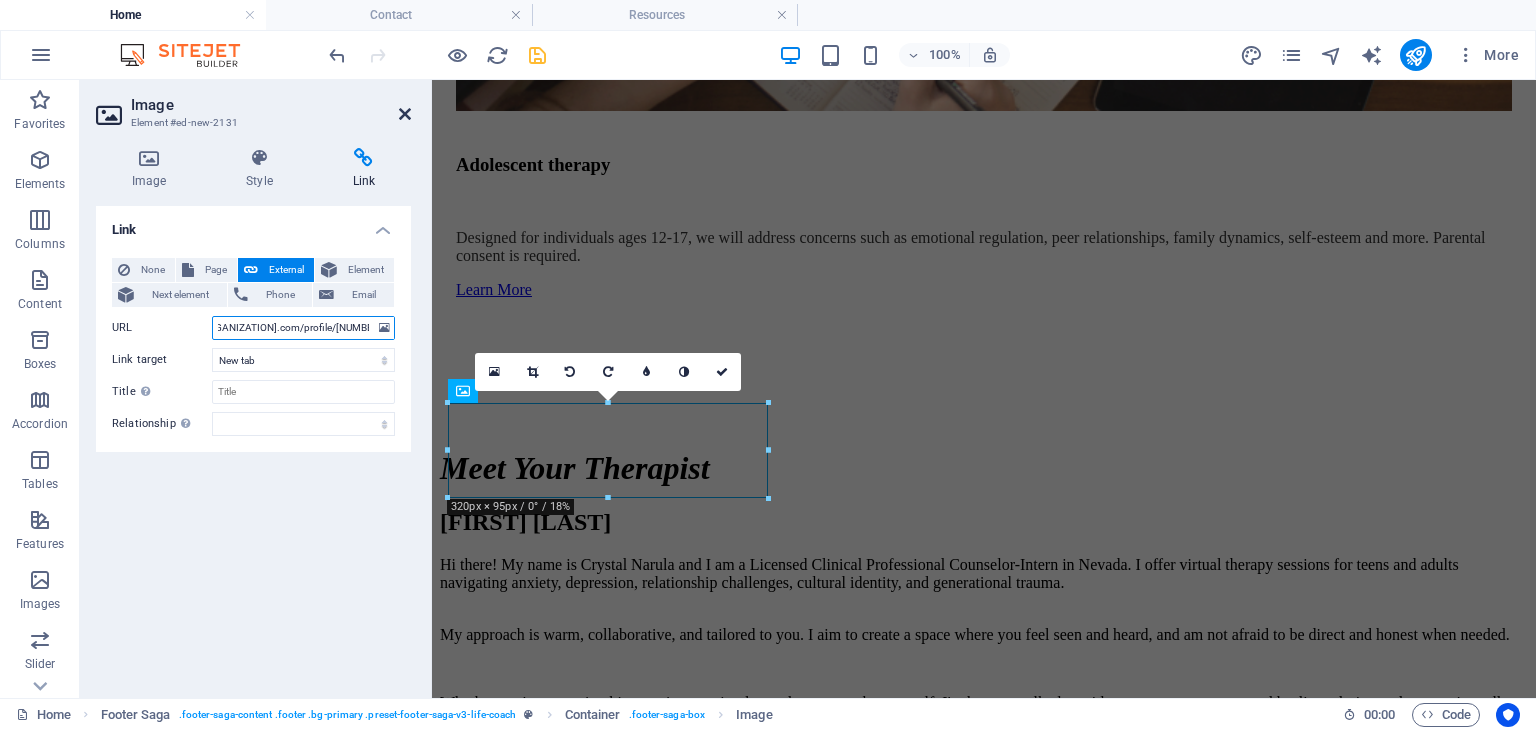 type on "https://www.psychologytoday.com/profile/1150839" 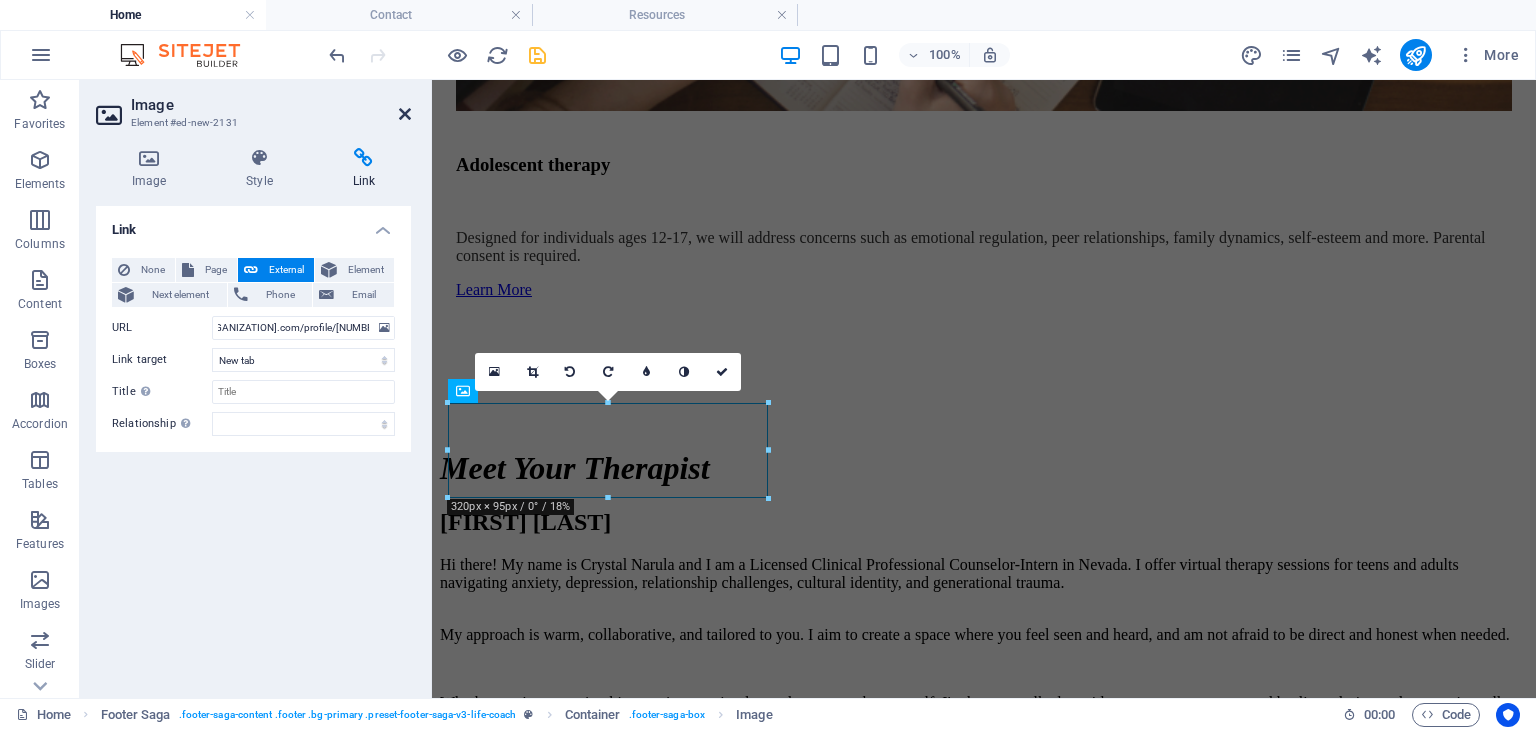 click at bounding box center (405, 114) 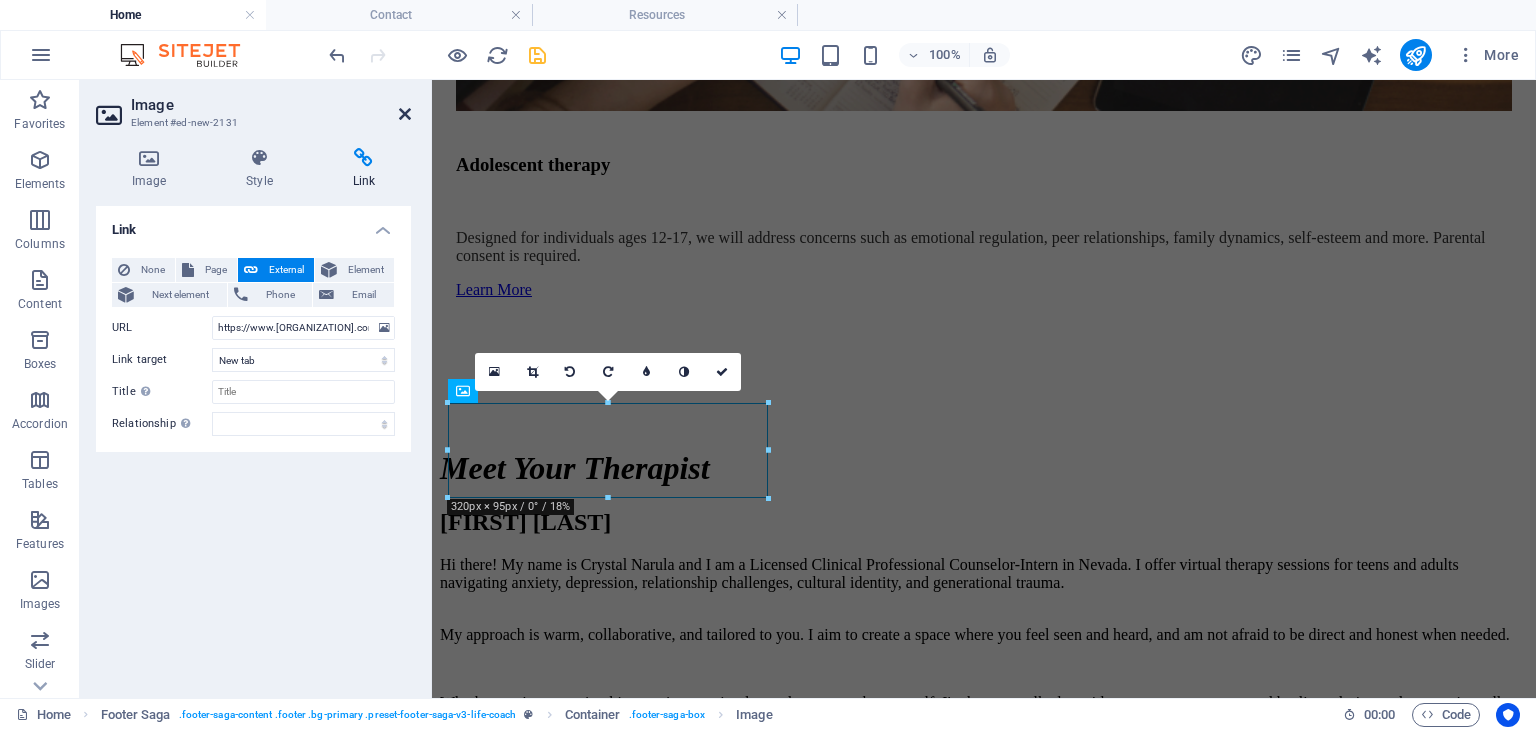 scroll, scrollTop: 5680, scrollLeft: 0, axis: vertical 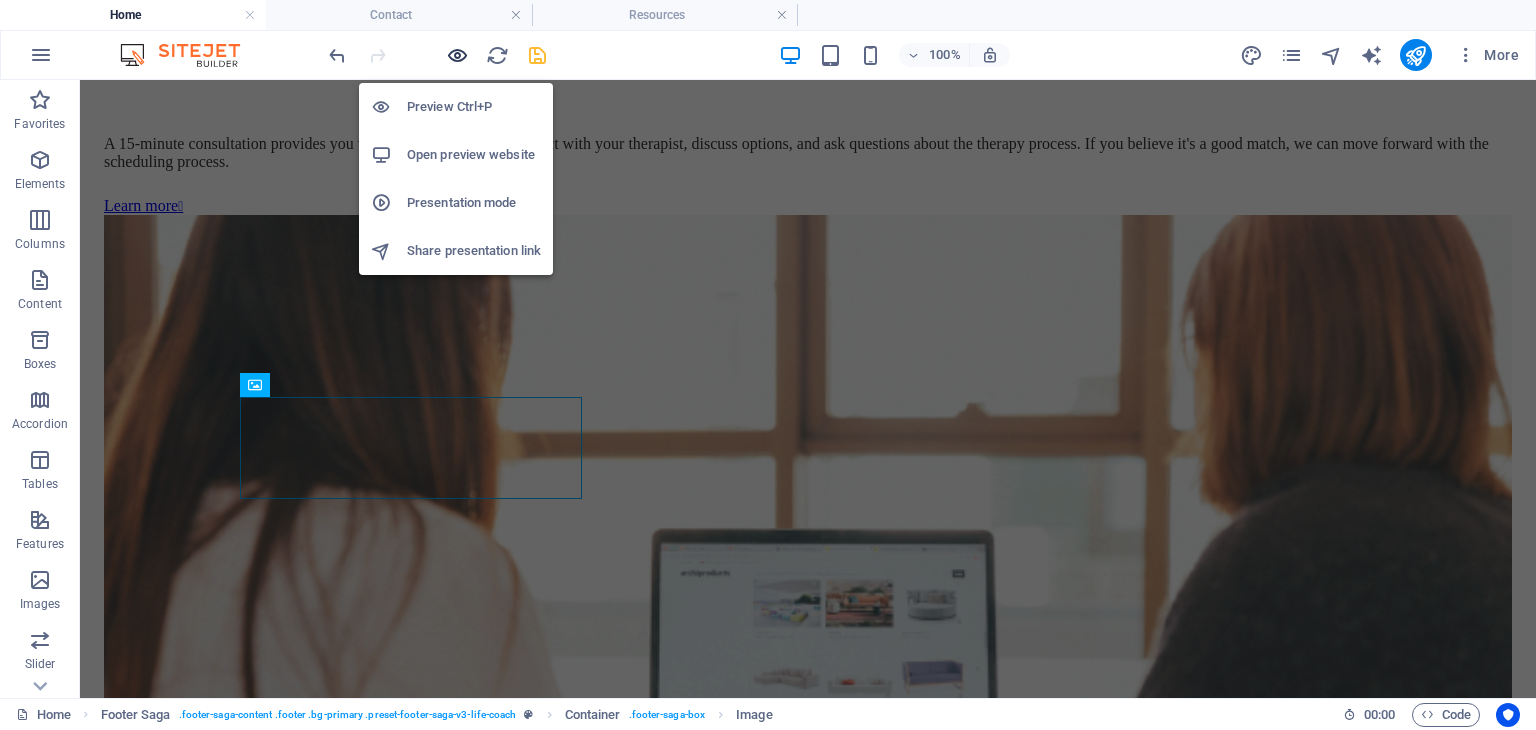 click at bounding box center (457, 55) 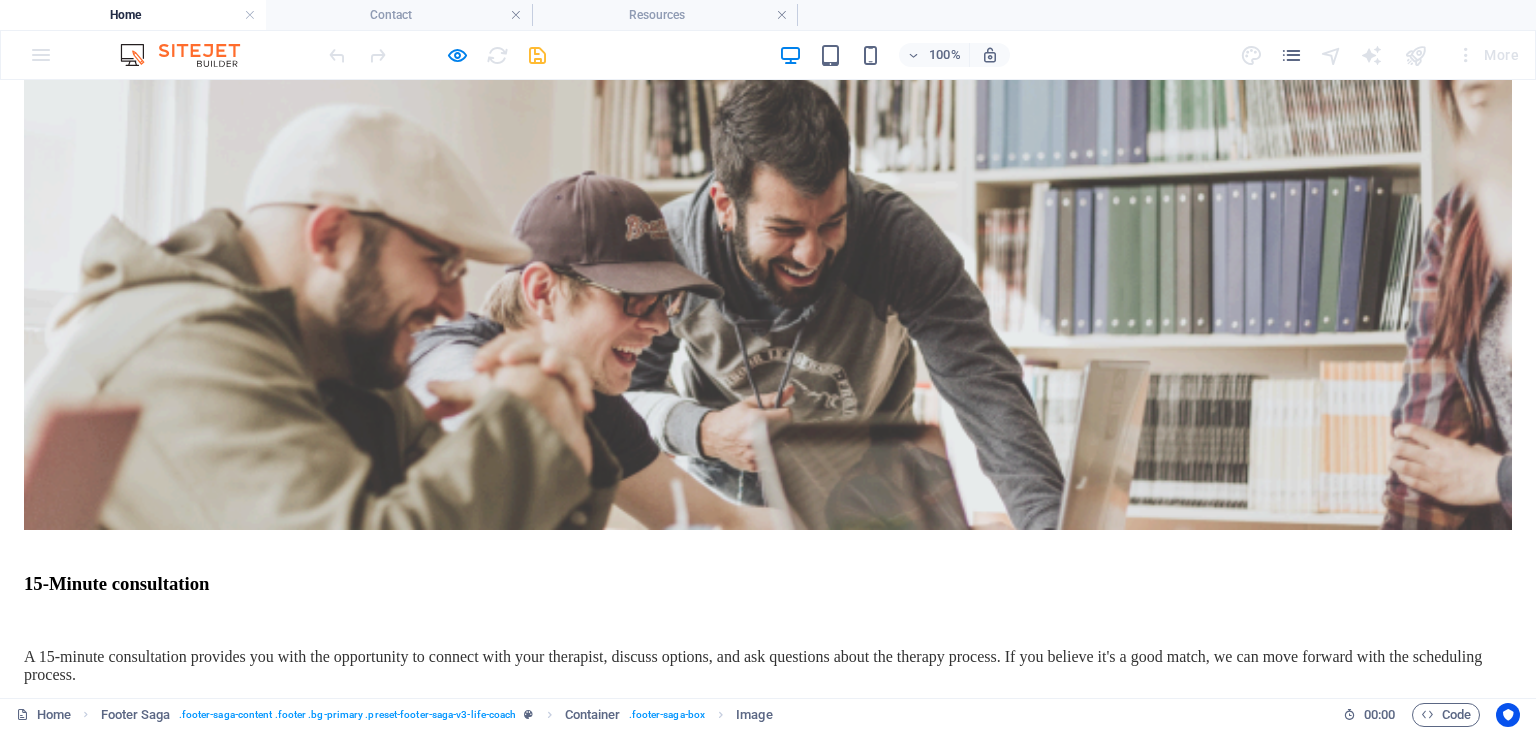 scroll, scrollTop: 5660, scrollLeft: 0, axis: vertical 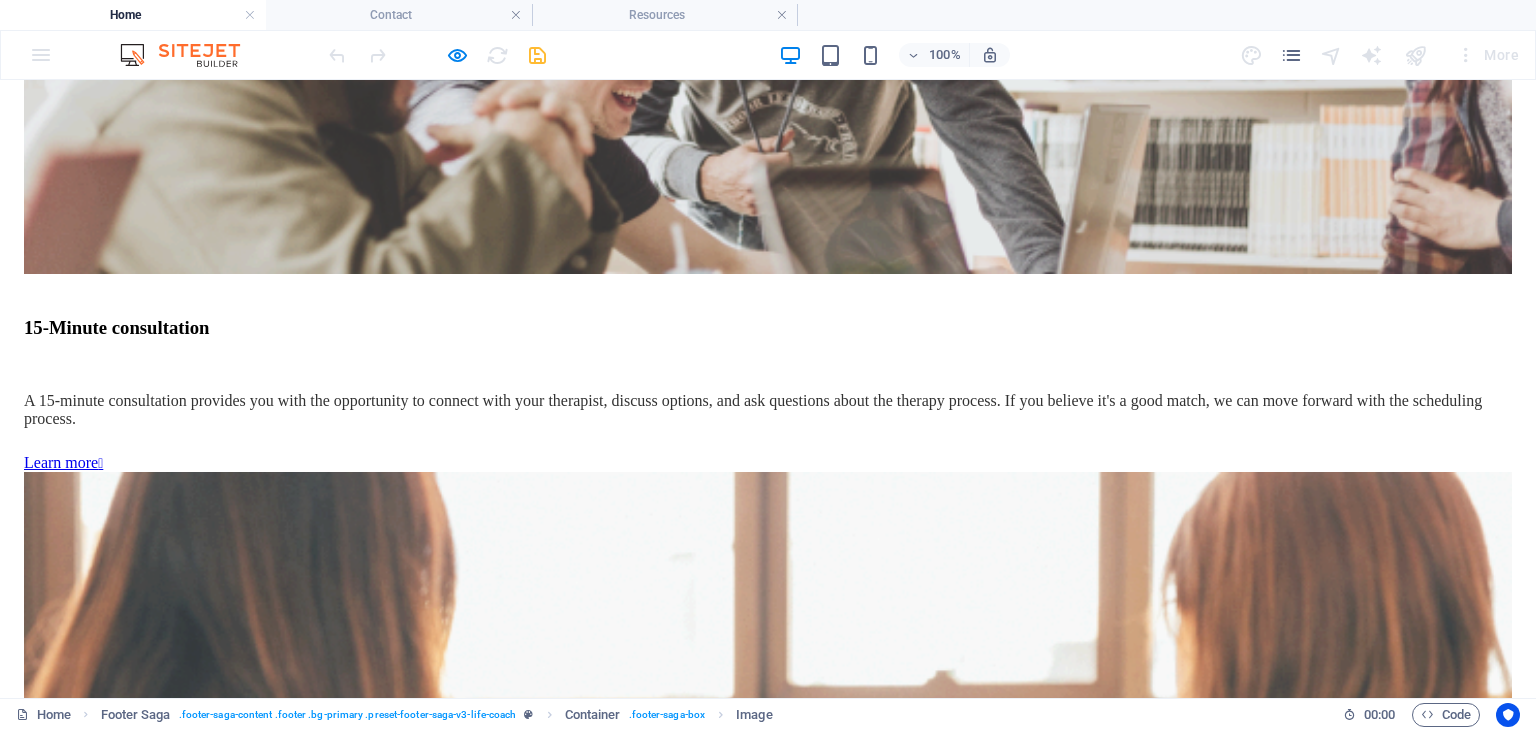click on "© 2022 All rights reserved" at bounding box center (768, 16275) 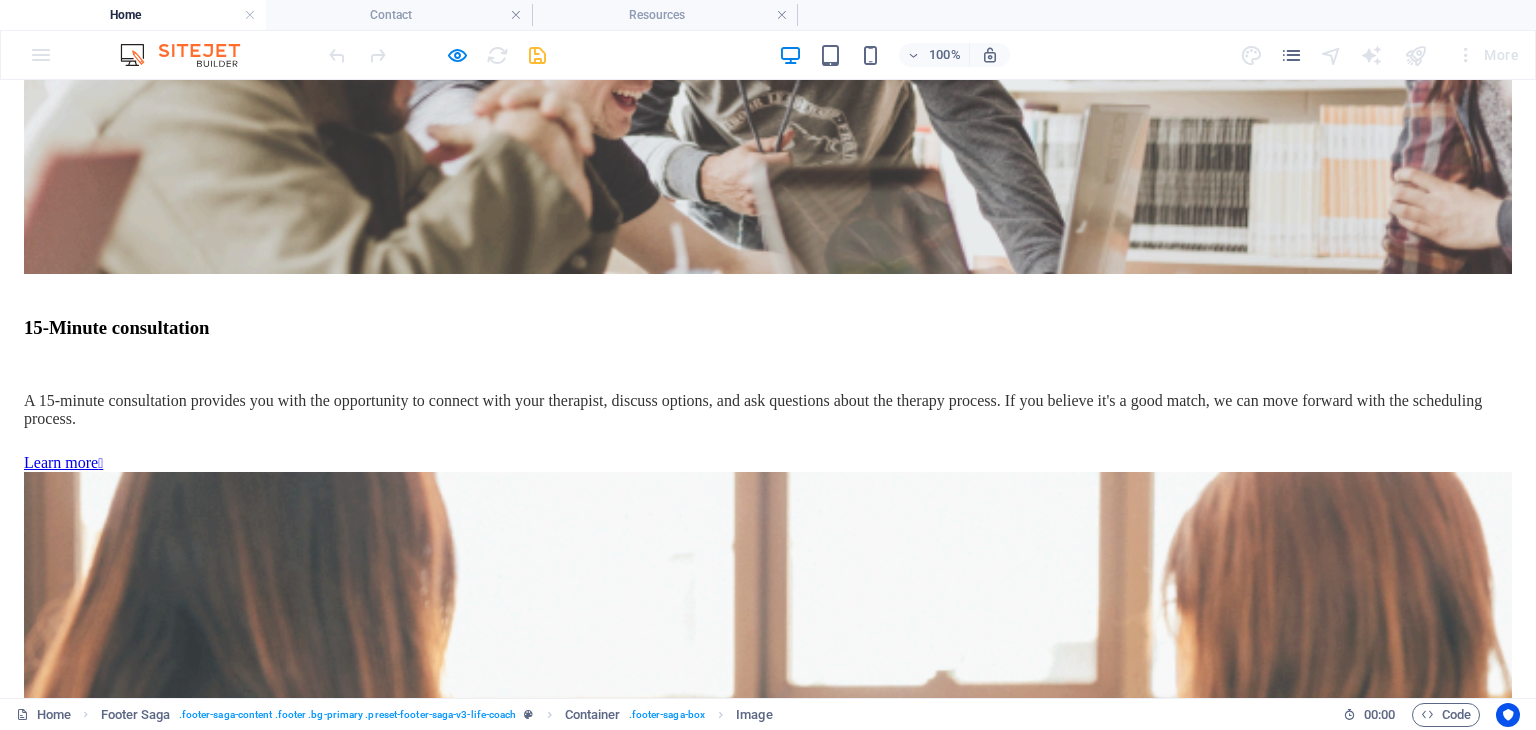 scroll, scrollTop: 5680, scrollLeft: 0, axis: vertical 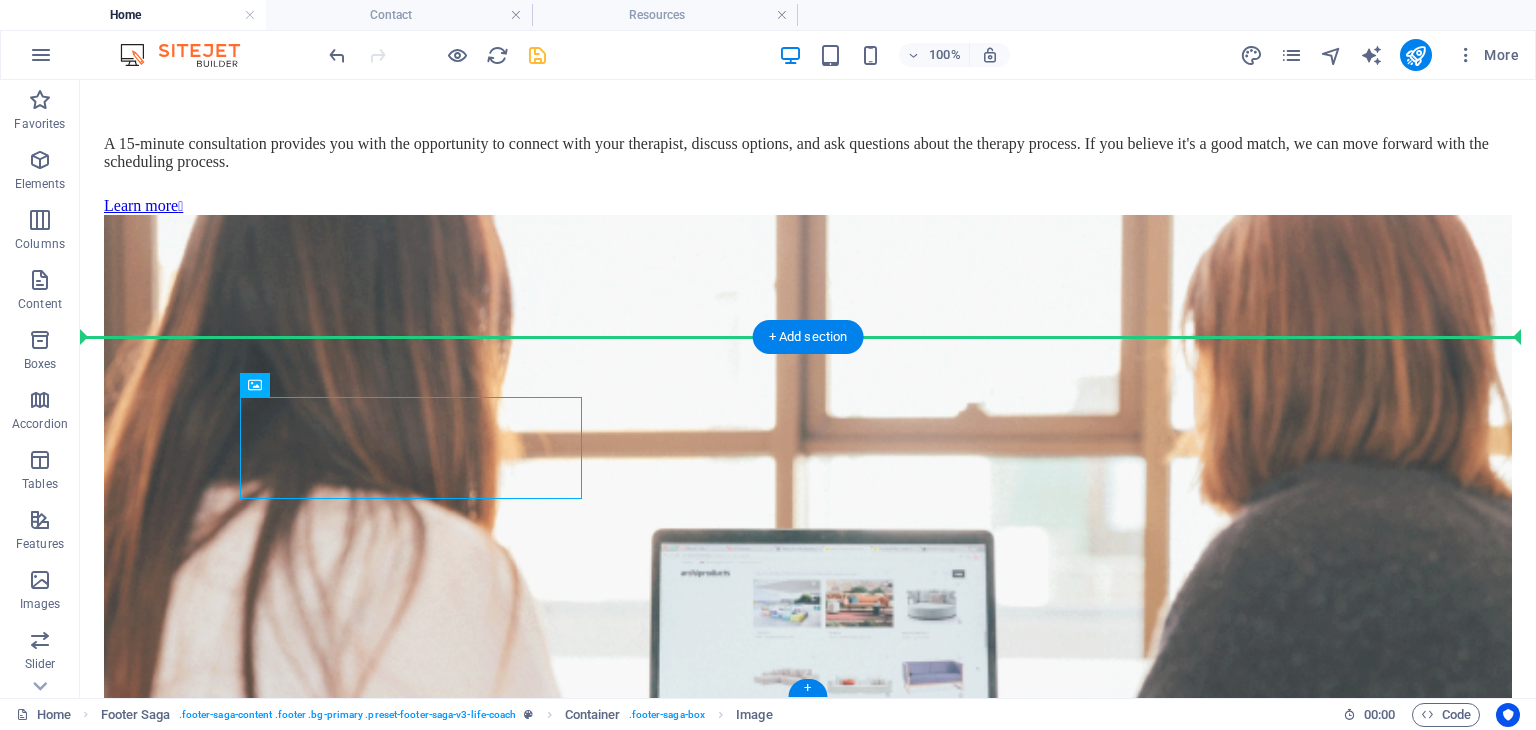 drag, startPoint x: 416, startPoint y: 445, endPoint x: 769, endPoint y: 444, distance: 353.0014 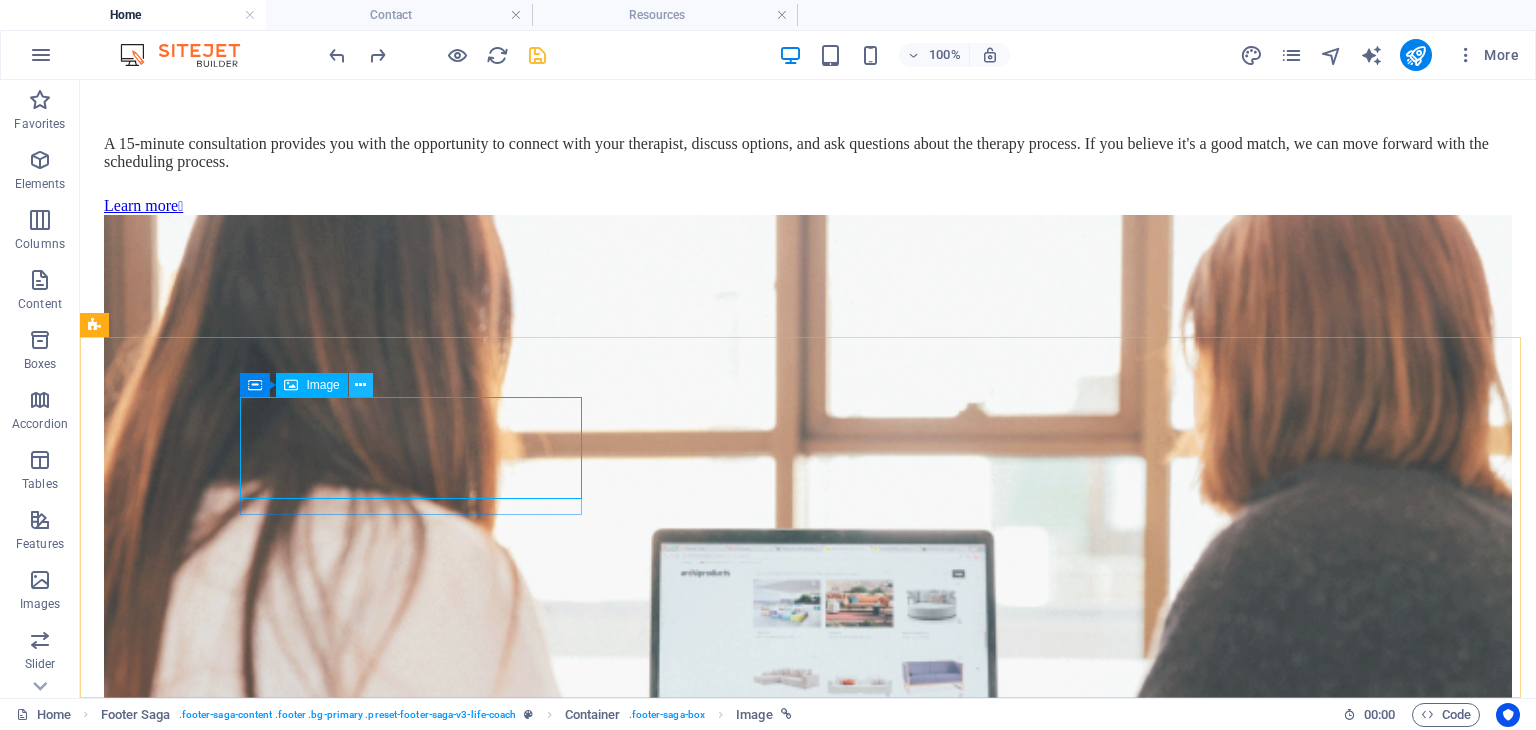 click at bounding box center [360, 385] 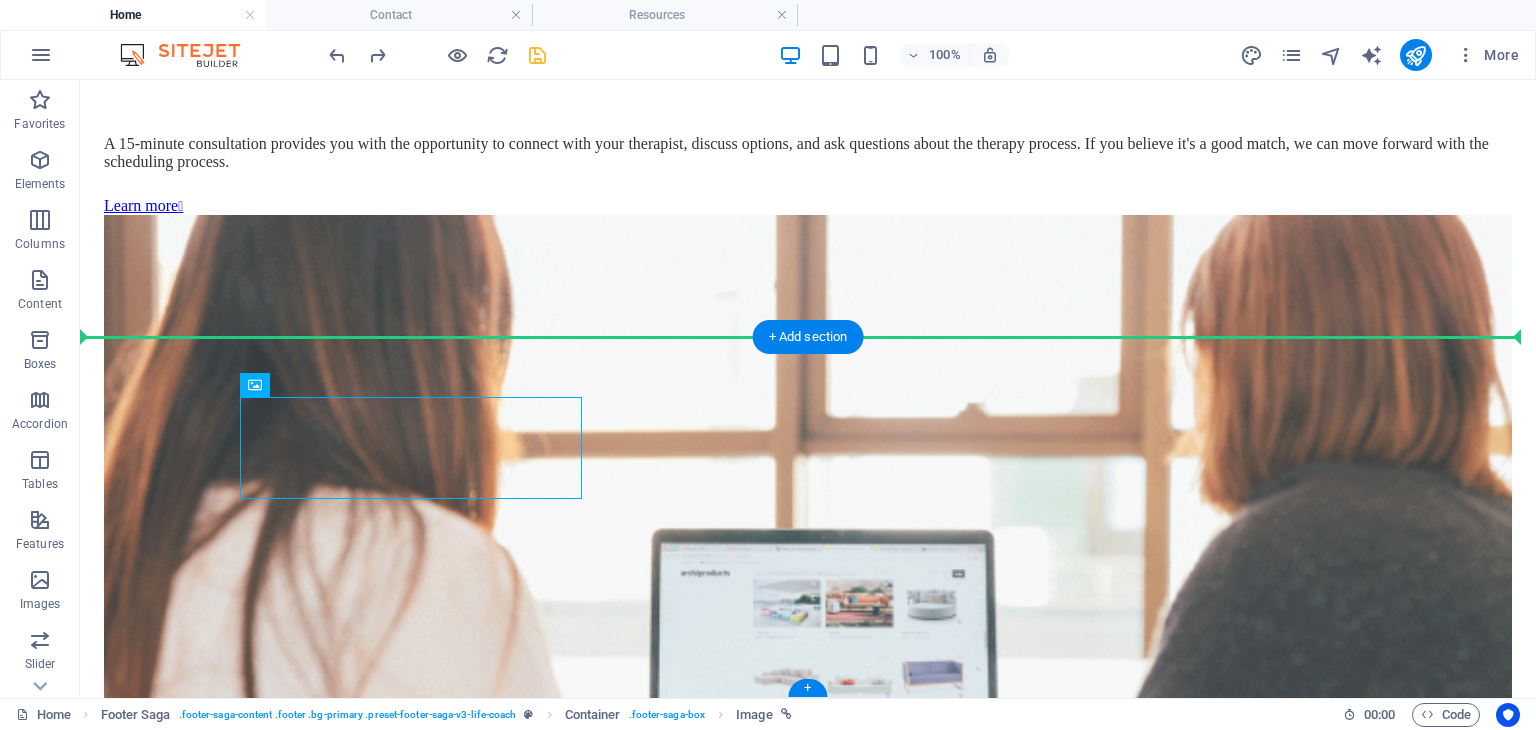 drag, startPoint x: 501, startPoint y: 438, endPoint x: 919, endPoint y: 472, distance: 419.3805 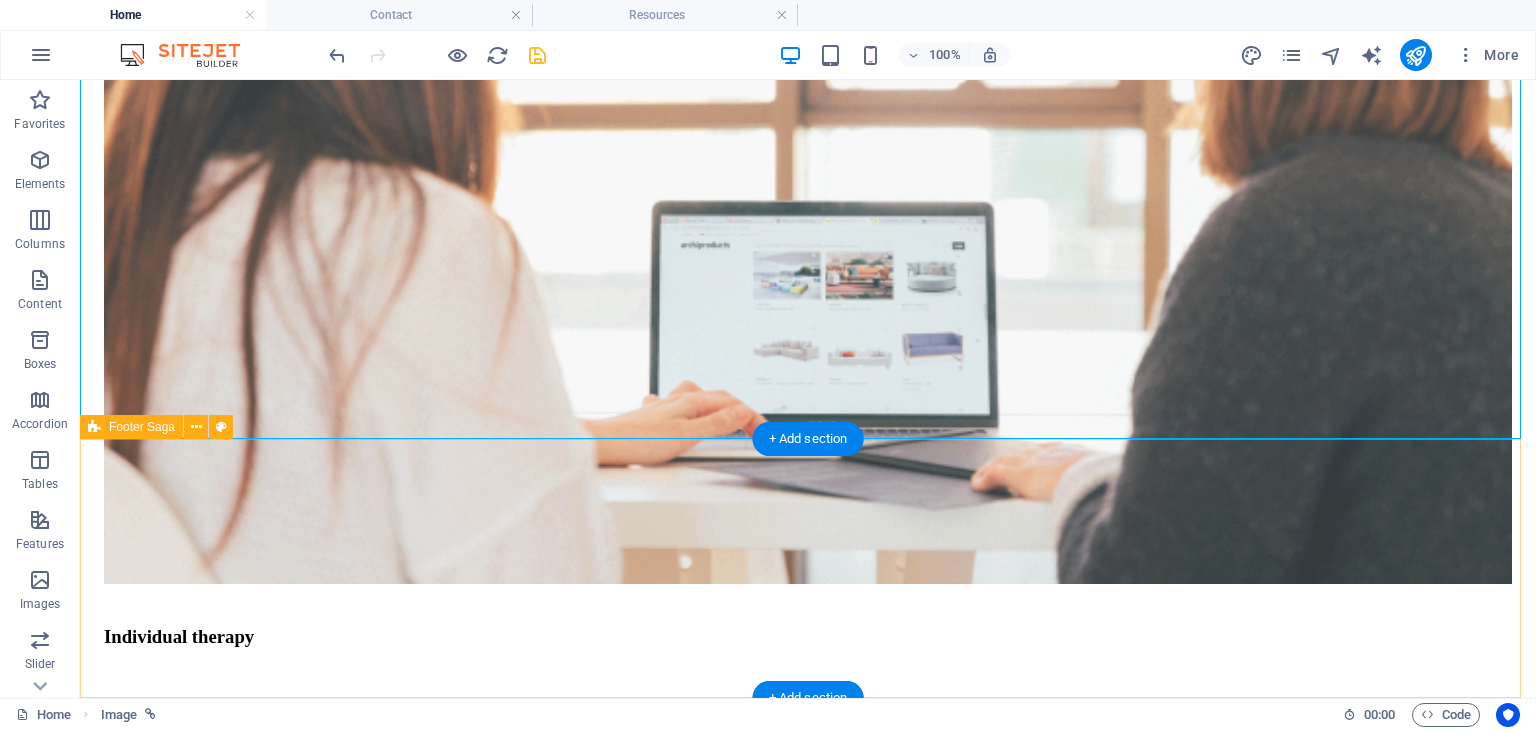 scroll, scrollTop: 5578, scrollLeft: 0, axis: vertical 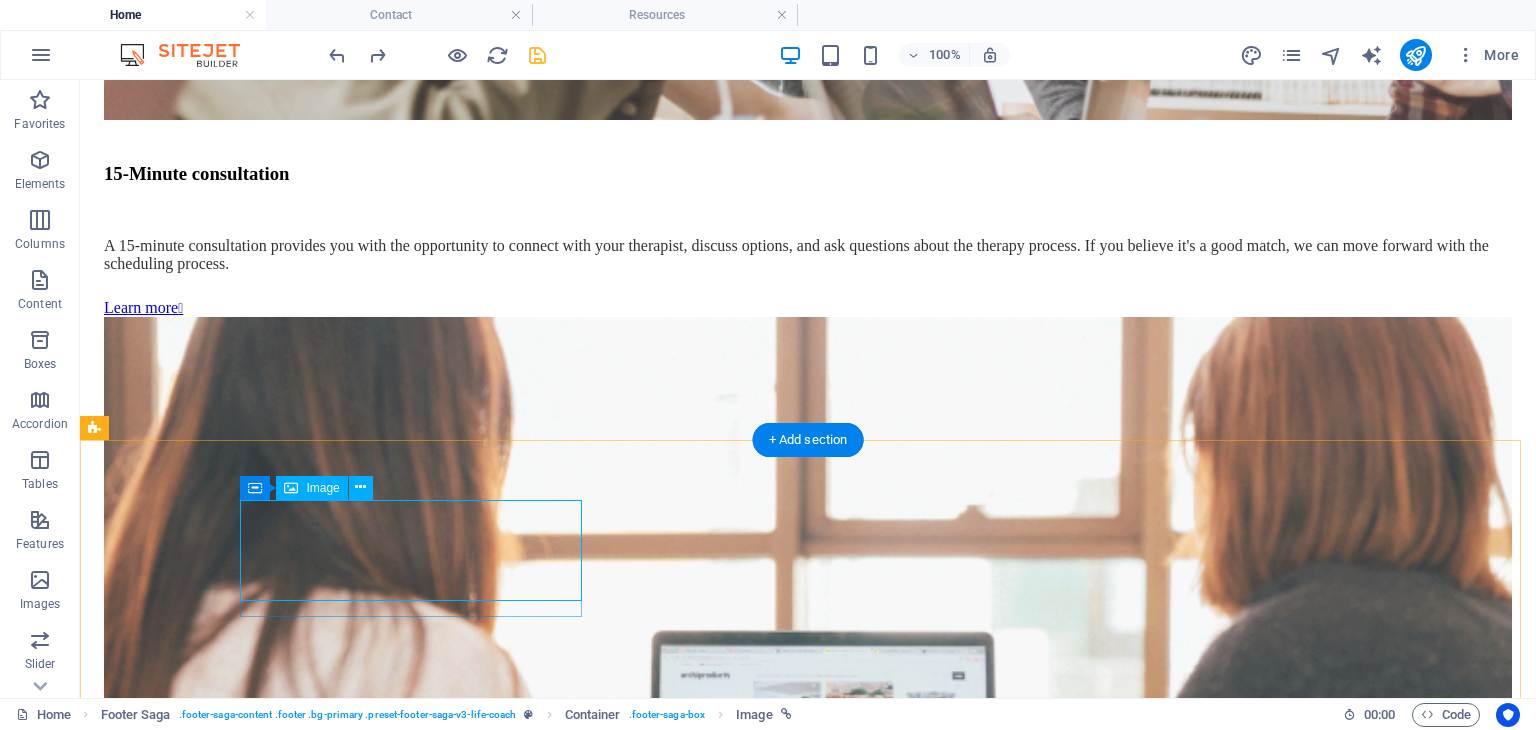click at bounding box center [808, 11752] 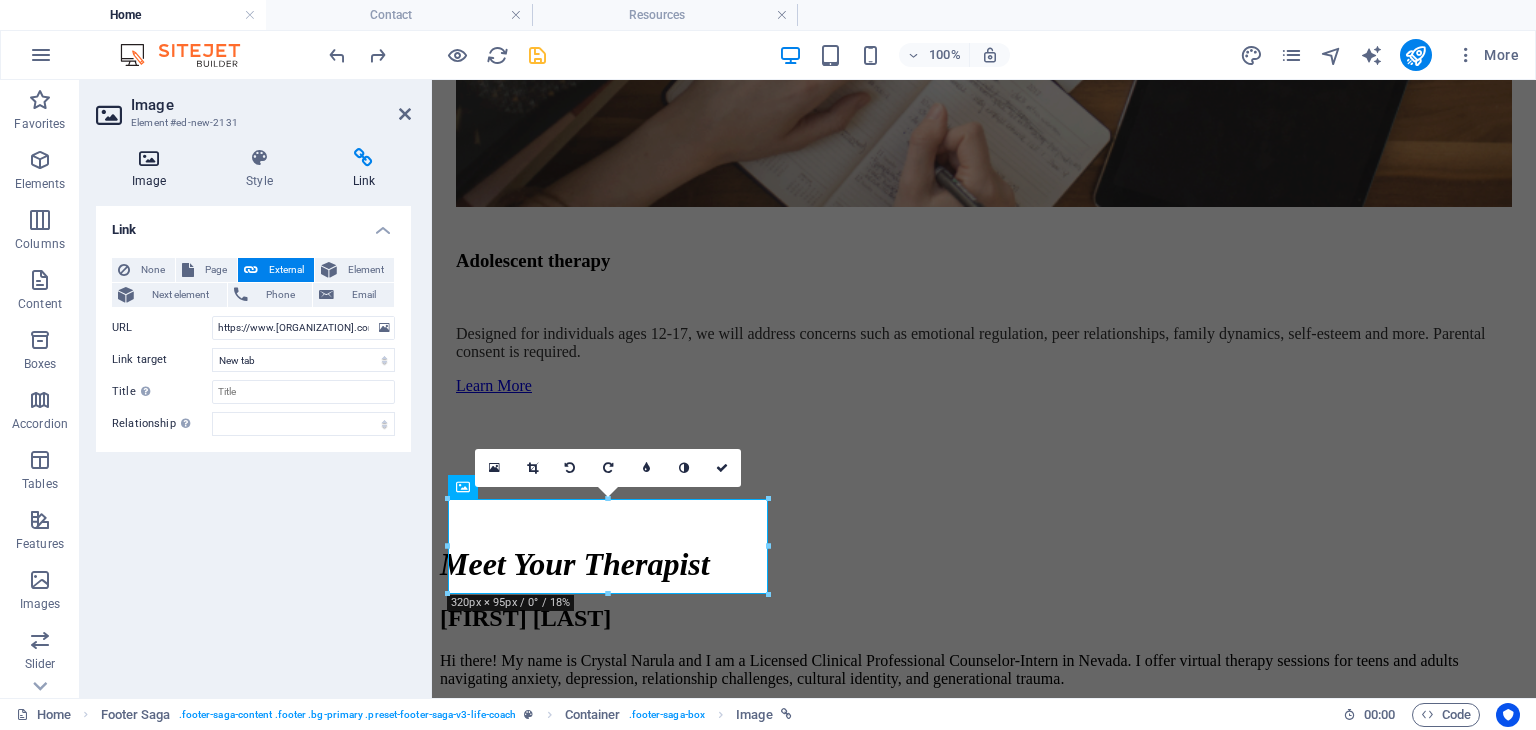 click at bounding box center [149, 158] 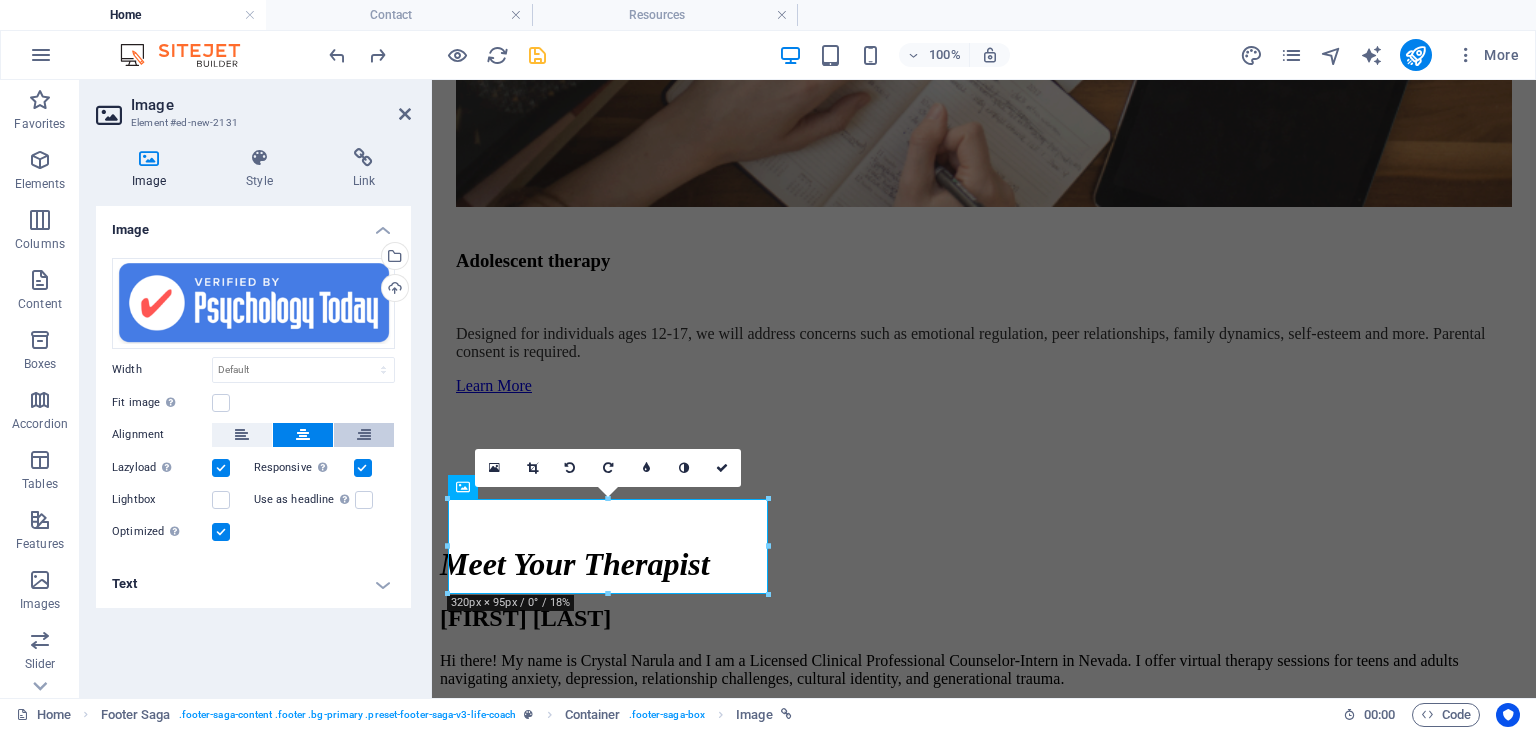click at bounding box center [364, 435] 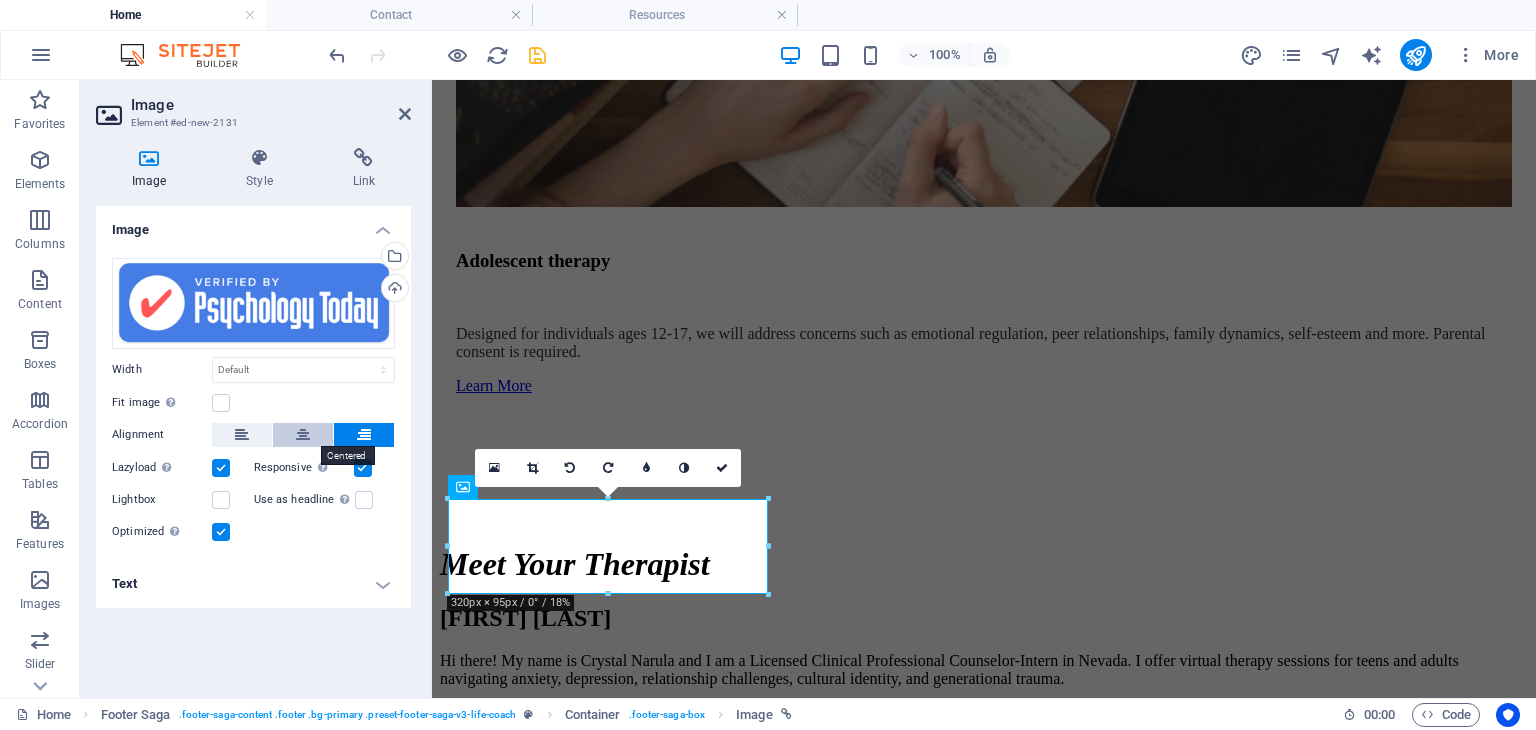 click at bounding box center (303, 435) 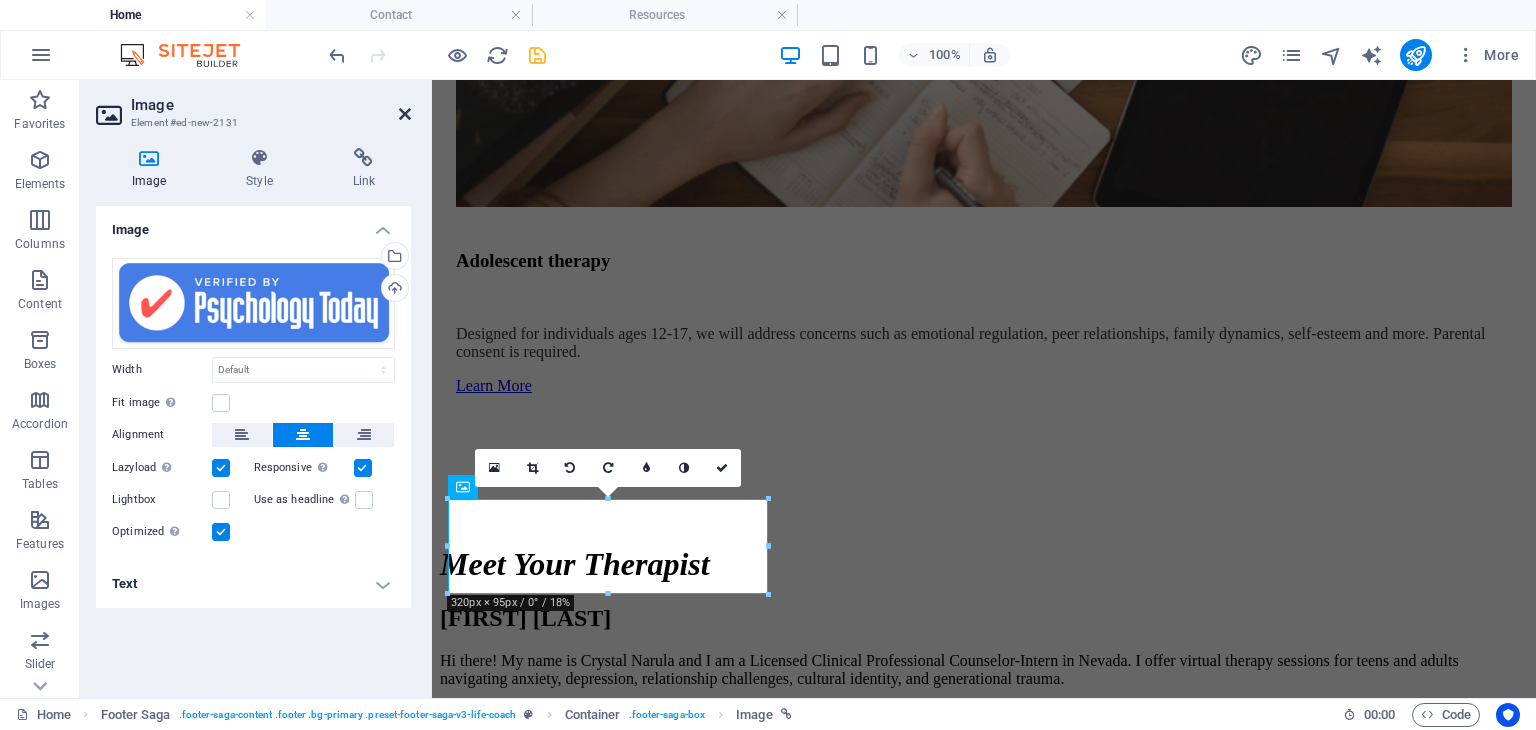click at bounding box center (405, 114) 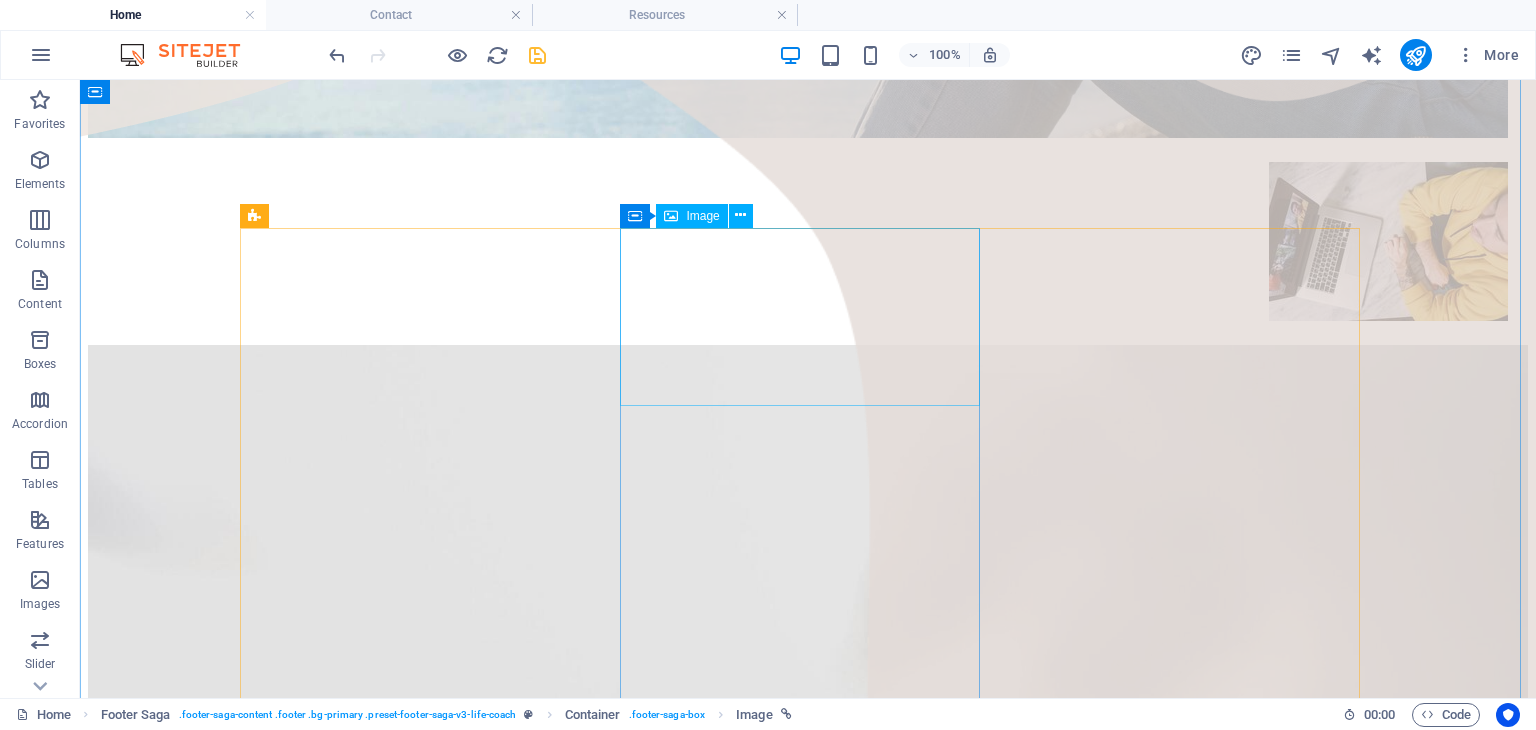 scroll, scrollTop: 1175, scrollLeft: 0, axis: vertical 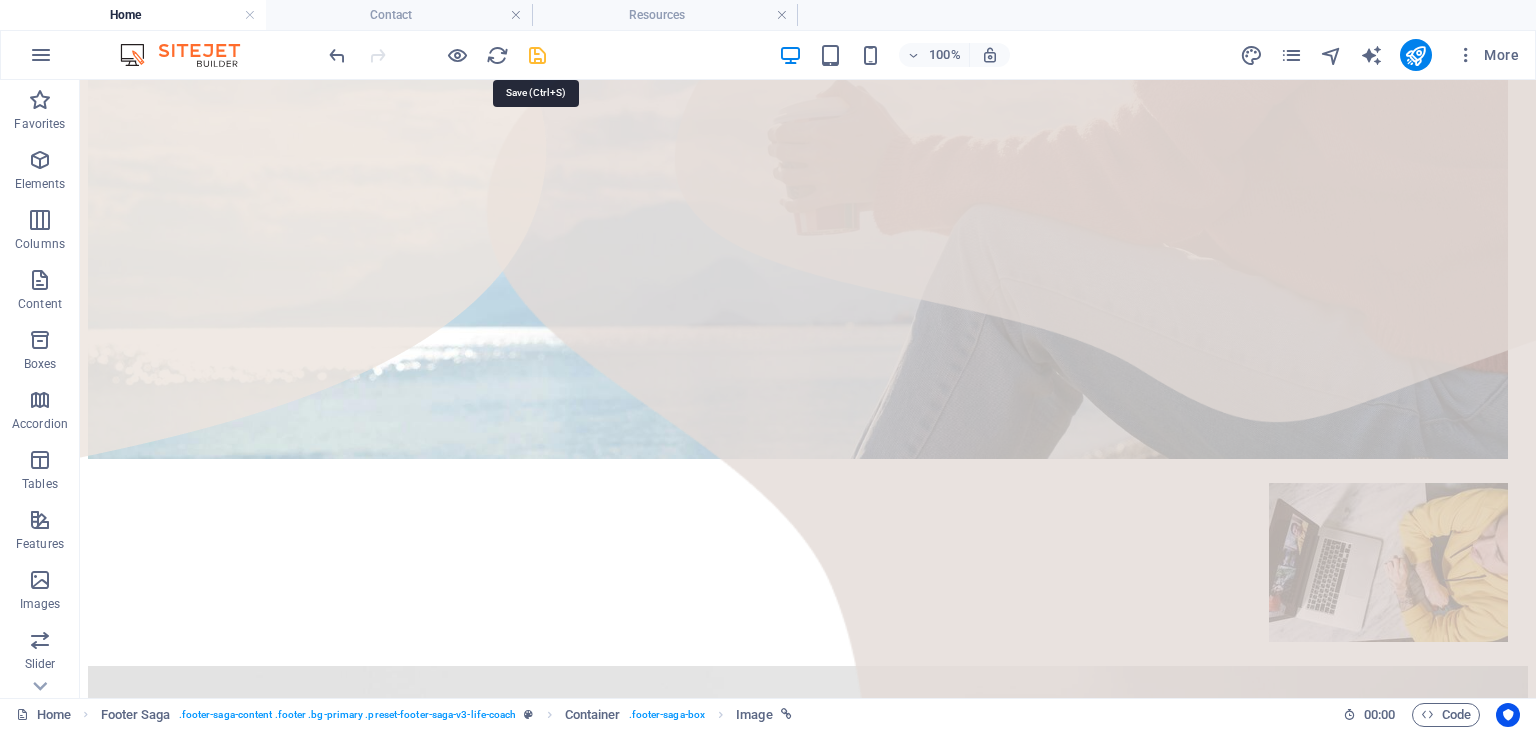 click at bounding box center [537, 55] 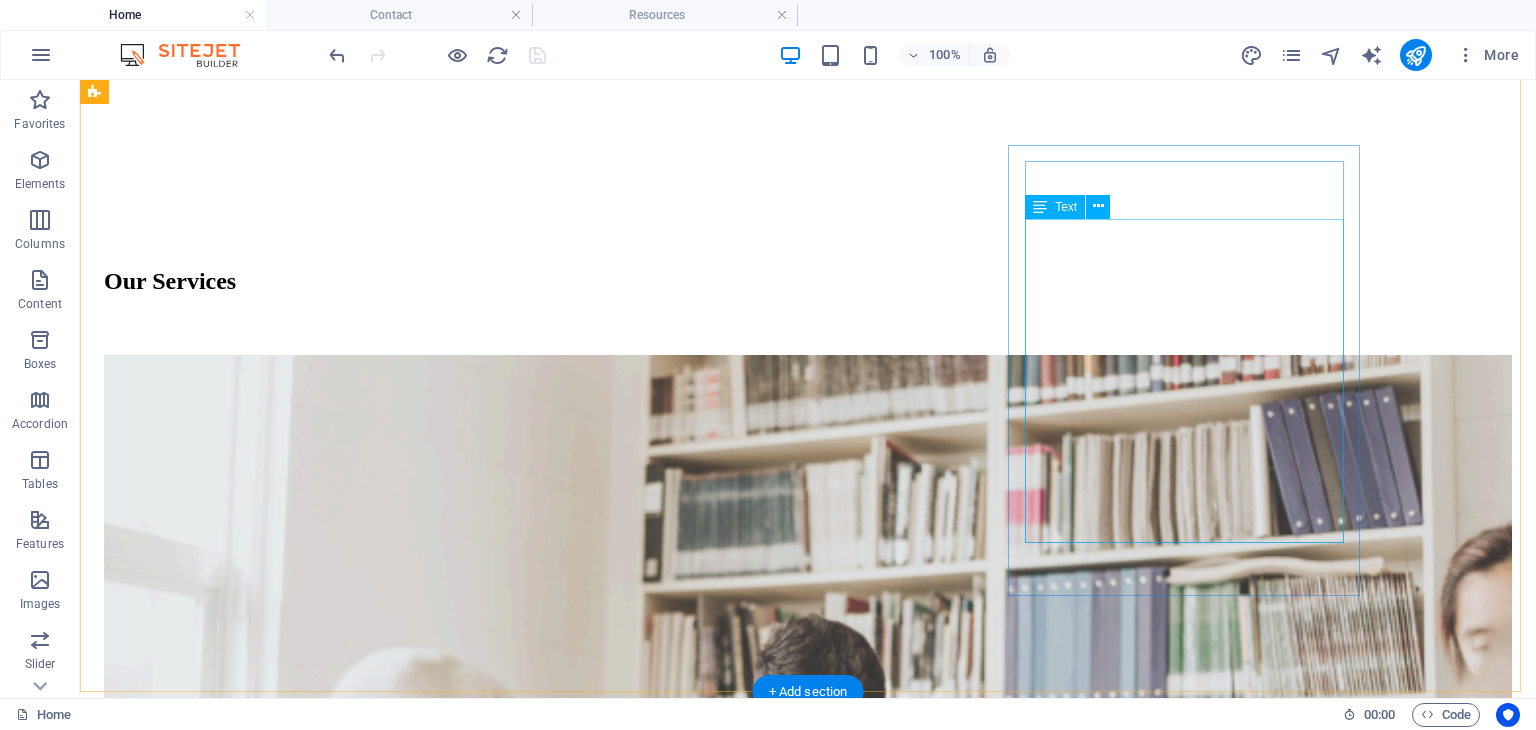 scroll, scrollTop: 4704, scrollLeft: 0, axis: vertical 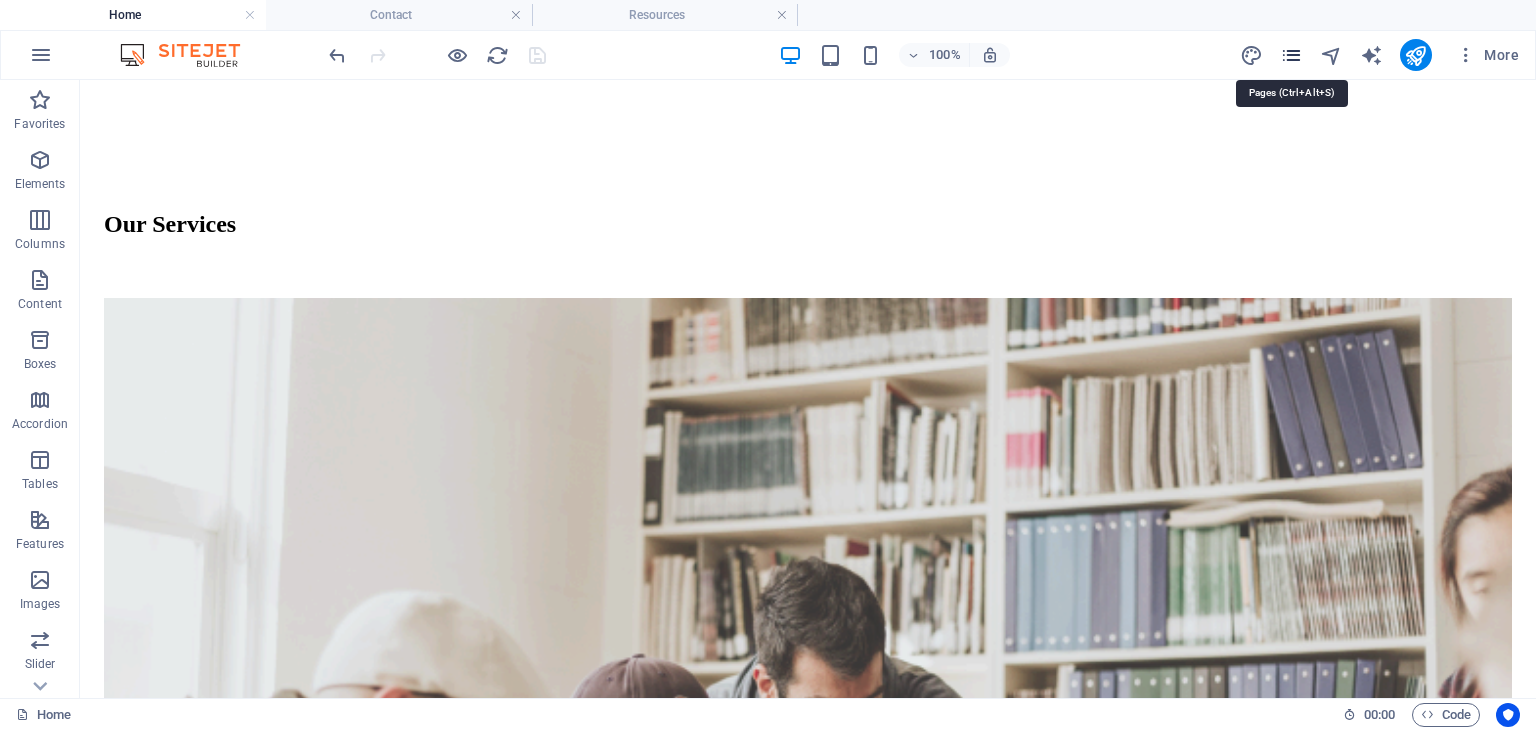 click at bounding box center (1291, 55) 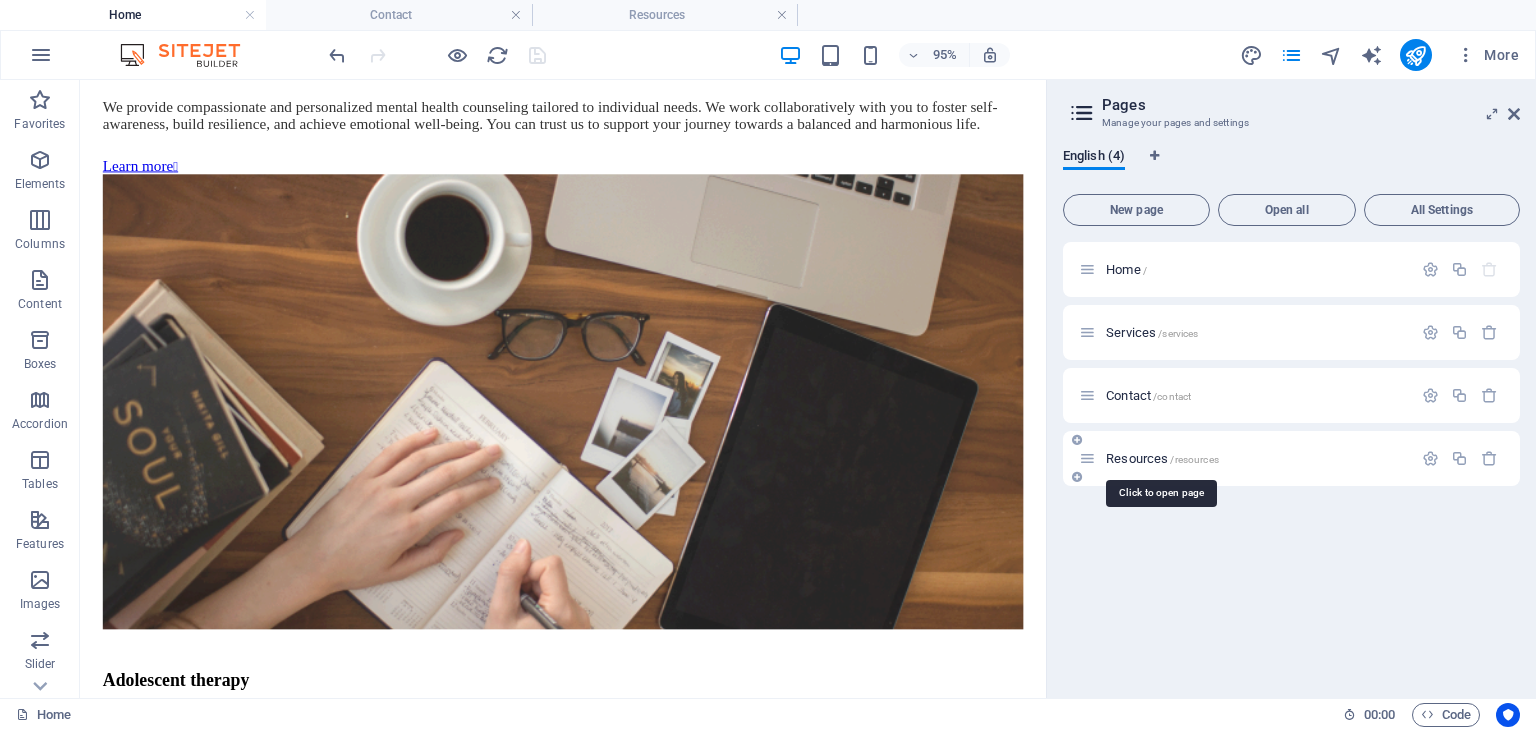 click on "Resources /resources" at bounding box center [1162, 458] 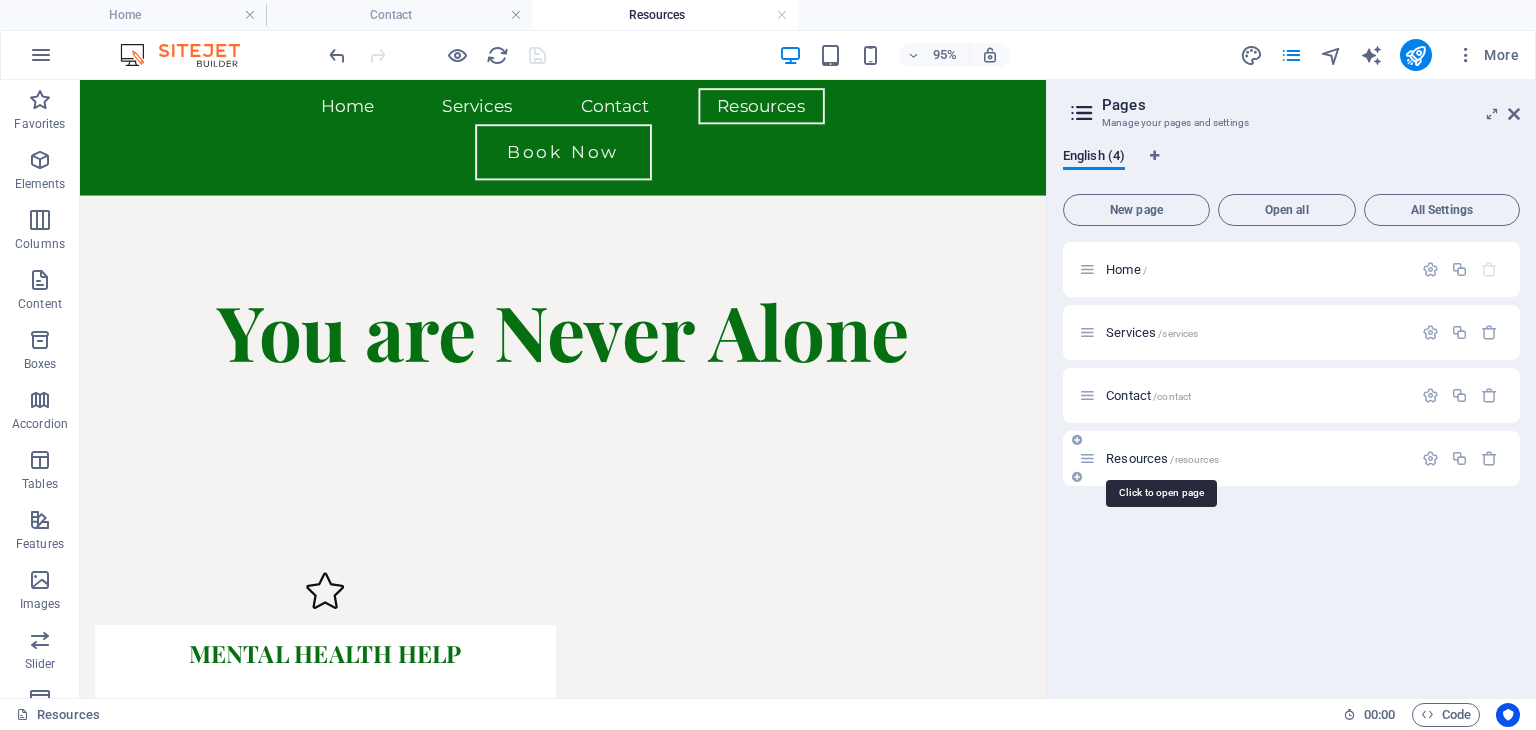 scroll, scrollTop: 8, scrollLeft: 0, axis: vertical 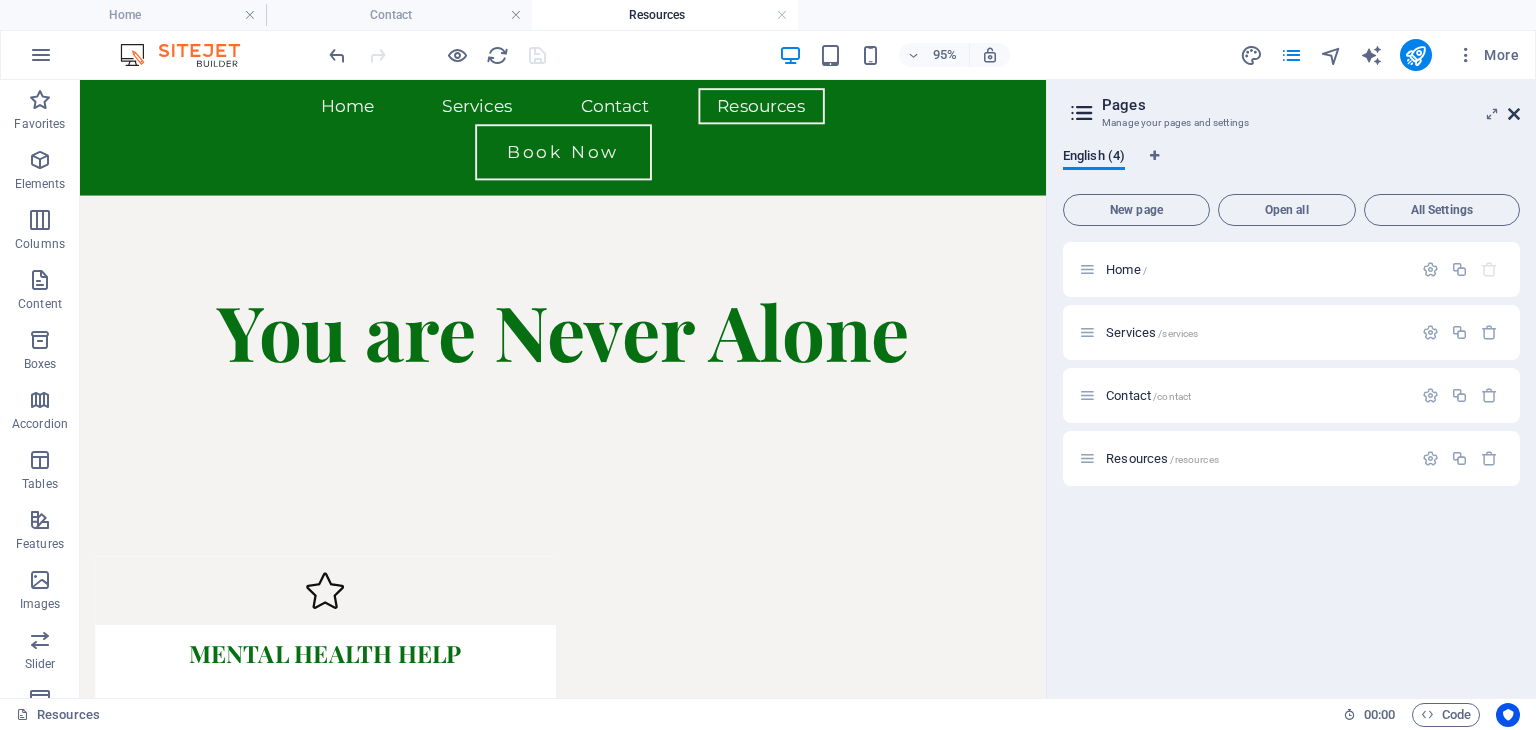 click at bounding box center [1514, 114] 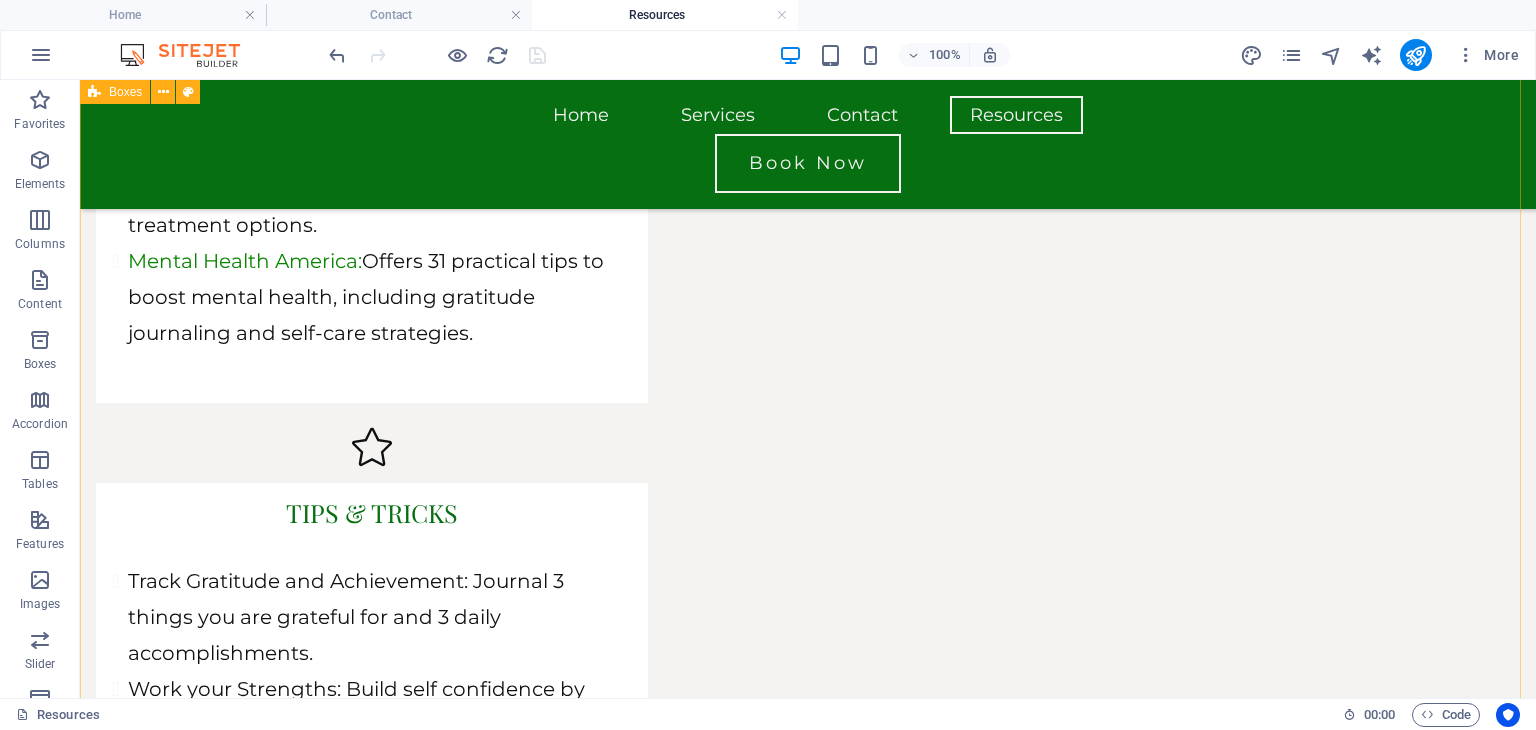 scroll, scrollTop: 1282, scrollLeft: 0, axis: vertical 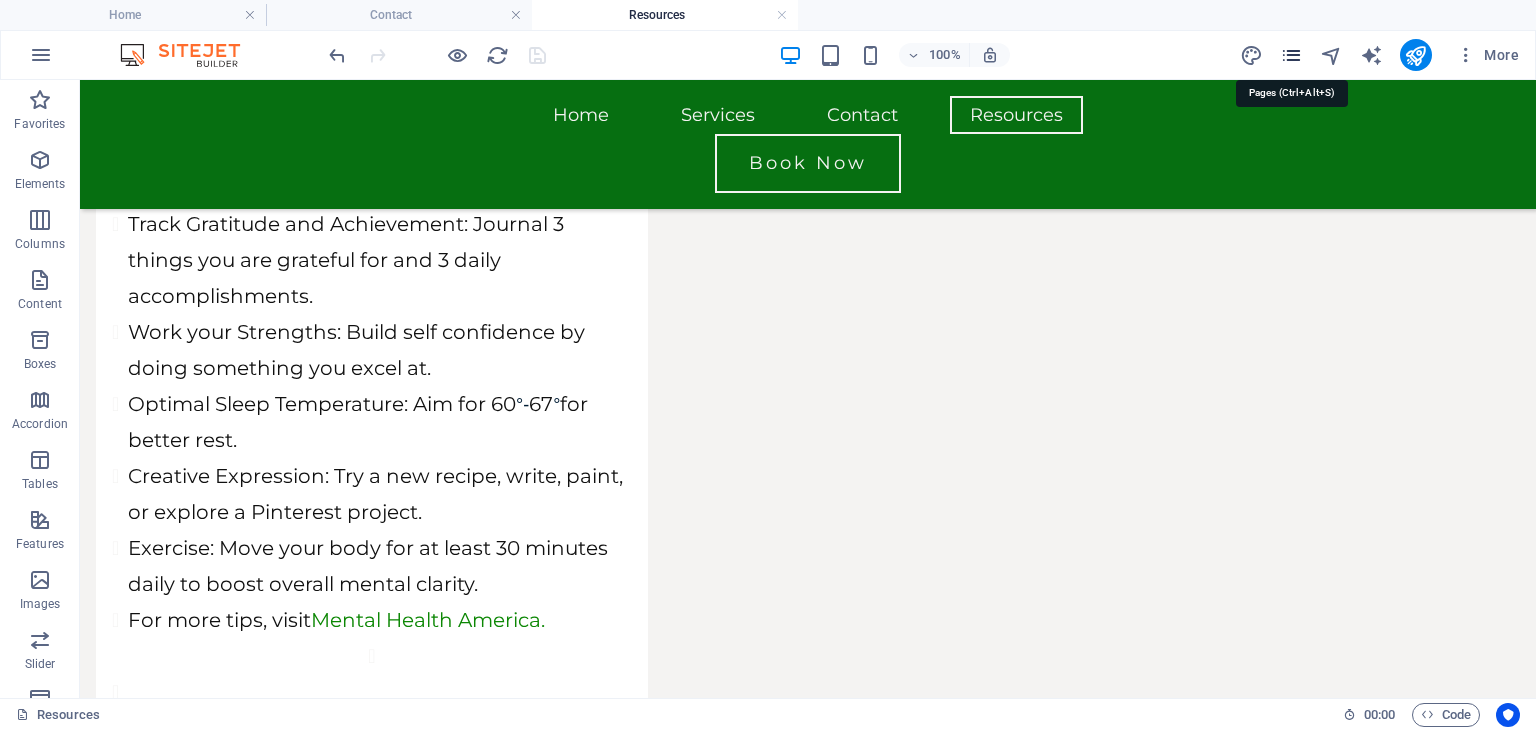 click at bounding box center (1291, 55) 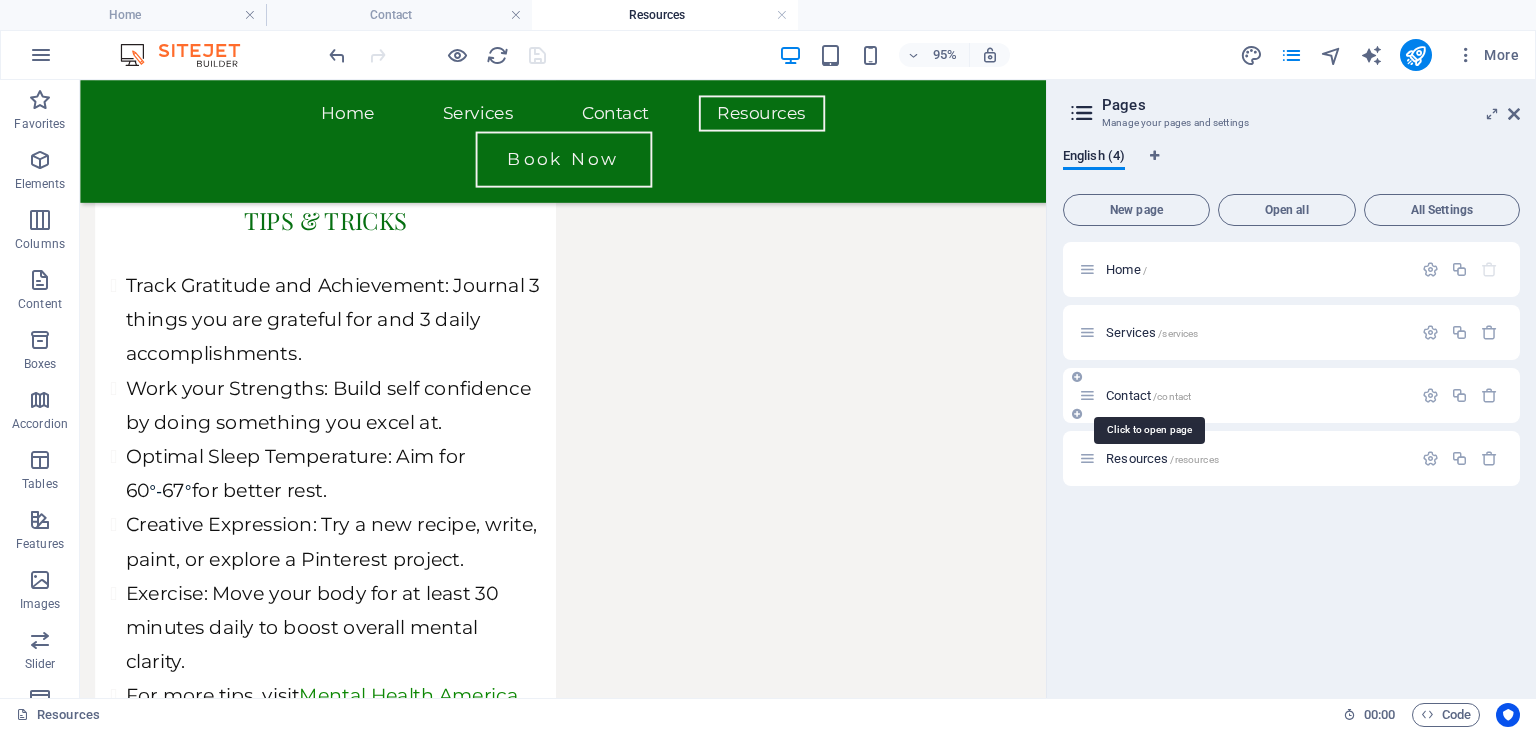 click on "Contact /contact" at bounding box center (1148, 395) 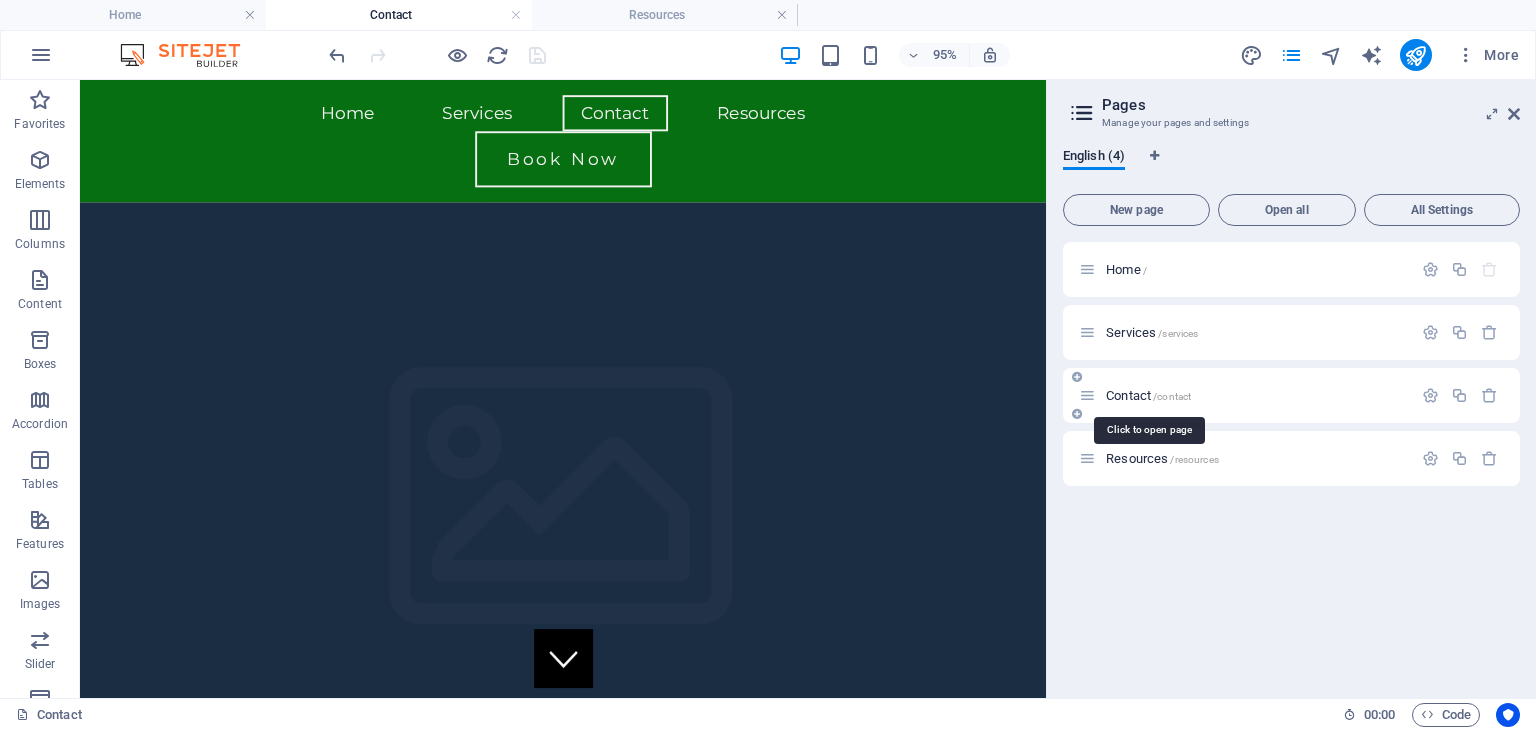 scroll, scrollTop: 0, scrollLeft: 0, axis: both 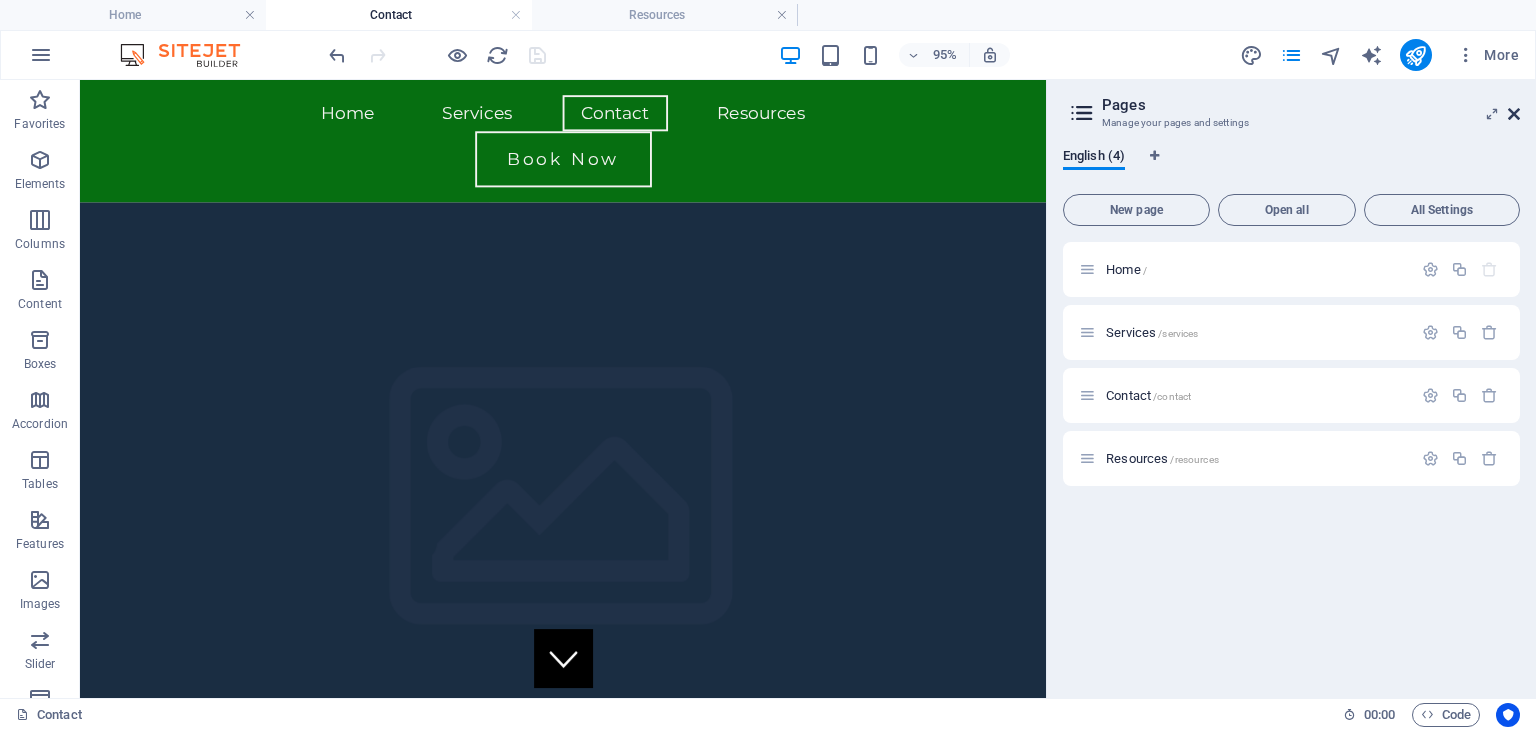 click at bounding box center [1514, 114] 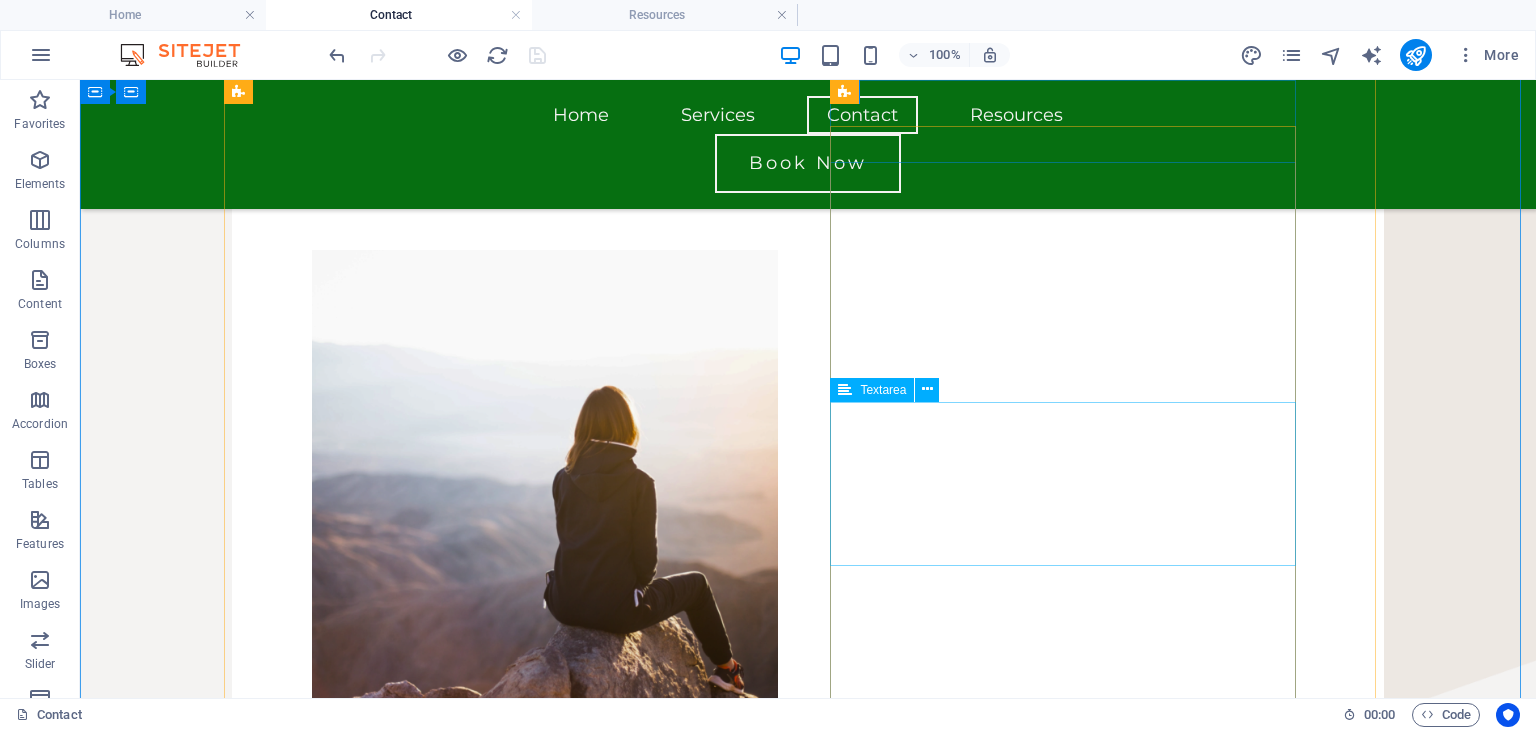 scroll, scrollTop: 566, scrollLeft: 0, axis: vertical 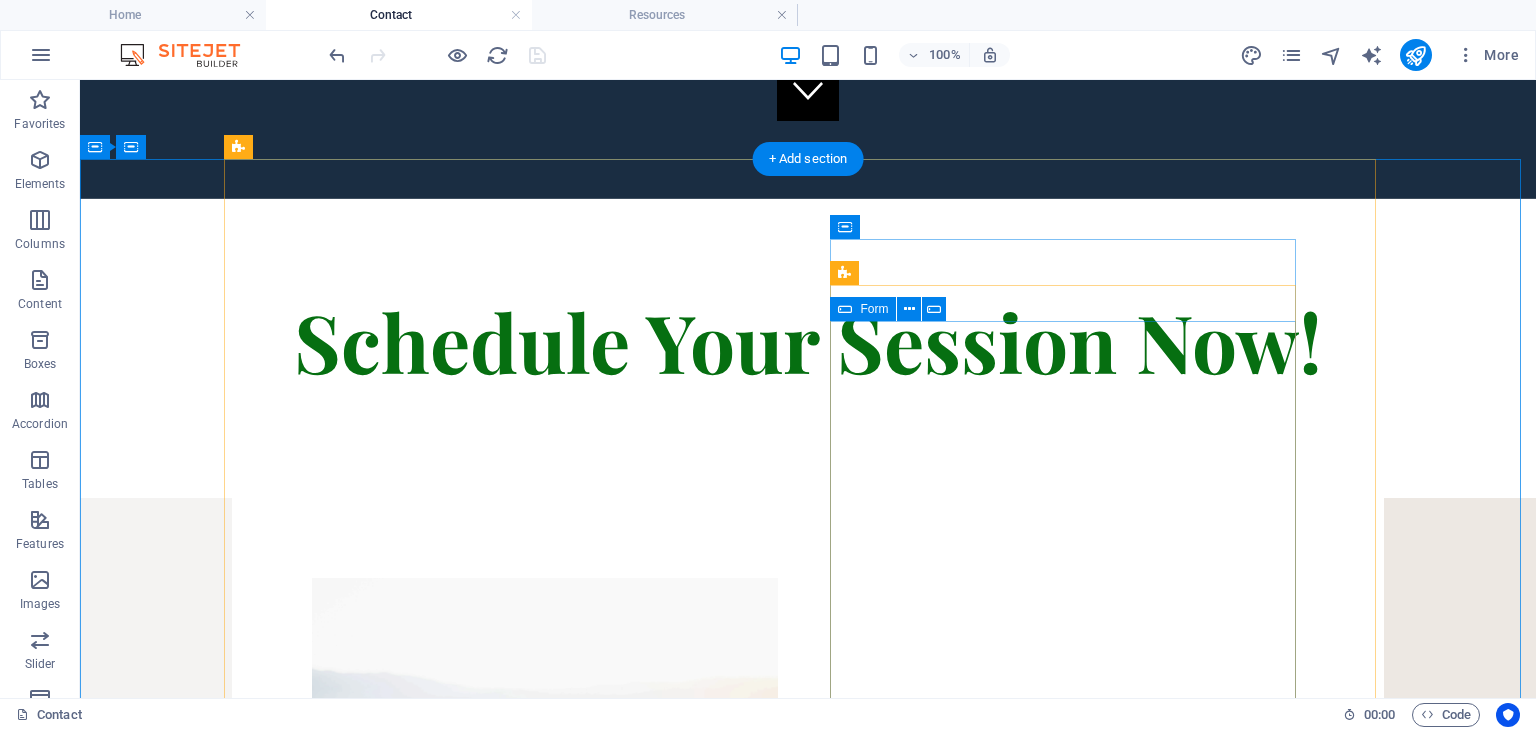 click on "I give permission for Reflective Harmony to contact me by phone or email Unreadable? Load new Send" at bounding box center [545, 1561] 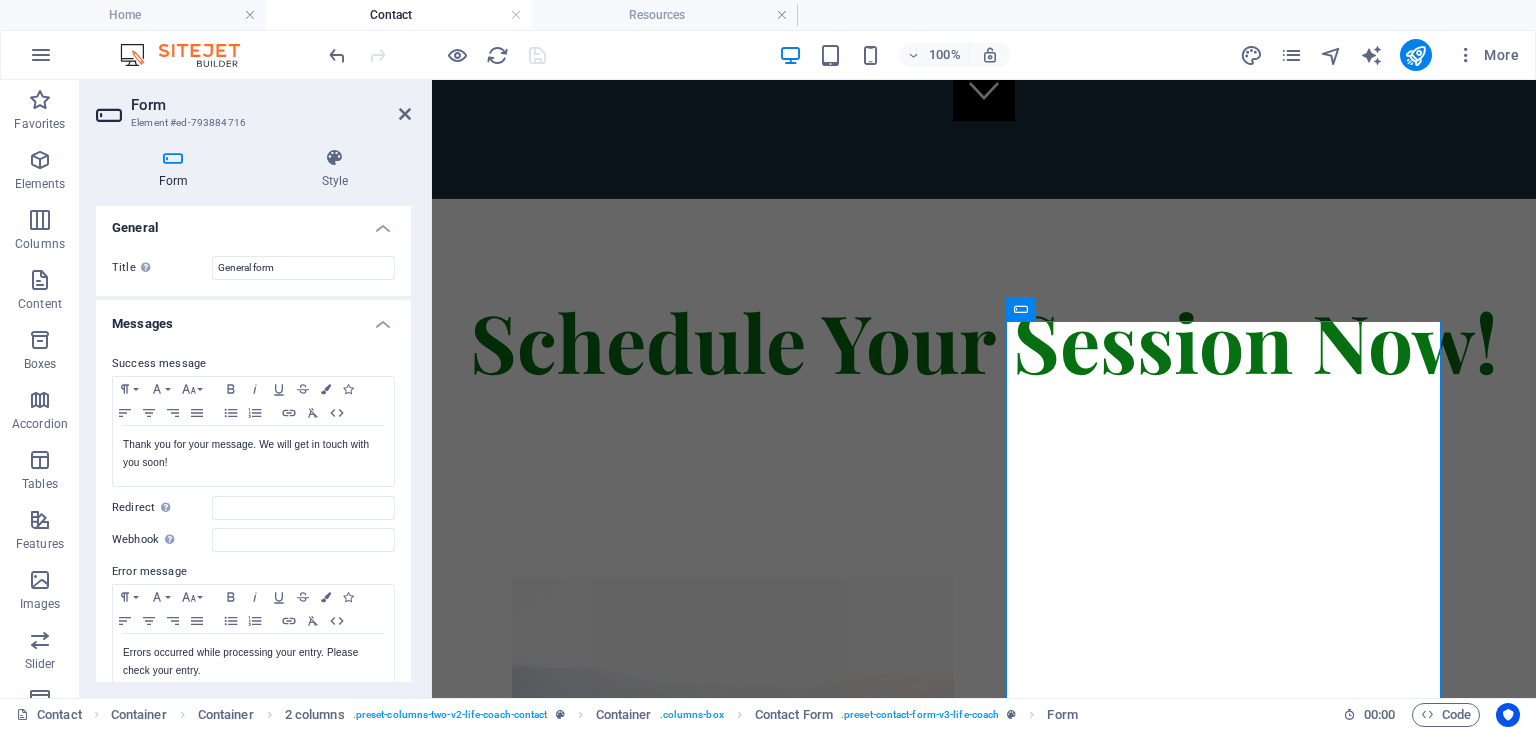scroll, scrollTop: 0, scrollLeft: 0, axis: both 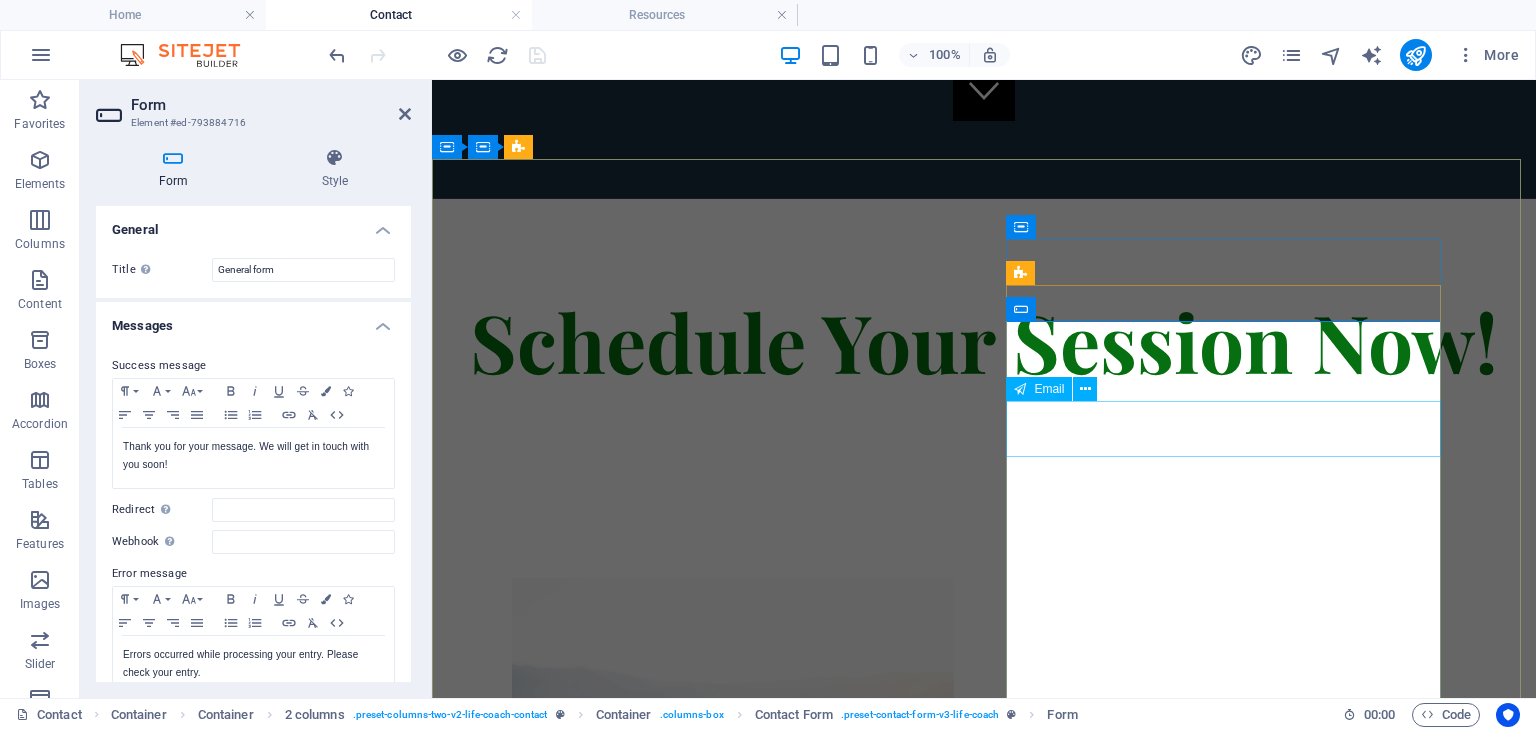 click at bounding box center (733, 1294) 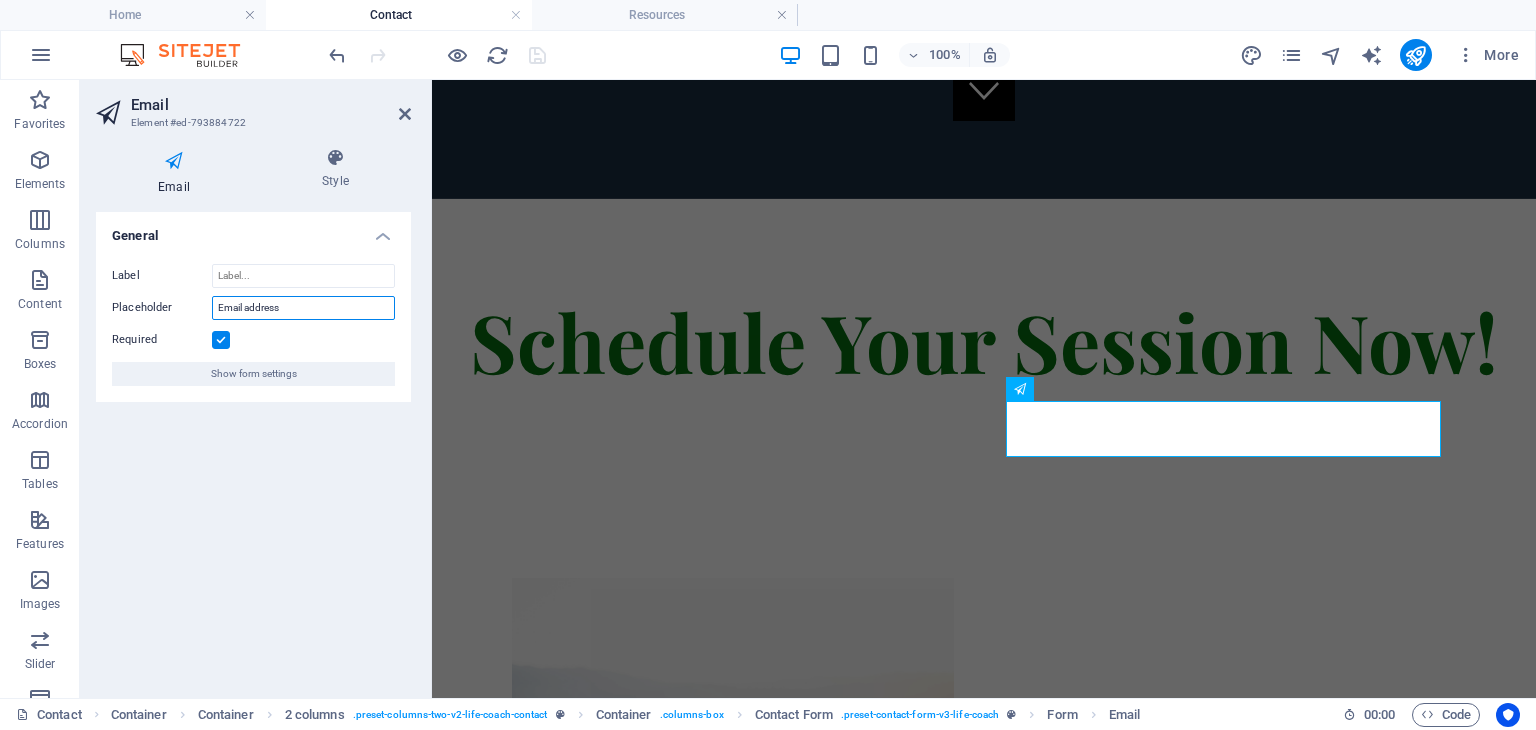 click on "Email address" at bounding box center [303, 308] 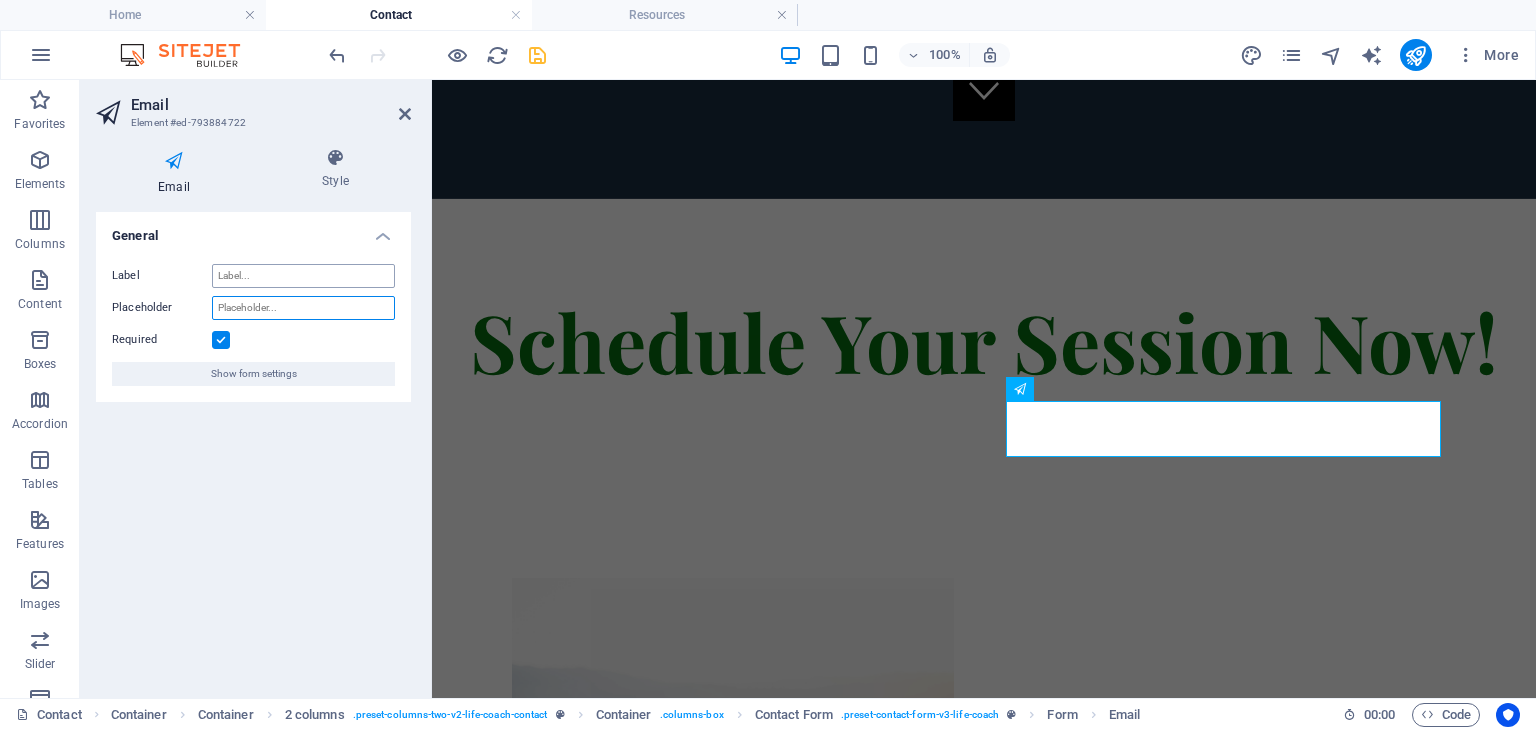 type 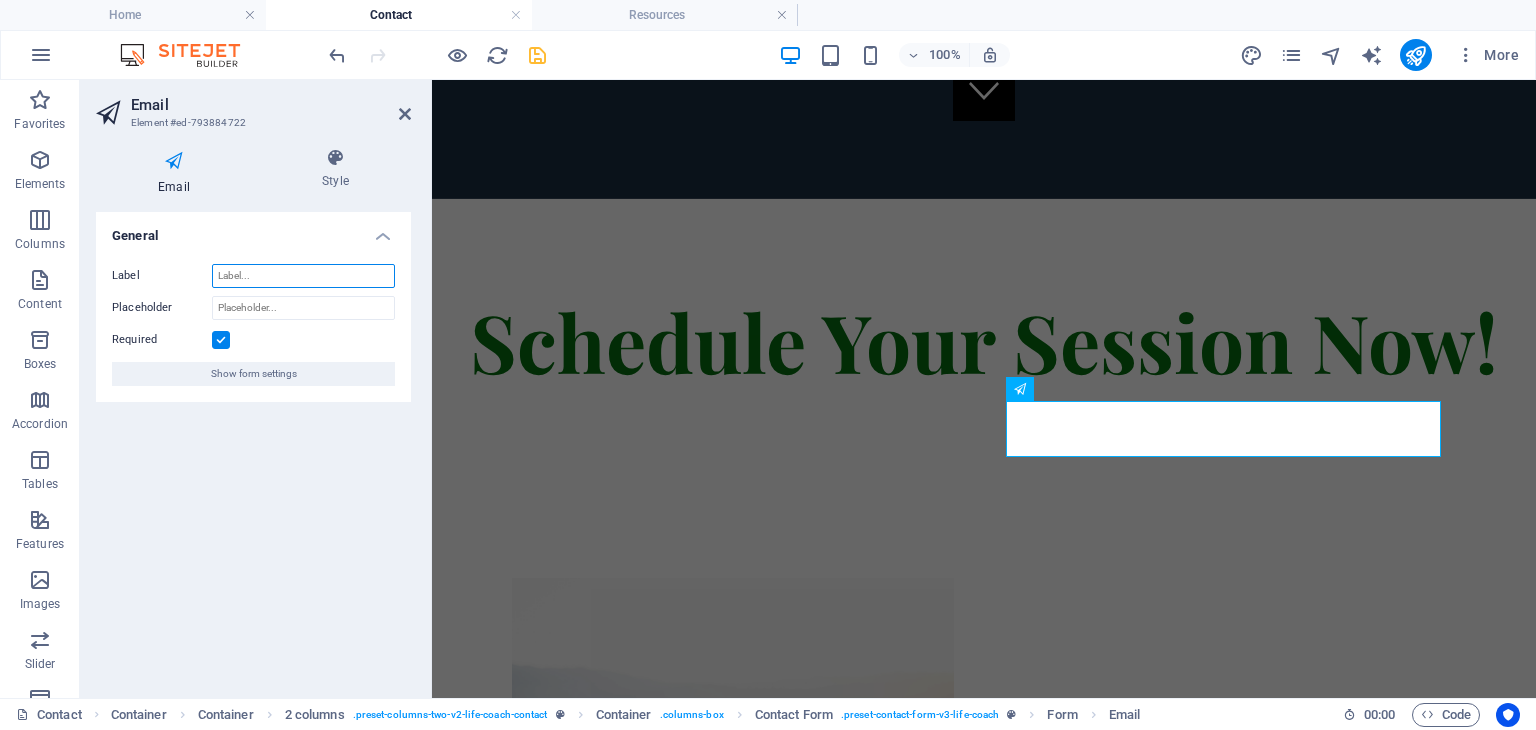 click on "Label" at bounding box center (303, 276) 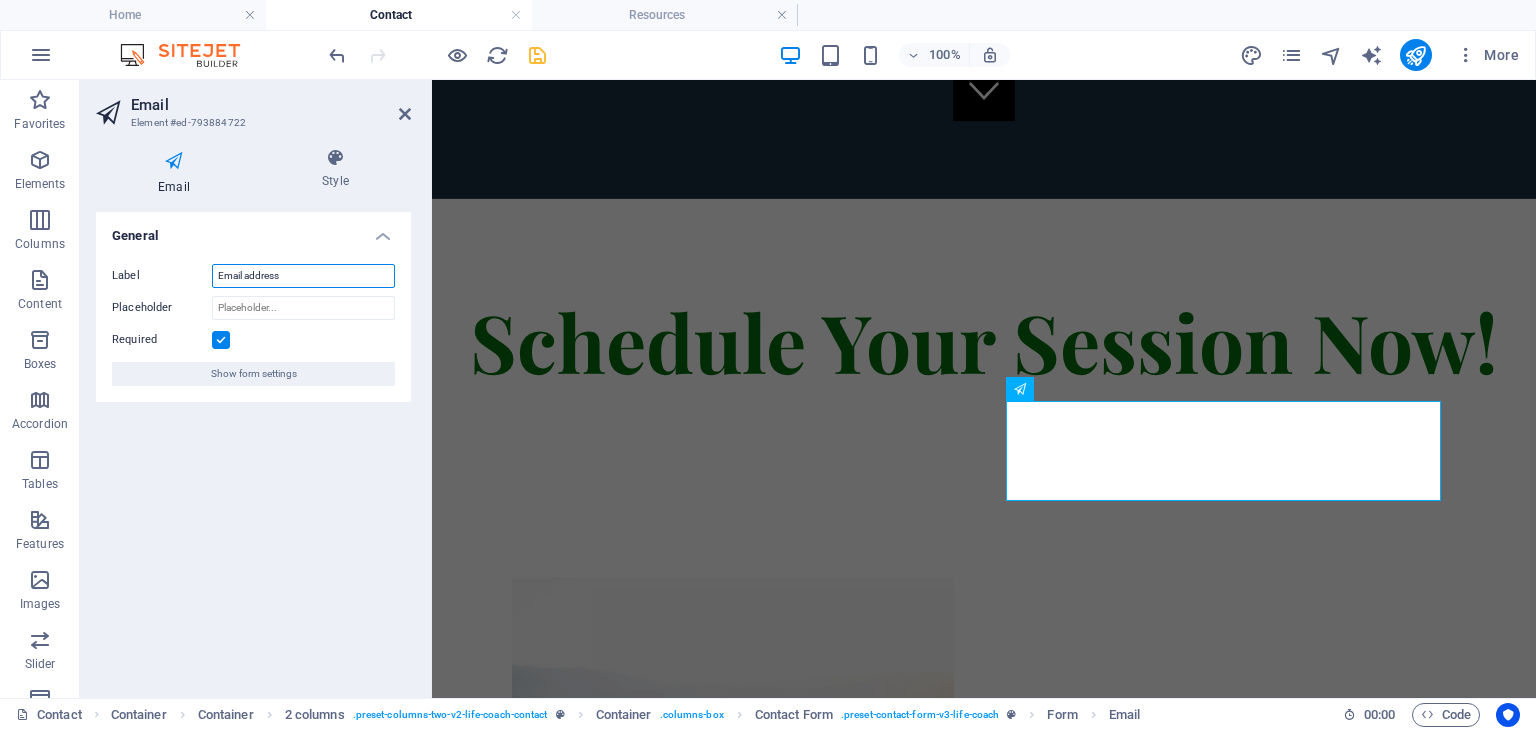 type on "Email address" 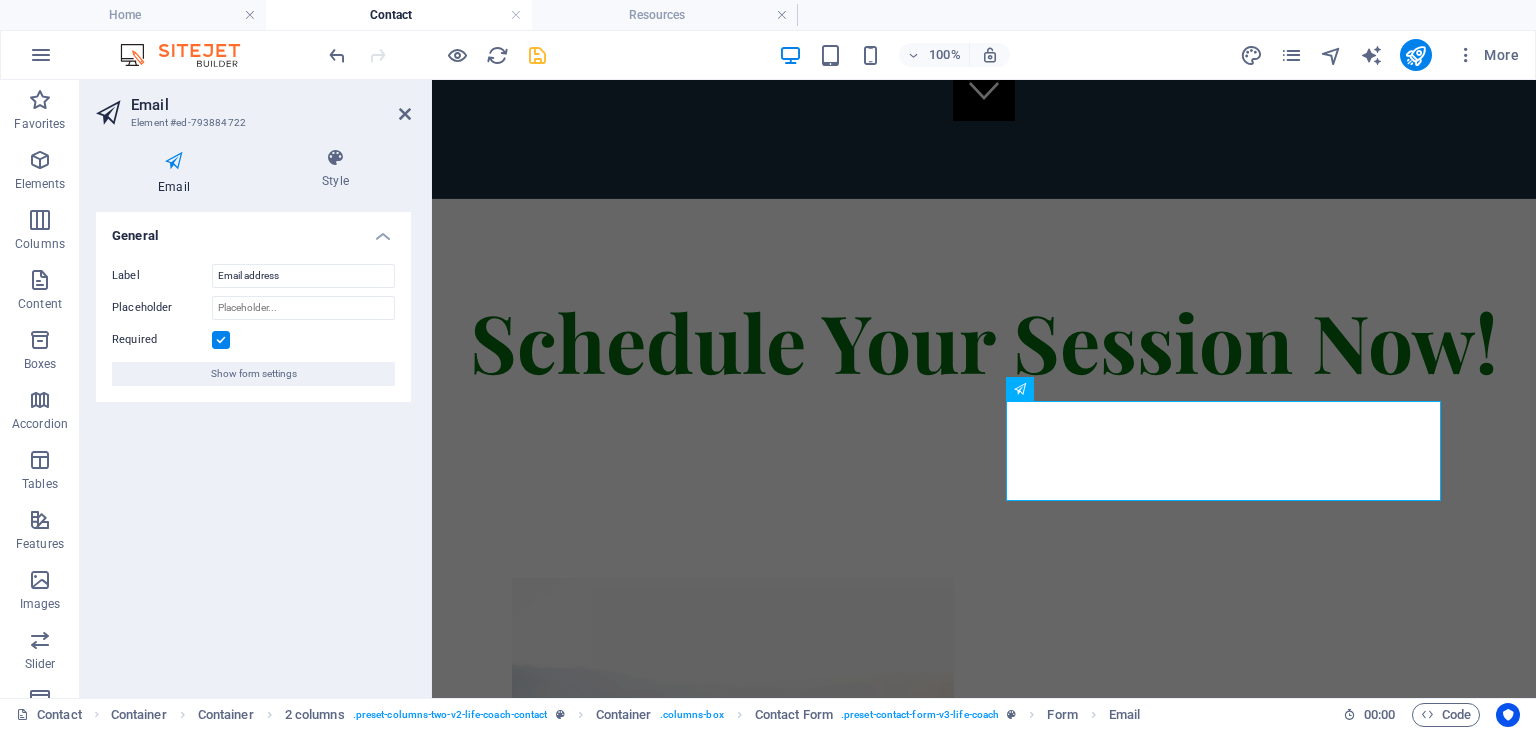 click on "General Label Email address Placeholder Required Show form settings" at bounding box center [253, 447] 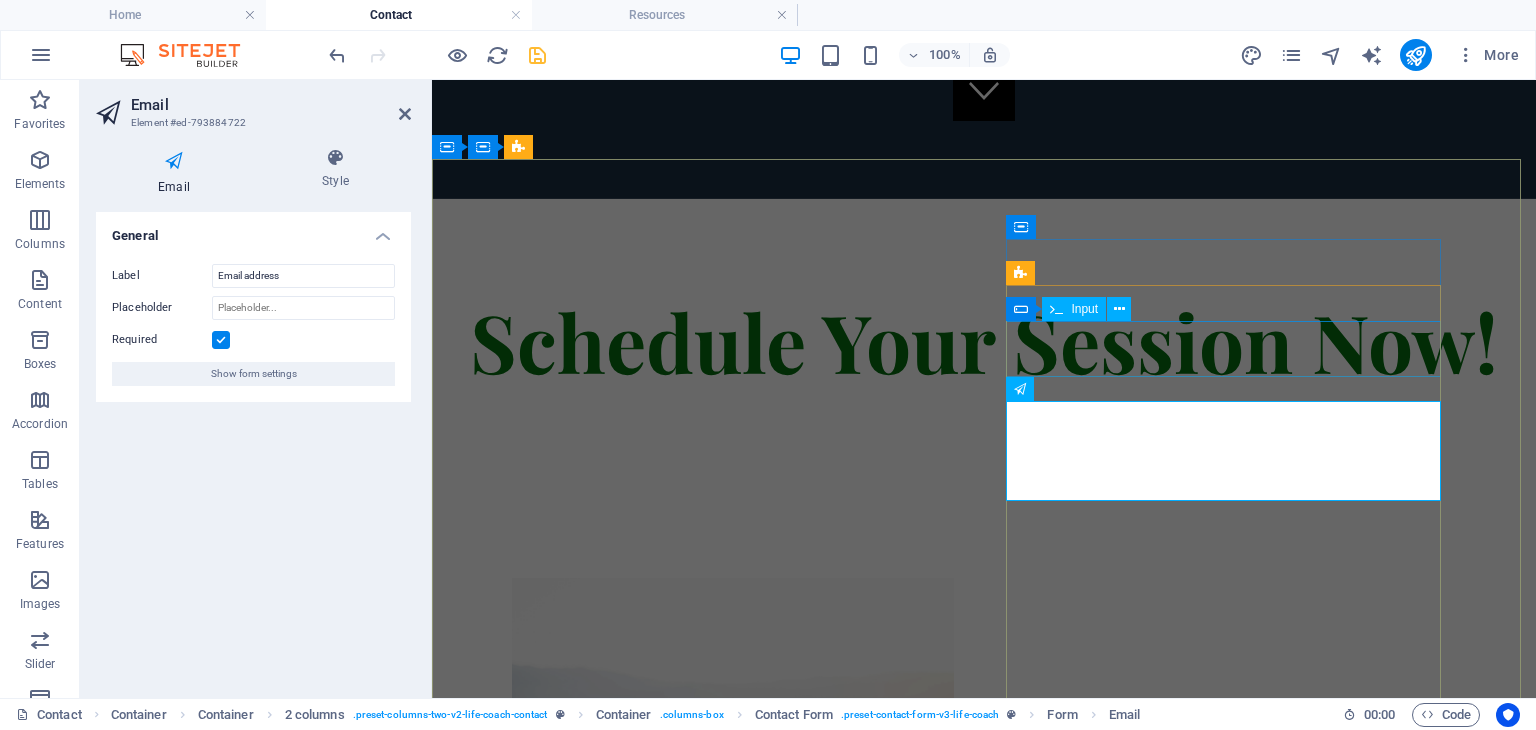 click at bounding box center (733, 1178) 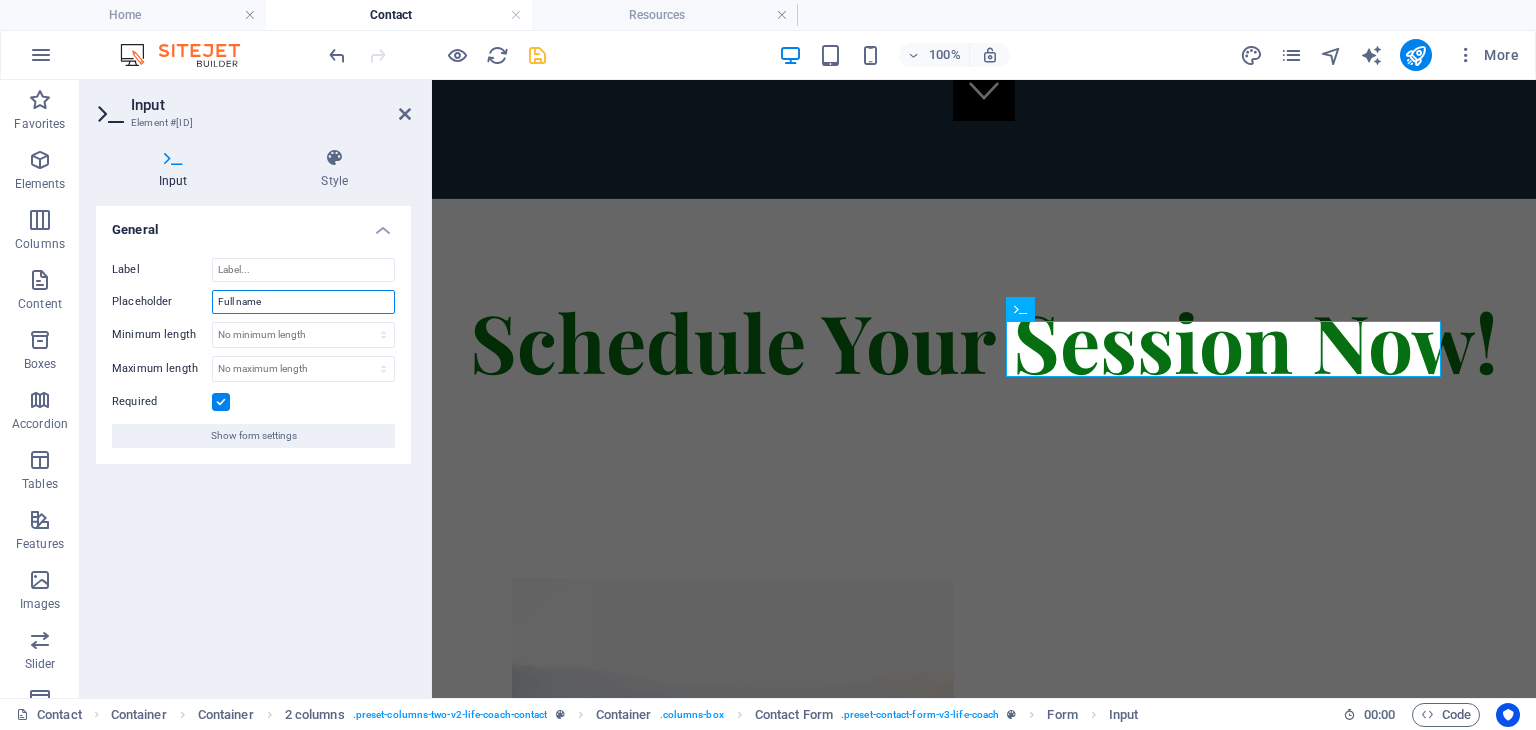 drag, startPoint x: 300, startPoint y: 308, endPoint x: 120, endPoint y: 296, distance: 180.39955 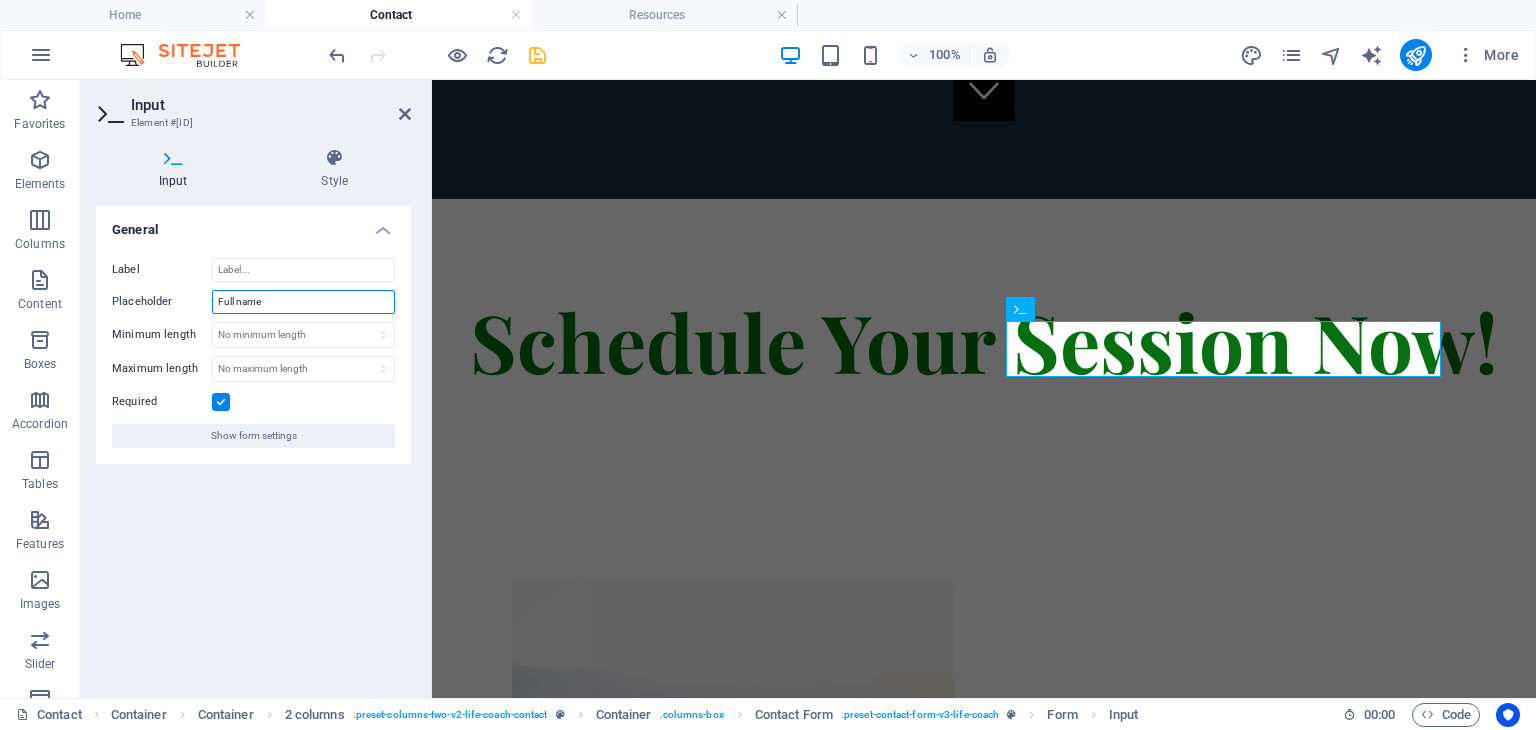 click on "Placeholder Full name" at bounding box center (253, 302) 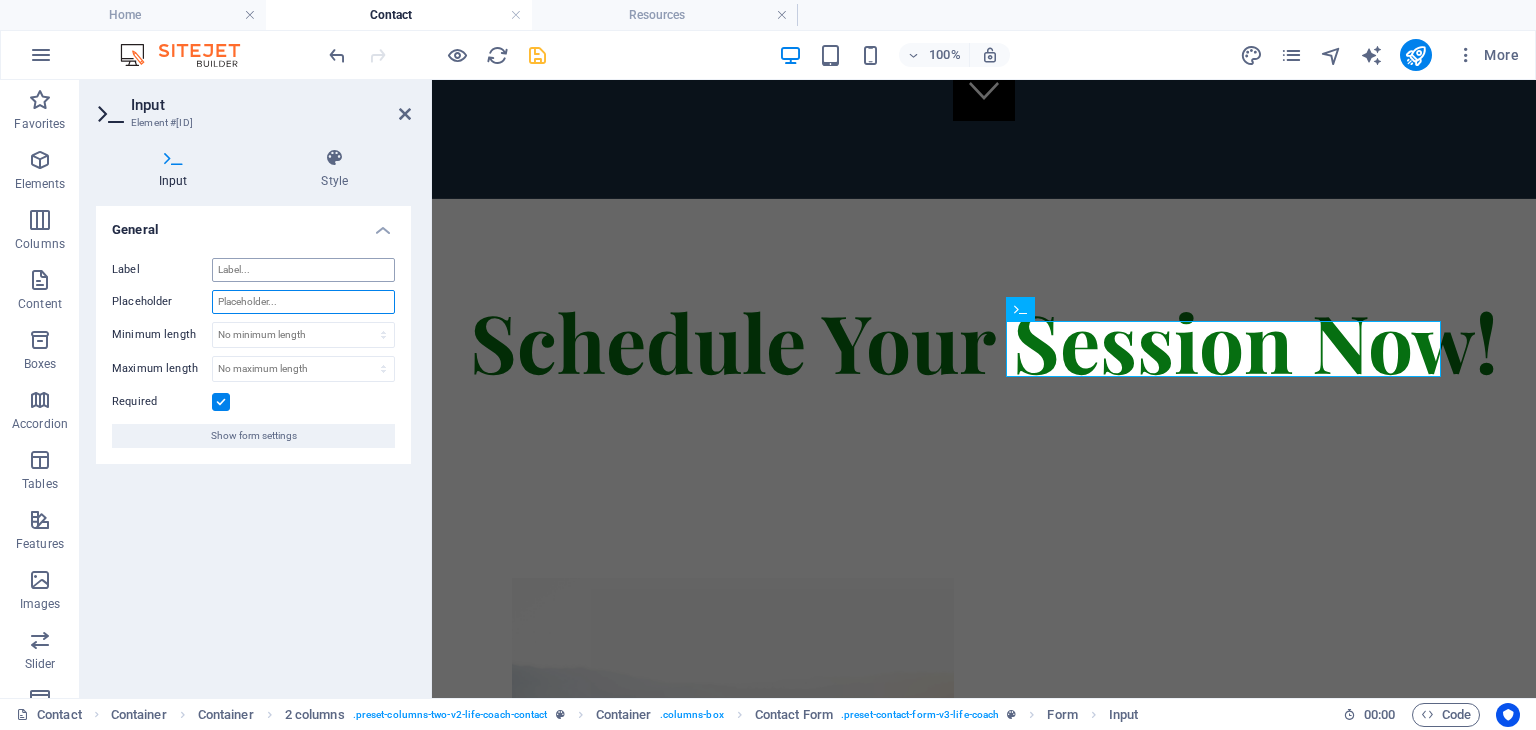 type 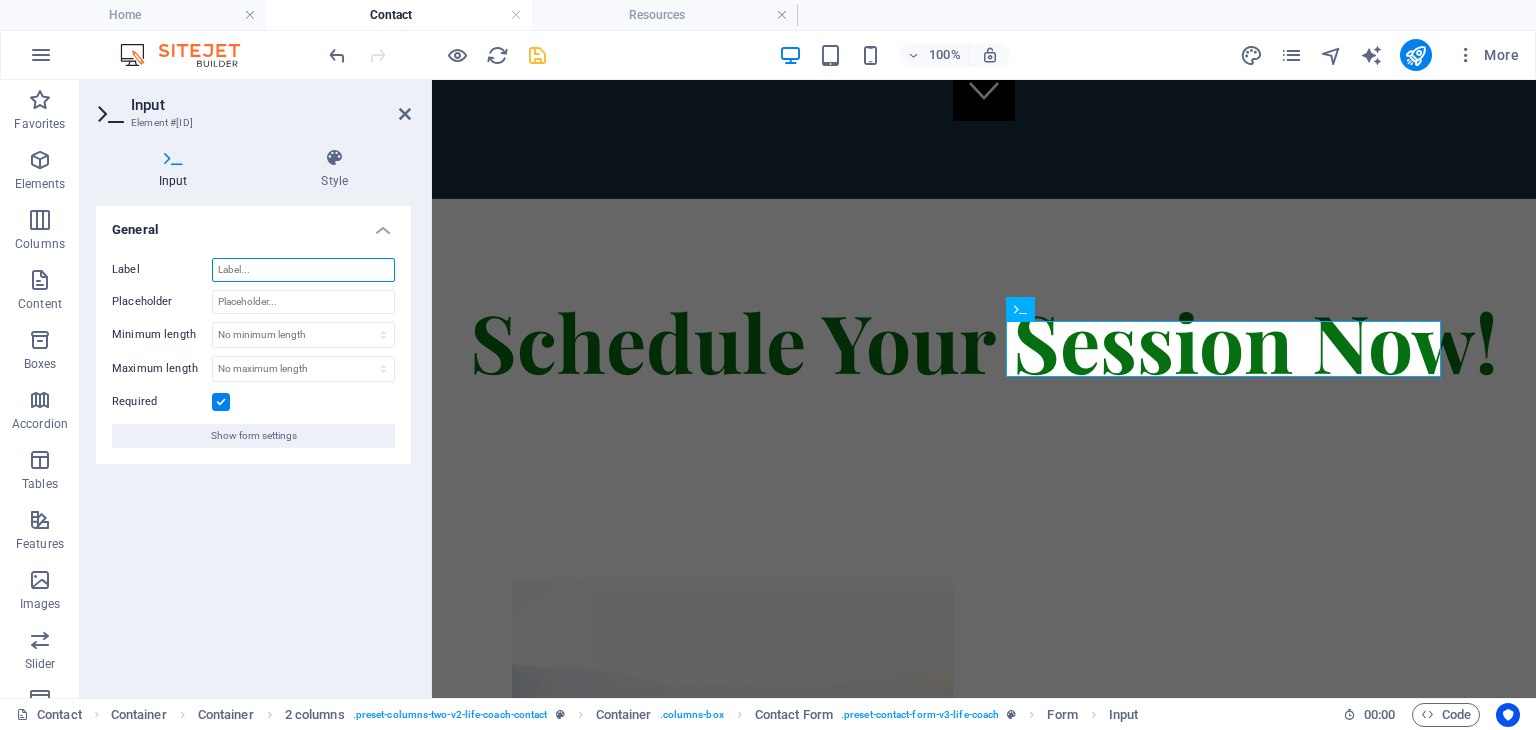 click on "Label" at bounding box center [303, 270] 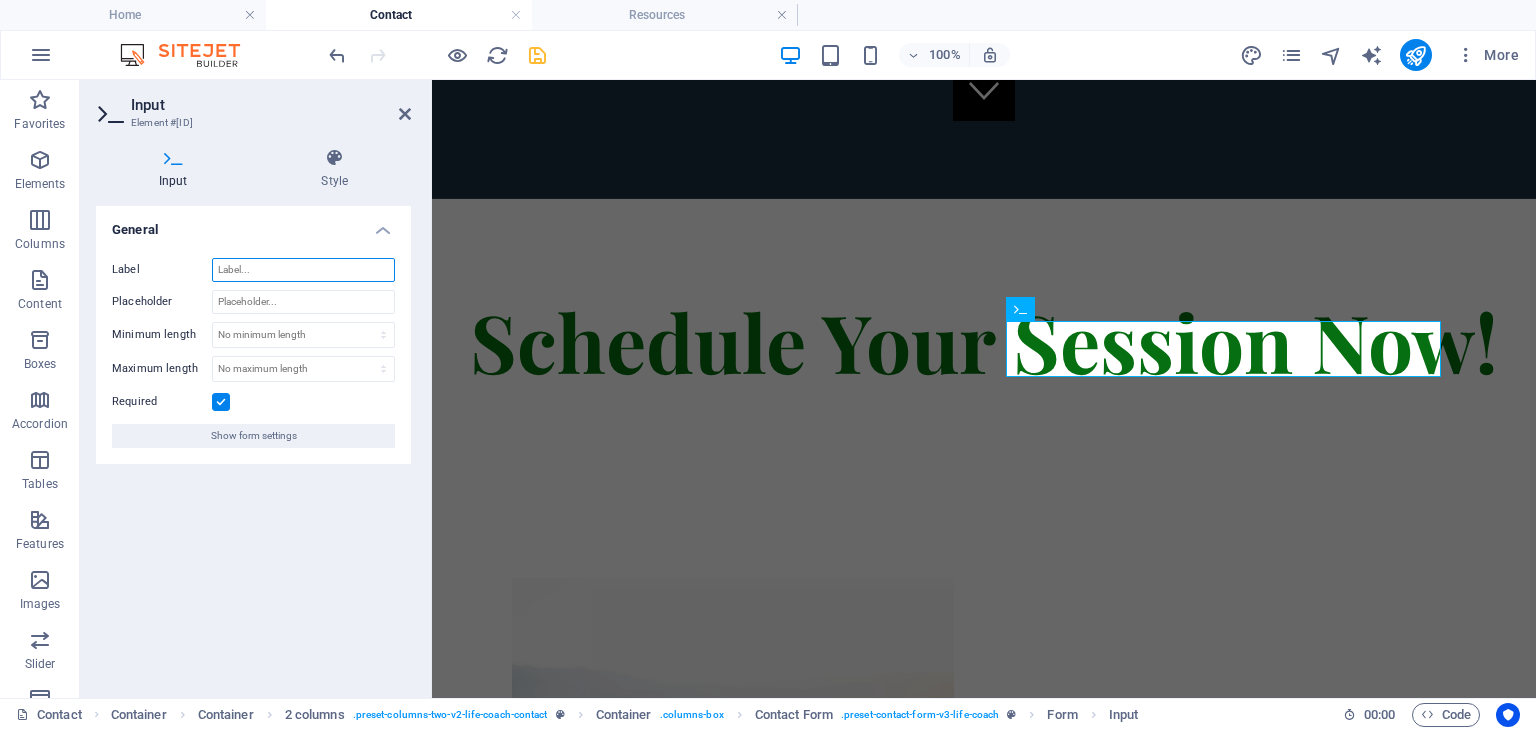 paste on "Full name" 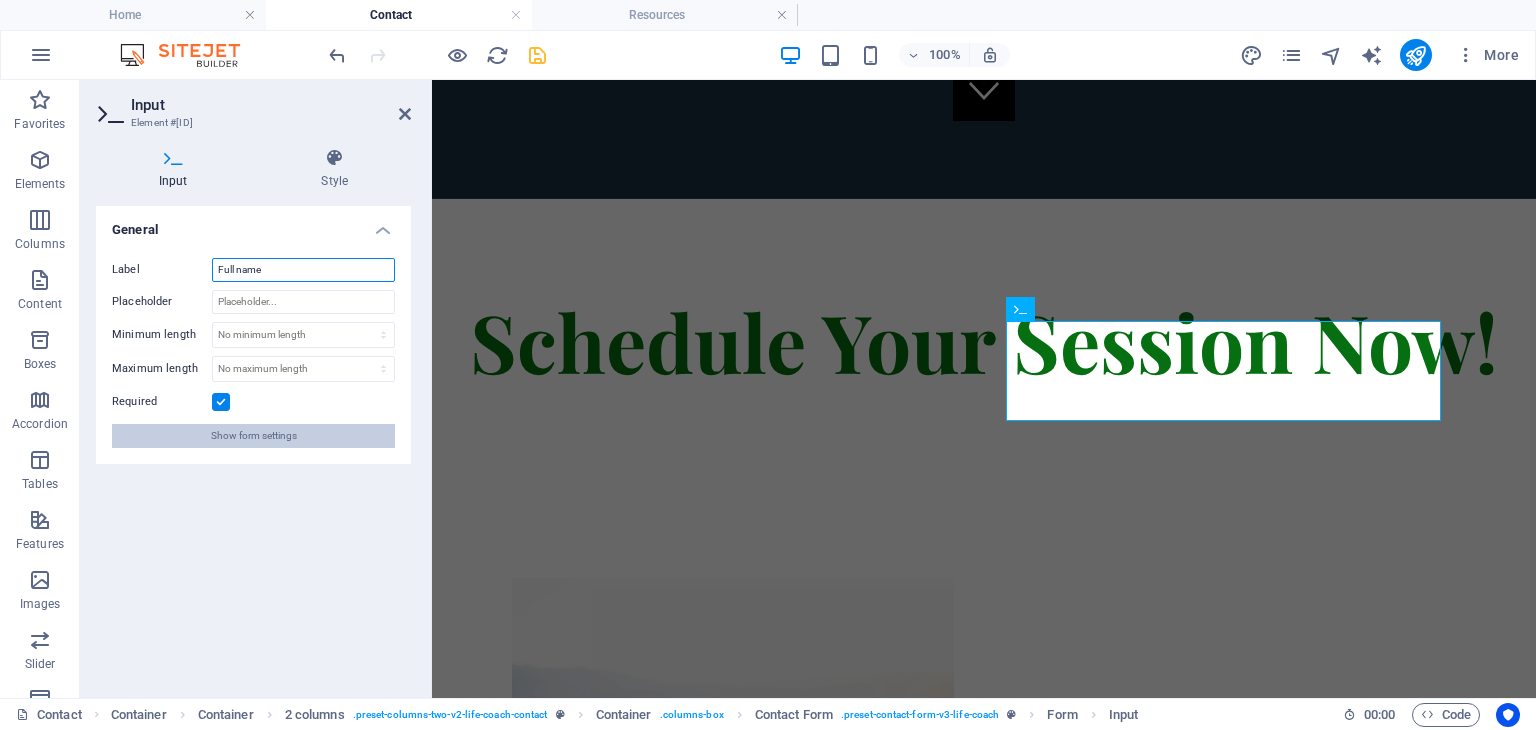 type on "Full name" 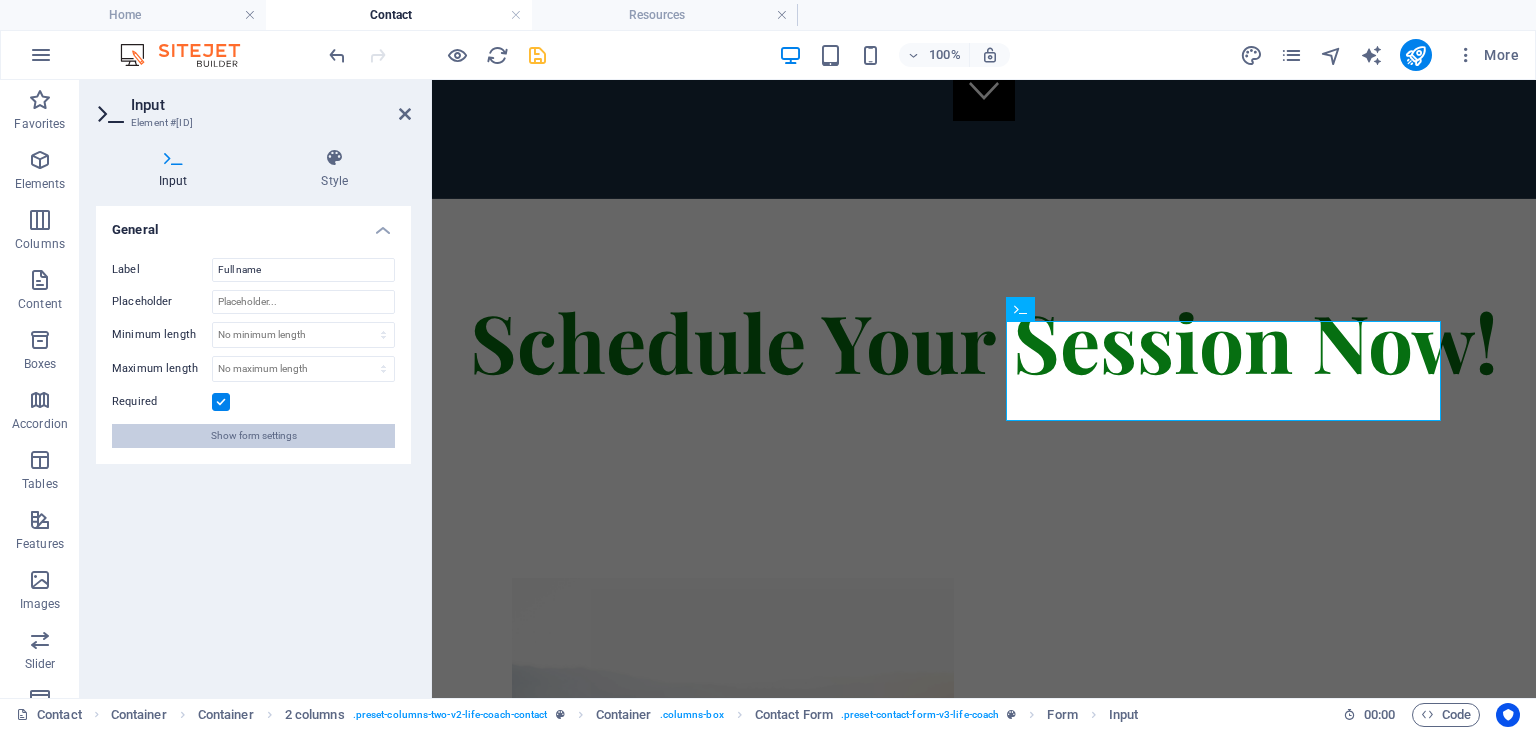 click on "Show form settings" at bounding box center [254, 436] 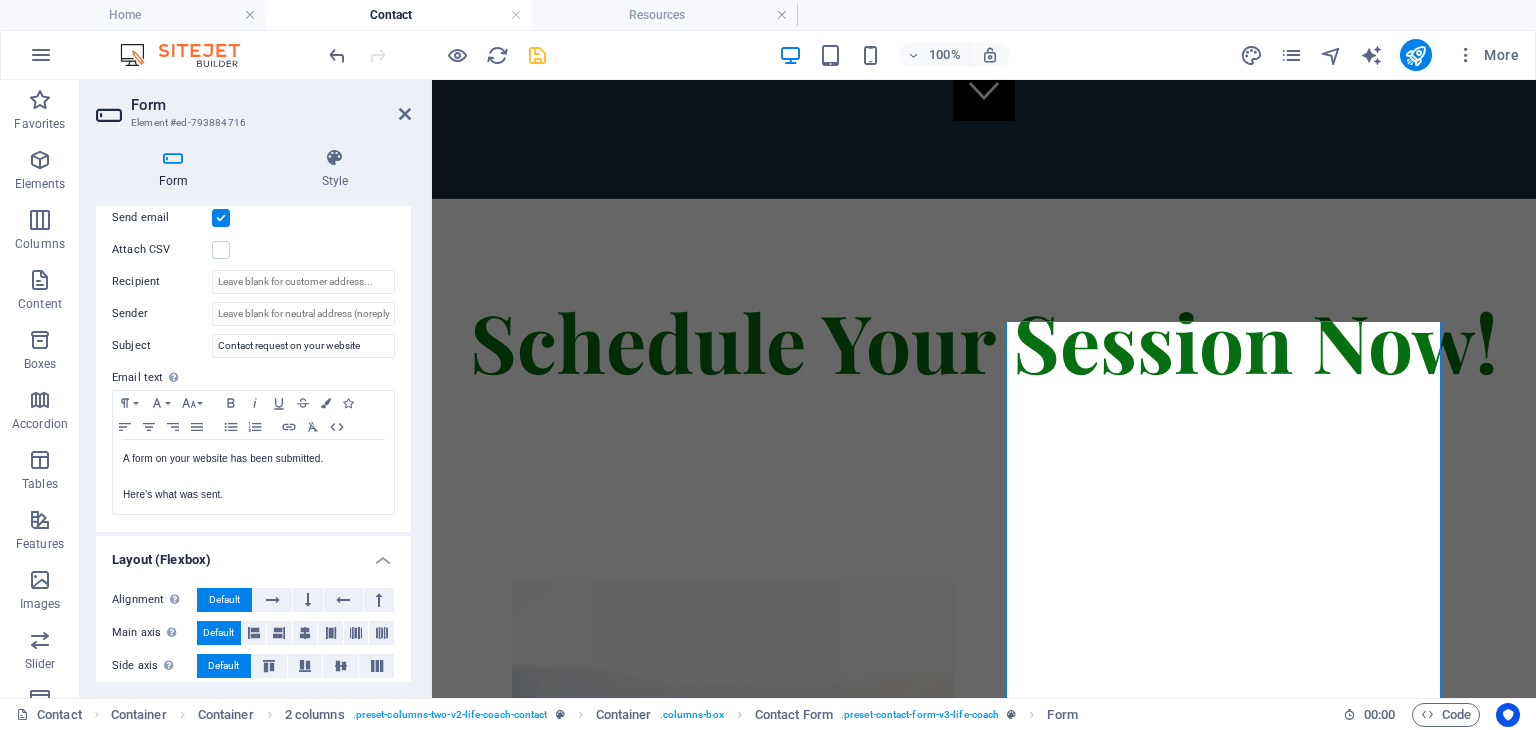 scroll, scrollTop: 641, scrollLeft: 0, axis: vertical 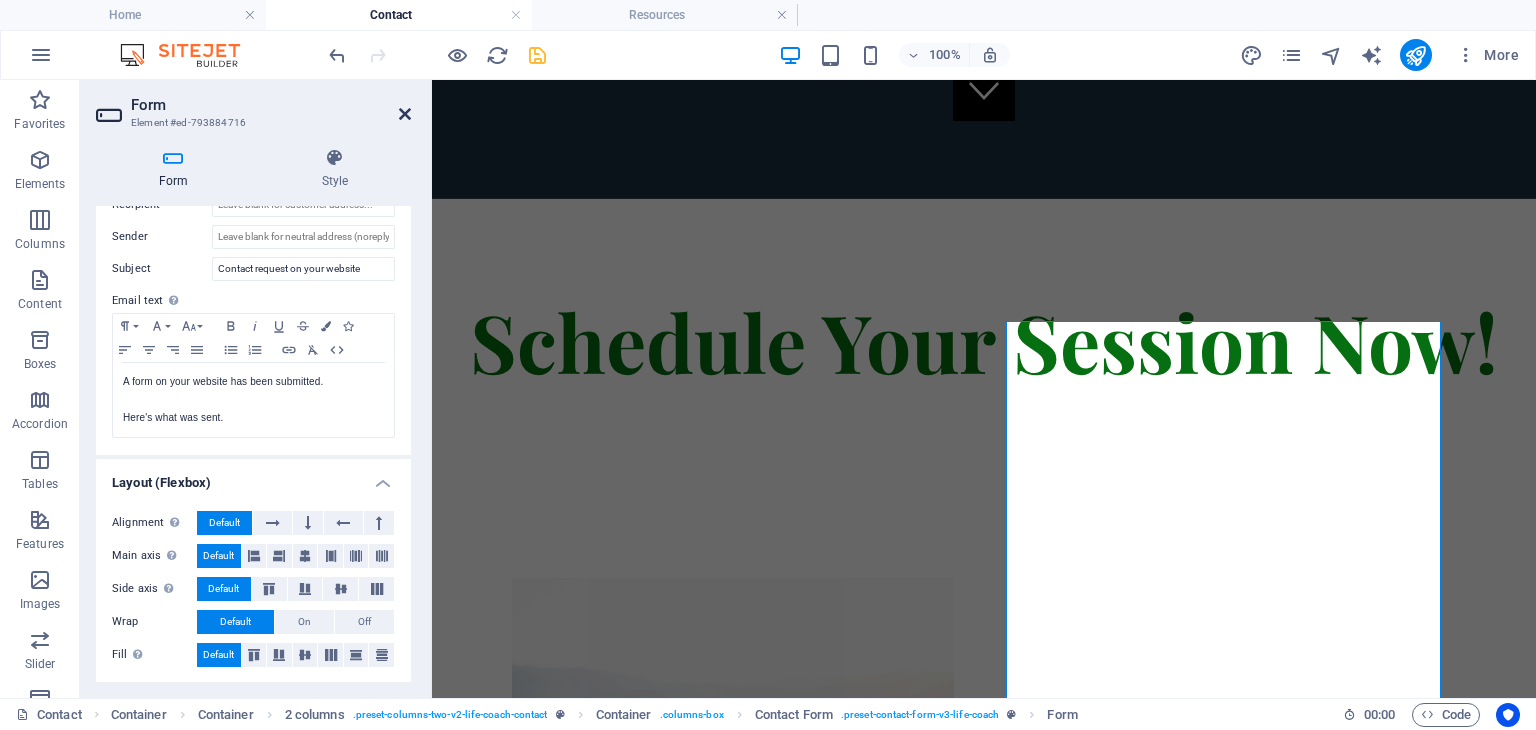 click at bounding box center (405, 114) 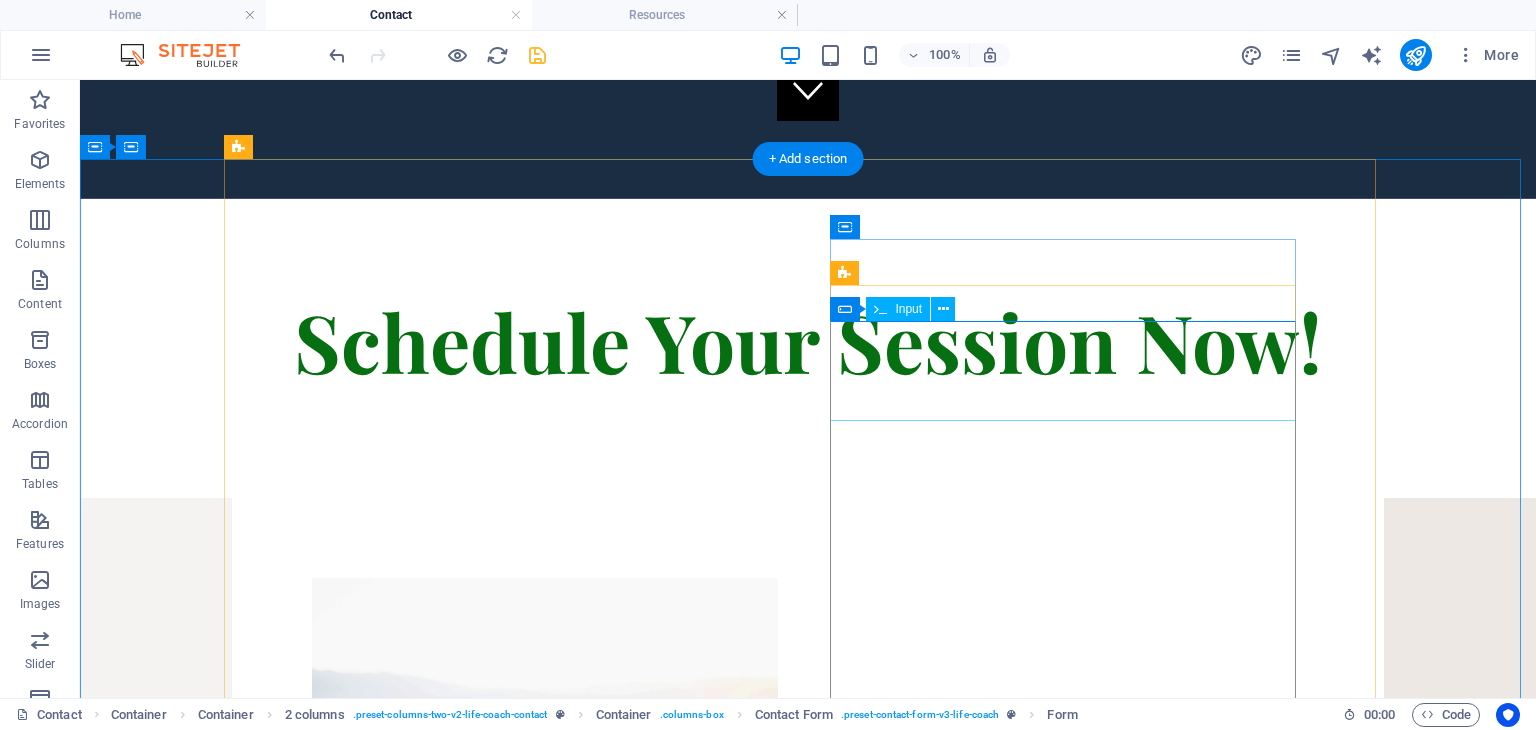 click on "Full name" at bounding box center [545, 1202] 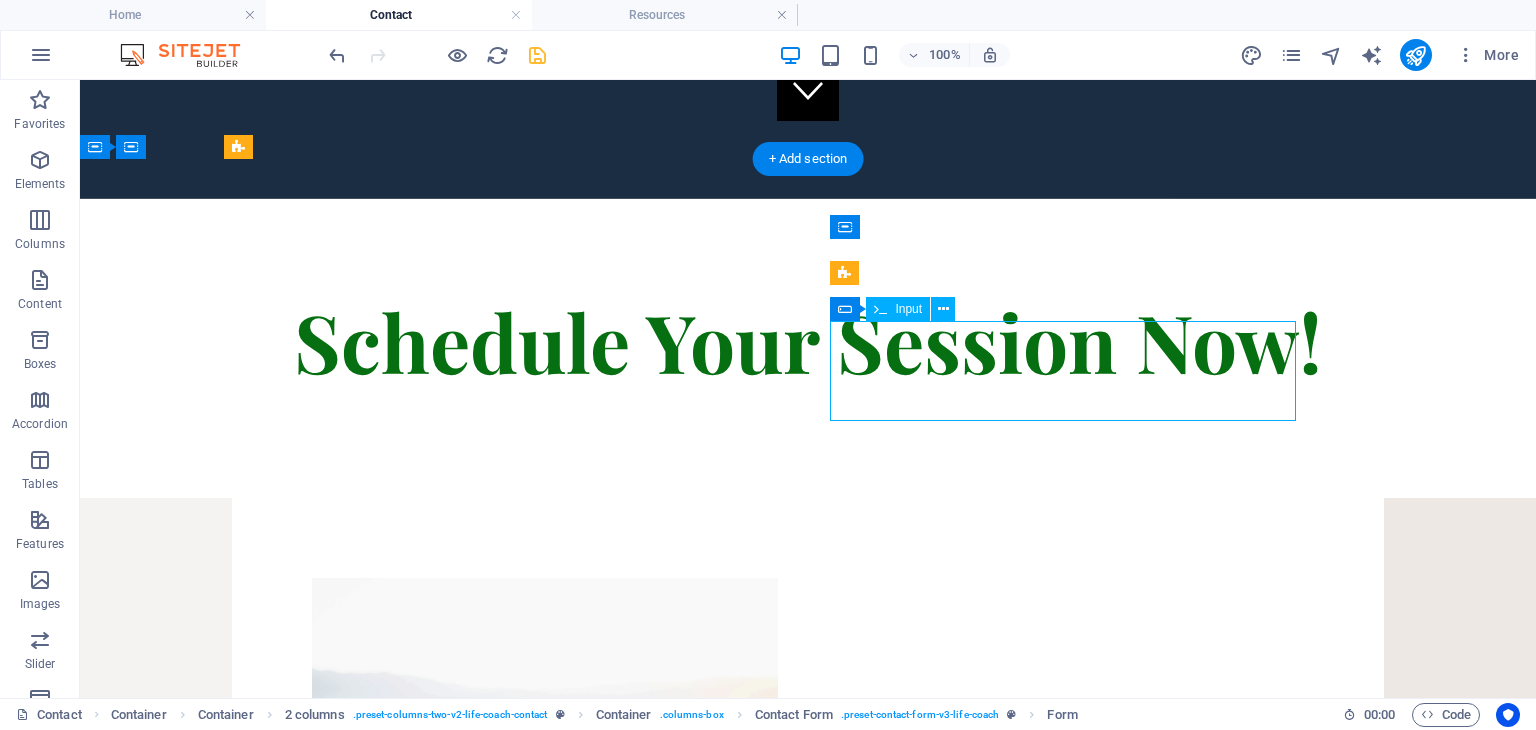 click on "Full name" at bounding box center (545, 1202) 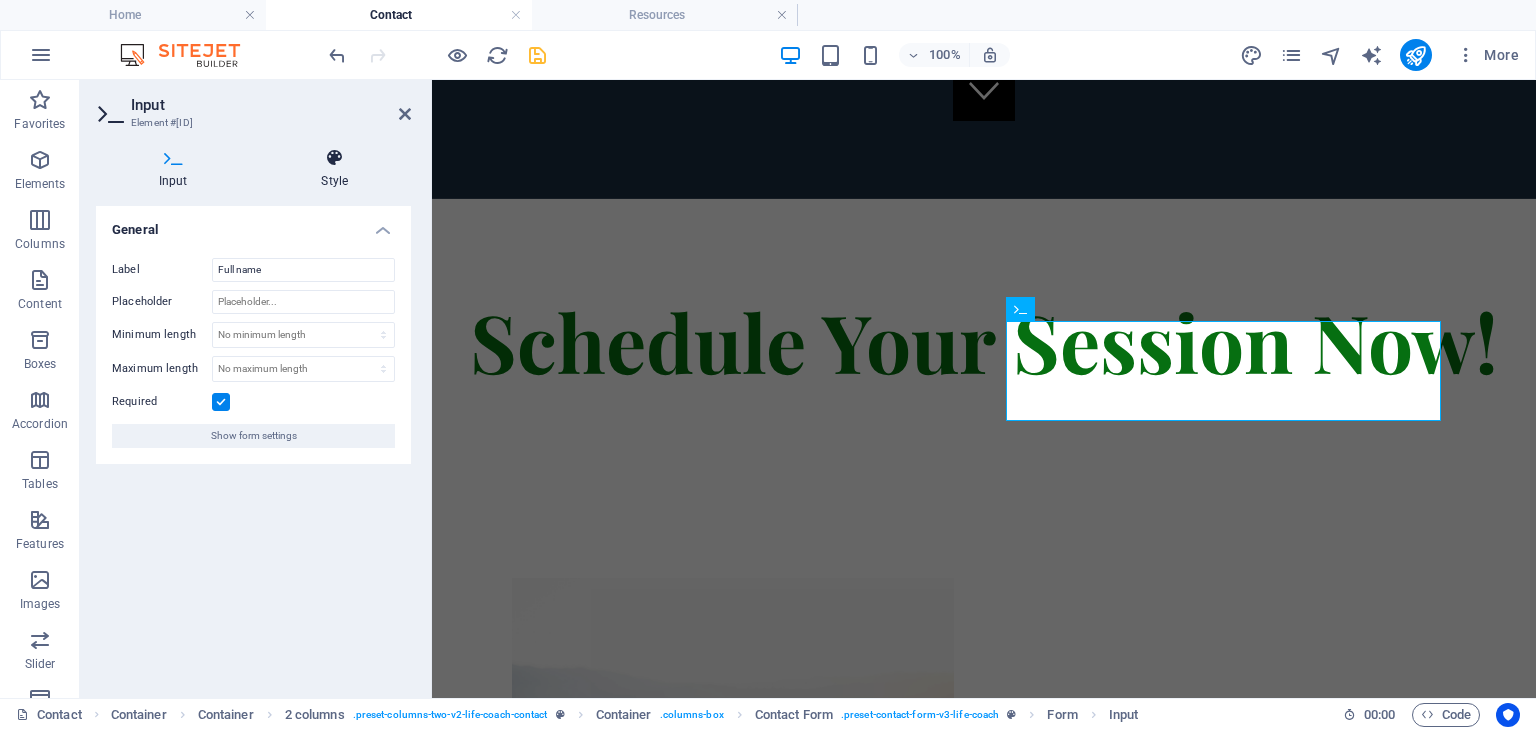 click at bounding box center (335, 158) 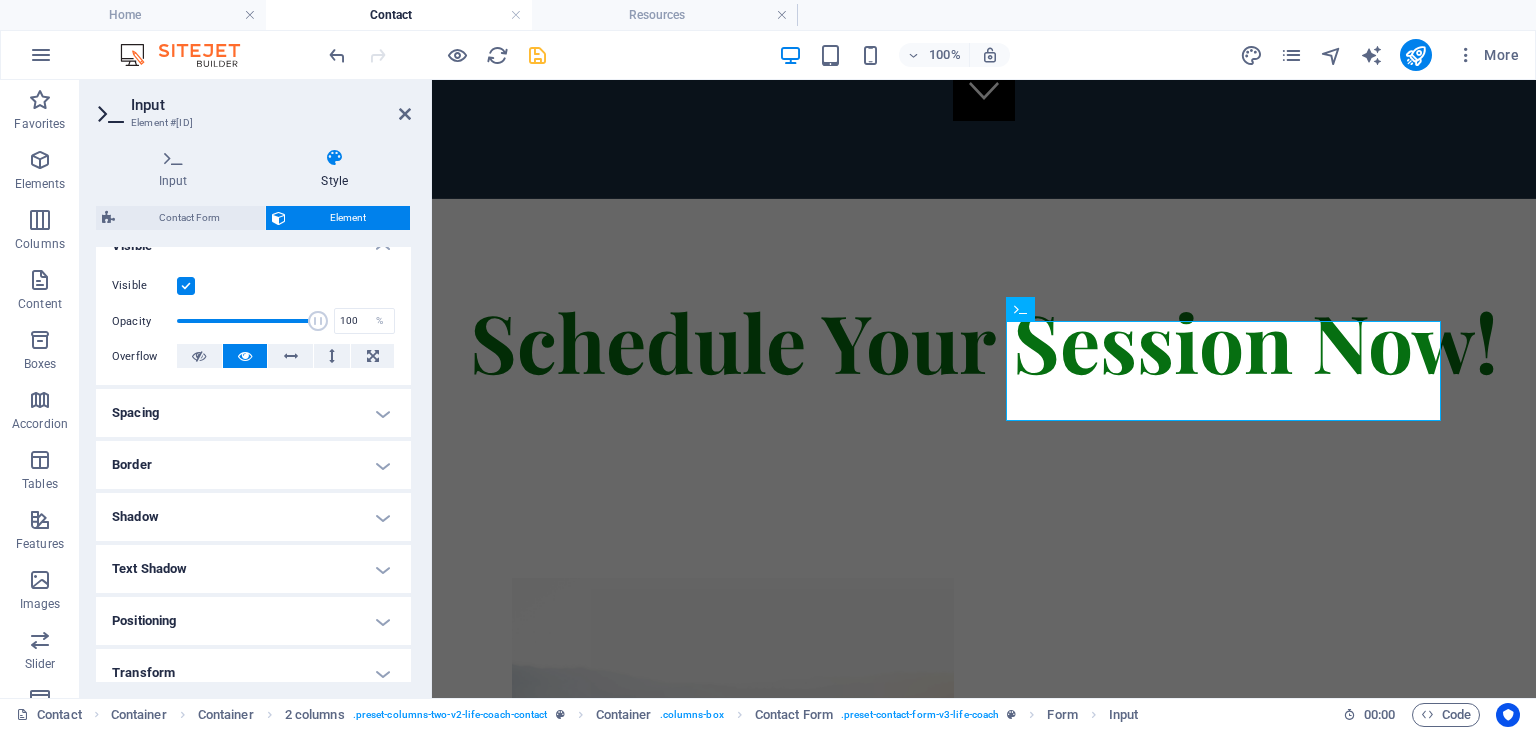 scroll, scrollTop: 238, scrollLeft: 0, axis: vertical 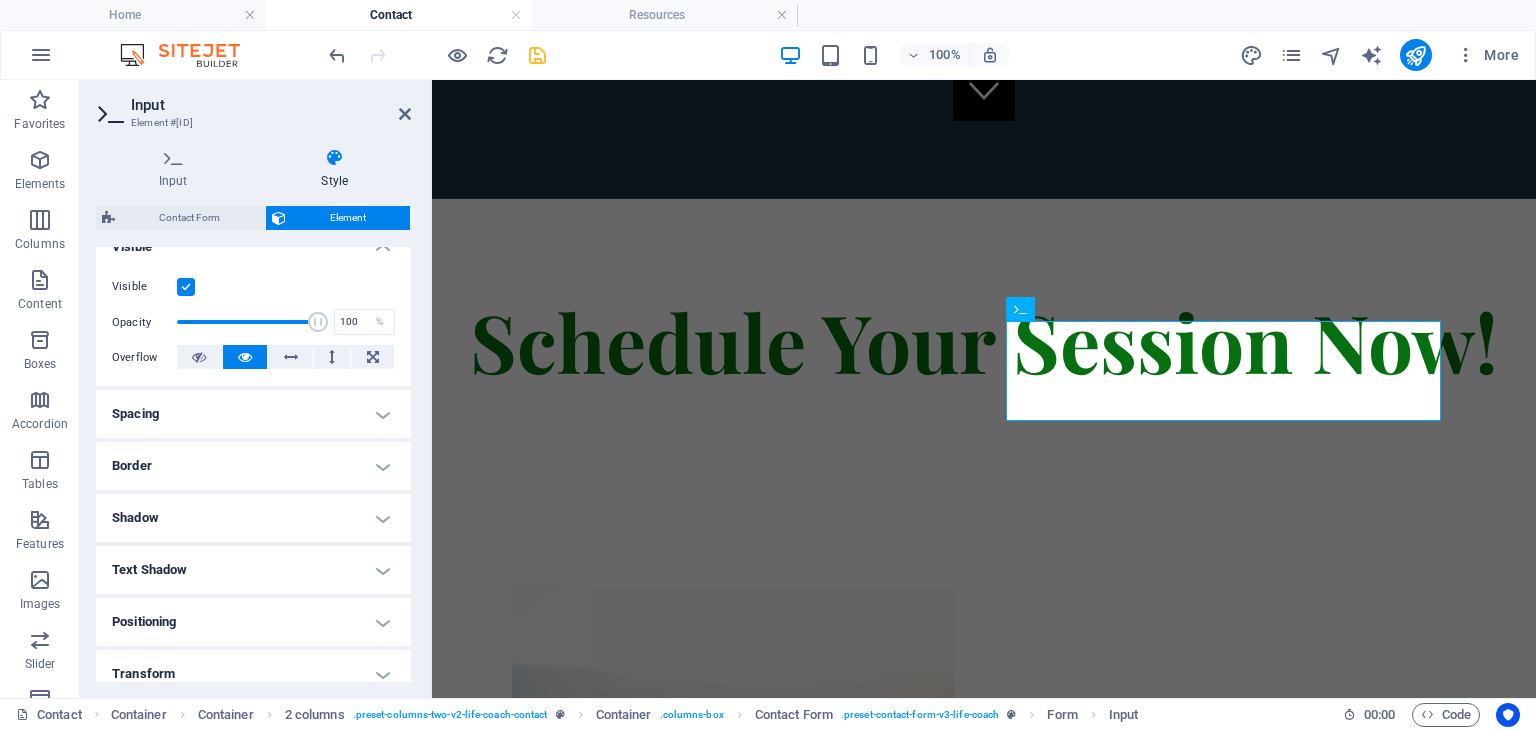 click on "Spacing" at bounding box center (253, 414) 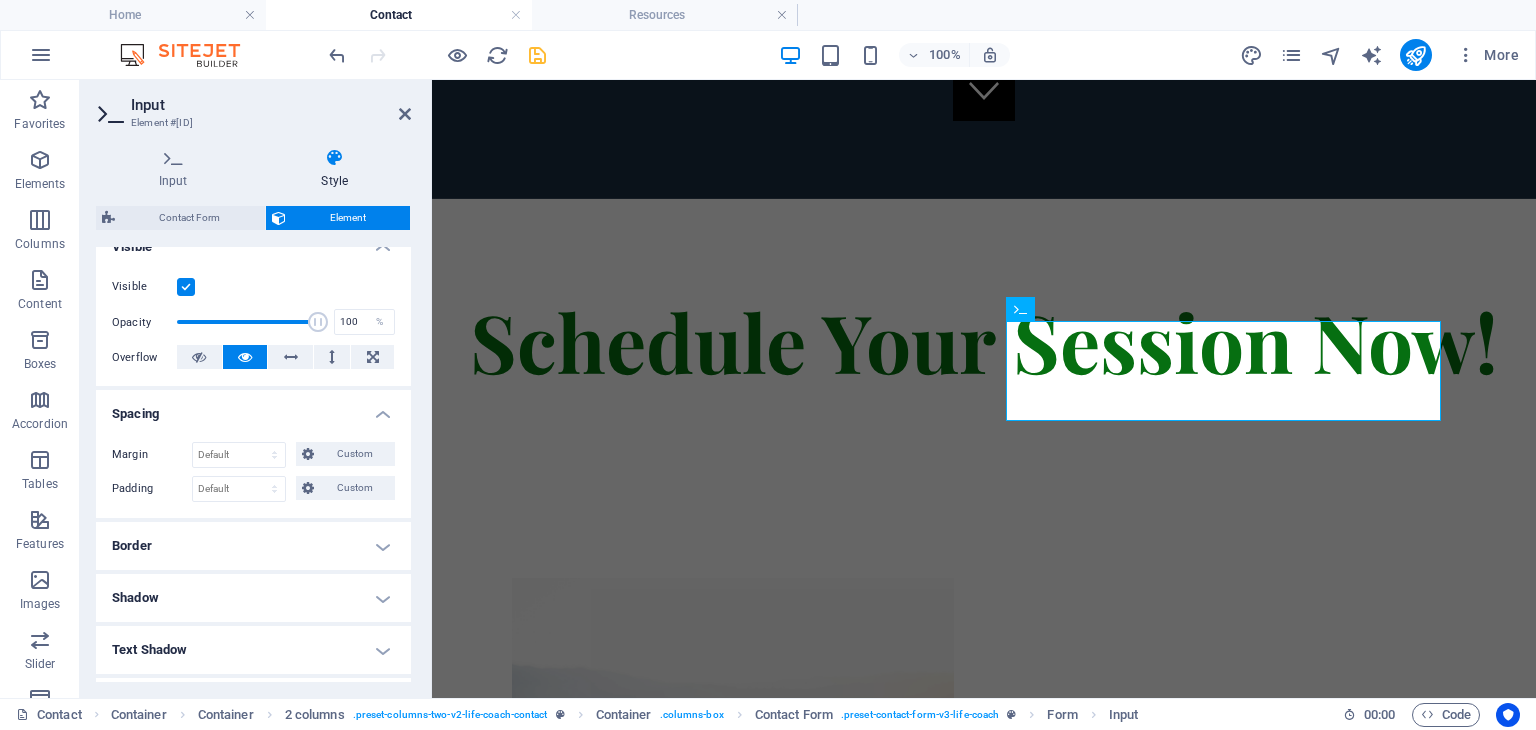 click on "Spacing" at bounding box center [253, 408] 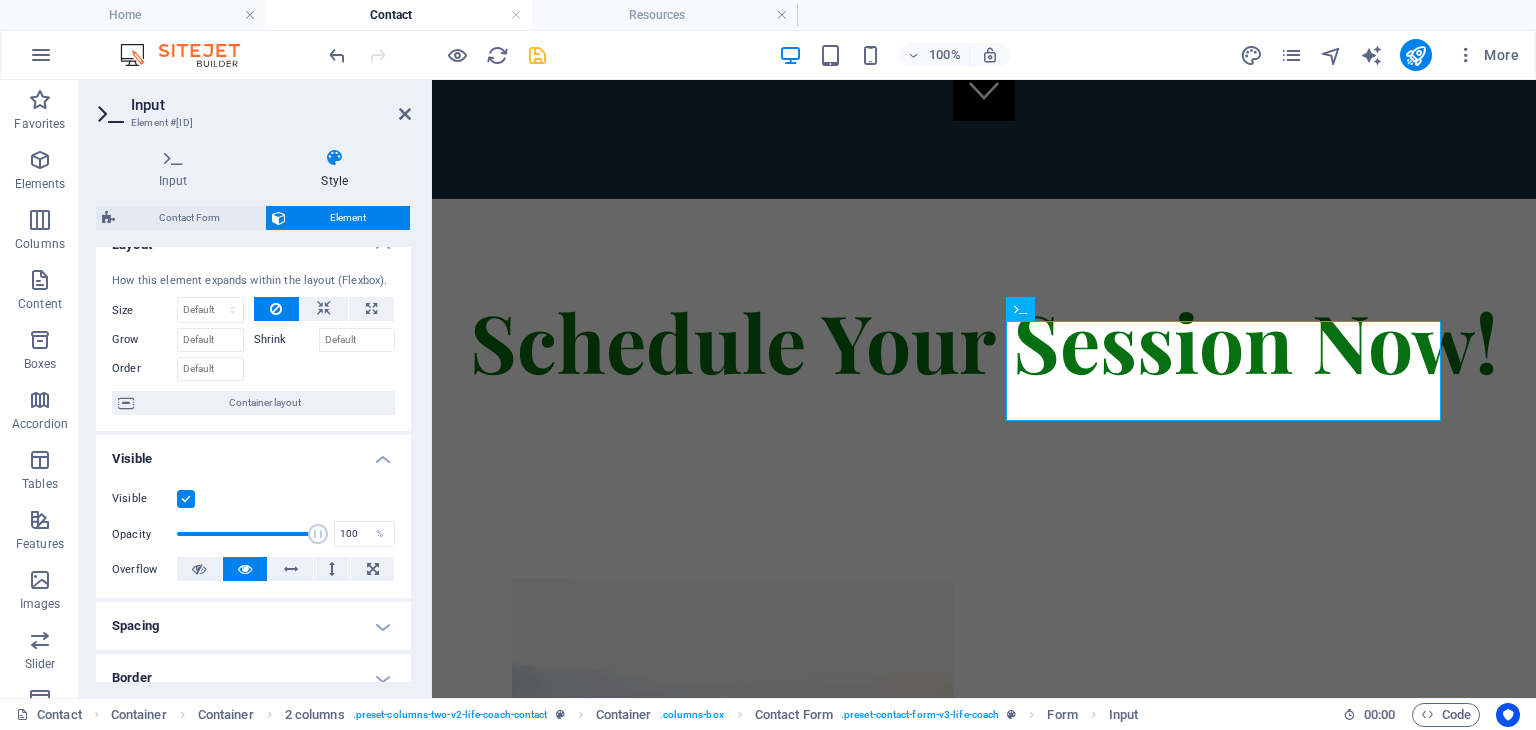 scroll, scrollTop: 0, scrollLeft: 0, axis: both 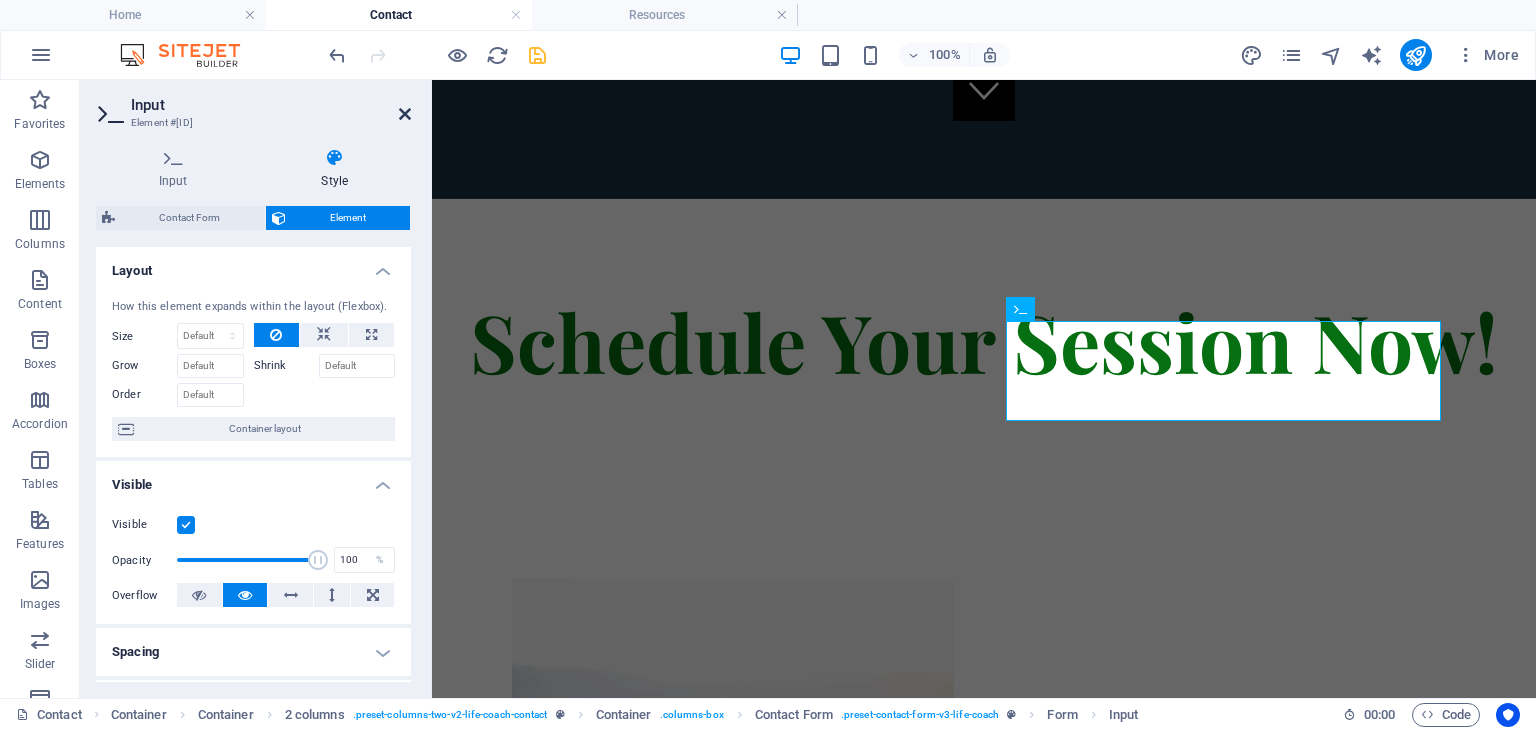 click at bounding box center (405, 114) 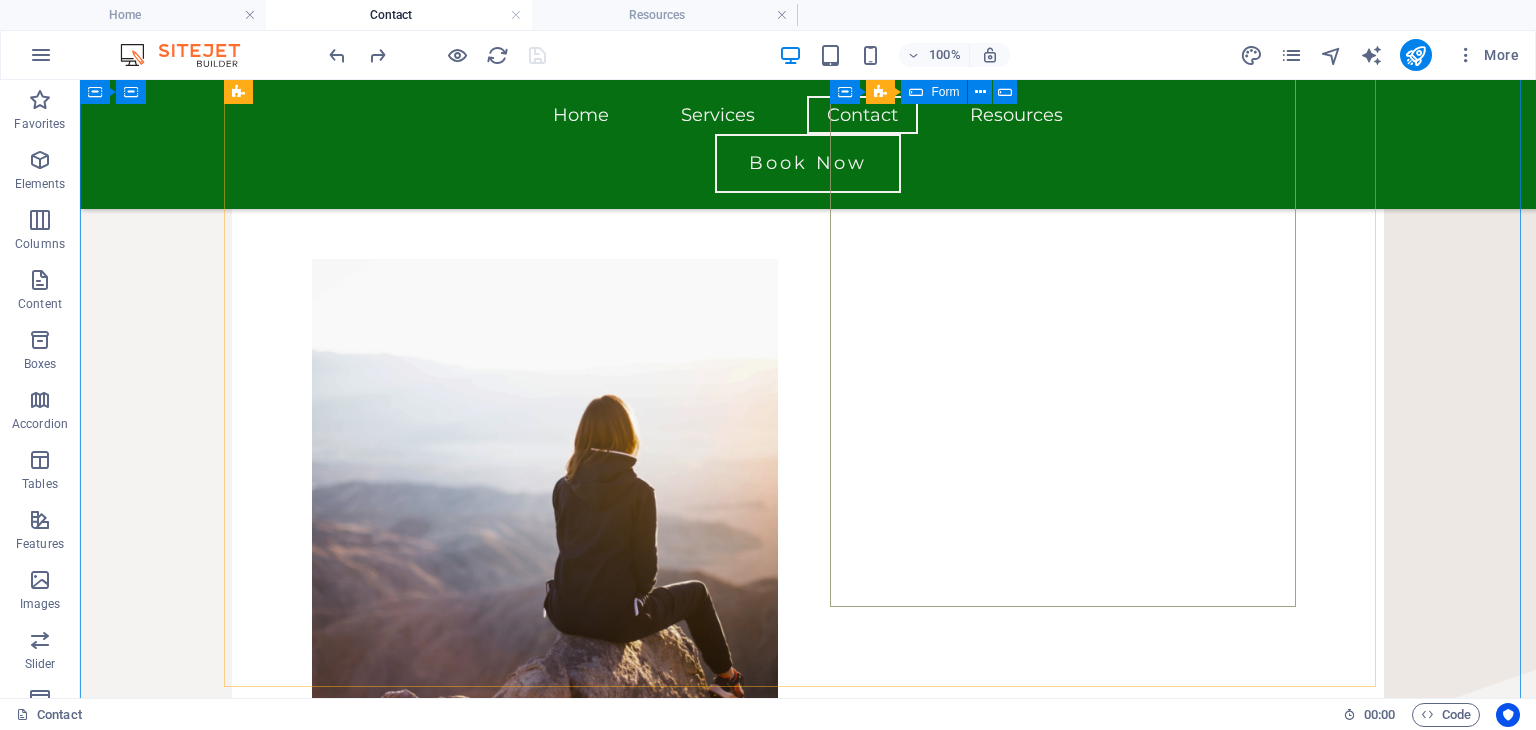 scroll, scrollTop: 848, scrollLeft: 0, axis: vertical 